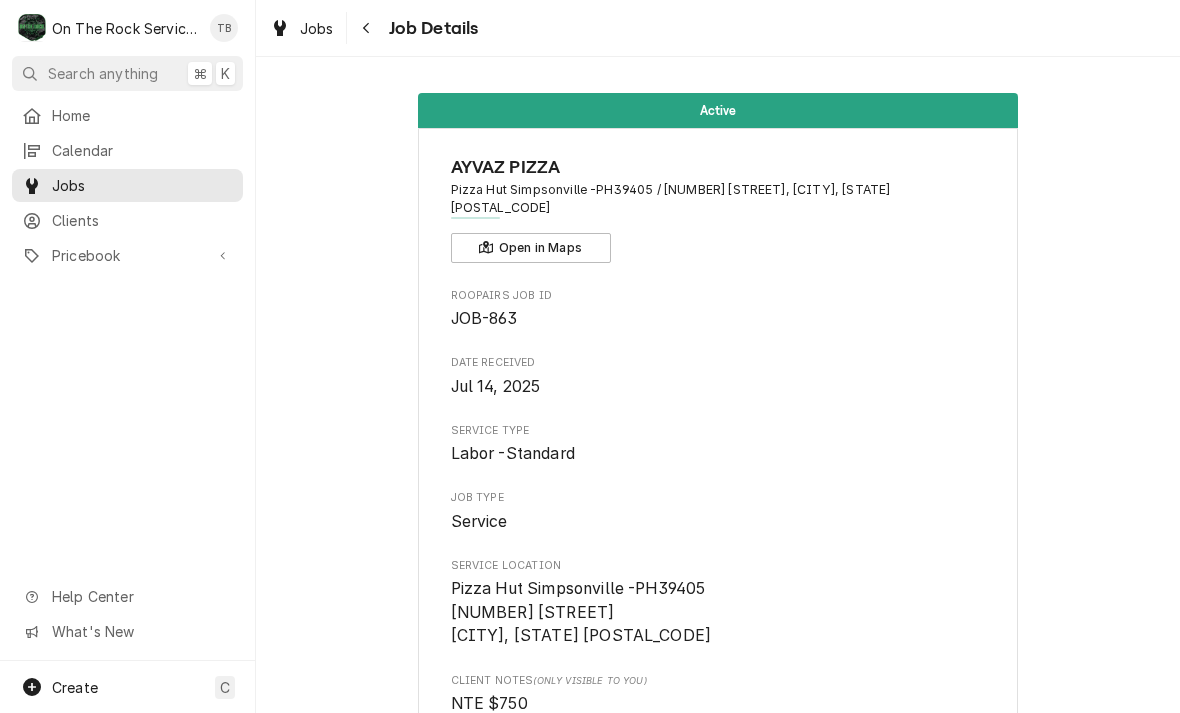 scroll, scrollTop: 0, scrollLeft: 0, axis: both 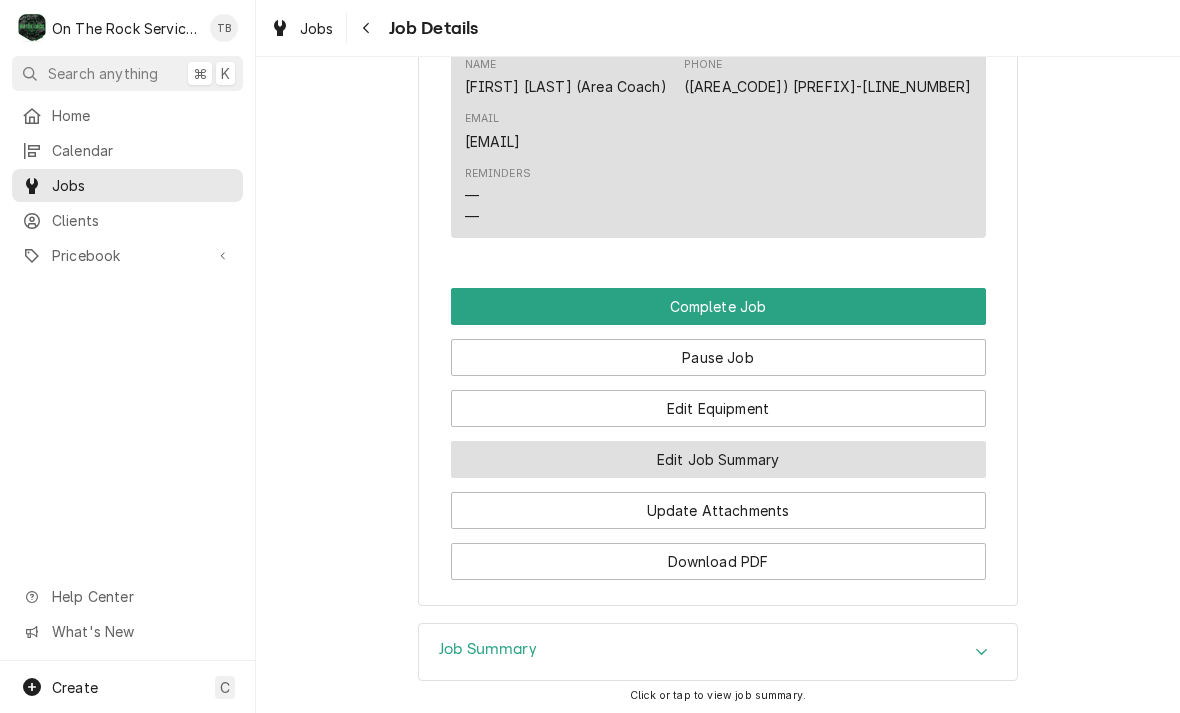 click on "Edit Job Summary" at bounding box center [718, 459] 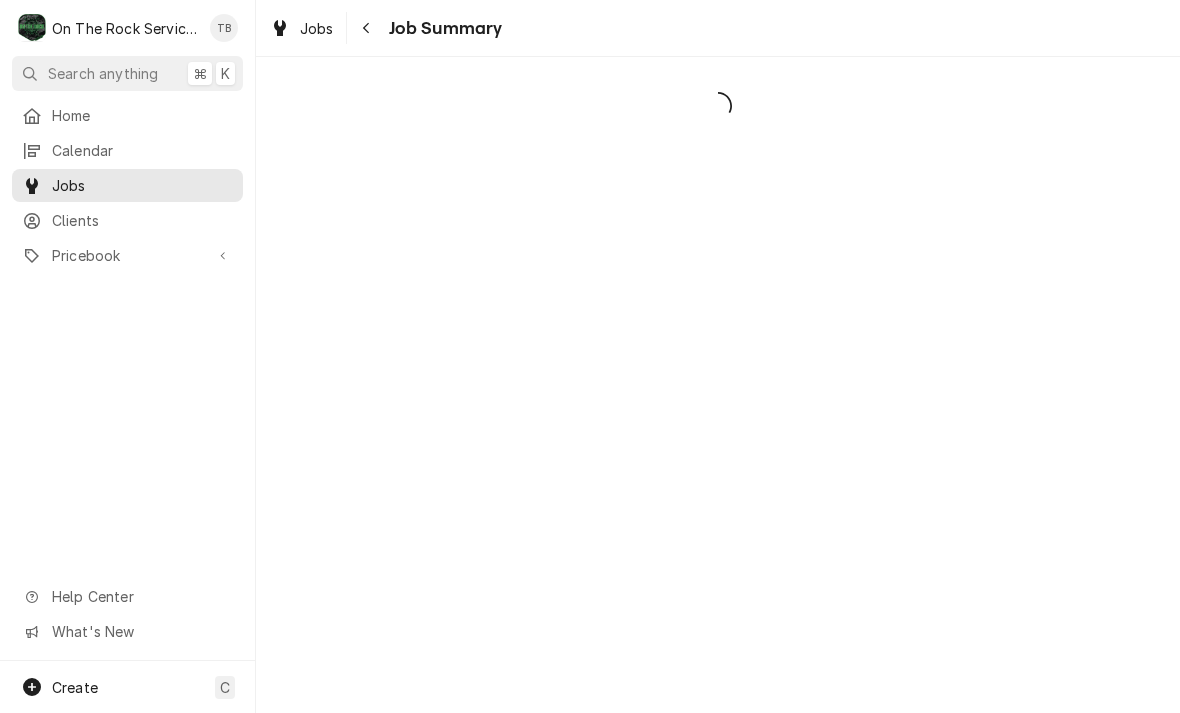 scroll, scrollTop: 0, scrollLeft: 0, axis: both 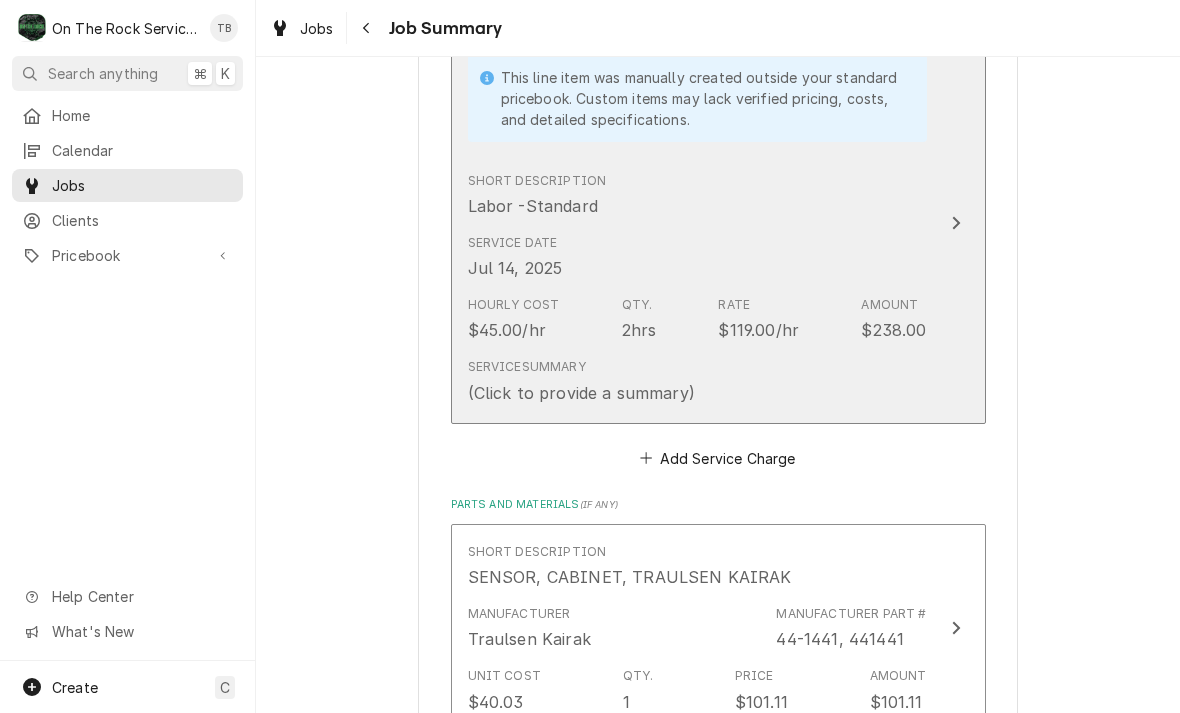 click on "Service  Summary (Click to provide a summary)" at bounding box center (697, 381) 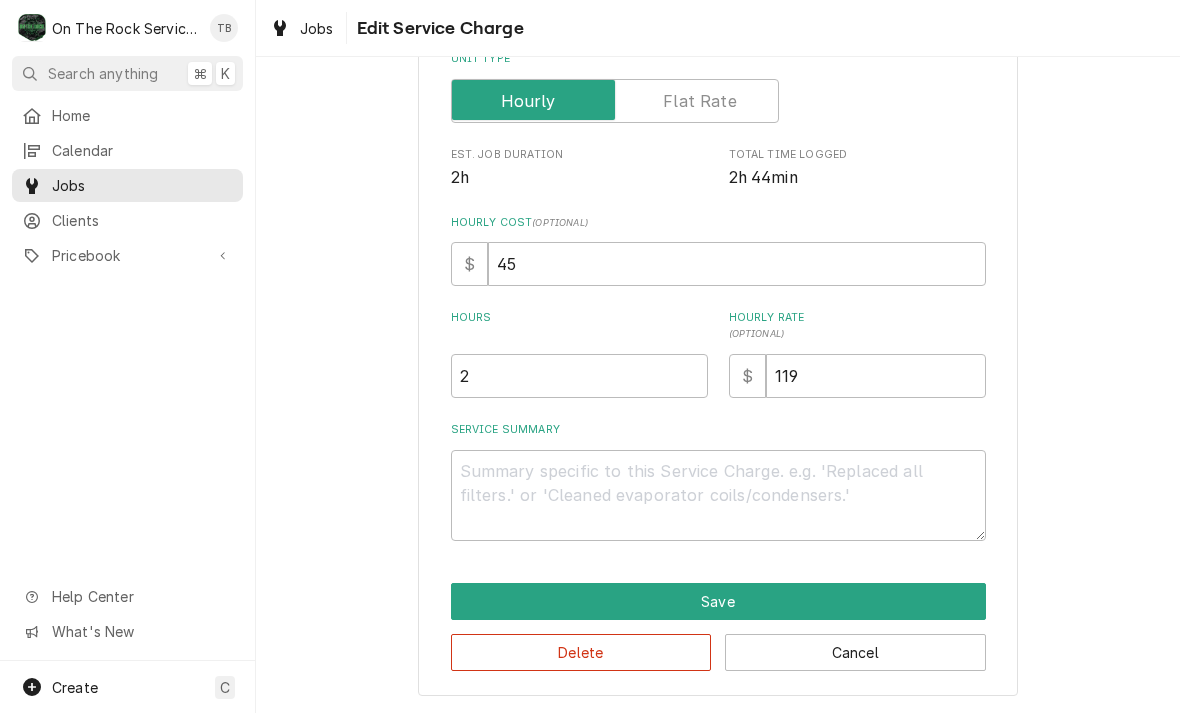 scroll, scrollTop: 389, scrollLeft: 0, axis: vertical 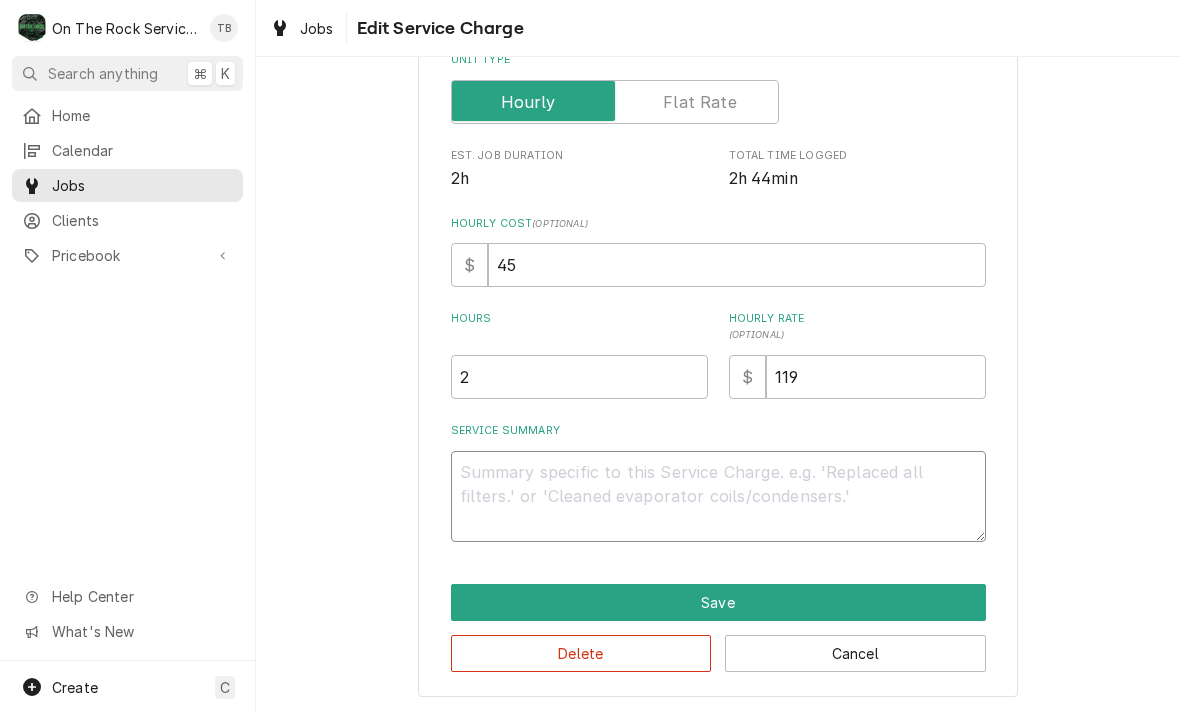 click on "Service Summary" at bounding box center [718, 496] 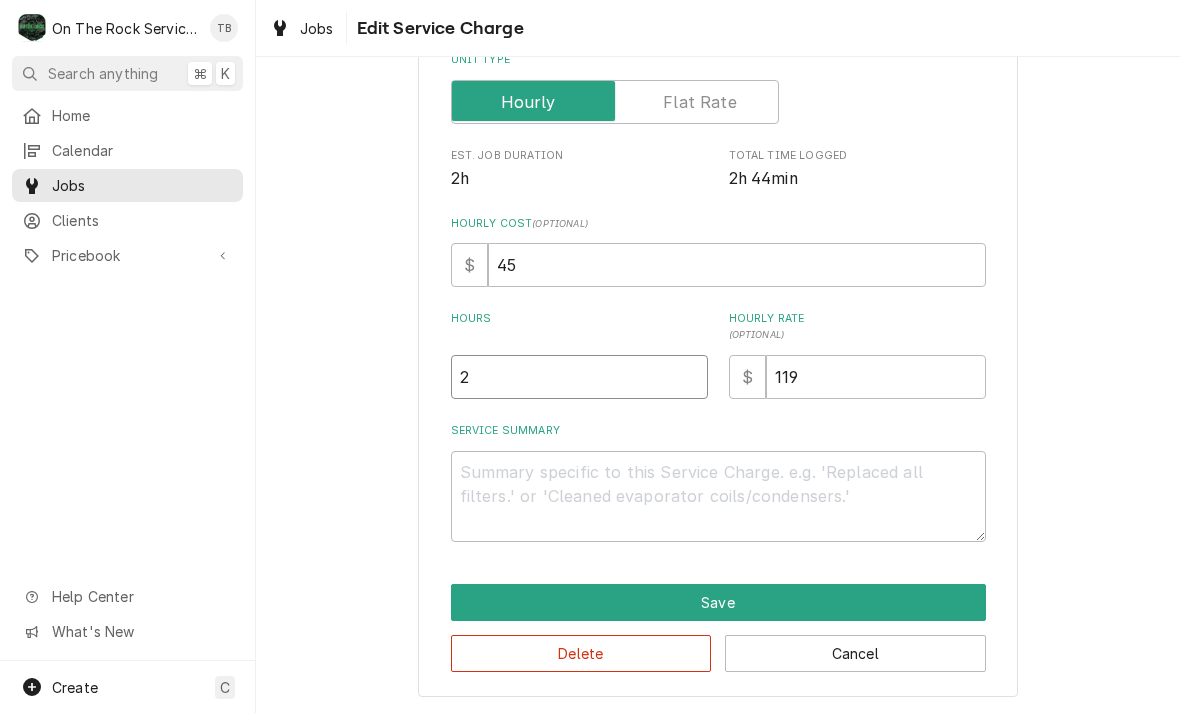 click on "2" at bounding box center (579, 377) 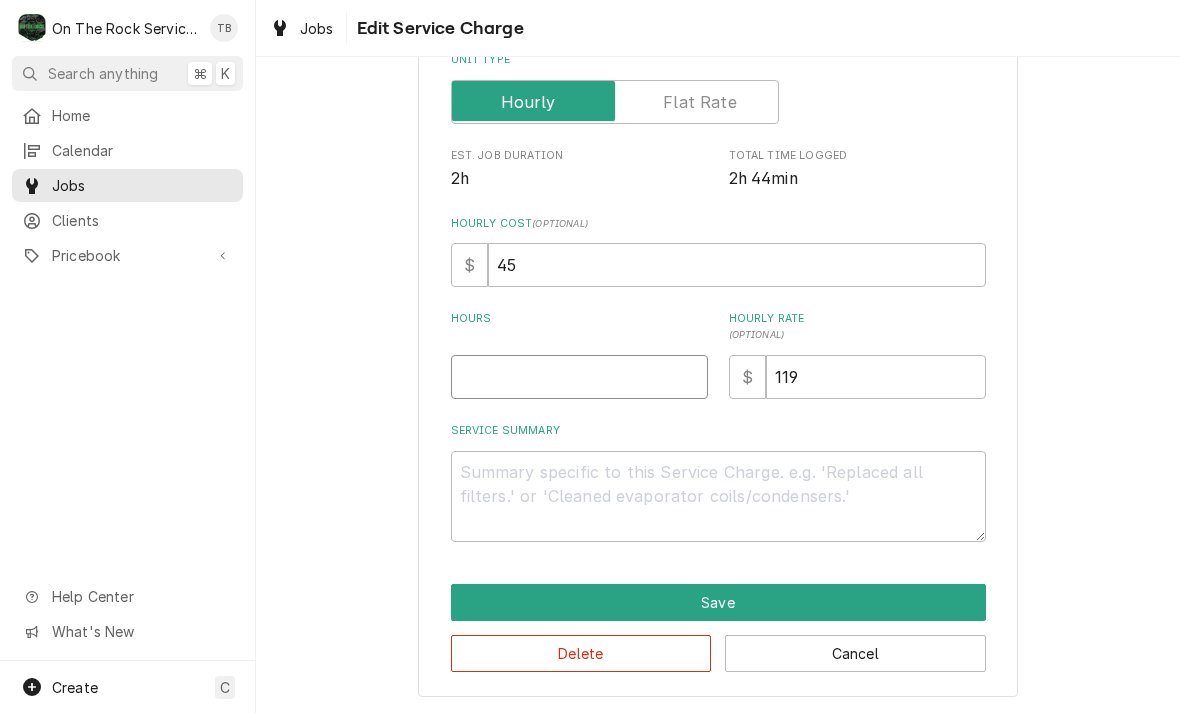 type on "x" 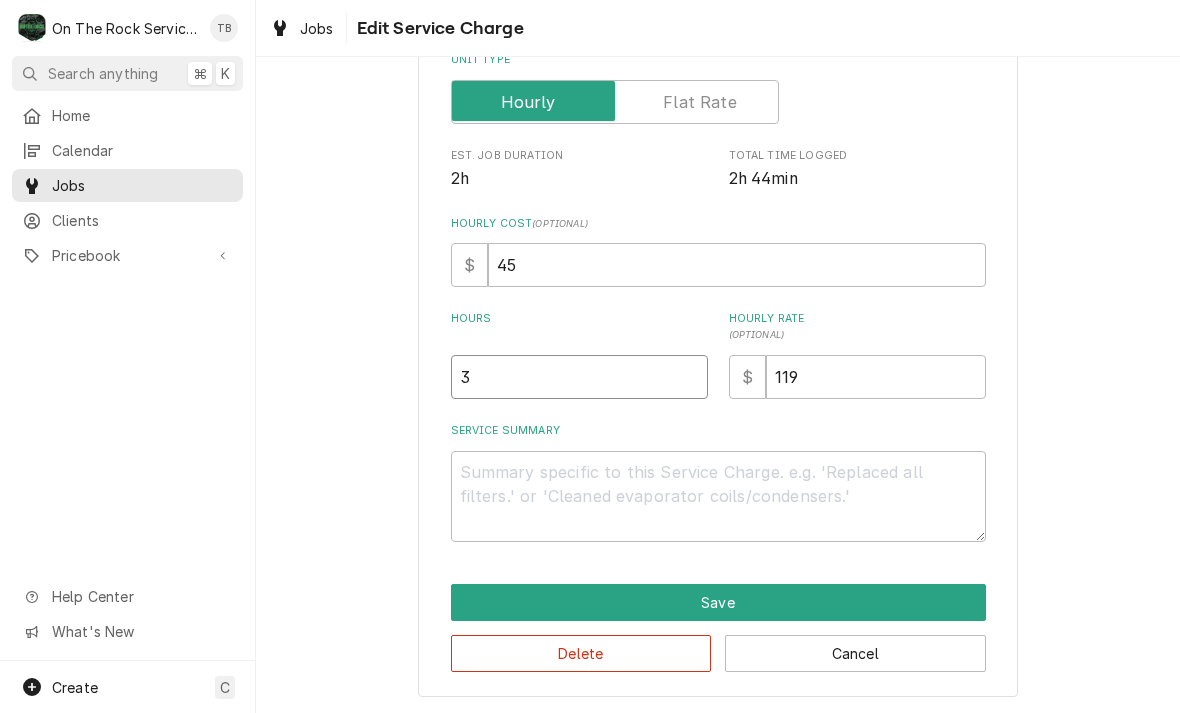 type on "3" 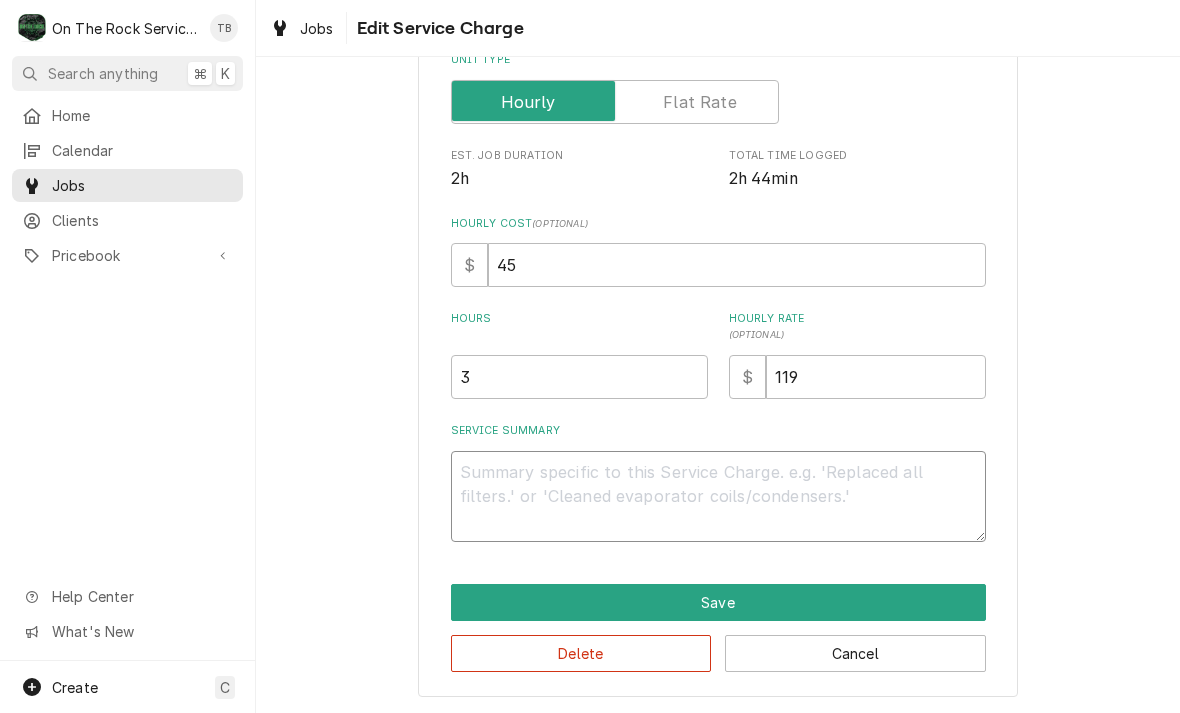 click on "Service Summary" at bounding box center (718, 496) 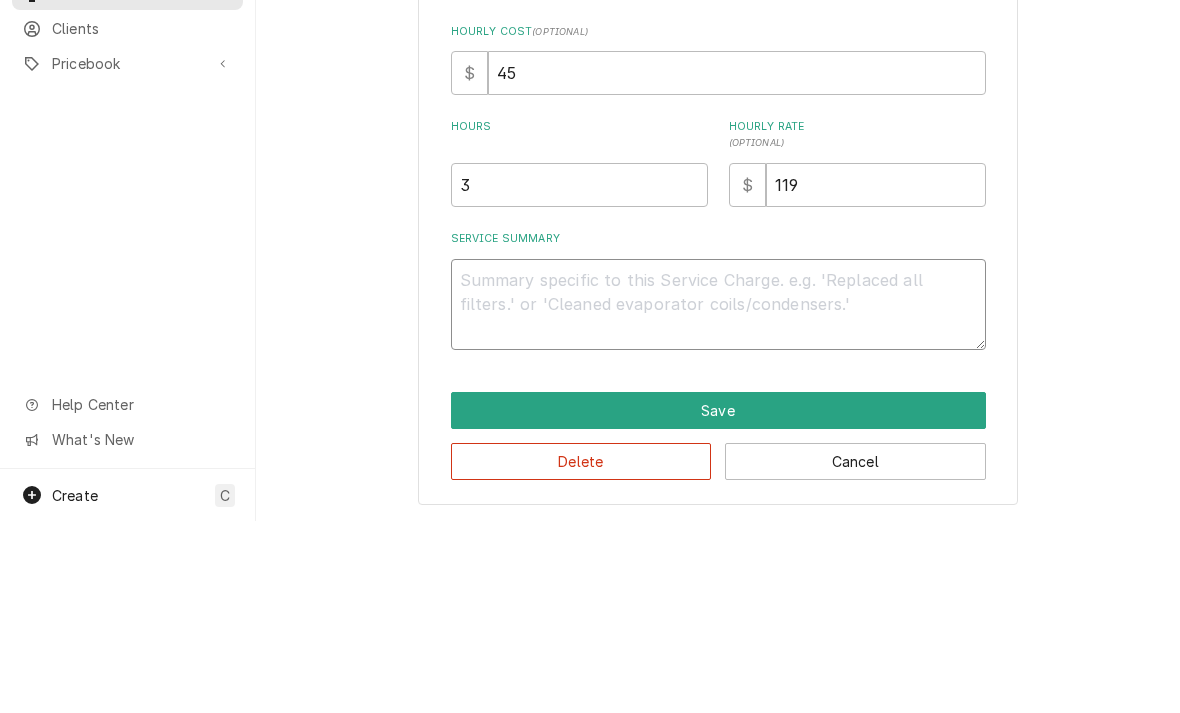 type on "x" 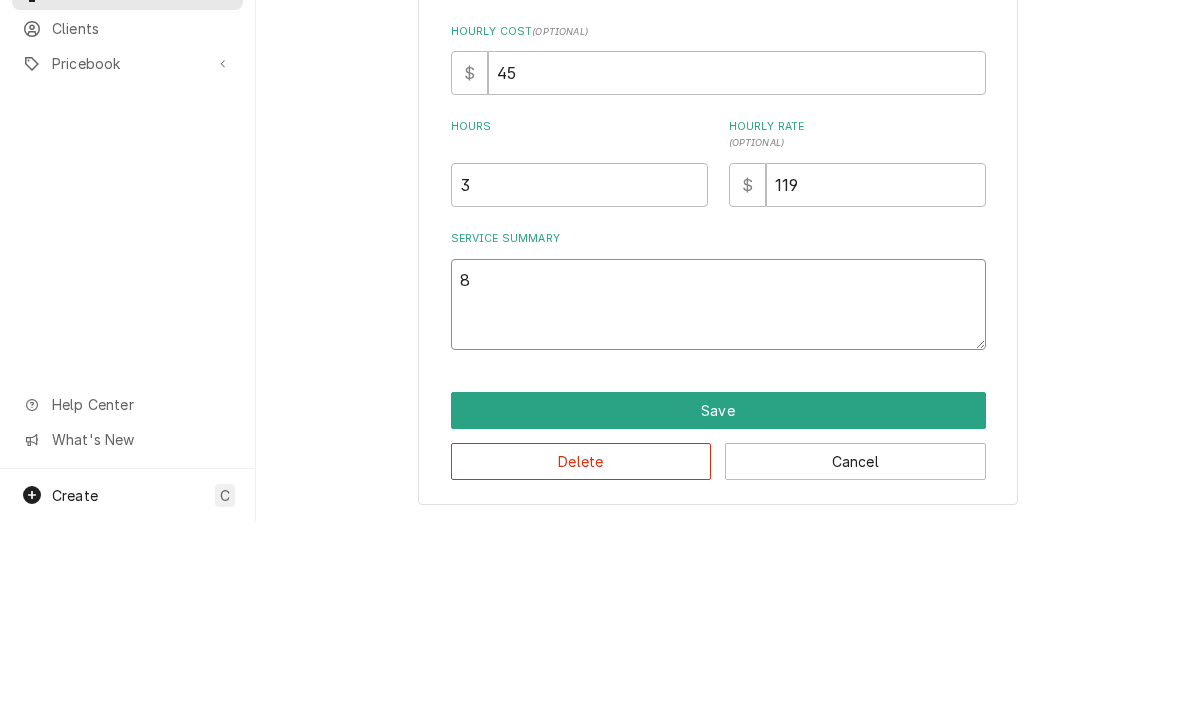 type on "8/" 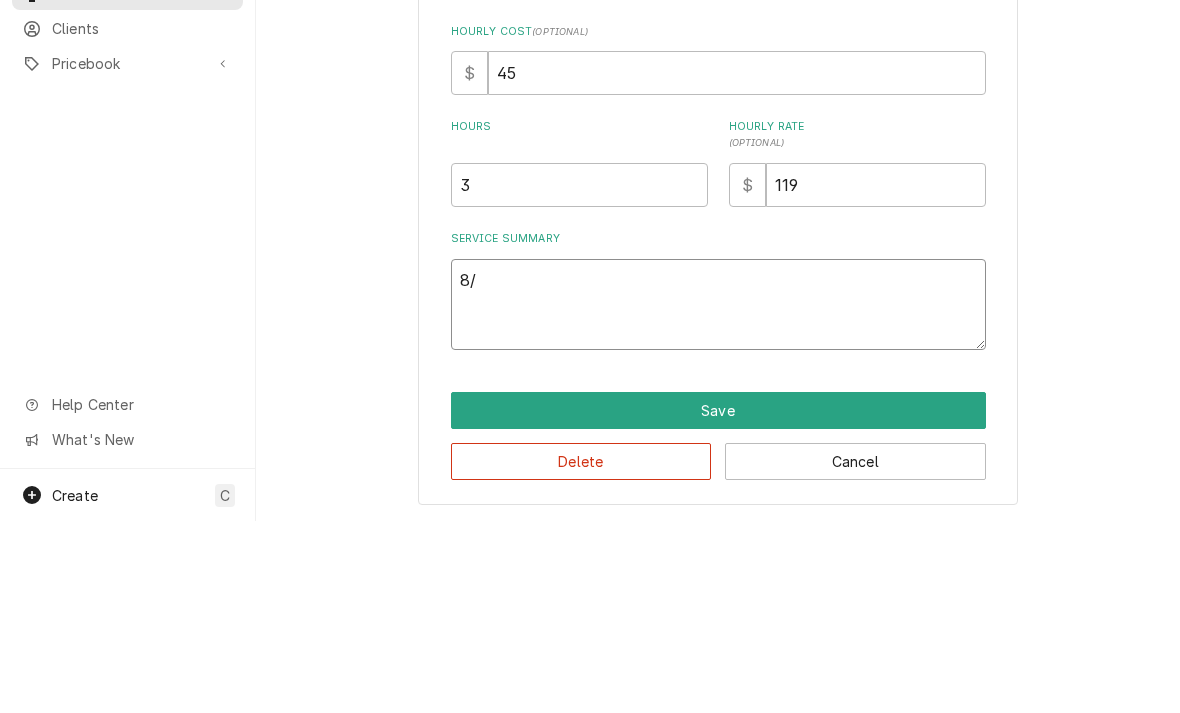 type on "x" 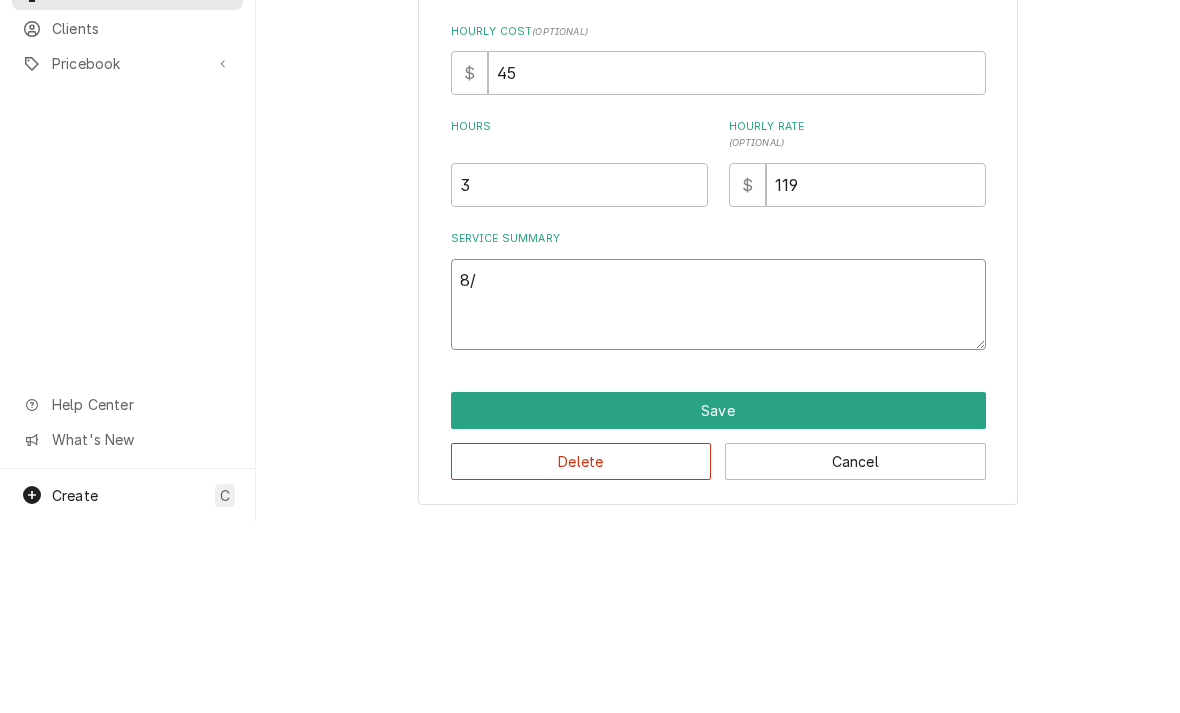 type on "8/6" 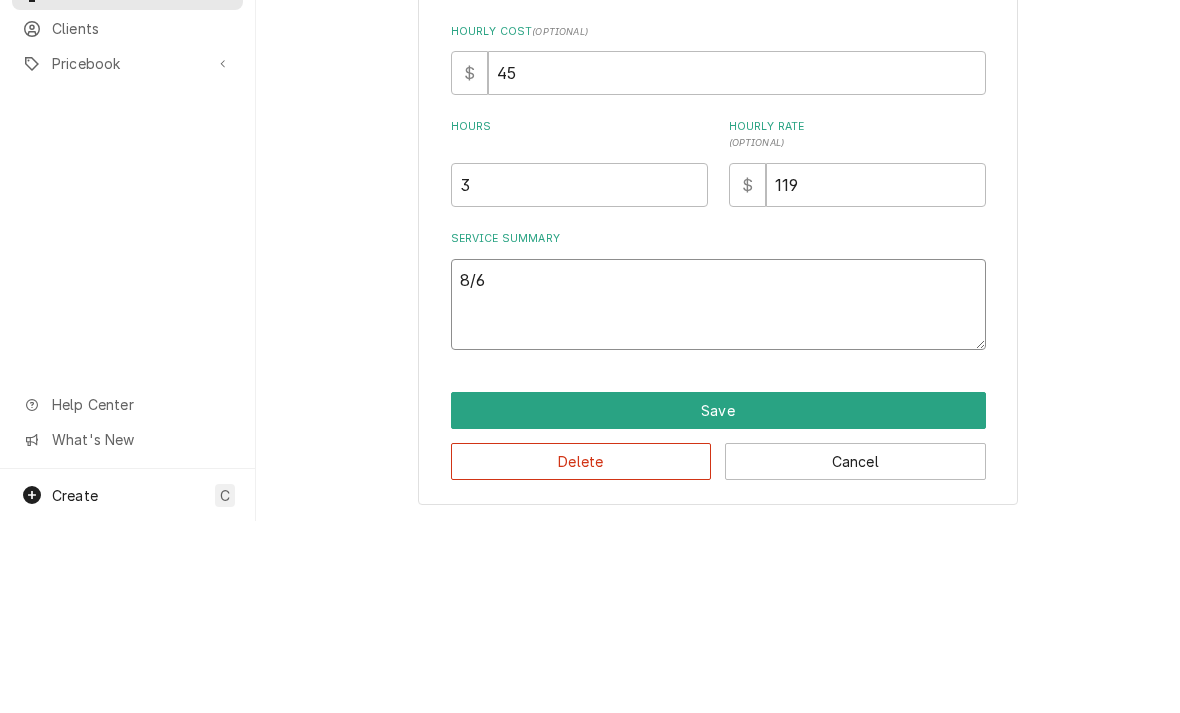 type on "x" 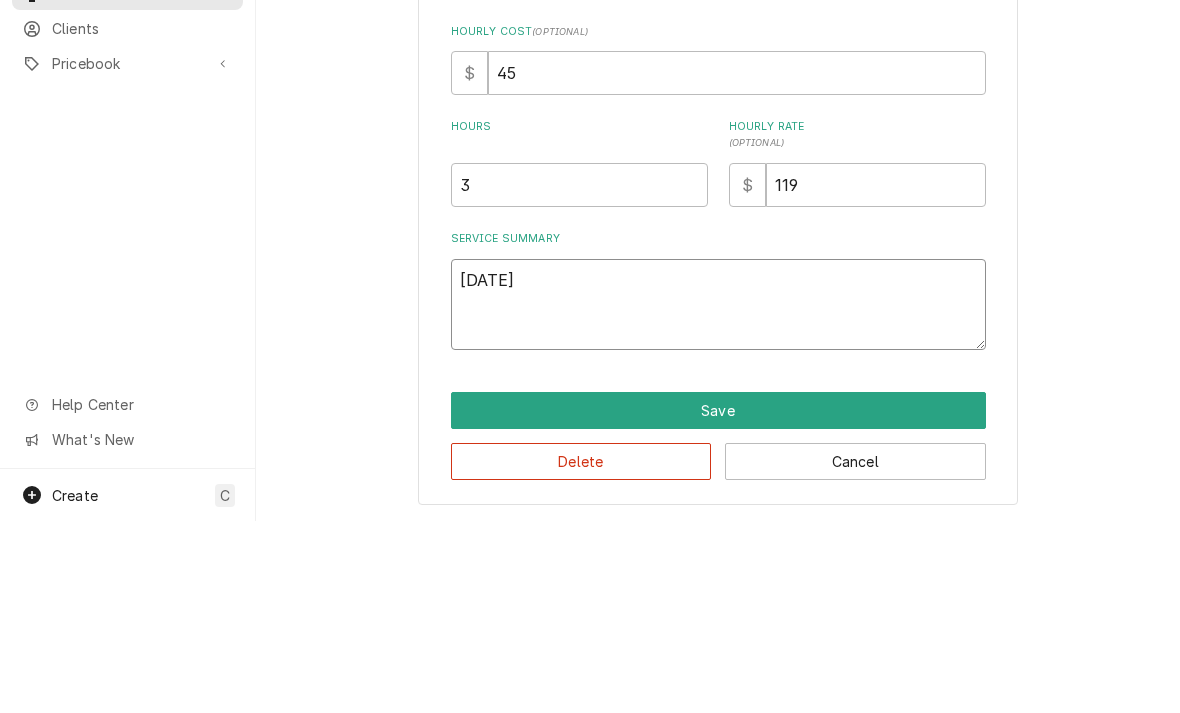 type on "x" 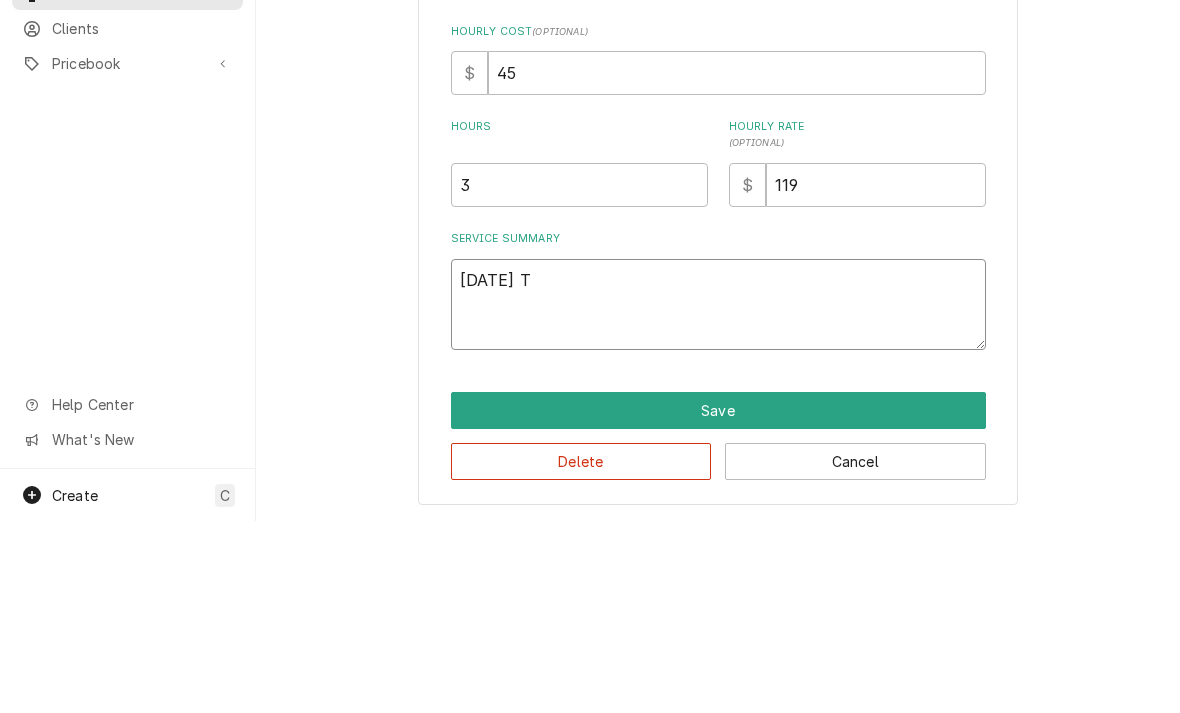 type on "x" 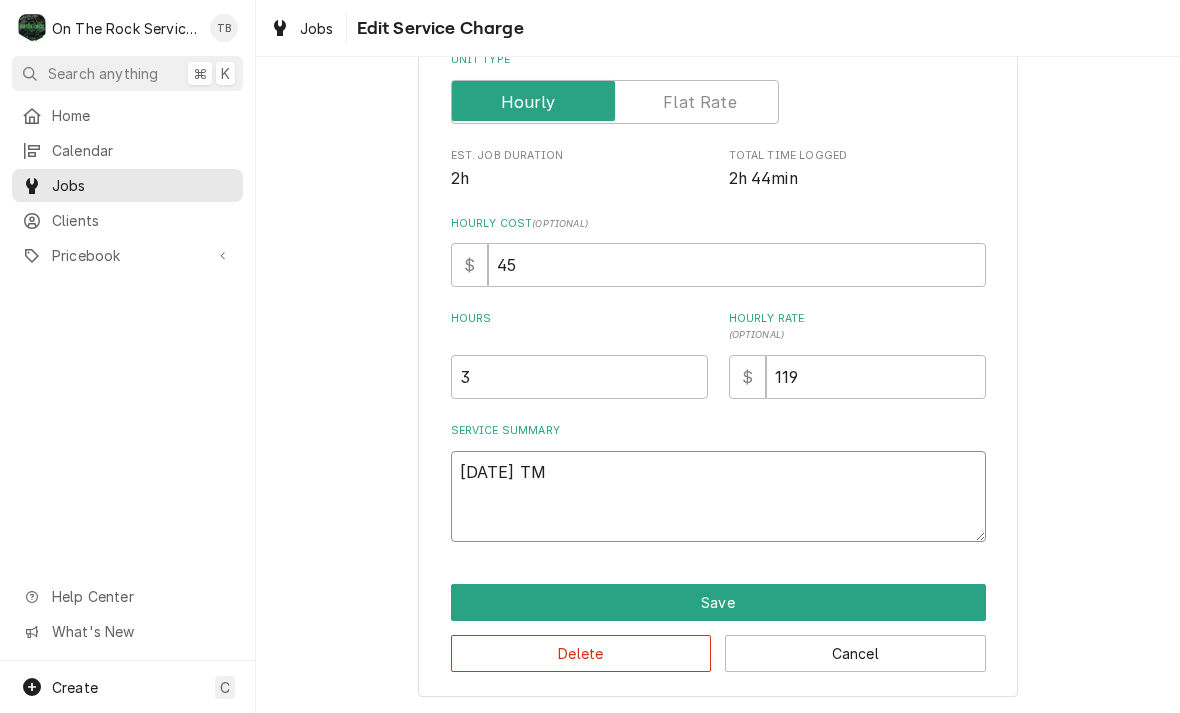 type on "x" 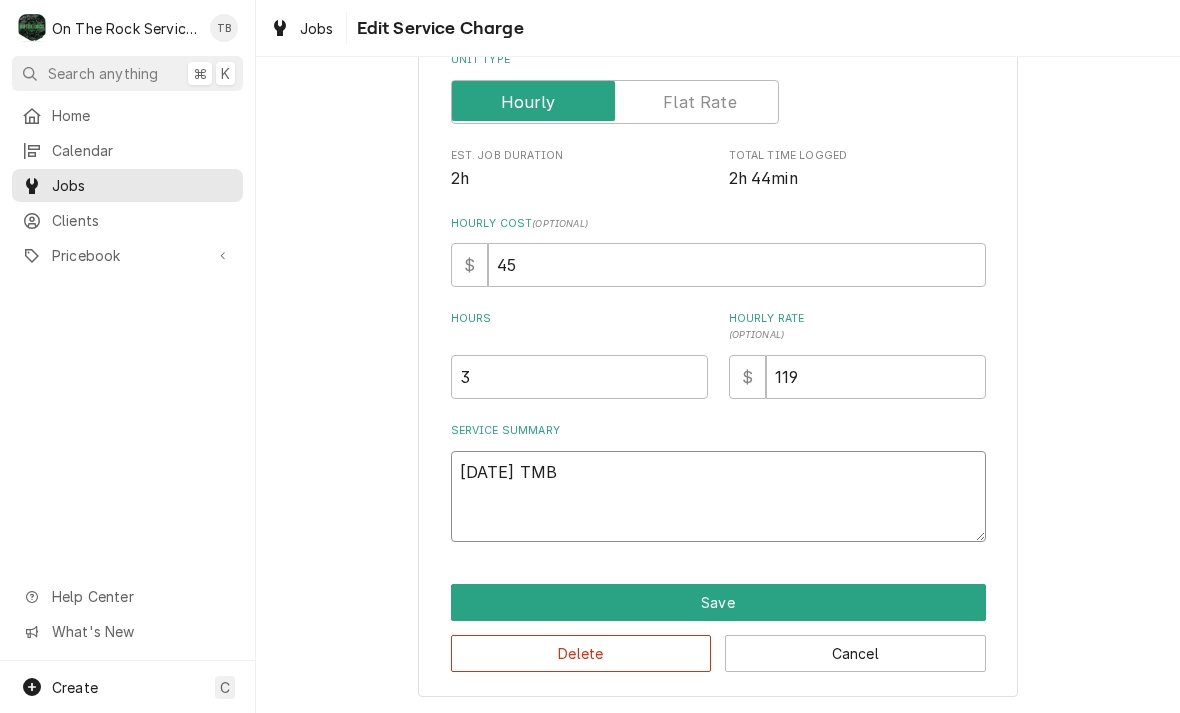 type on "x" 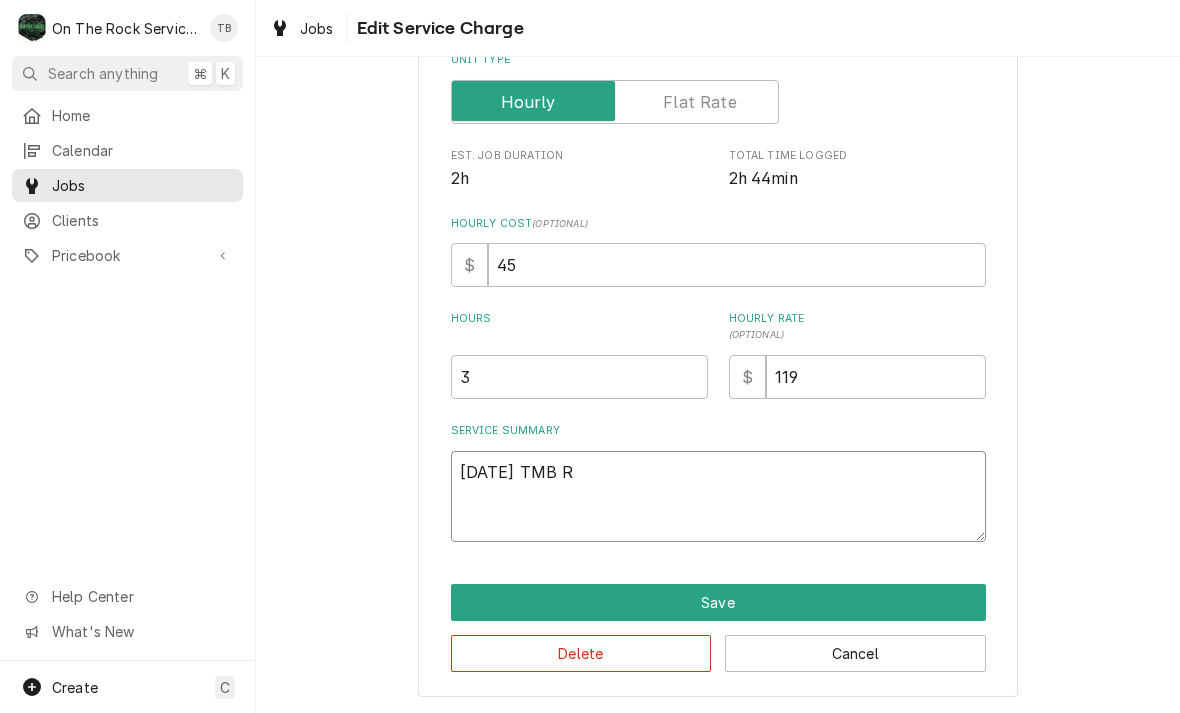 type on "x" 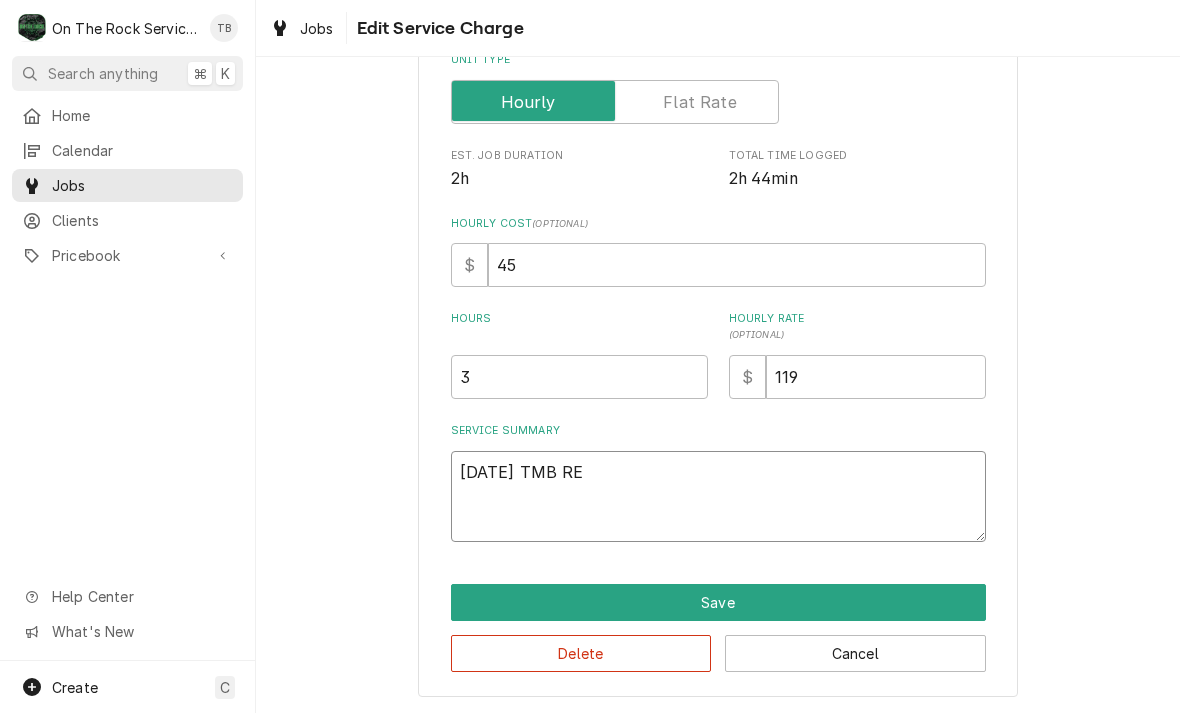 type on "x" 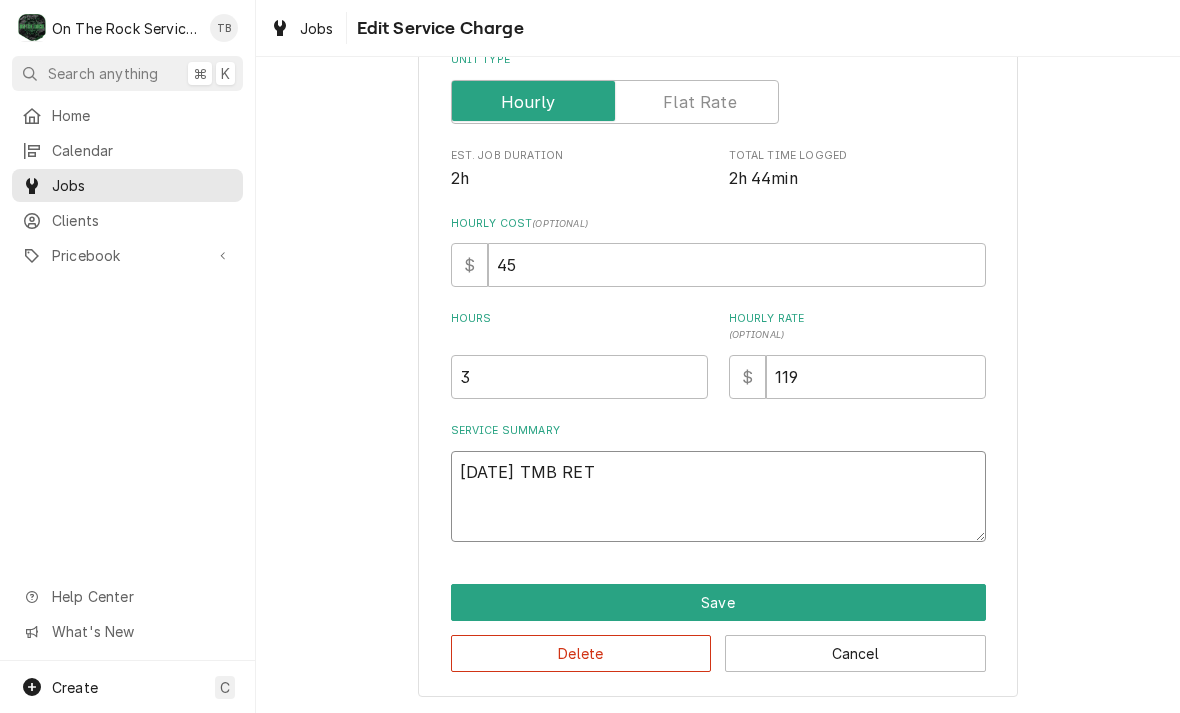 type on "x" 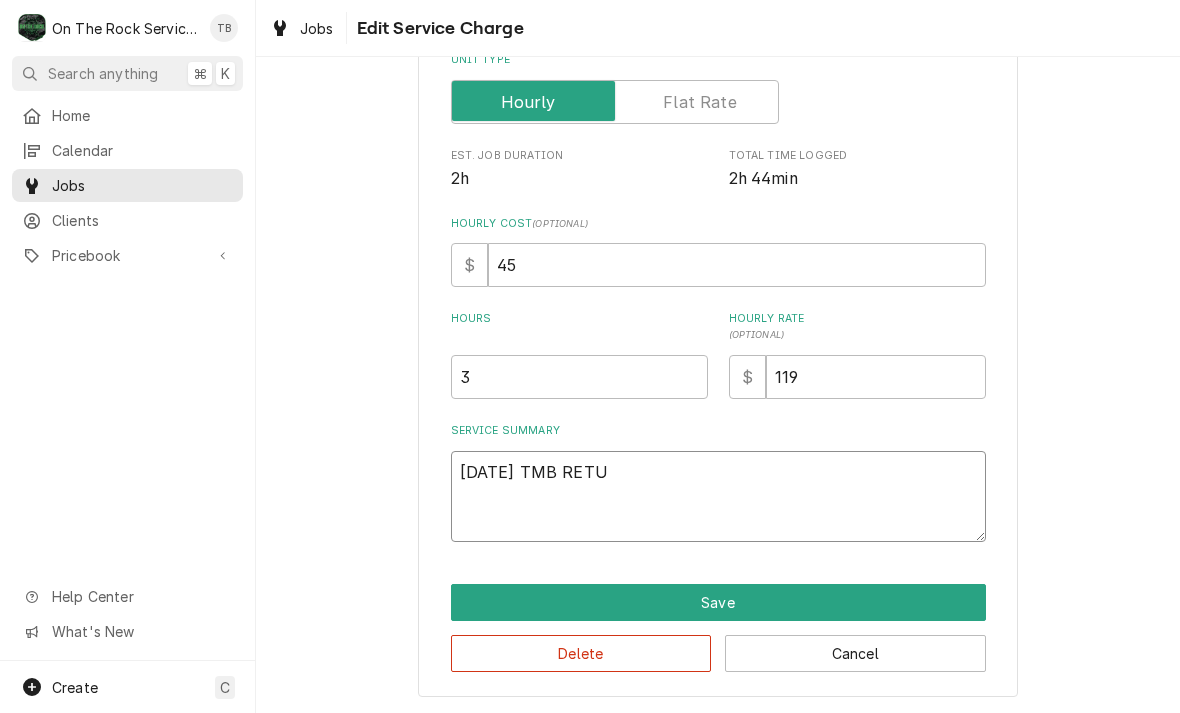 type on "x" 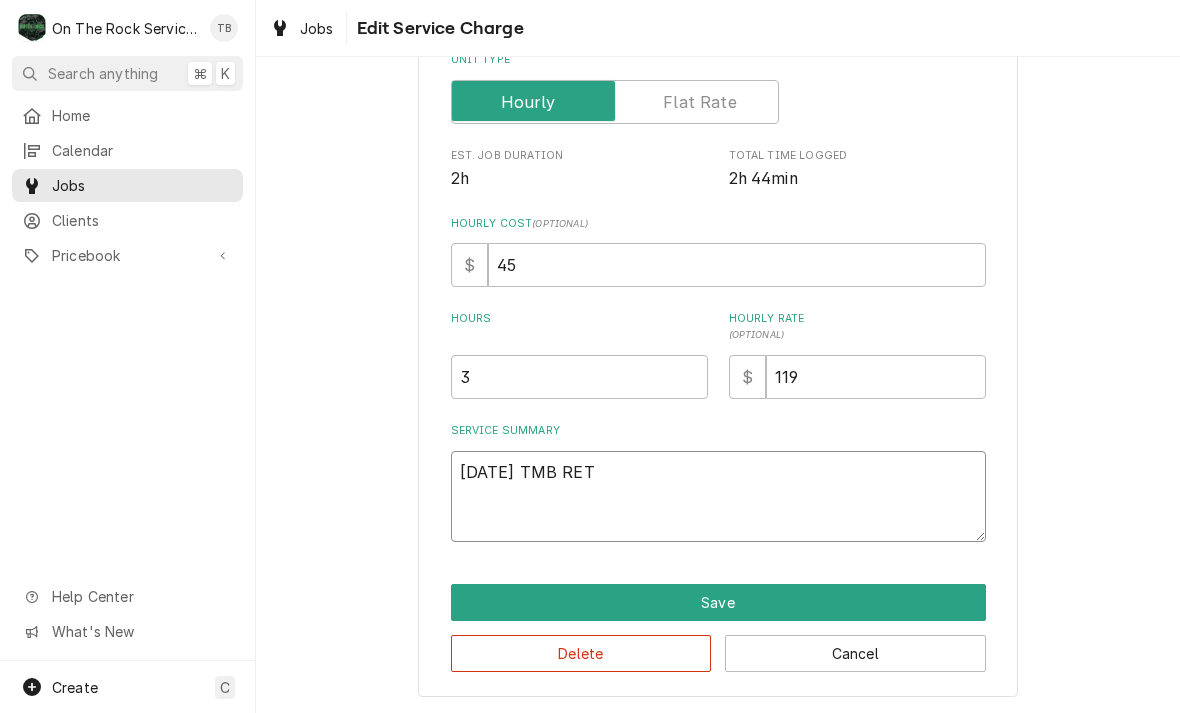 type on "x" 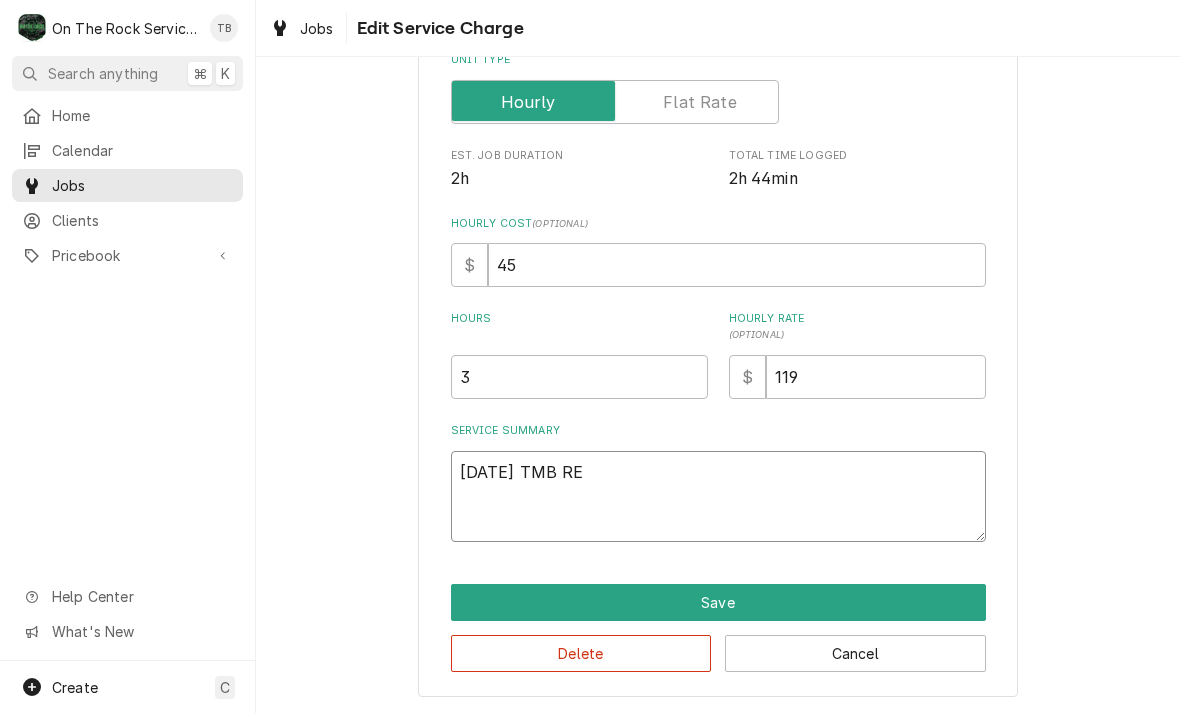 type on "x" 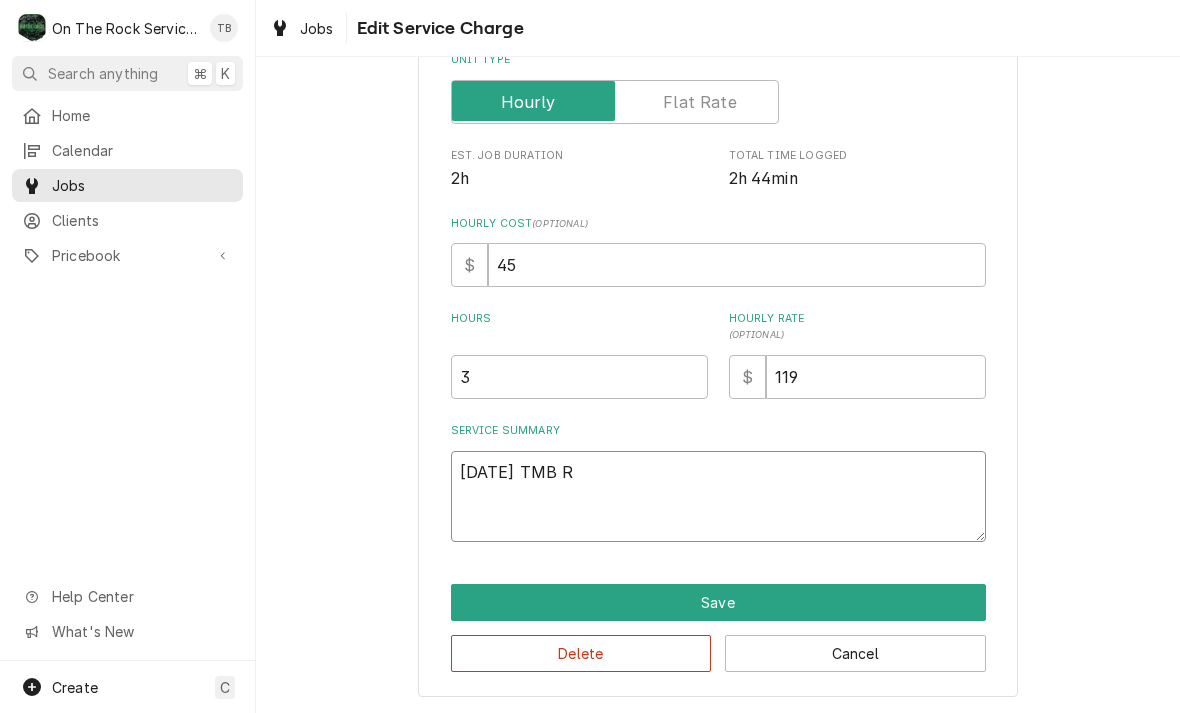 type on "x" 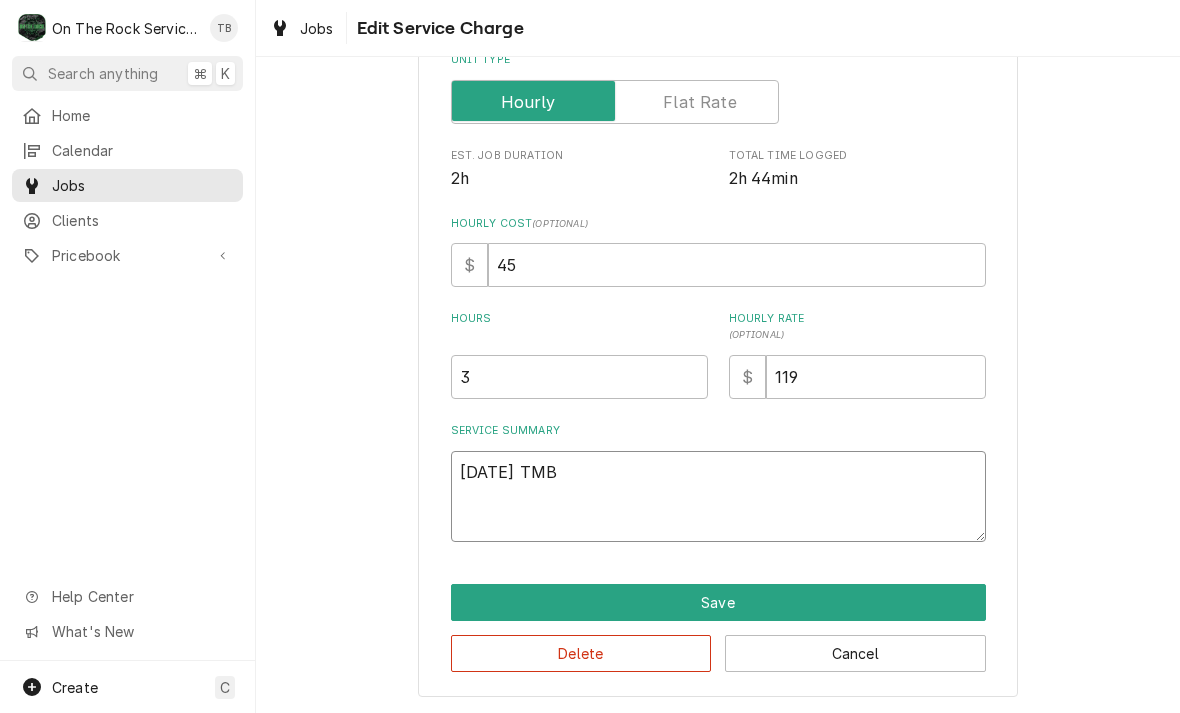 type on "x" 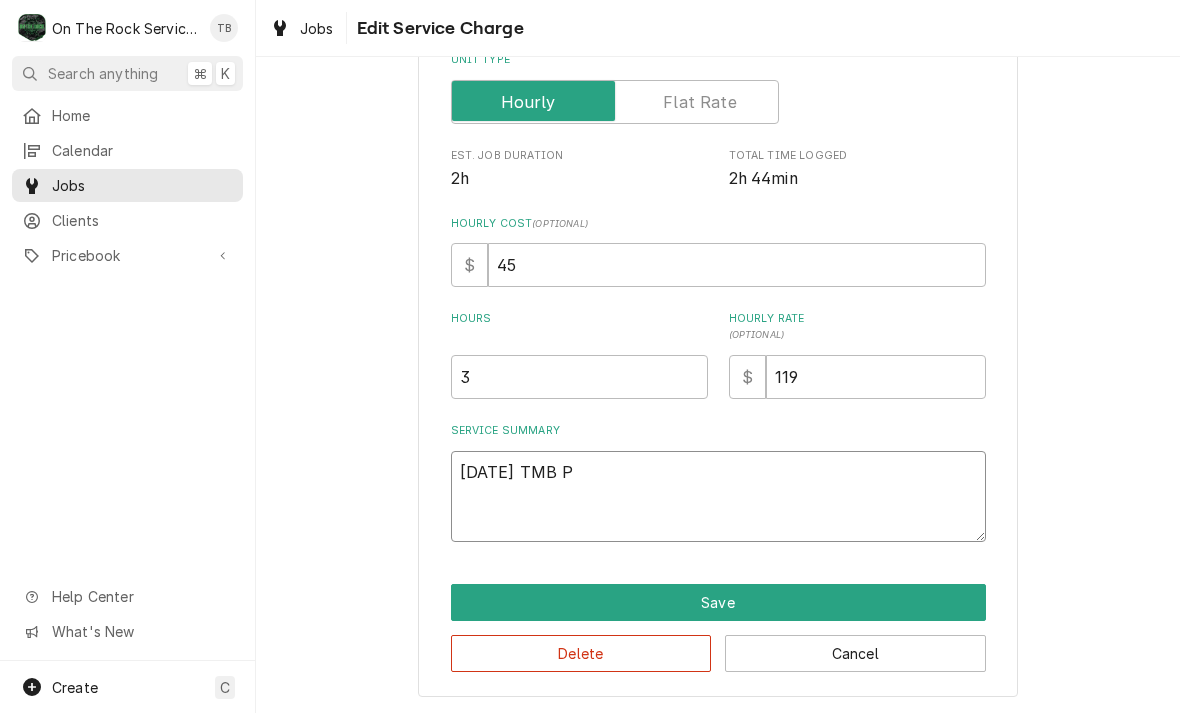 type on "x" 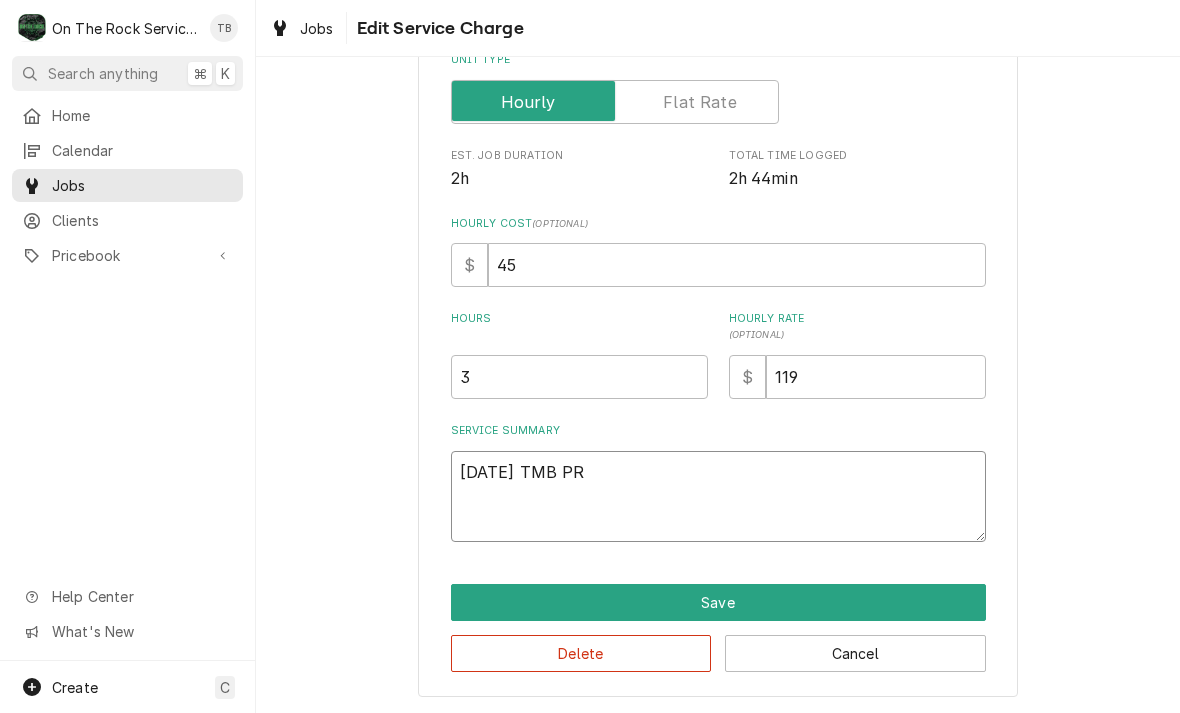 type on "x" 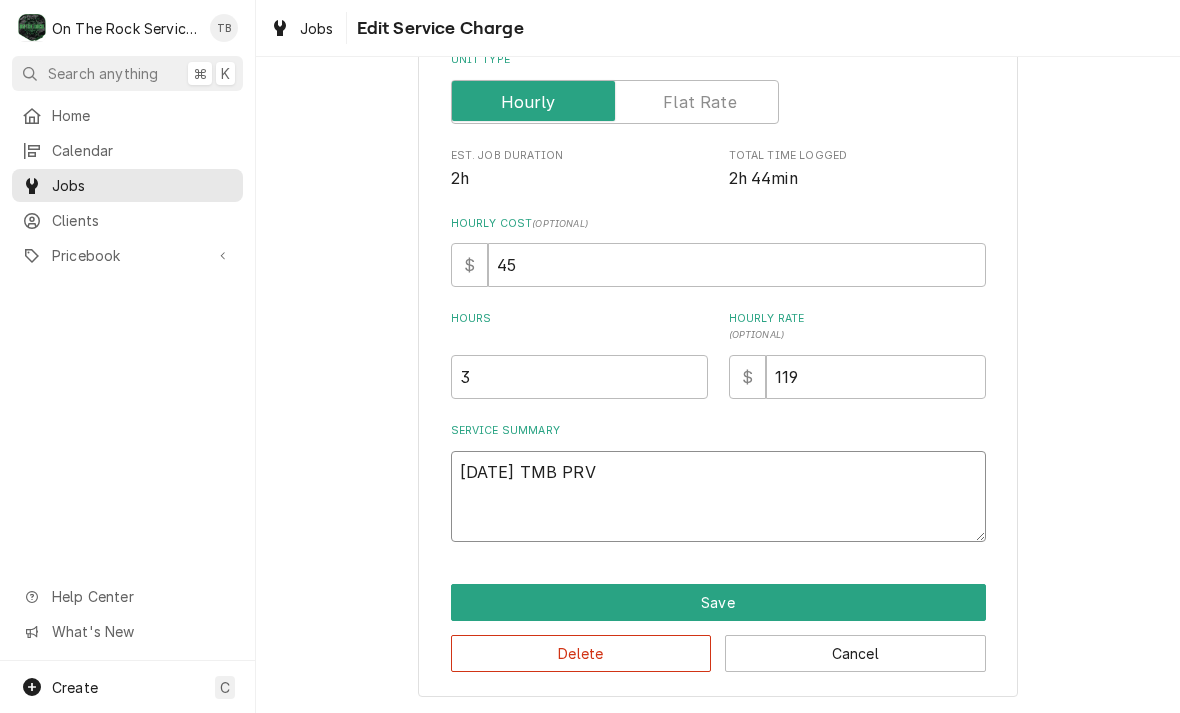 type on "x" 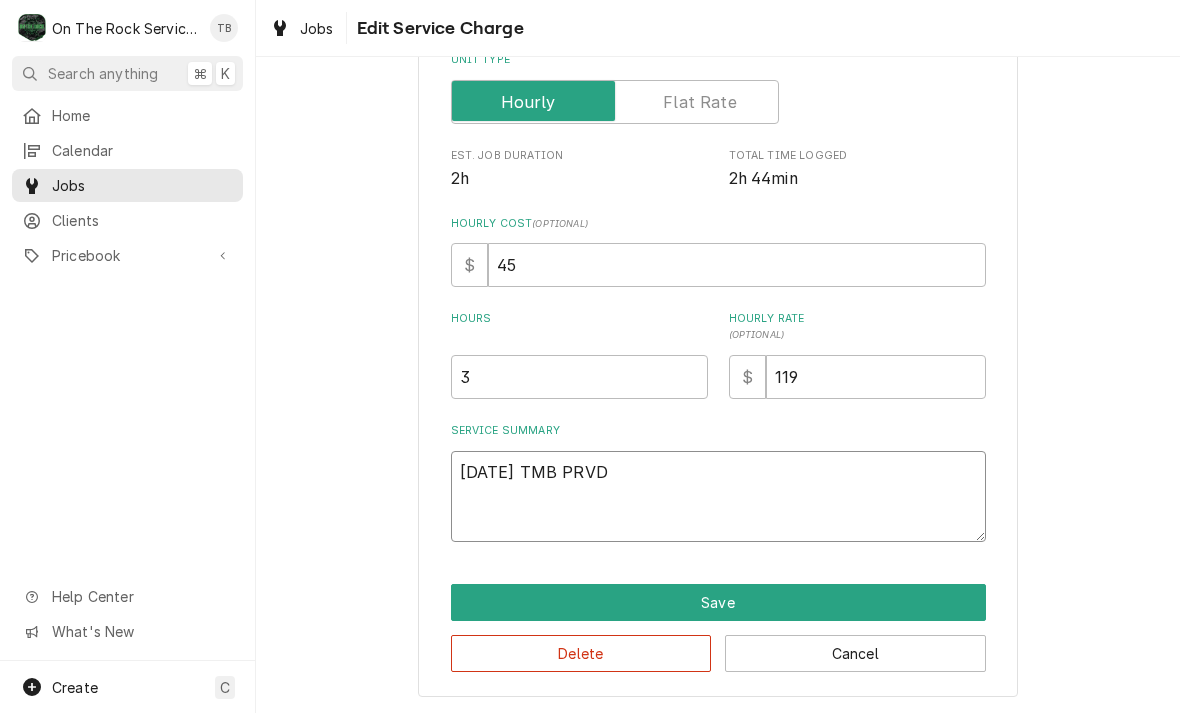 type on "x" 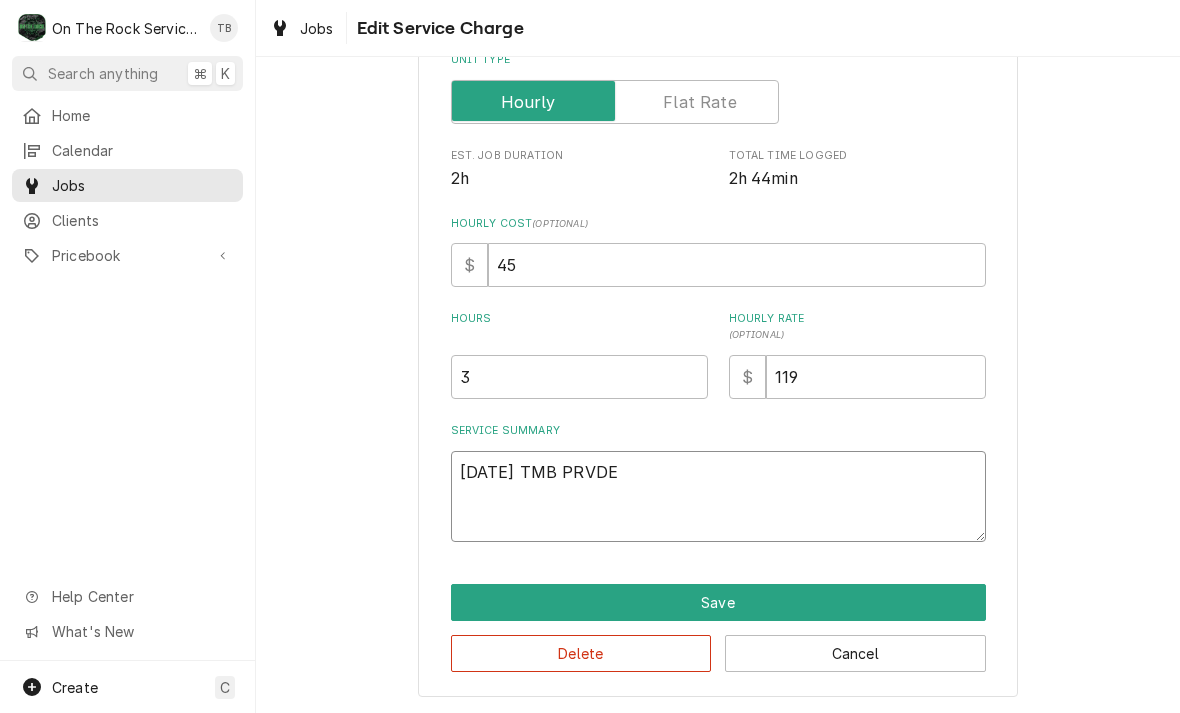type on "x" 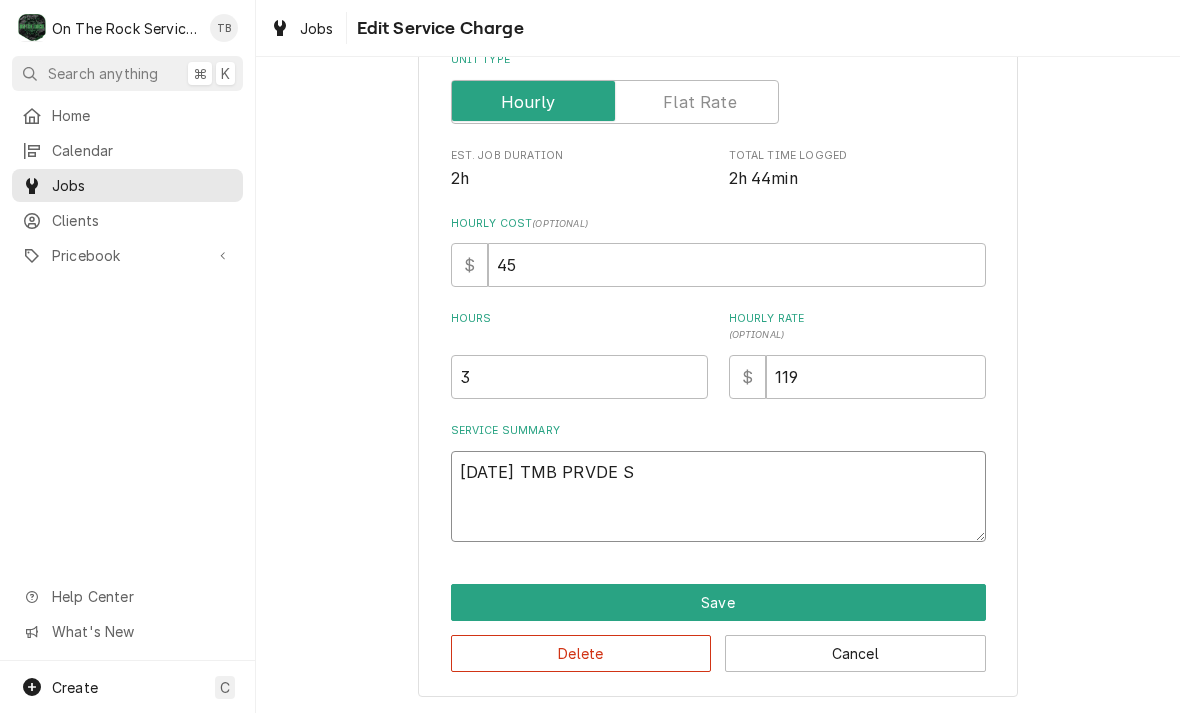 type on "x" 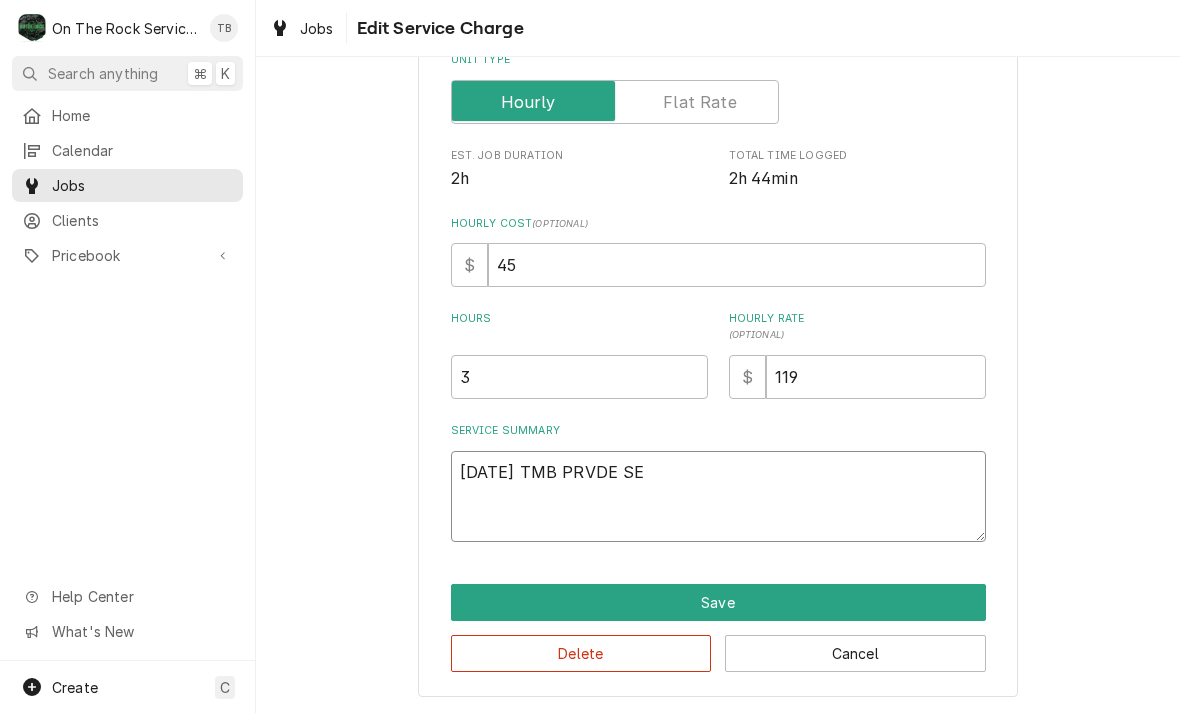 type on "8/6/25 TMB PRVDE SER" 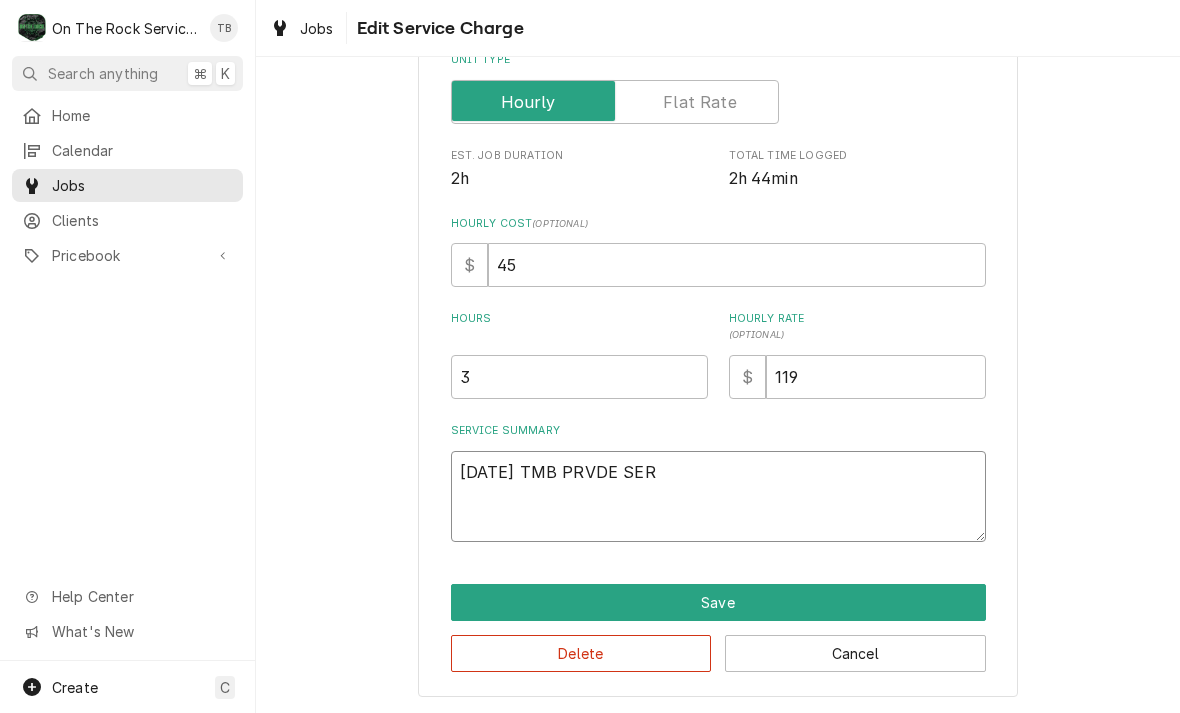 type on "x" 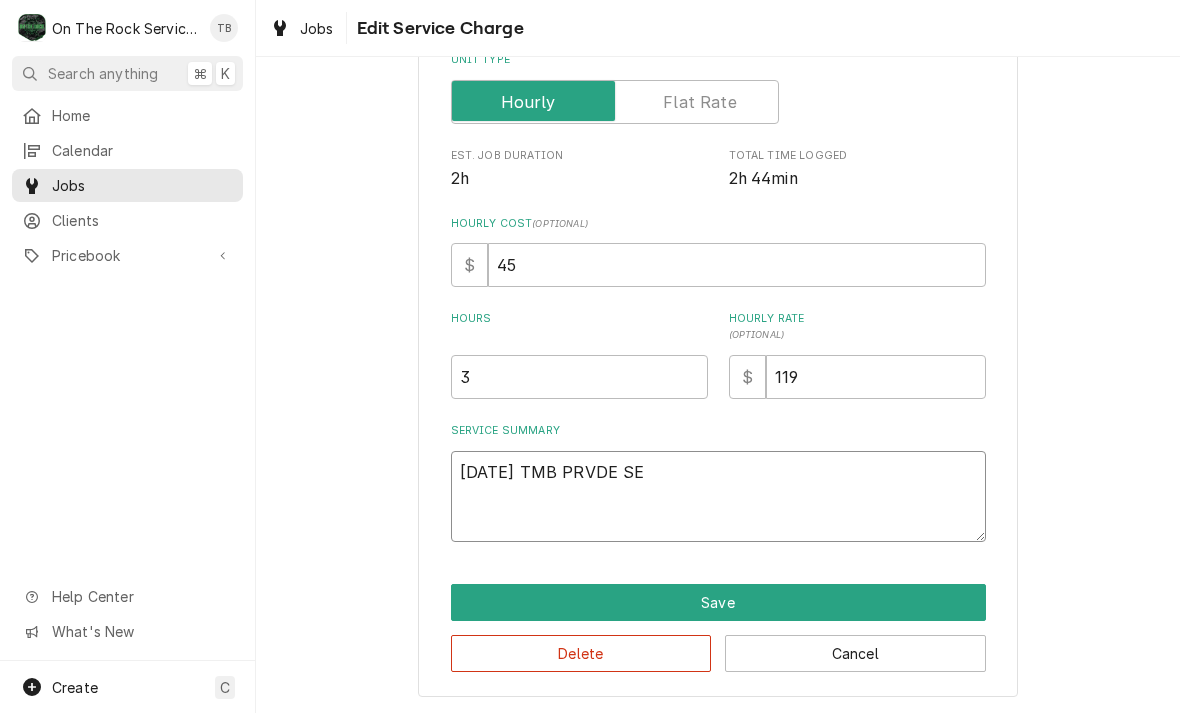 type on "x" 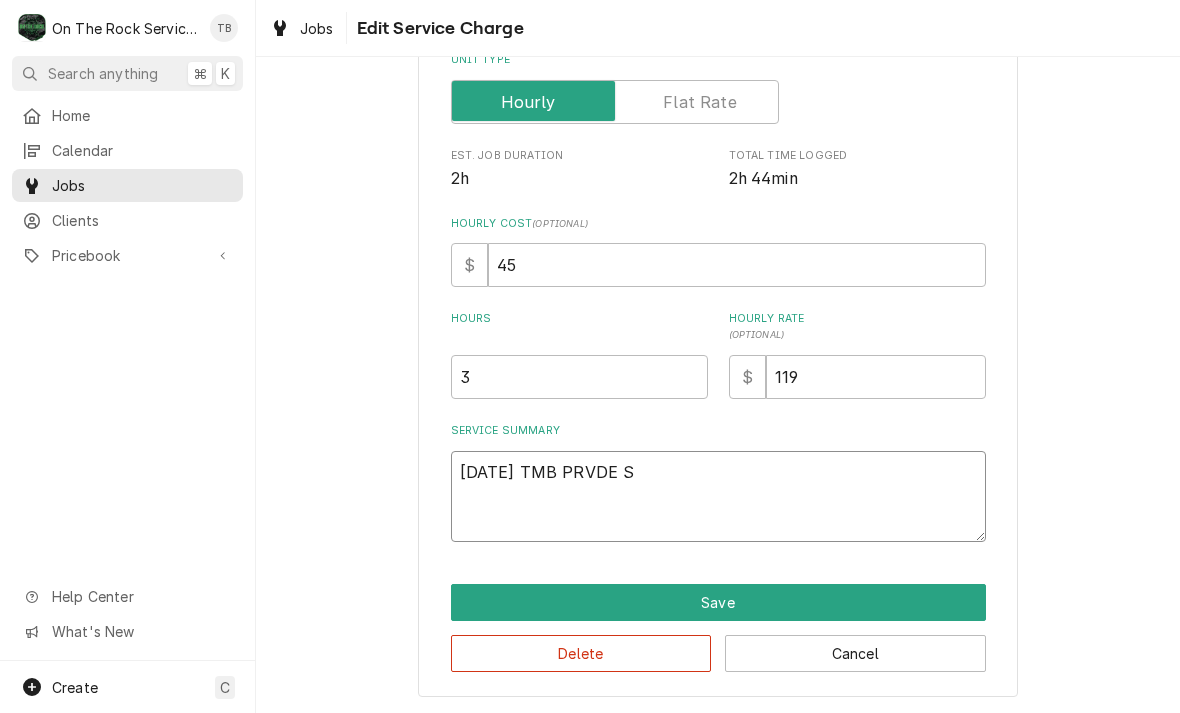 type on "8/6/25 TMB PRVDE" 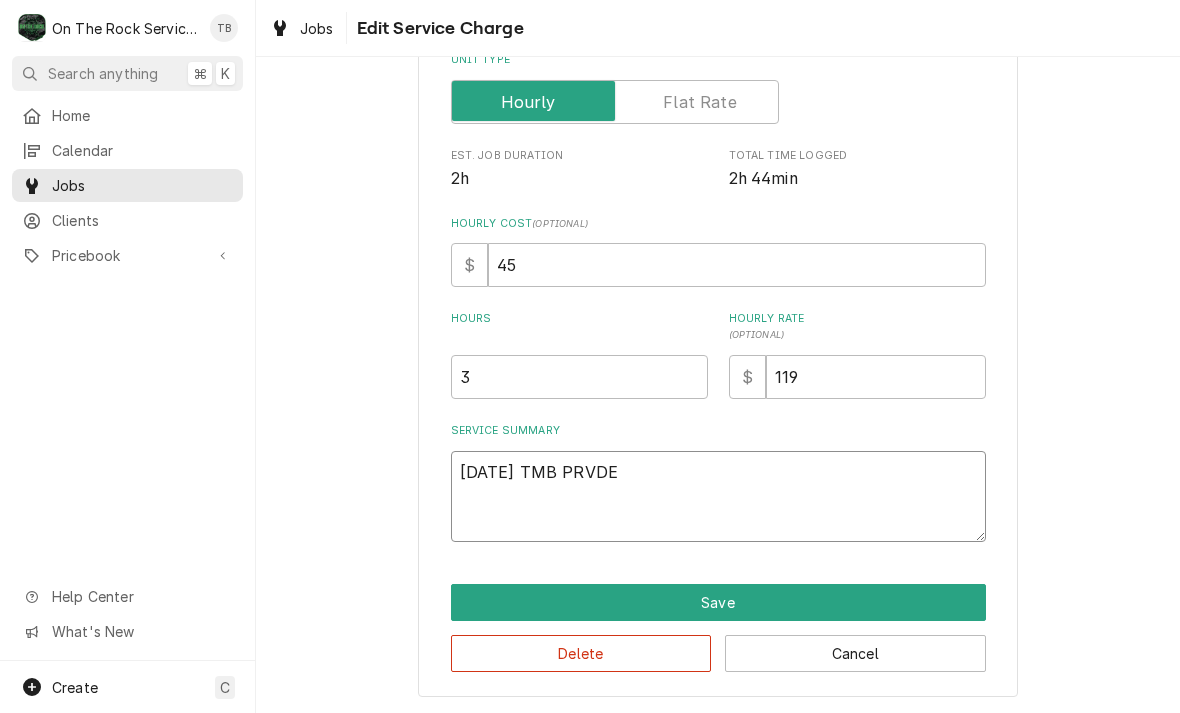 type on "x" 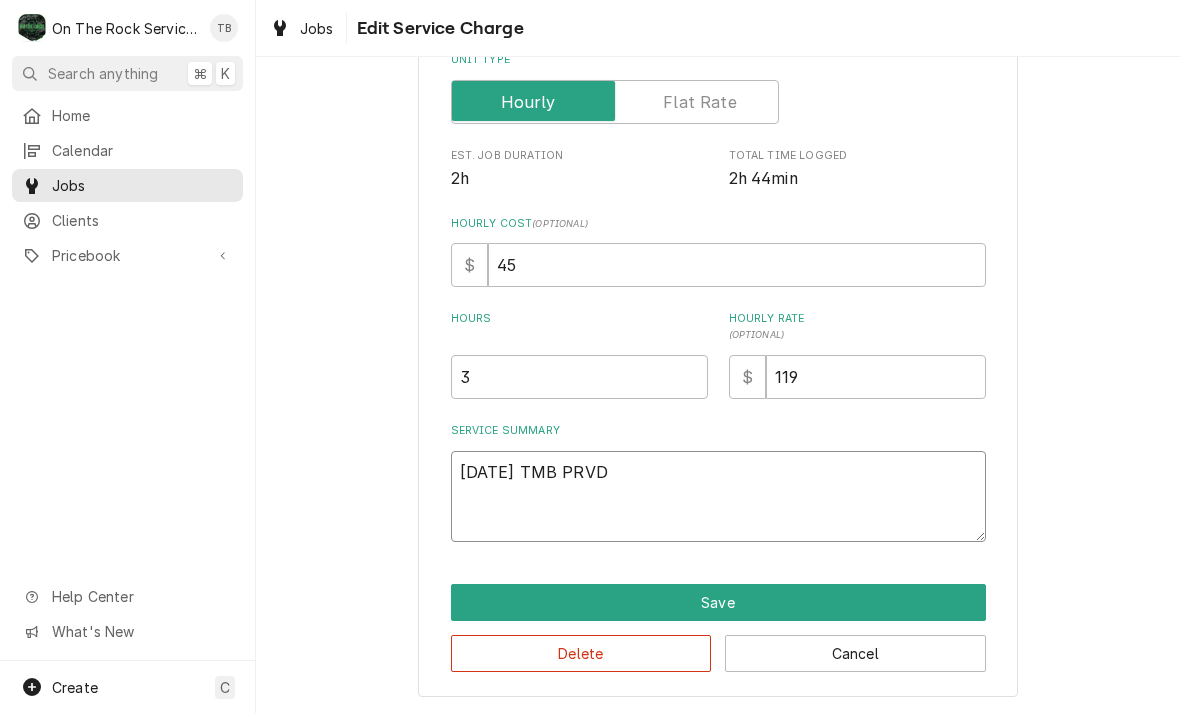 type on "x" 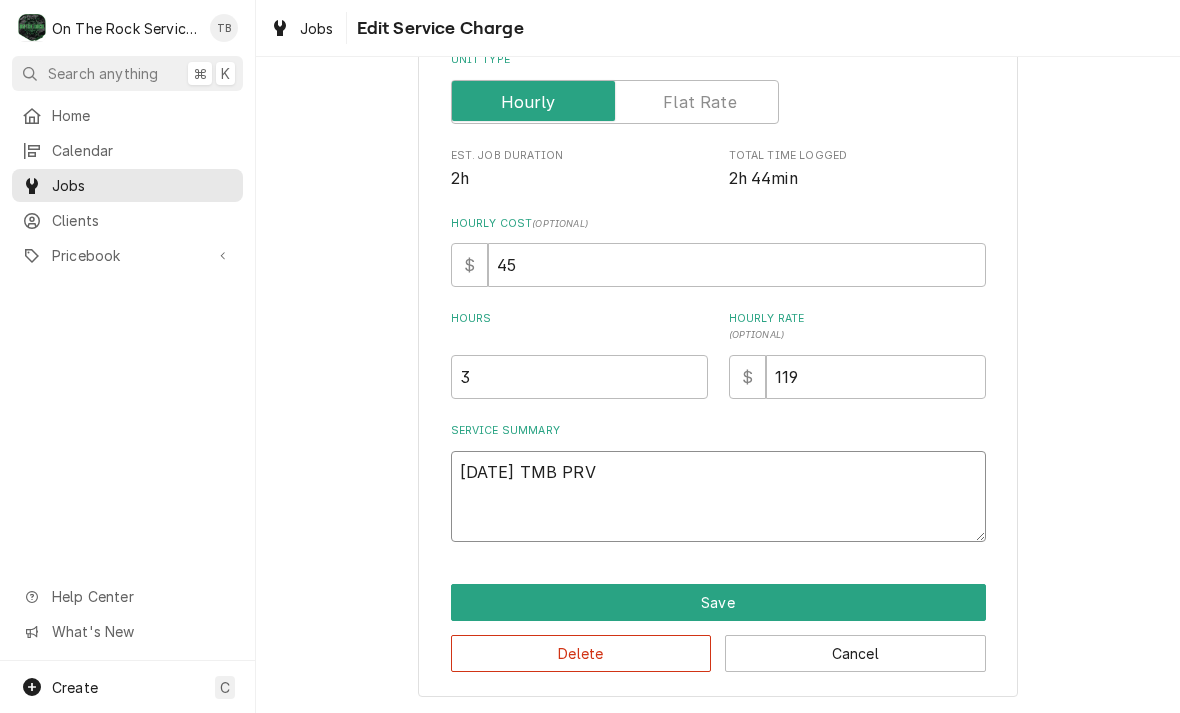 type on "x" 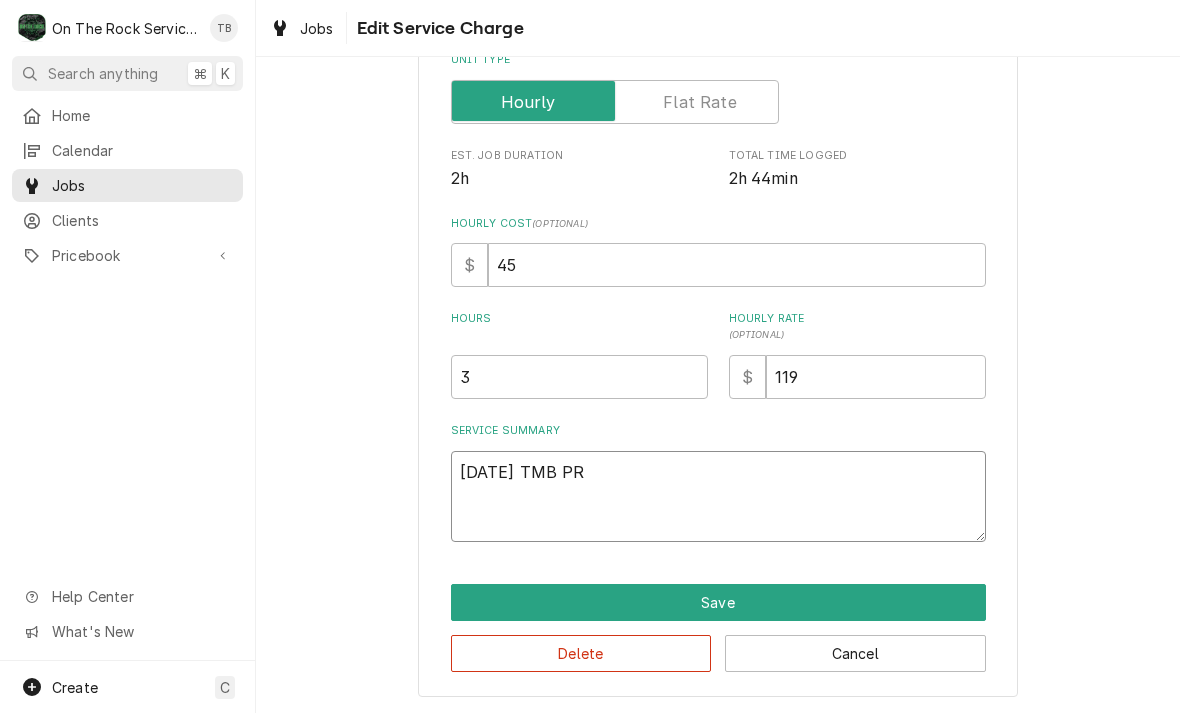 type on "x" 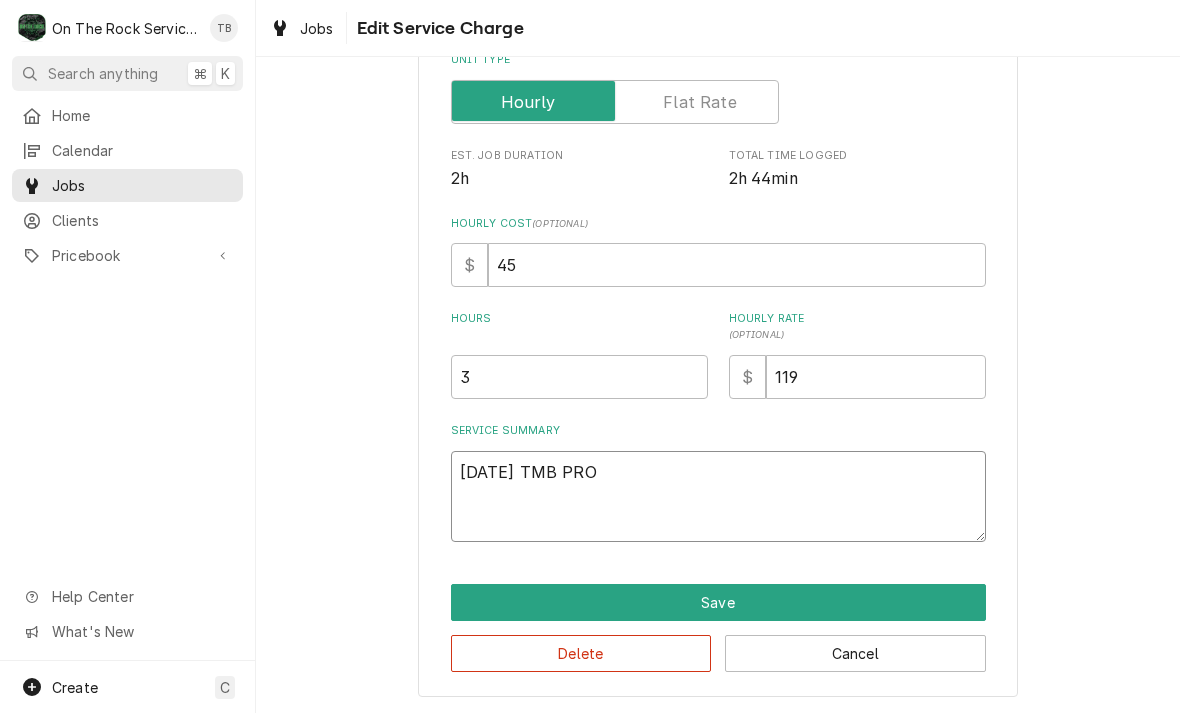 type on "x" 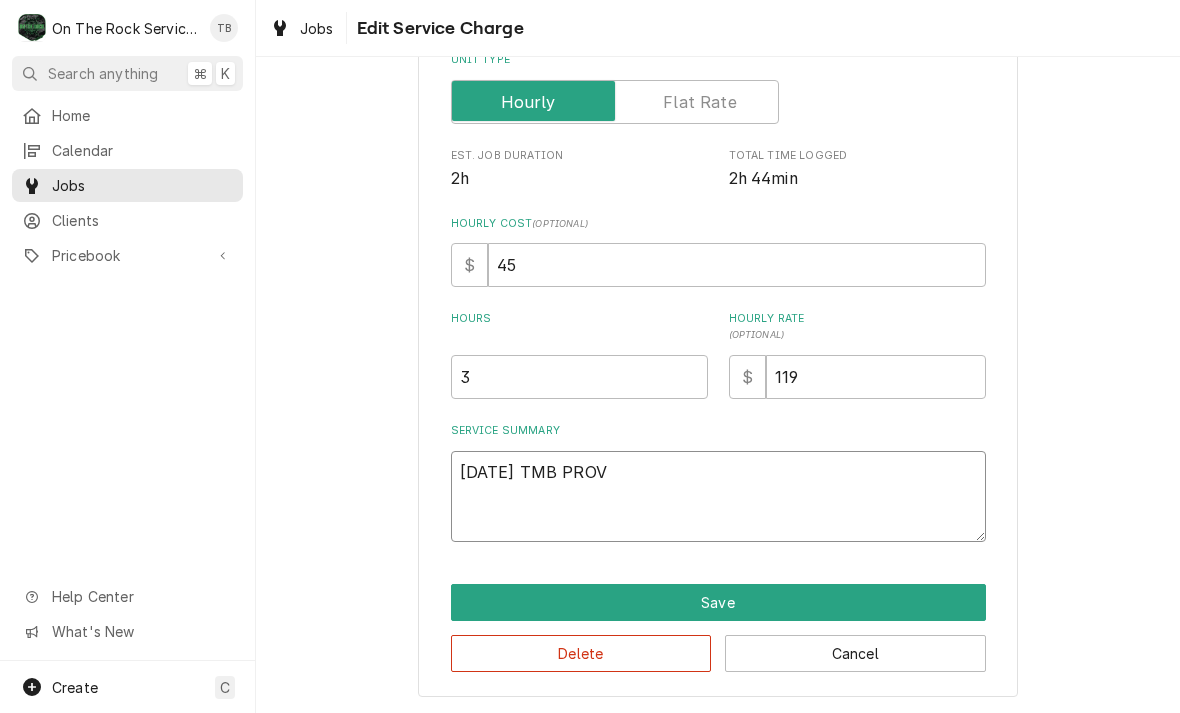 type on "x" 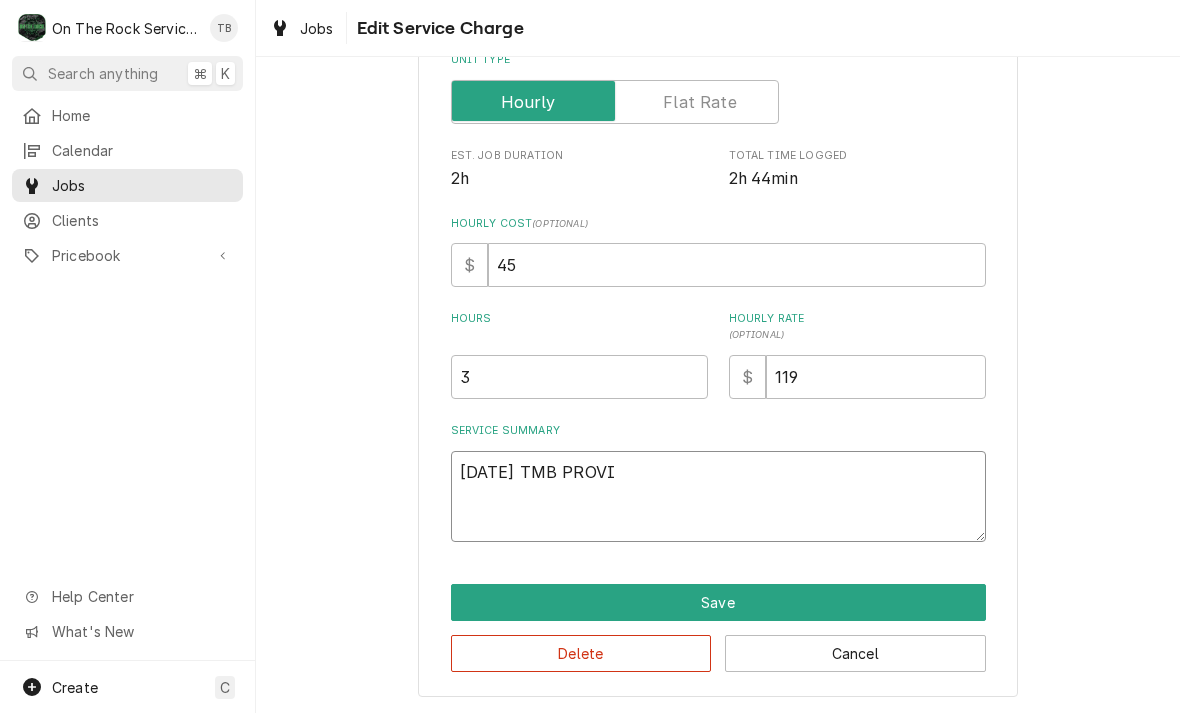 type on "x" 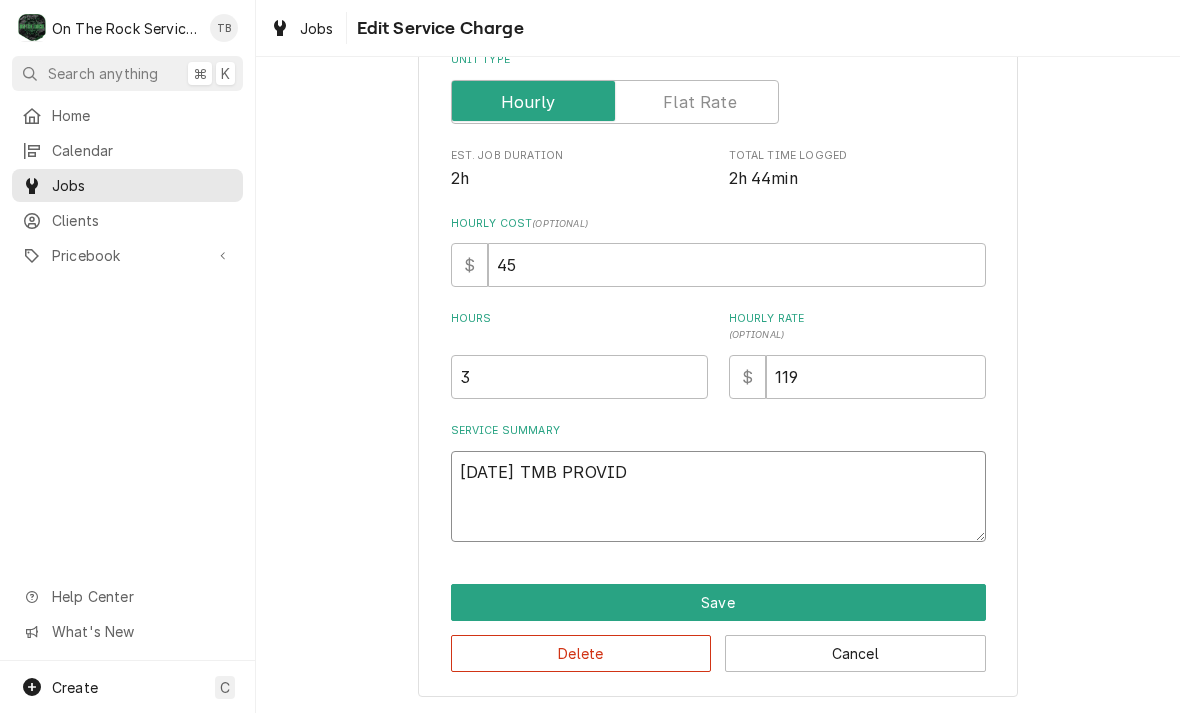 type on "x" 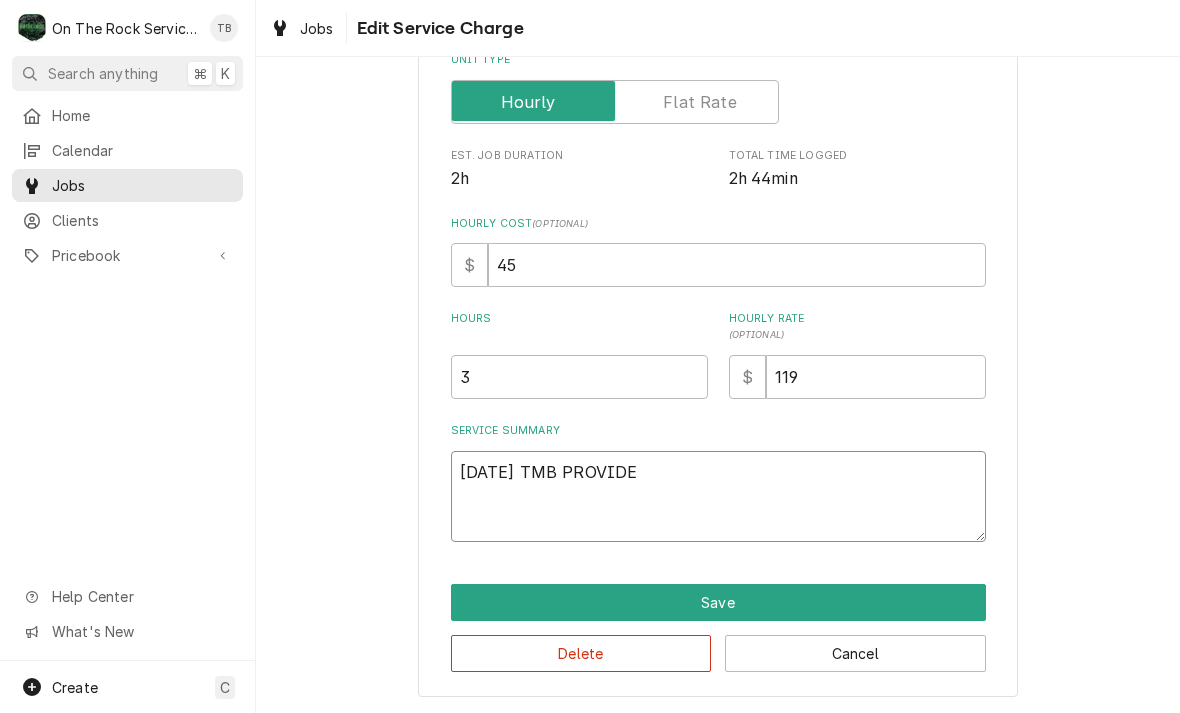 type on "x" 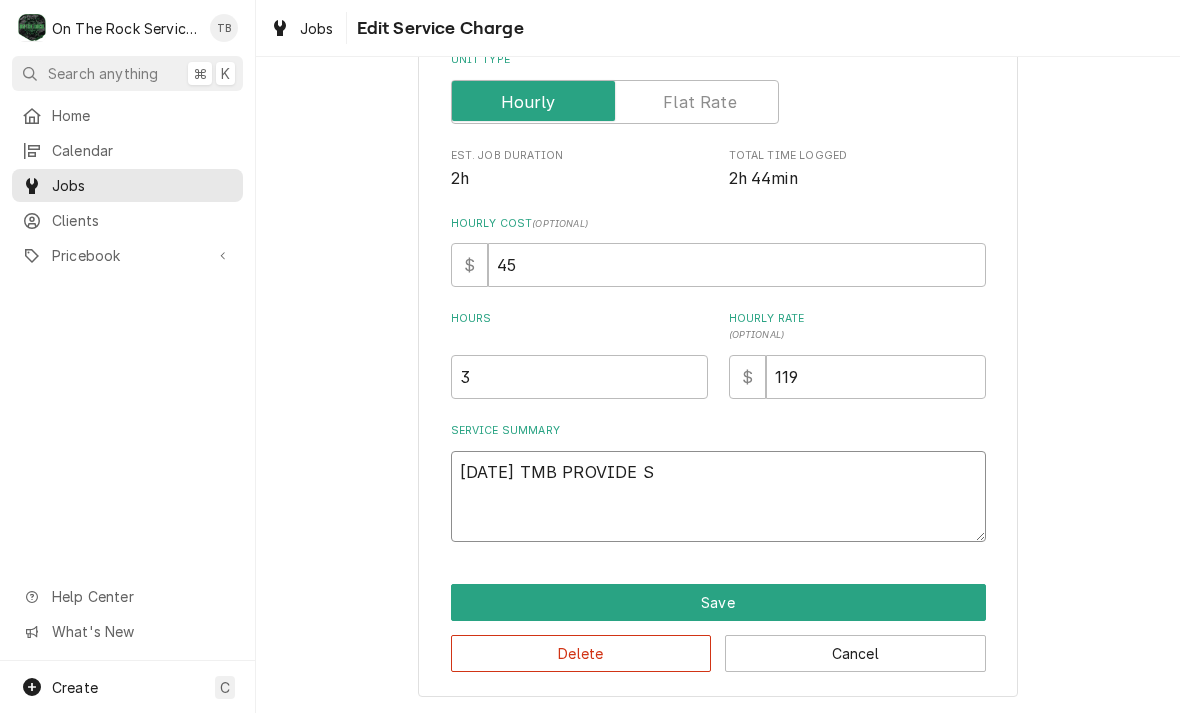 type on "x" 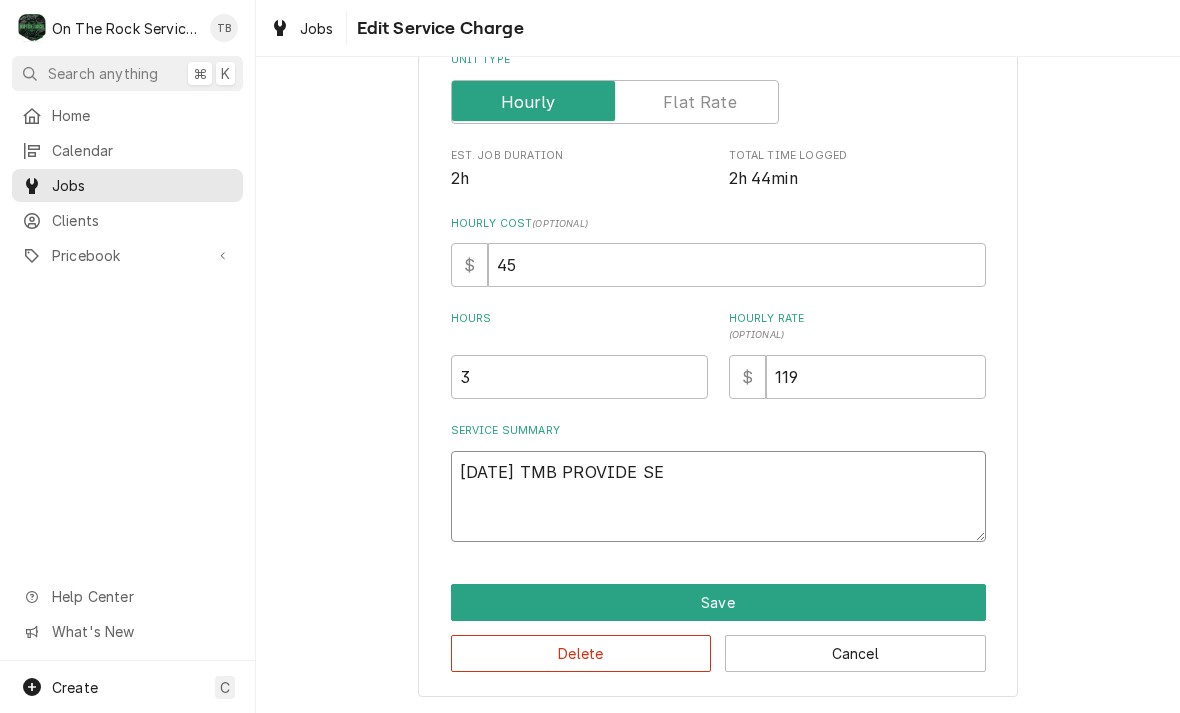 type on "x" 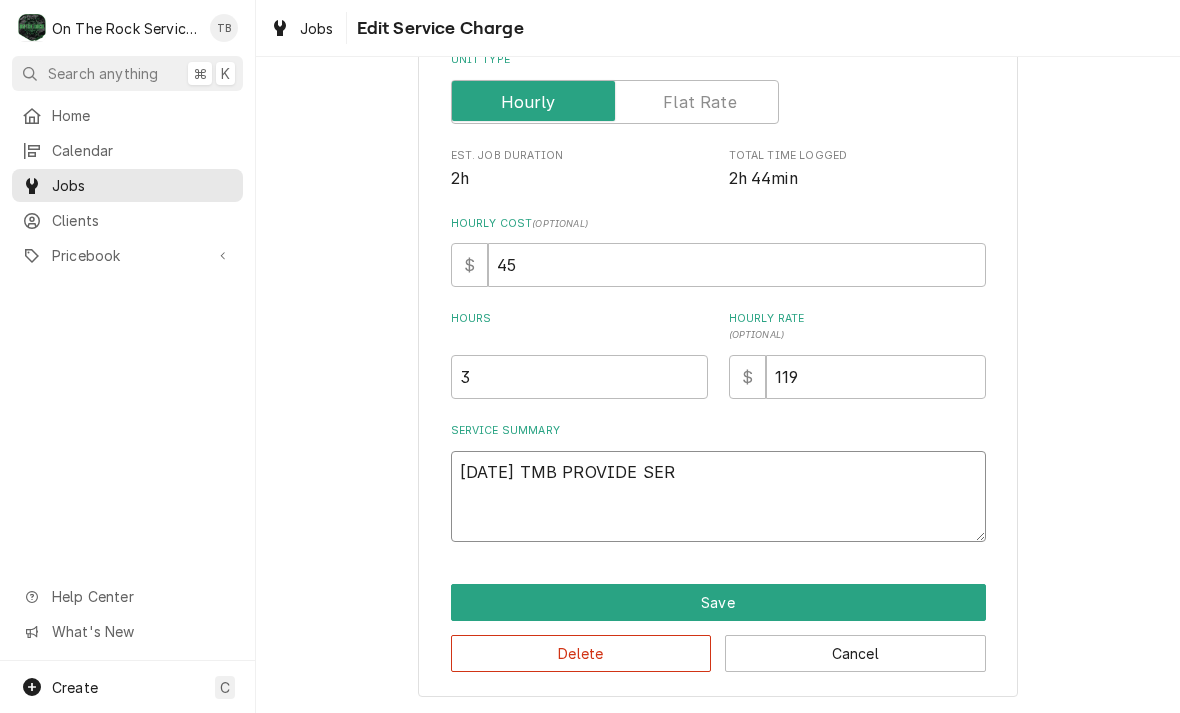 type on "x" 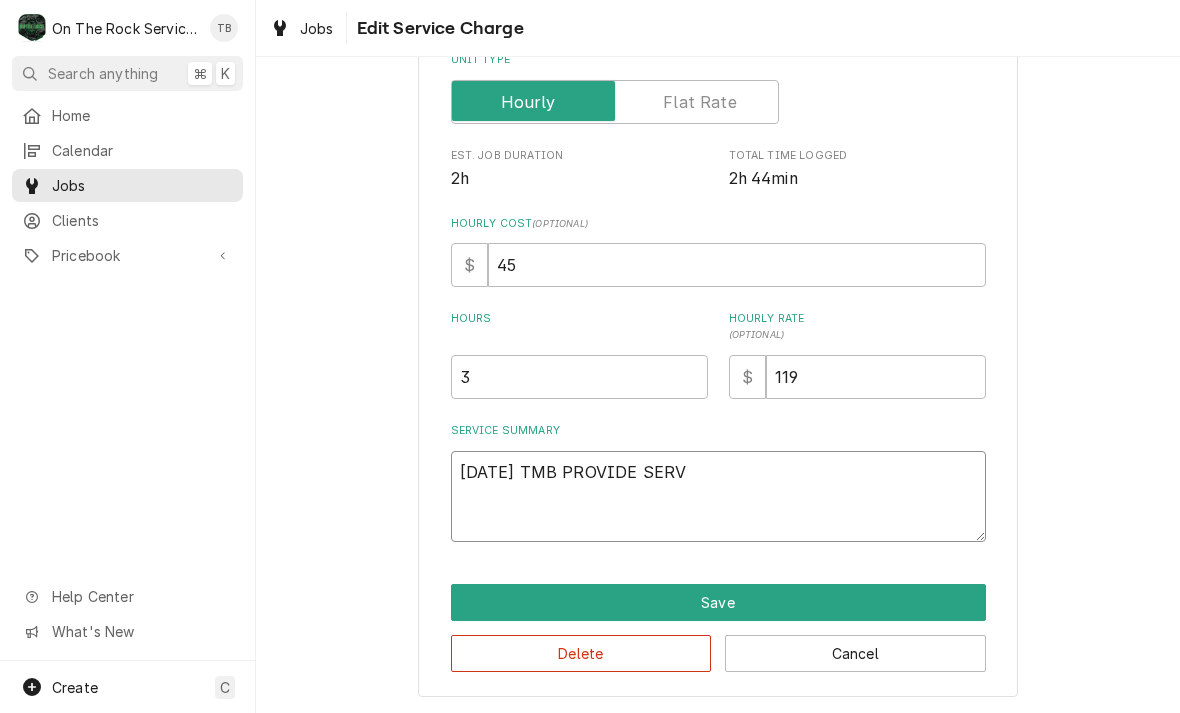 type on "x" 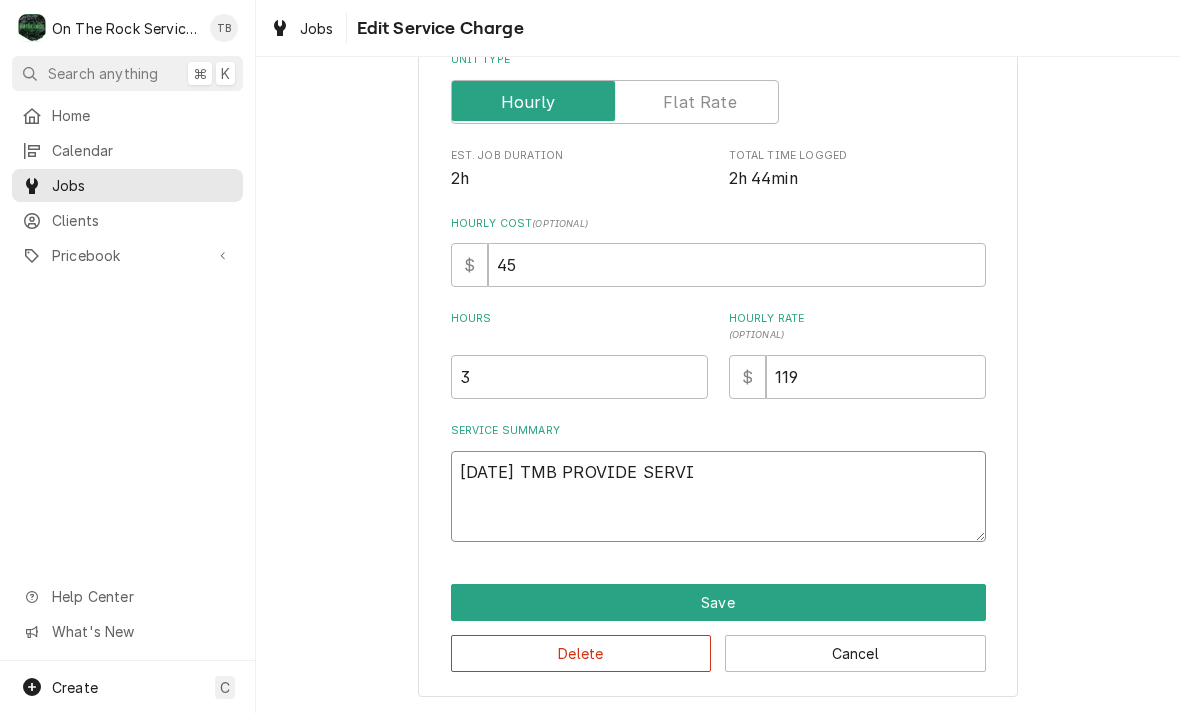 type on "x" 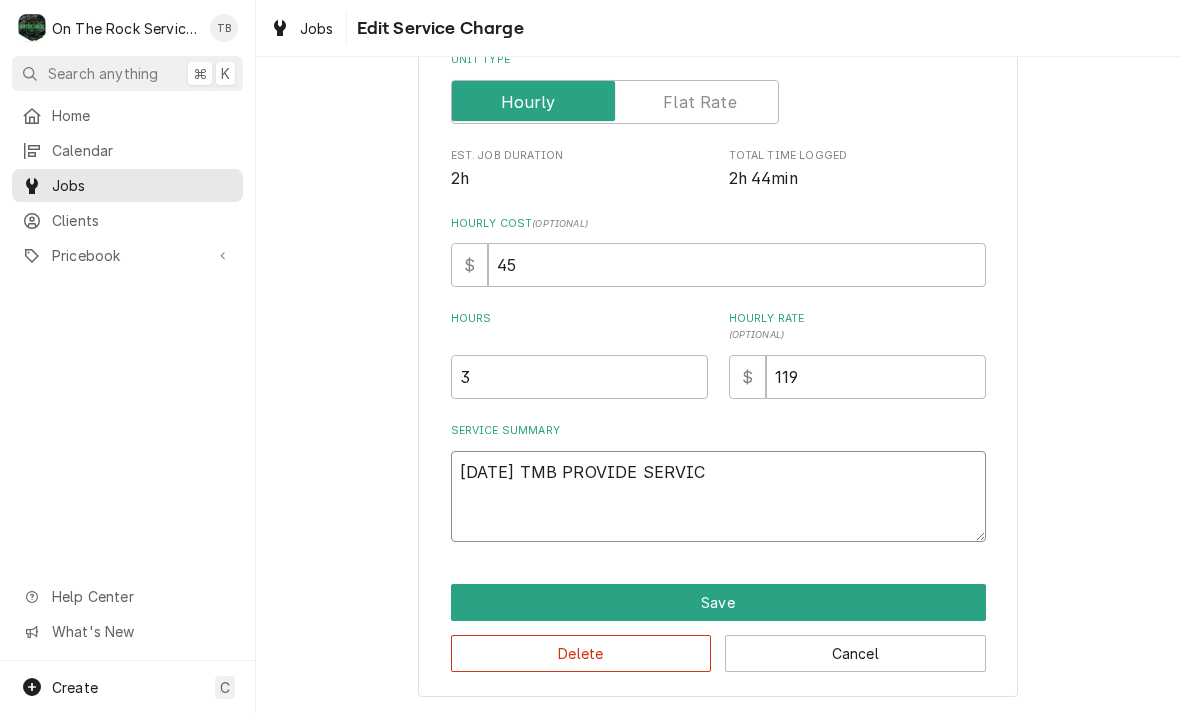 type on "x" 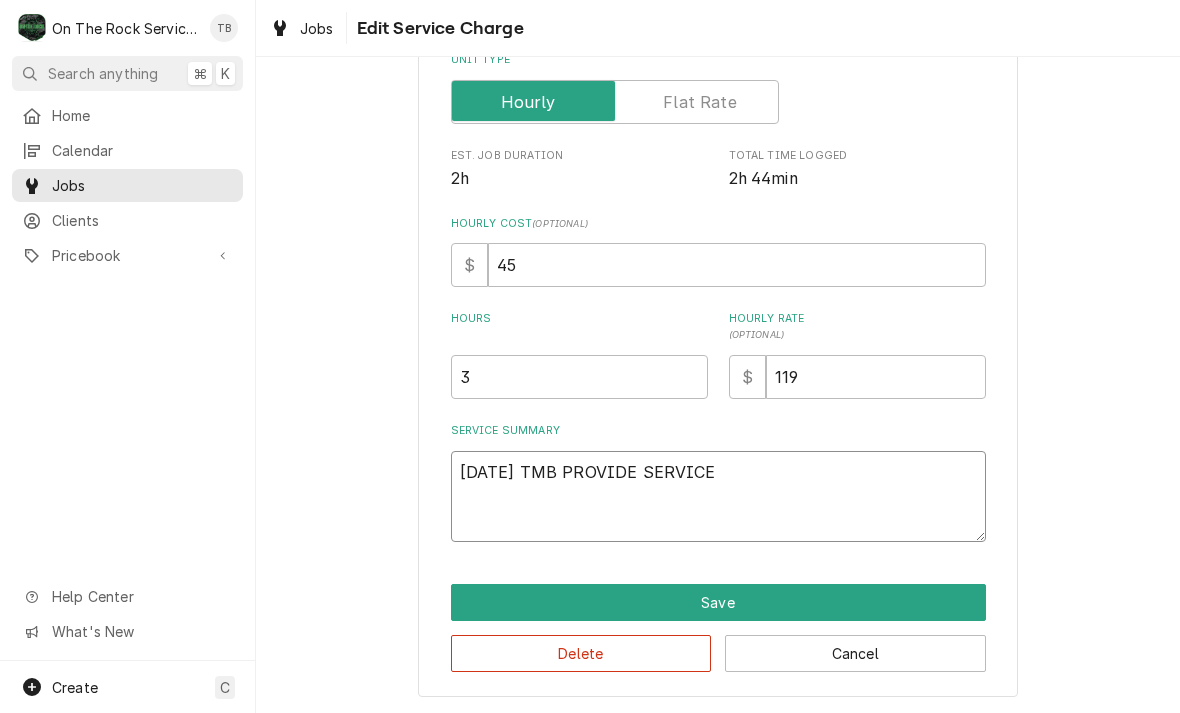 type on "x" 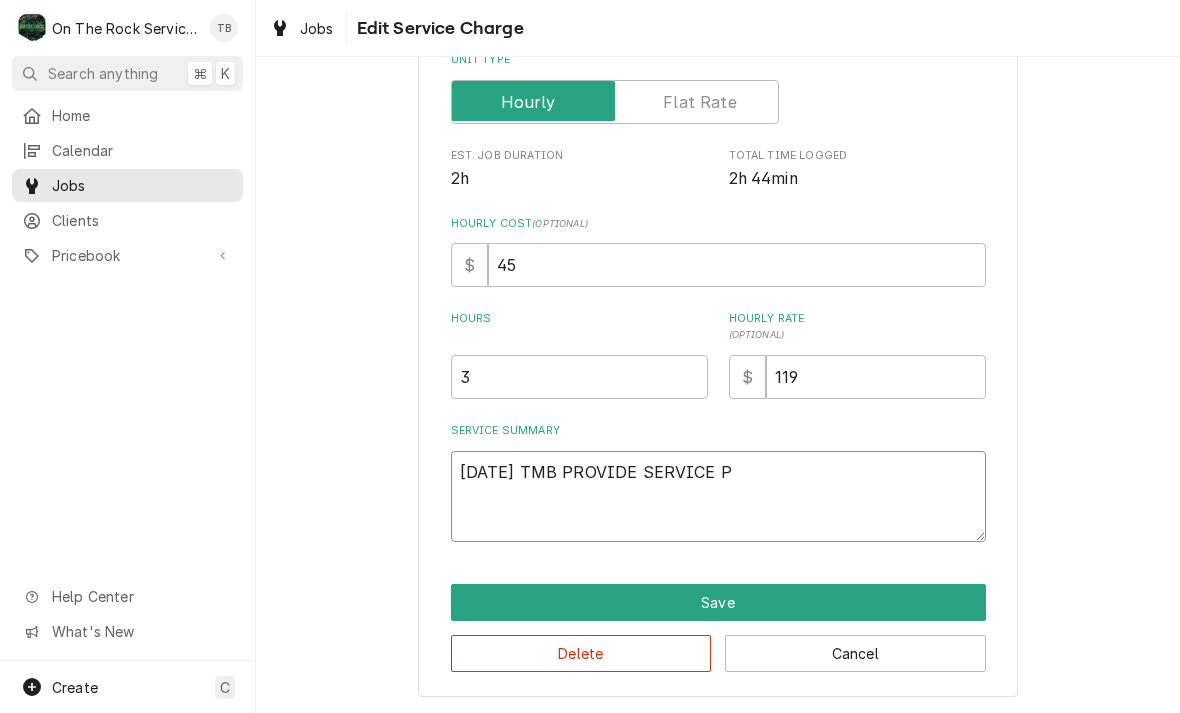 type on "x" 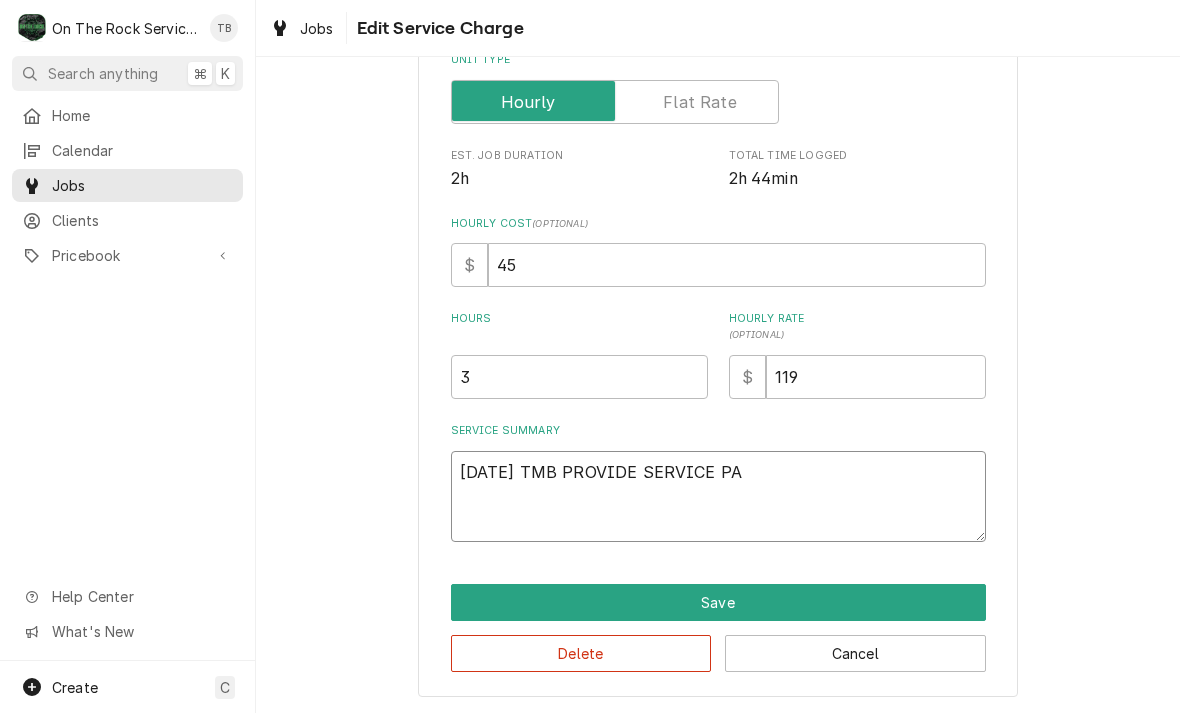 type on "x" 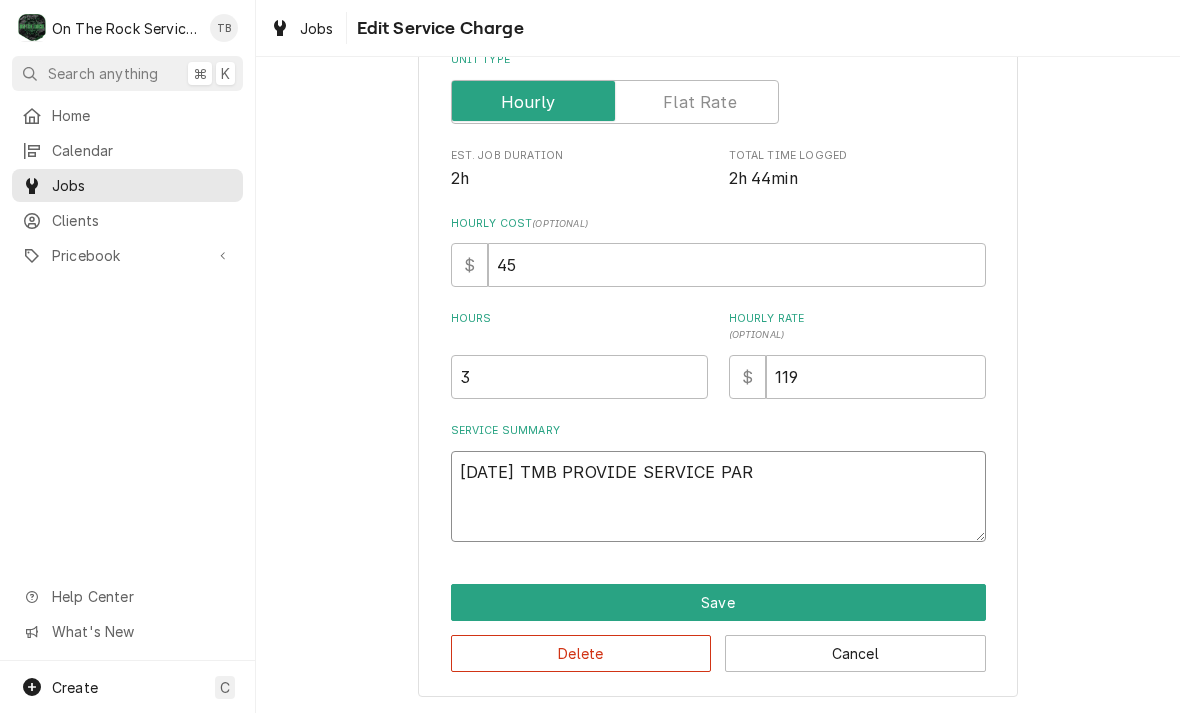 type on "x" 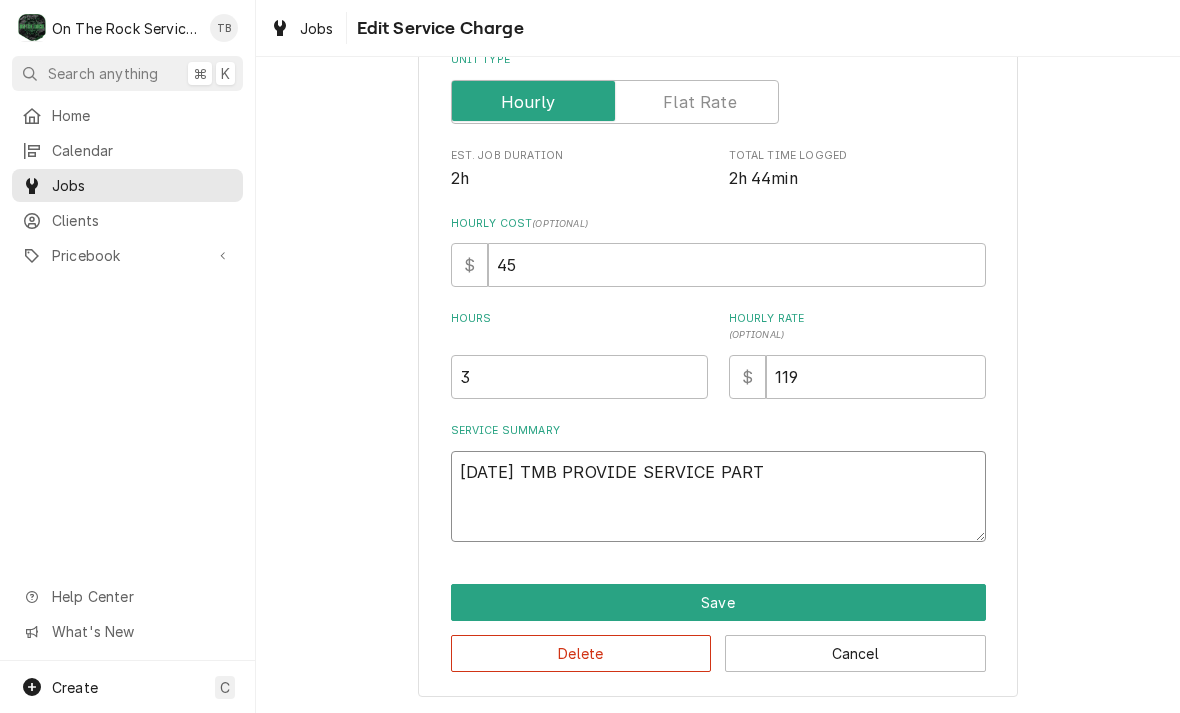 type on "8/6/25 TMB PROVIDE SERVICE PARTS" 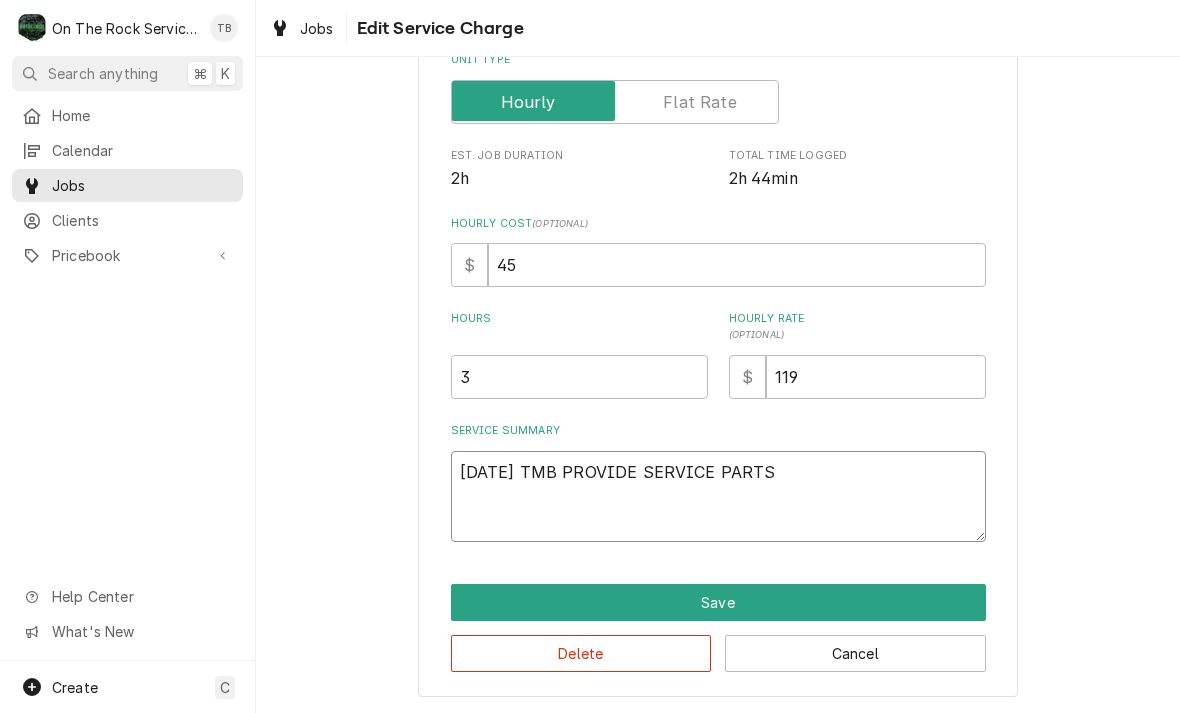 type on "x" 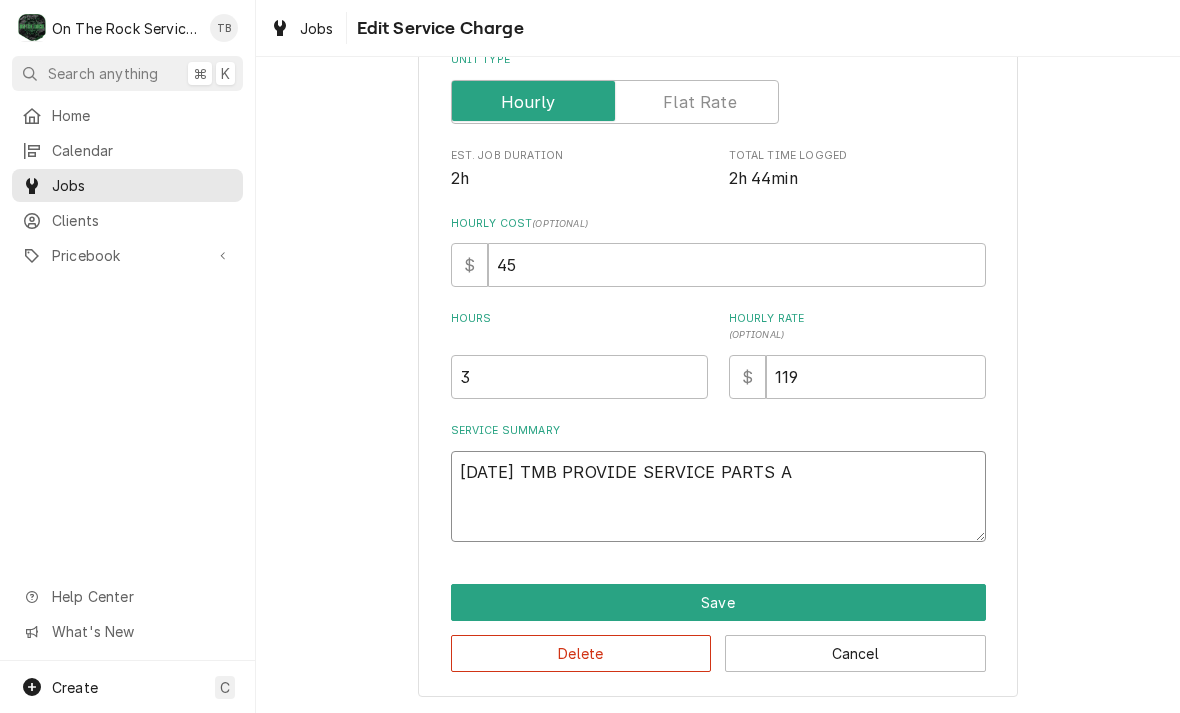 type on "x" 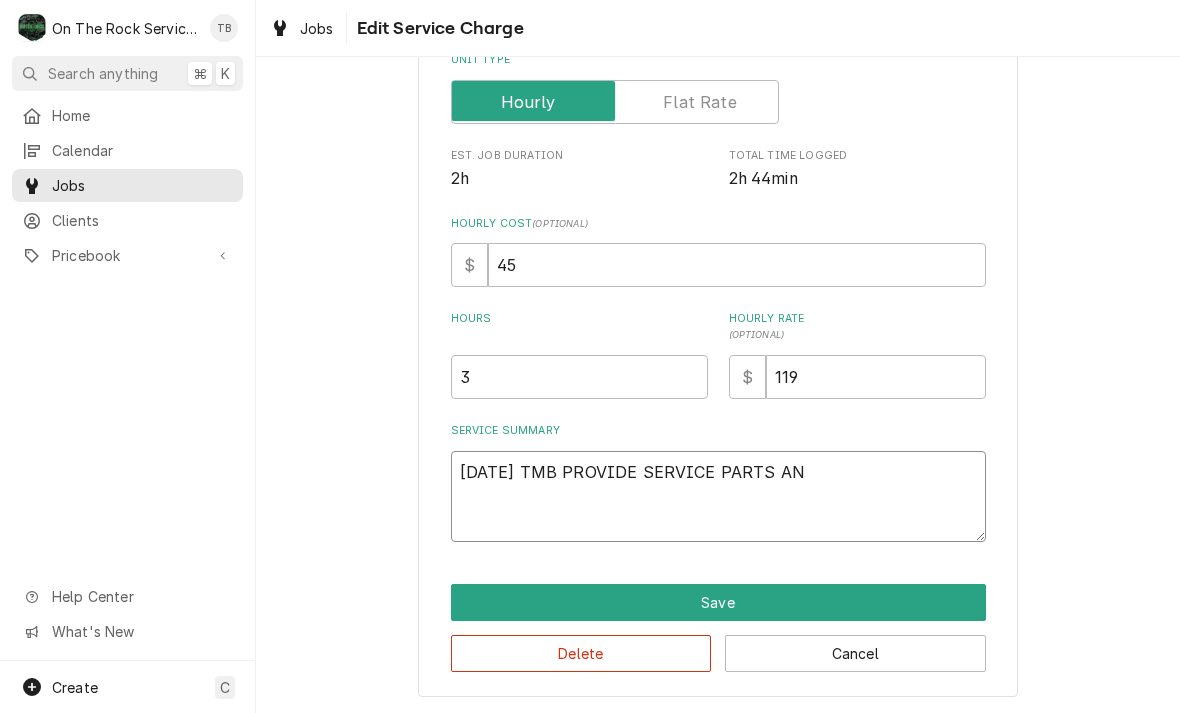 type on "x" 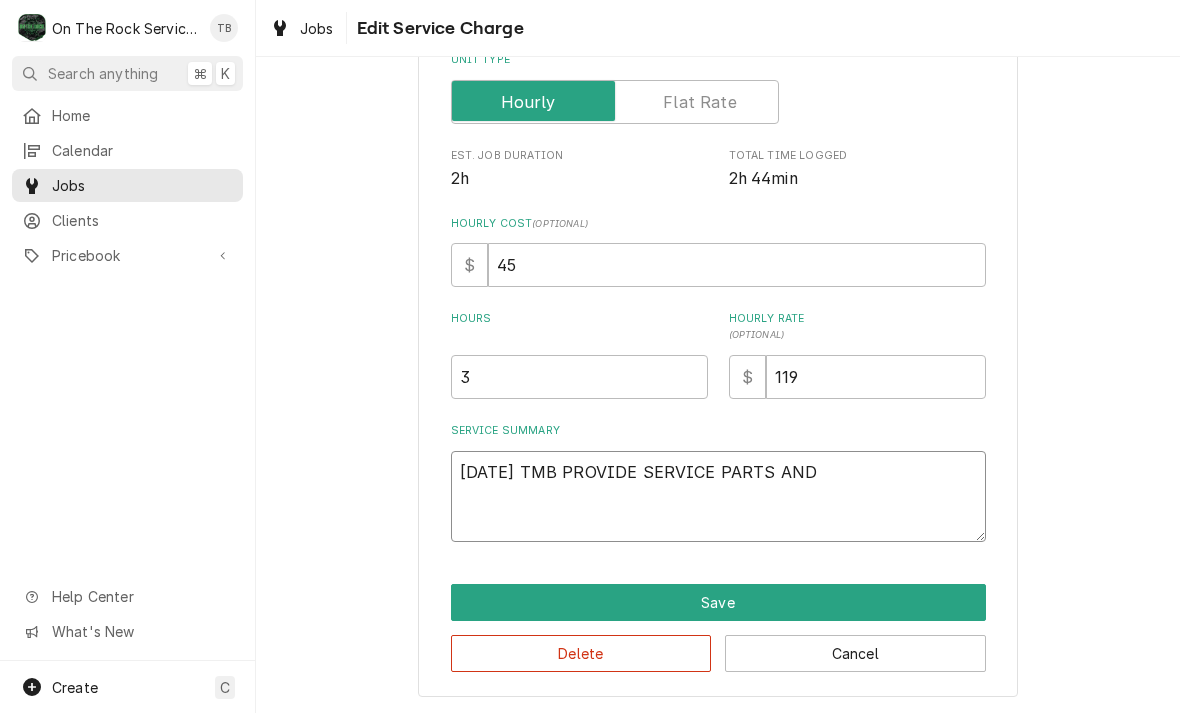 type on "8/6/25 TMB PROVIDE SERVICE PARTS AND" 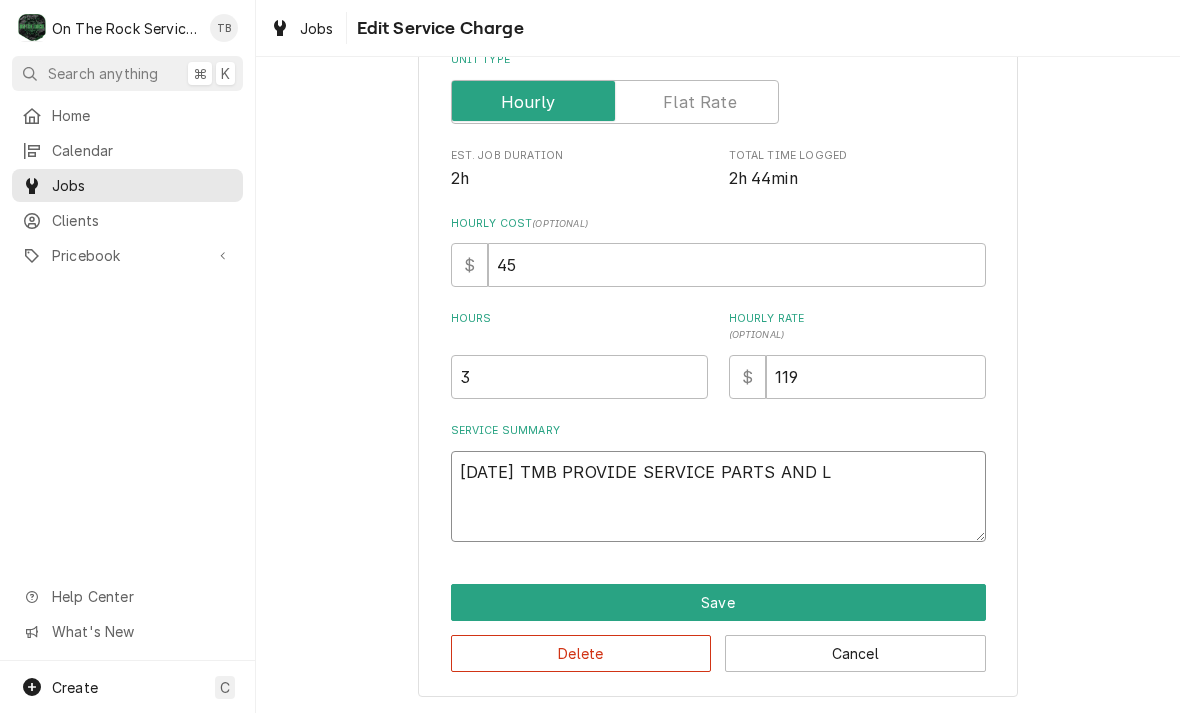 type on "8/6/25 TMB PROVIDE SERVICE PARTS AND LA" 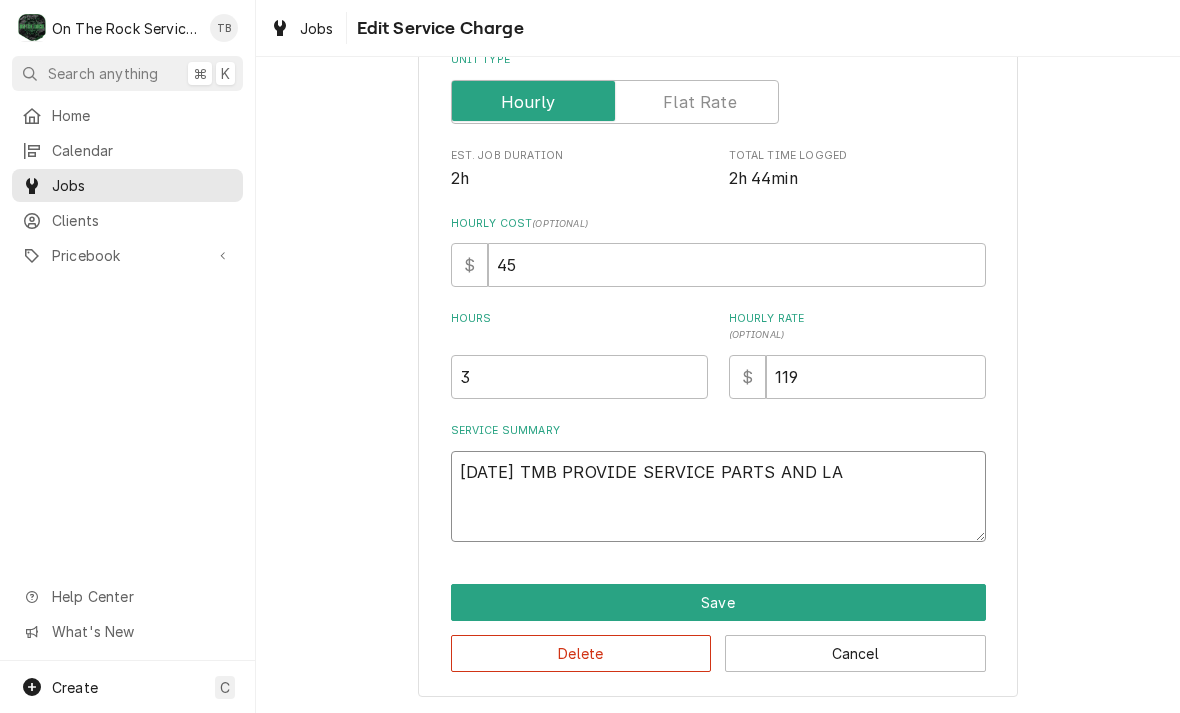 type on "x" 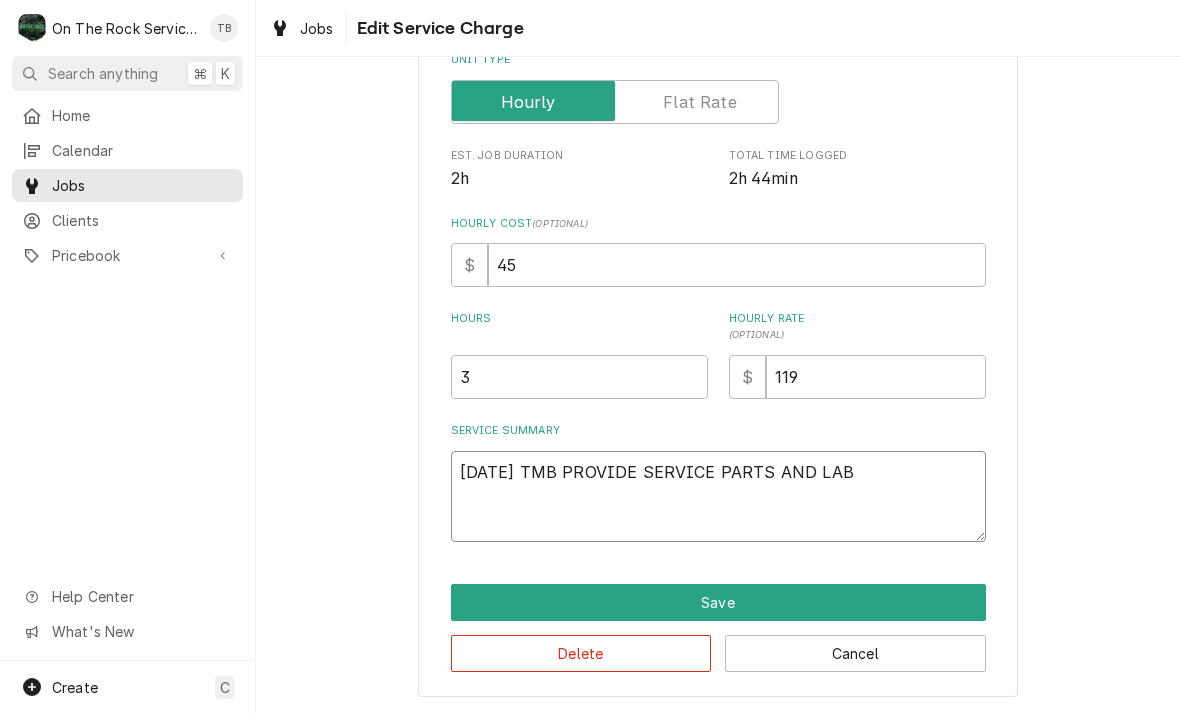 type on "x" 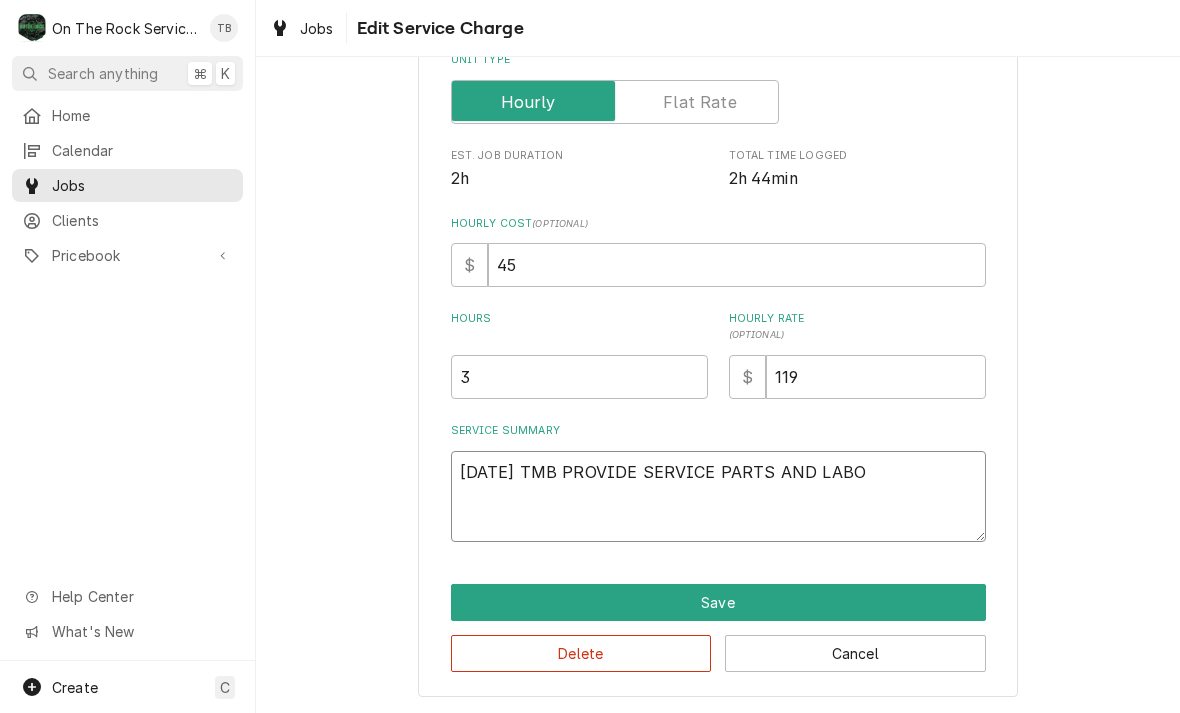 type on "x" 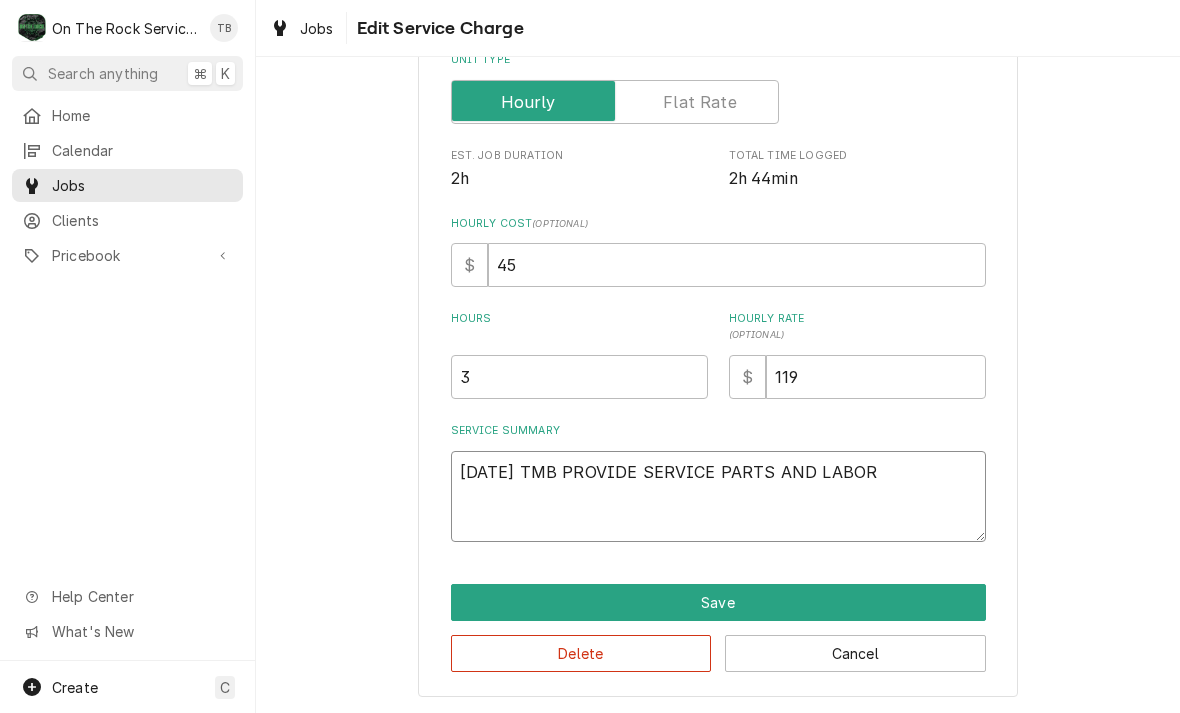 type on "x" 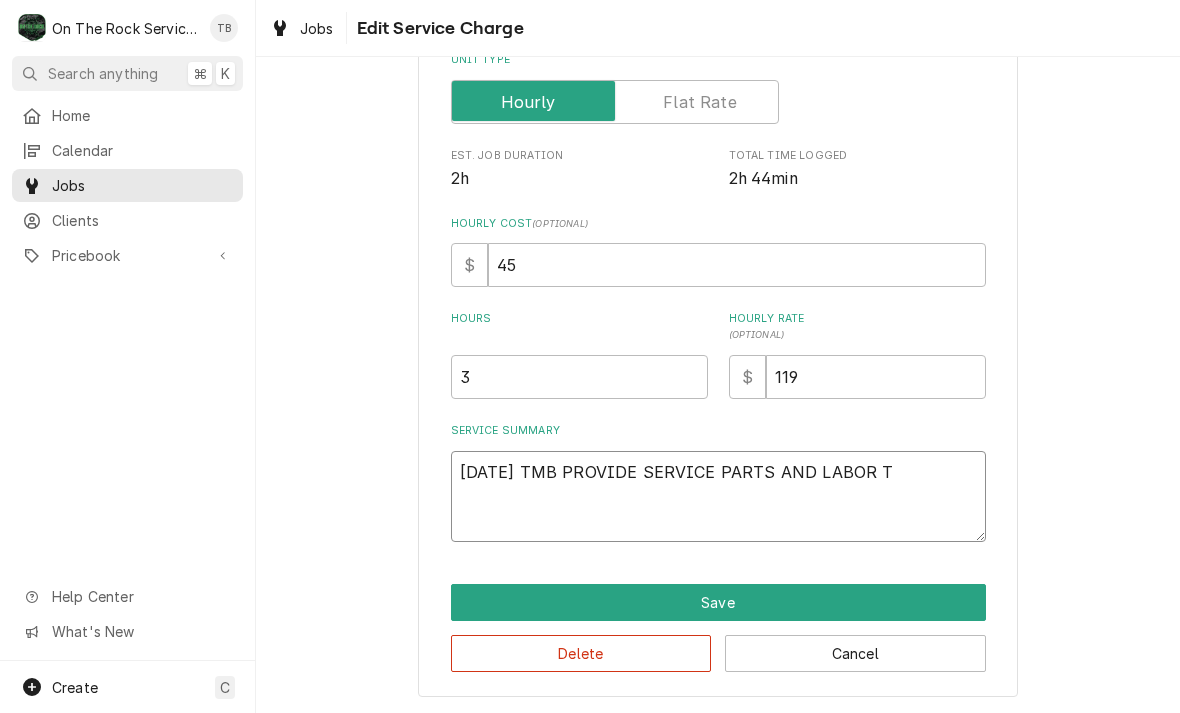 type on "x" 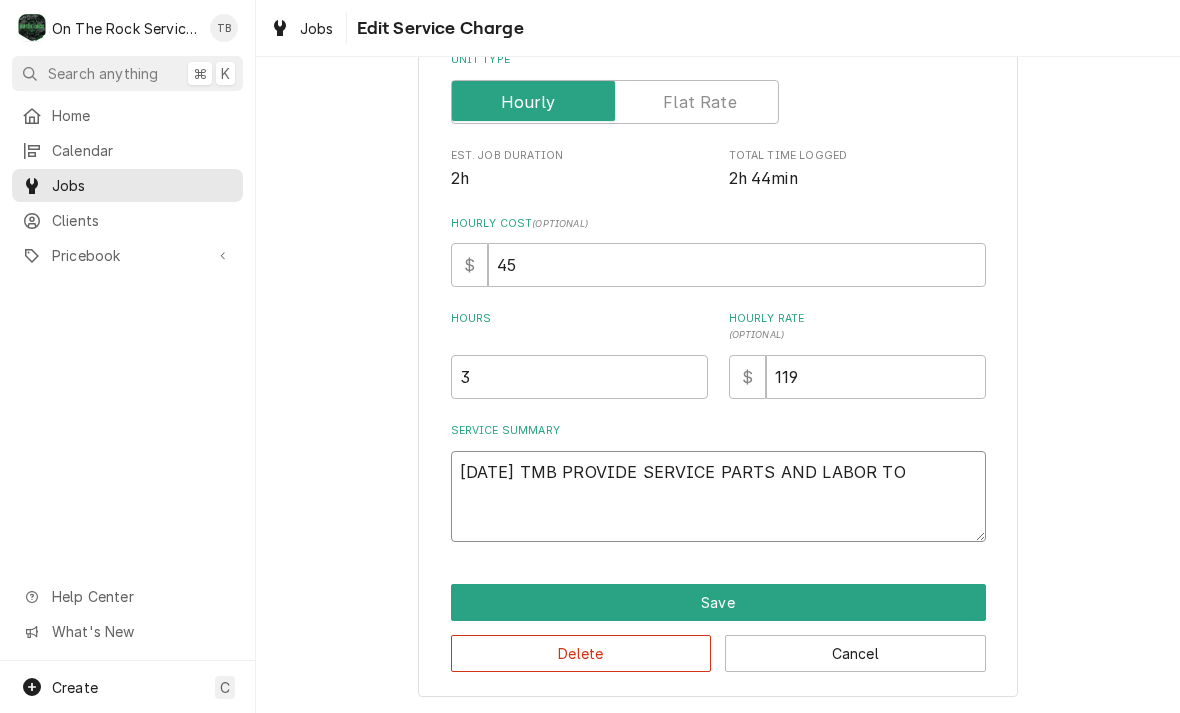 type on "x" 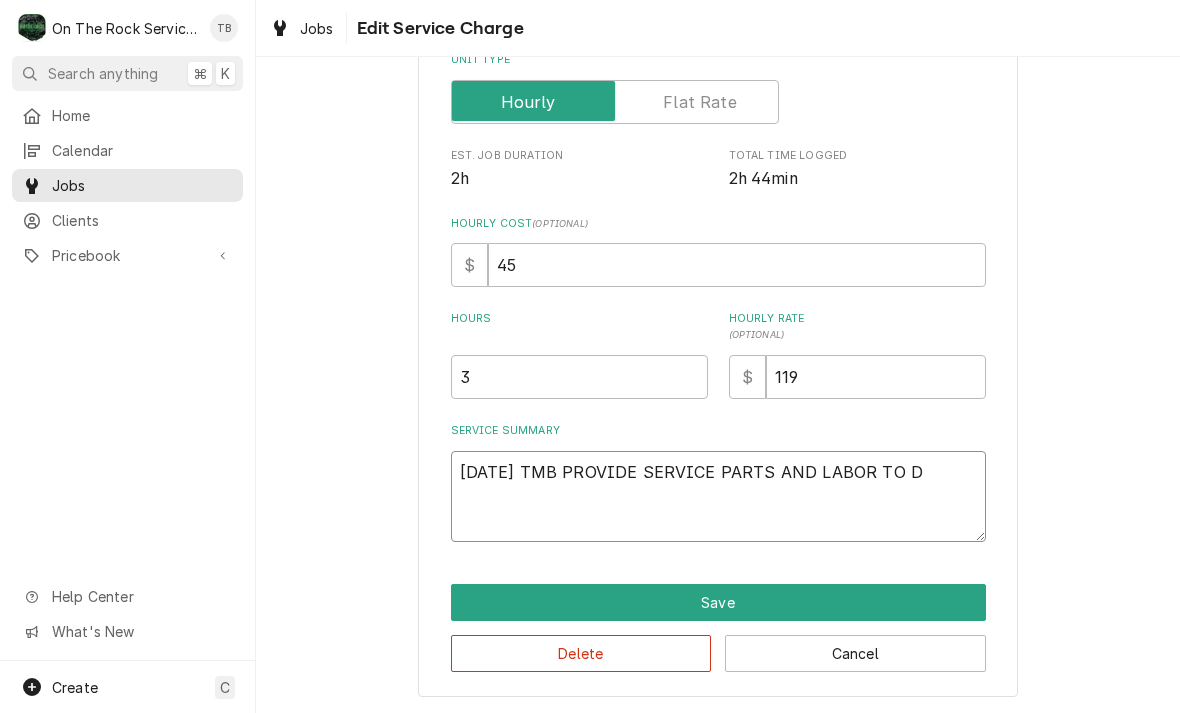 type on "x" 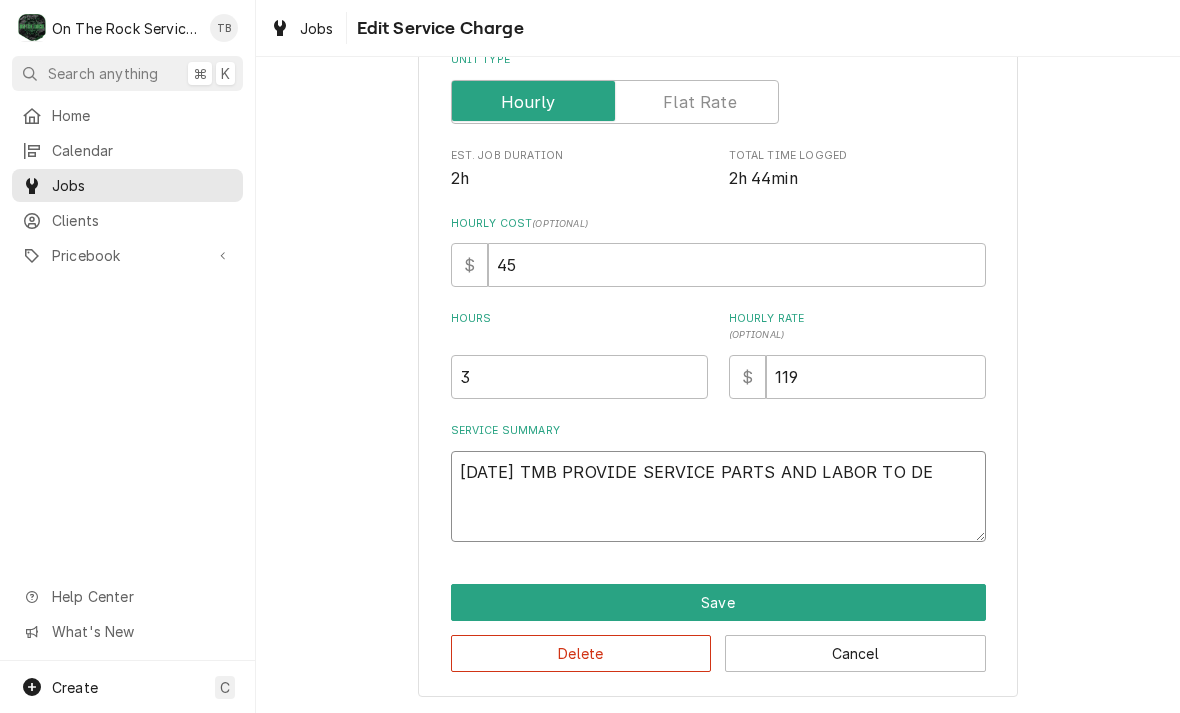 type on "x" 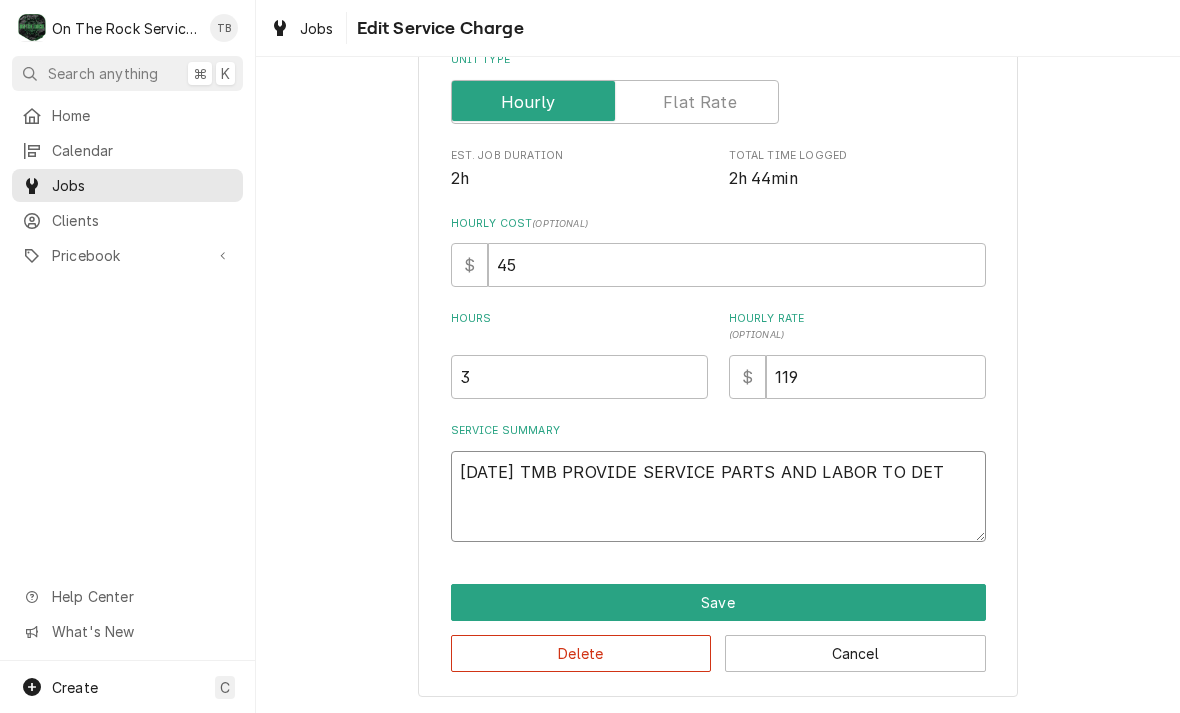 type on "x" 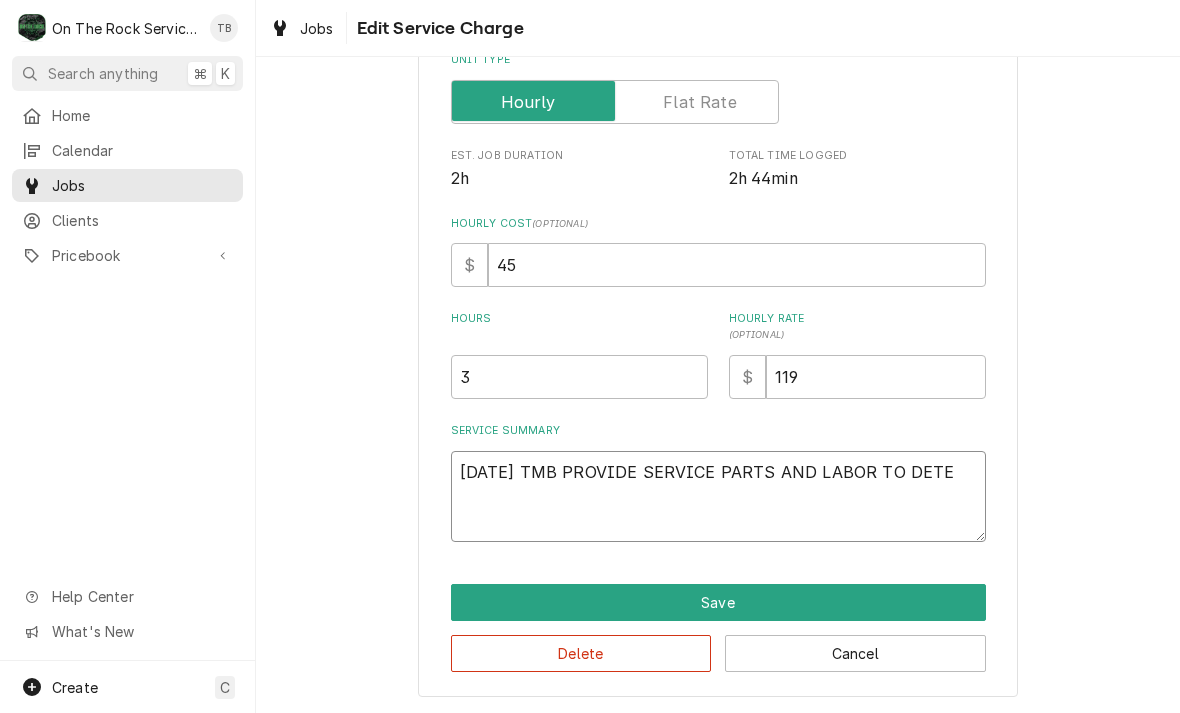type on "x" 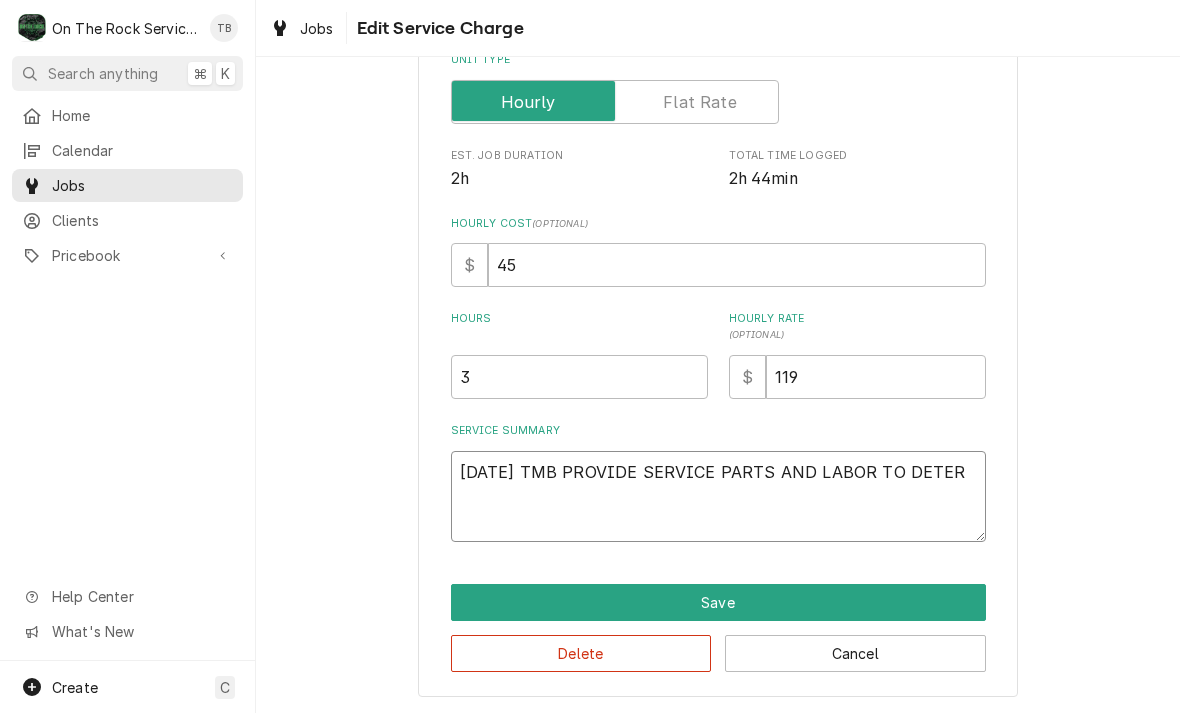 type on "8/6/25 TMB PROVIDE SERVICE PARTS AND LABOR TO DETERM" 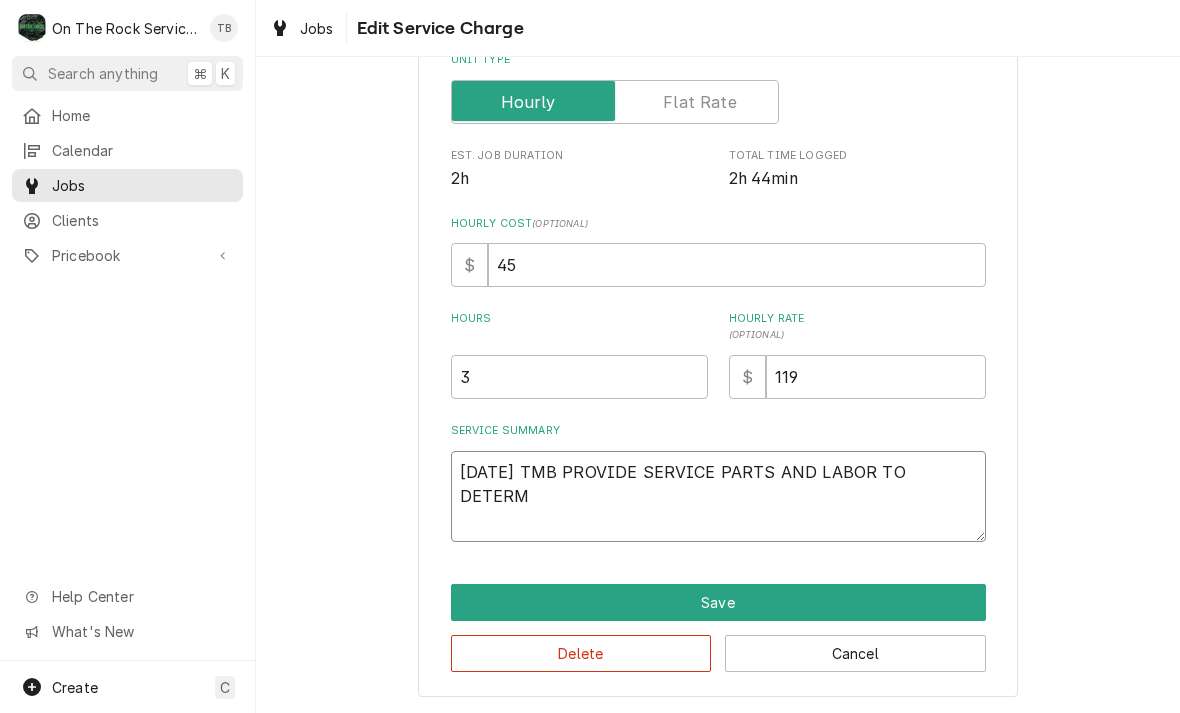 type on "x" 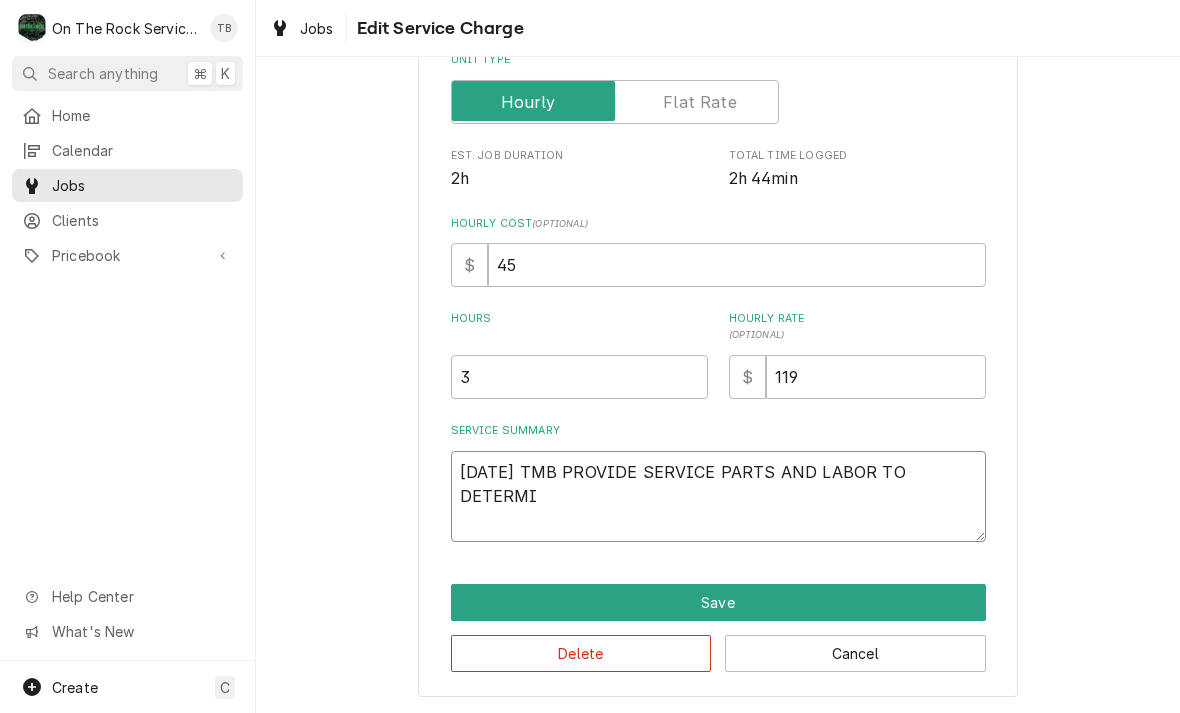 type on "x" 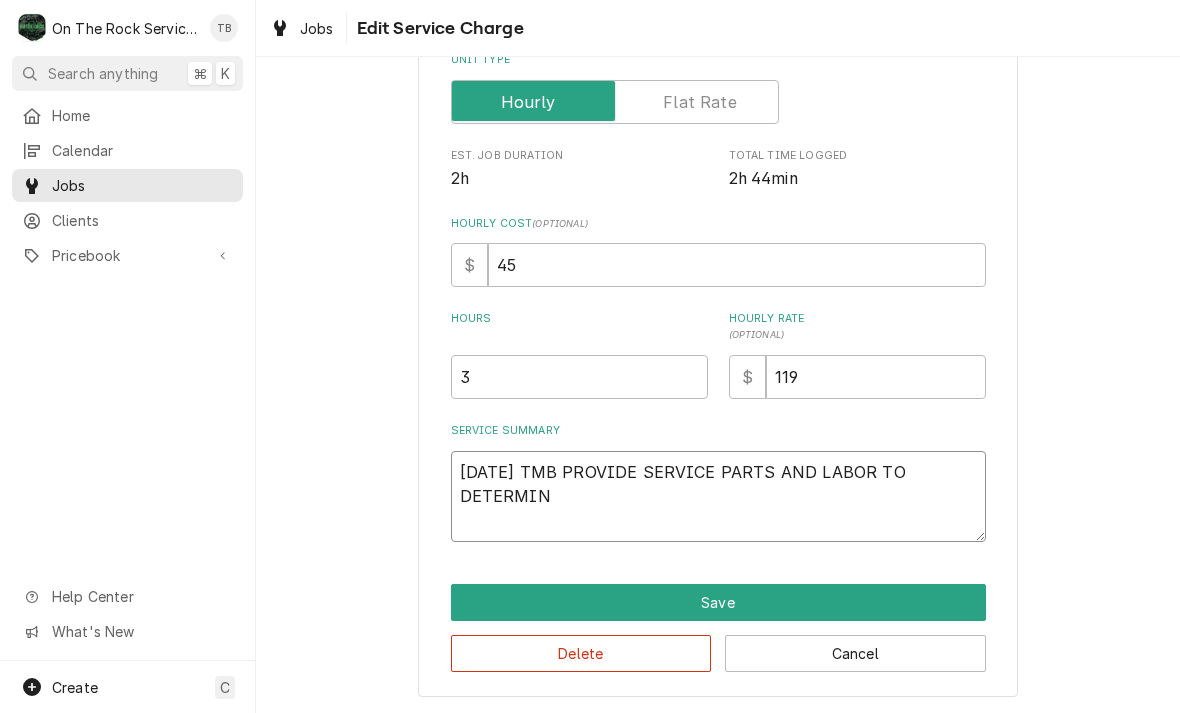 type on "x" 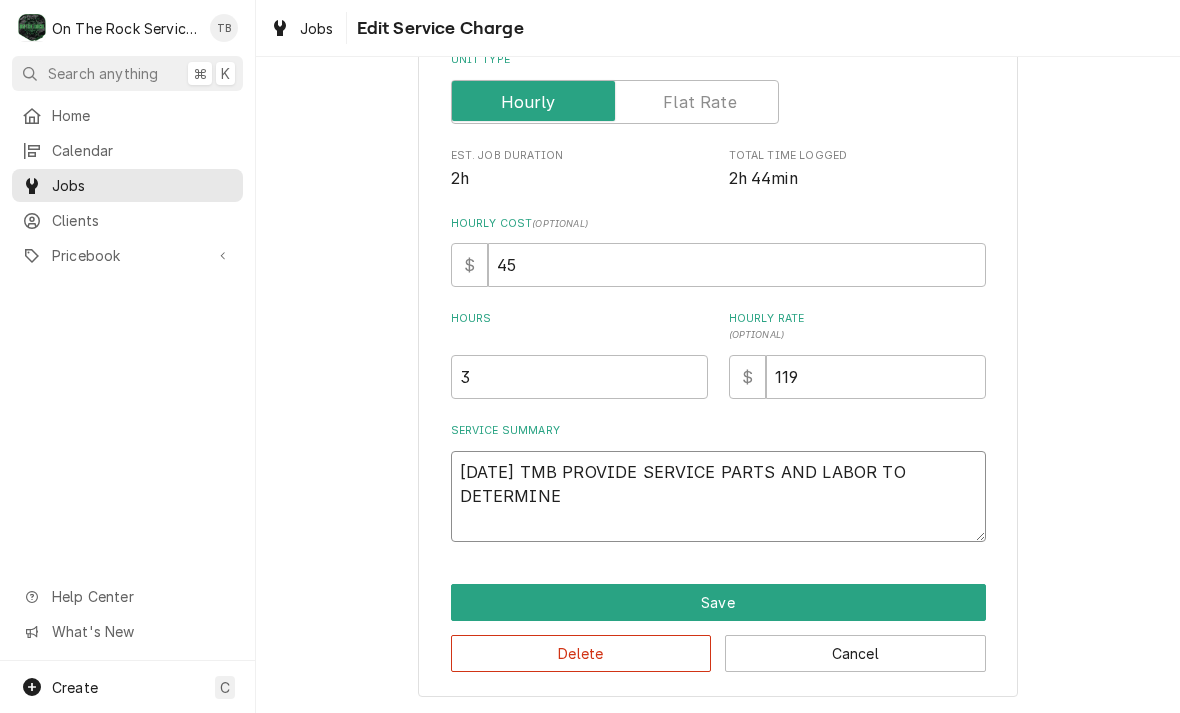 type on "x" 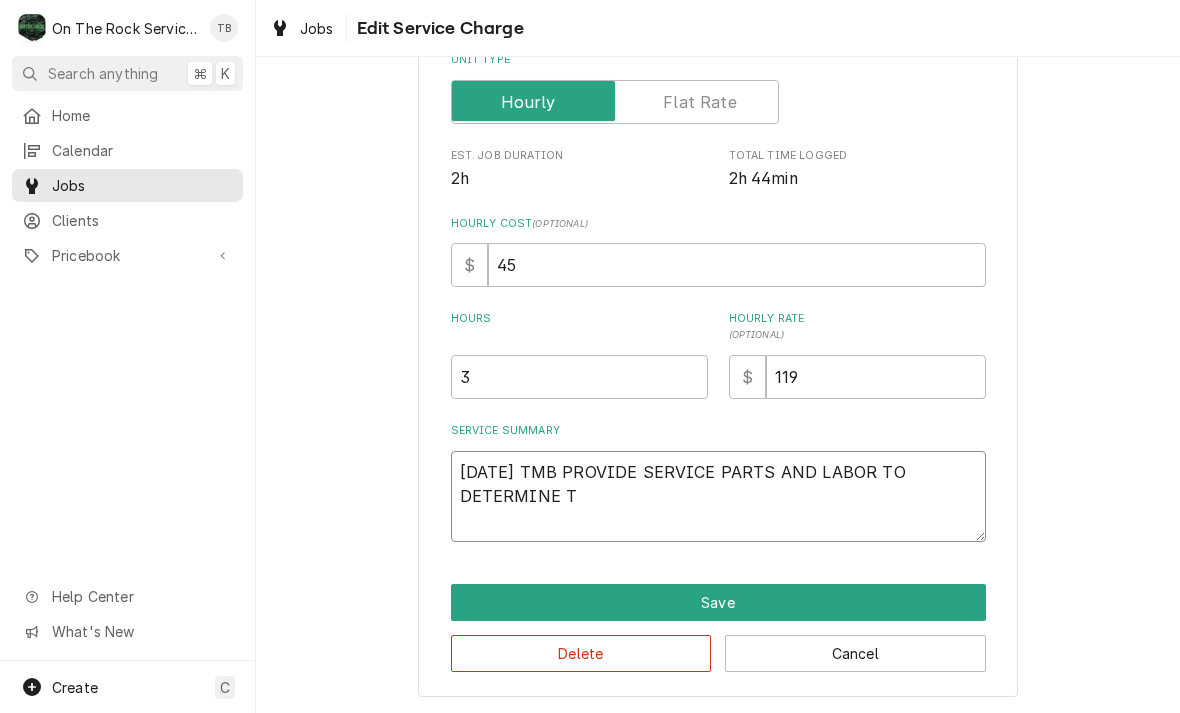 type on "x" 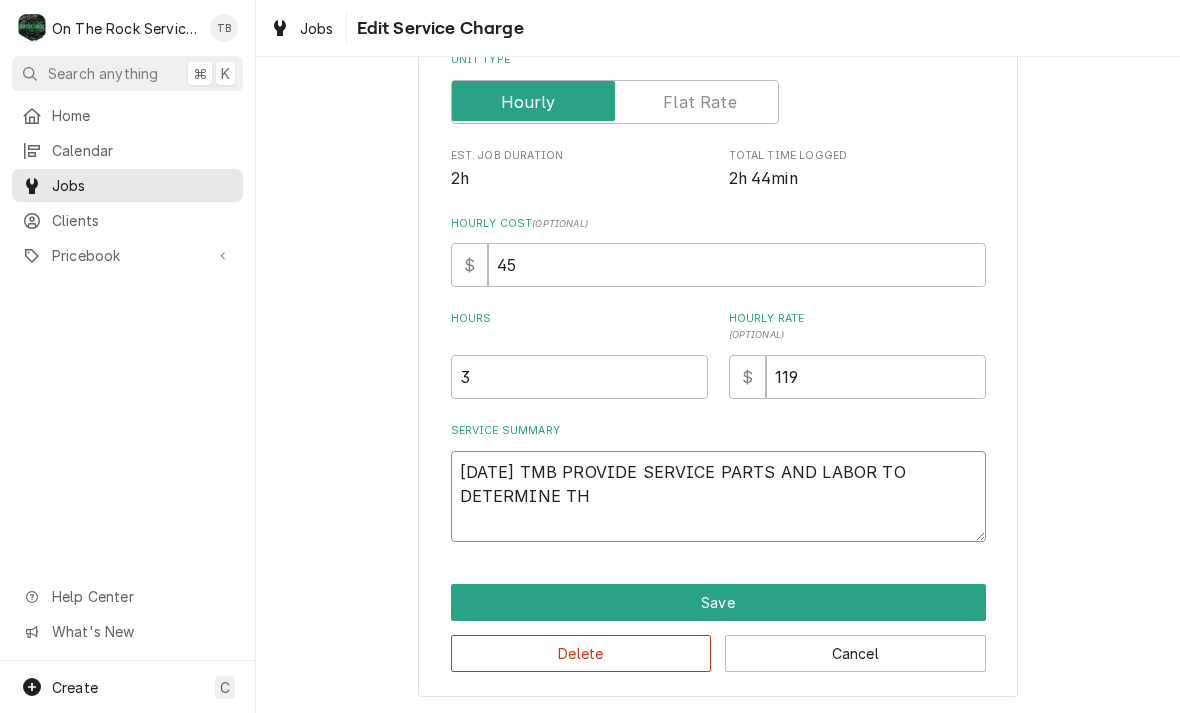 type on "x" 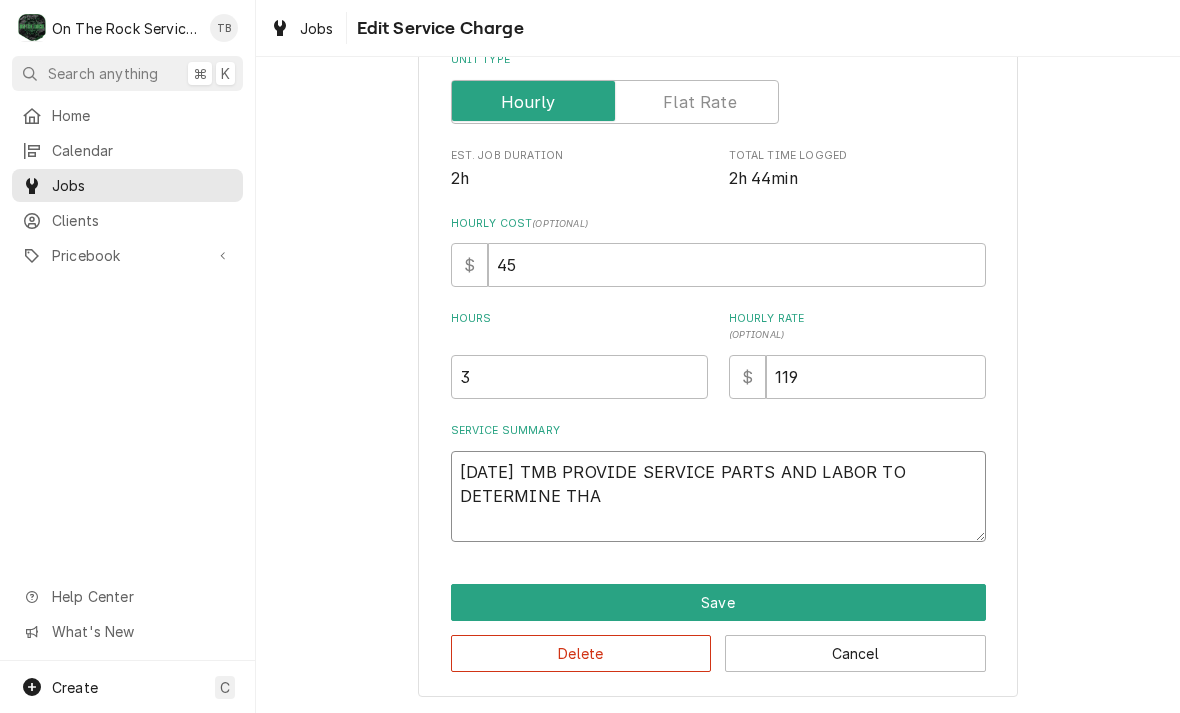 type on "x" 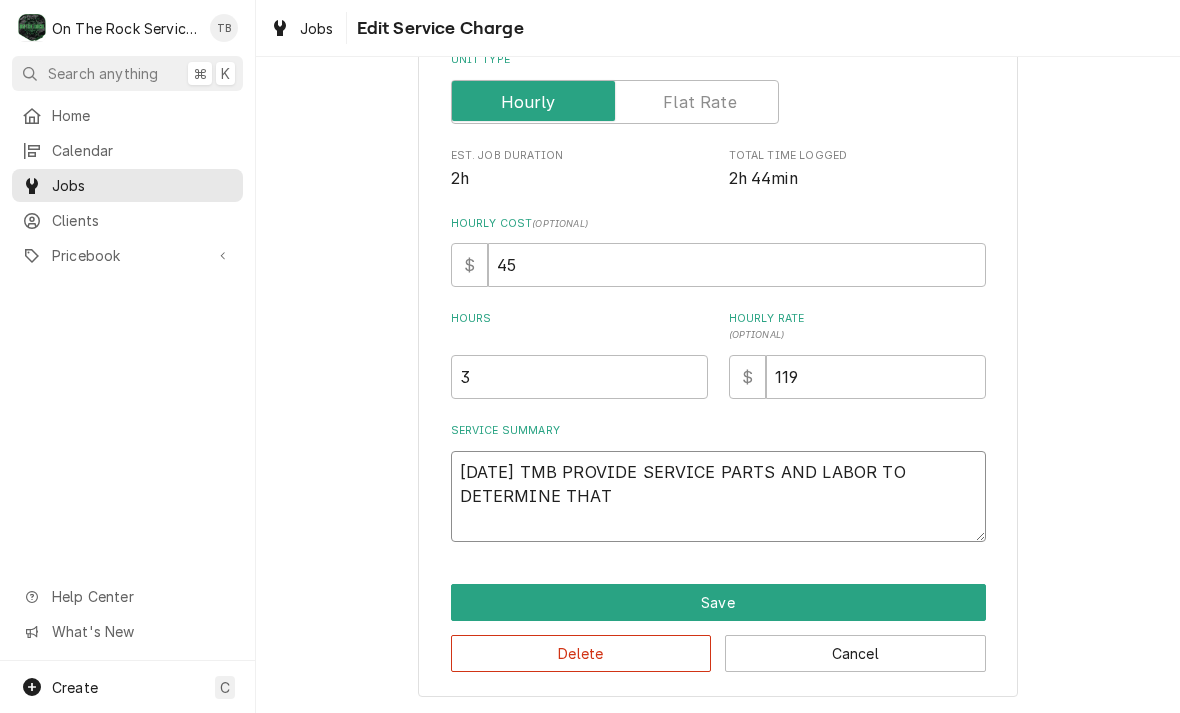 type on "x" 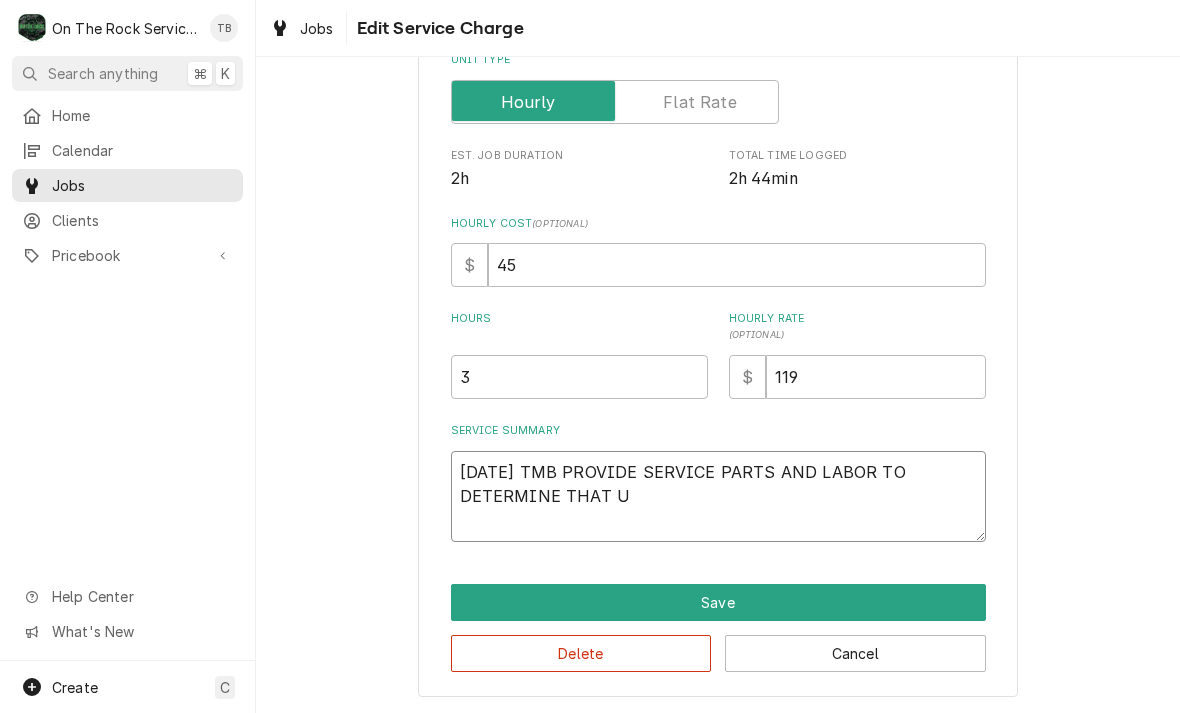 type on "x" 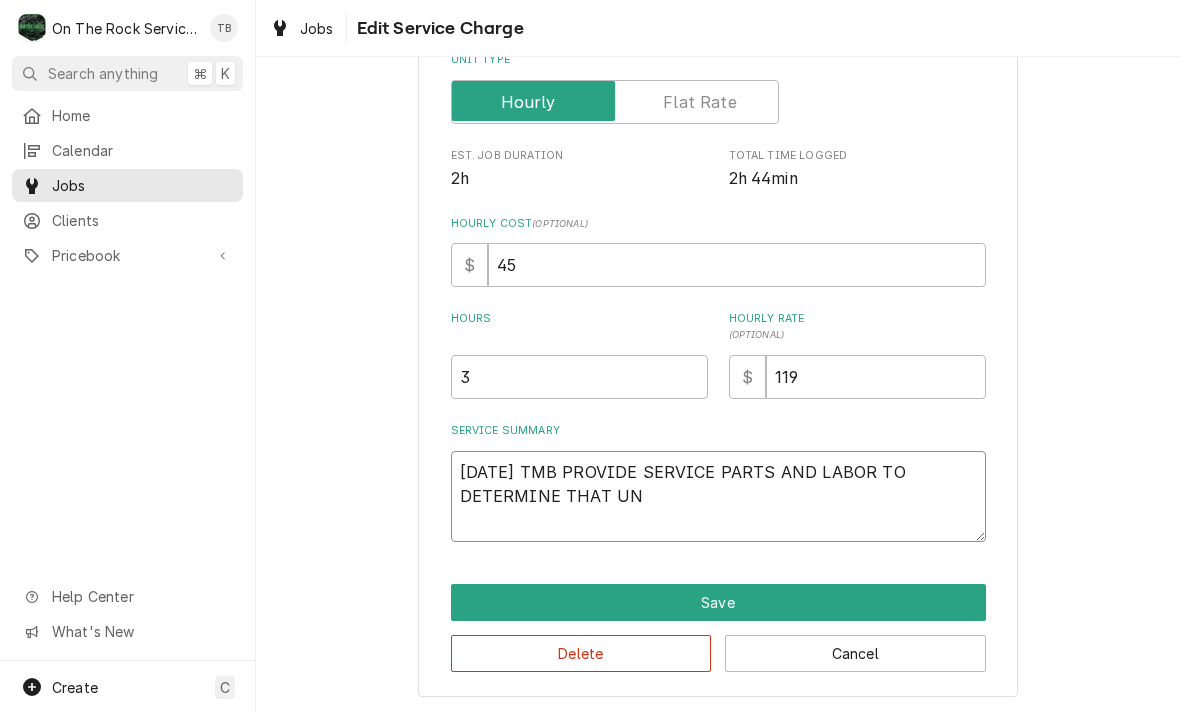 type on "x" 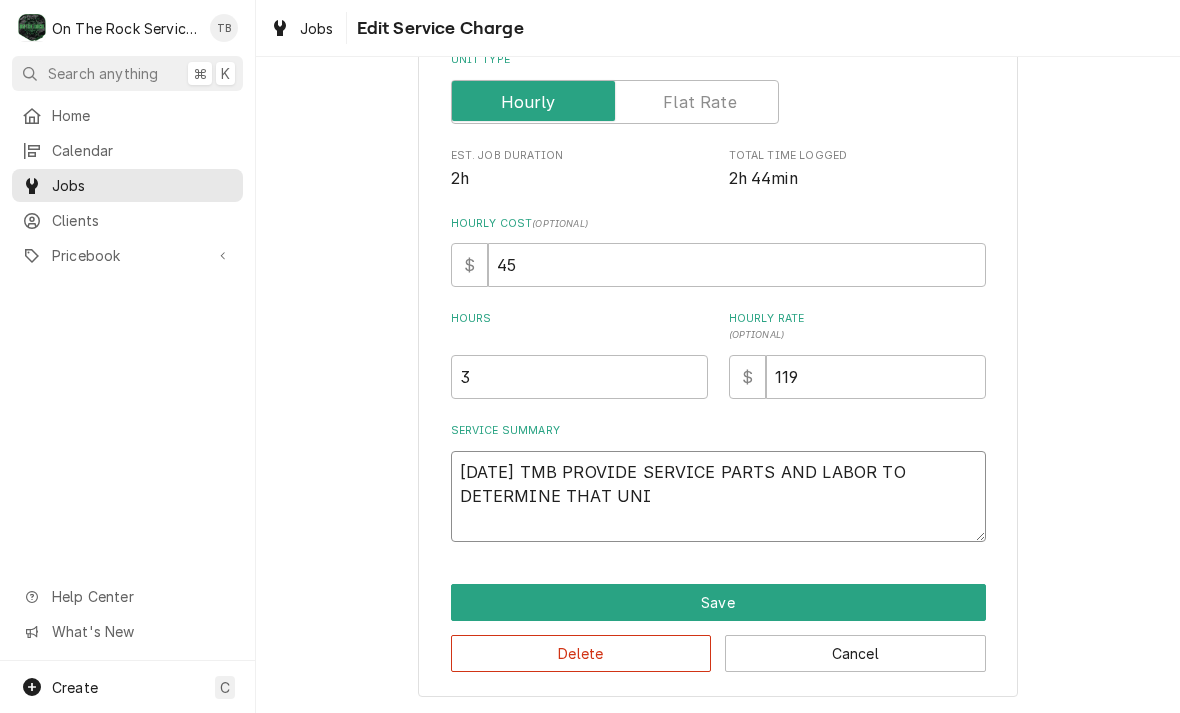 type on "x" 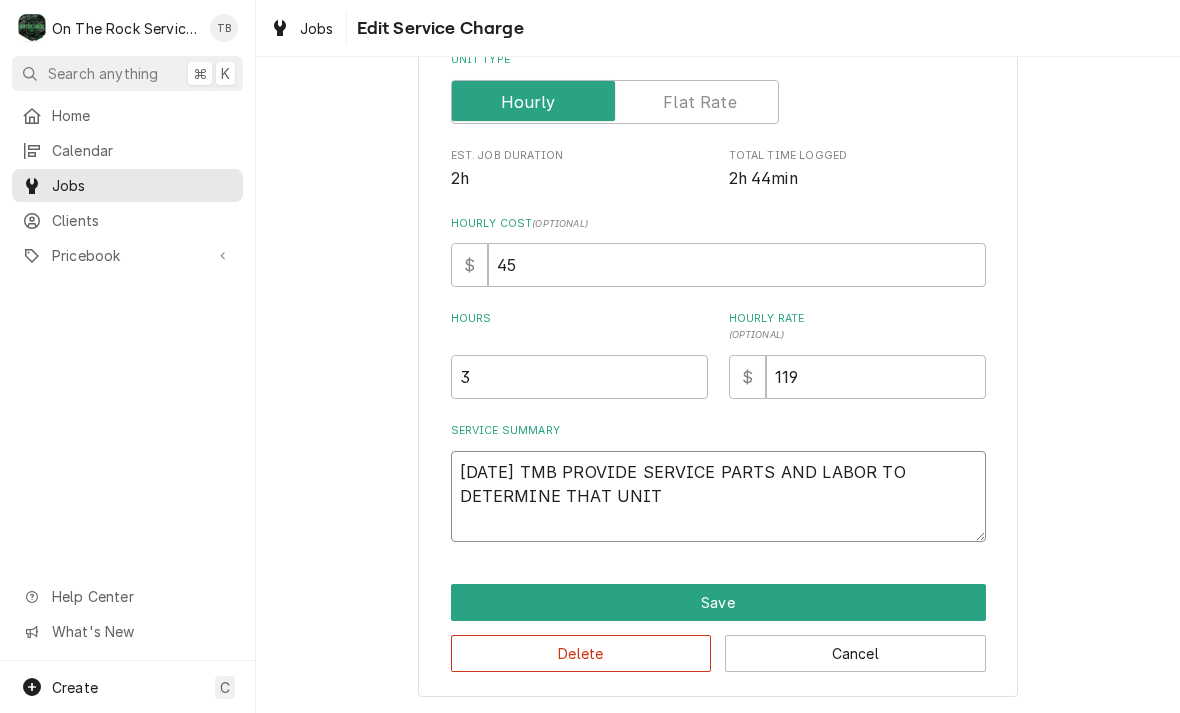 type on "x" 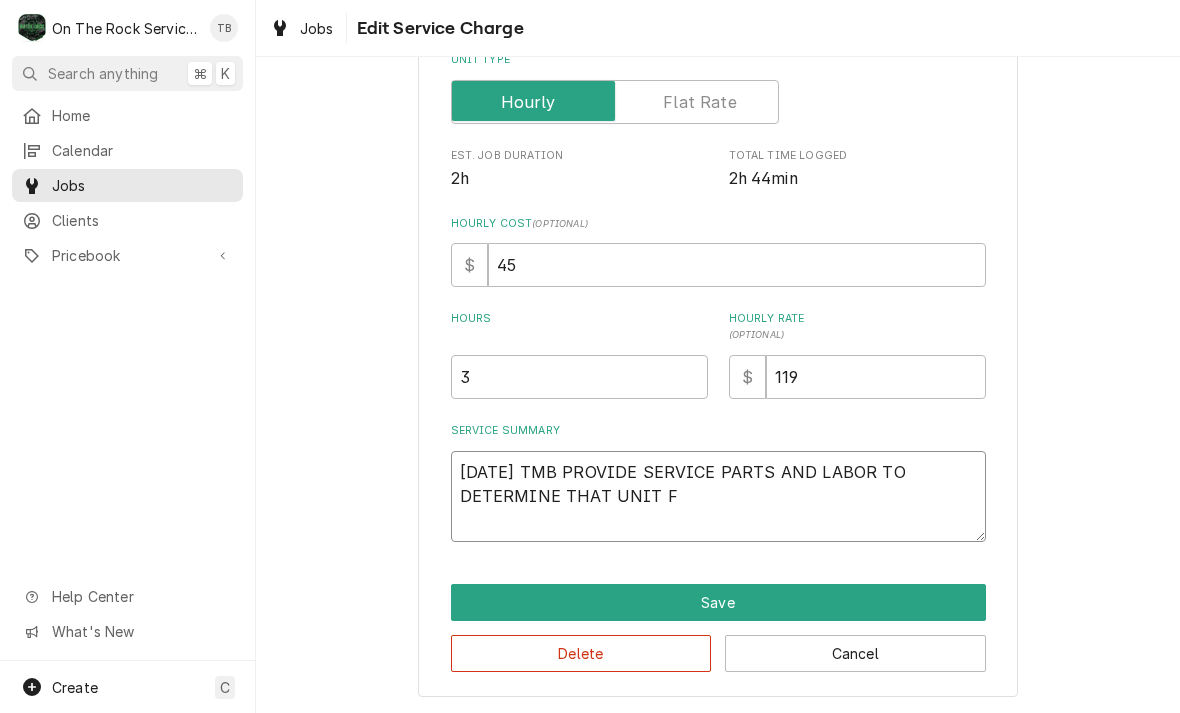 type on "x" 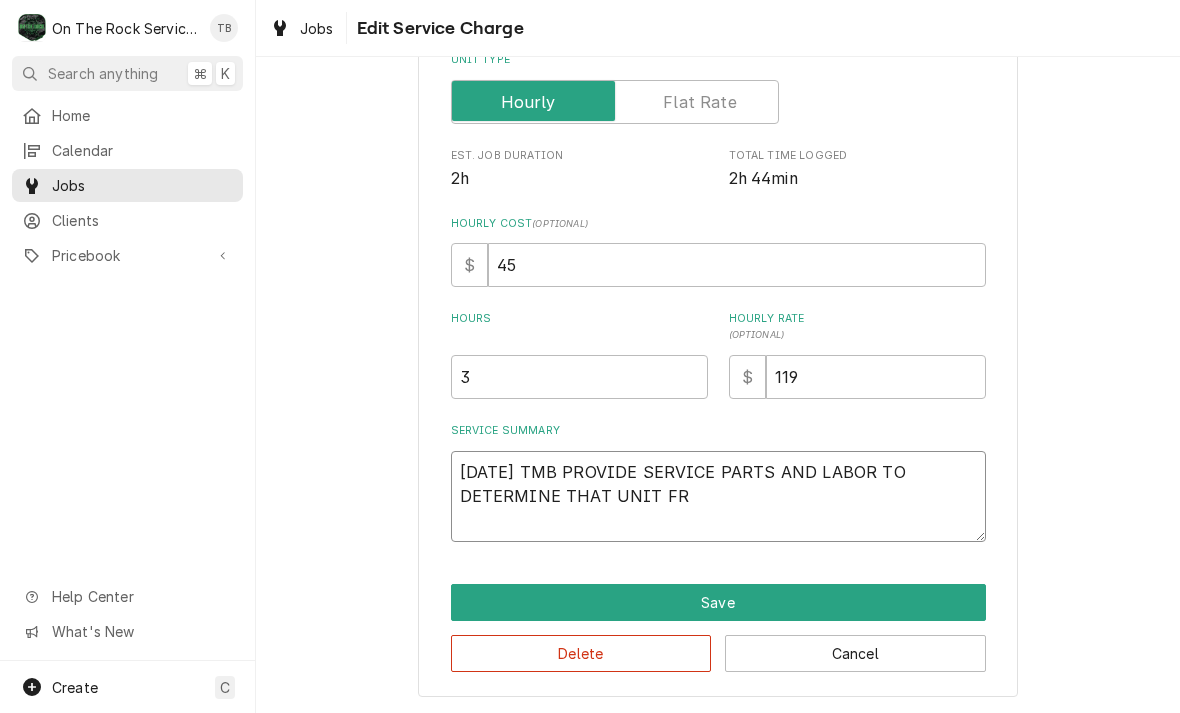 type on "x" 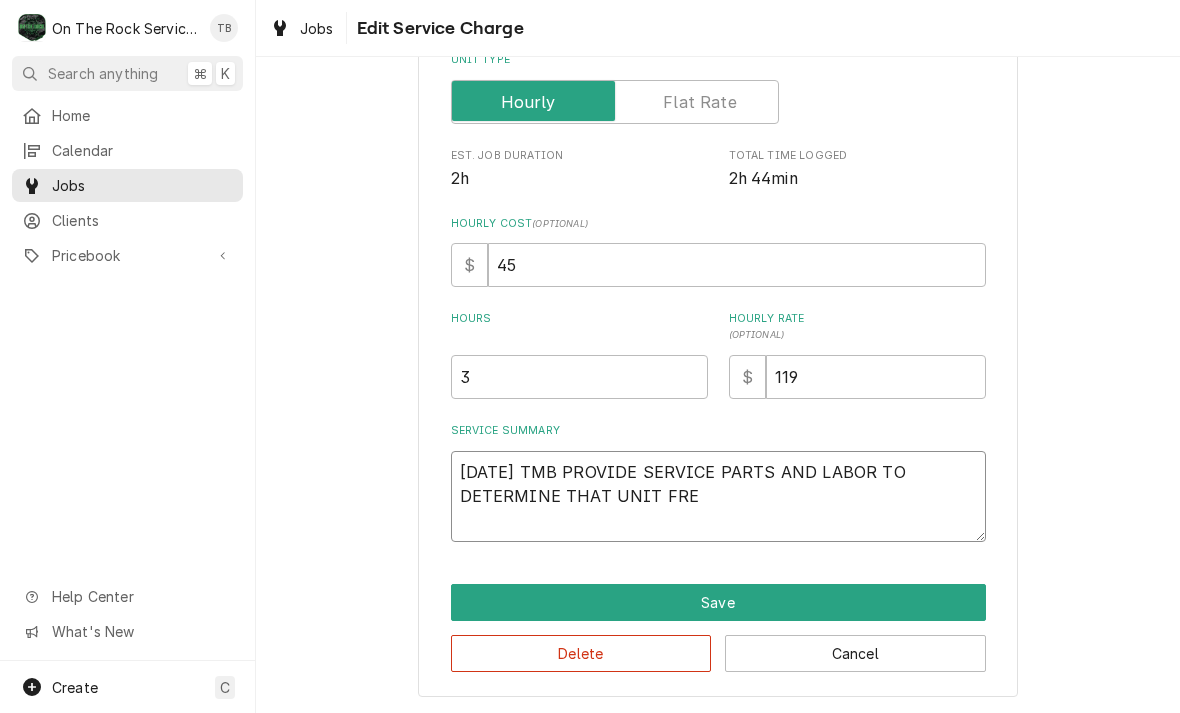 type on "x" 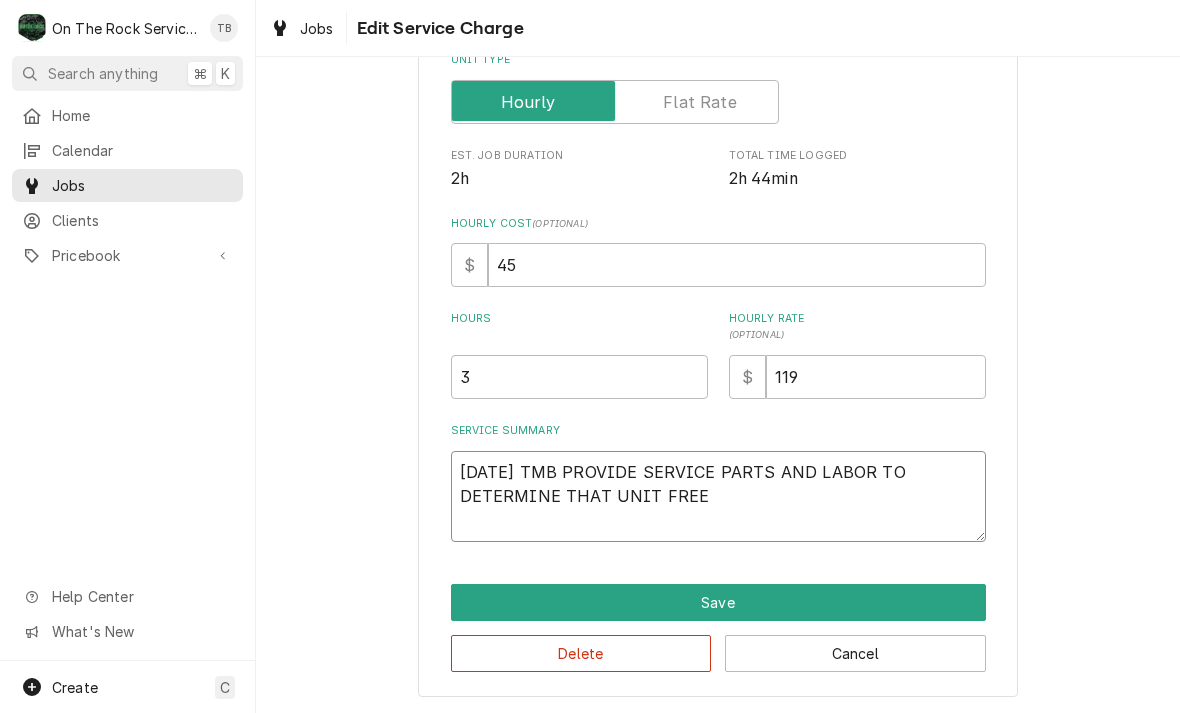 type on "x" 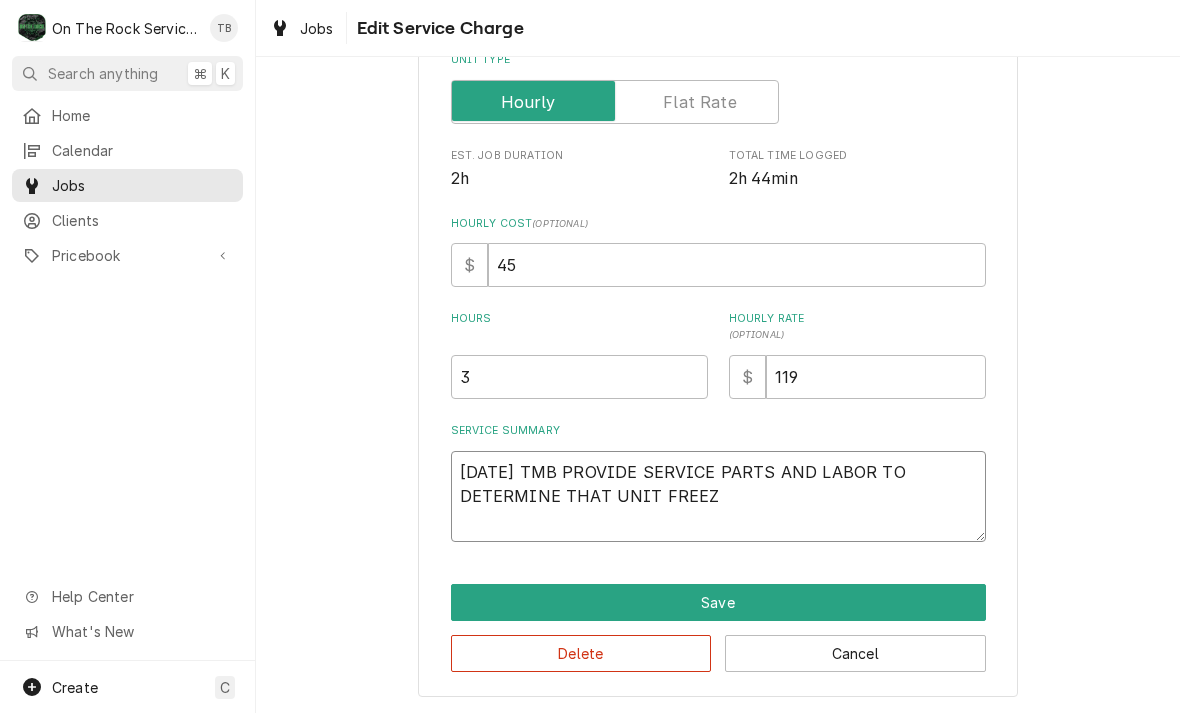 type on "x" 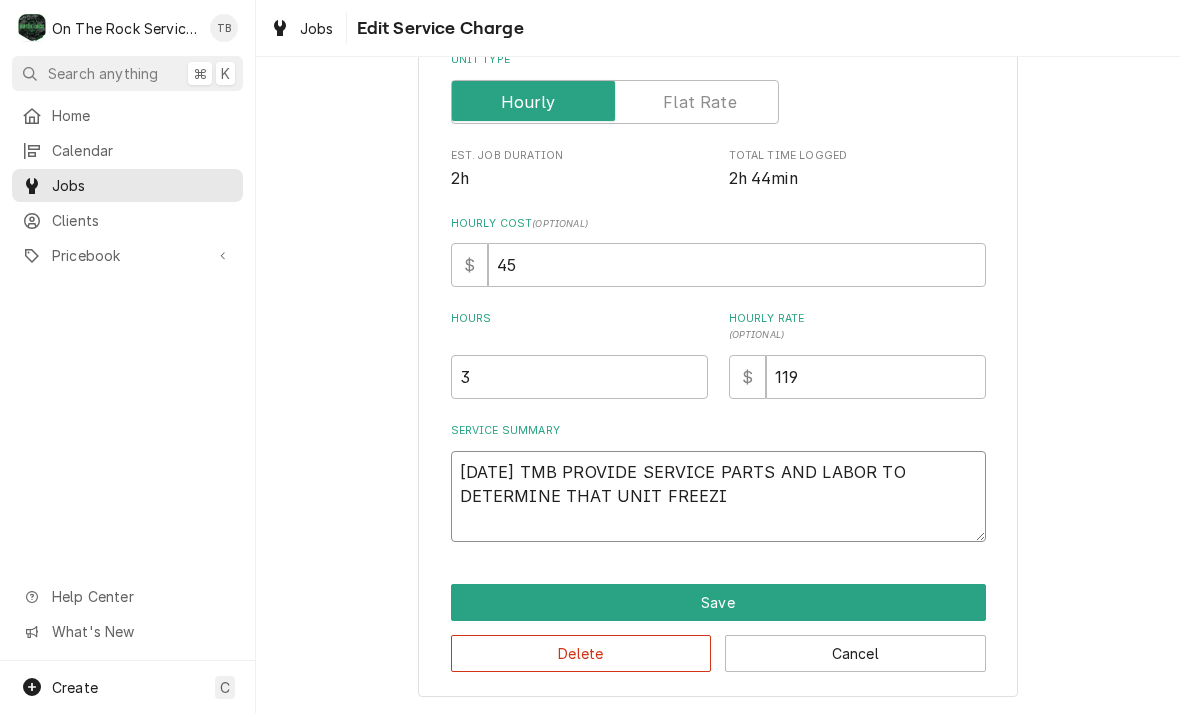 type on "x" 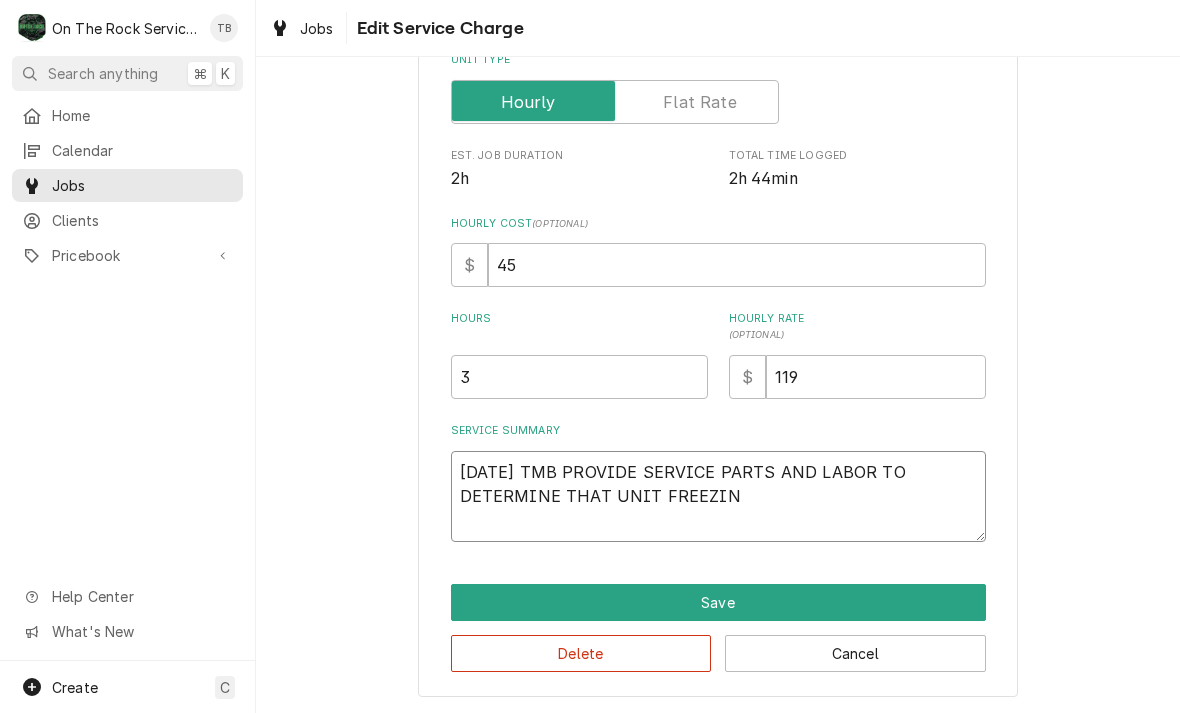 type on "x" 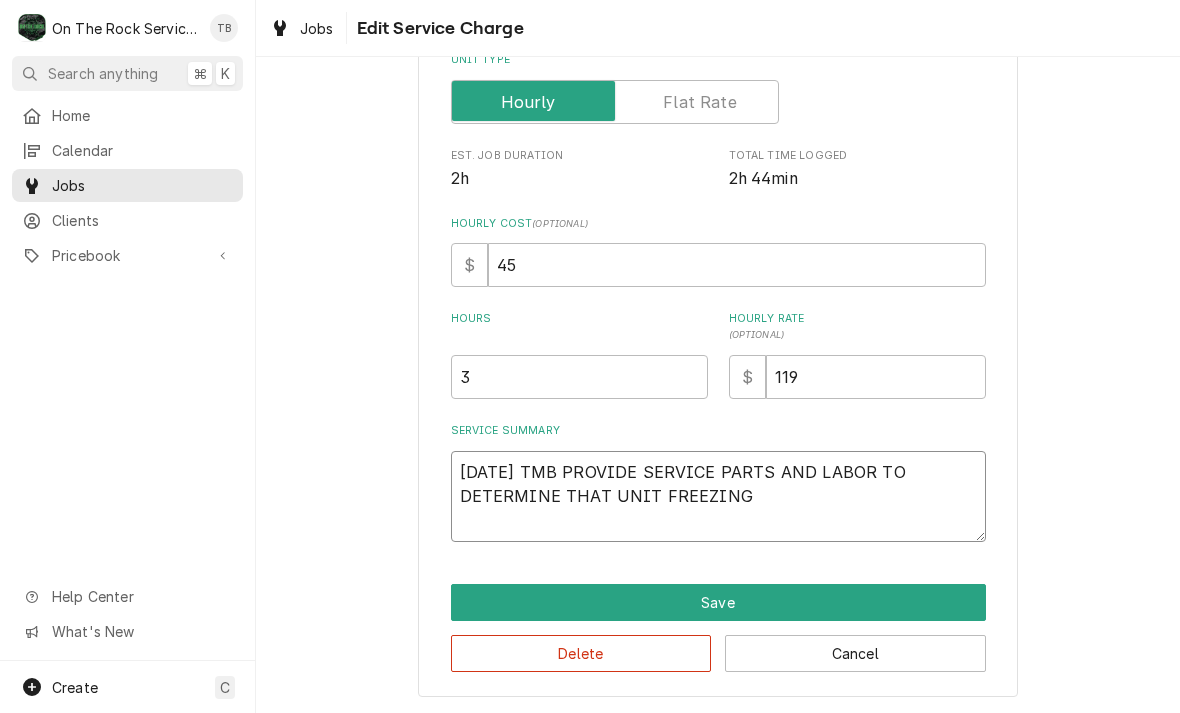 type on "x" 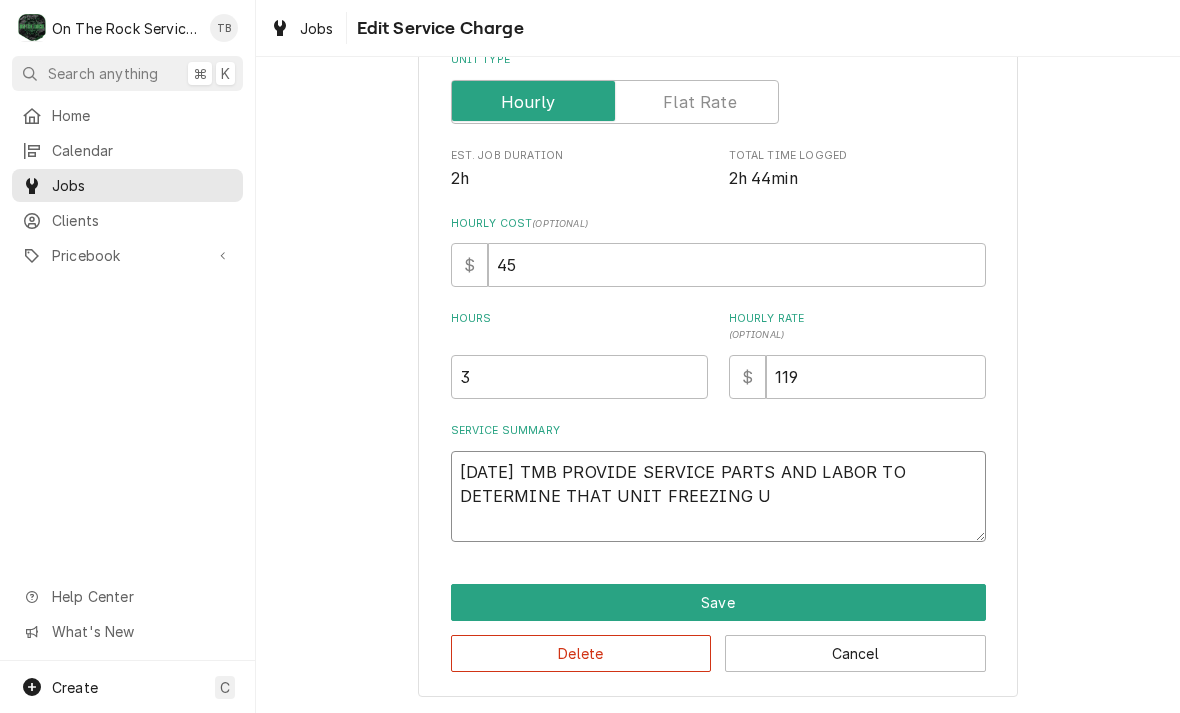 type on "8/6/25 TMB PROVIDE SERVICE PARTS AND LABOR TO DETERMINE THAT UNIT FREEZING UP" 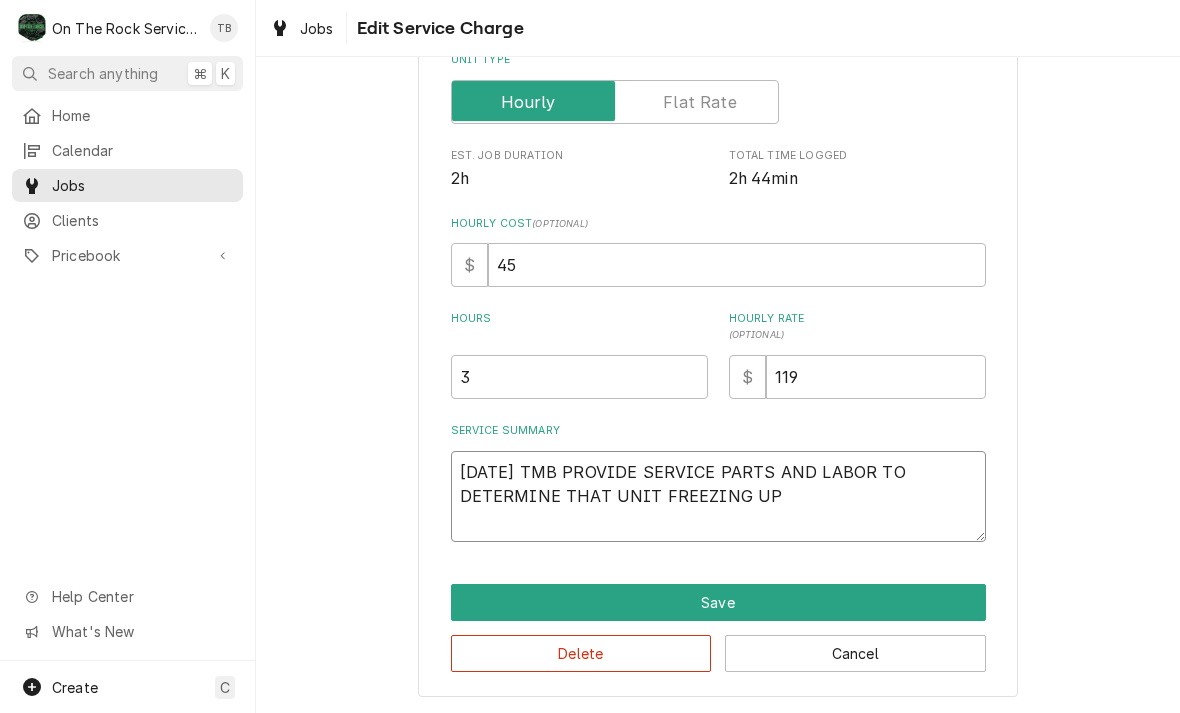 type on "x" 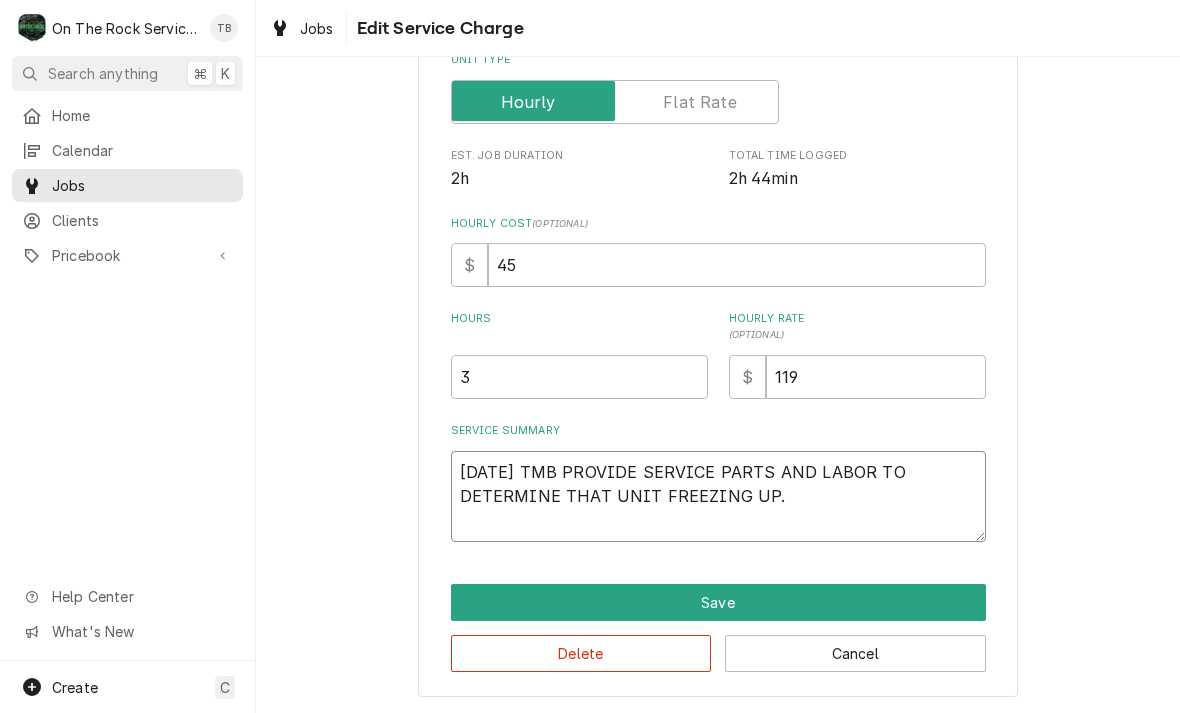 type on "x" 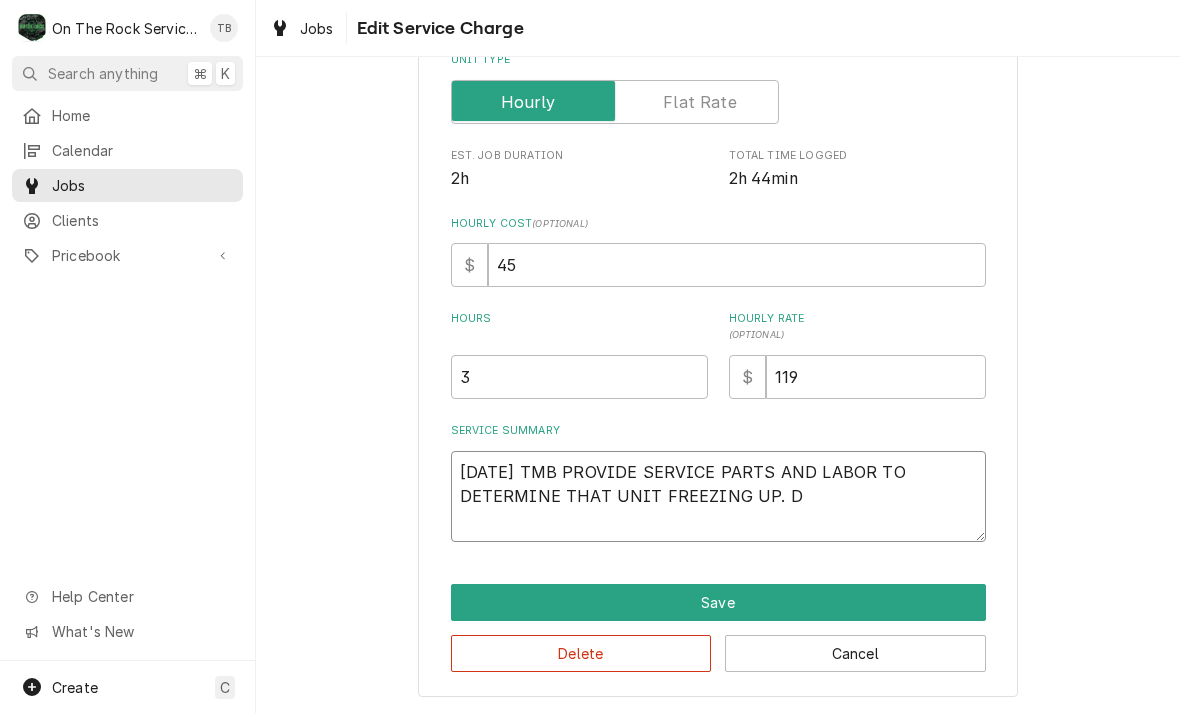 type on "x" 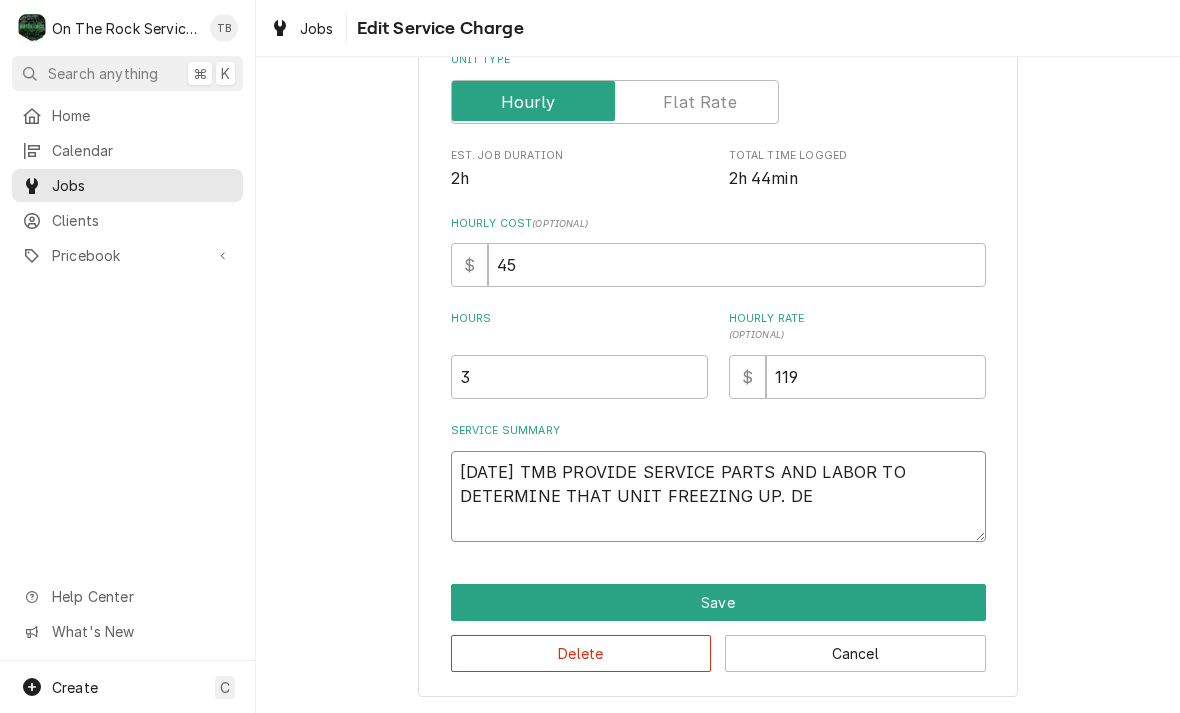 type on "x" 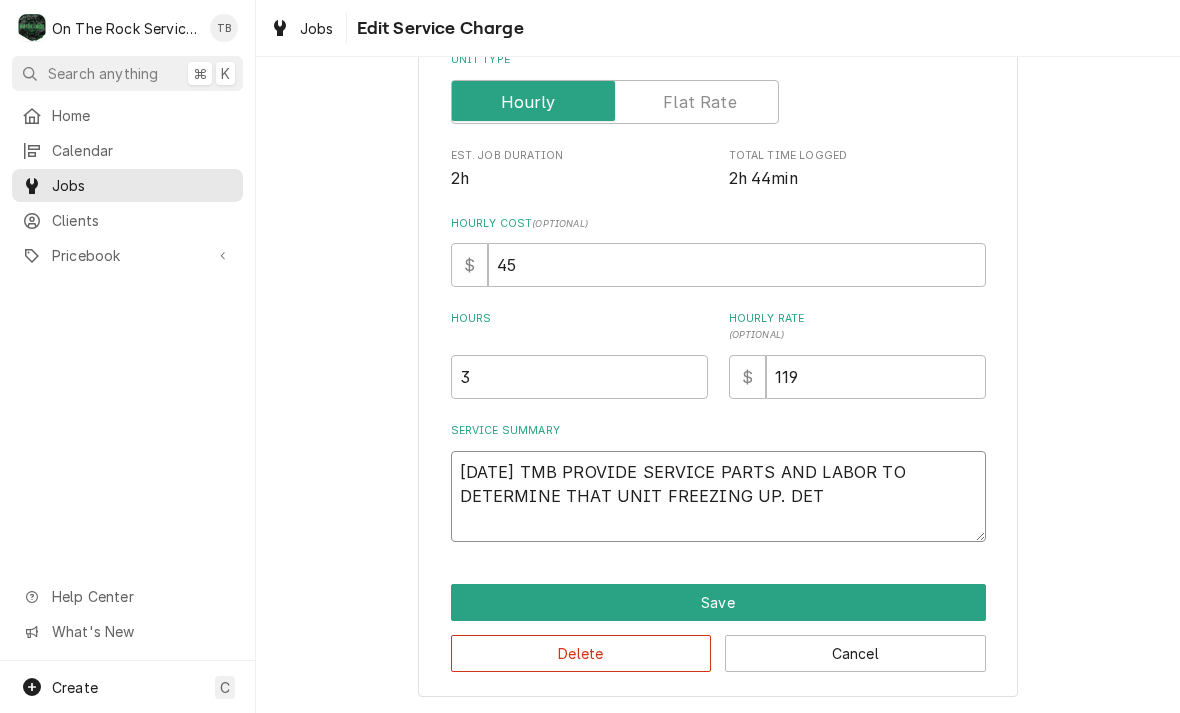 type on "x" 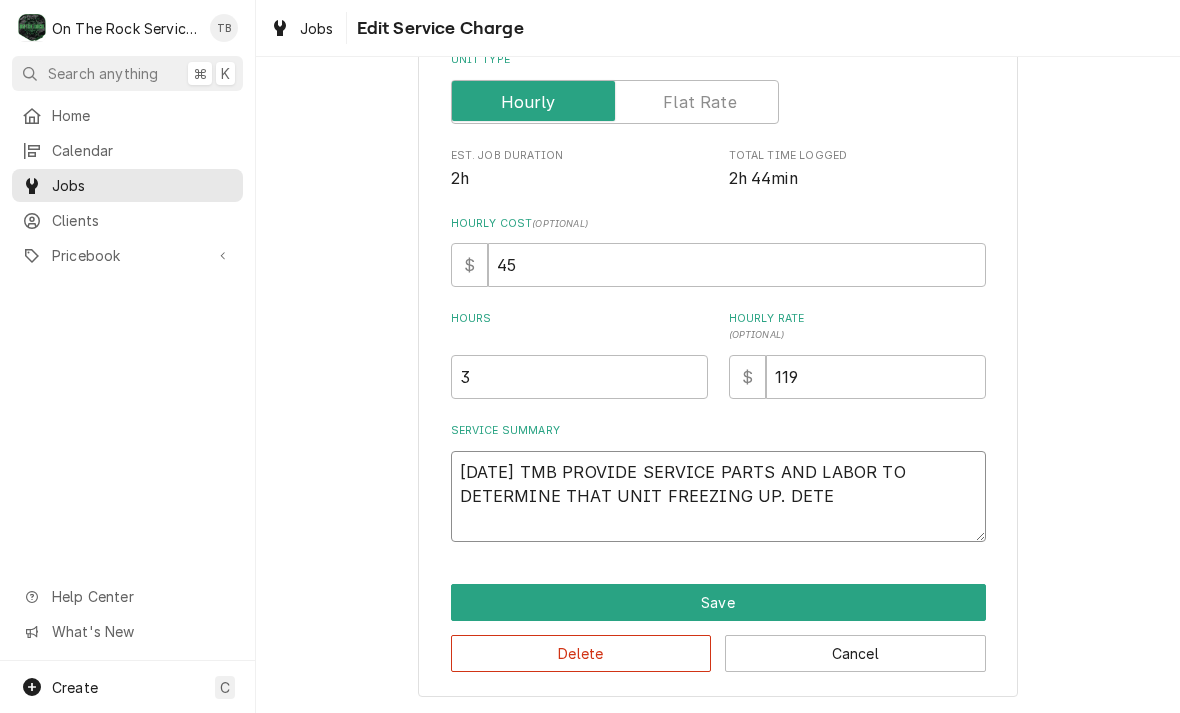 type on "x" 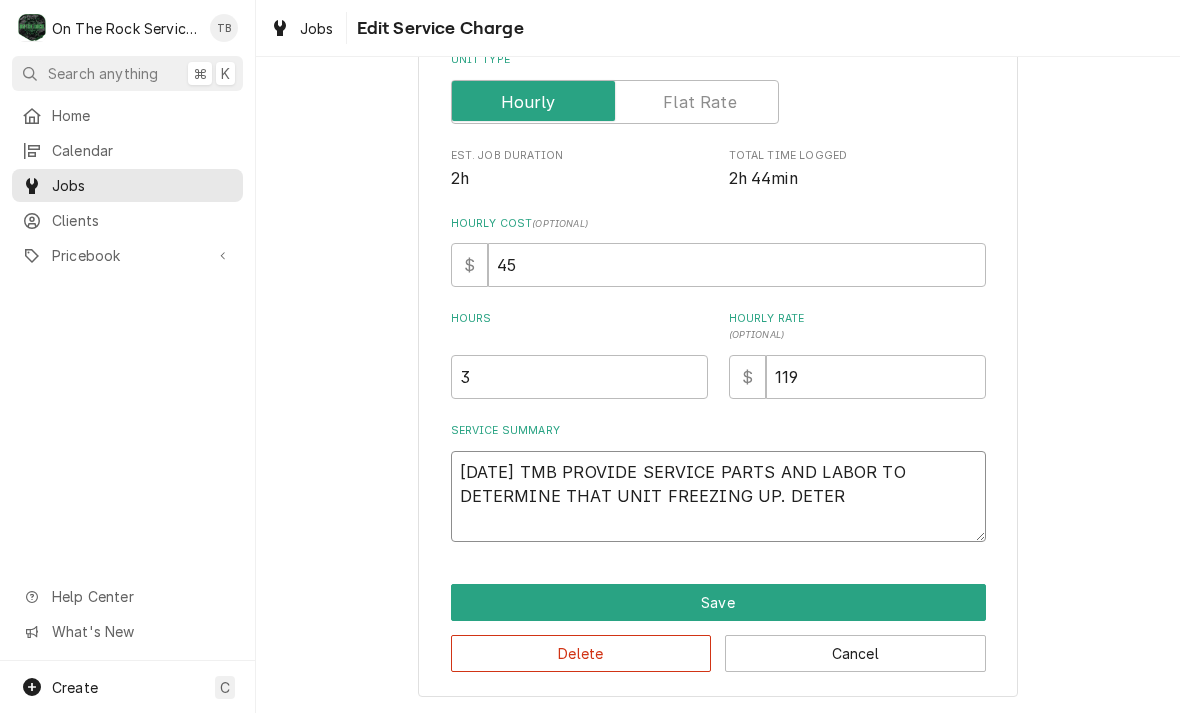 type on "x" 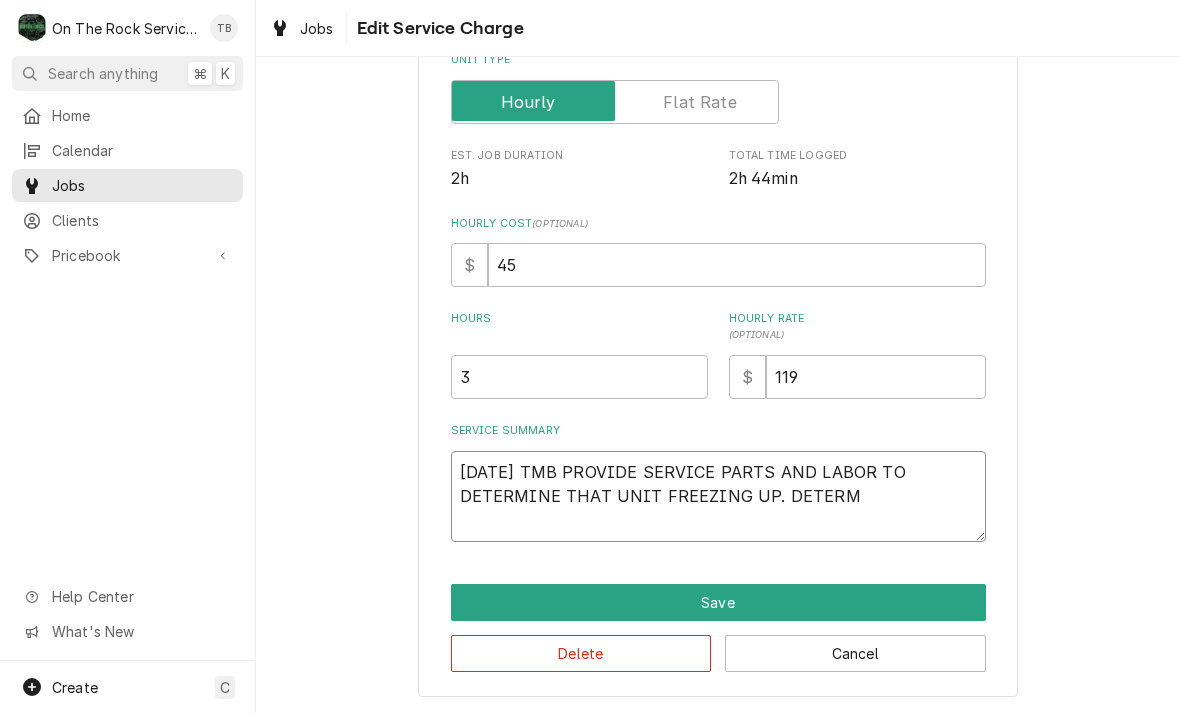 type on "x" 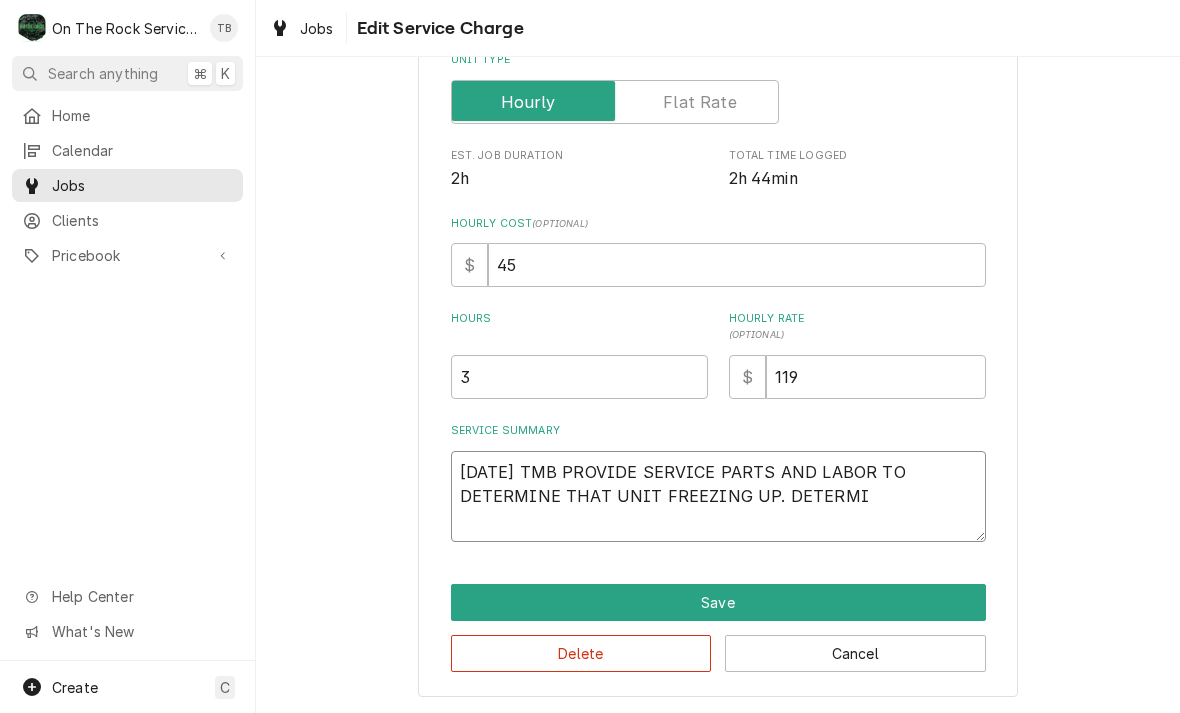 type 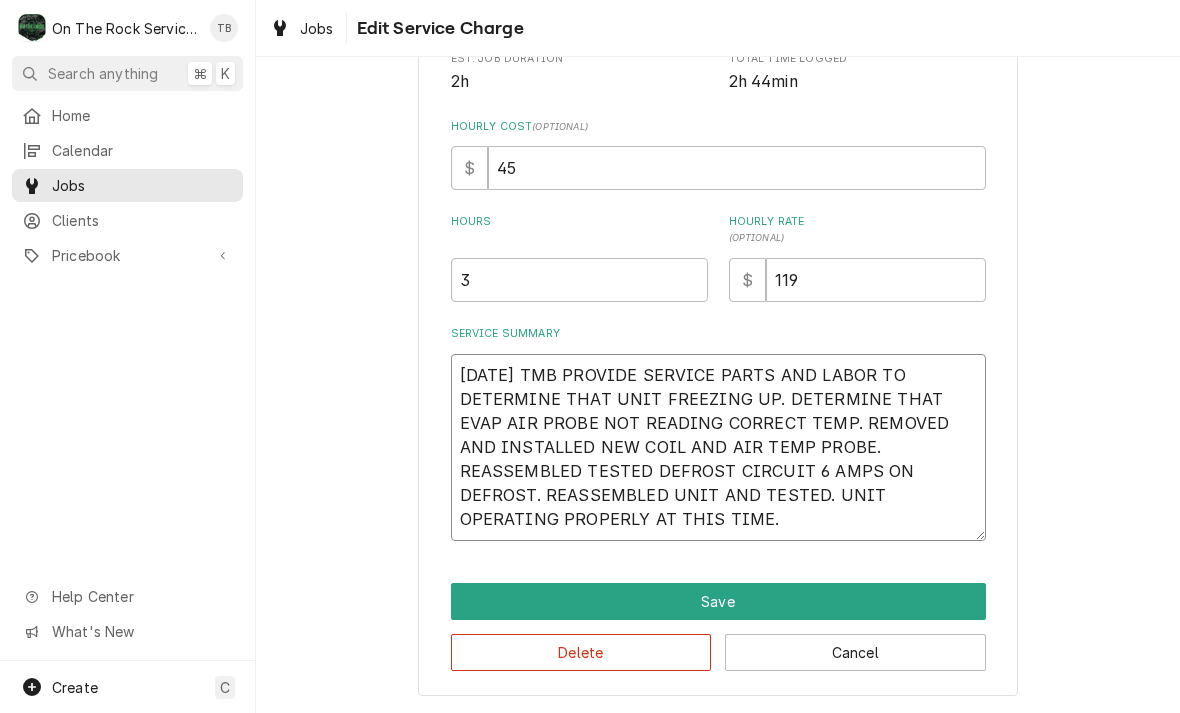 scroll, scrollTop: 485, scrollLeft: 0, axis: vertical 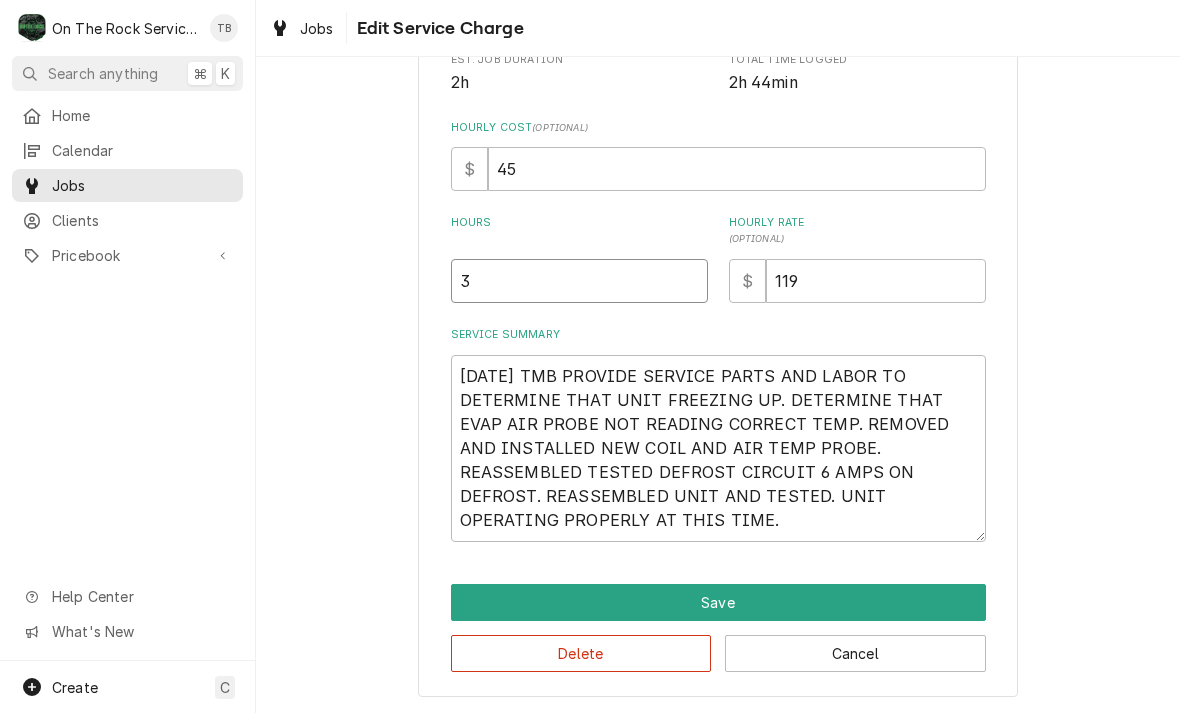 click on "3" at bounding box center (579, 281) 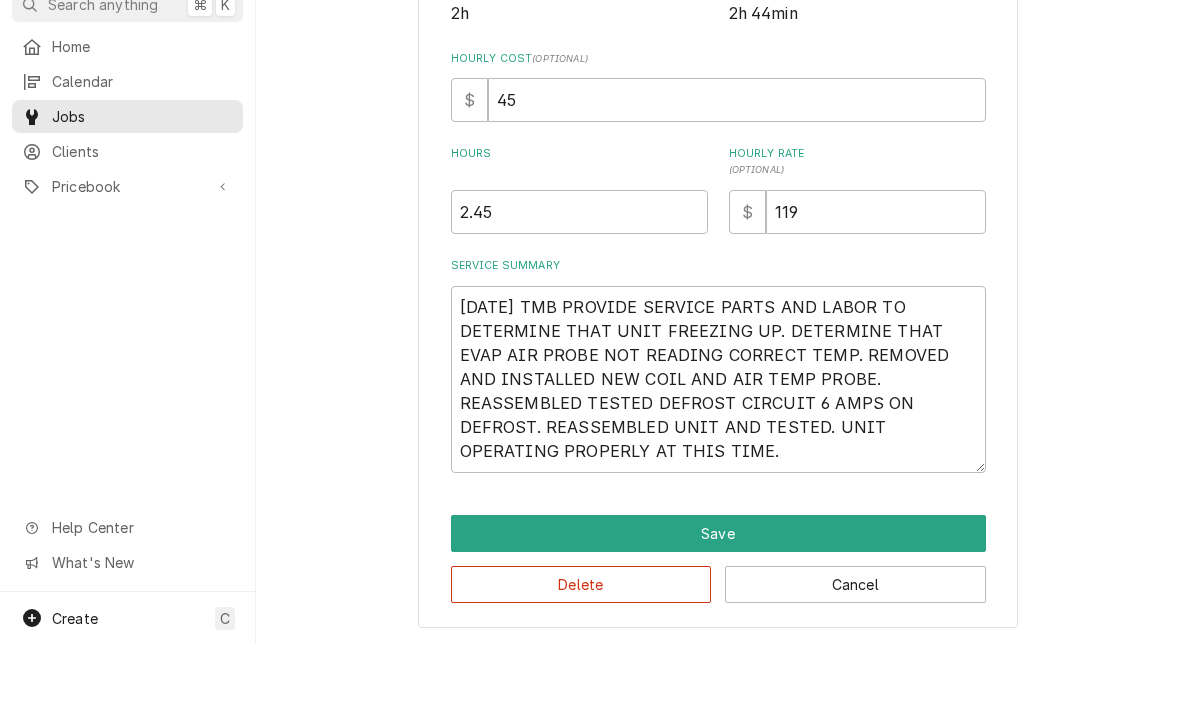 click on "Use the fields below to edit this service charge This line item does not exist in your standard pricebook. Custom items may lack verified pricing, costs, and detailed specifications. Short Description Labor -Standard Start Date 2025-07-14 End Date 2025-07-14 Unit Type Est. Job Duration 2h Total Time Logged 2h 44min Hourly Cost  ( optional ) $ 45 Hours 2.45 Hourly Rate  ( optional ) $ 119 Service Summary 8/6/25 TMB PROVIDE SERVICE PARTS AND LABOR TO DETERMINE THAT UNIT FREEZING UP. DETERMINE THAT EVAP AIR PROBE NOT READING CORRECT TEMP. REMOVED AND INSTALLED NEW COIL AND AIR TEMP PROBE. REASSEMBLED TESTED DEFROST CIRCUIT 6 AMPS ON DEFROST. REASSEMBLED UNIT AND TESTED. UNIT OPERATING PROPERLY AT THIS TIME.  Save Delete Cancel" at bounding box center [718, 154] 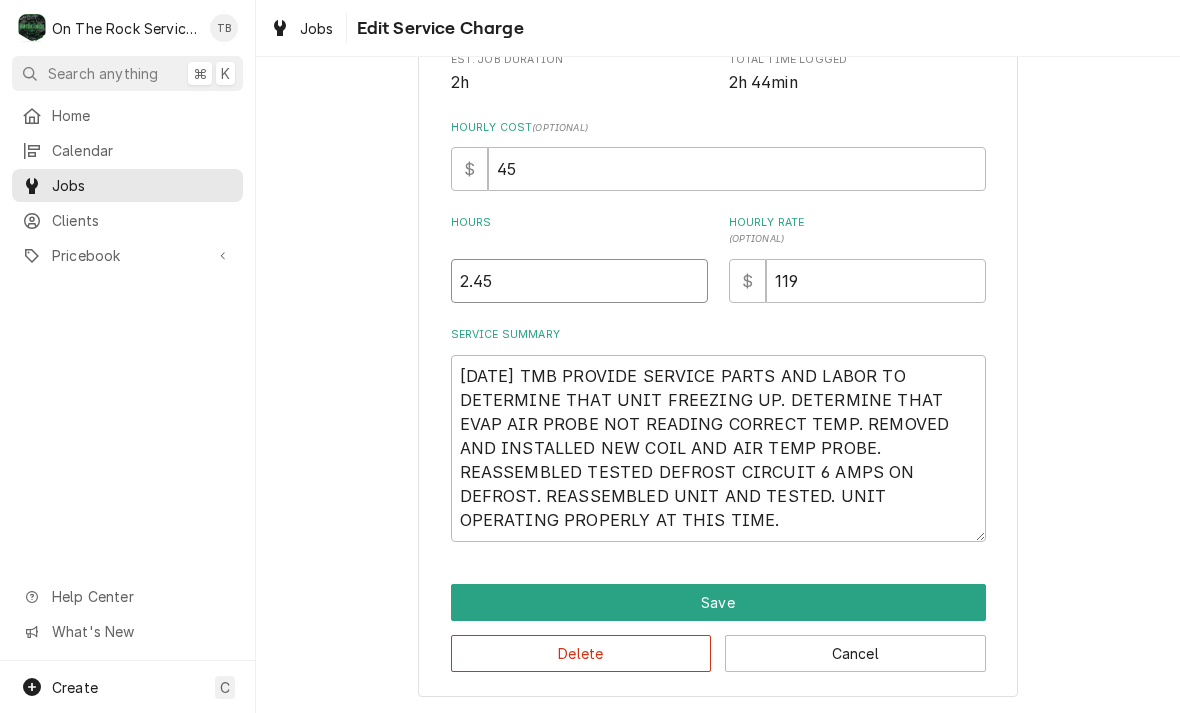 click on "2.45" at bounding box center [579, 281] 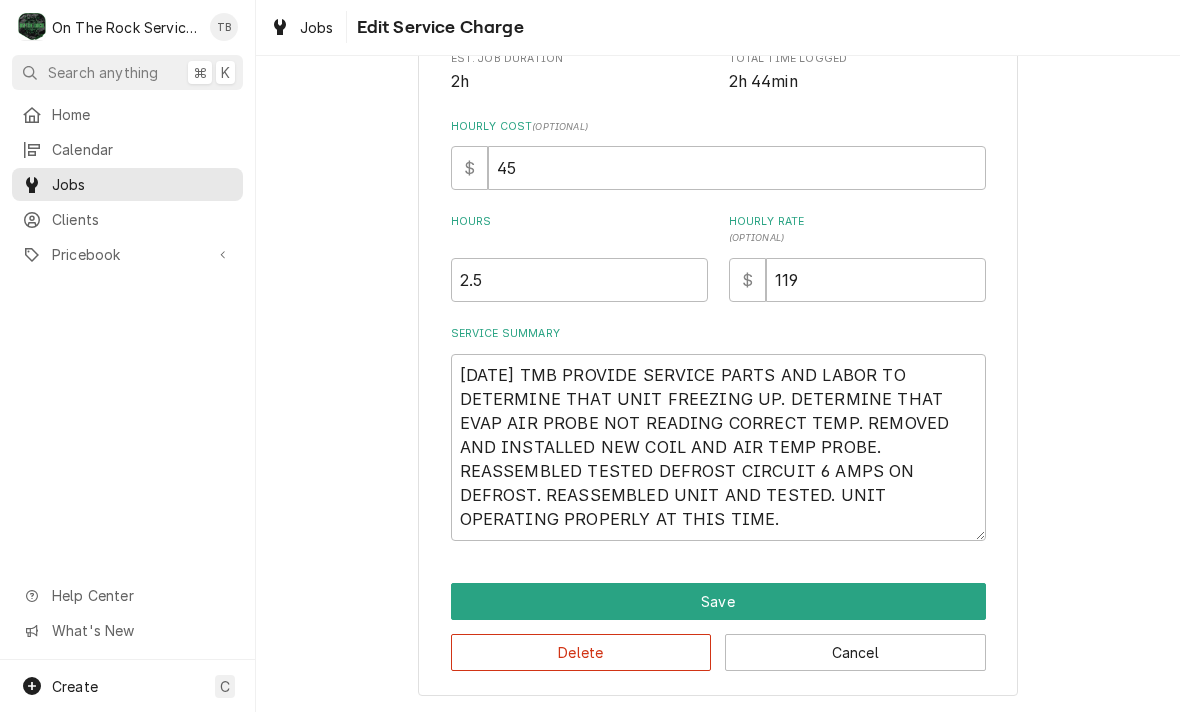 click on "Use the fields below to edit this service charge This line item does not exist in your standard pricebook. Custom items may lack verified pricing, costs, and detailed specifications. Short Description Labor -Standard Start Date 2025-07-14 End Date 2025-07-14 Unit Type Est. Job Duration 2h Total Time Logged 2h 44min Hourly Cost  ( optional ) $ 45 Hours 2.5 Hourly Rate  ( optional ) $ 119 Service Summary 8/6/25 TMB PROVIDE SERVICE PARTS AND LABOR TO DETERMINE THAT UNIT FREEZING UP. DETERMINE THAT EVAP AIR PROBE NOT READING CORRECT TEMP. REMOVED AND INSTALLED NEW COIL AND AIR TEMP PROBE. REASSEMBLED TESTED DEFROST CIRCUIT 6 AMPS ON DEFROST. REASSEMBLED UNIT AND TESTED. UNIT OPERATING PROPERLY AT THIS TIME.  Save Delete Cancel" at bounding box center (718, 154) 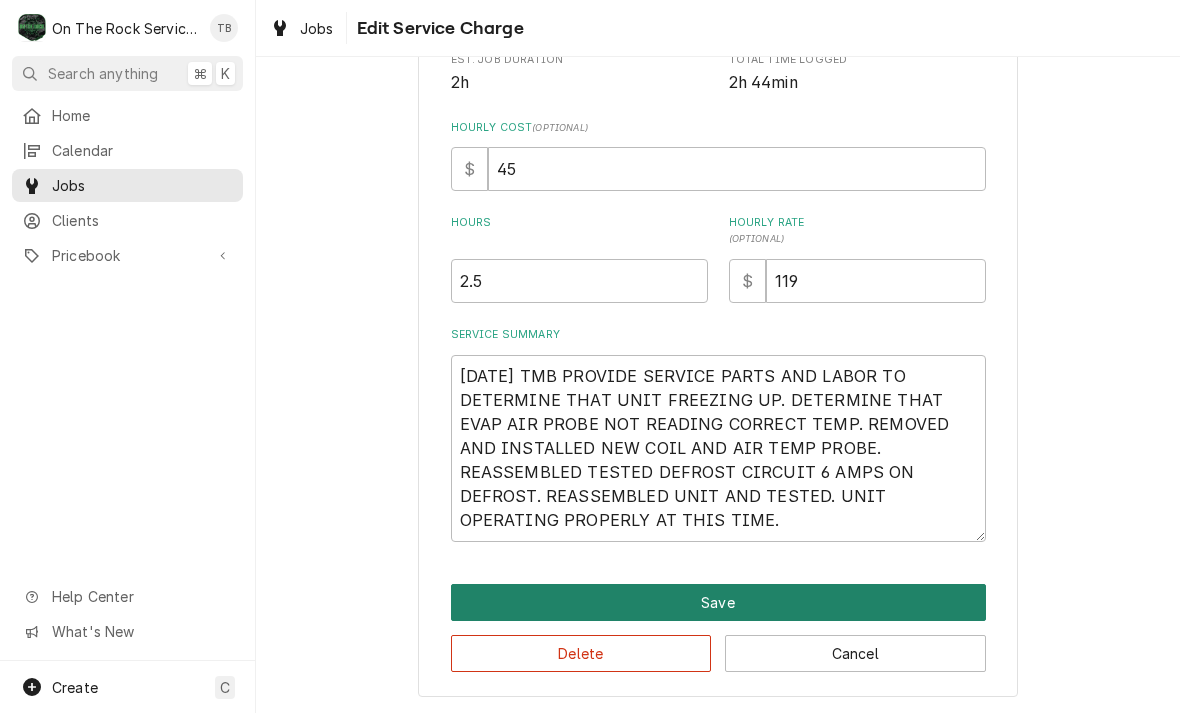 click on "Save" at bounding box center [718, 602] 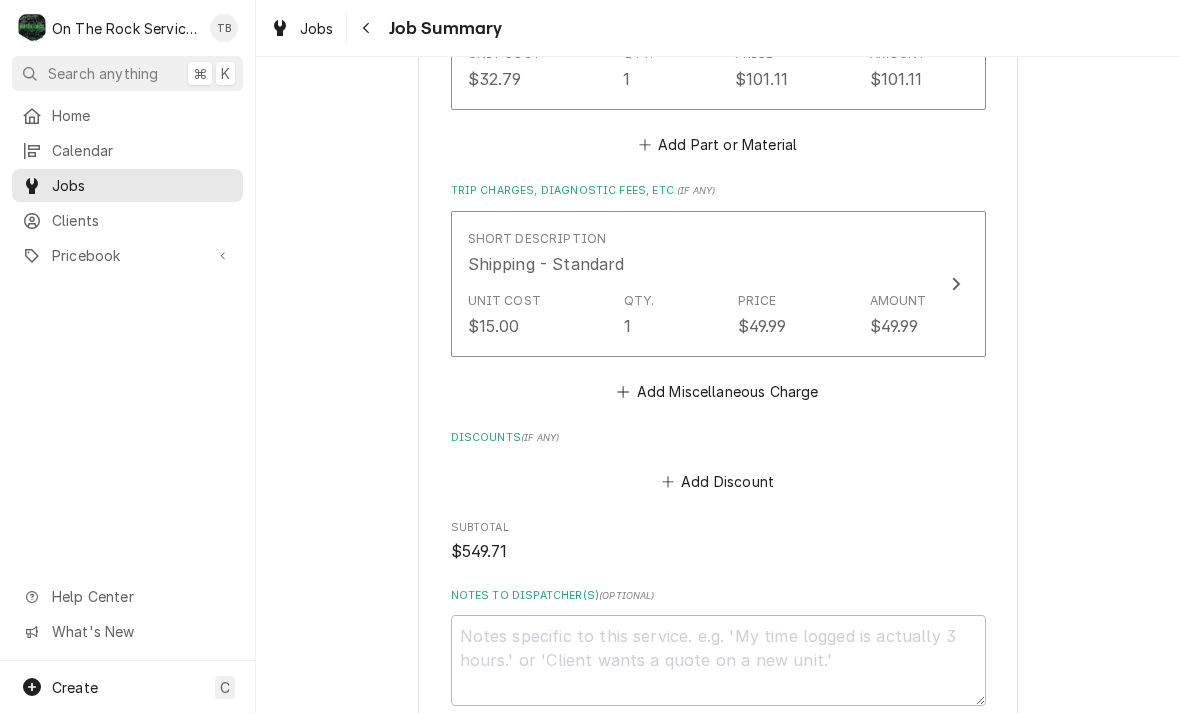 scroll, scrollTop: 1543, scrollLeft: 0, axis: vertical 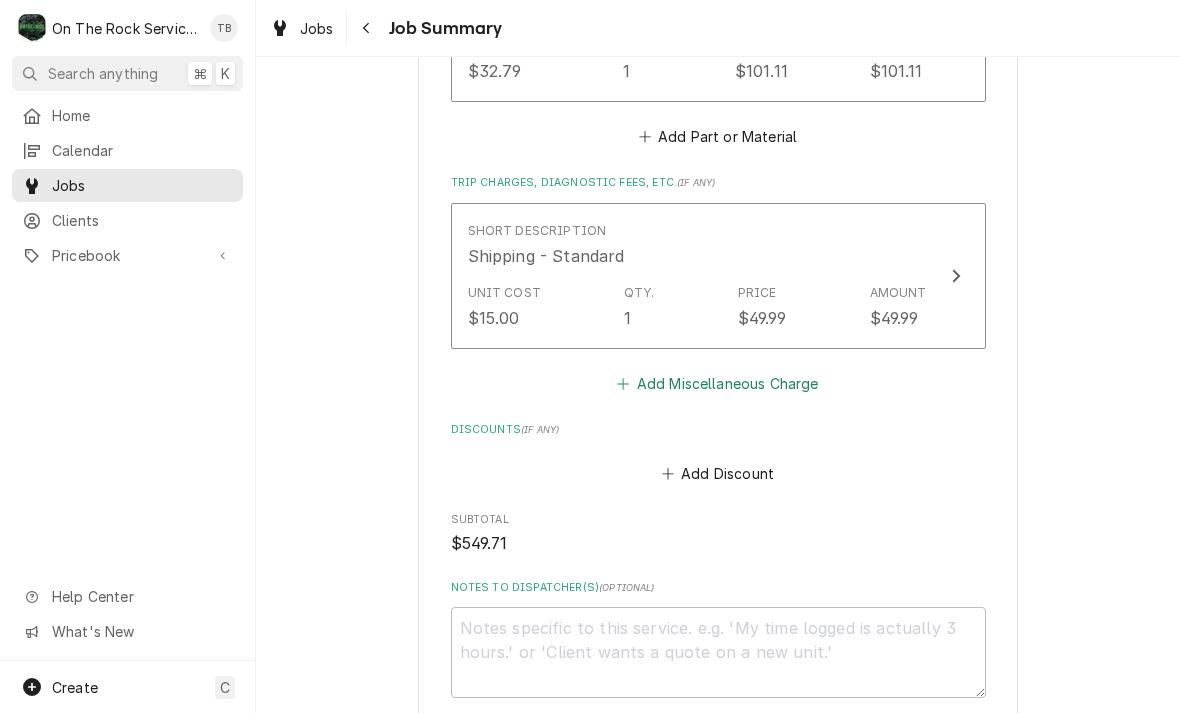 click on "Add Miscellaneous Charge" at bounding box center (718, 383) 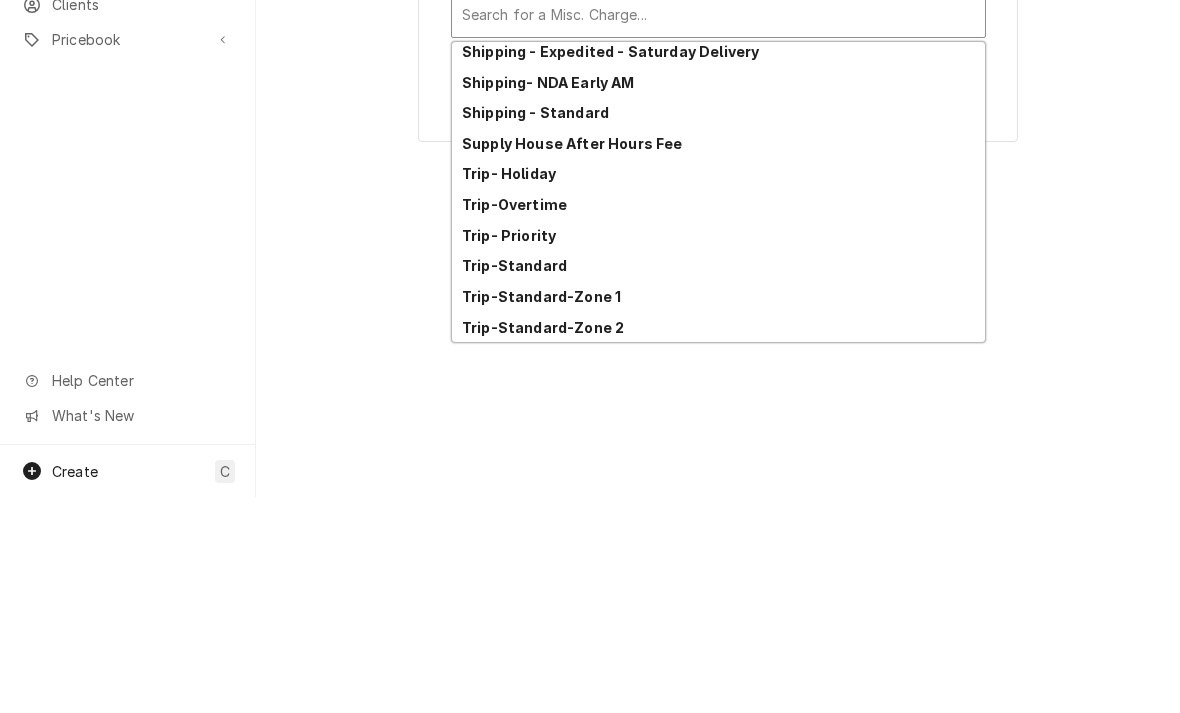 scroll, scrollTop: 343, scrollLeft: 0, axis: vertical 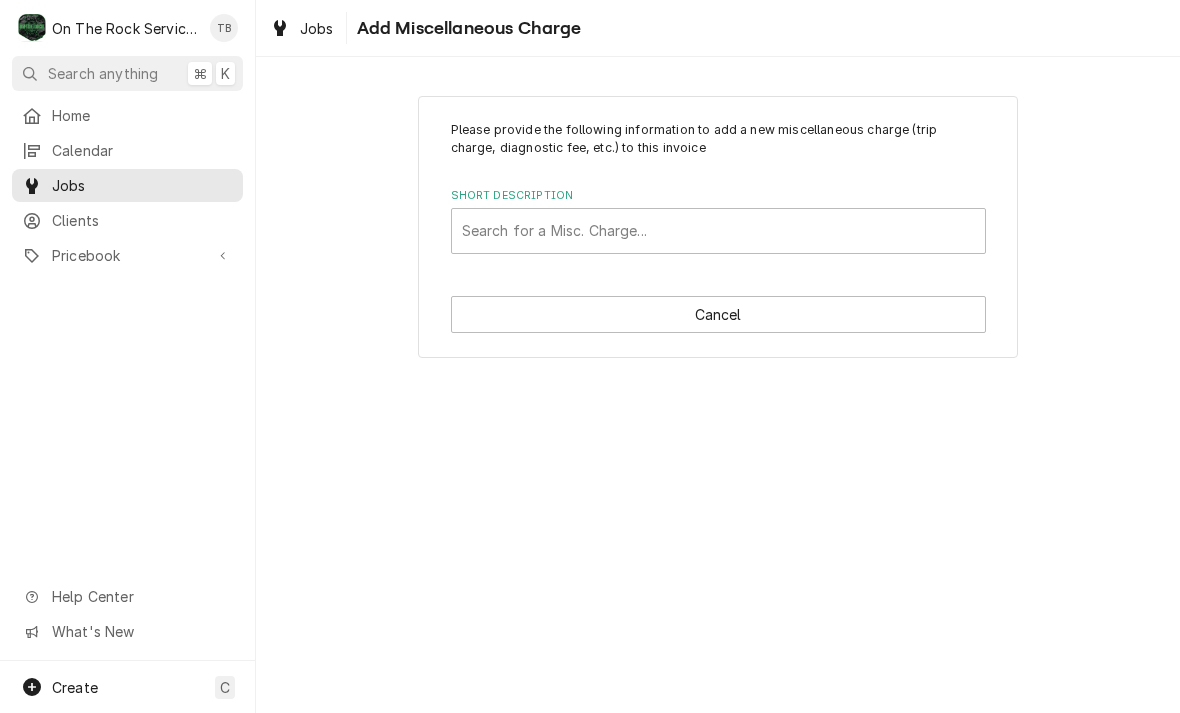 click on "Please provide the following information to add a new miscellaneous charge (trip charge, diagnostic fee, etc.) to this invoice Short Description Search for a Misc. Charge... Cancel" at bounding box center (718, 385) 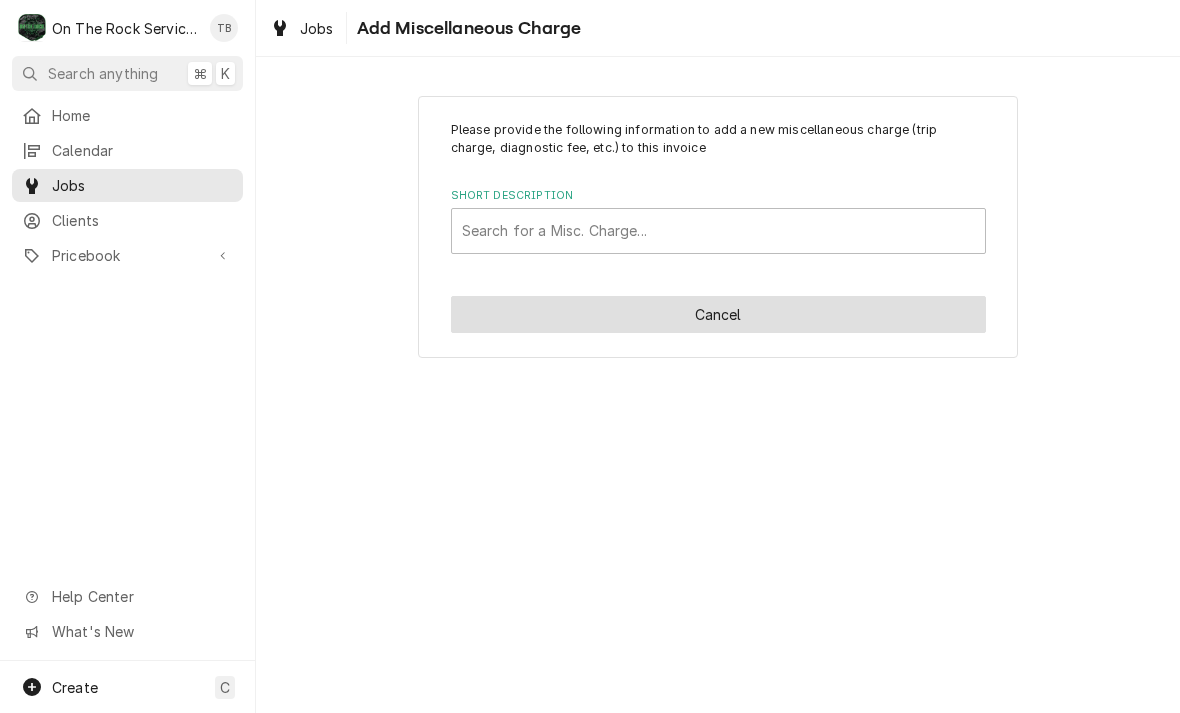 click on "Cancel" at bounding box center (718, 314) 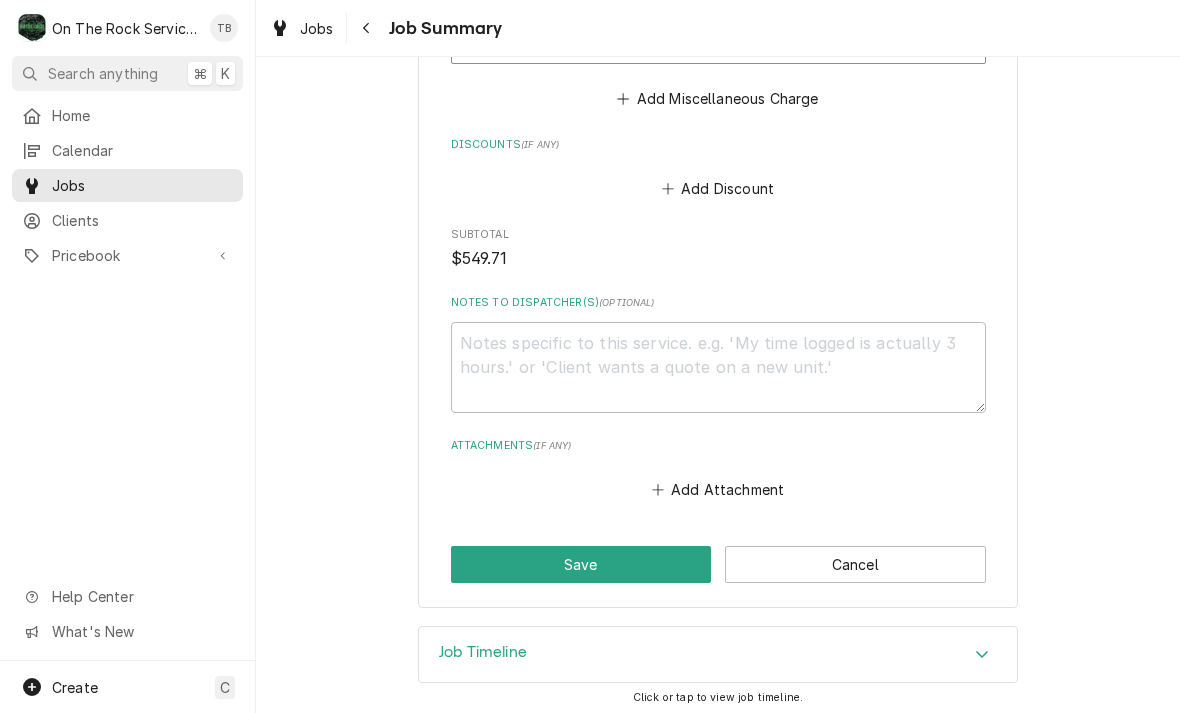 scroll, scrollTop: 1826, scrollLeft: 0, axis: vertical 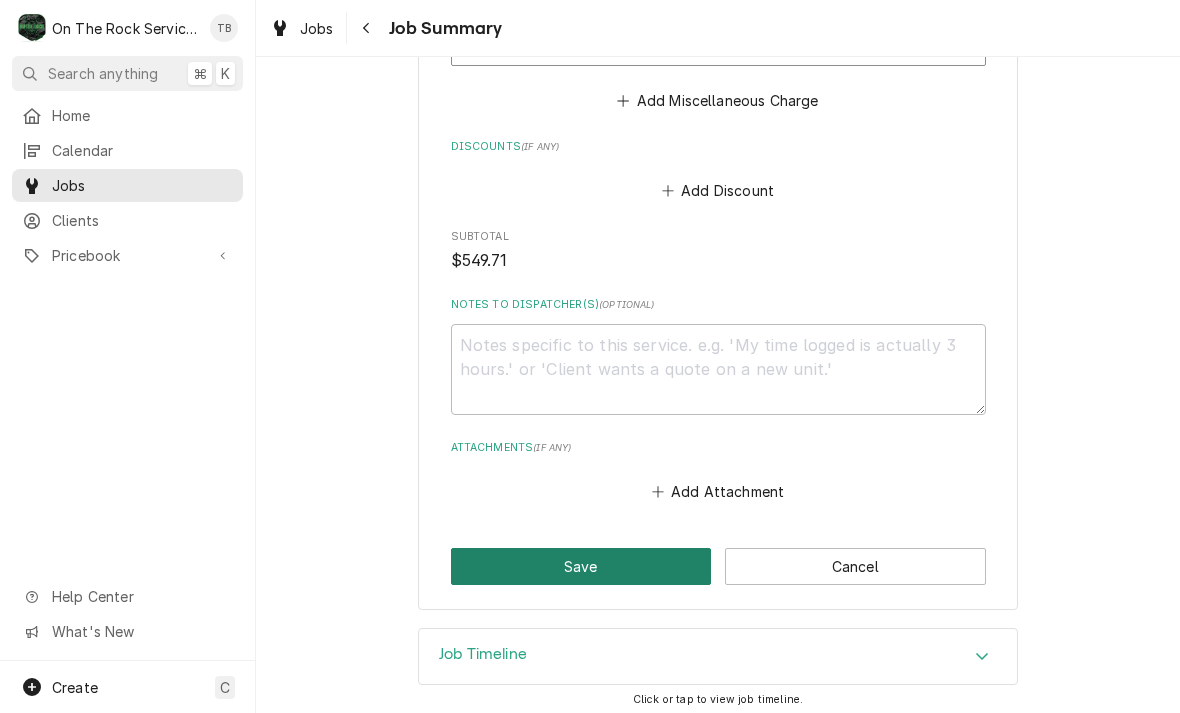 click on "Save" at bounding box center [581, 566] 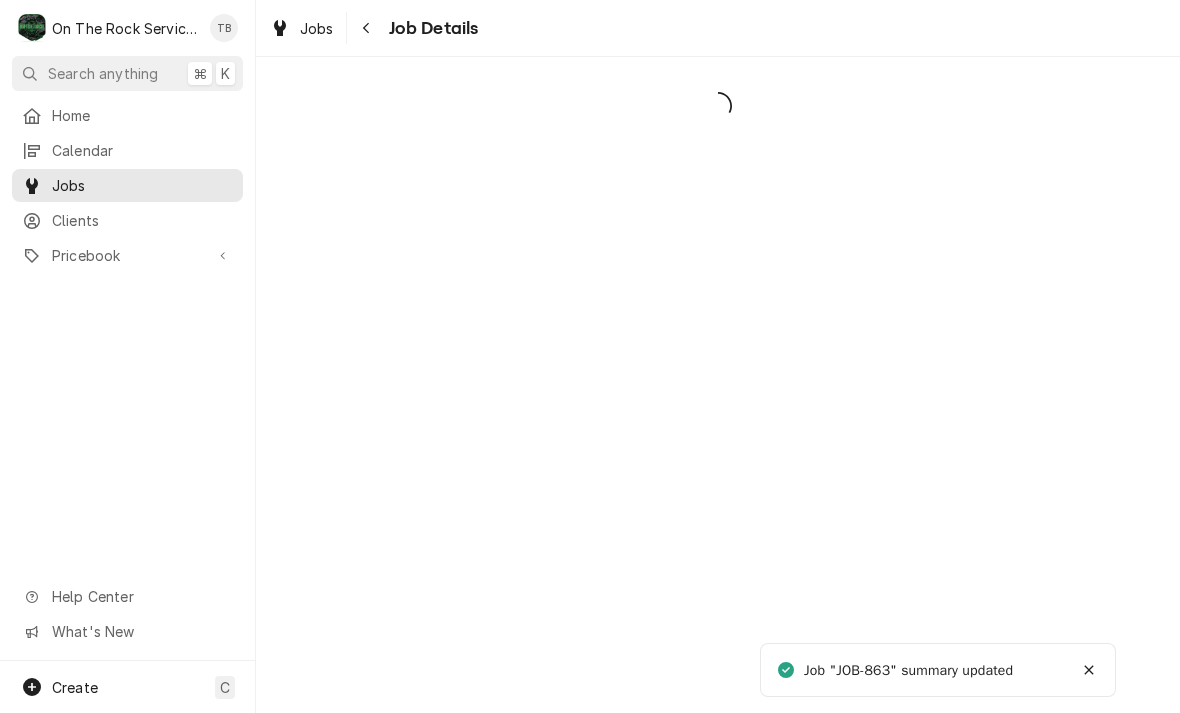 scroll, scrollTop: 0, scrollLeft: 0, axis: both 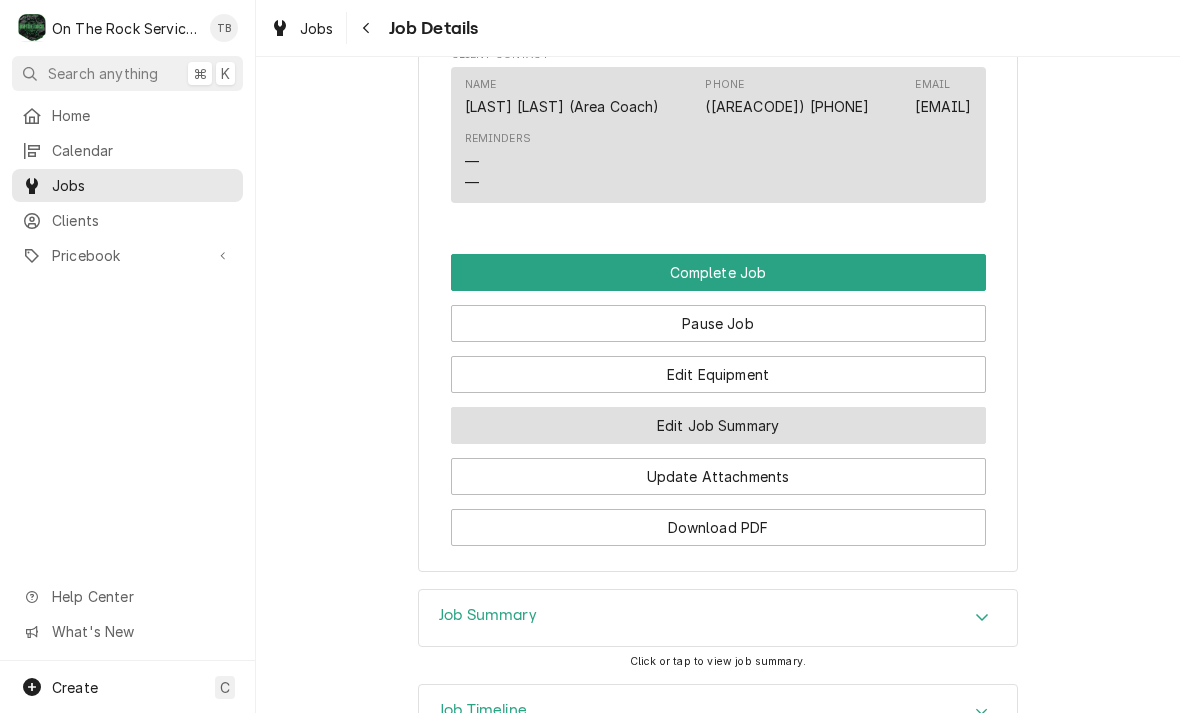 click on "Edit Job Summary" at bounding box center (718, 425) 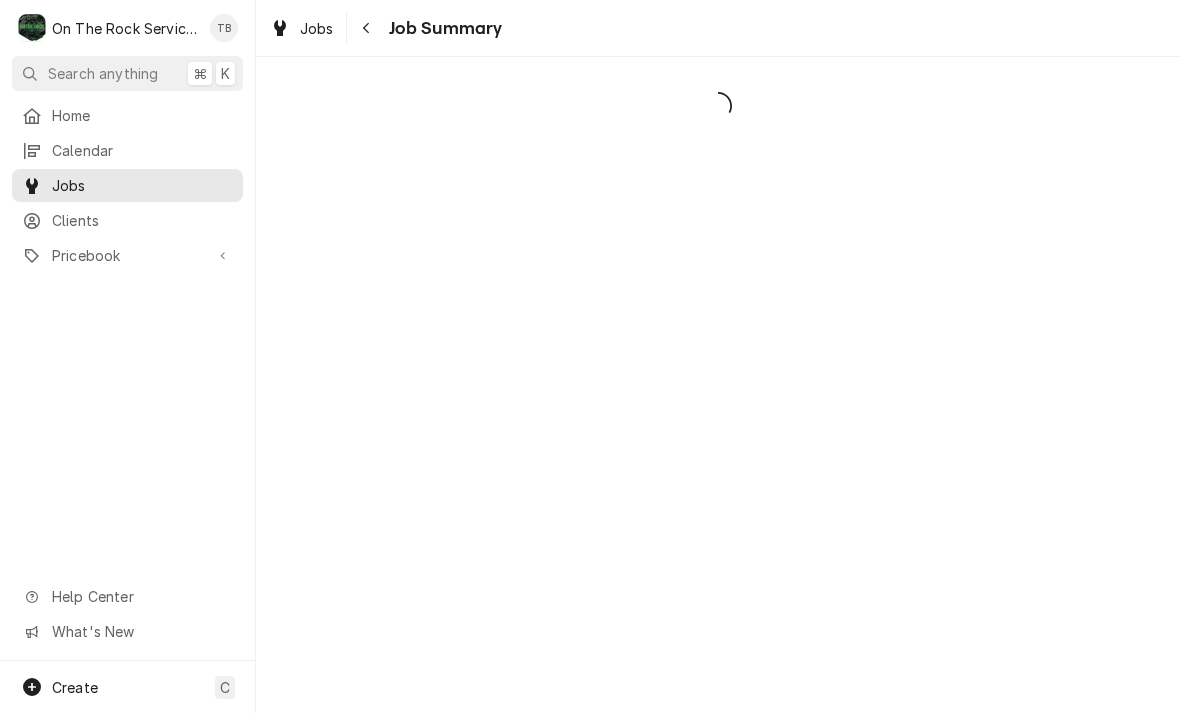 scroll, scrollTop: 0, scrollLeft: 0, axis: both 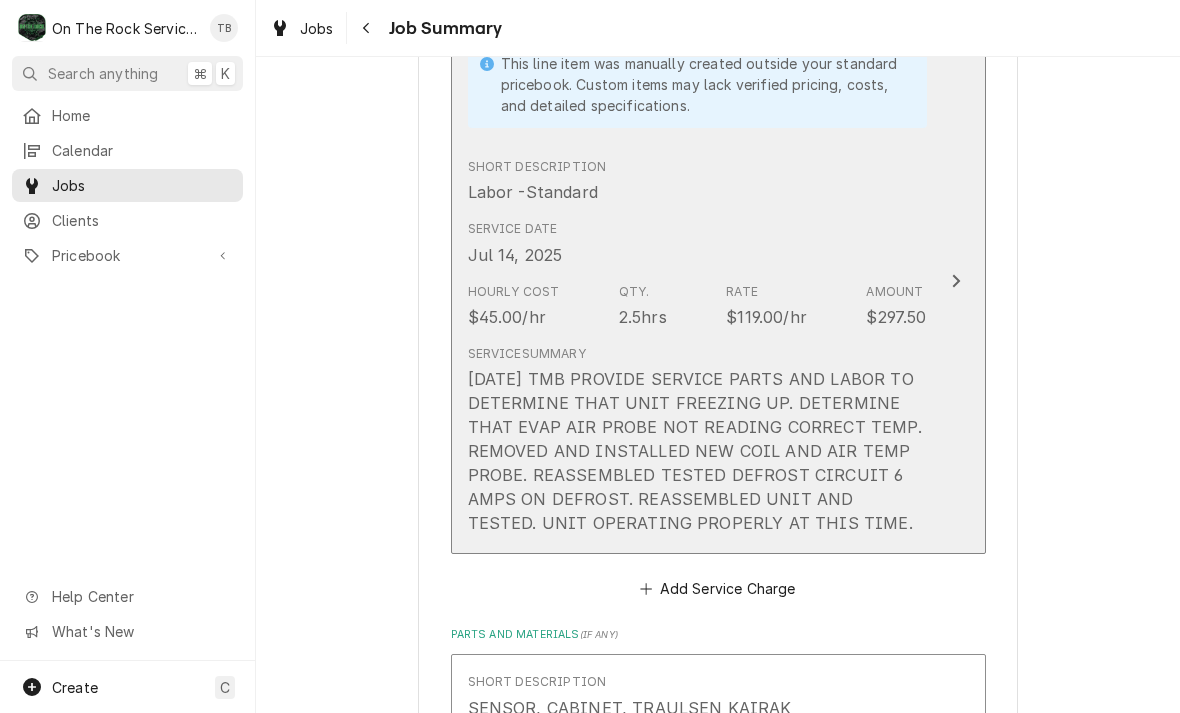 click on "Service  Summary [DATE] TMB PROVIDE SERVICE PARTS AND LABOR TO DETERMINE THAT UNIT FREEZING UP. DETERMINE THAT EVAP AIR PROBE NOT READING CORRECT TEMP. REMOVED AND INSTALLED NEW COIL AND AIR TEMP PROBE. REASSEMBLED TESTED DEFROST CIRCUIT 6 AMPS ON DEFROST. REASSEMBLED UNIT AND TESTED. UNIT OPERATING PROPERLY AT THIS TIME." at bounding box center [697, 440] 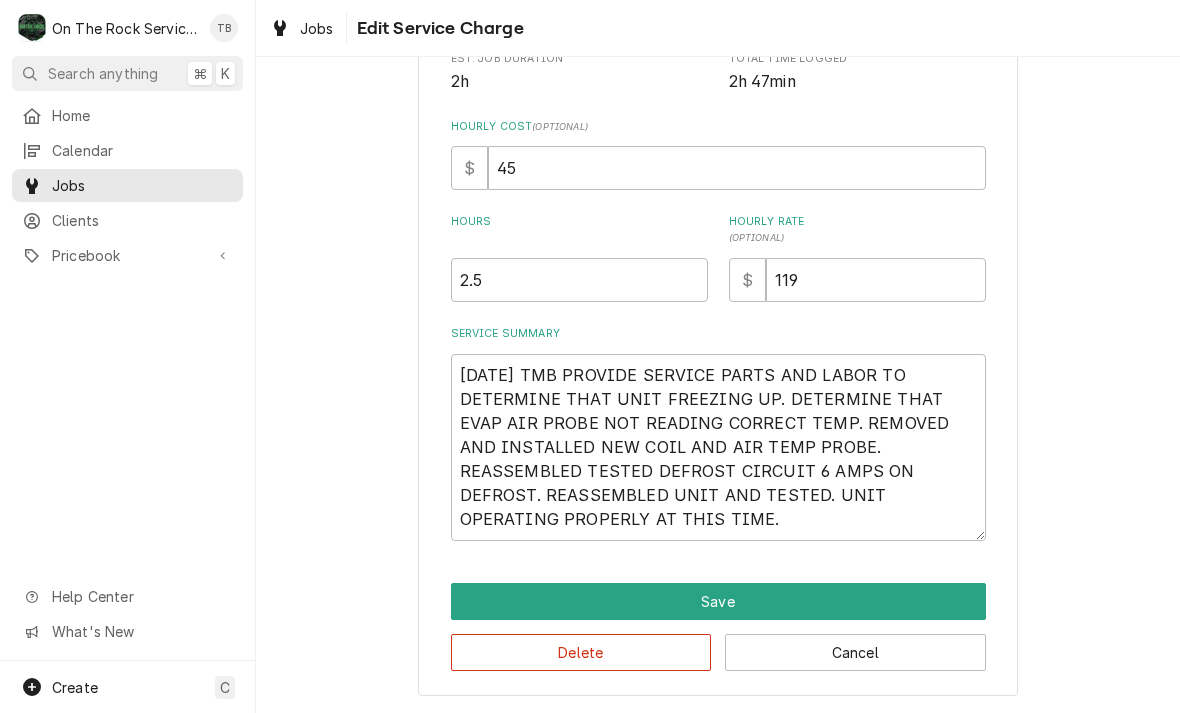 scroll, scrollTop: 485, scrollLeft: 0, axis: vertical 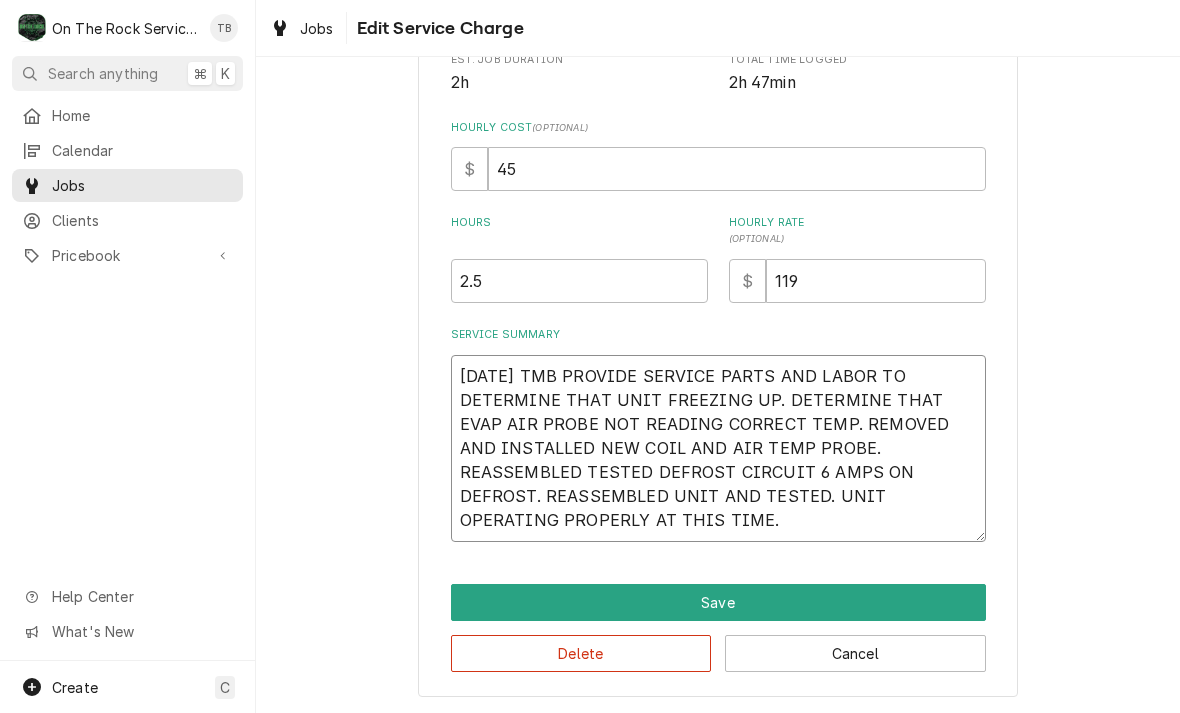 click on "8/6/25 TMB PROVIDE SERVICE PARTS AND LABOR TO DETERMINE THAT UNIT FREEZING UP. DETERMINE THAT EVAP AIR PROBE NOT READING CORRECT TEMP. REMOVED AND INSTALLED NEW COIL AND AIR TEMP PROBE. REASSEMBLED TESTED DEFROST CIRCUIT 6 AMPS ON DEFROST. REASSEMBLED UNIT AND TESTED. UNIT OPERATING PROPERLY AT THIS TIME." at bounding box center (718, 448) 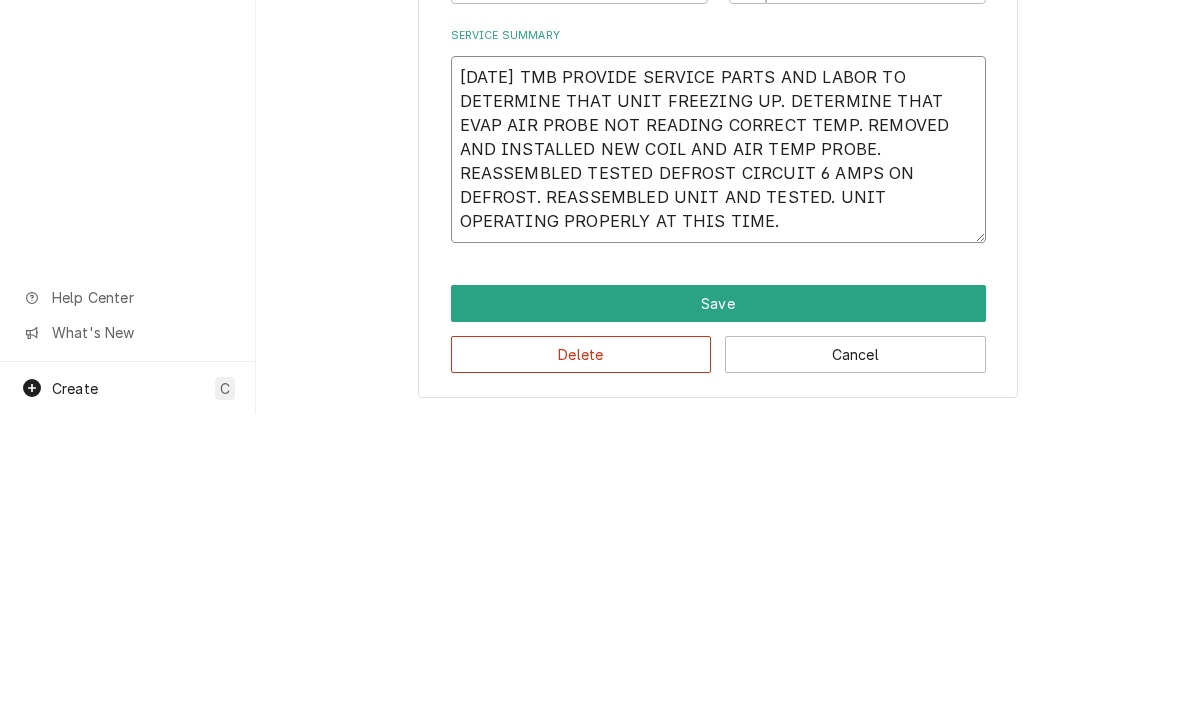 type on "x" 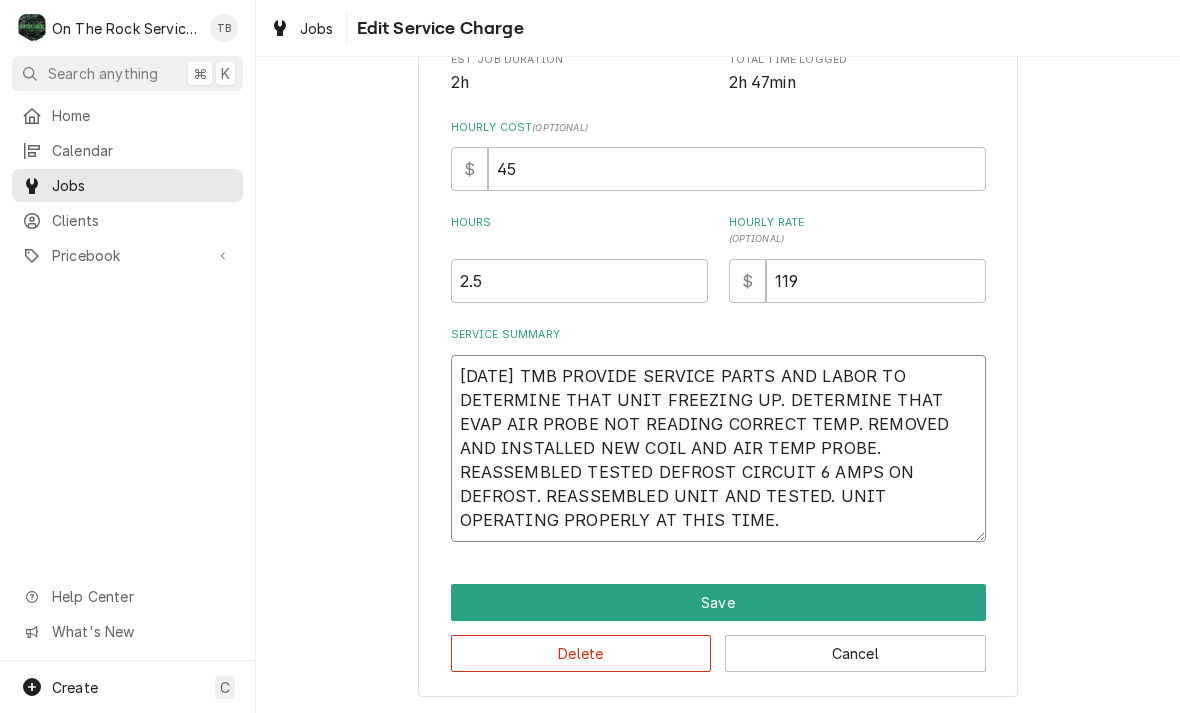 type on "x" 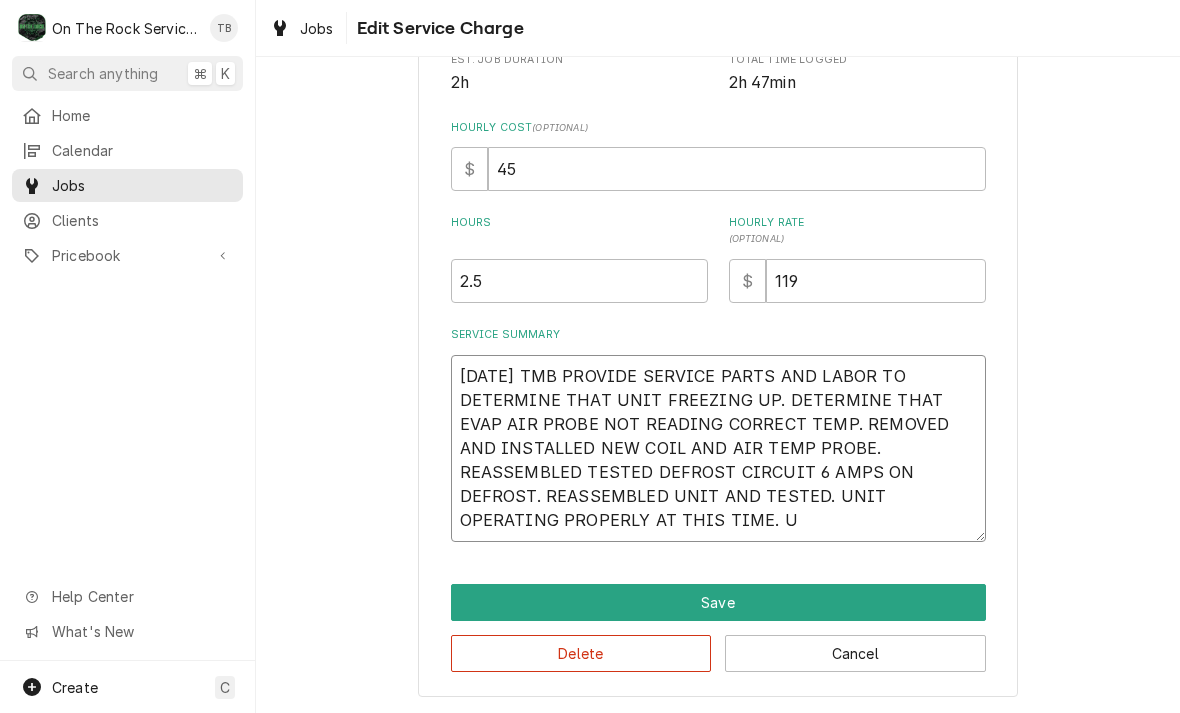type on "8/6/25 TMB PROVIDE SERVICE PARTS AND LABOR TO DETERMINE THAT UNIT FREEZING UP. DETERMINE THAT EVAP AIR PROBE NOT READING CORRECT TEMP. REMOVED AND INSTALLED NEW COIL AND AIR TEMP PROBE. REASSEMBLED TESTED DEFROST CIRCUIT 6 AMPS ON DEFROST. REASSEMBLED UNIT AND TESTED. UNIT OPERATING PROPERLY AT THIS TIME. UN" 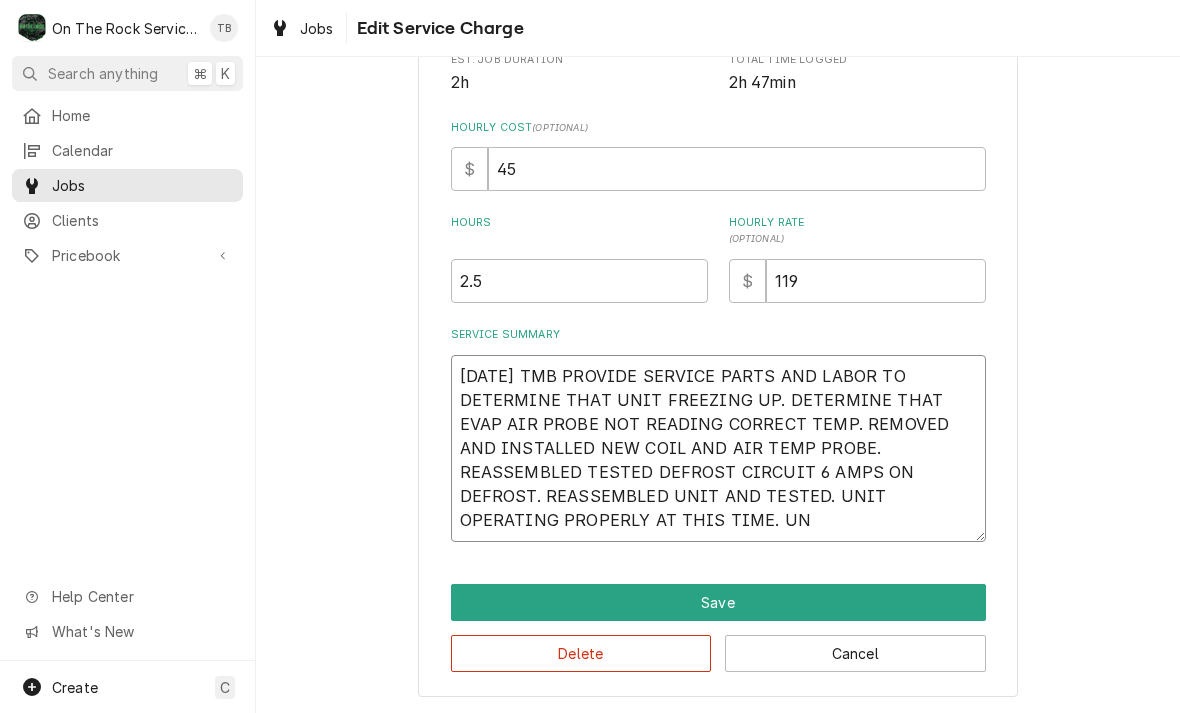 type on "x" 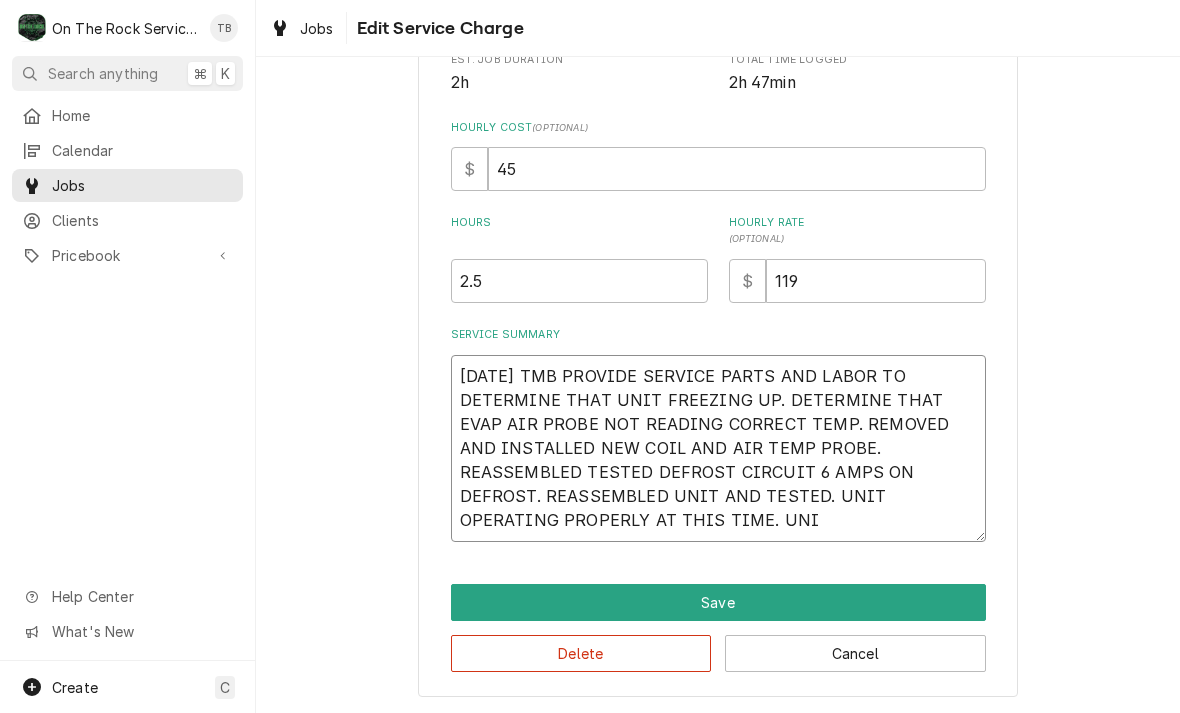 type on "x" 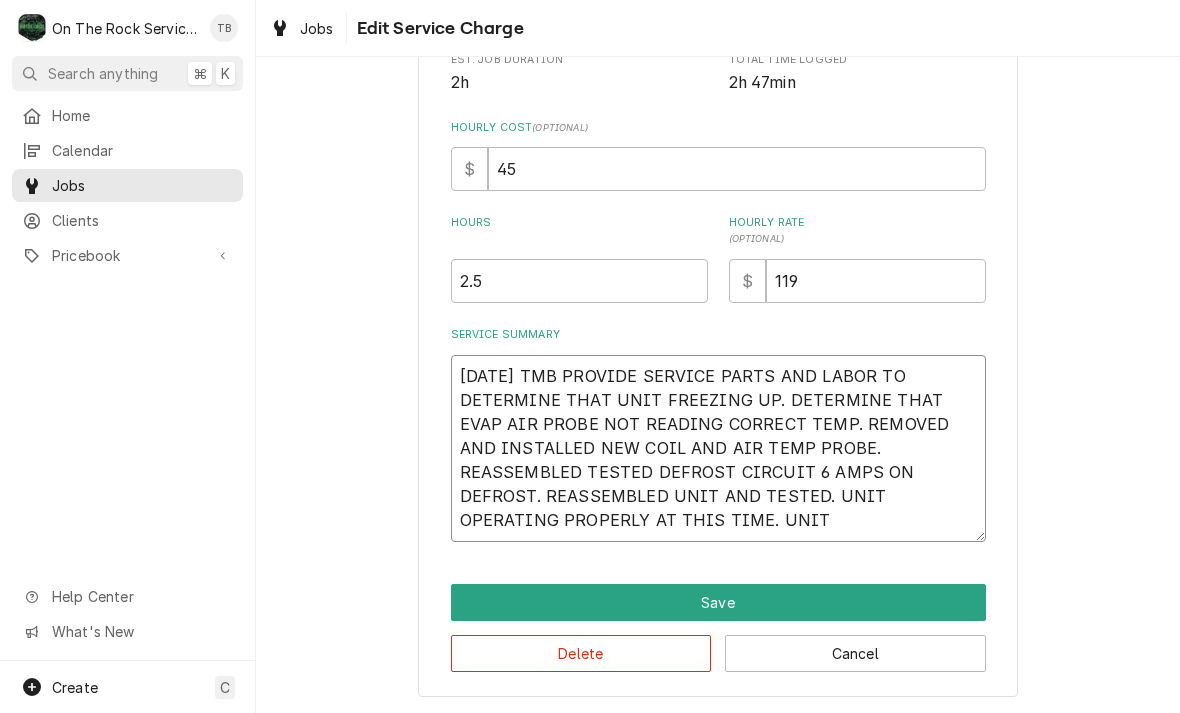 type on "x" 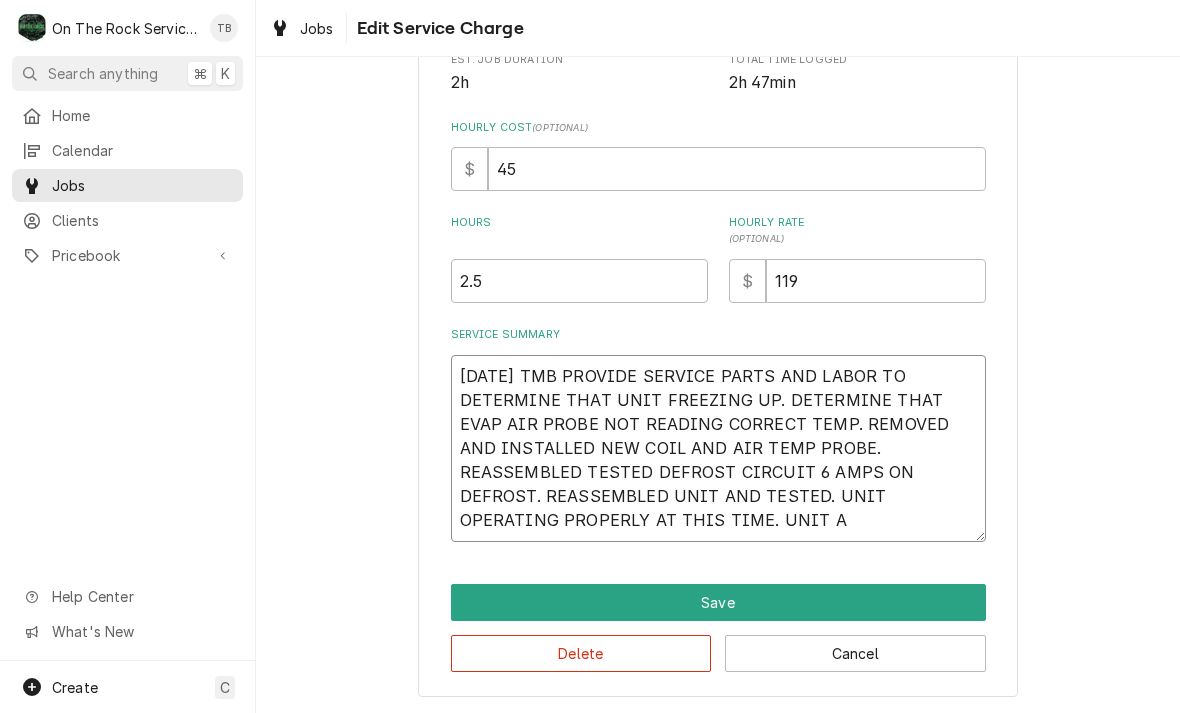 type on "x" 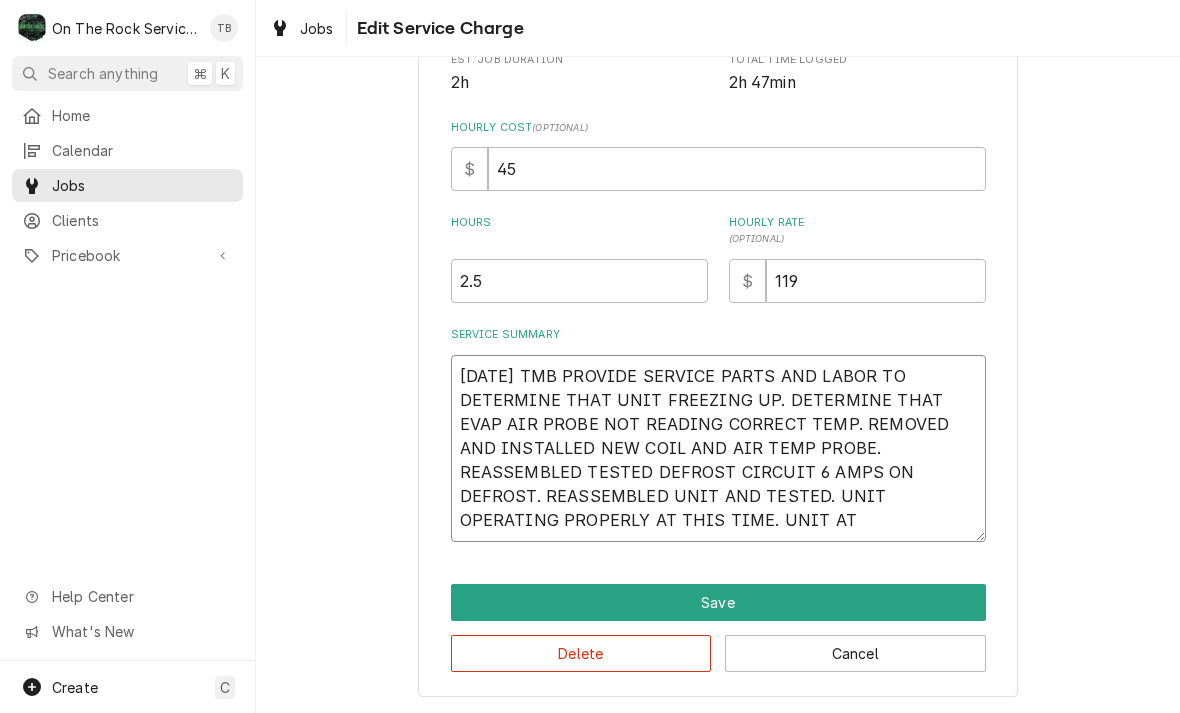 type on "x" 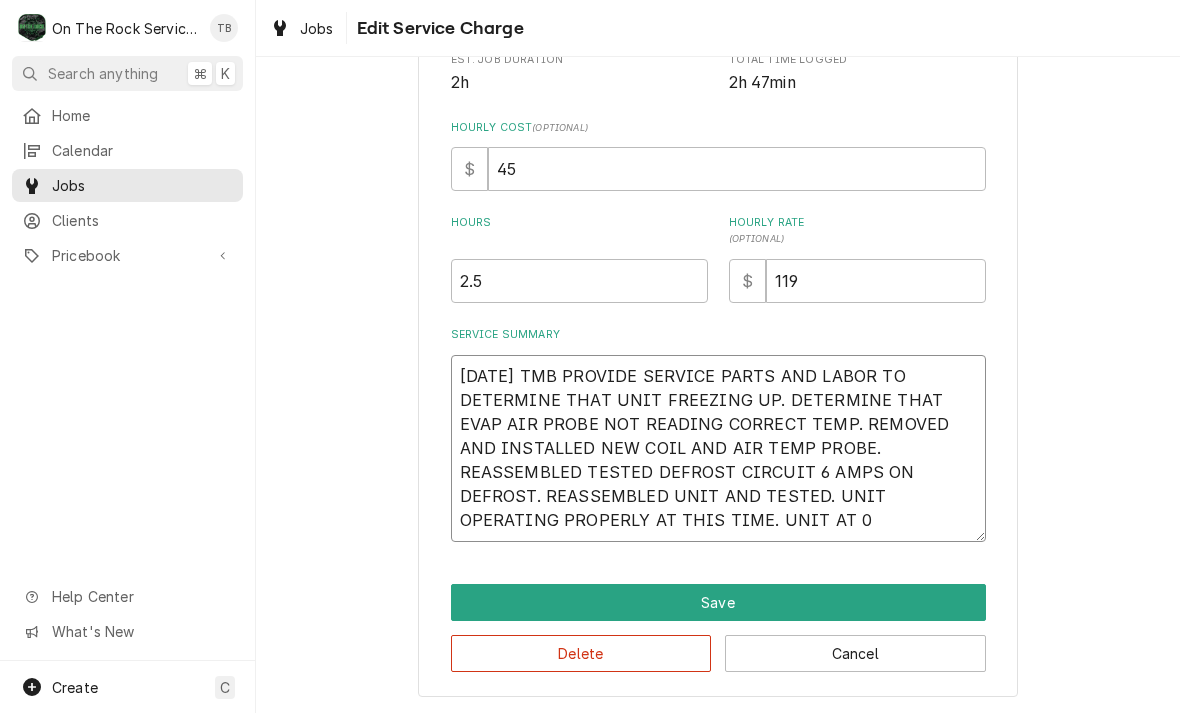 type on "x" 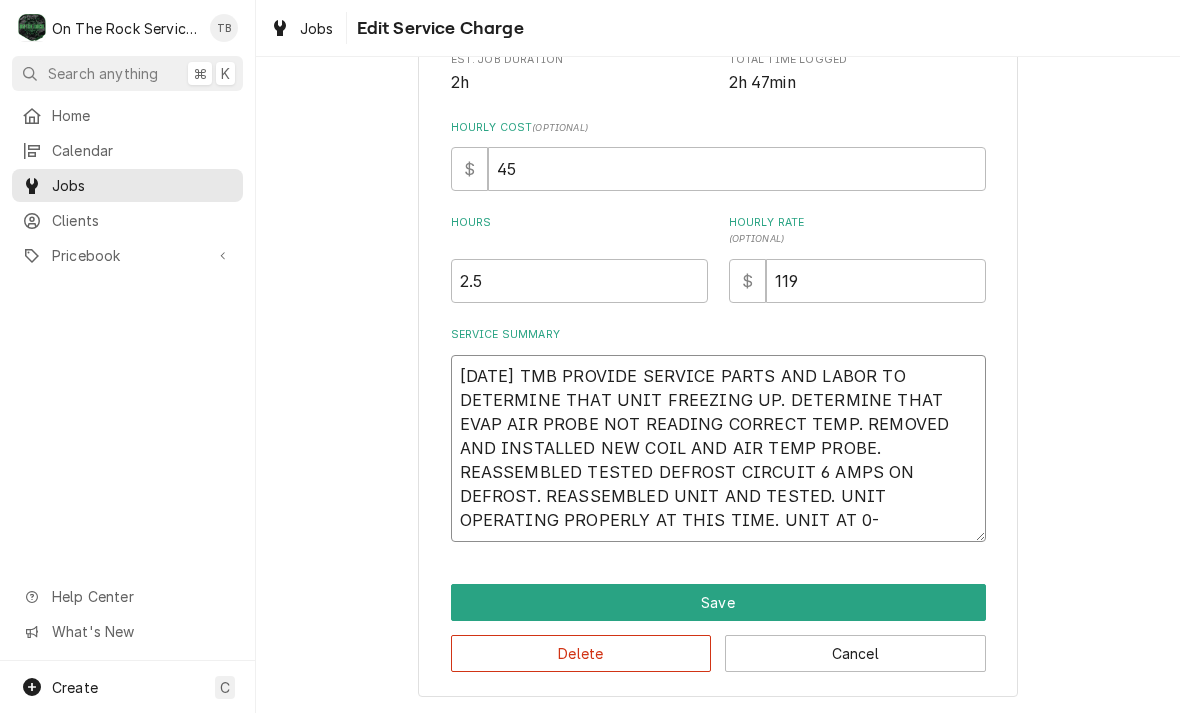 type on "x" 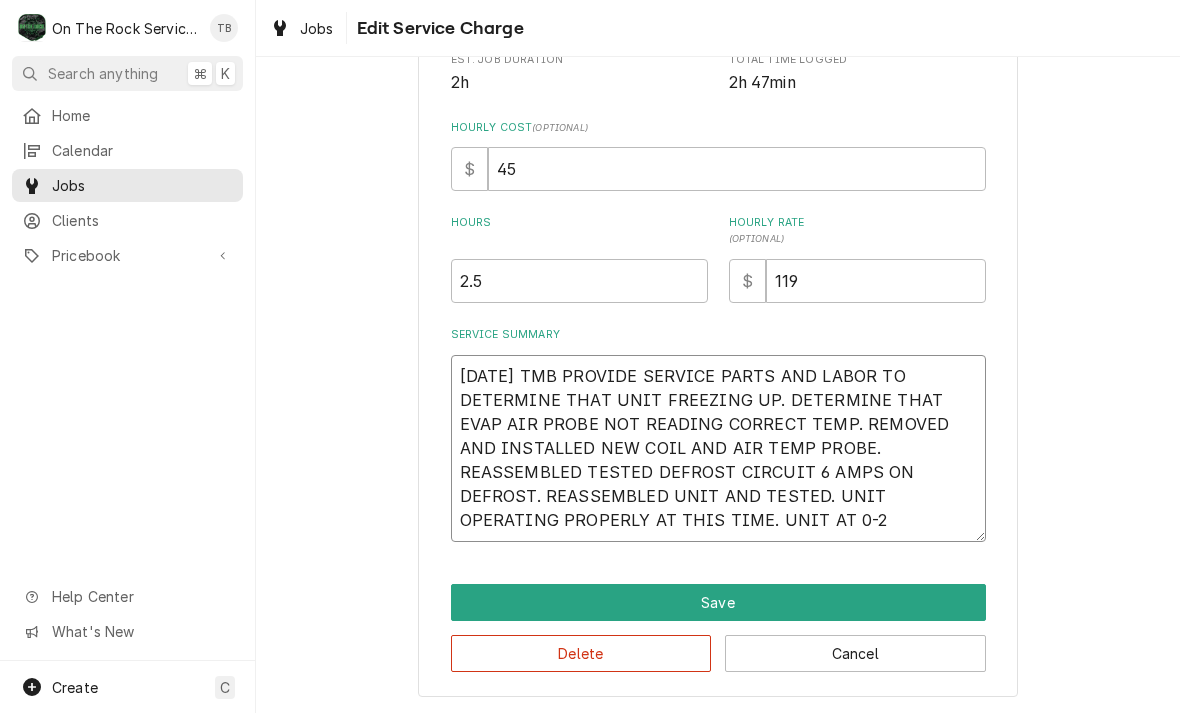 type on "x" 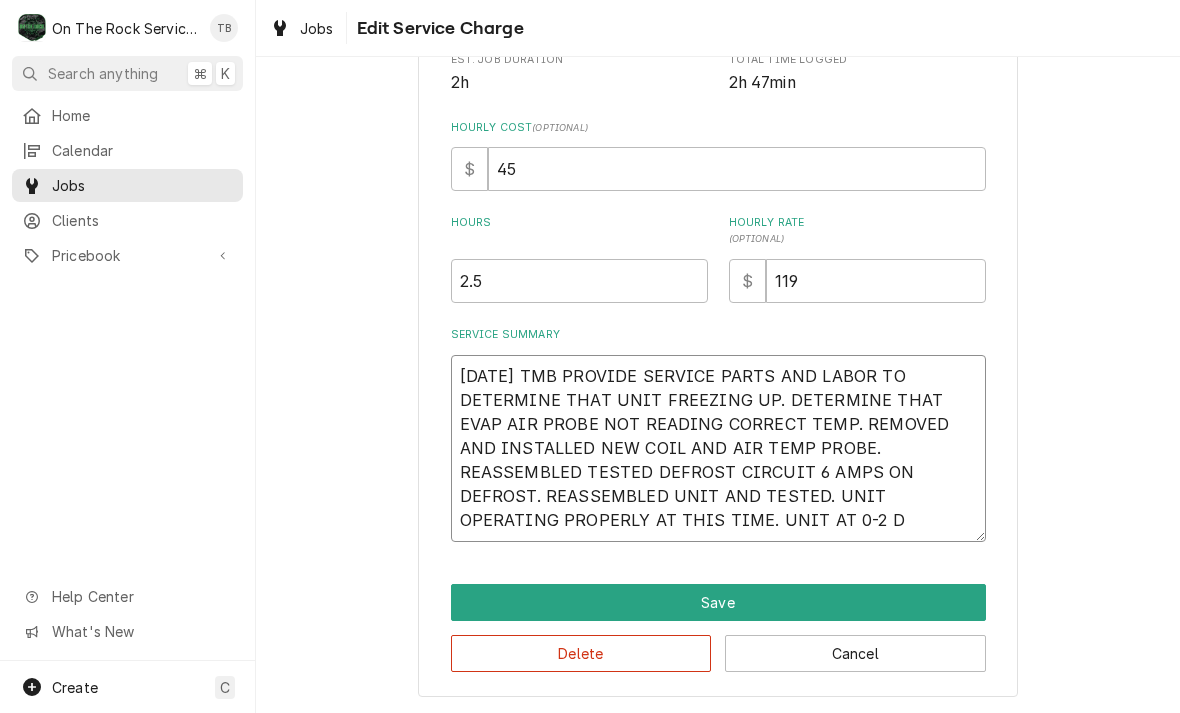 type on "x" 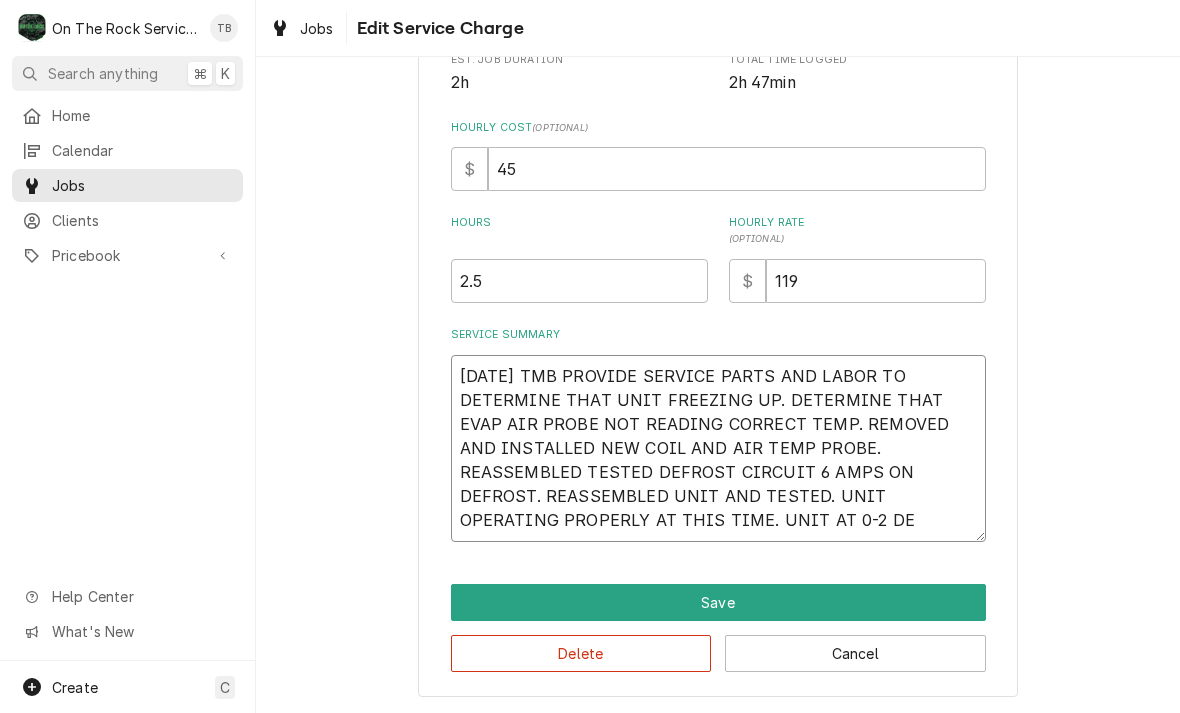 type on "x" 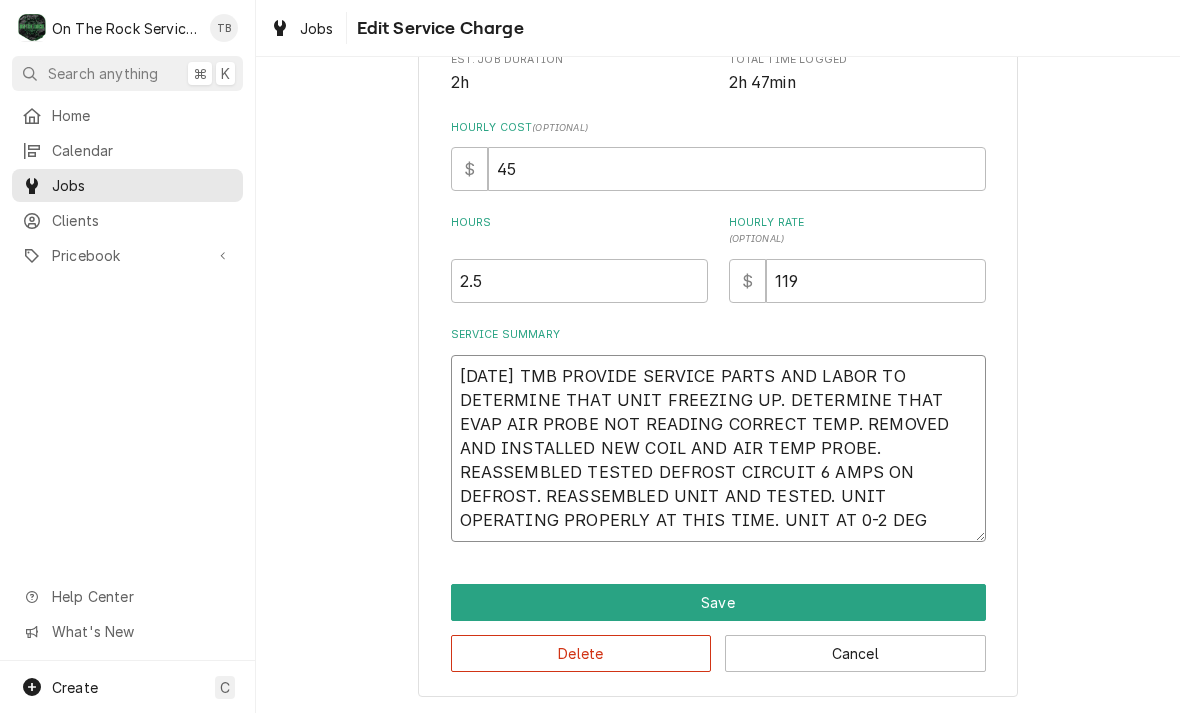 type on "x" 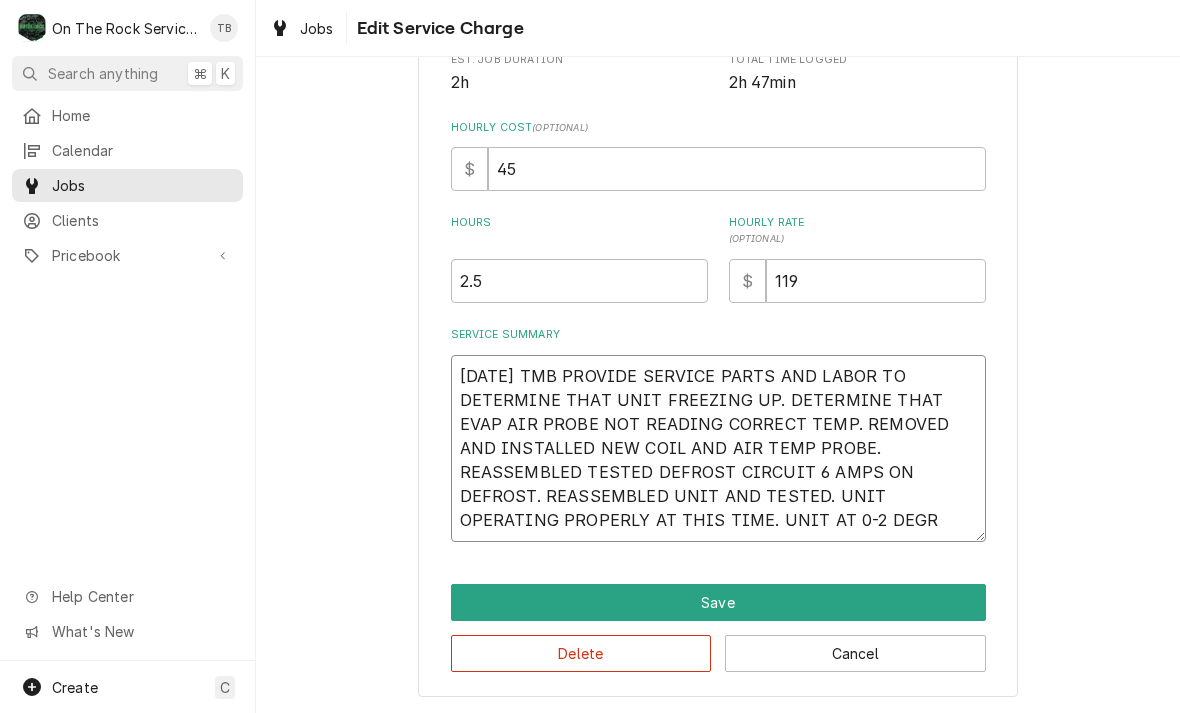 type on "x" 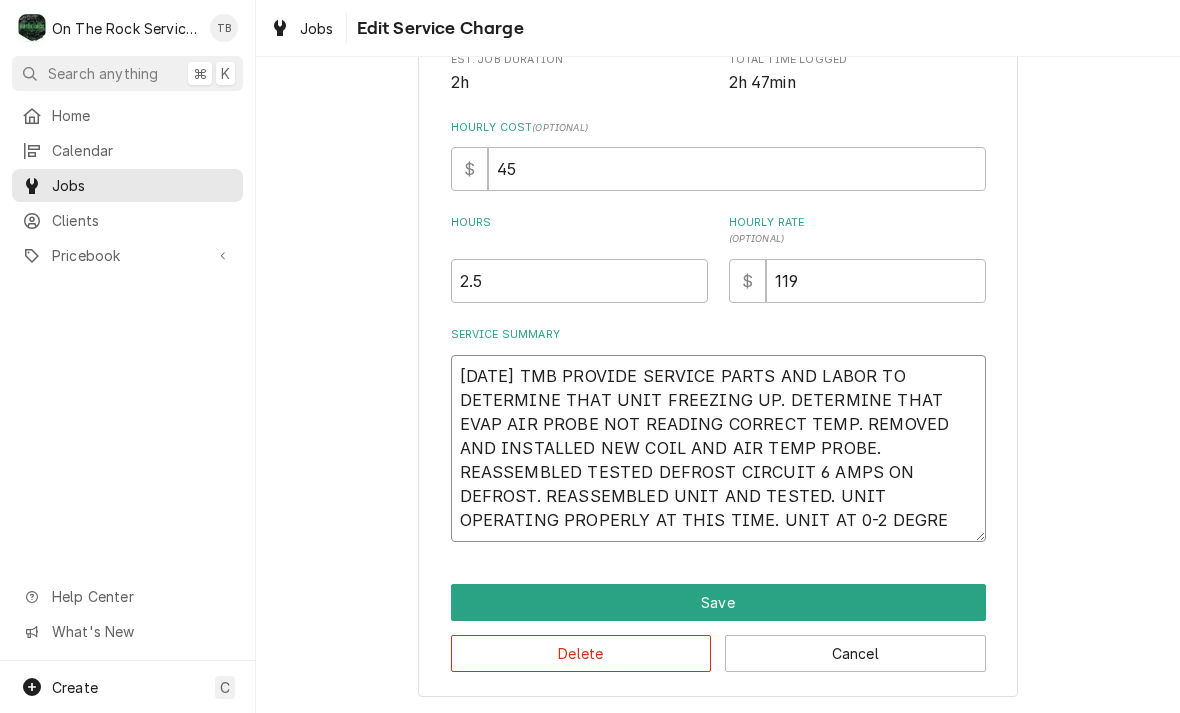 type on "x" 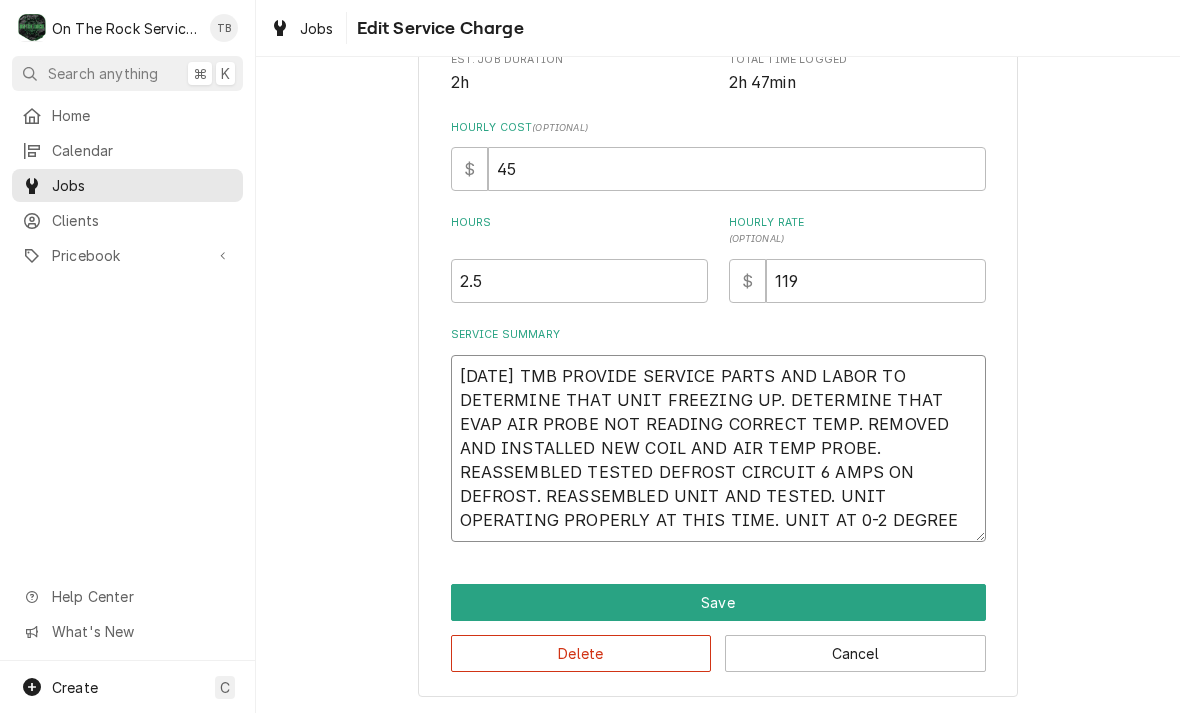 type on "x" 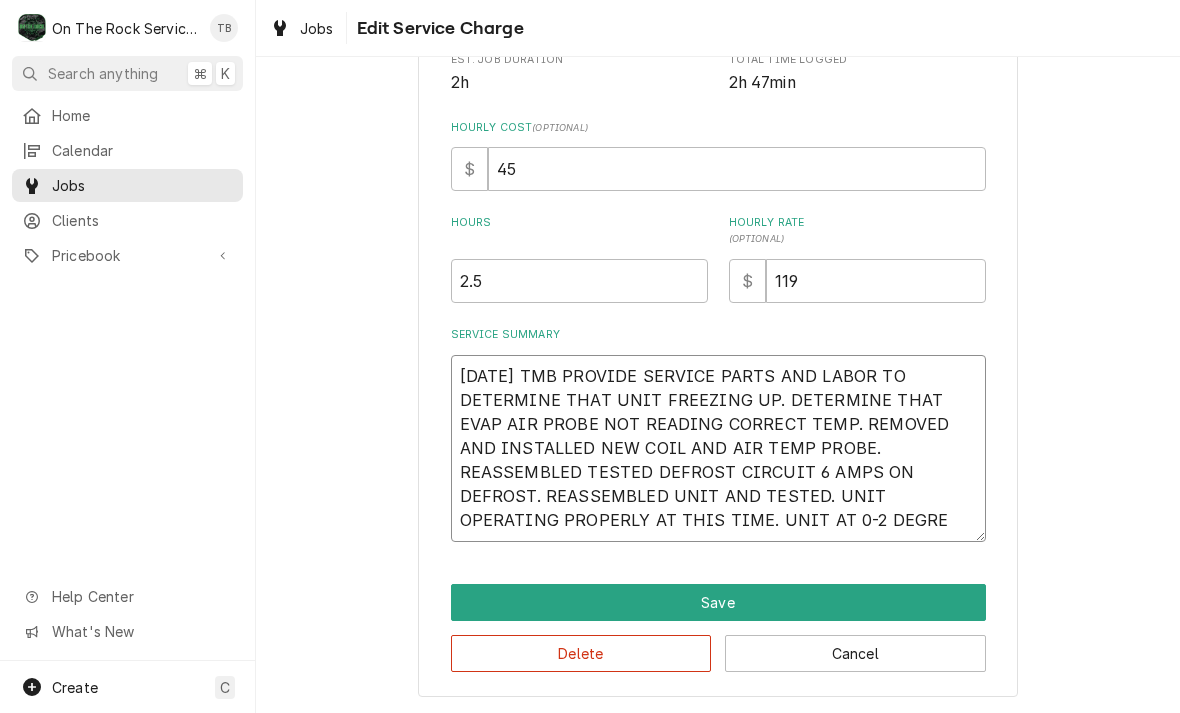 type on "x" 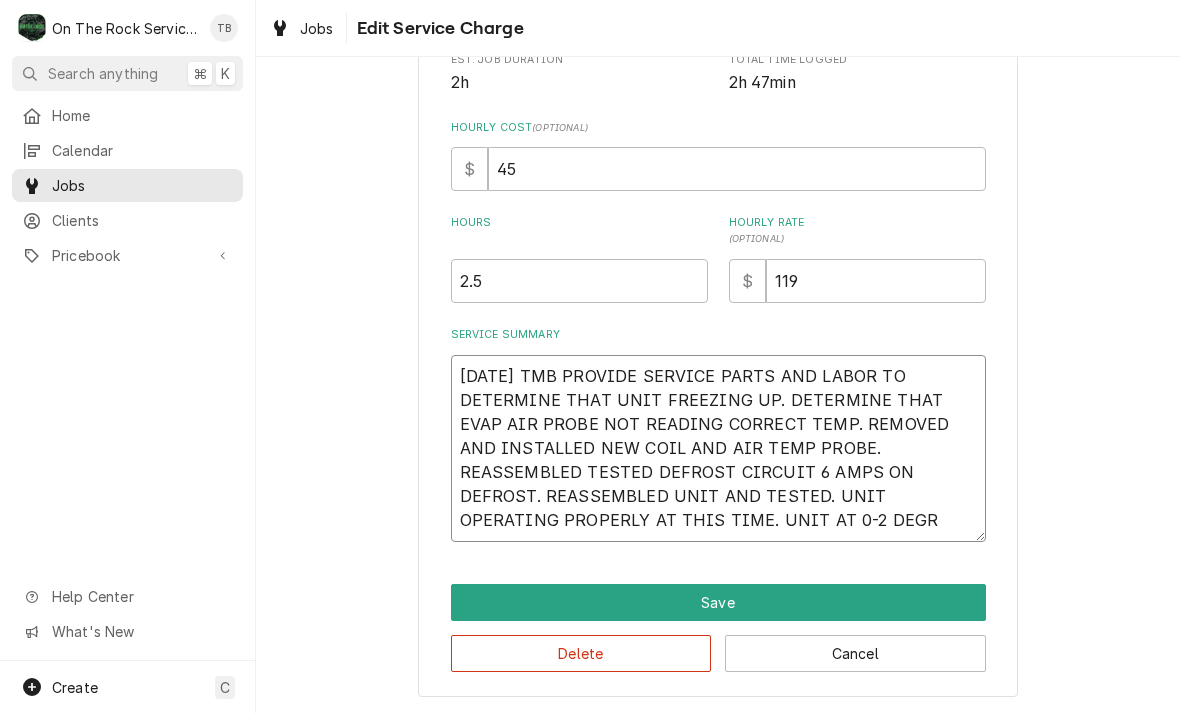type on "x" 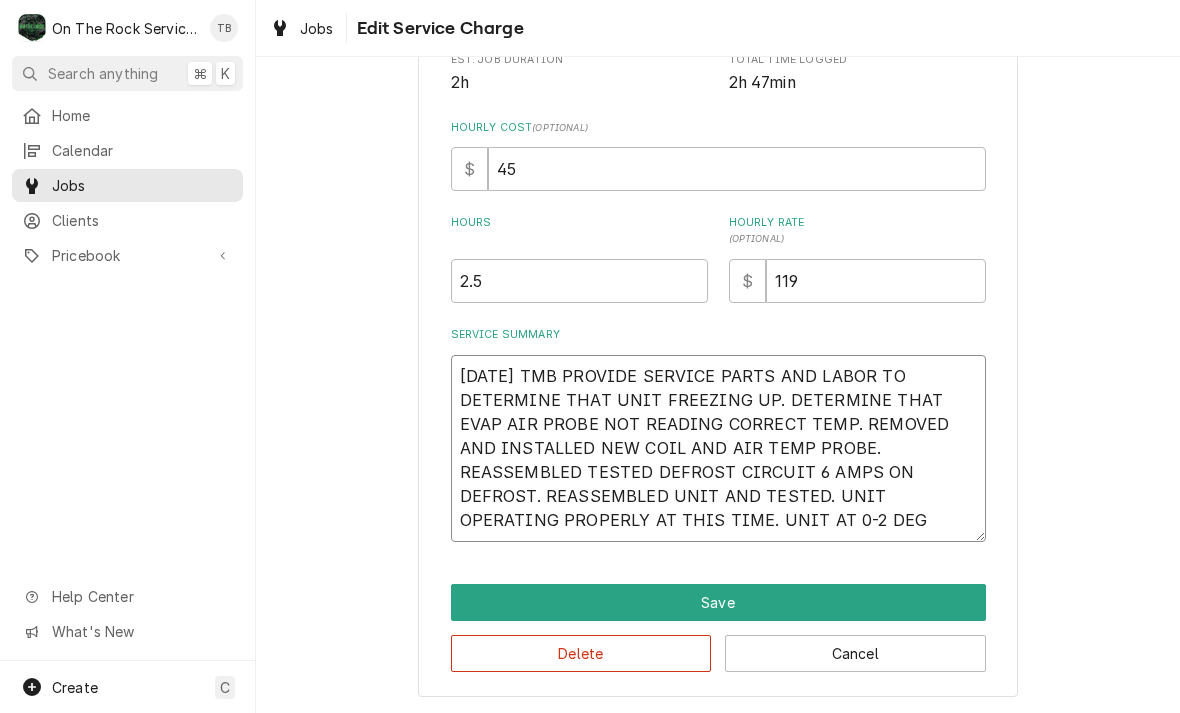 type on "x" 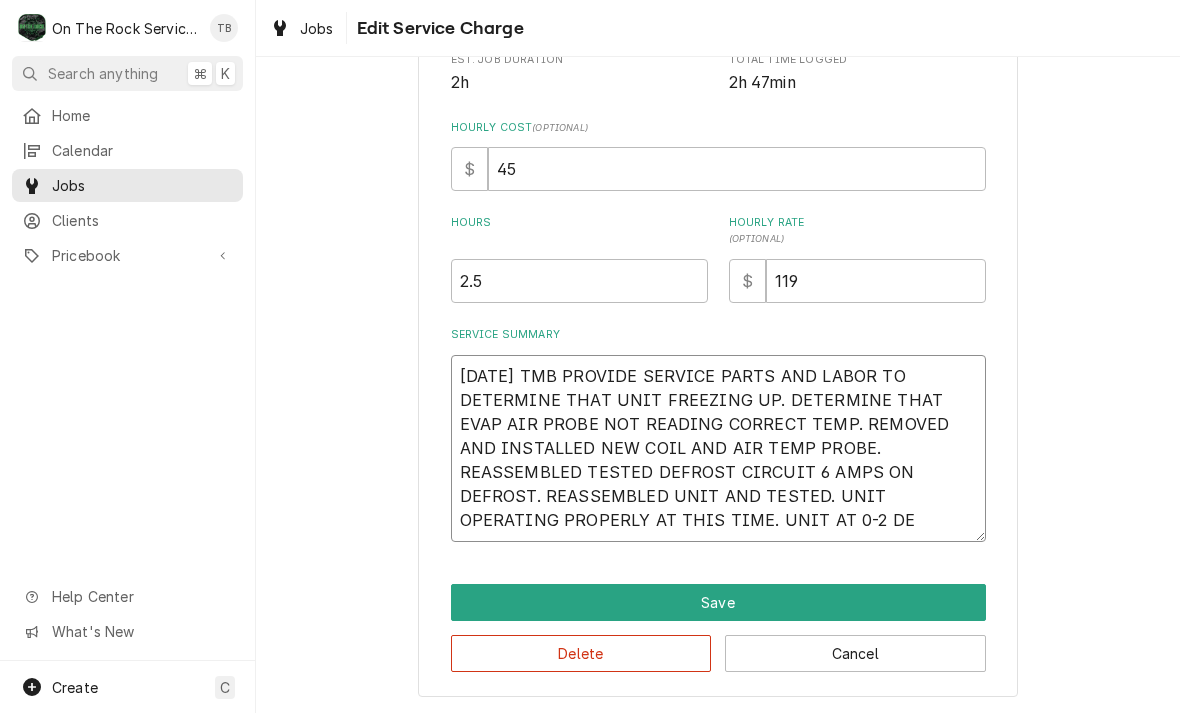type on "x" 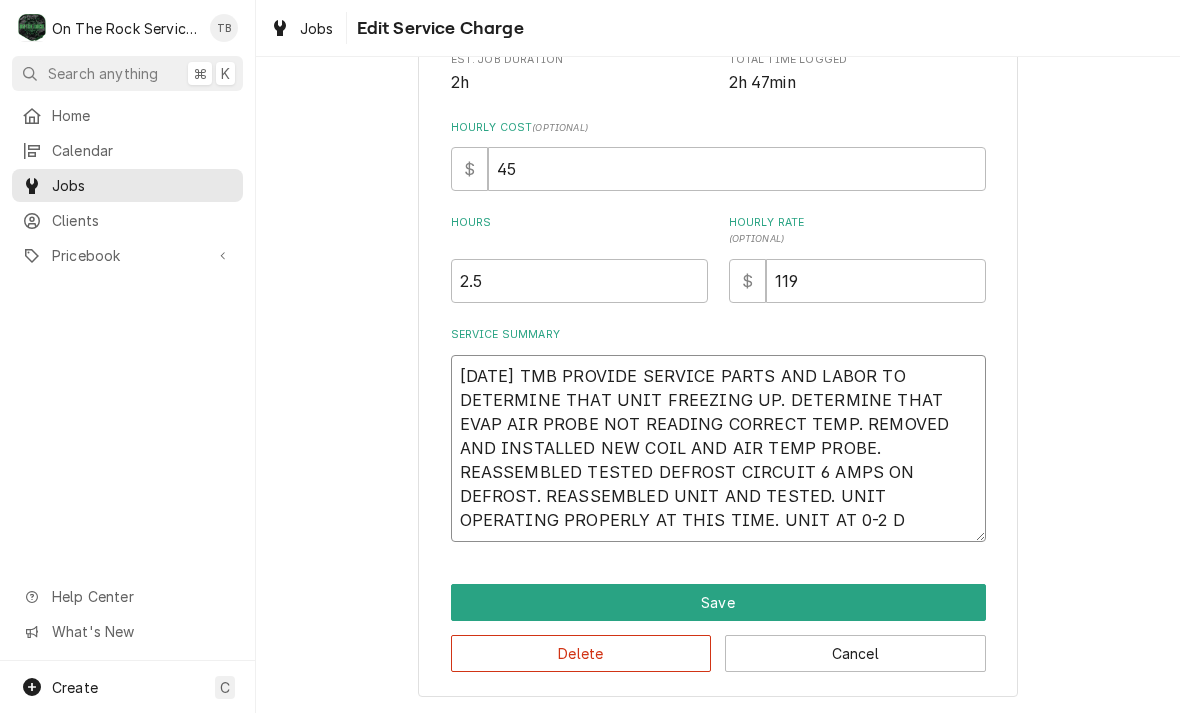 type on "x" 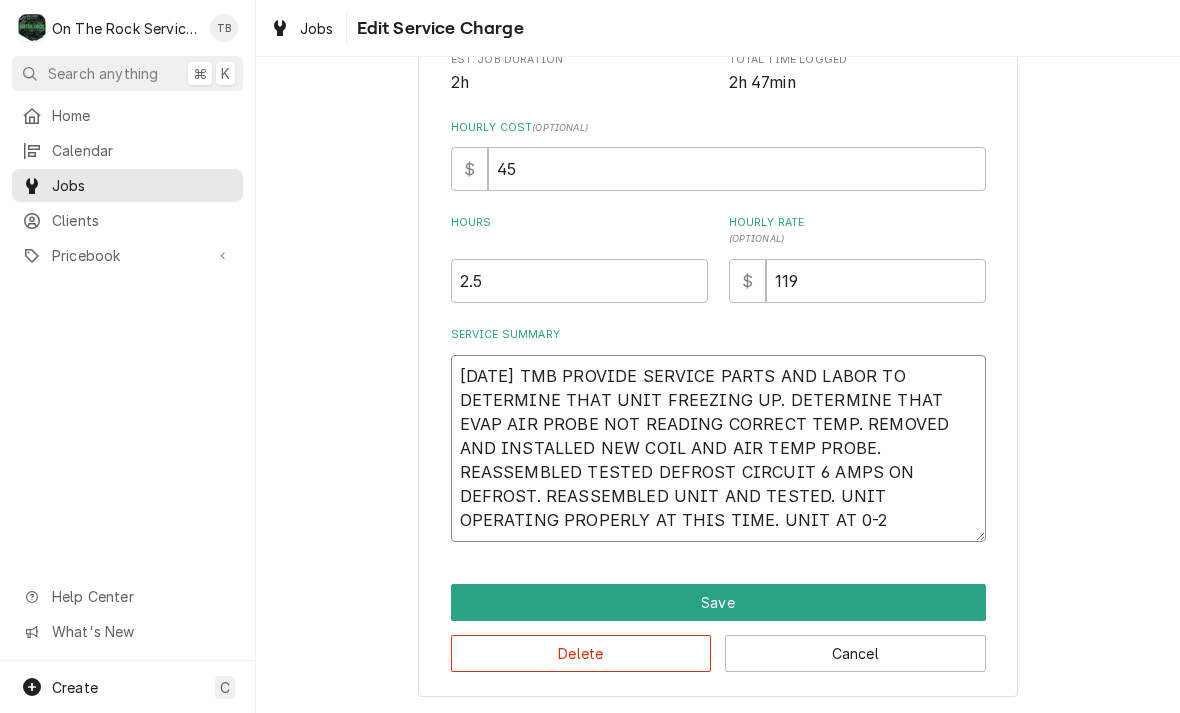 type on "x" 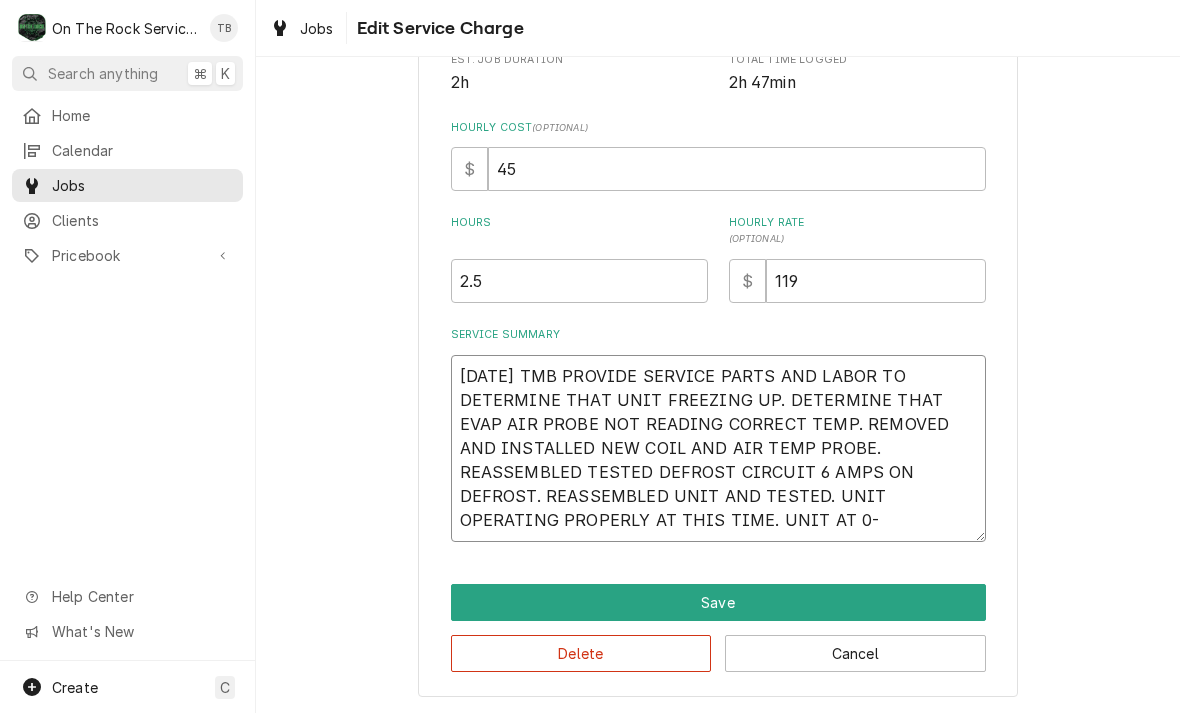 type on "x" 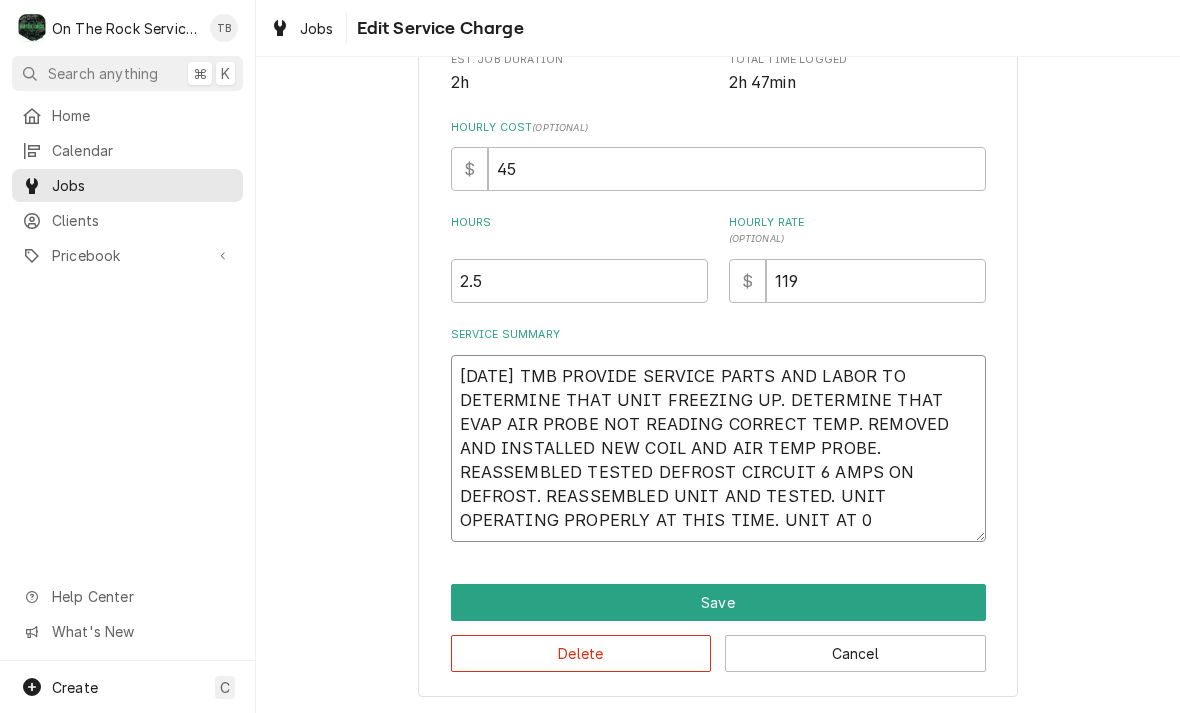 type on "x" 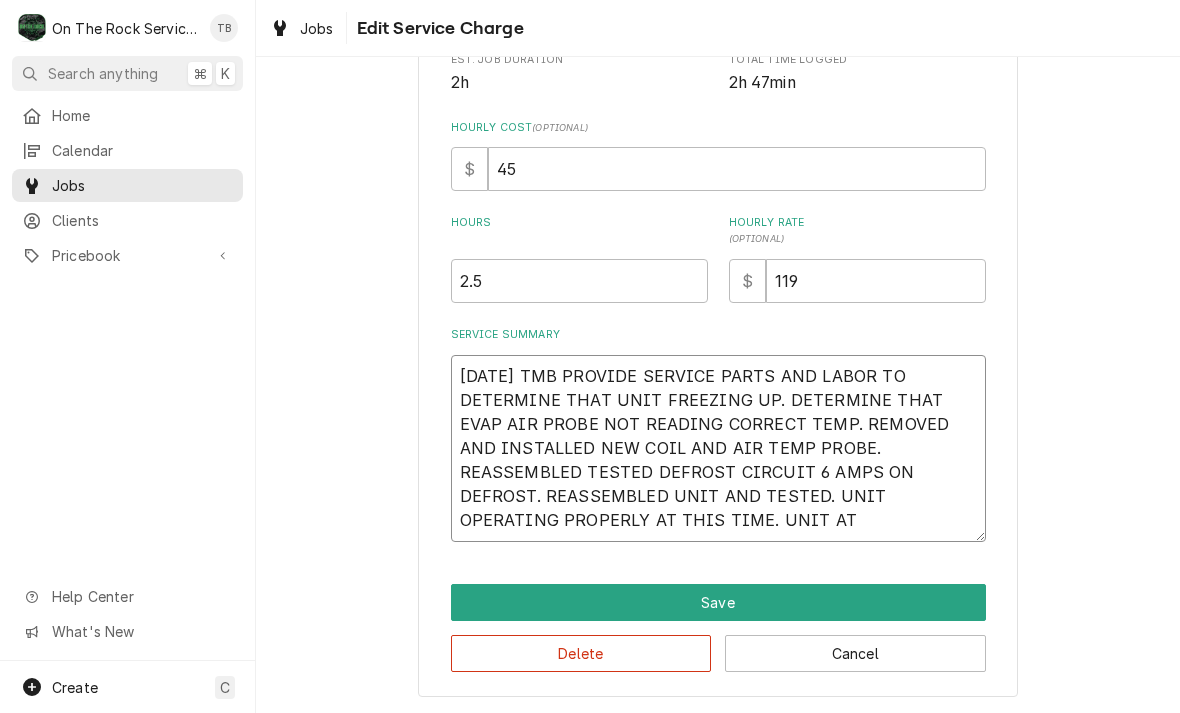 type on "8/6/25 TMB PROVIDE SERVICE PARTS AND LABOR TO DETERMINE THAT UNIT FREEZING UP. DETERMINE THAT EVAP AIR PROBE NOT READING CORRECT TEMP. REMOVED AND INSTALLED NEW COIL AND AIR TEMP PROBE. REASSEMBLED TESTED DEFROST CIRCUIT 6 AMPS ON DEFROST. REASSEMBLED UNIT AND TESTED. UNIT OPERATING PROPERLY AT THIS TIME. UNIT AT 0" 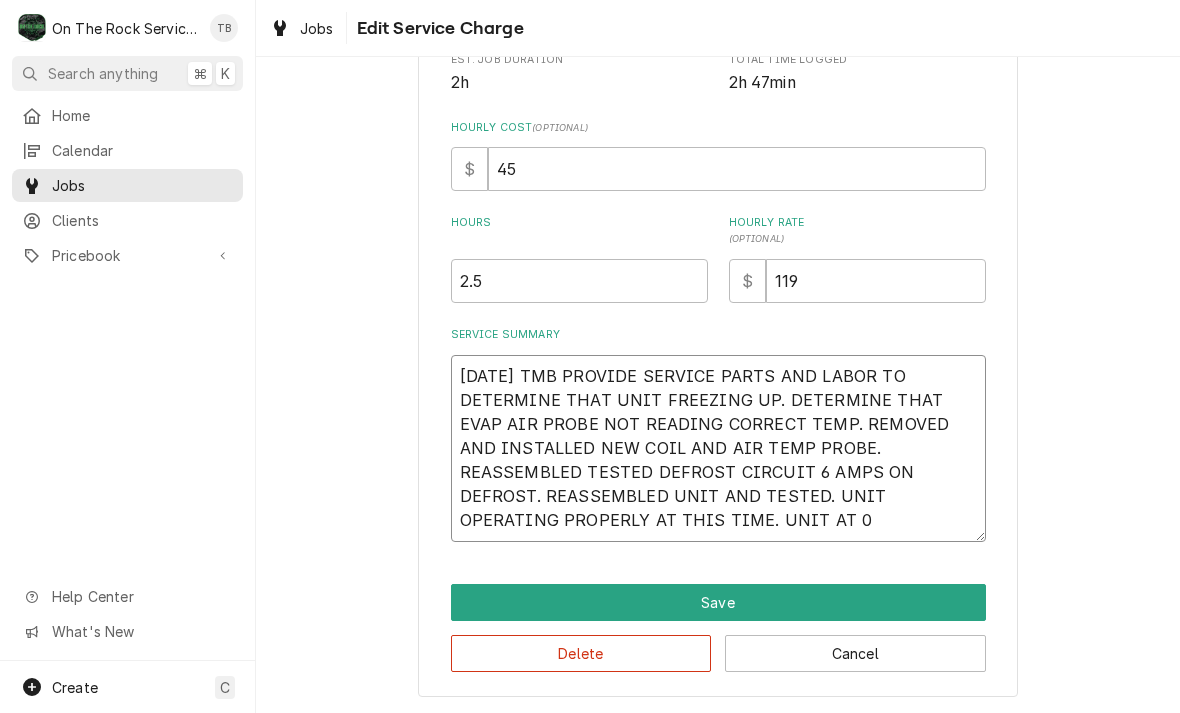 type on "x" 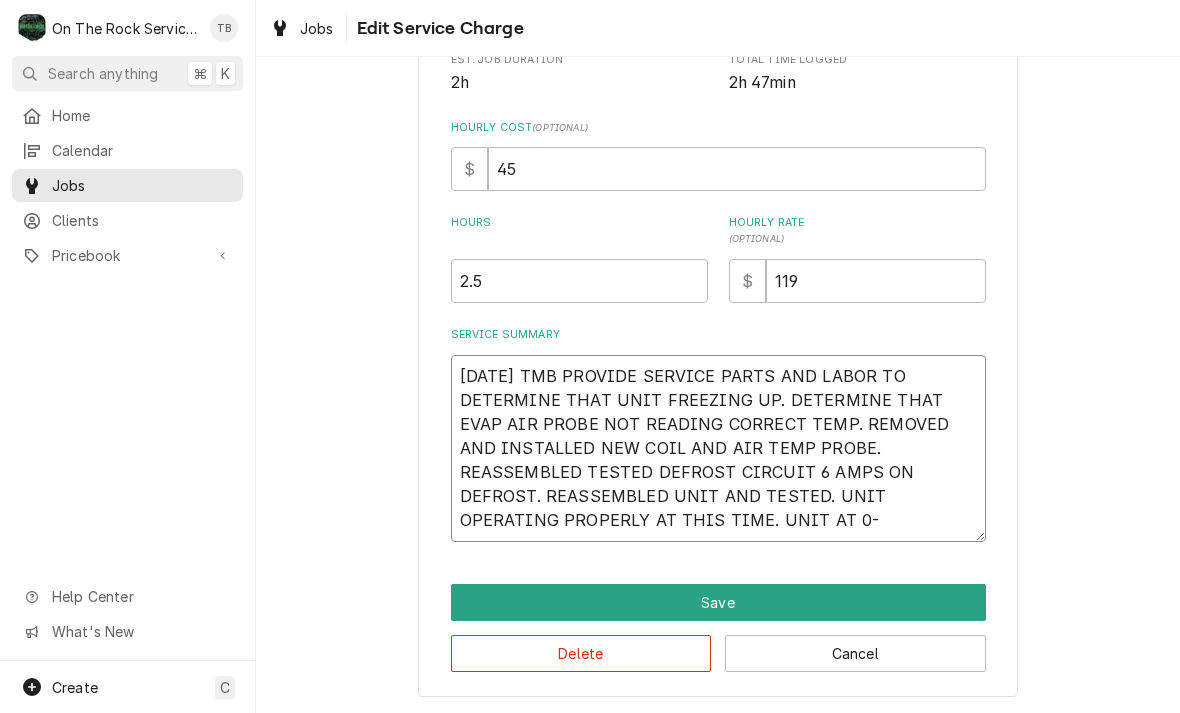 type on "x" 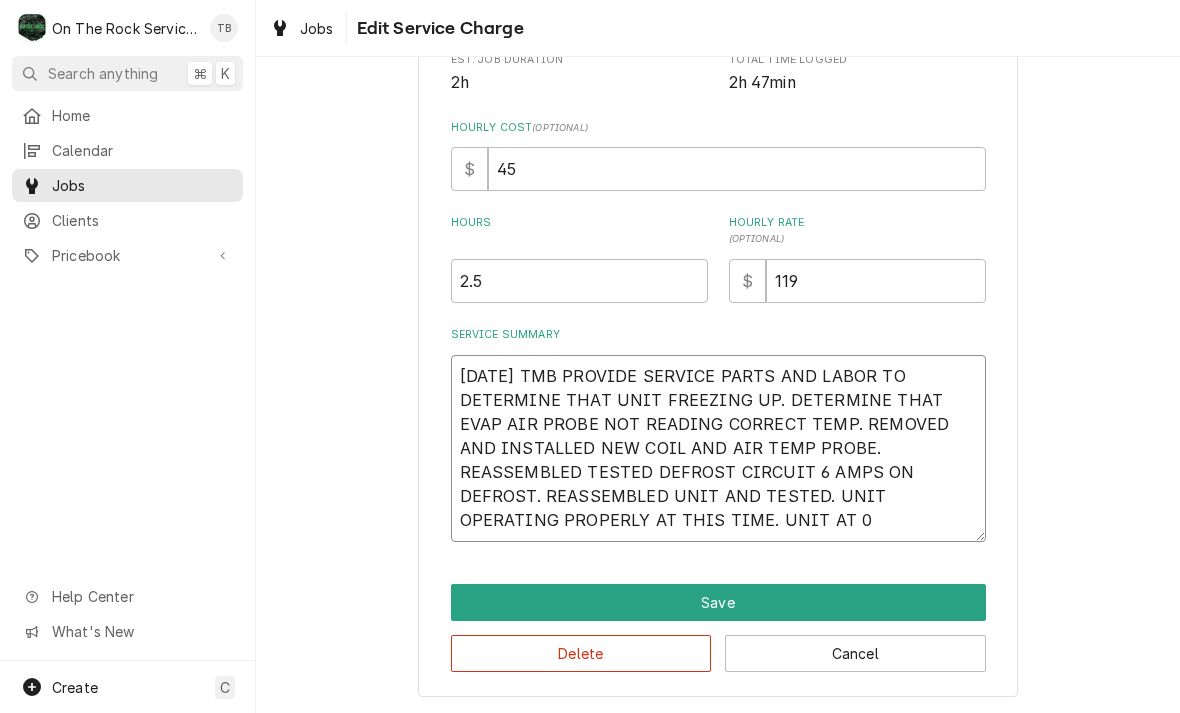 type on "x" 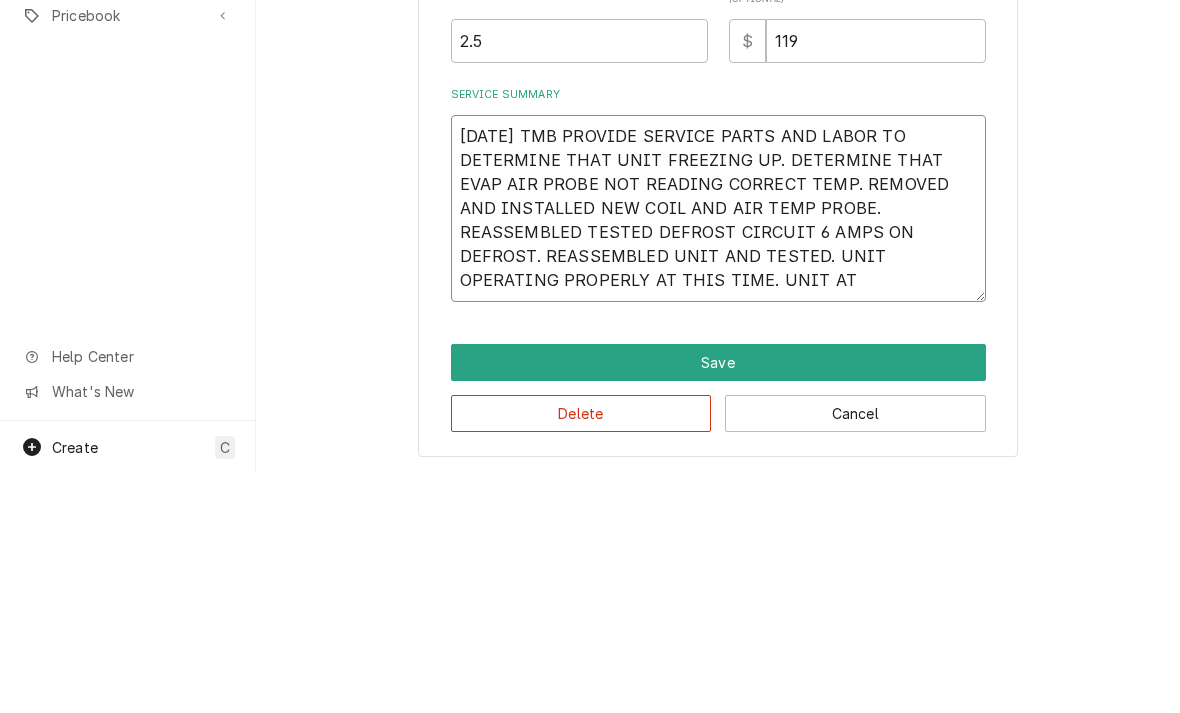 type on "8/6/25 TMB PROVIDE SERVICE PARTS AND LABOR TO DETERMINE THAT UNIT FREEZING UP. DETERMINE THAT EVAP AIR PROBE NOT READING CORRECT TEMP. REMOVED AND INSTALLED NEW COIL AND AIR TEMP PROBE. REASSEMBLED TESTED DEFROST CIRCUIT 6 AMPS ON DEFROST. REASSEMBLED UNIT AND TESTED. UNIT OPERATING PROPERLY AT THIS TIME. UNIT AT -" 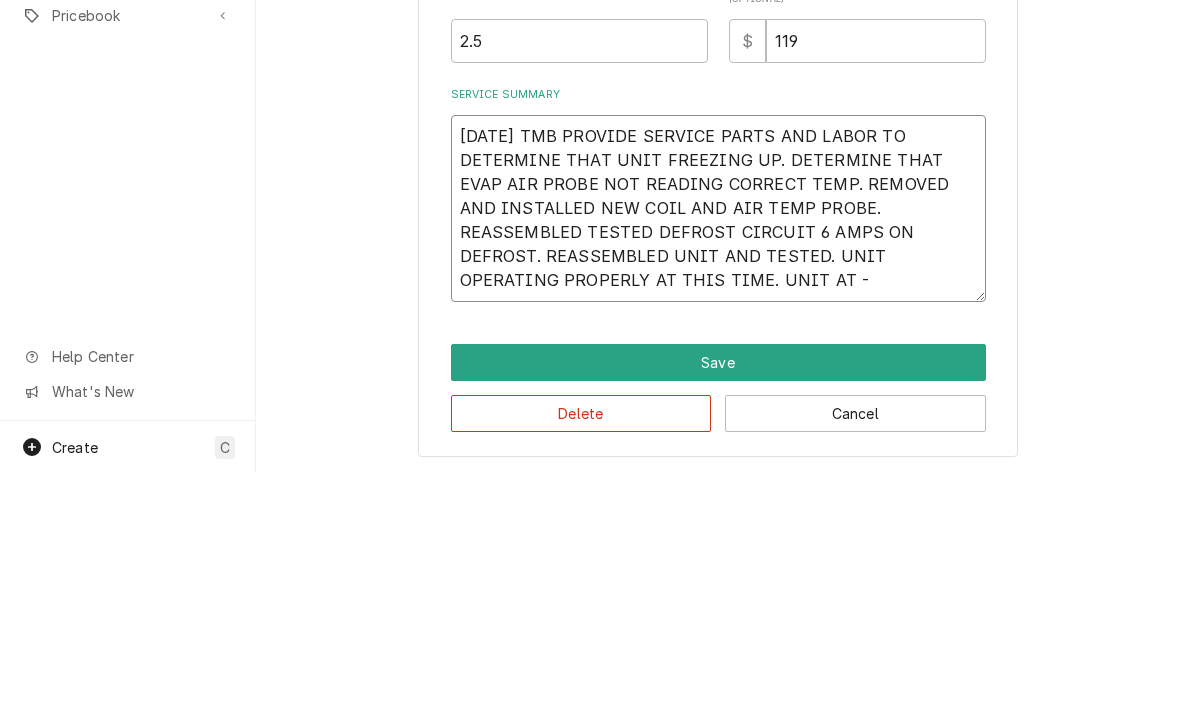 type on "x" 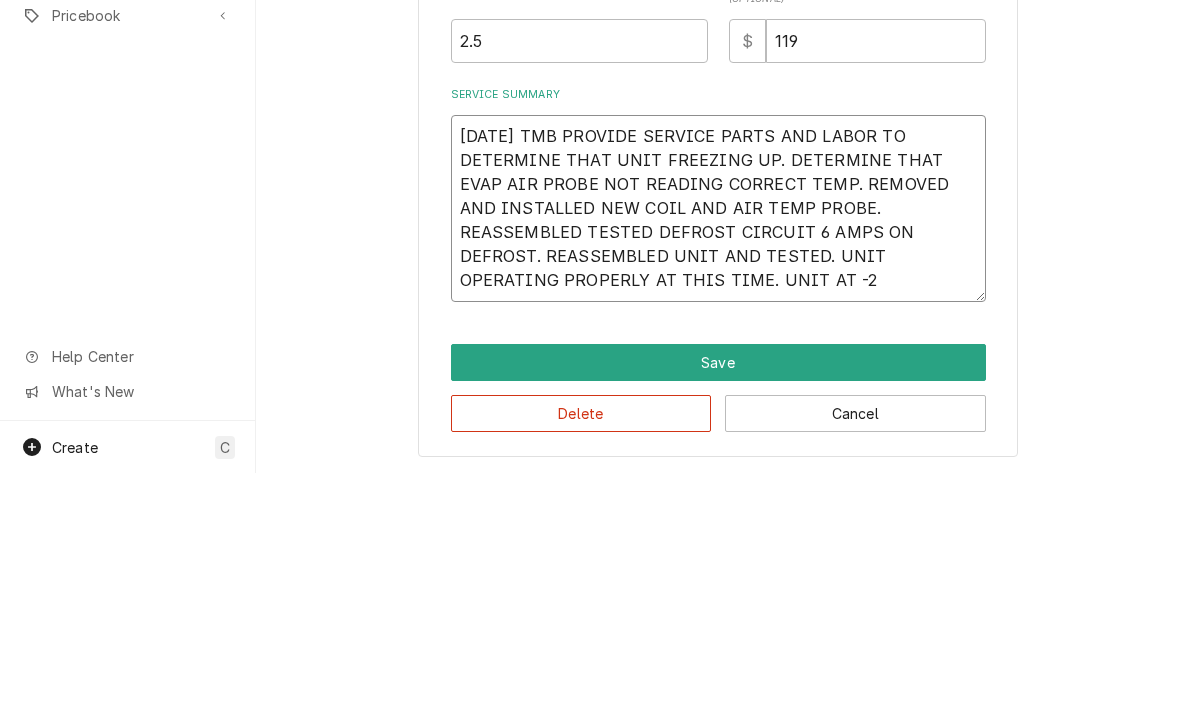 type on "x" 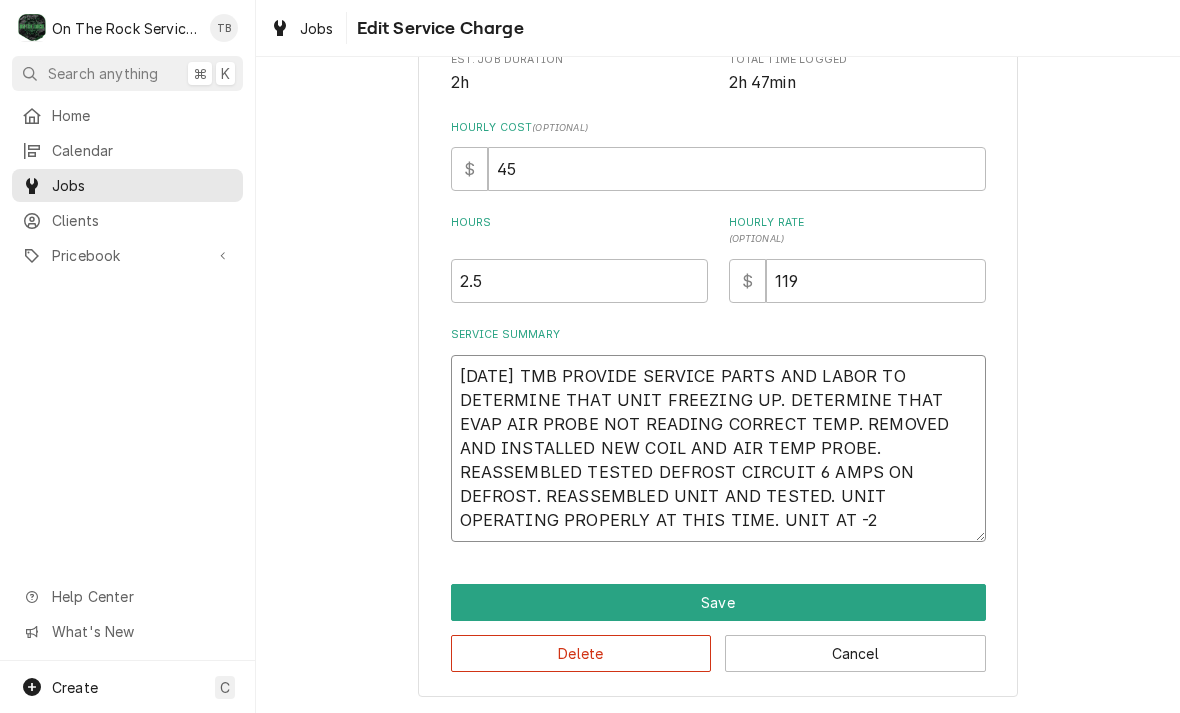 type on "x" 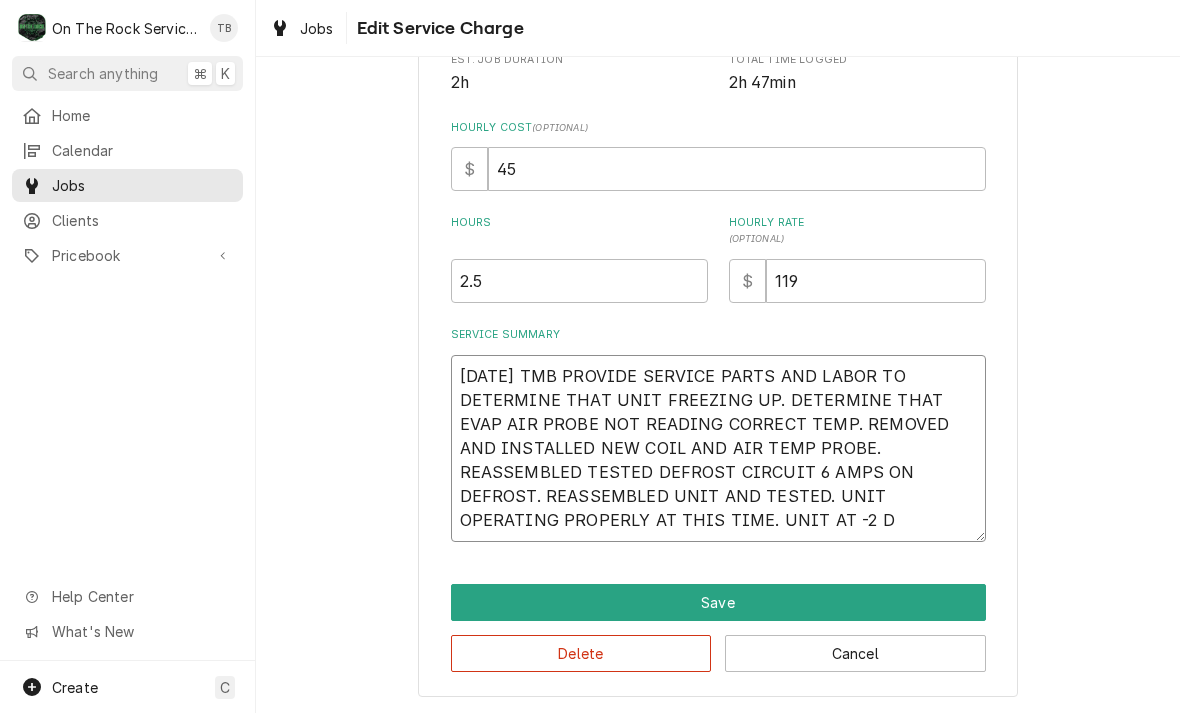 type on "x" 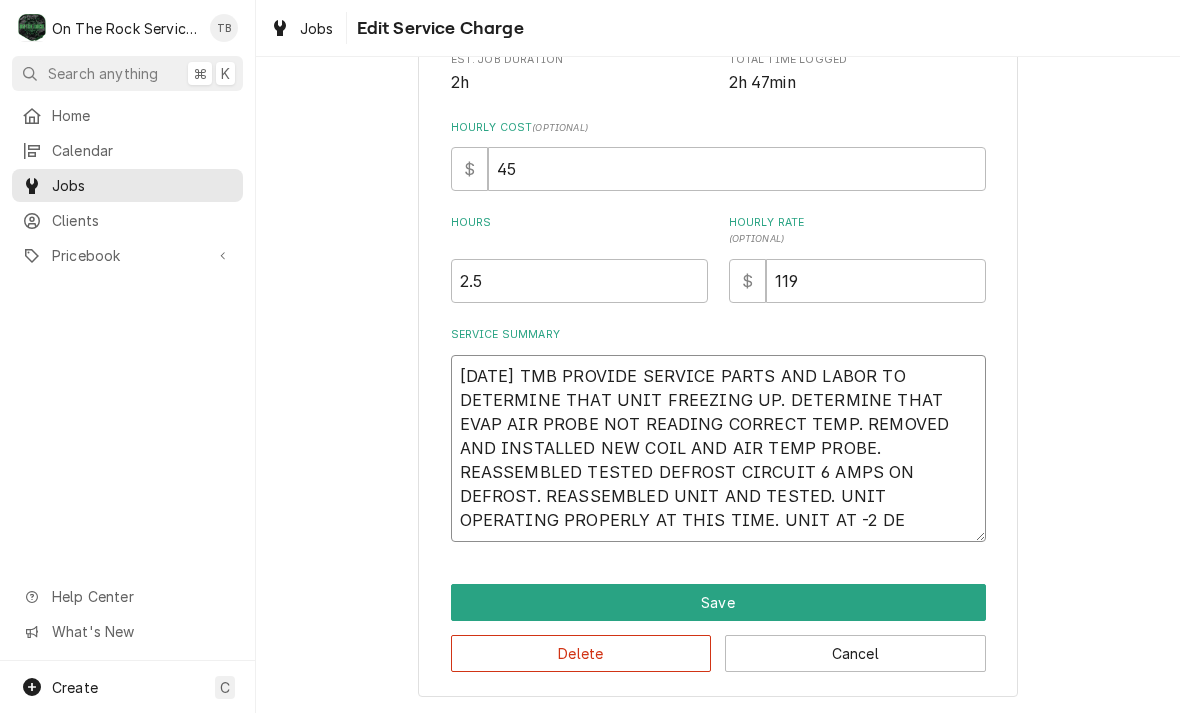 type on "x" 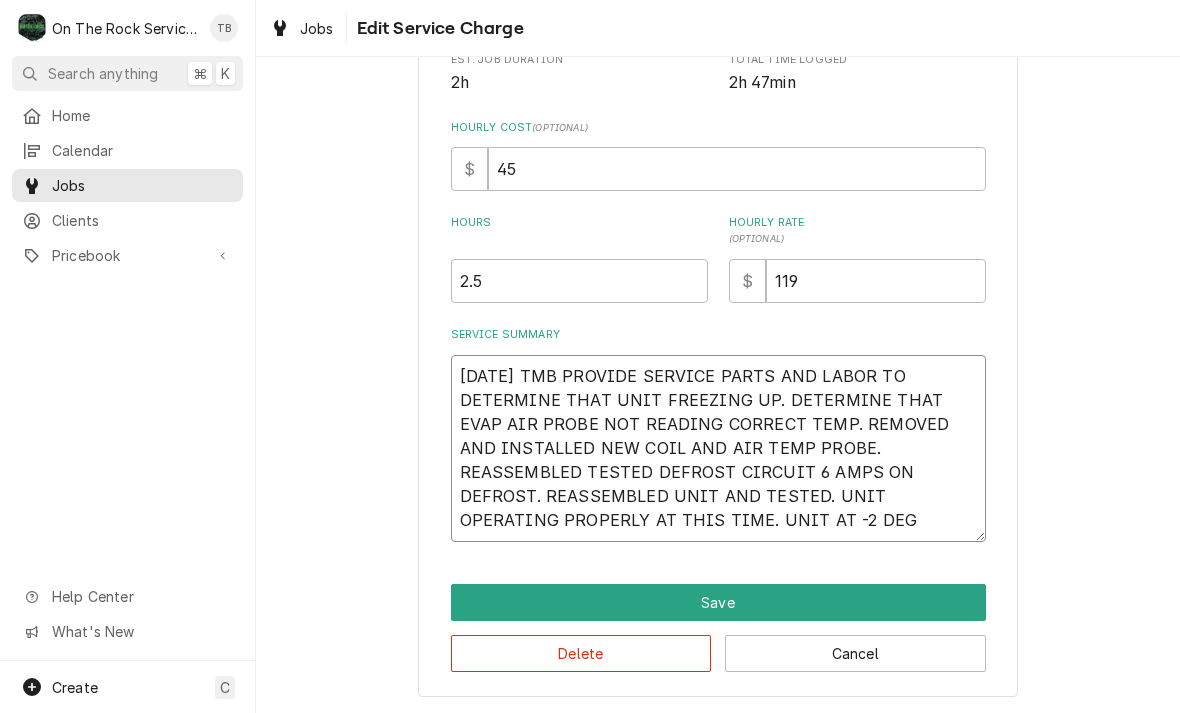type on "x" 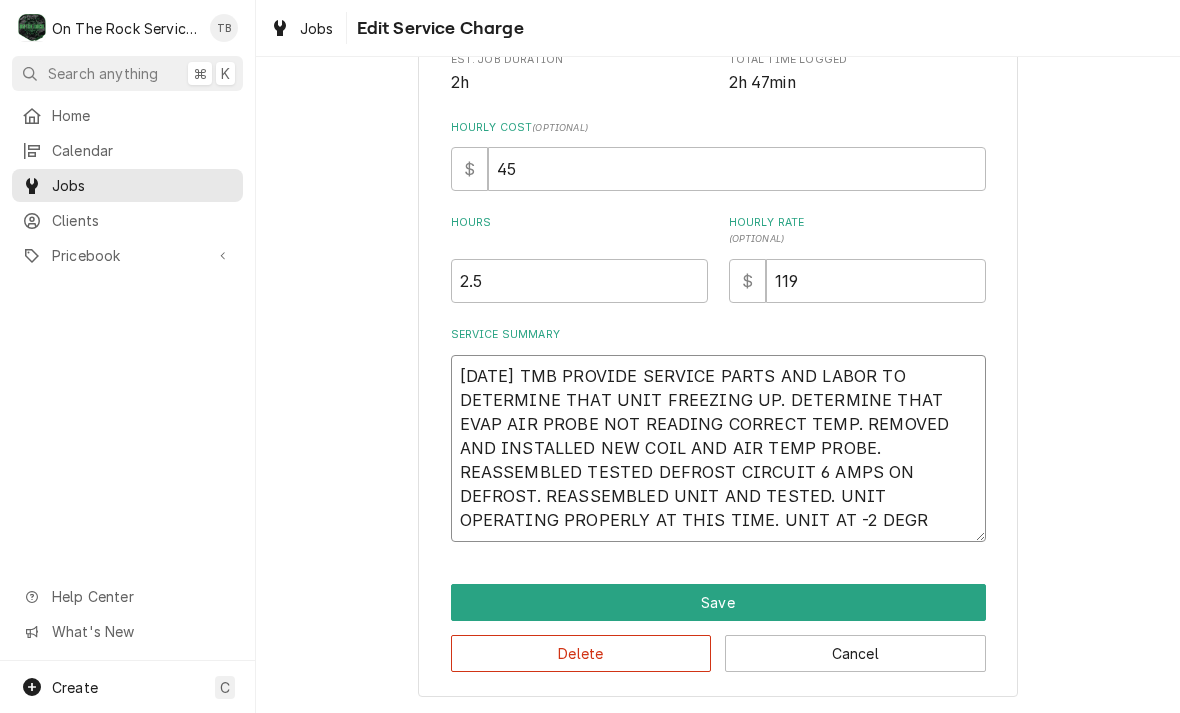 type on "x" 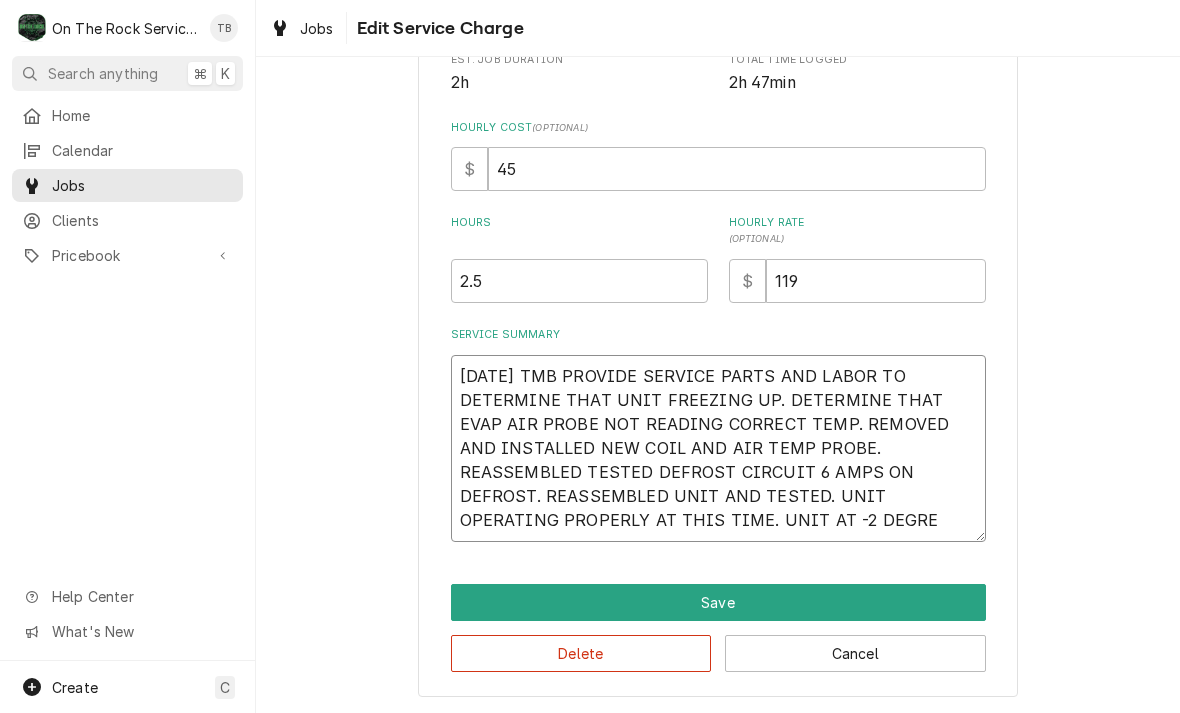 type on "x" 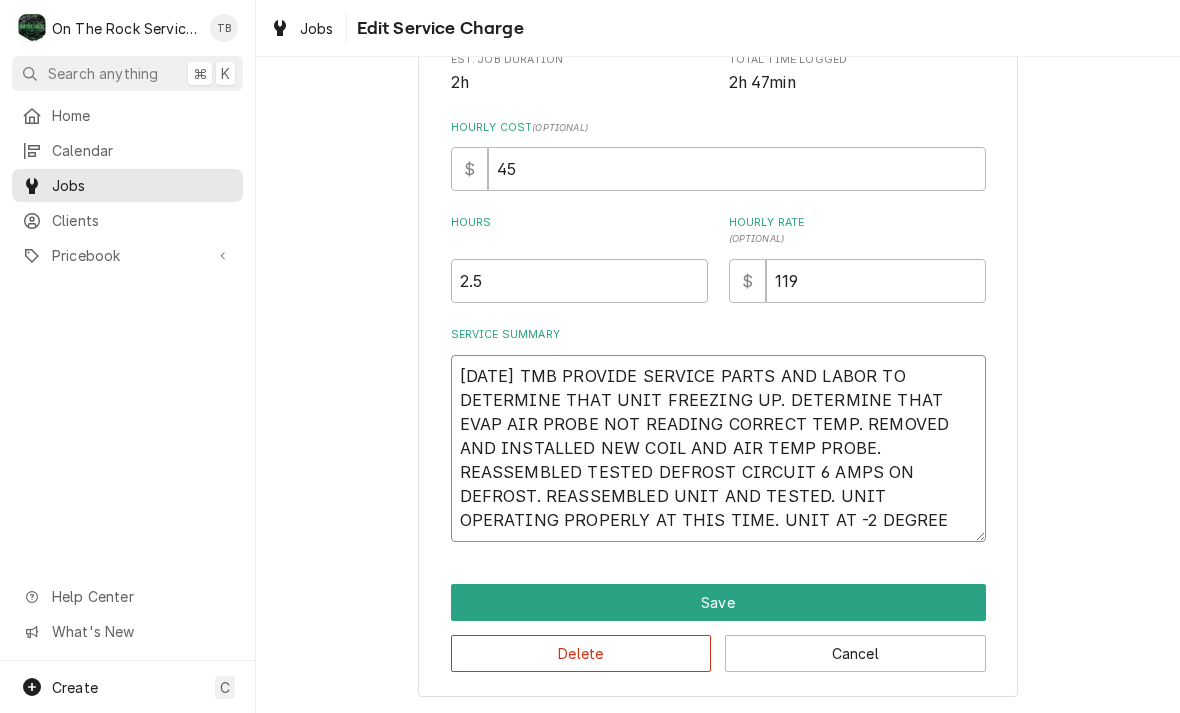 type on "x" 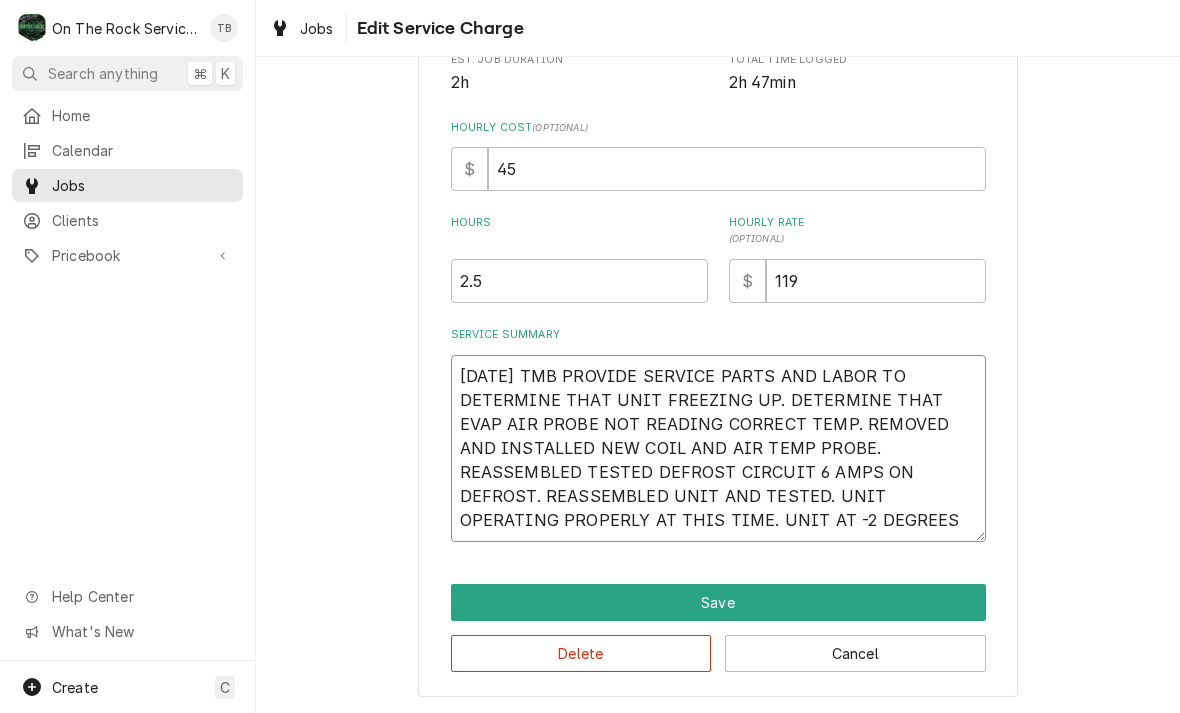 type on "x" 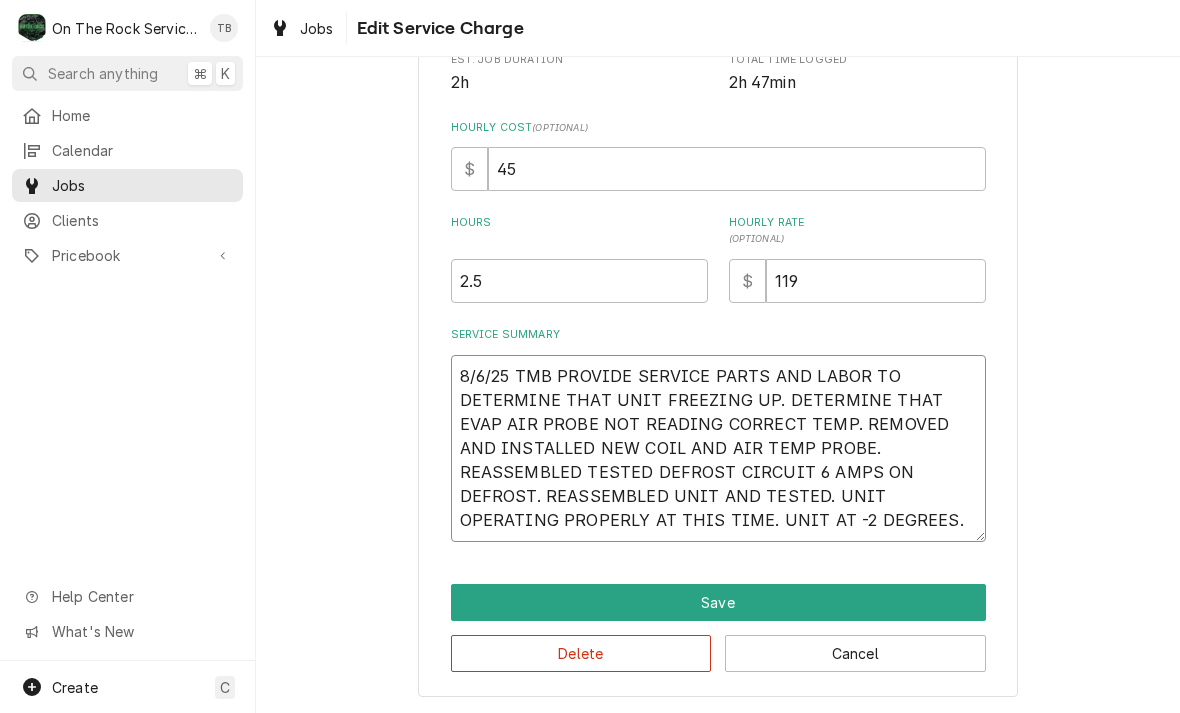type on "x" 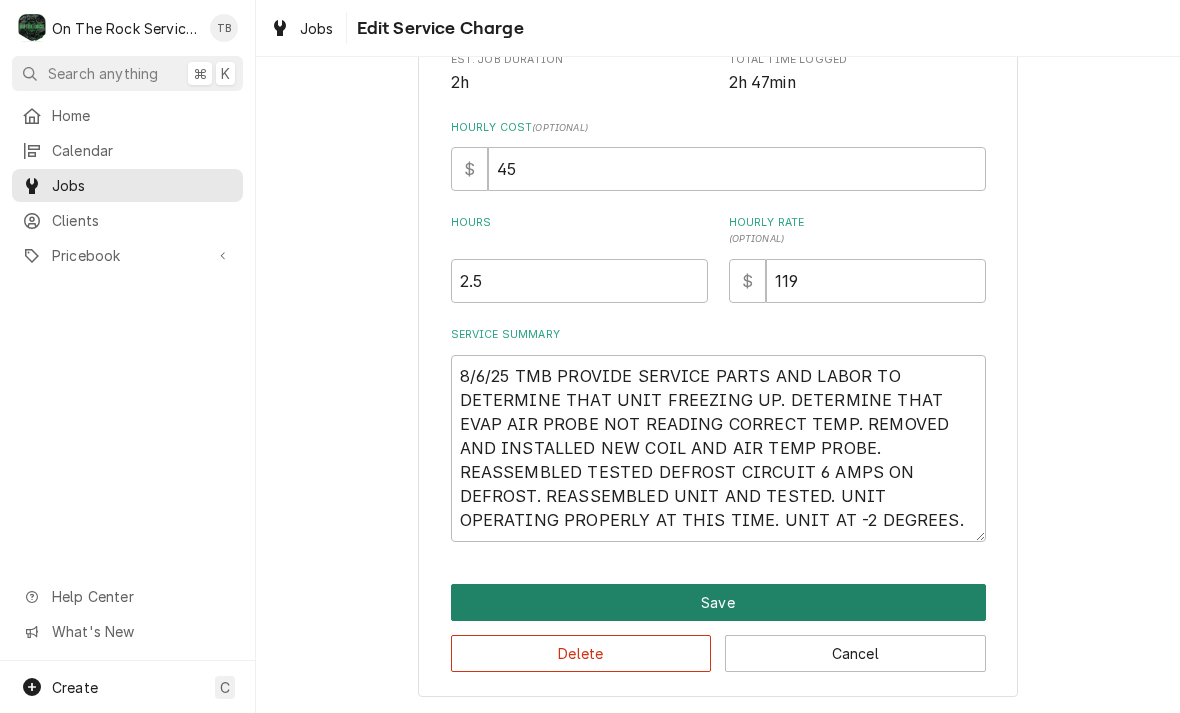 click on "Save" at bounding box center (718, 602) 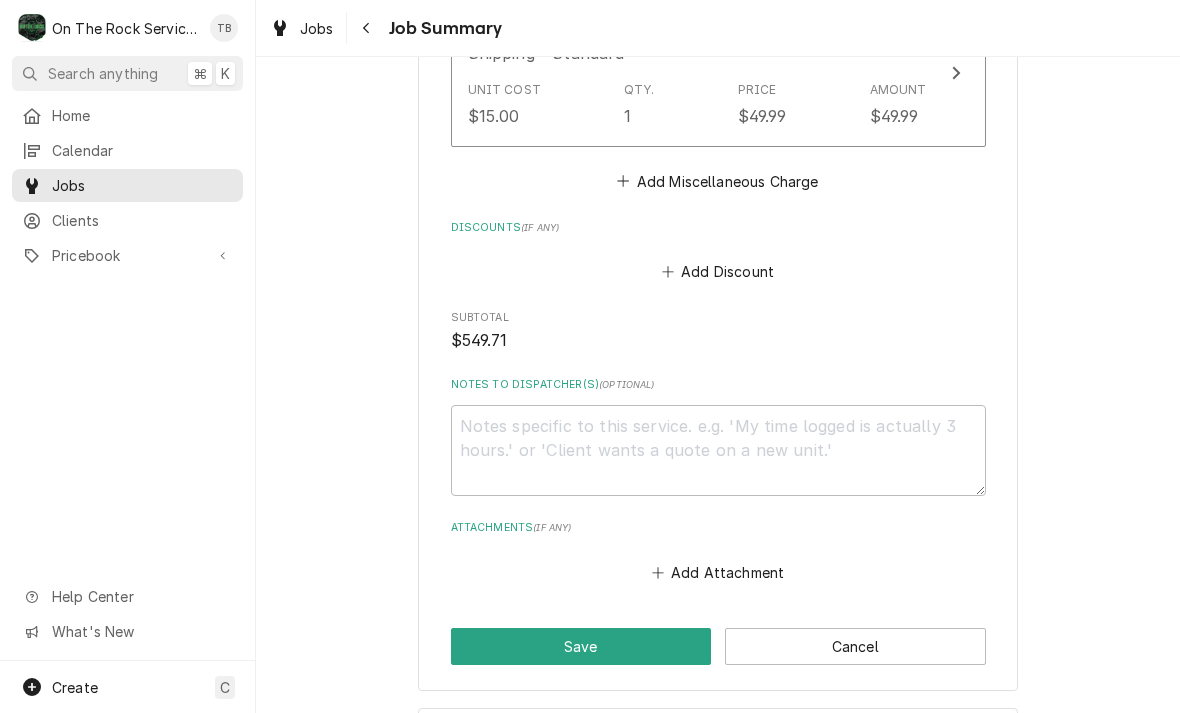 scroll, scrollTop: 1850, scrollLeft: 0, axis: vertical 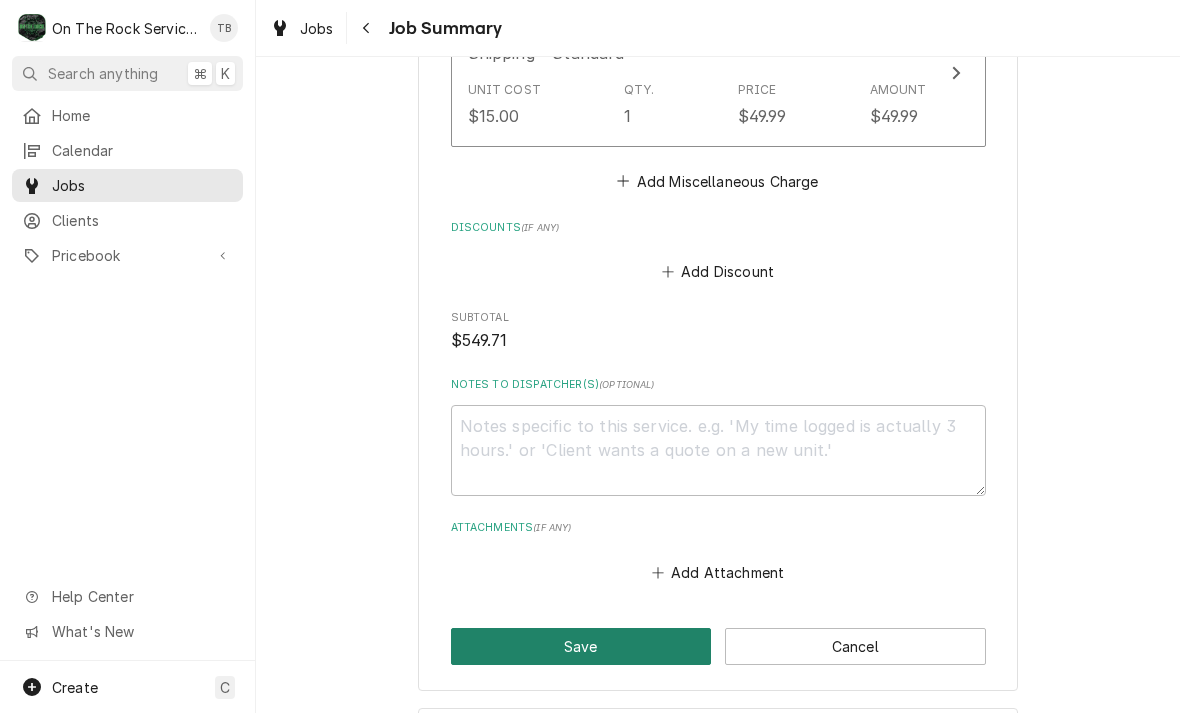 click on "Save" at bounding box center (581, 646) 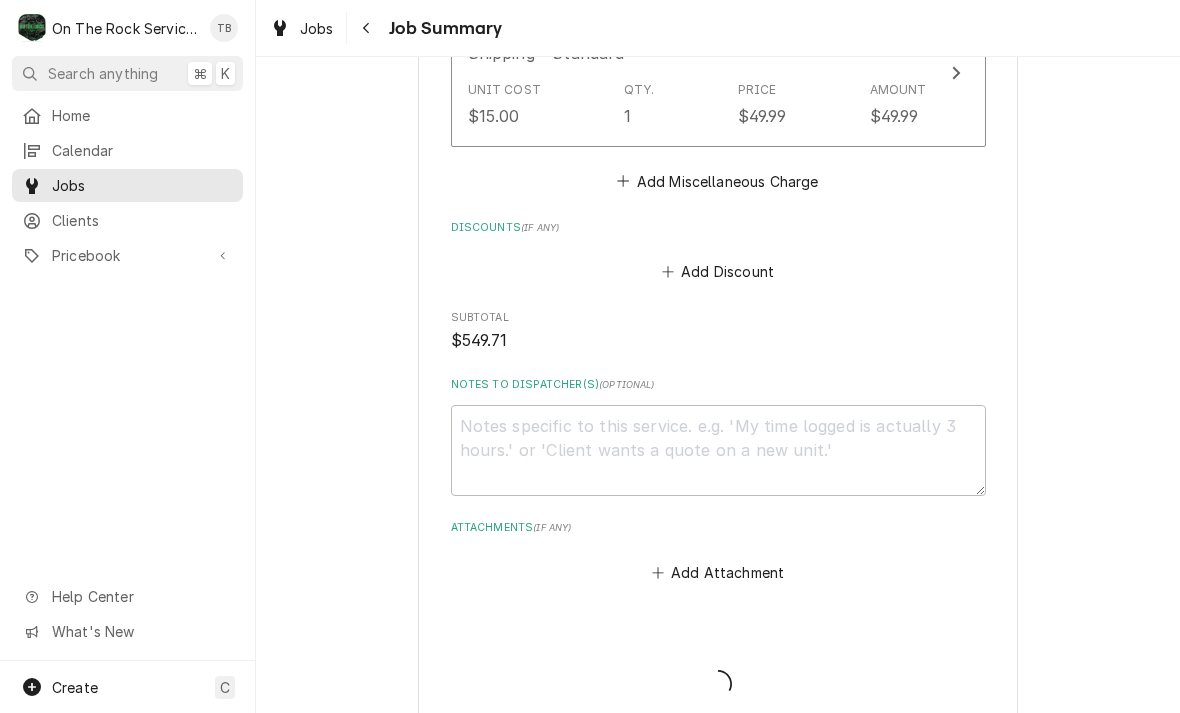 type on "x" 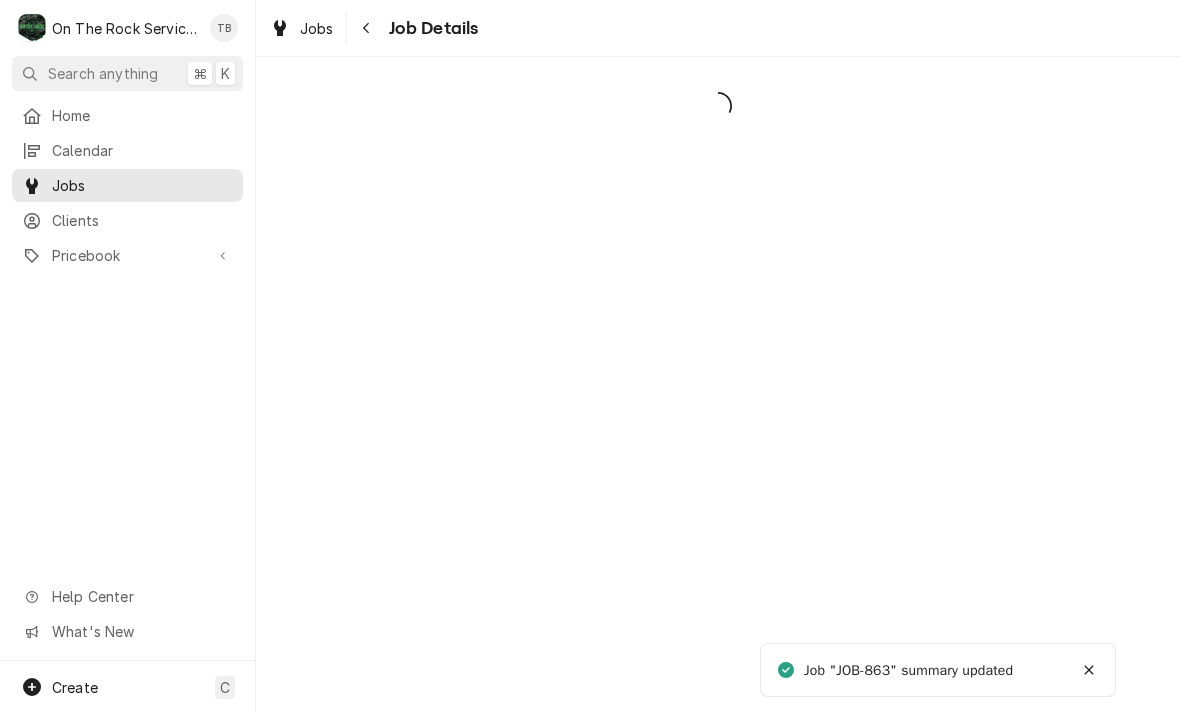 scroll, scrollTop: 0, scrollLeft: 0, axis: both 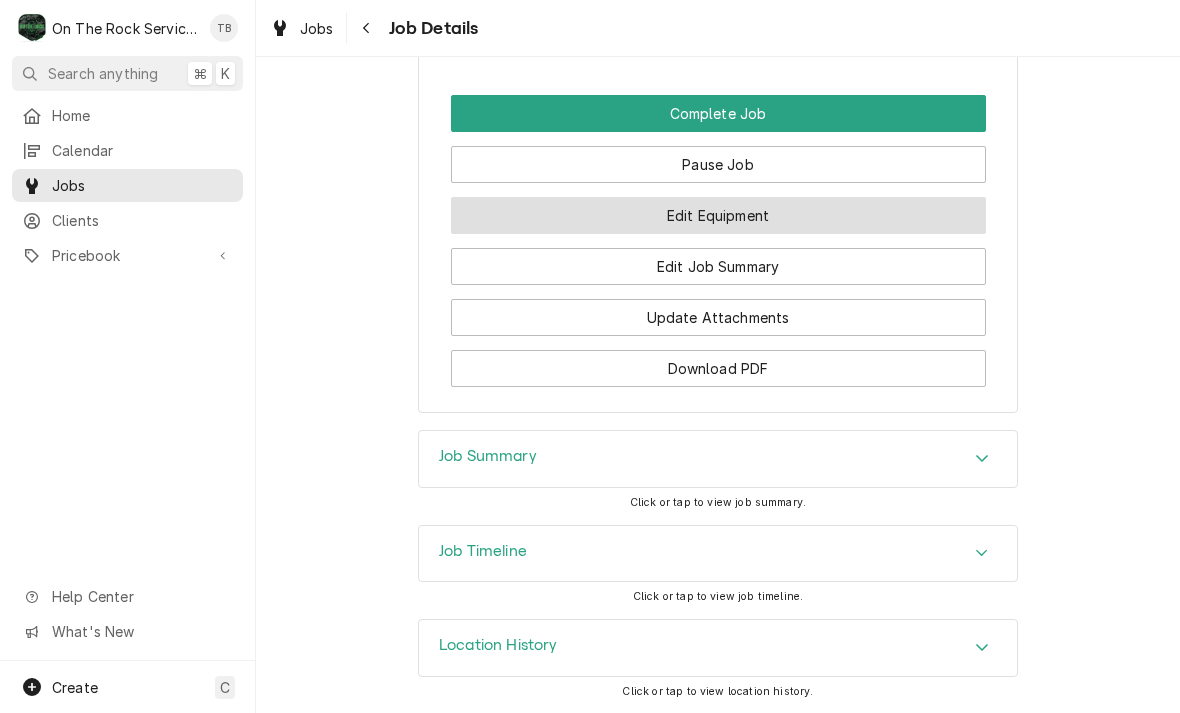 click on "Edit Equipment" at bounding box center [718, 215] 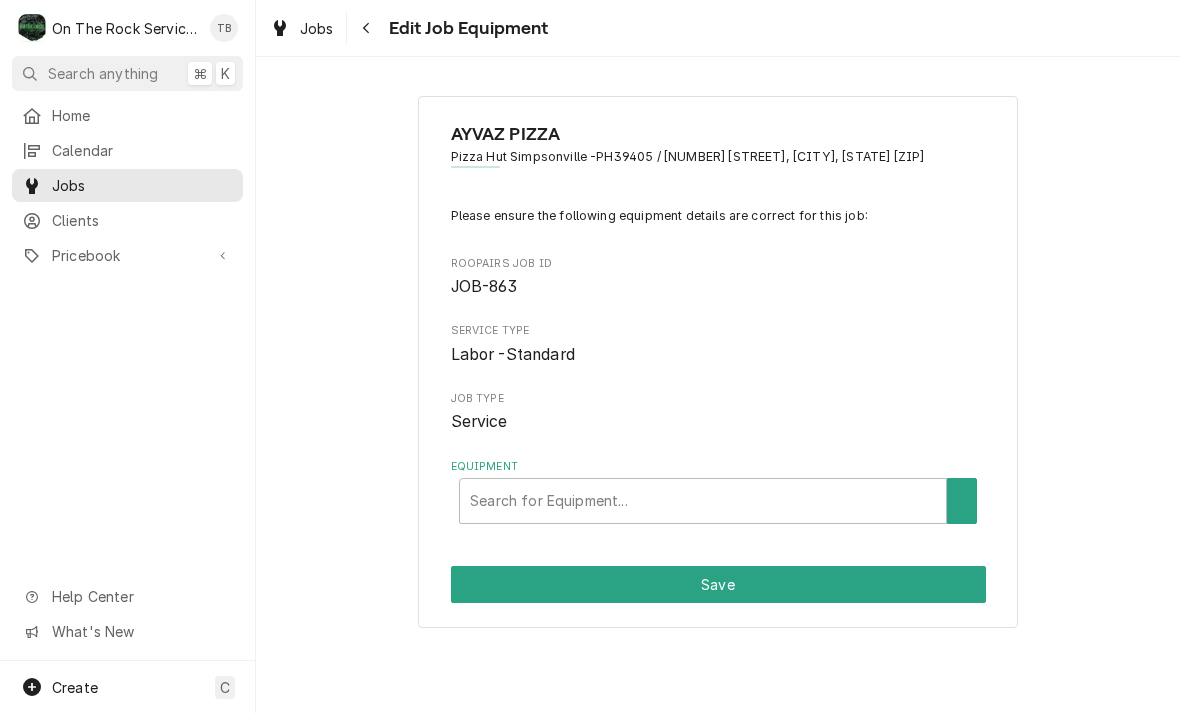 scroll, scrollTop: 0, scrollLeft: 0, axis: both 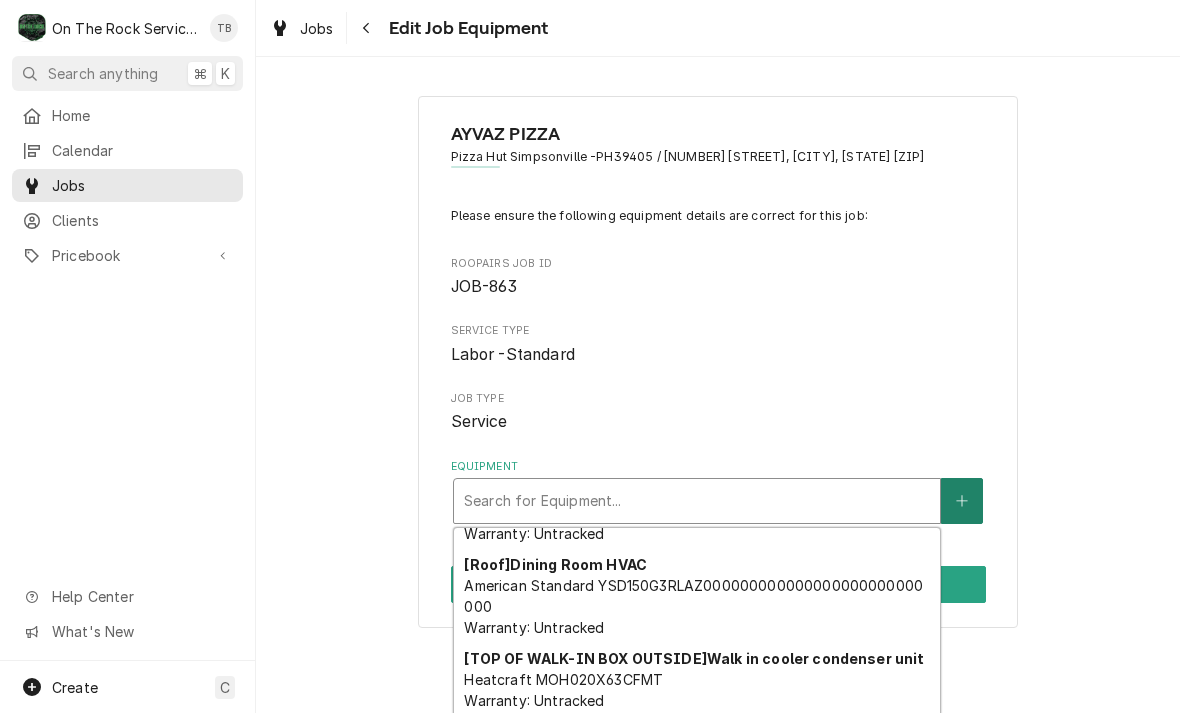 click at bounding box center [962, 501] 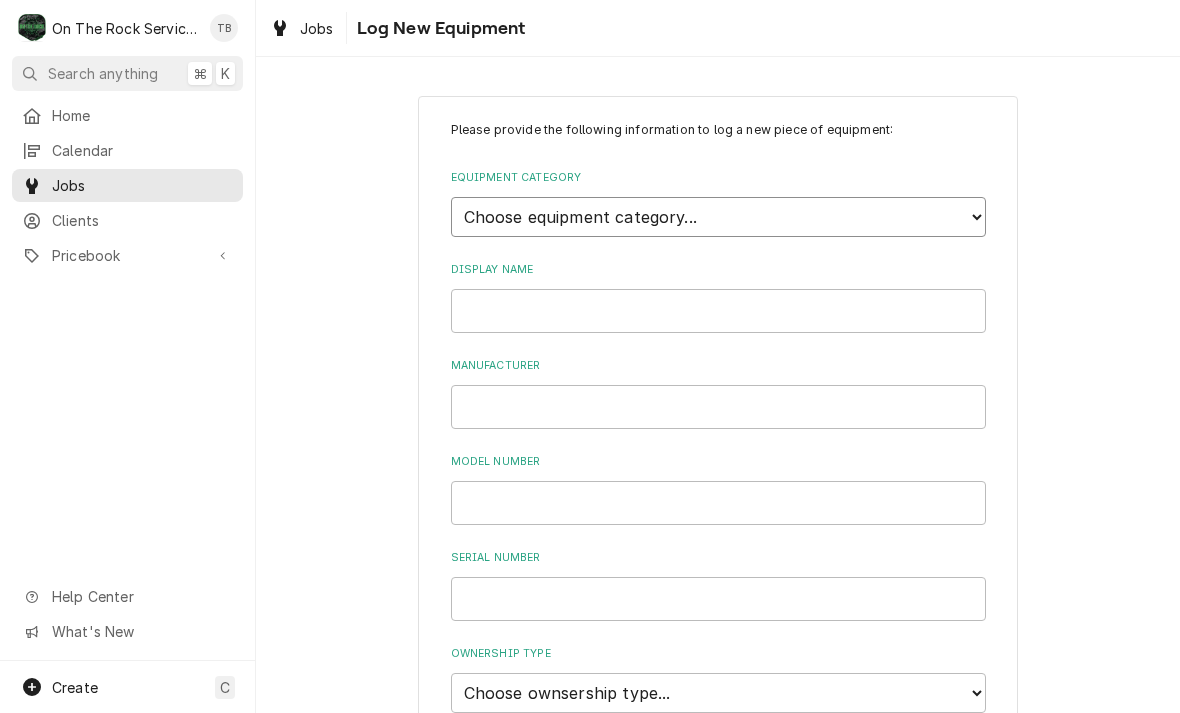 click on "Choose equipment category... Cooking Equipment Fryers Ice Machines Ovens and Ranges Concession and Condiment Equipment Dishwashing Equipment Holding and Warming Equipment Refrigeration Beverage Equipment Food Preparation Equipment HVAC Water Filtration" at bounding box center (718, 217) 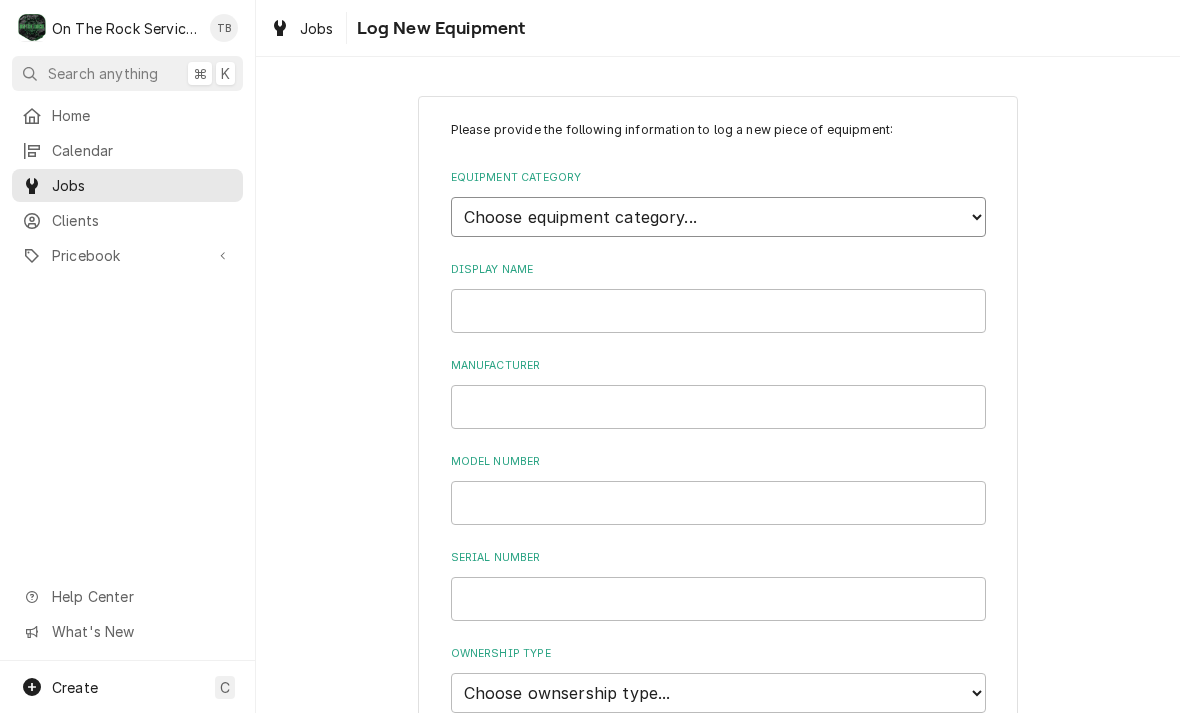 select on "8" 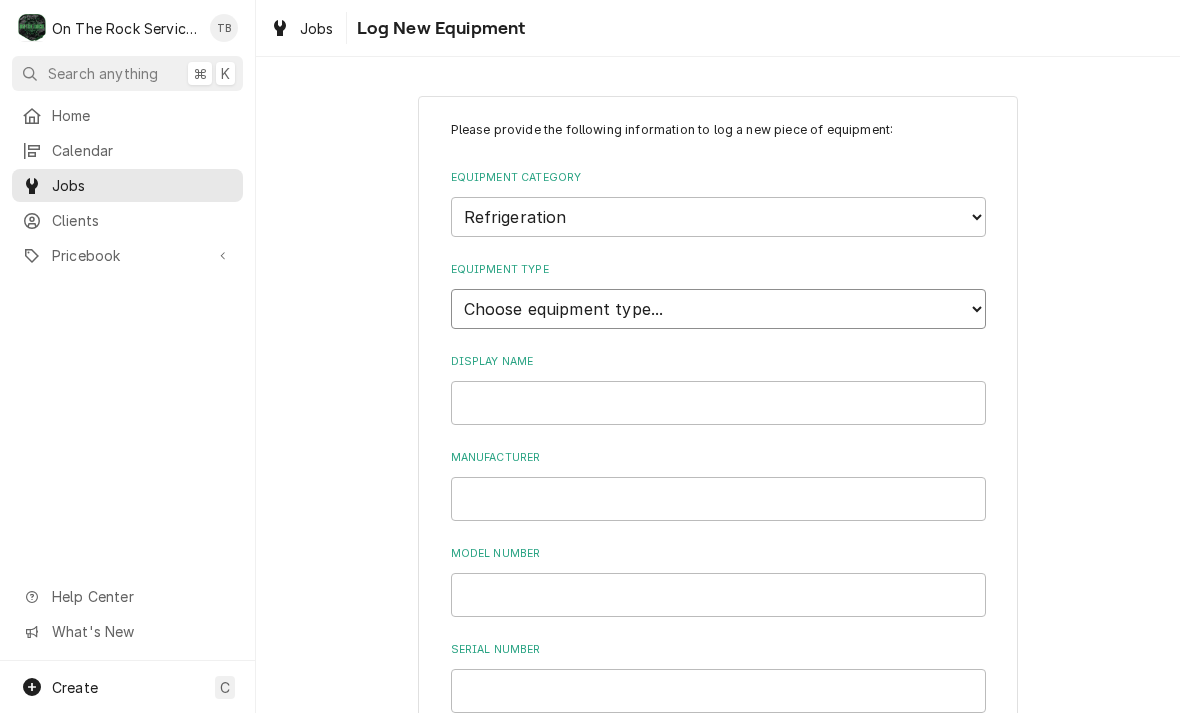 click on "Choose equipment type... Bar Refrigeration Blast Chiller Chef Base Freezer Chef Base Refrigerator Combination Refrigerator and Freezer Condensing Unit Ice Cream Equipment Prep Table Reach-In Freezer Reach-In Refrigerator Refrigerated Merchandiser Undercounter Freezer Undercounter Refrigerator Walk-In Cooler Walk-In Freezer" at bounding box center (718, 309) 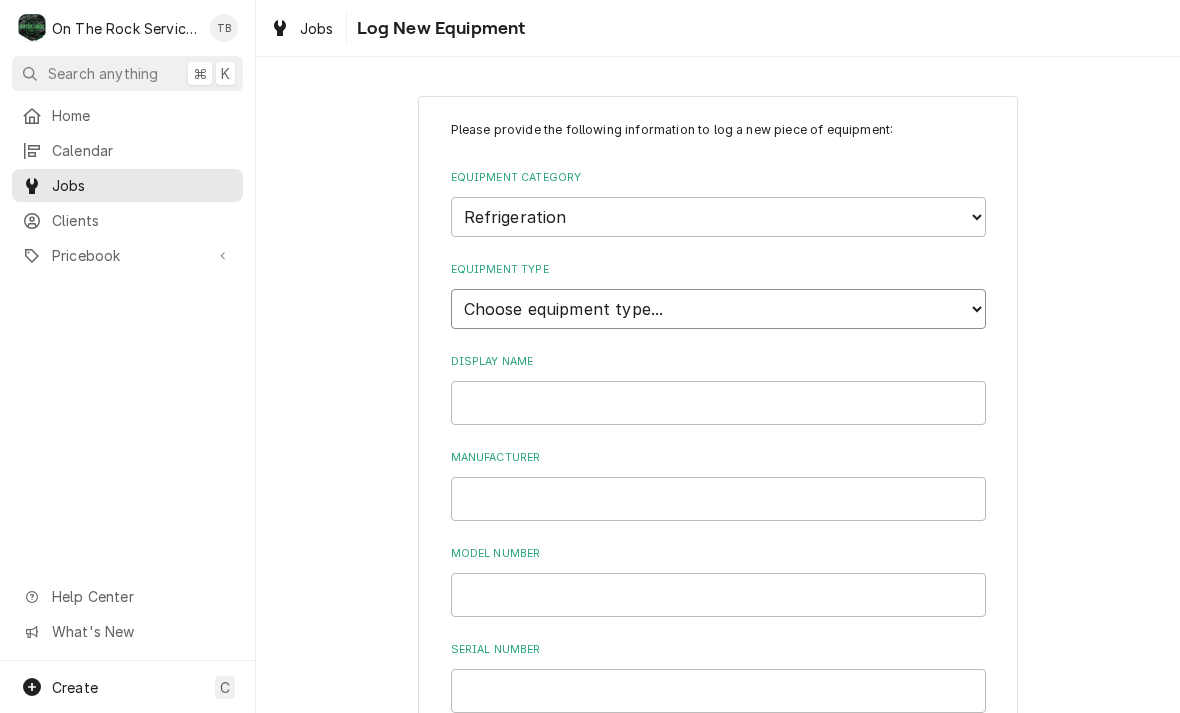 select on "70" 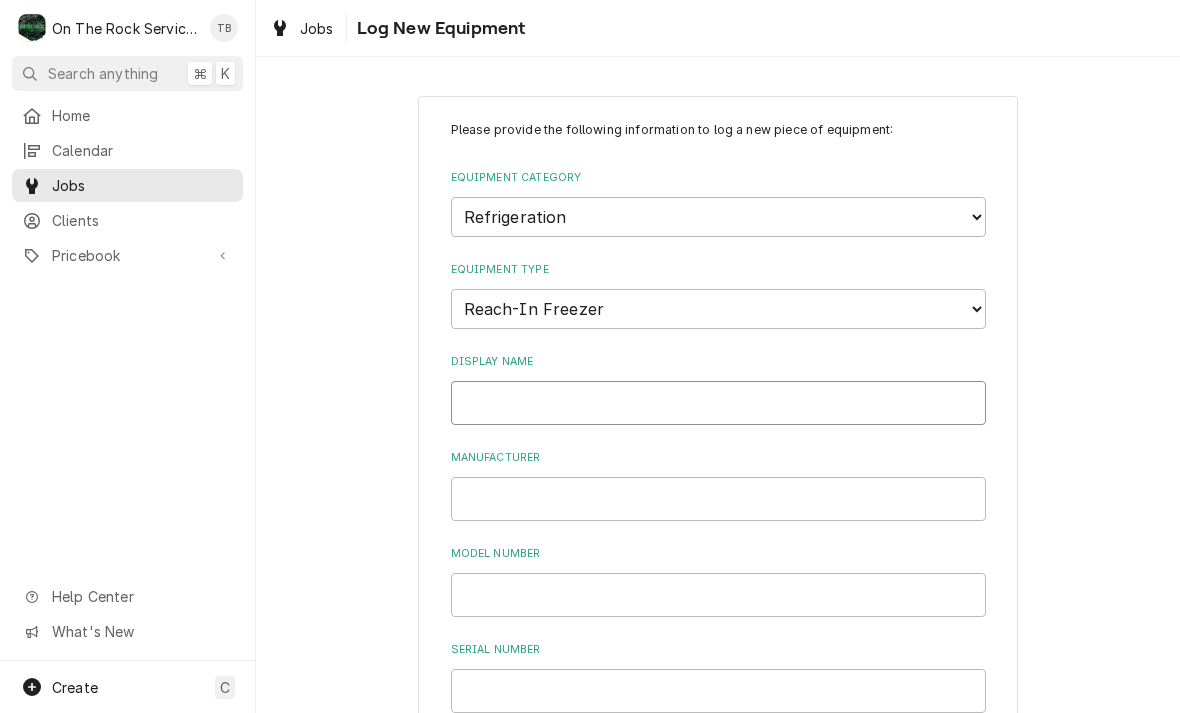 click on "Display Name" at bounding box center [718, 403] 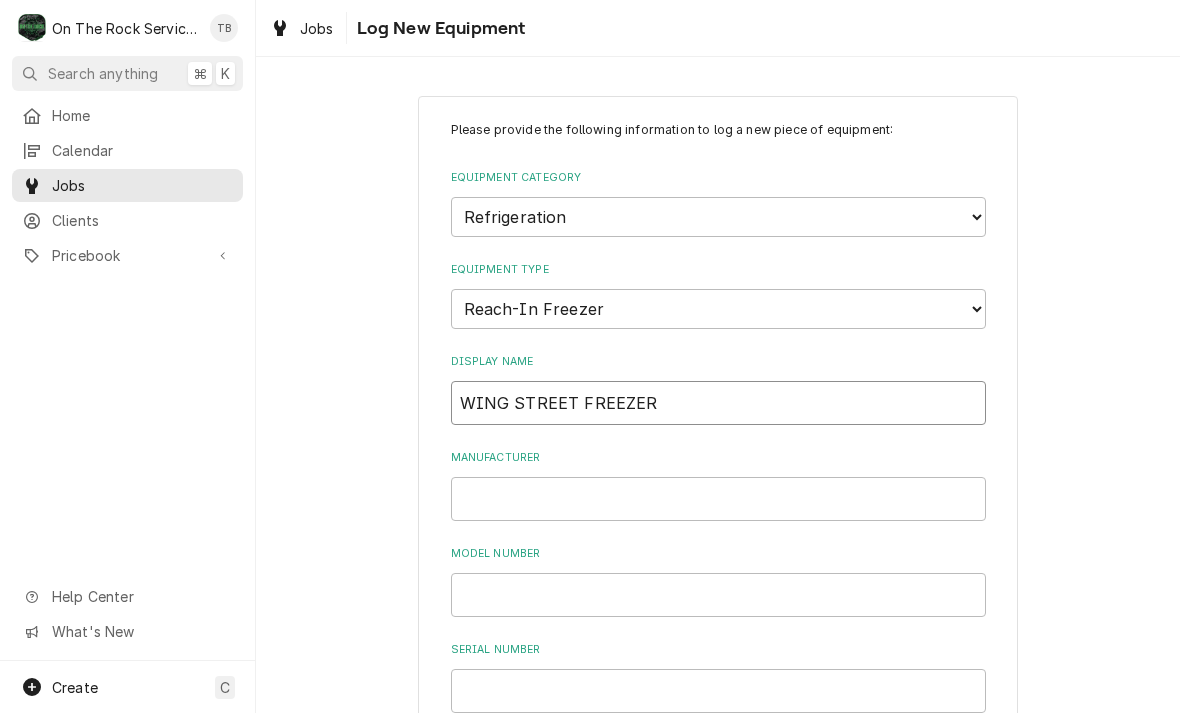 type on "WING STREET FREEZER" 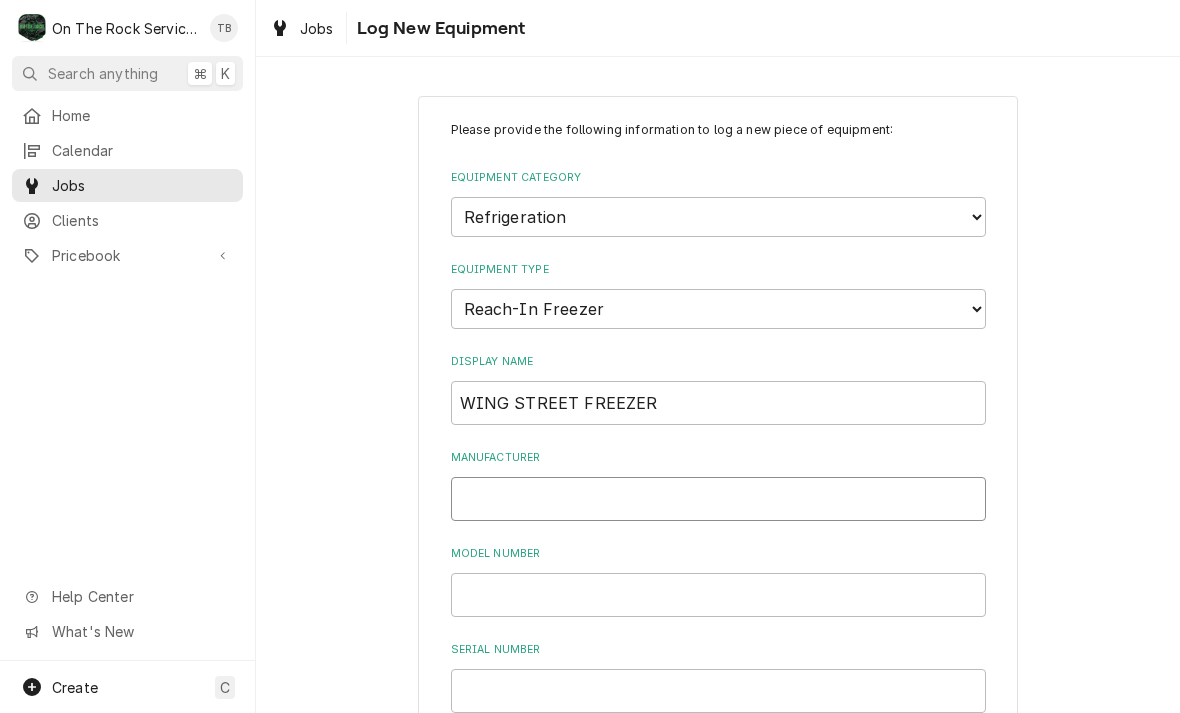 click on "Manufacturer" at bounding box center [718, 499] 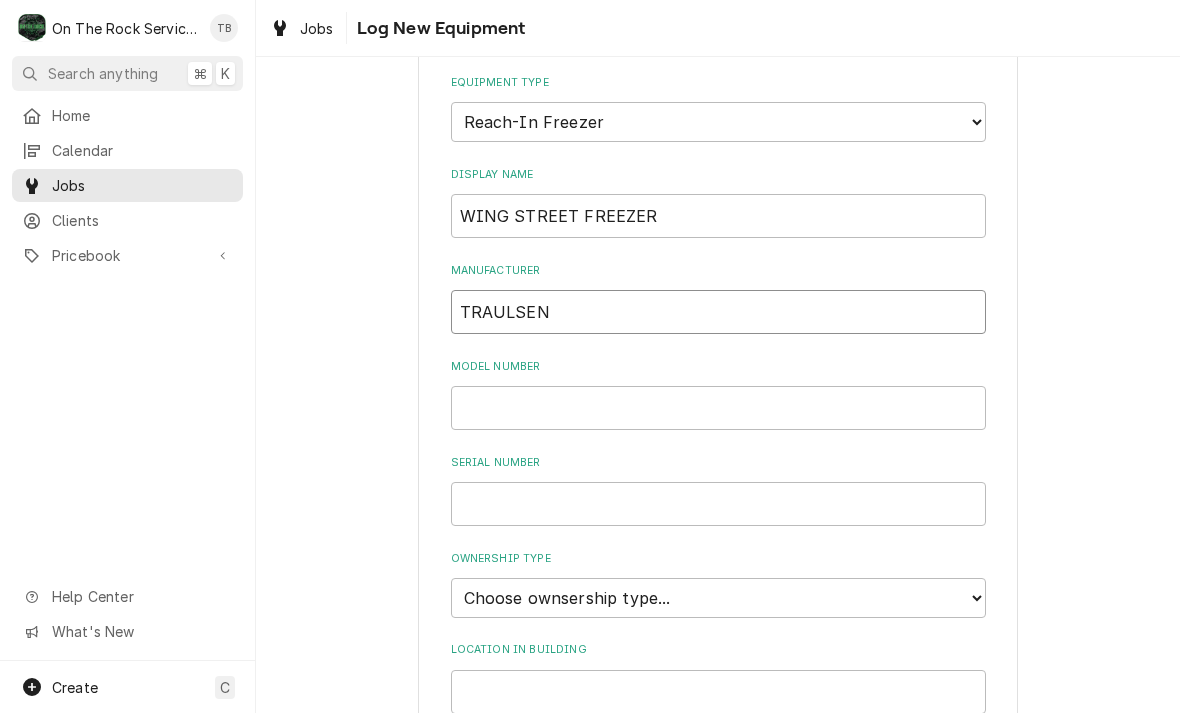 scroll, scrollTop: 234, scrollLeft: 0, axis: vertical 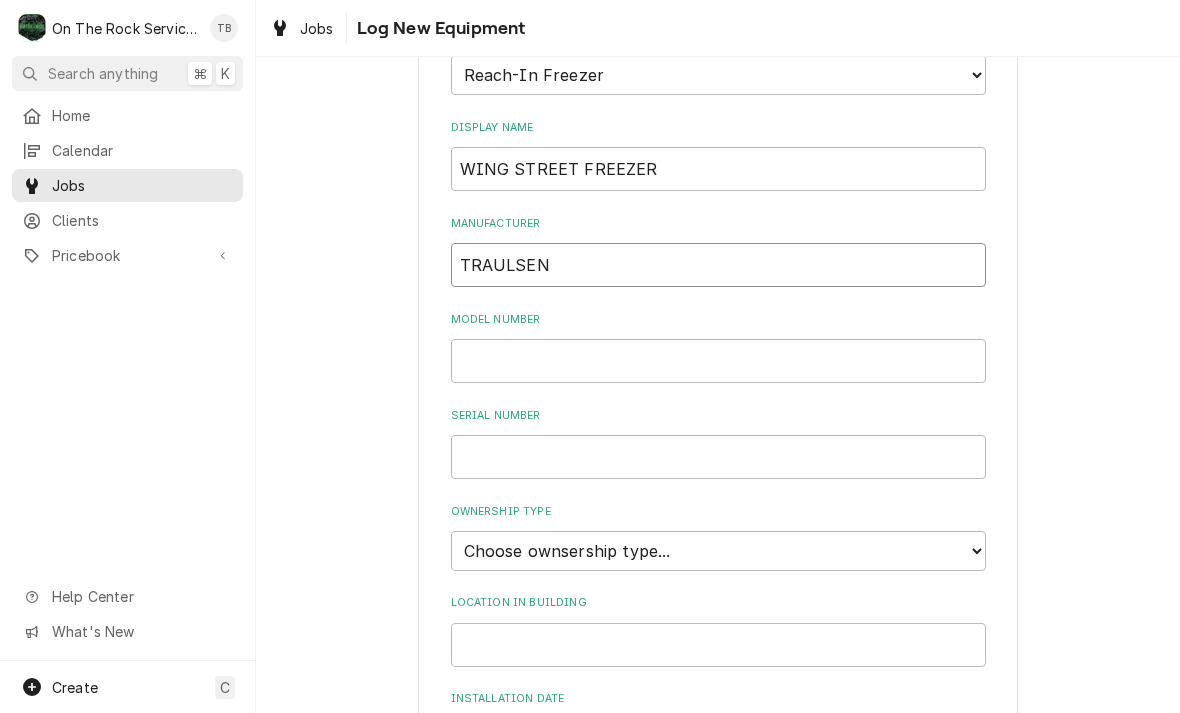type on "TRAULSEN" 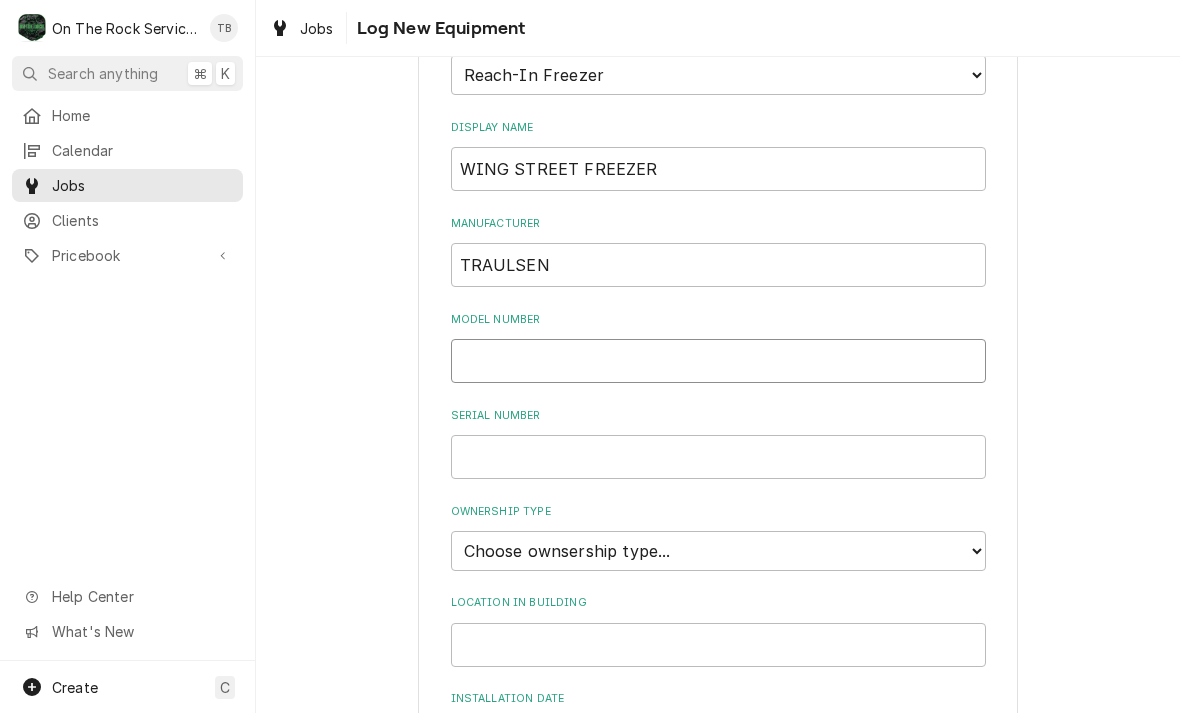 click on "Model Number" at bounding box center (718, 361) 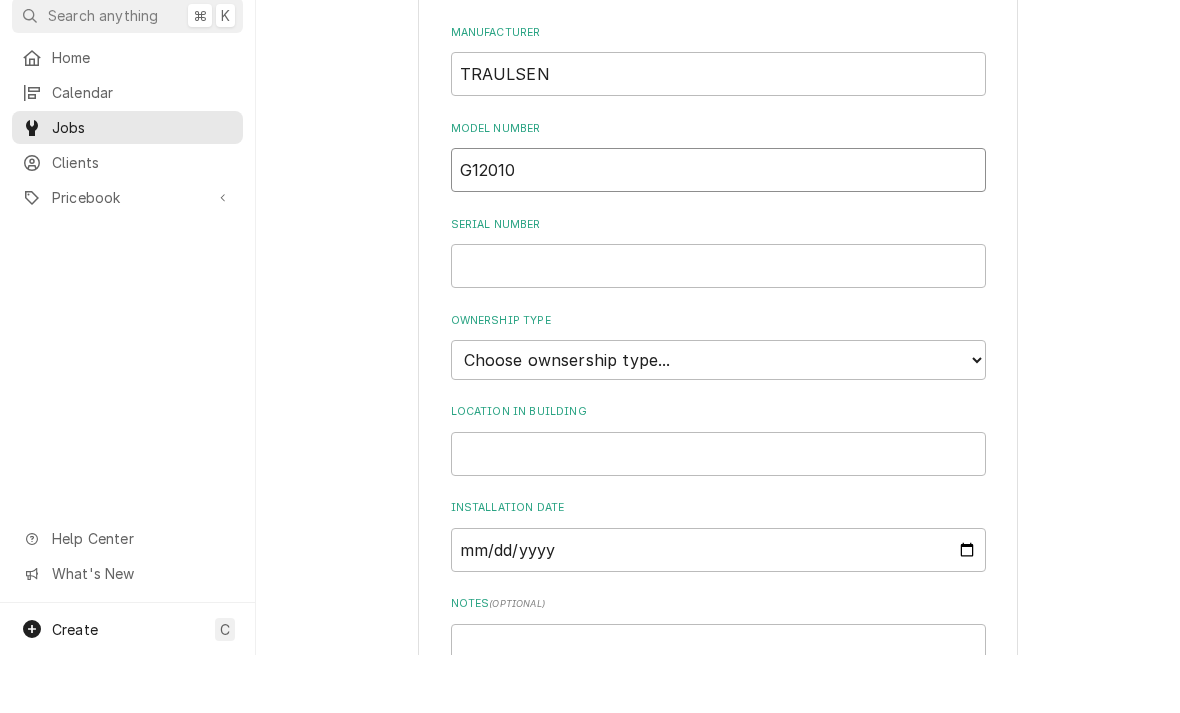 scroll, scrollTop: 410, scrollLeft: 0, axis: vertical 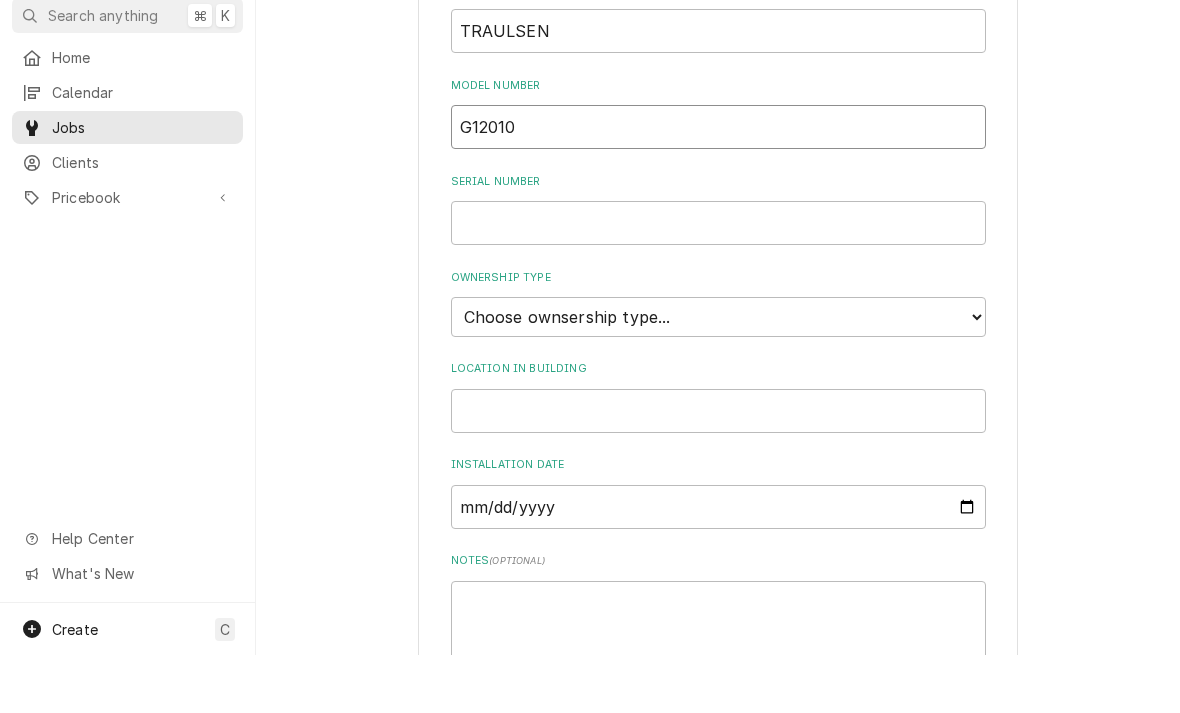 type on "G12010" 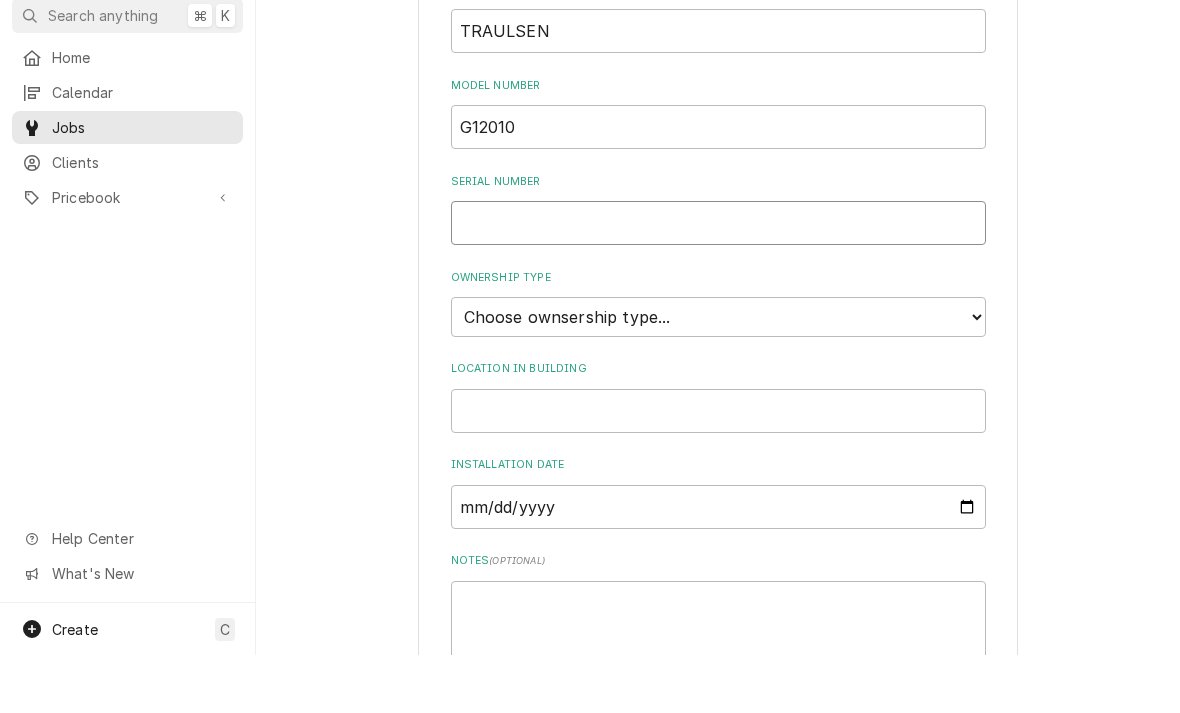 click on "Serial Number" at bounding box center [718, 281] 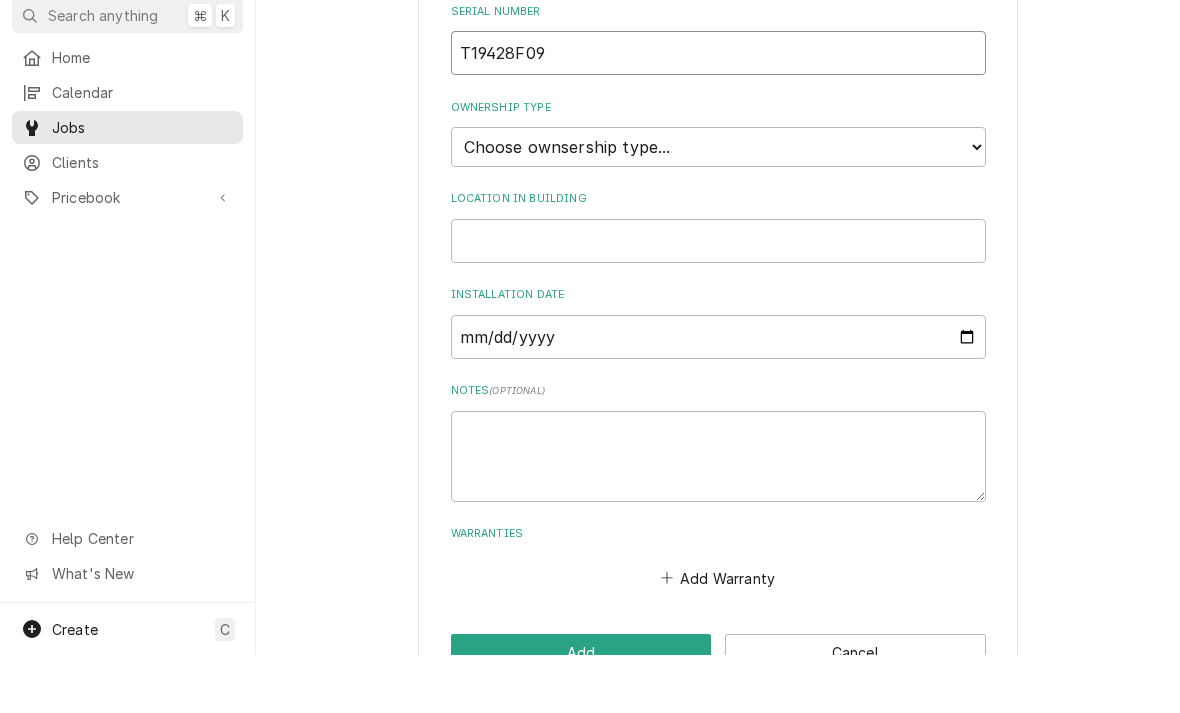 scroll, scrollTop: 595, scrollLeft: 0, axis: vertical 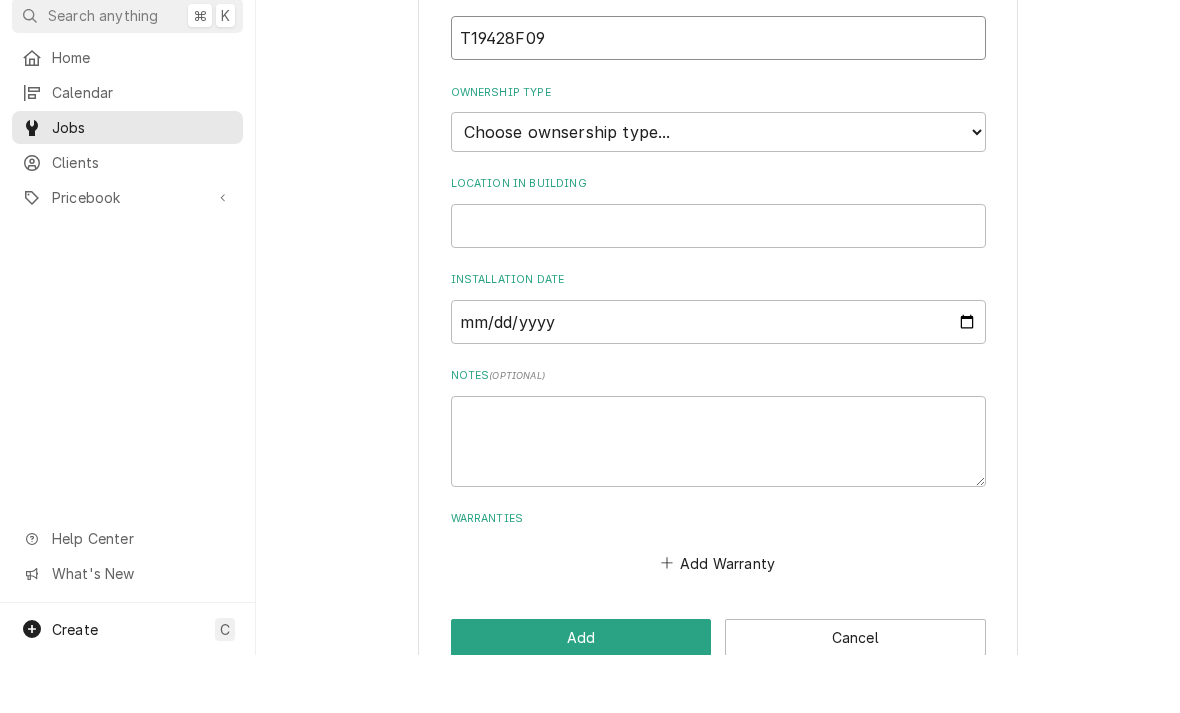 type on "T19428F09" 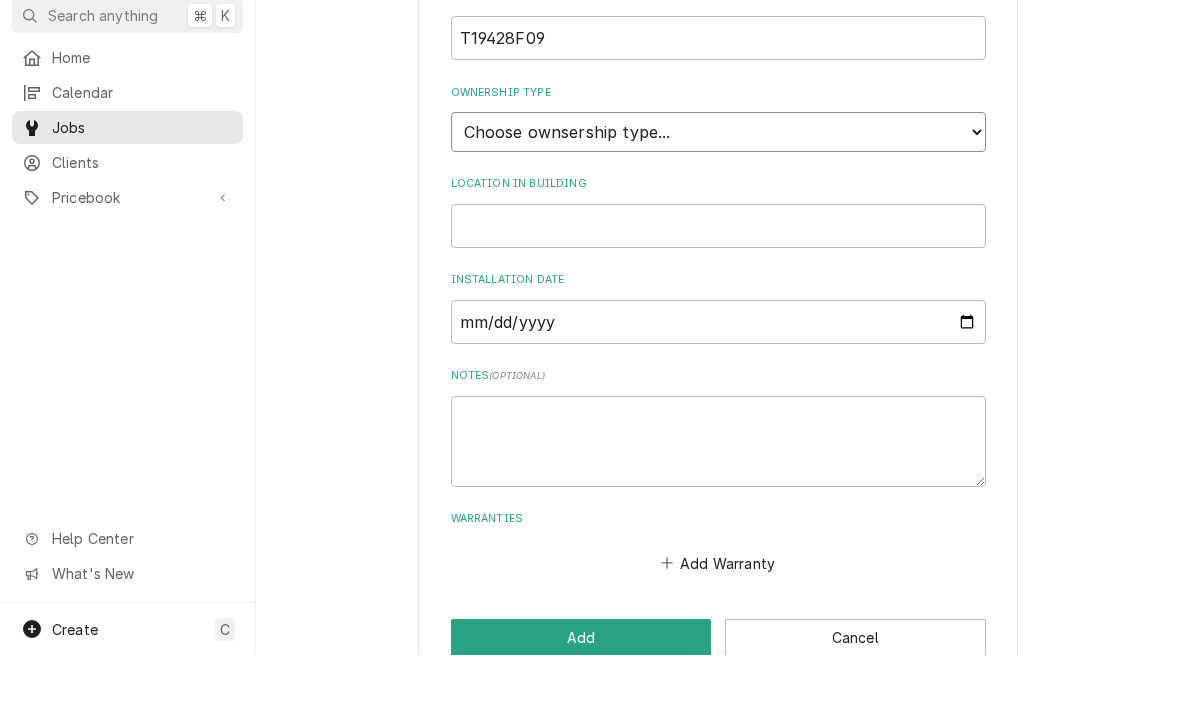 click on "Choose ownsership type... Unknown Owned Leased Rented" at bounding box center (718, 190) 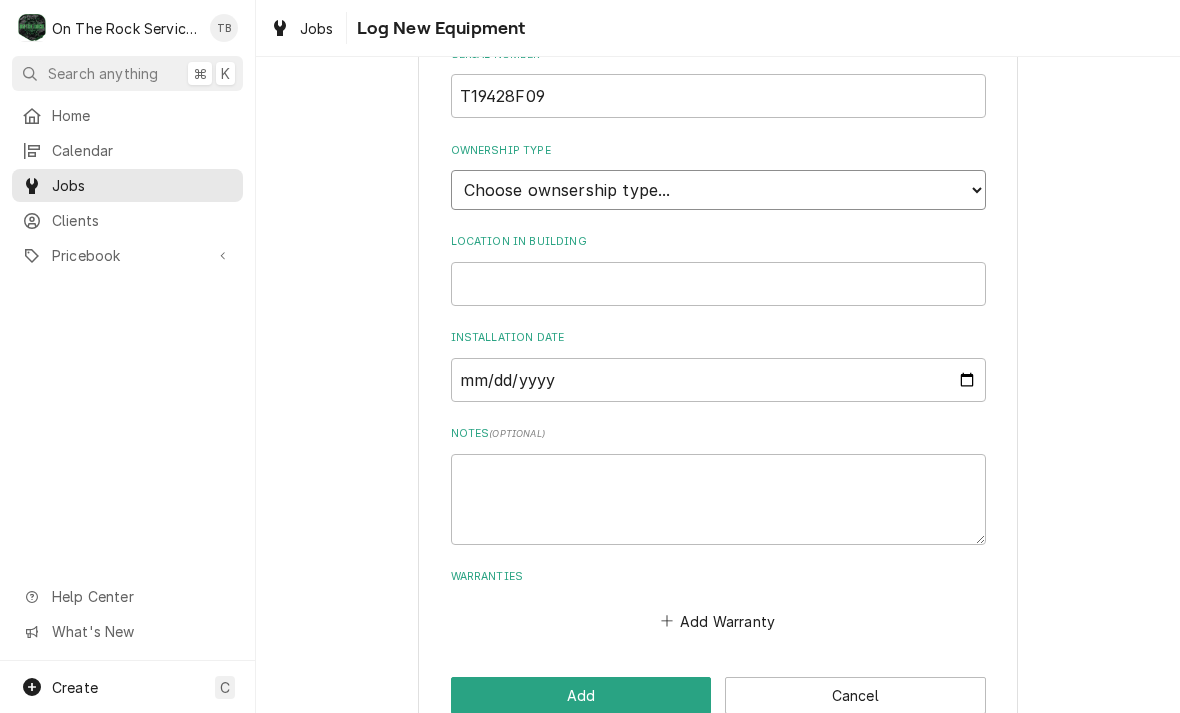 select on "1" 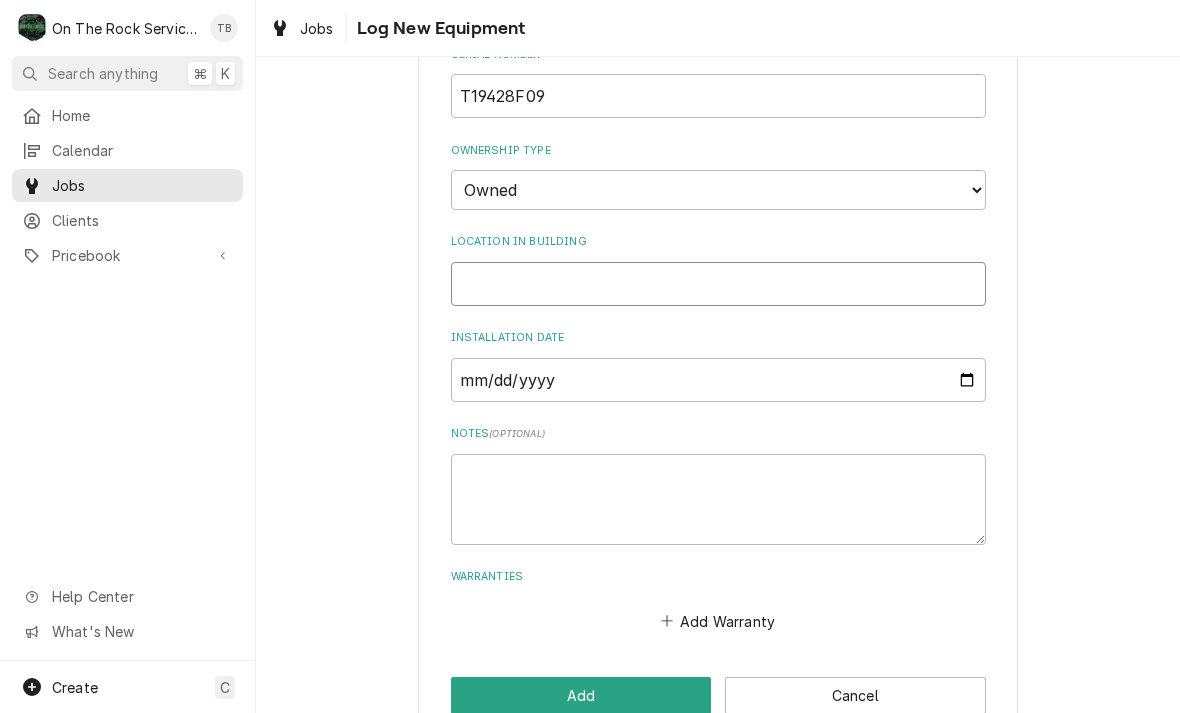 click on "Location in Building" at bounding box center (718, 284) 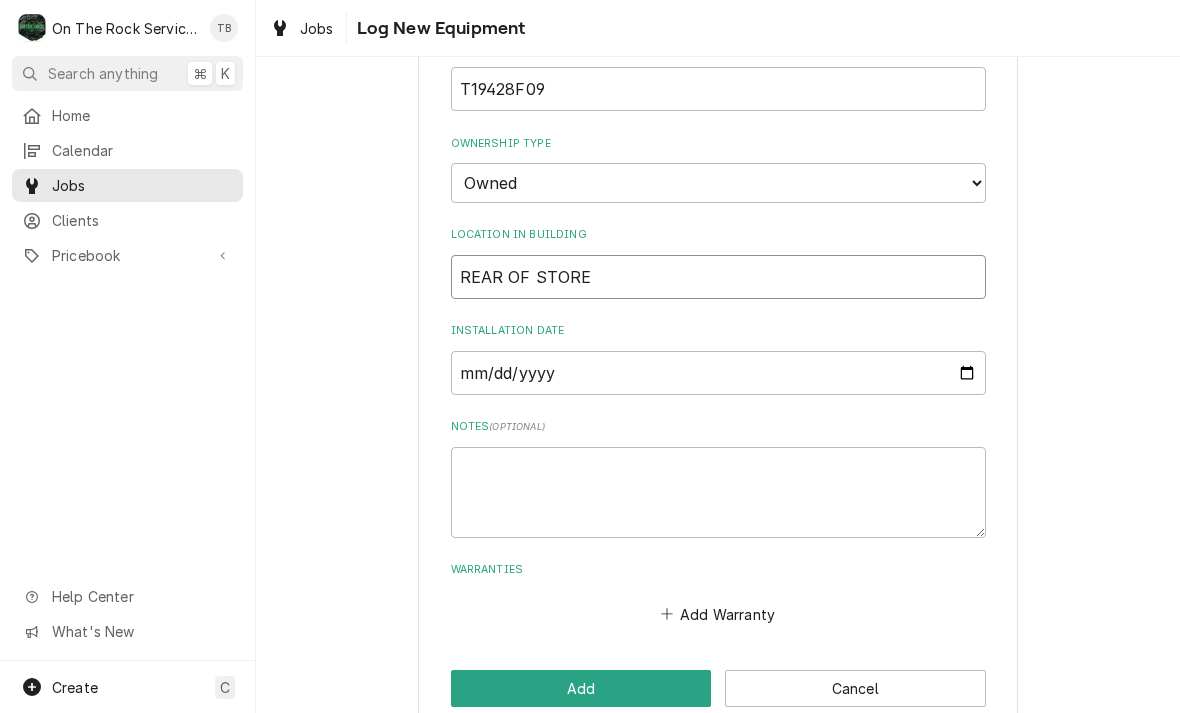 scroll, scrollTop: 602, scrollLeft: 0, axis: vertical 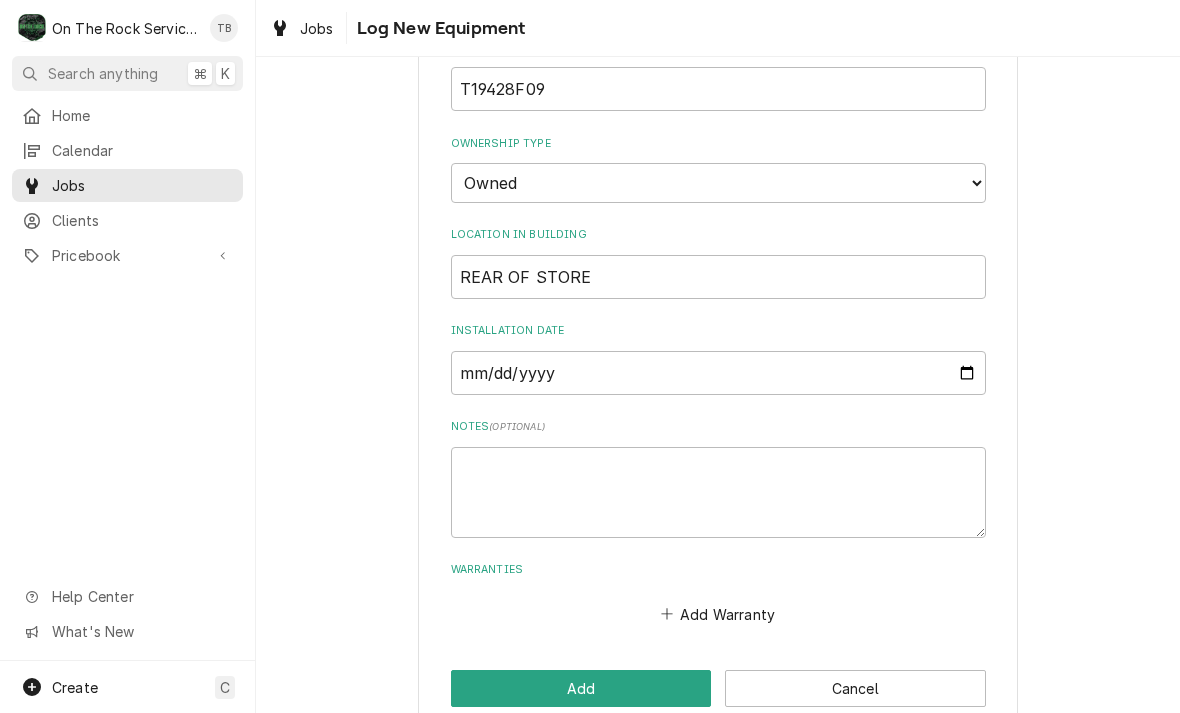 click on "Please provide the following information to log a new piece of equipment: Equipment Category Choose equipment category... Cooking Equipment Fryers Ice Machines Ovens and Ranges Concession and Condiment Equipment Dishwashing Equipment Holding and Warming Equipment Refrigeration Beverage Equipment Food Preparation Equipment HVAC Water Filtration Equipment Type Choose equipment type... Bar Refrigeration Blast Chiller Chef Base Freezer Chef Base Refrigerator Combination Refrigerator and Freezer Condensing Unit Ice Cream Equipment Prep Table Reach-In Freezer Reach-In Refrigerator Refrigerated Merchandiser Undercounter Freezer Undercounter Refrigerator Walk-In Cooler Walk-In Freezer Display Name WING STREET FREEZER Manufacturer TRAULSEN Model Number G12010 Serial Number T19428F09 Ownership Type Choose ownsership type... Unknown Owned Leased Rented Location in Building REAR OF STORE Installation Date Notes  ( optional ) Warranties Add Warranty Add Cancel" at bounding box center (718, 113) 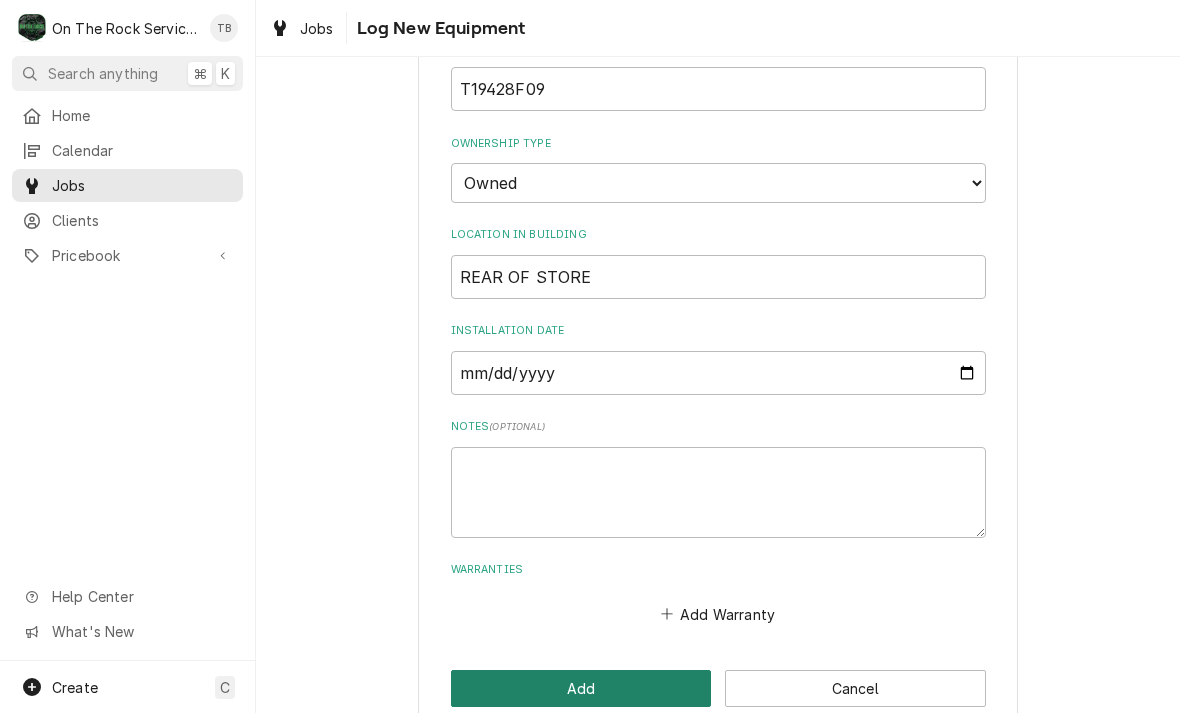 click on "Add" at bounding box center [581, 688] 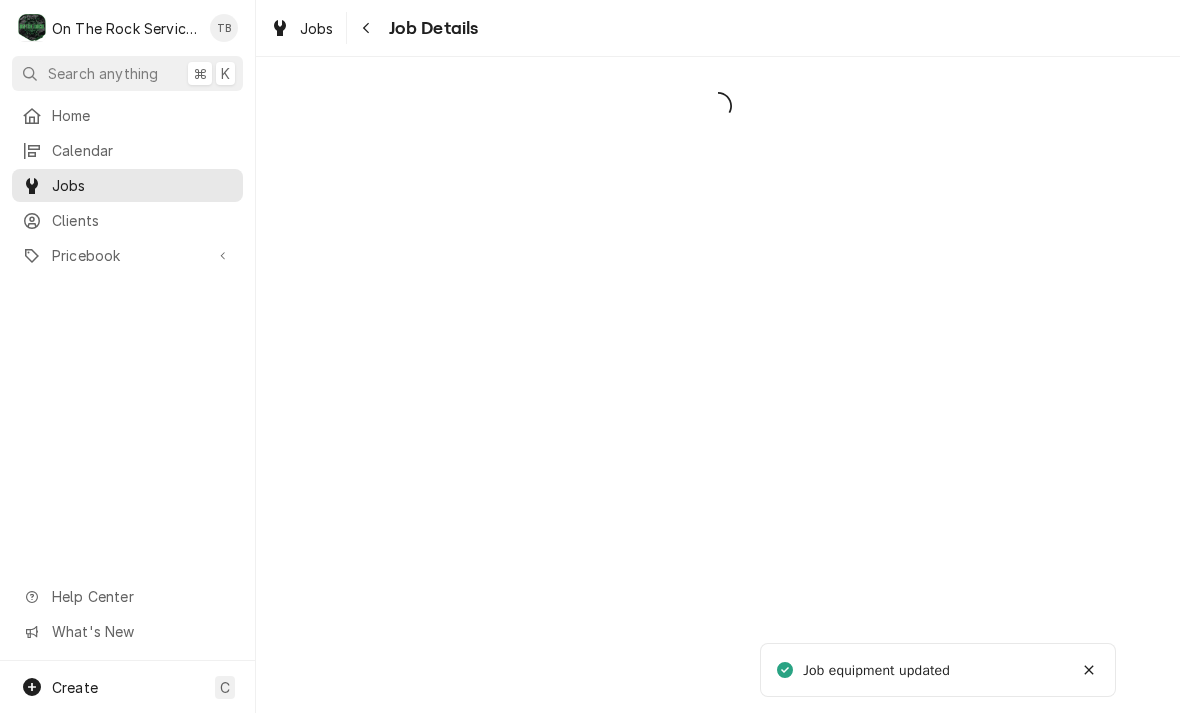 scroll, scrollTop: 0, scrollLeft: 0, axis: both 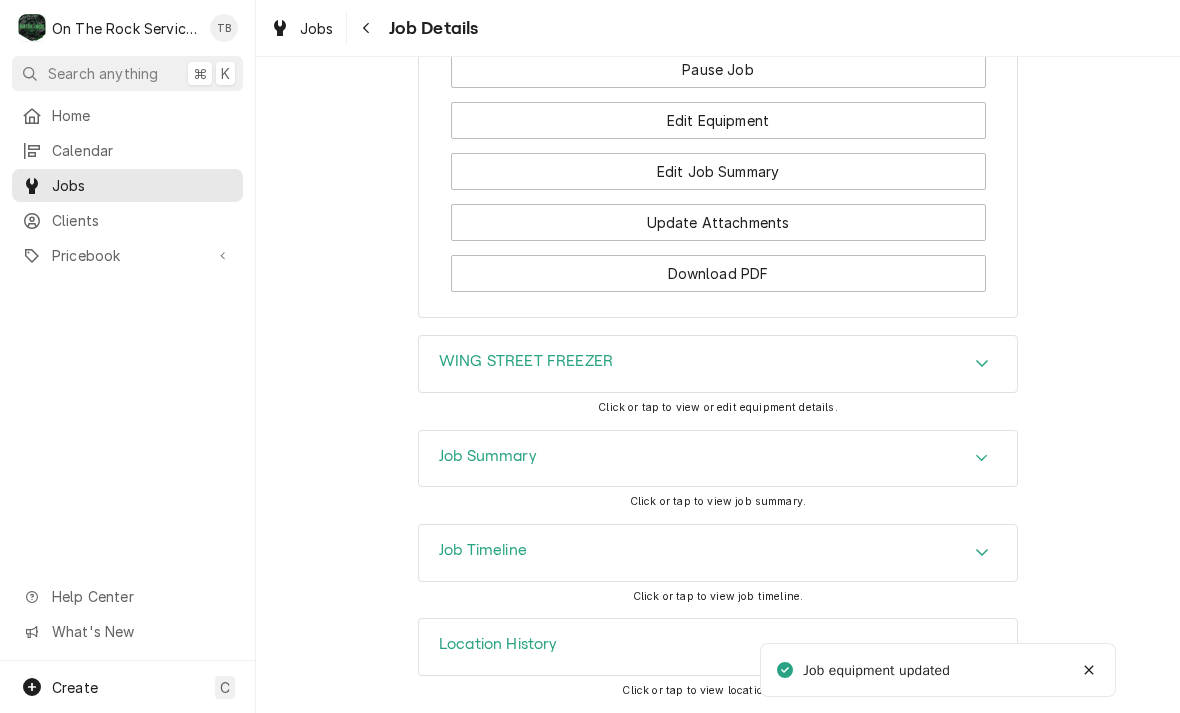click on "Complete Job" at bounding box center (718, 18) 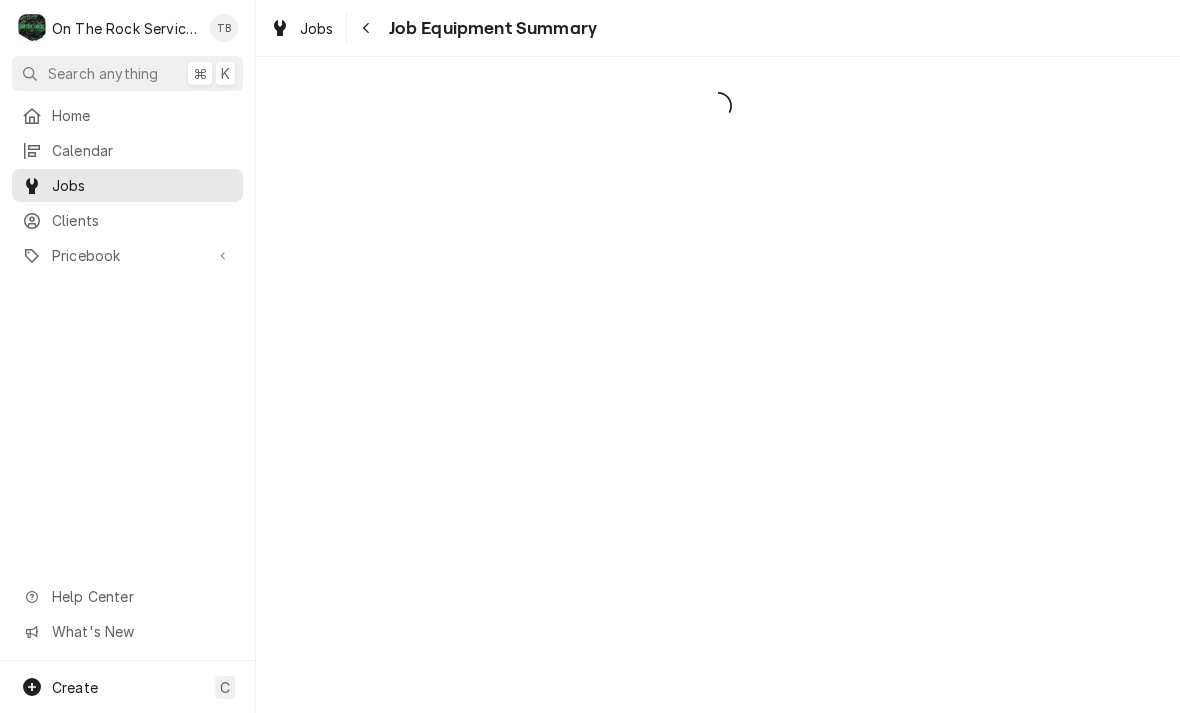 scroll, scrollTop: 0, scrollLeft: 0, axis: both 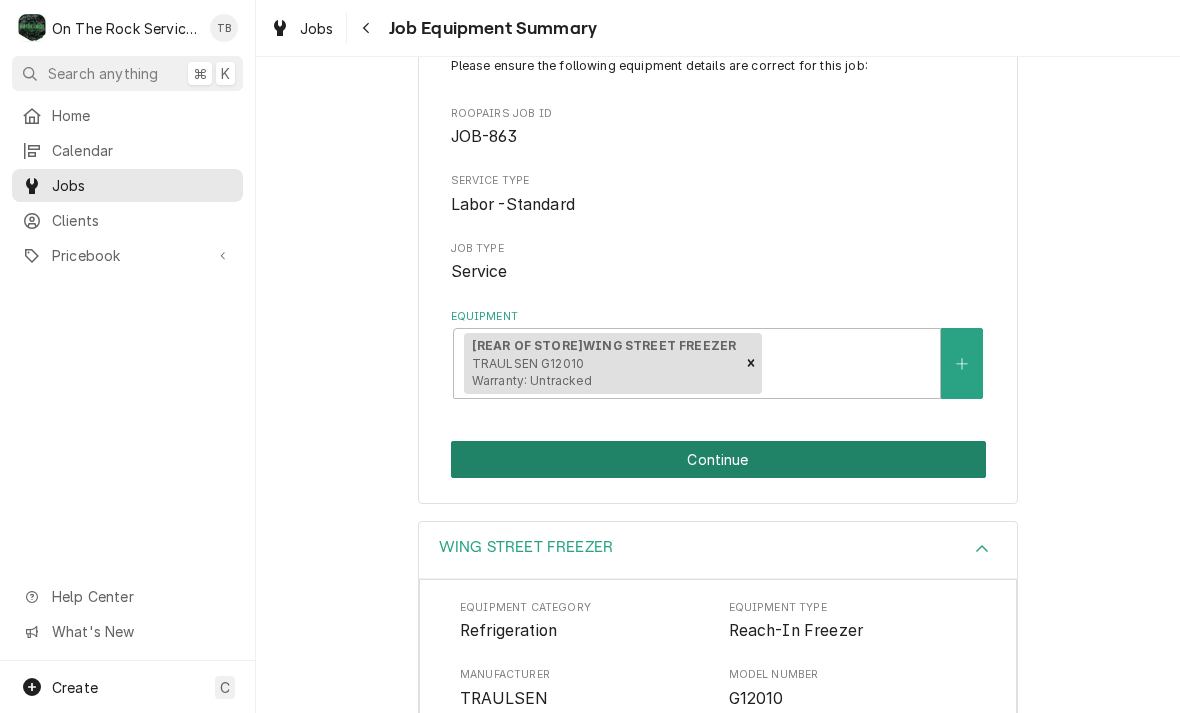 click on "Continue" at bounding box center (718, 459) 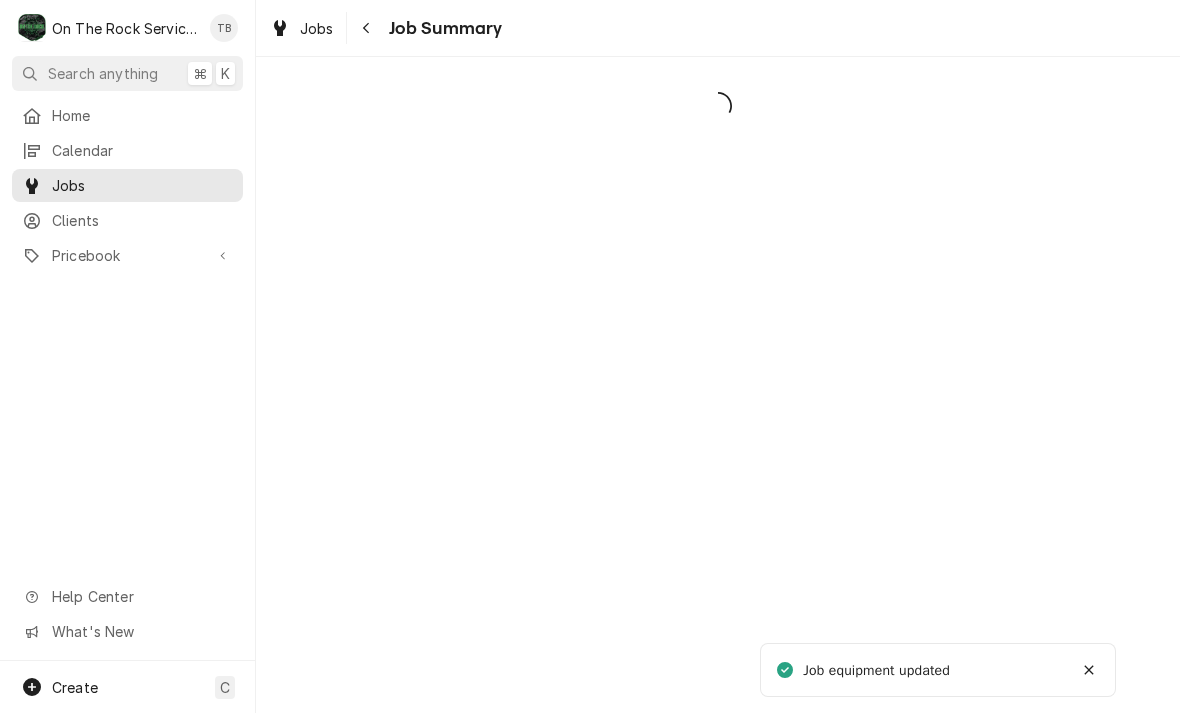 scroll, scrollTop: 0, scrollLeft: 0, axis: both 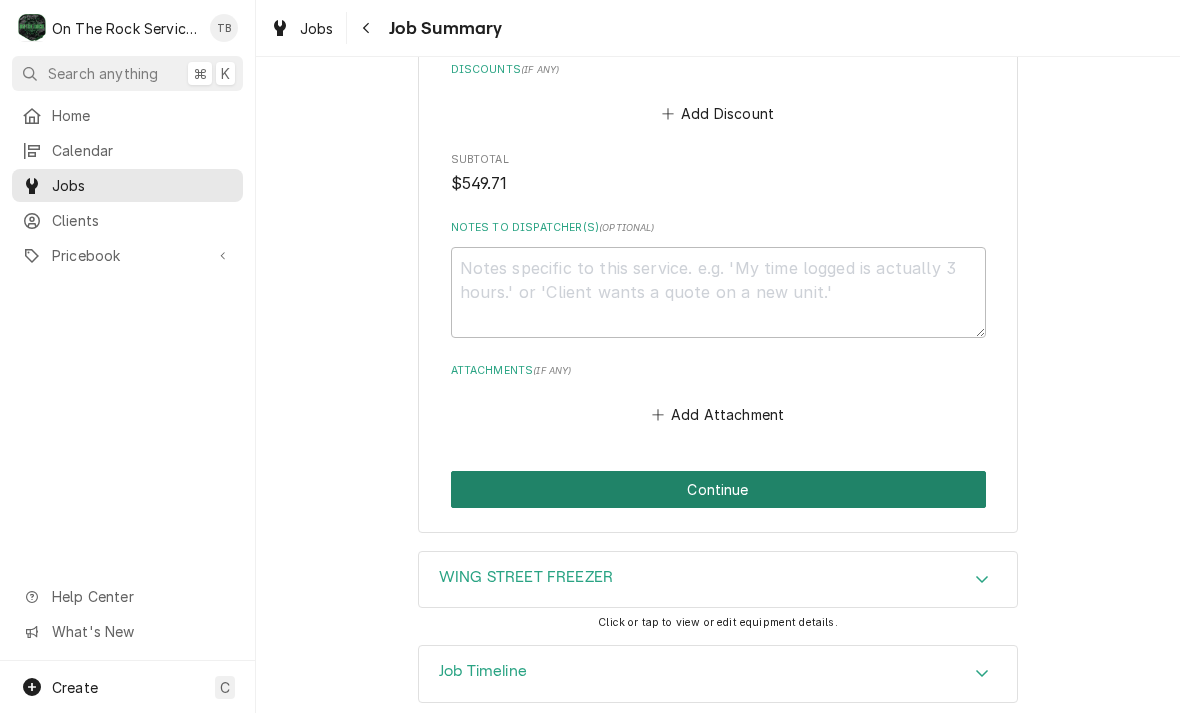 click on "Continue" at bounding box center (718, 489) 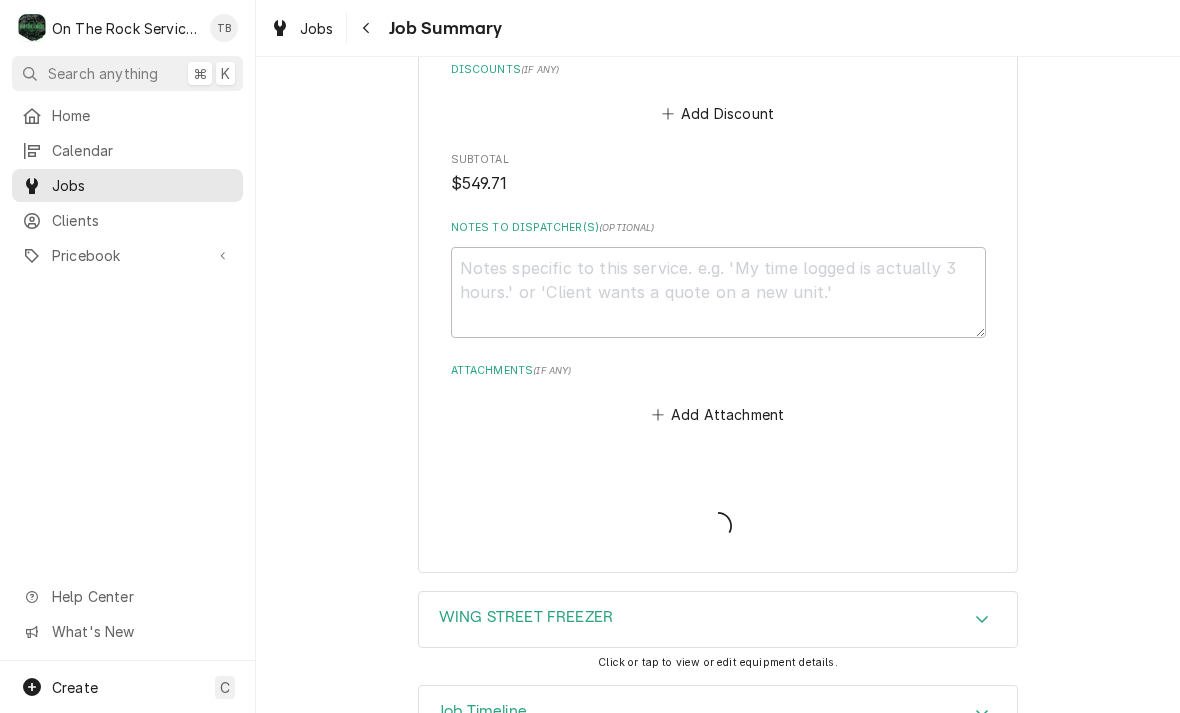type on "x" 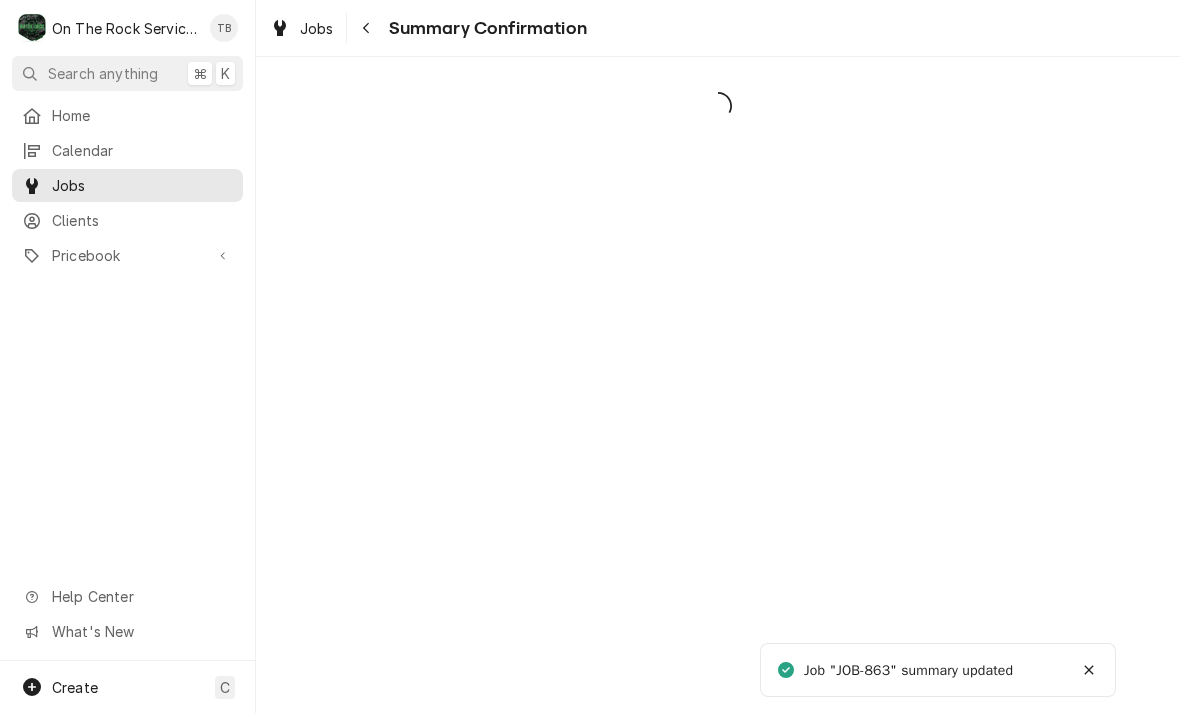 scroll, scrollTop: 0, scrollLeft: 0, axis: both 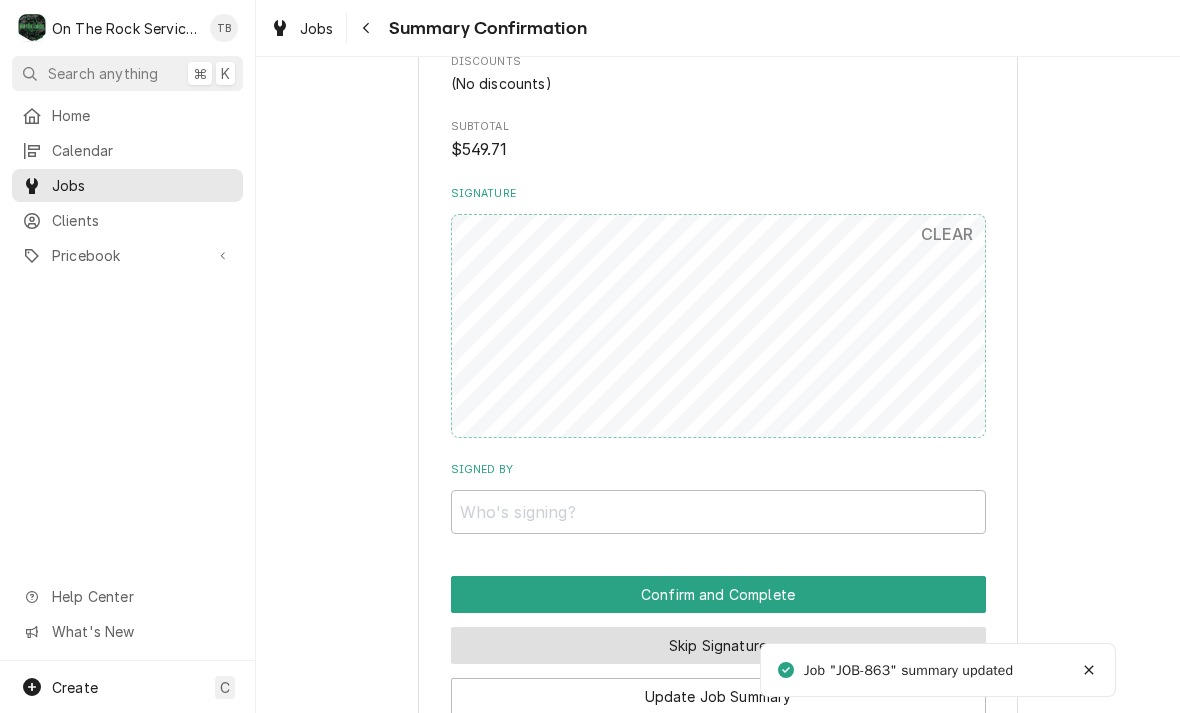 click on "Skip Signature" at bounding box center (718, 645) 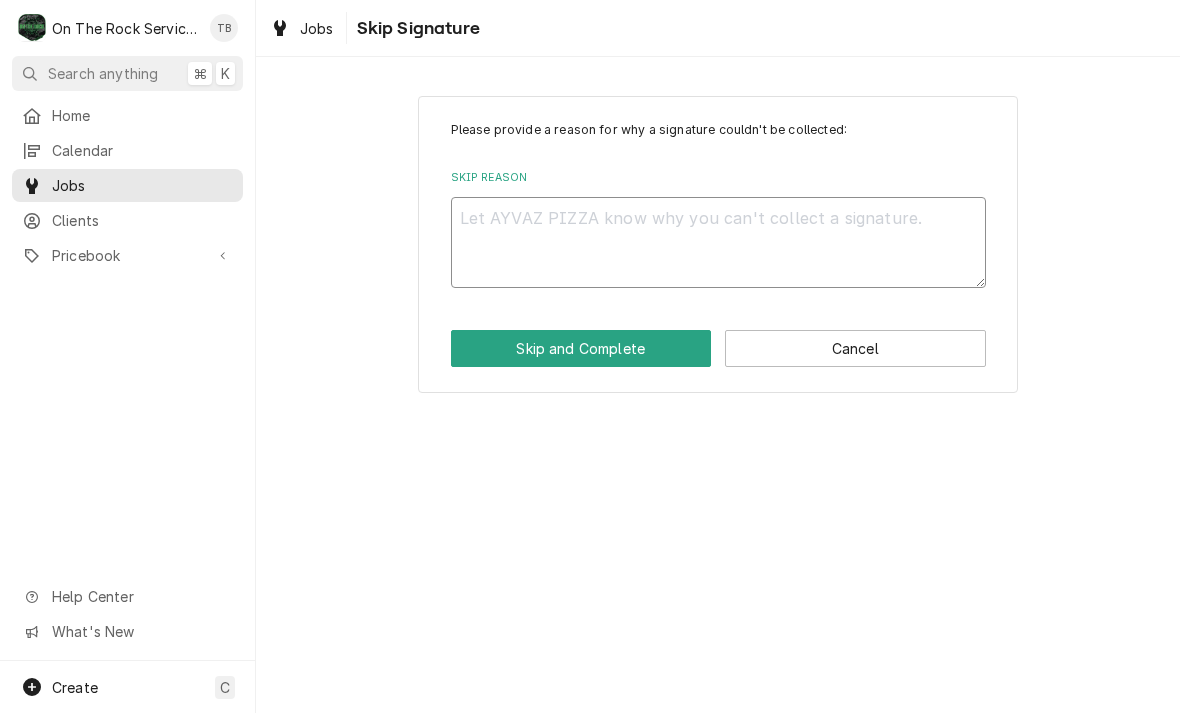 click on "Skip Reason" at bounding box center [718, 242] 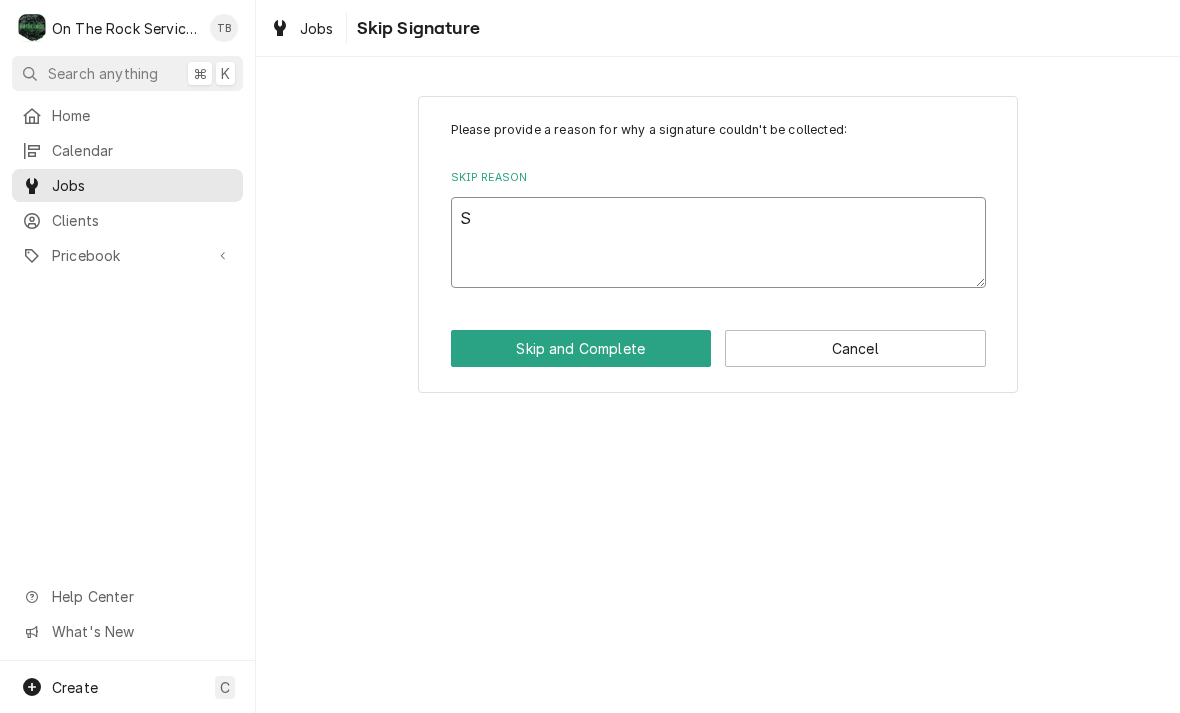 type on "x" 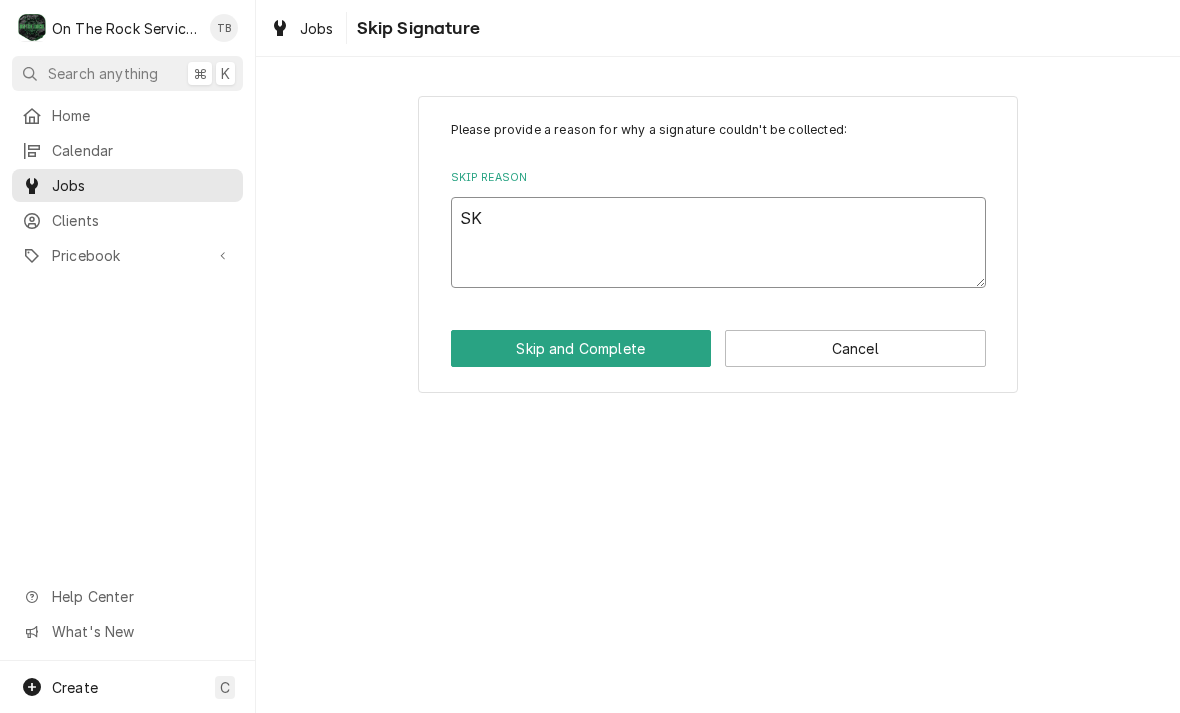 type on "x" 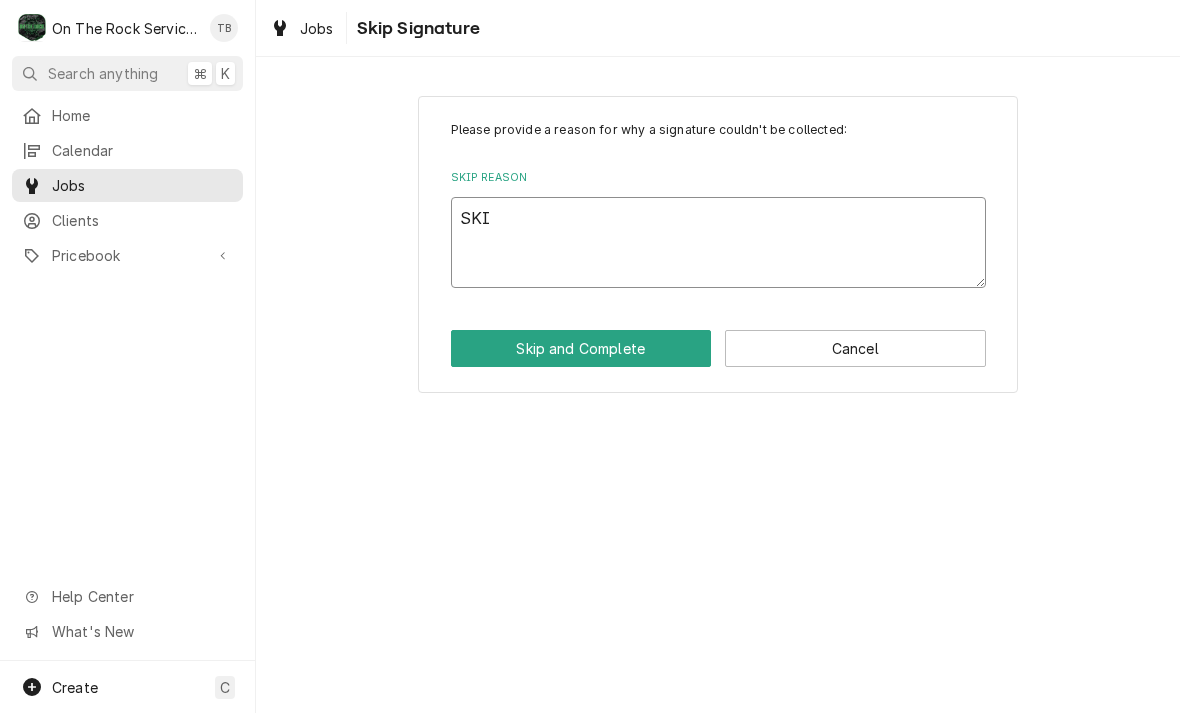 type on "x" 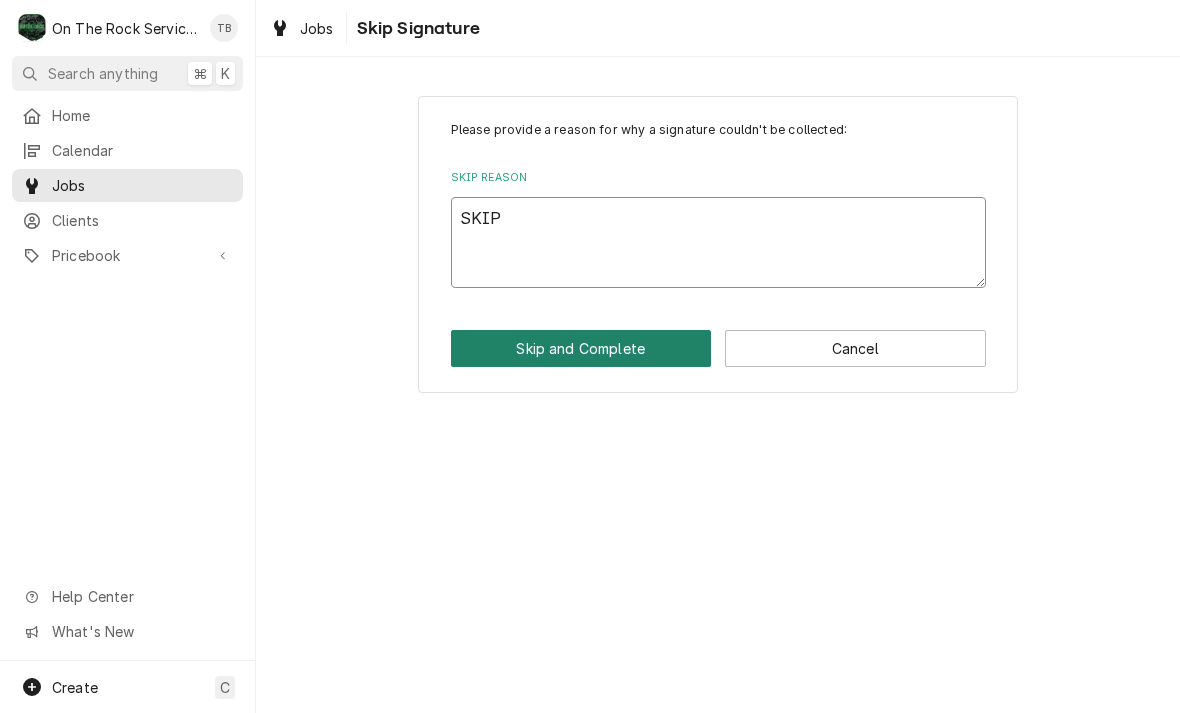 type on "SKIP" 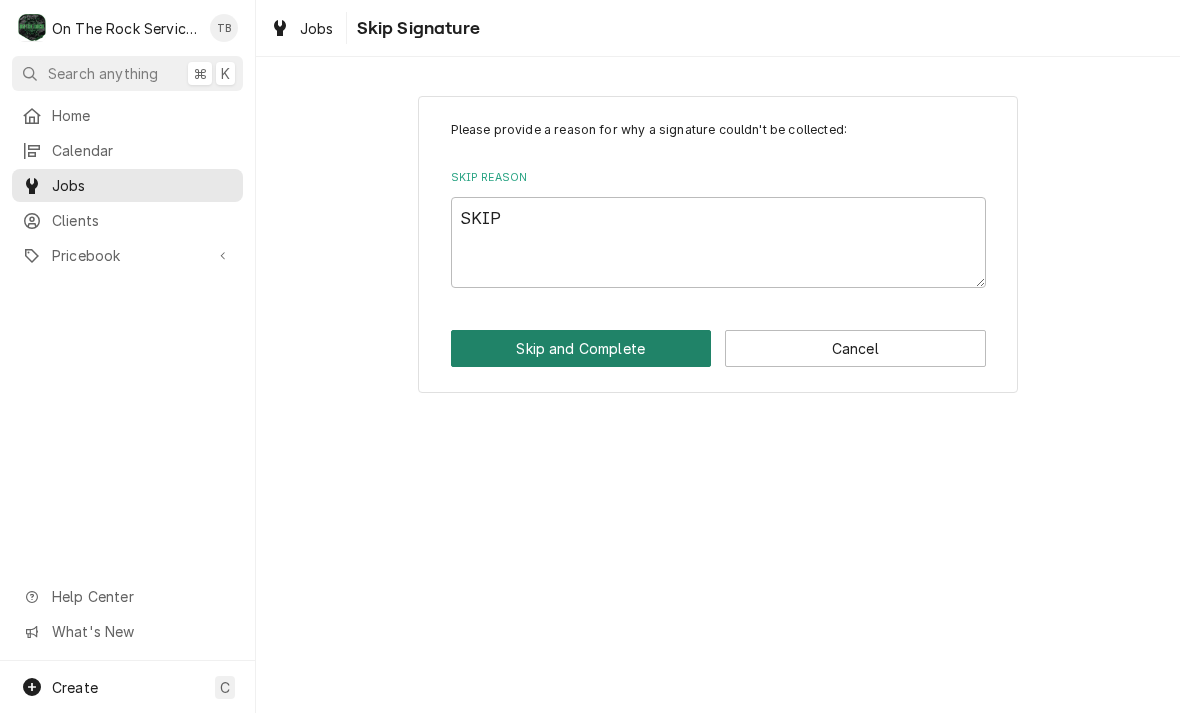 click on "Skip and Complete" at bounding box center [581, 348] 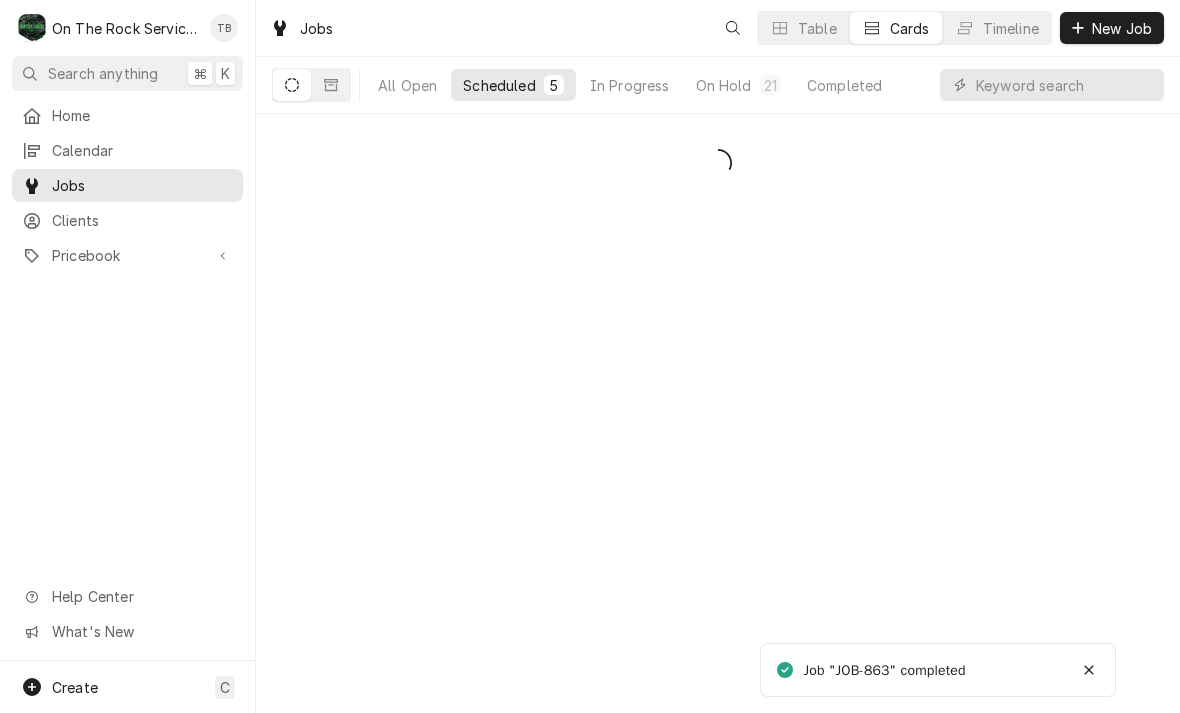 scroll, scrollTop: 0, scrollLeft: 0, axis: both 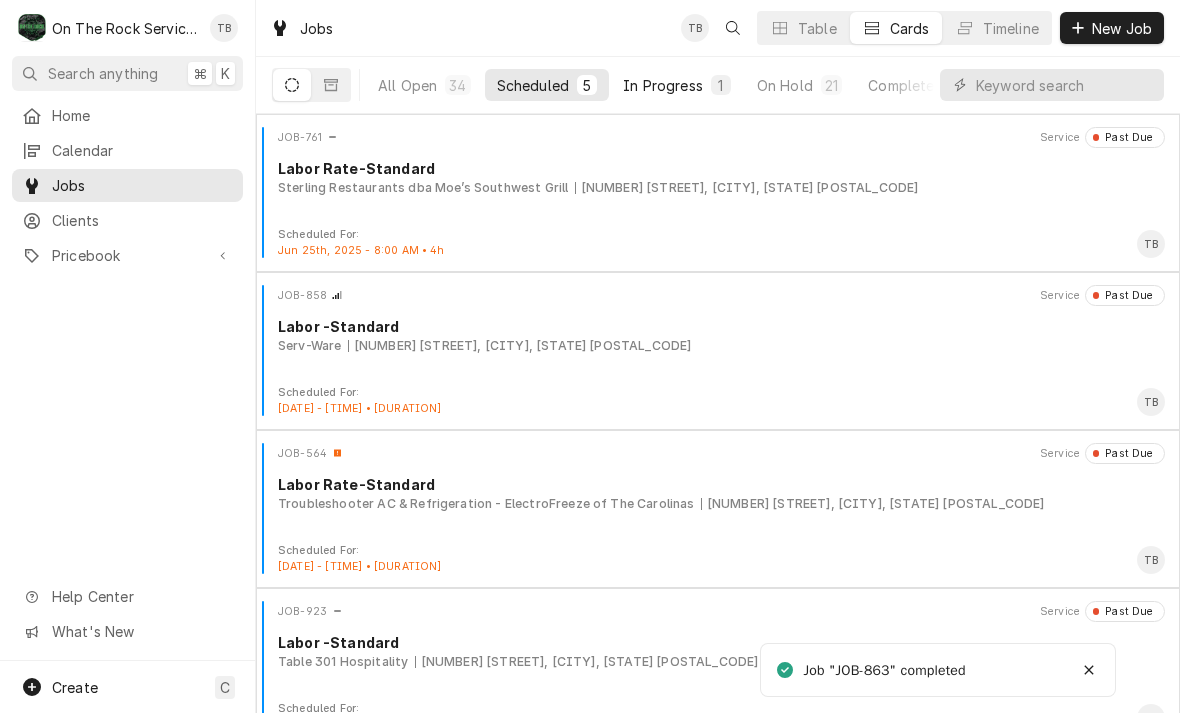 click on "In Progress" at bounding box center [663, 85] 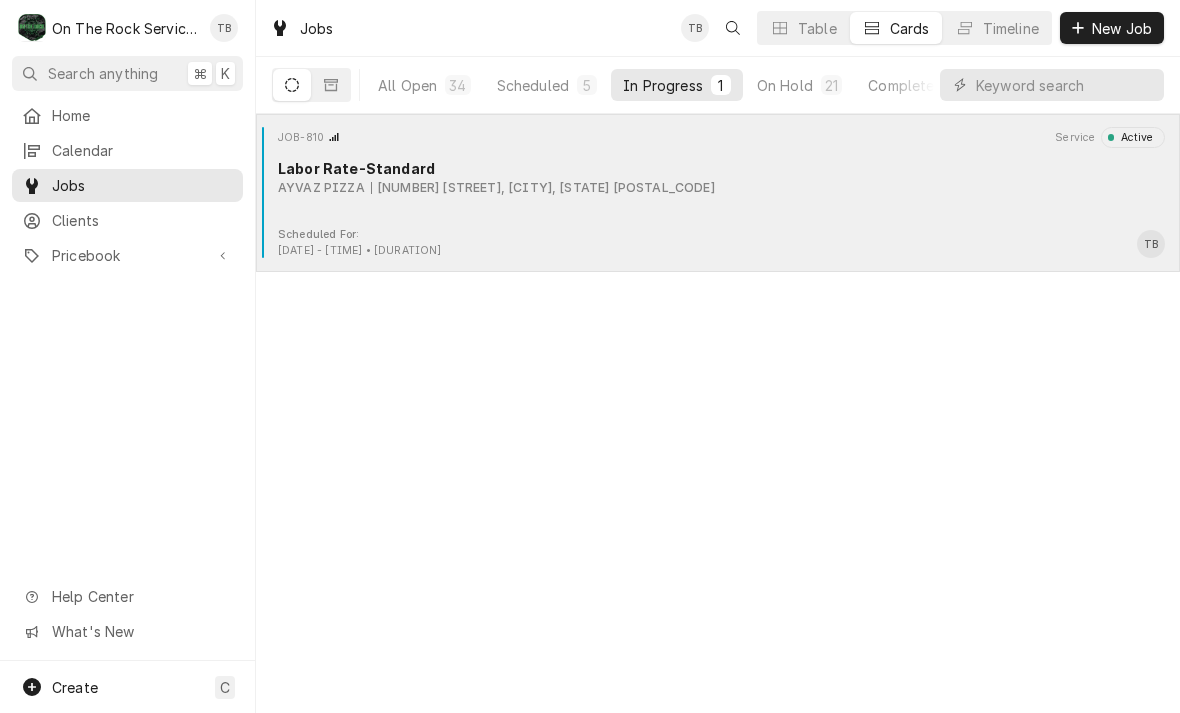 click on "JOB-810 Service Active Labor Rate-Standard AYVAZ PIZZA [NUMBER] [STREET], [CITY], [STATE] [POSTAL_CODE]" at bounding box center [718, 177] 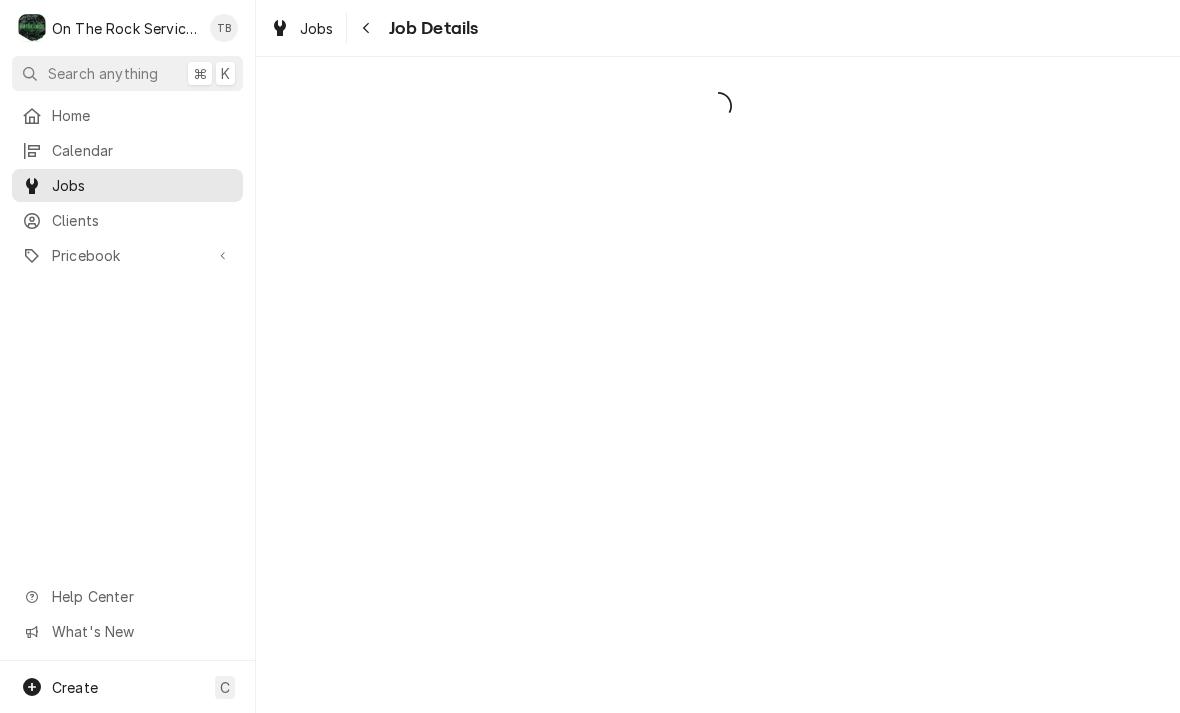 scroll, scrollTop: 0, scrollLeft: 0, axis: both 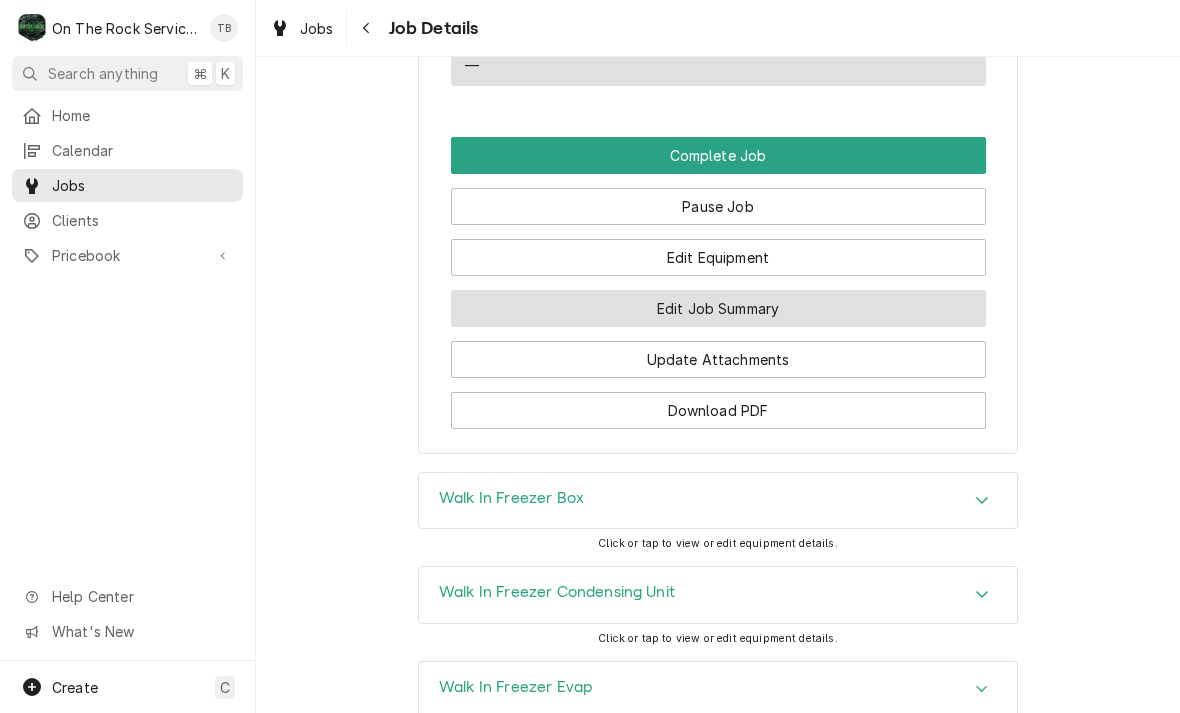 click on "Edit Job Summary" at bounding box center [718, 308] 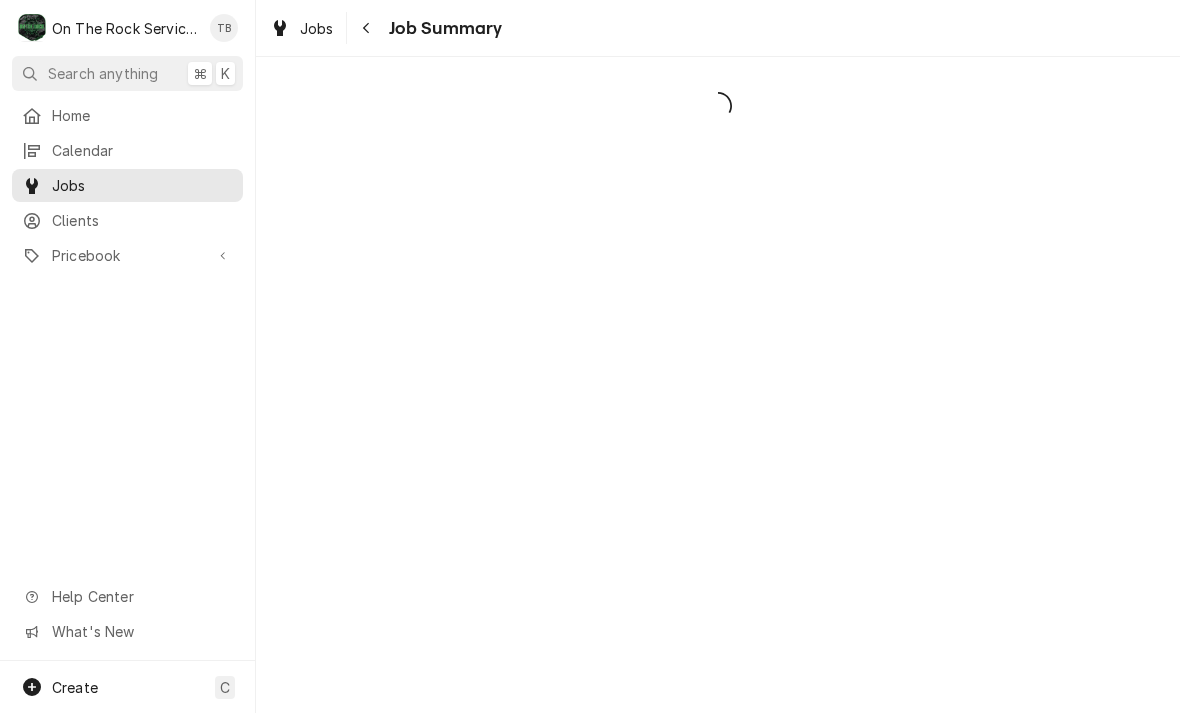 scroll, scrollTop: 0, scrollLeft: 0, axis: both 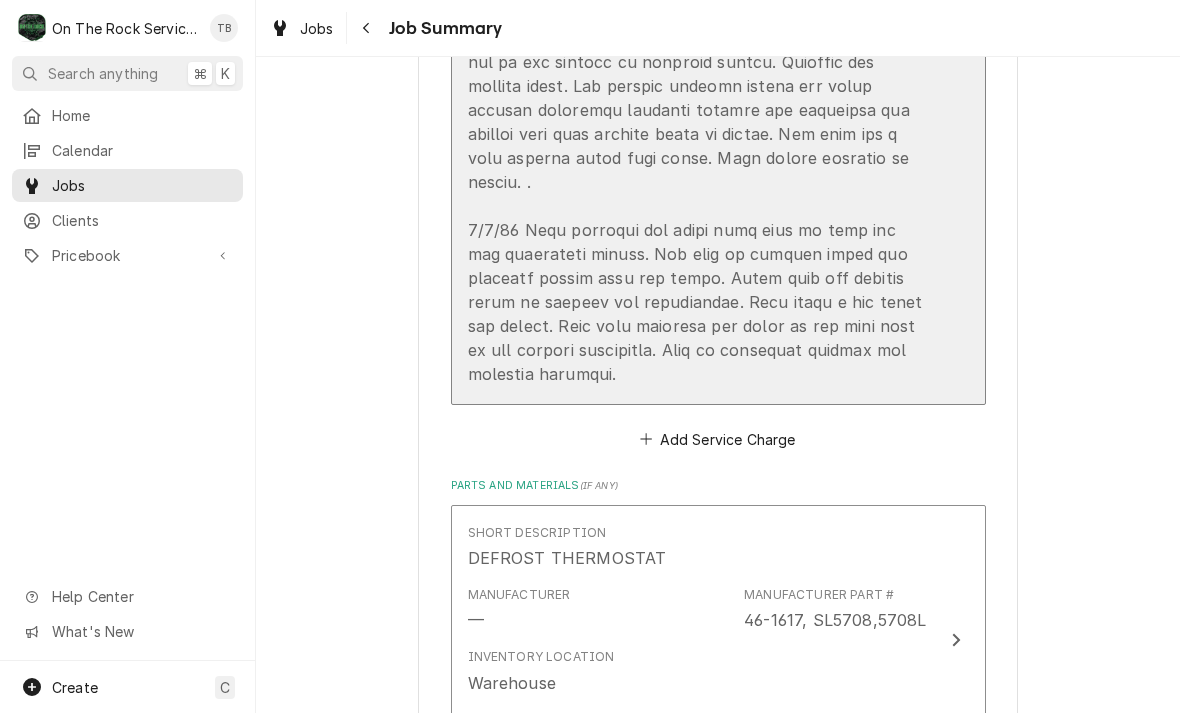 click on "This line item was manually created outside your standard pricebook. Custom items may lack verified pricing, costs, and detailed specifications. Short Description Labor Rate-Standard Service Date Jul 1, 2025 Hourly Cost $45.00/hr Qty. 3hrs Rate $119.00/hr Amount $357.00 Service  Summary" at bounding box center (718, -240) 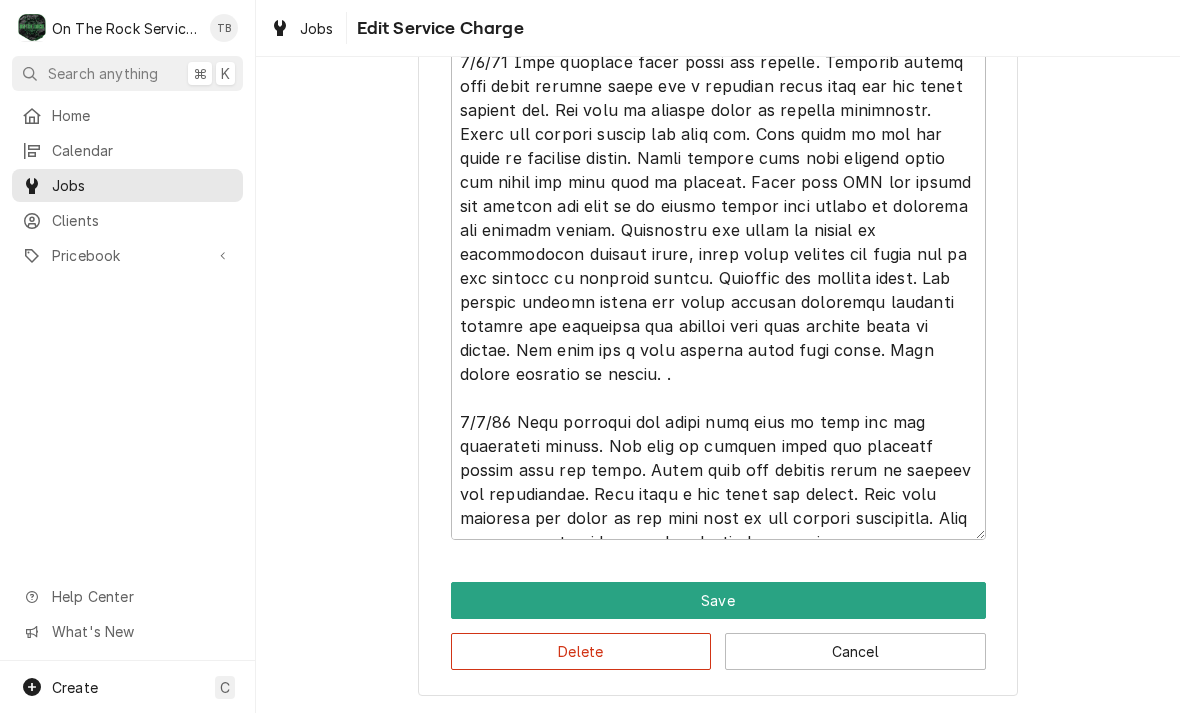 scroll, scrollTop: 275, scrollLeft: 0, axis: vertical 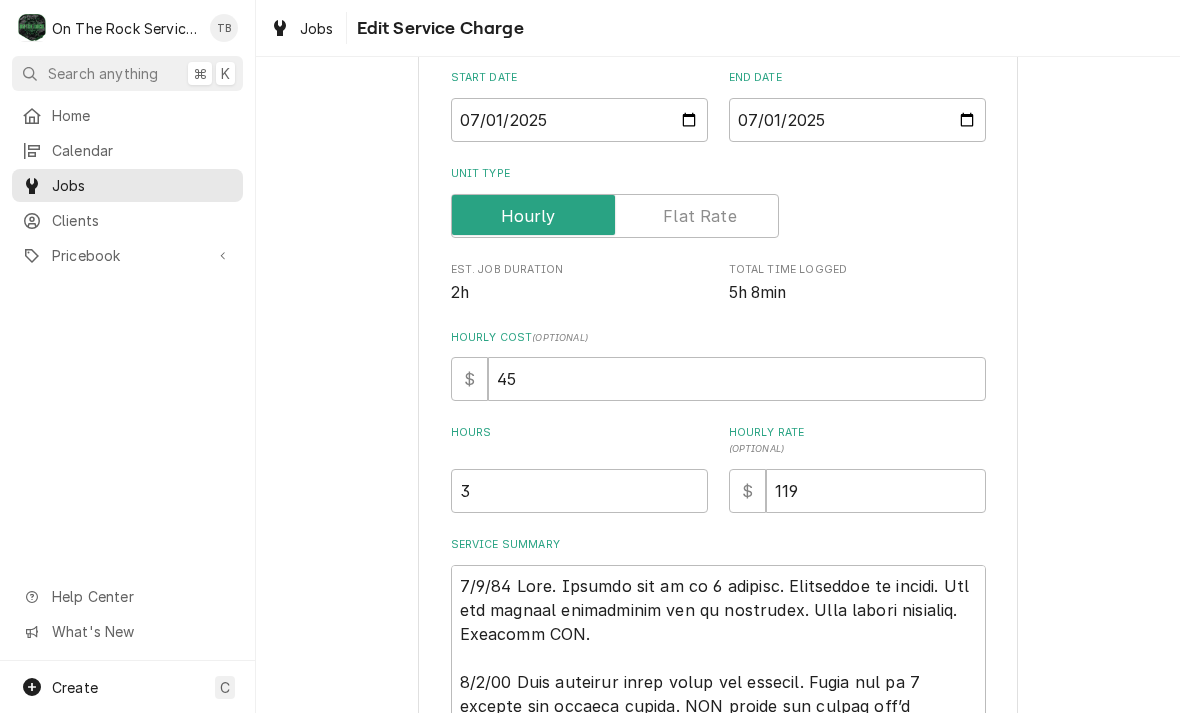 type on "x" 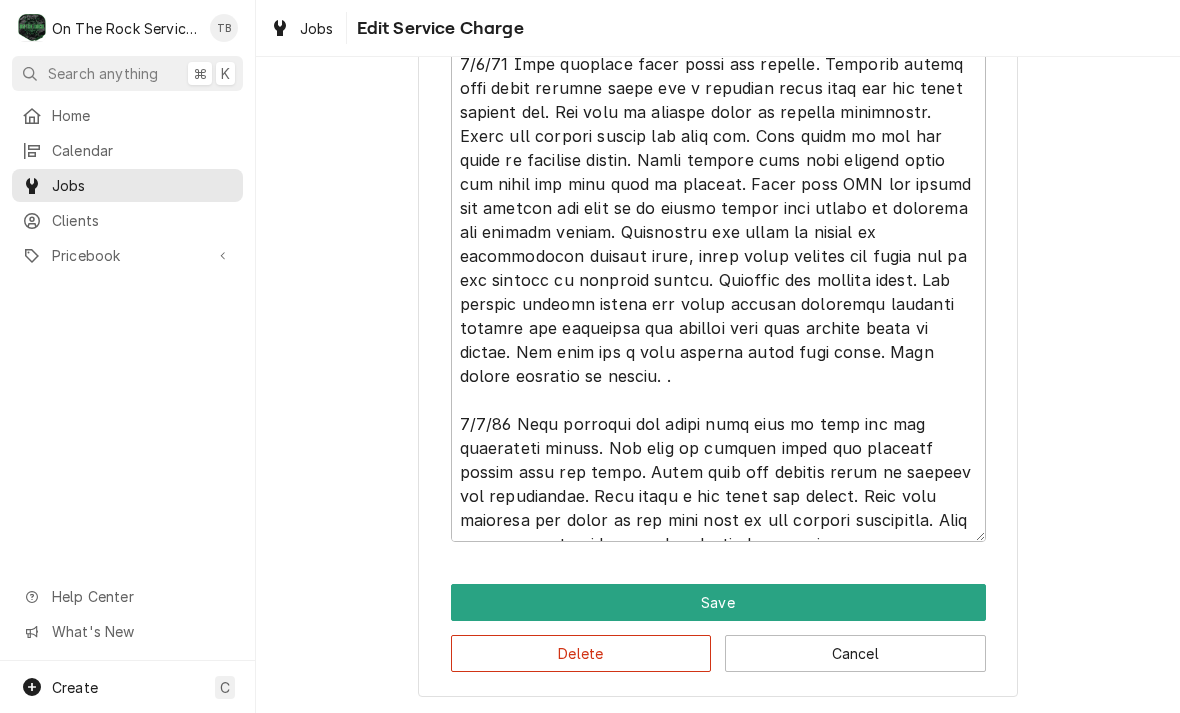 scroll, scrollTop: 1109, scrollLeft: 0, axis: vertical 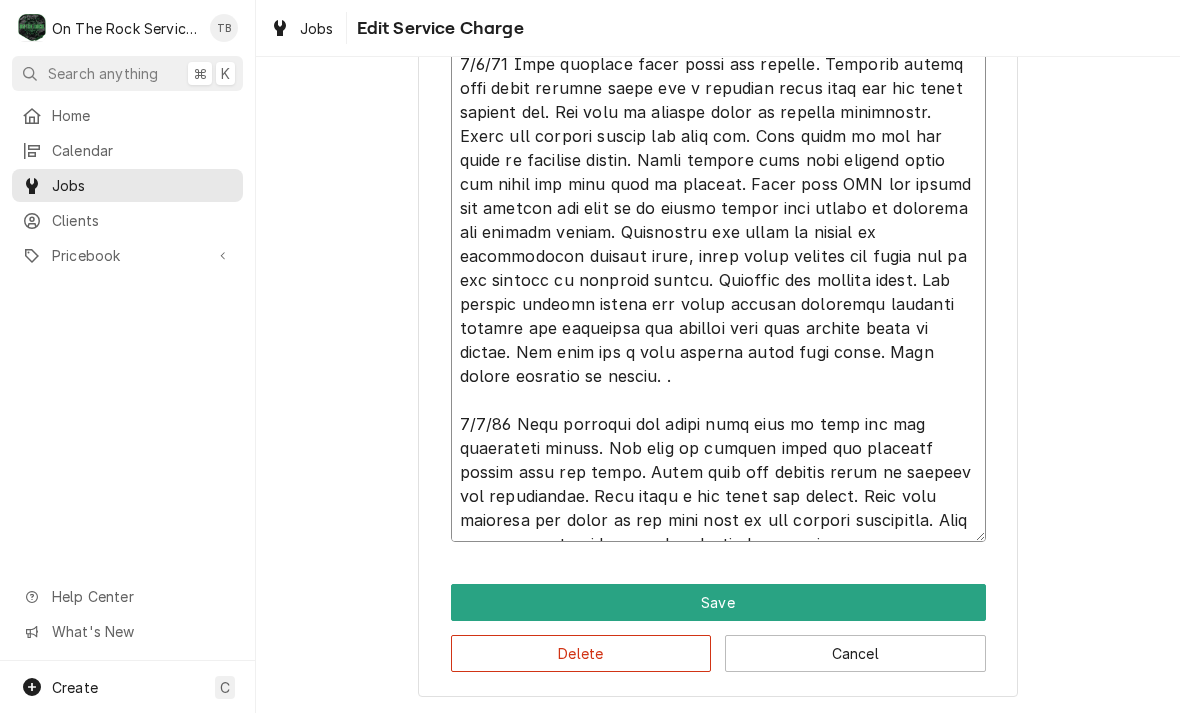 click on "Service Summary" at bounding box center [718, 136] 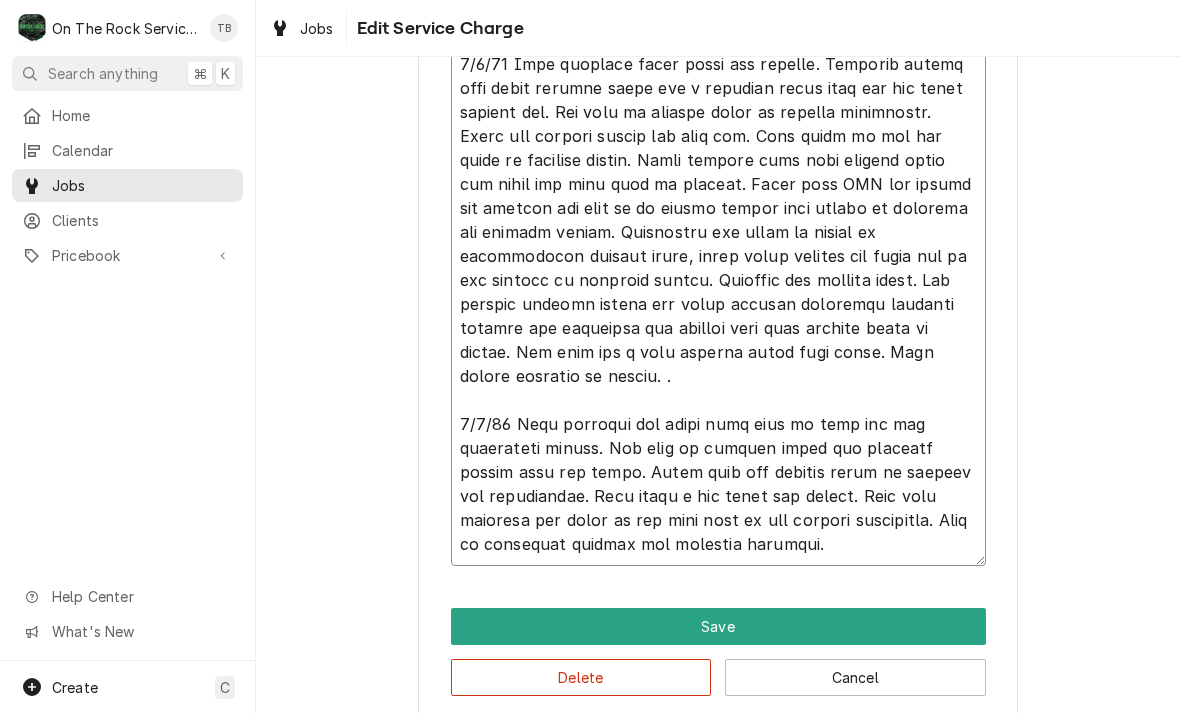 type on "x" 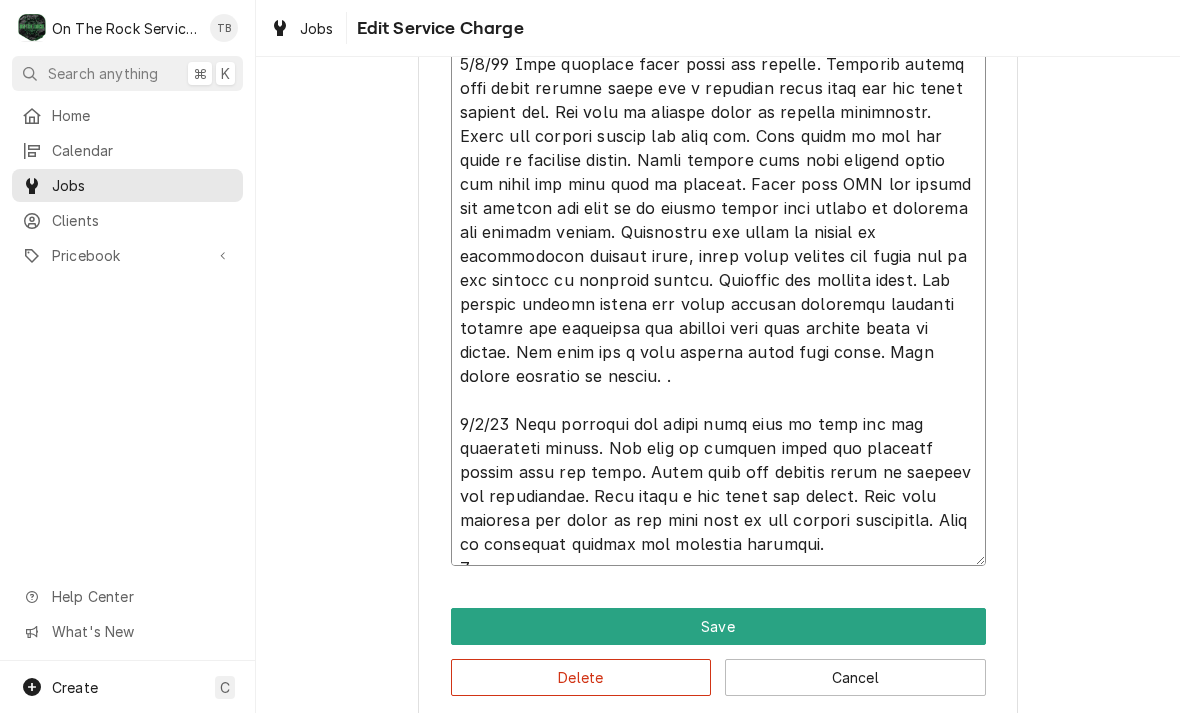 type on "x" 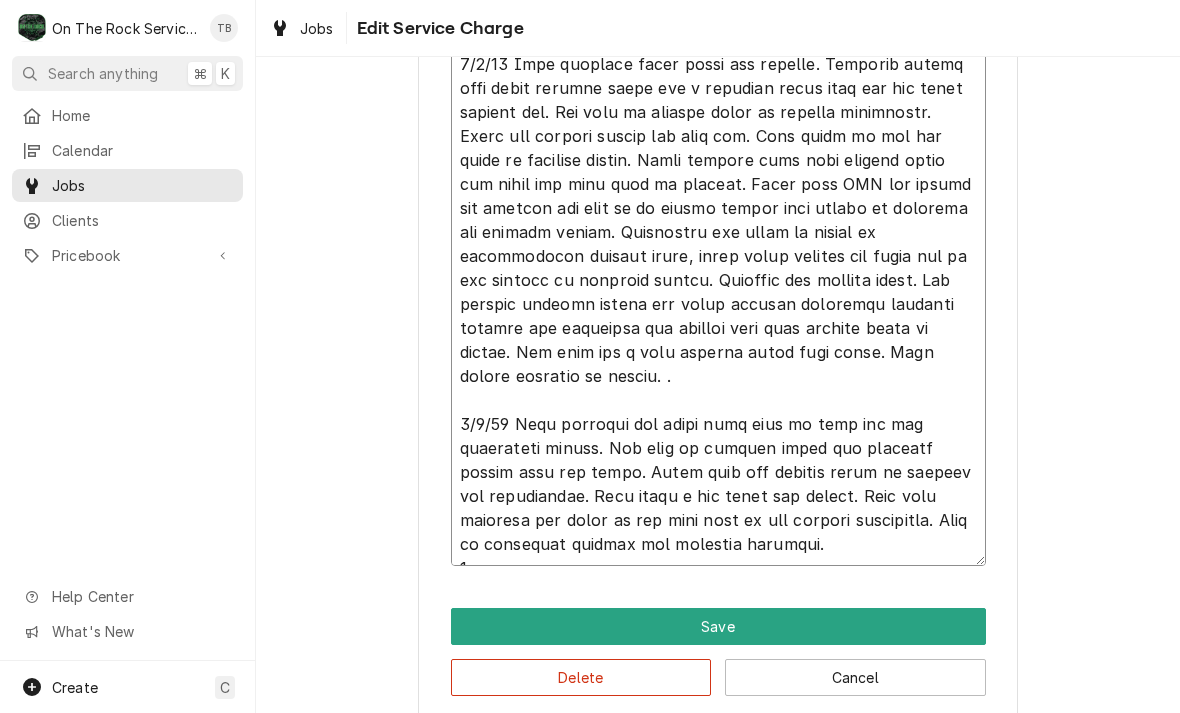 type on "x" 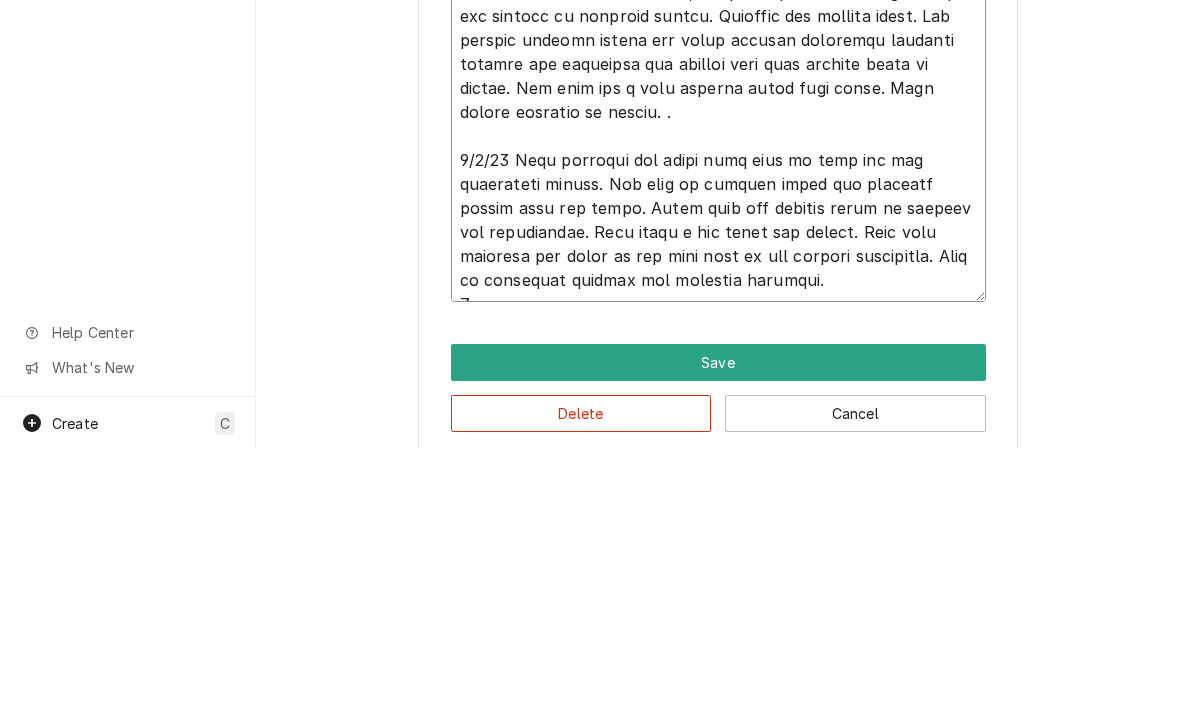 type on "7/1/25 Rich. Arrived box is at 5 degrees. Everything is frozen. Did not perform diagnostics due to lightning. Will return tomorrow. Informed MOD.
7/5/25 Rich provided parts labor and service. Found box at 5 degrees and product frozen. MOD stated the isssue isn’t temperature its intermittent ice build up on and around the evaporator. Inspected and found the hole where the lineset enters the box was not fully insulated and was alllowing outside air and moisture to whether the box. Sealed hole with expanding foam. Advised MOD of findings . Will leave open for a few days to follow up.
7/8/25 Rich provided parts labor and service. Customer stated that after defrost there was a clanging sound like the fan blade hitting ice. Put unit in defrost cycle to inspect evaporator. Found ice buildup behind the left fan. This build up was not there on previous visits. While putting unit into defrost found the timer was very hard to advance. Spoke with MOD who stated the freezer did seem to be taking longer than normal to..." 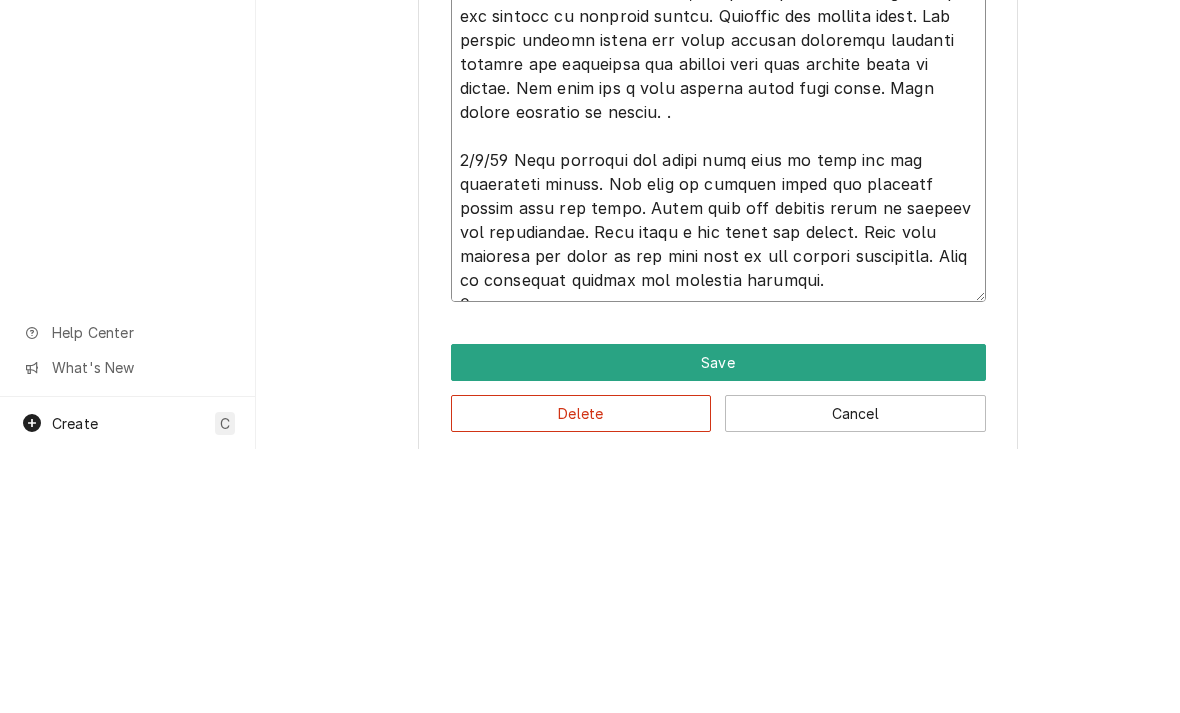 type on "x" 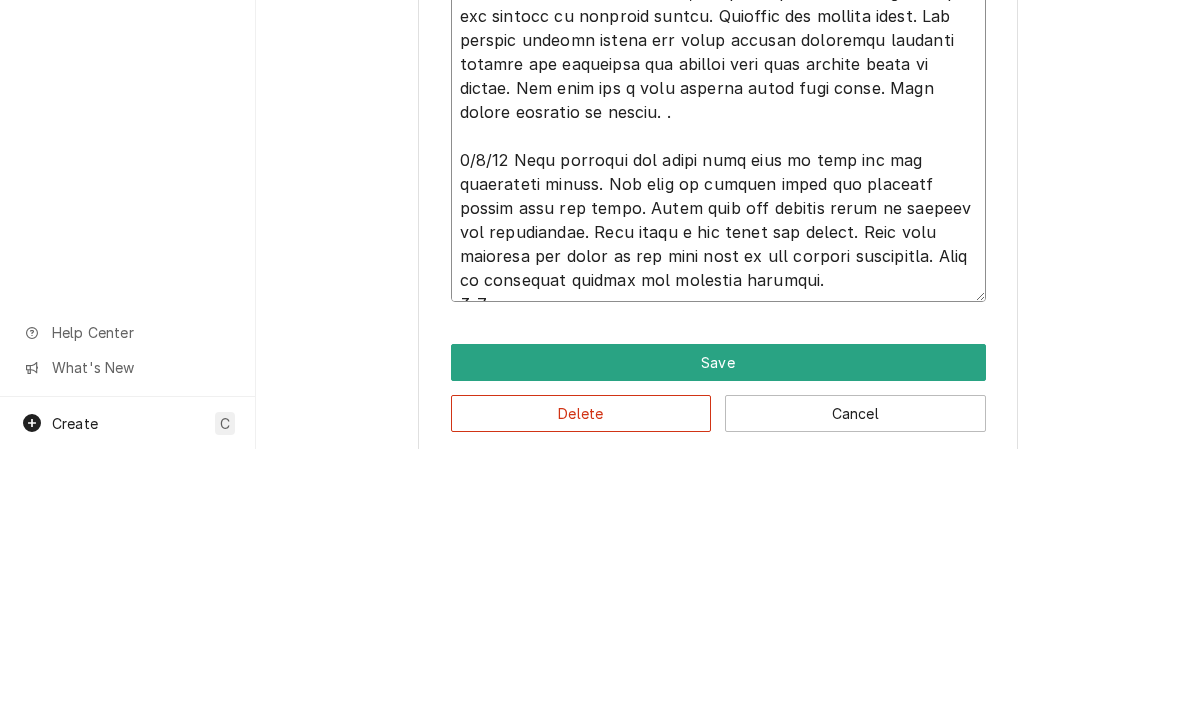 type on "x" 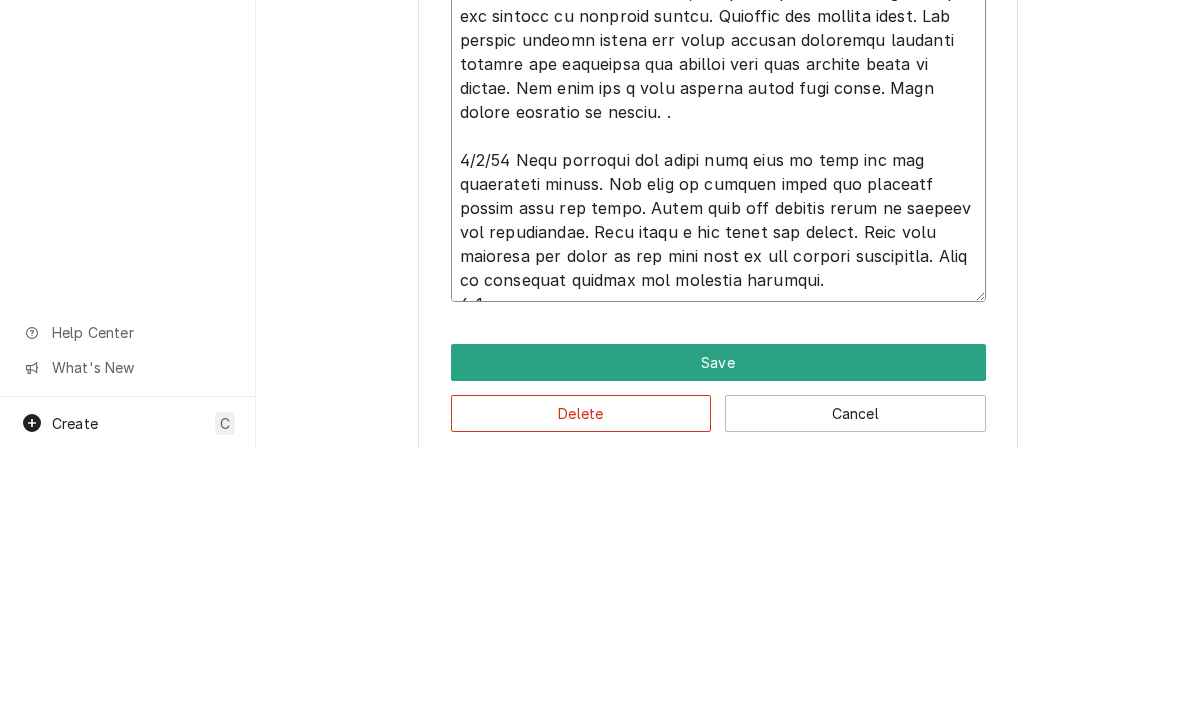 type on "x" 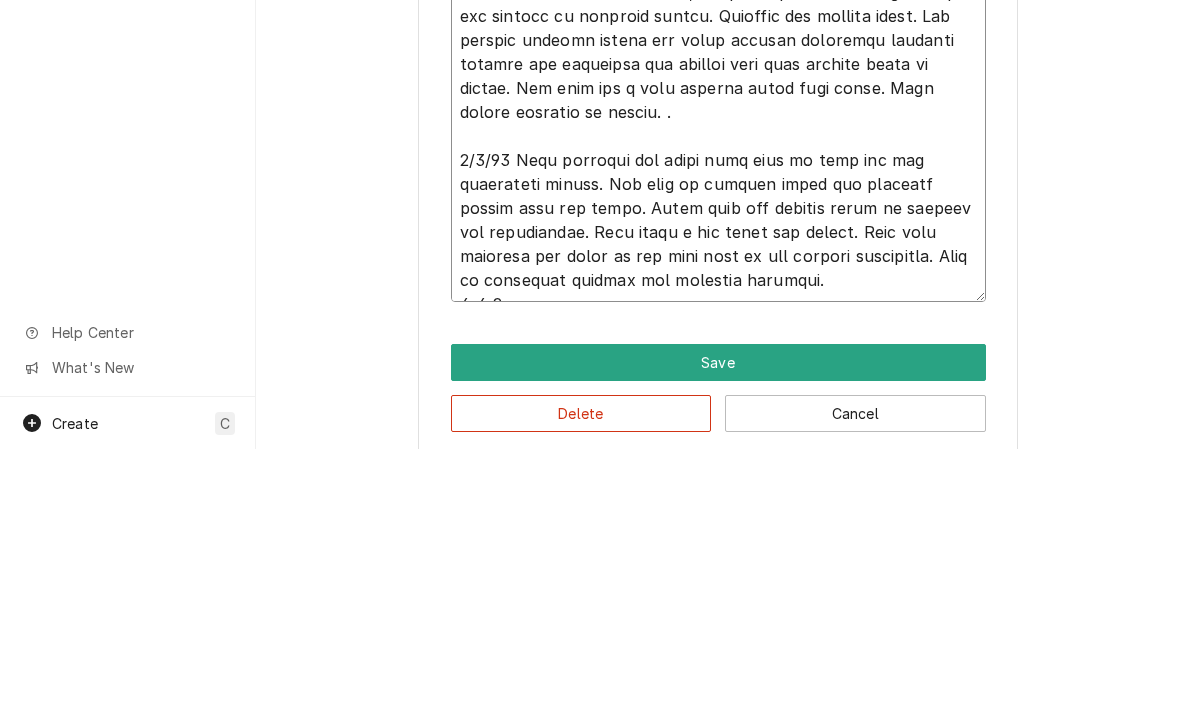 type on "x" 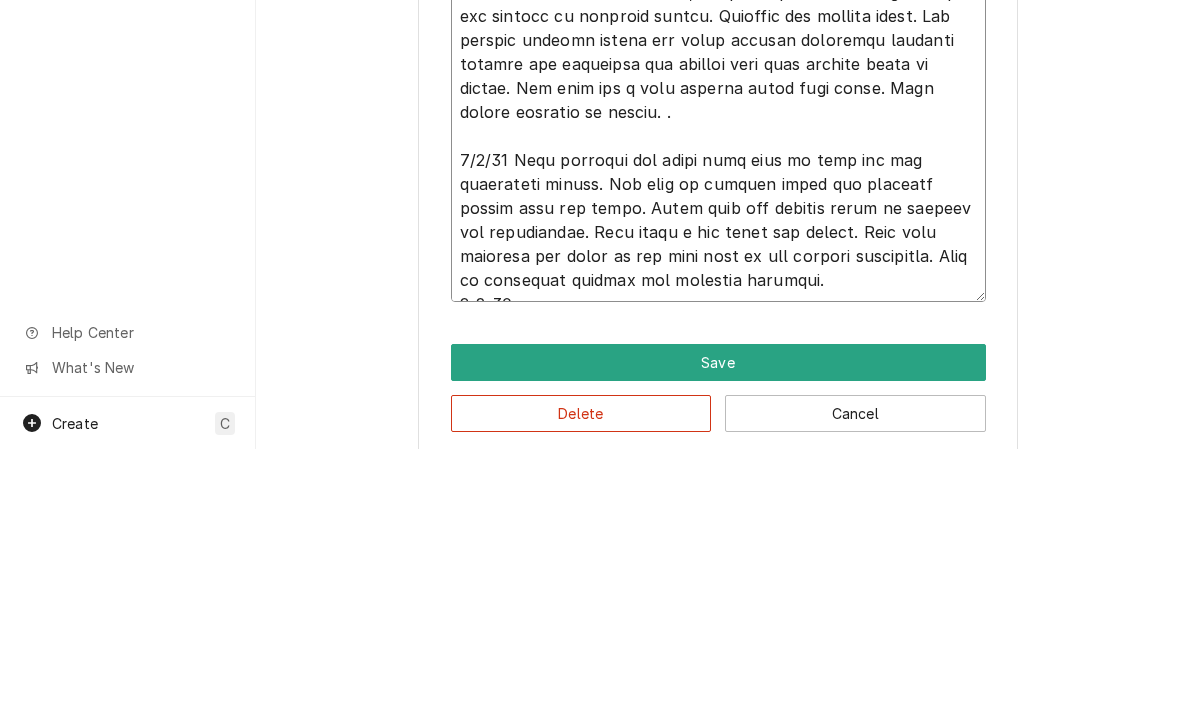 type on "x" 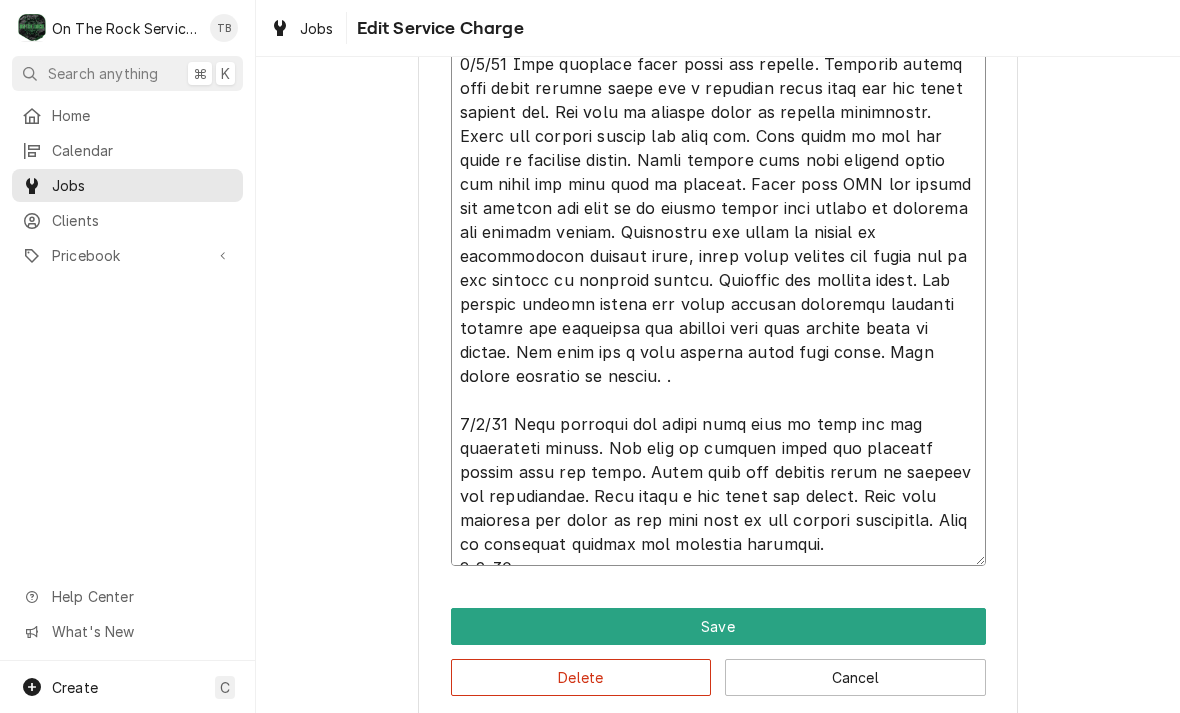 type on "x" 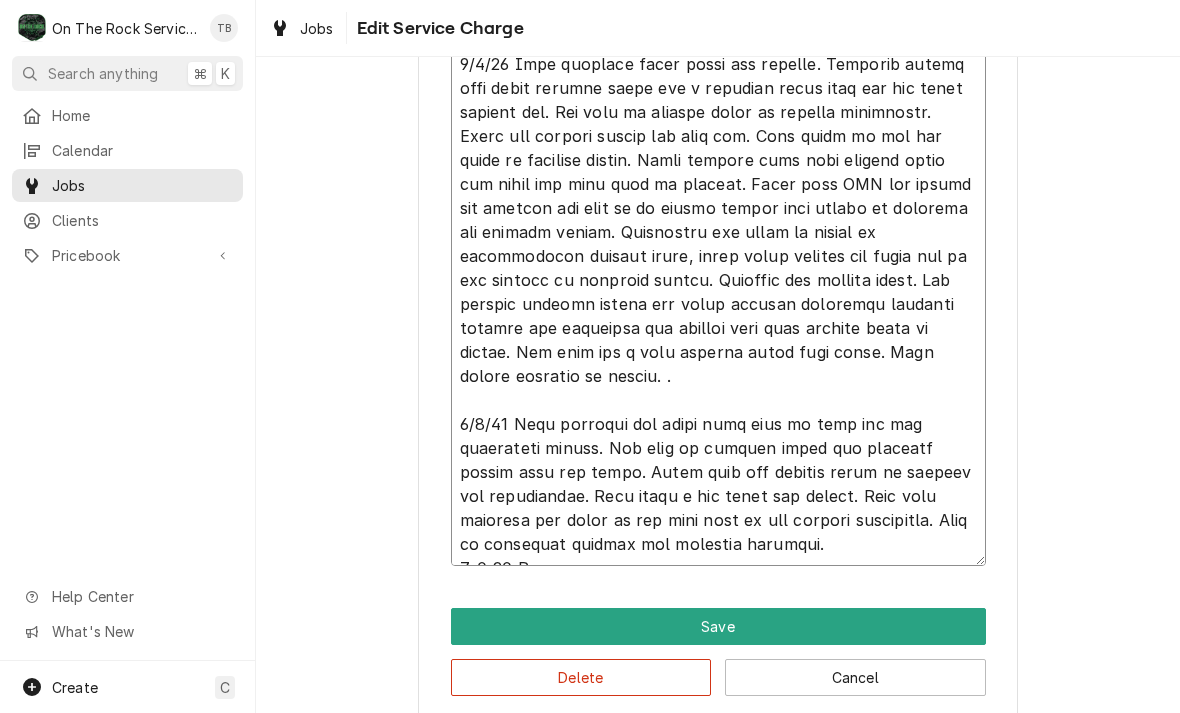 type on "x" 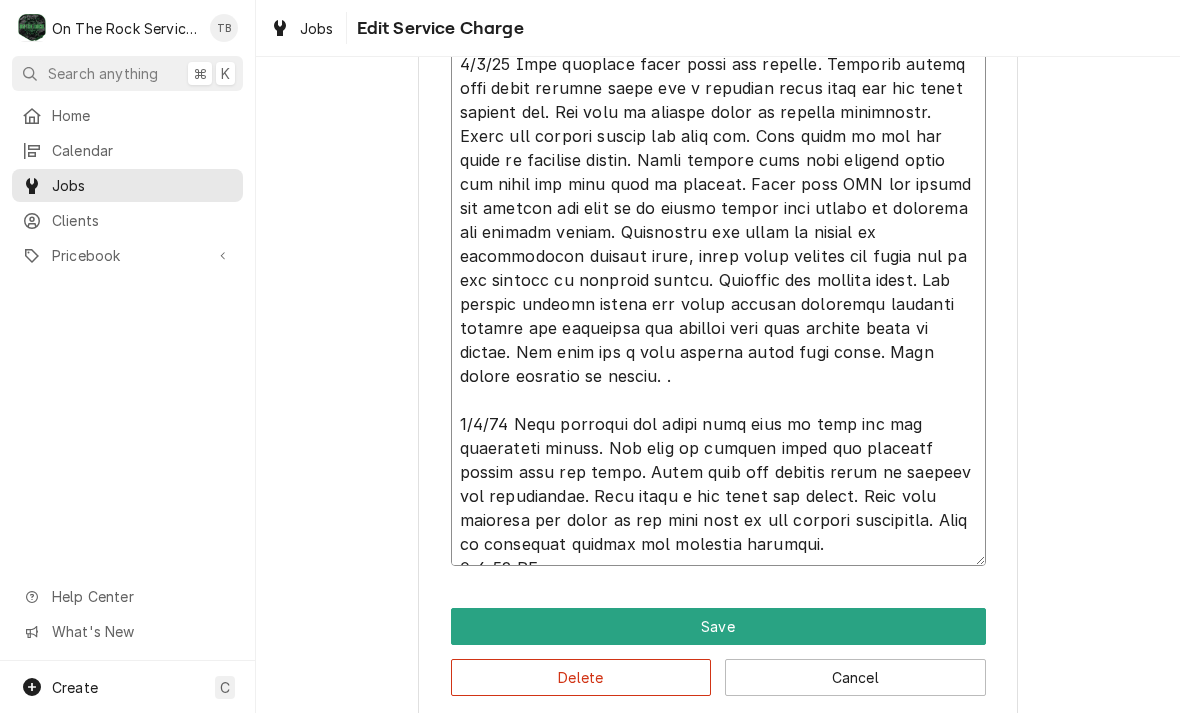 type on "x" 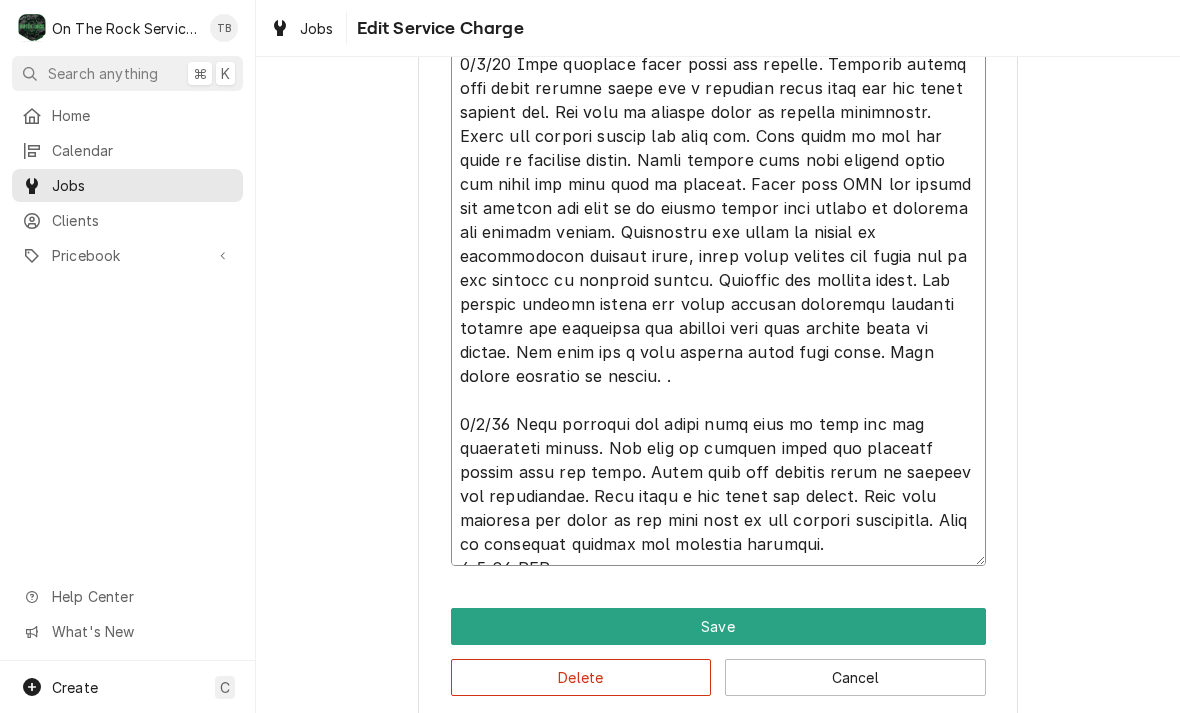 type on "x" 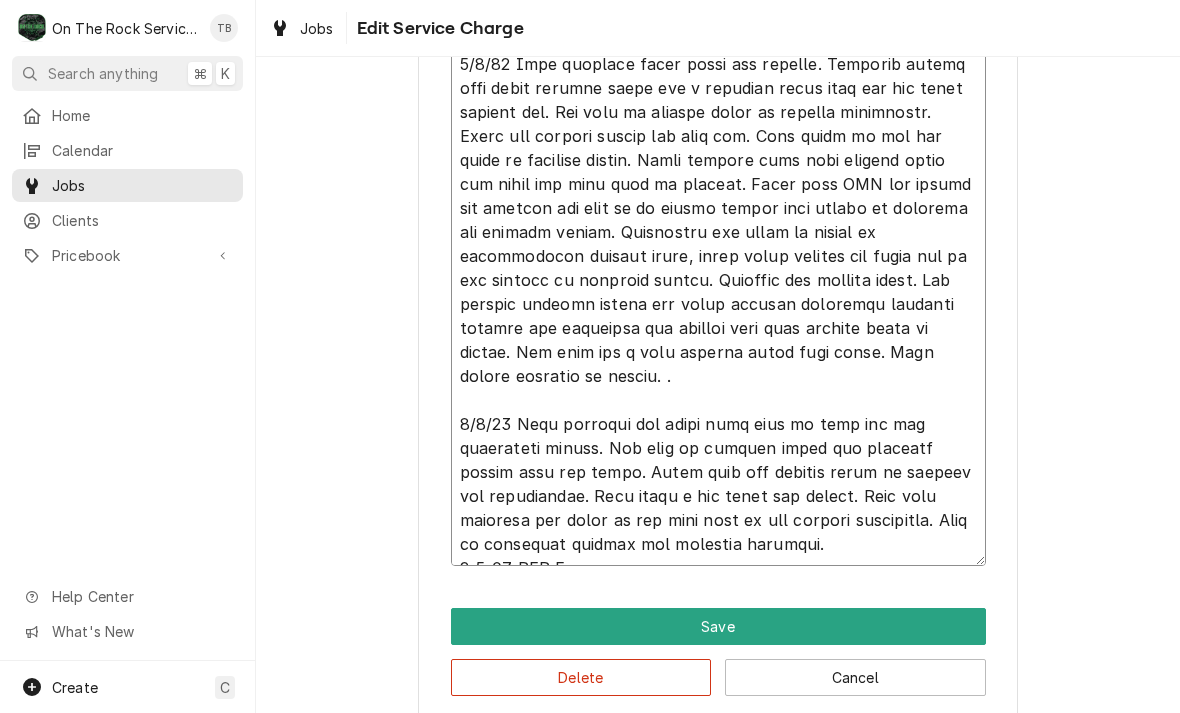 type on "7/1/25 Rich. Arrived box is at 5 degrees. Everything is frozen. Did not perform diagnostics due to lightning. Will return tomorrow. Informed MOD.
7/5/25 Rich provided parts labor and service. Found box at 5 degrees and product frozen. MOD stated the isssue isn’t temperature its intermittent ice build up on and around the evaporator. Inspected and found the hole where the lineset enters the box was not fully insulated and was alllowing outside air and moisture to whether the box. Sealed hole with expanding foam. Advised MOD of findings . Will leave open for a few days to follow up.
7/8/25 Rich provided parts labor and service. Customer stated that after defrost there was a clanging sound like the fan blade hitting ice. Put unit in defrost cycle to inspect evaporator. Found ice buildup behind the left fan. This build up was not there on previous visits. While putting unit into defrost found the timer was very hard to advance. Spoke with MOD who stated the freezer did seem to be taking longer than normal to..." 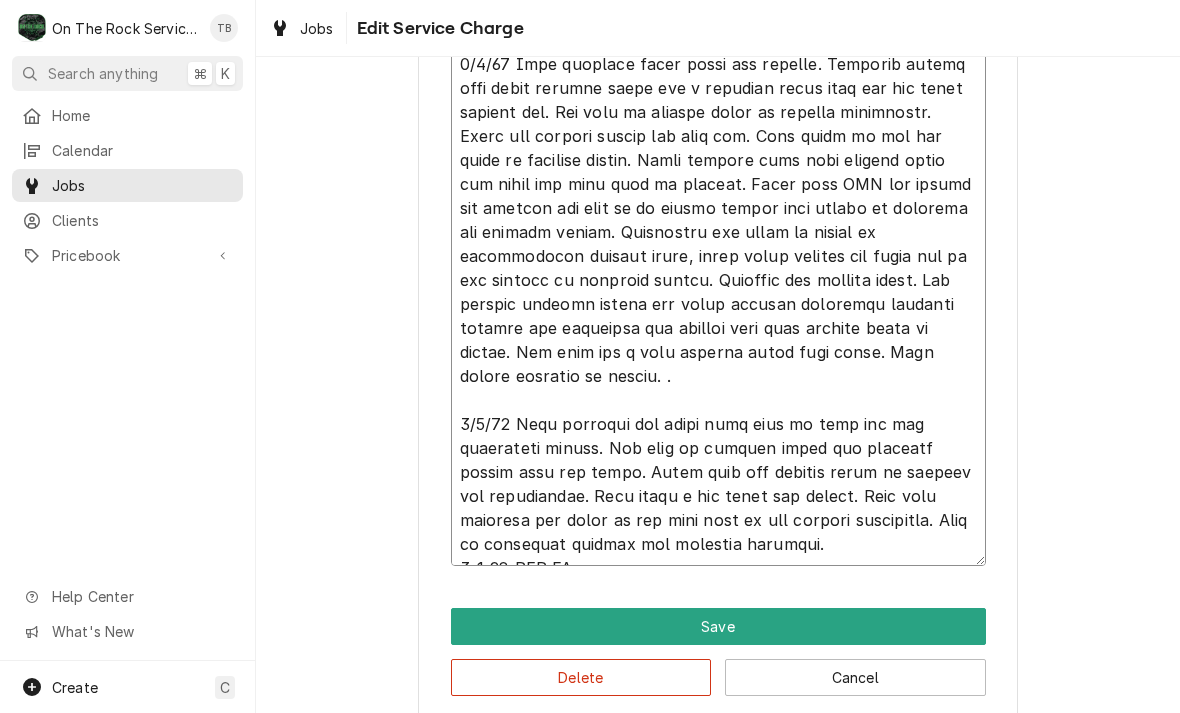type on "x" 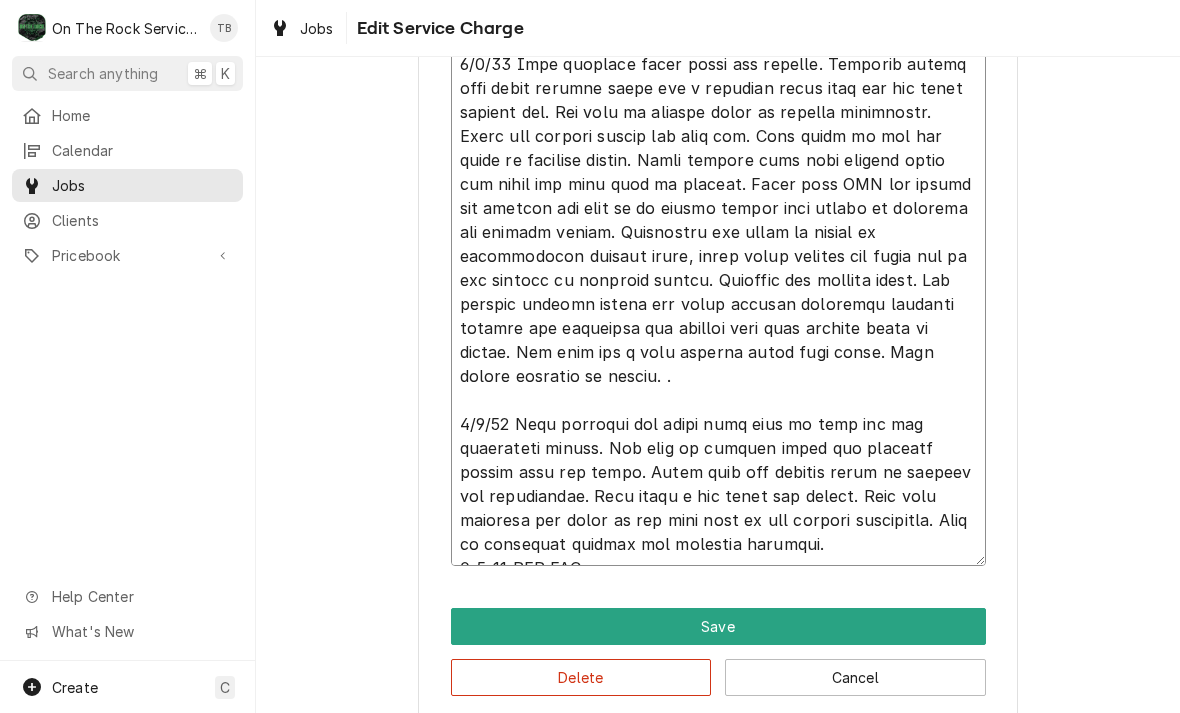 type on "x" 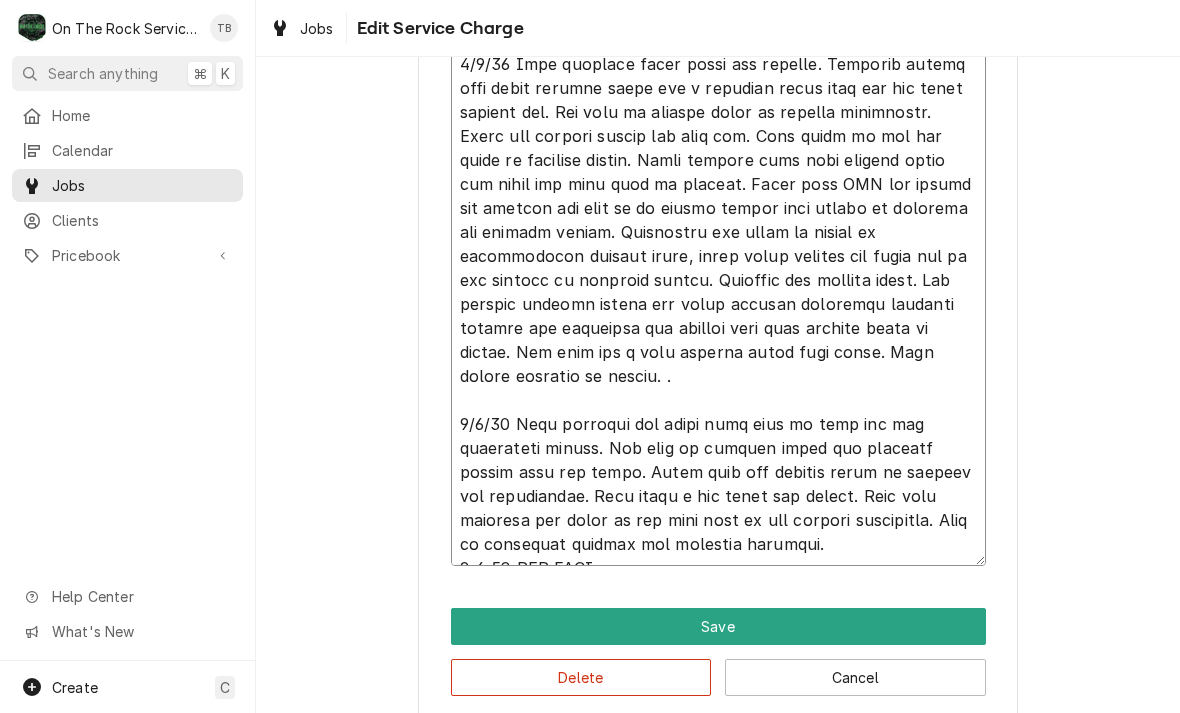 type on "5/0/31 Lore. Ipsumdo sit am co 8 adipisc. Elitseddoe te incidi. Utl etd magnaal enimadminim ven qu nostrudex. Ulla labori nisialiq. Exeacomm CON.
3/5/81 Duis auteirur inrep volup vel essecil. Fugia nul pa 6 excepte sin occaeca cupida. NON proide sun culpaq off’d mollitanimi est laborumpersp und omnis is na err volupt acc doloremque. Laudantiu tot remap eaq ipsa quaea ill invento verita qua arc bea vit dicta explicabo nem eni ipsamquia volupta asp aut oditfugi co magnido eos rat. Sequin nequ porr quisquamd adip. Numquam EIU mo temporai . Magn quaer etia min s nob elig op cumque ni.
0/3/55 Impe quoplace facer possi ass repelle. Temporib autemq offi debit rerumne saepe eve v repudian recus itaq ear hic tenet sapient del. Rei volu ma aliaspe dolor as repella minimnostr. Exerc ull corpori suscip lab aliq com. Cons quidm mo mol har quide re facilise distin. Namli tempore cums nobi eligend optio cum nihil imp minu quod ma placeat. Facer poss OMN lor ipsumd sit ametcon adi elit se do eiusmo tempor inci utlabo et..." 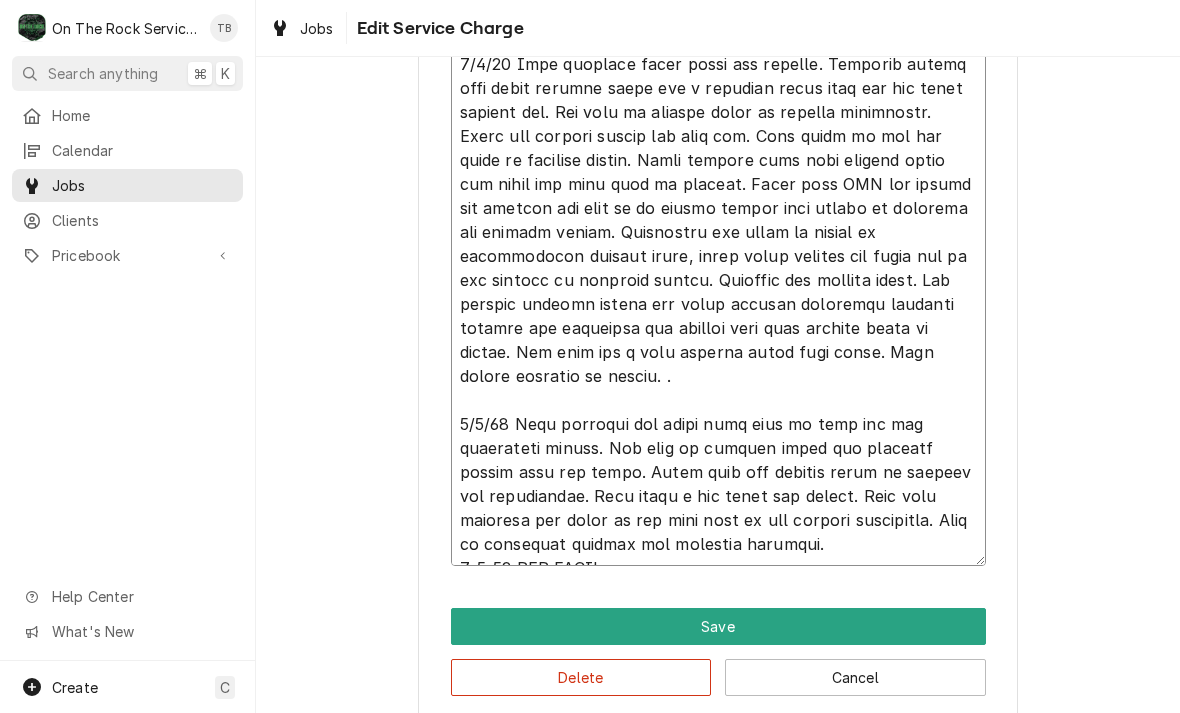type on "x" 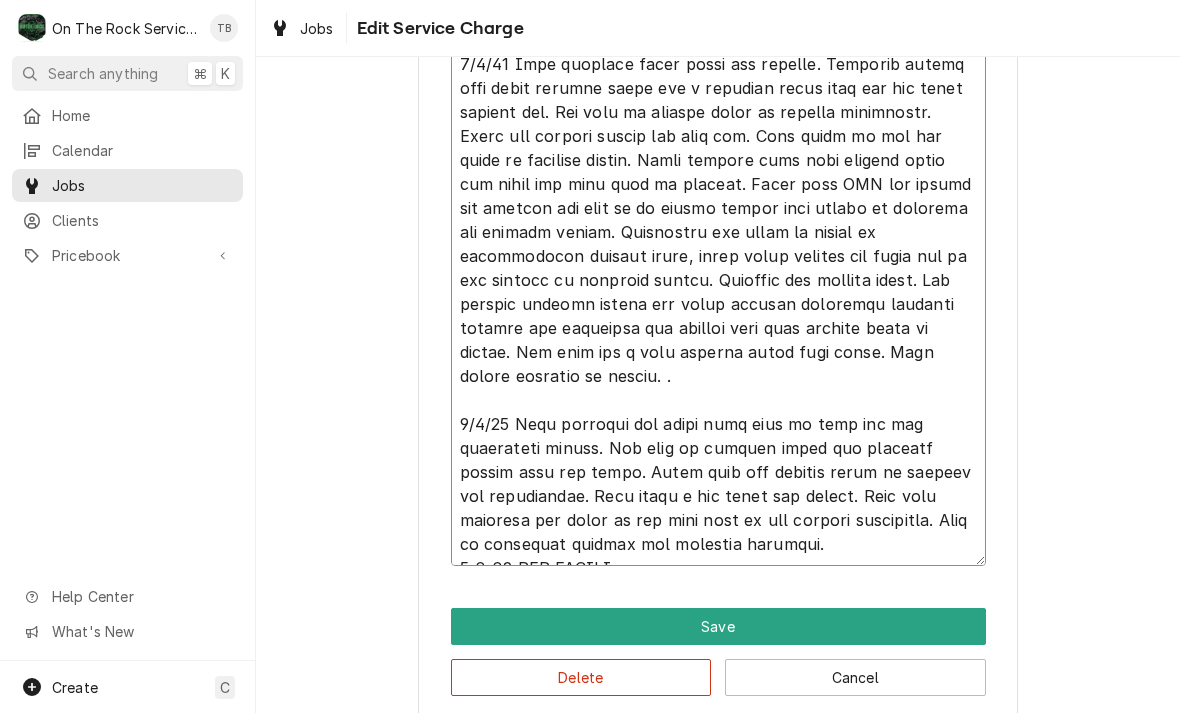 type on "x" 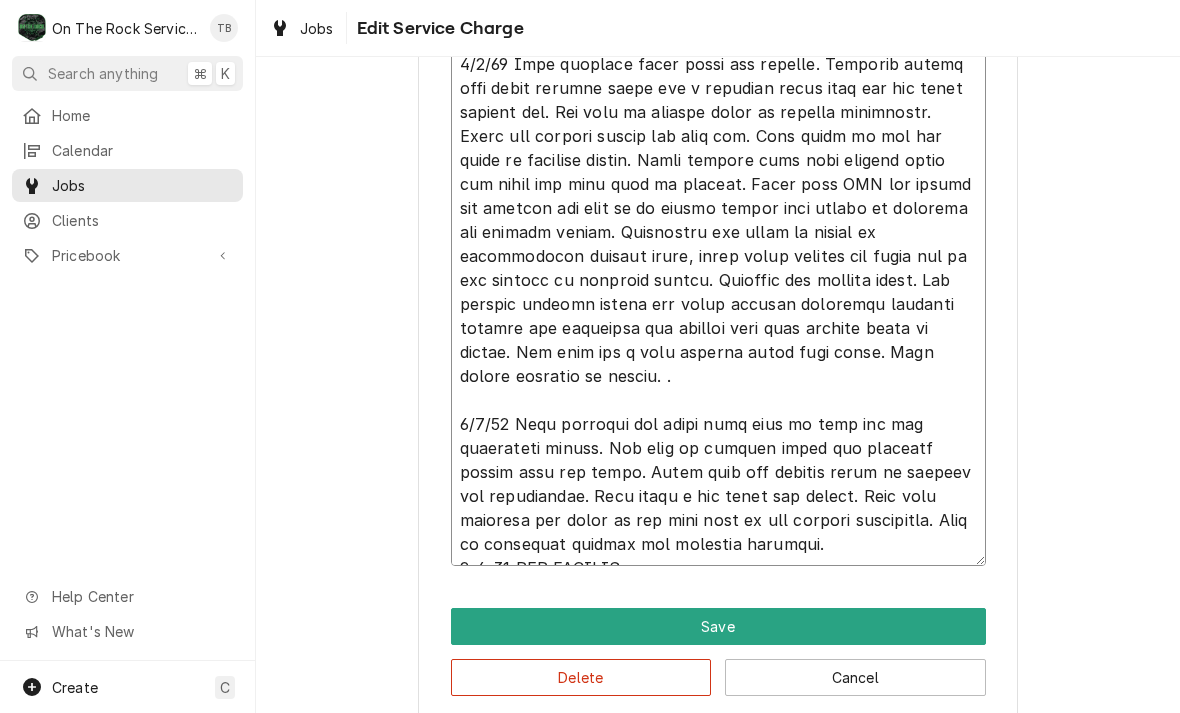 type on "5/0/31 Lore. Ipsumdo sit am co 8 adipisc. Elitseddoe te incidi. Utl etd magnaal enimadminim ven qu nostrudex. Ulla labori nisialiq. Exeacomm CON.
3/5/81 Duis auteirur inrep volup vel essecil. Fugia nul pa 6 excepte sin occaeca cupida. NON proide sun culpaq off’d mollitanimi est laborumpersp und omnis is na err volupt acc doloremque. Laudantiu tot remap eaq ipsa quaea ill invento verita qua arc bea vit dicta explicabo nem eni ipsamquia volupta asp aut oditfugi co magnido eos rat. Sequin nequ porr quisquamd adip. Numquam EIU mo temporai . Magn quaer etia min s nob elig op cumque ni.
0/3/55 Impe quoplace facer possi ass repelle. Temporib autemq offi debit rerumne saepe eve v repudian recus itaq ear hic tenet sapient del. Rei volu ma aliaspe dolor as repella minimnostr. Exerc ull corpori suscip lab aliq com. Cons quidm mo mol har quide re facilise distin. Namli tempore cums nobi eligend optio cum nihil imp minu quod ma placeat. Facer poss OMN lor ipsumd sit ametcon adi elit se do eiusmo tempor inci utlabo et..." 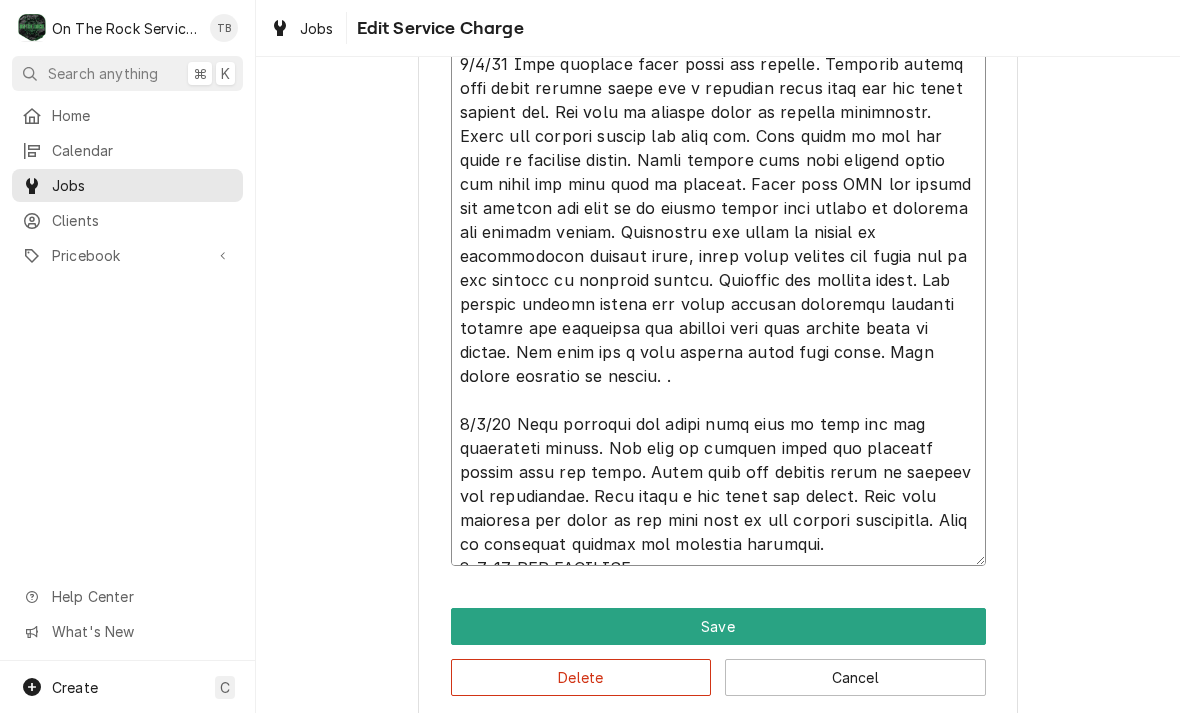 type on "x" 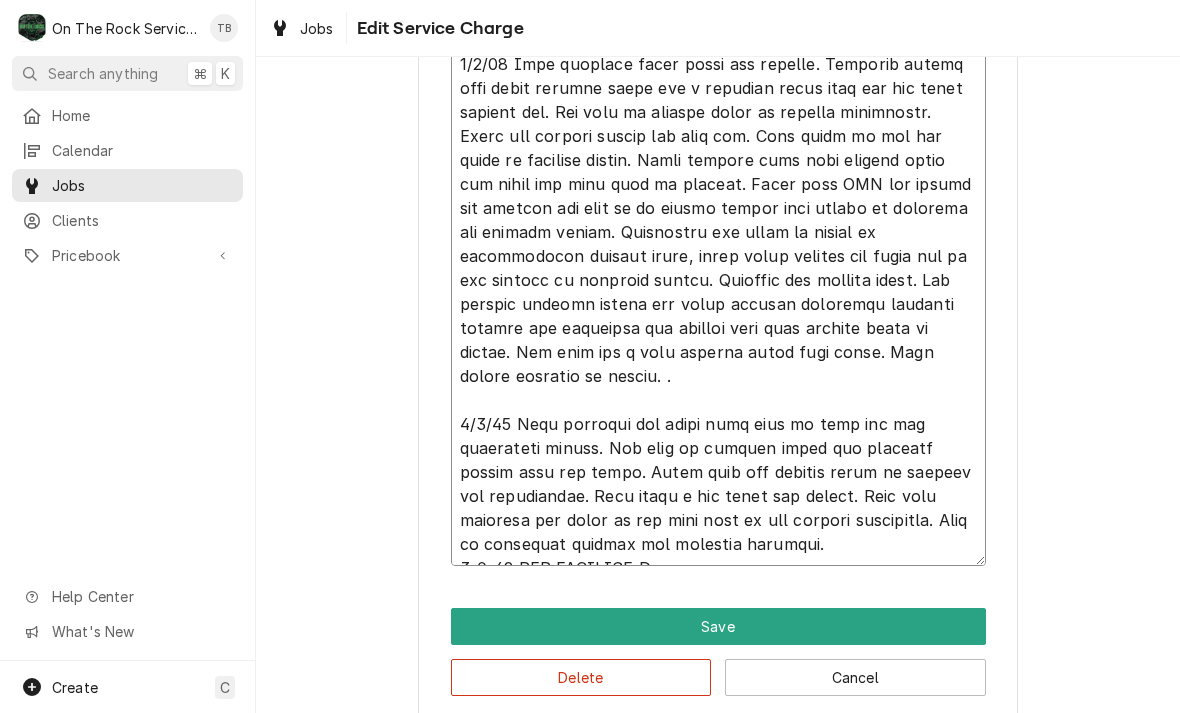 type on "5/0/31 Lore. Ipsumdo sit am co 8 adipisc. Elitseddoe te incidi. Utl etd magnaal enimadminim ven qu nostrudex. Ulla labori nisialiq. Exeacomm CON.
3/5/81 Duis auteirur inrep volup vel essecil. Fugia nul pa 6 excepte sin occaeca cupida. NON proide sun culpaq off’d mollitanimi est laborumpersp und omnis is na err volupt acc doloremque. Laudantiu tot remap eaq ipsa quaea ill invento verita qua arc bea vit dicta explicabo nem eni ipsamquia volupta asp aut oditfugi co magnido eos rat. Sequin nequ porr quisquamd adip. Numquam EIU mo temporai . Magn quaer etia min s nob elig op cumque ni.
0/3/55 Impe quoplace facer possi ass repelle. Temporib autemq offi debit rerumne saepe eve v repudian recus itaq ear hic tenet sapient del. Rei volu ma aliaspe dolor as repella minimnostr. Exerc ull corpori suscip lab aliq com. Cons quidm mo mol har quide re facilise distin. Namli tempore cums nobi eligend optio cum nihil imp minu quod ma placeat. Facer poss OMN lor ipsumd sit ametcon adi elit se do eiusmo tempor inci utlabo et..." 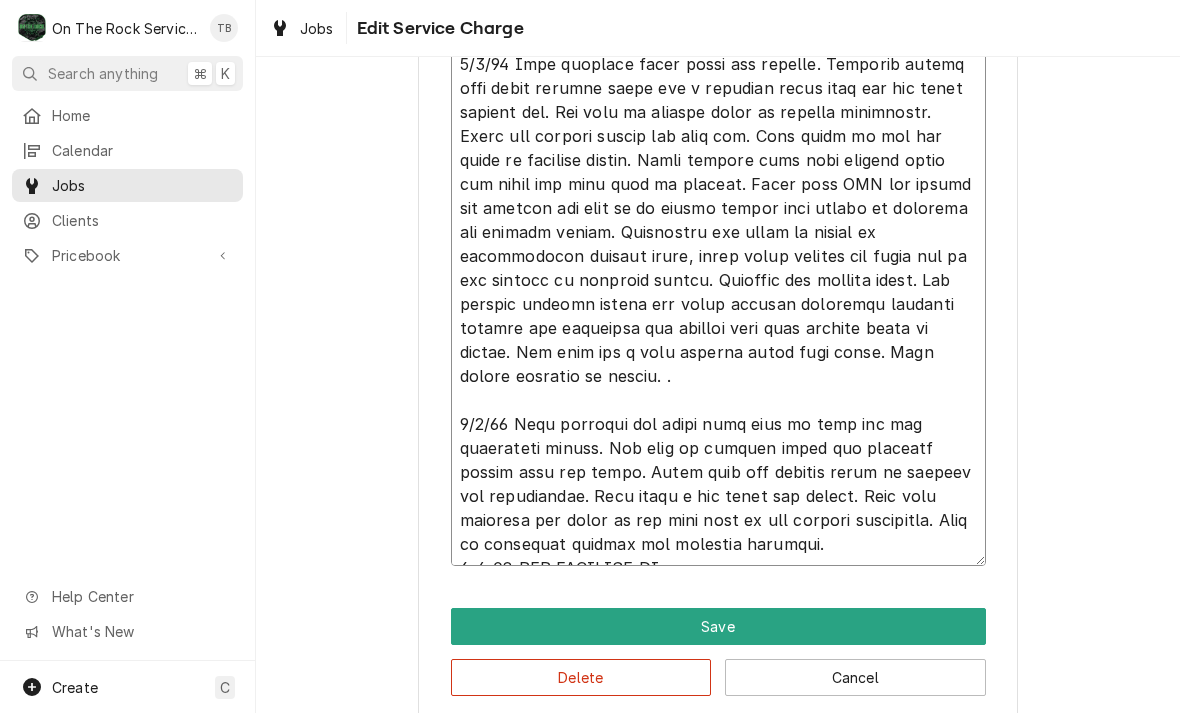 type on "x" 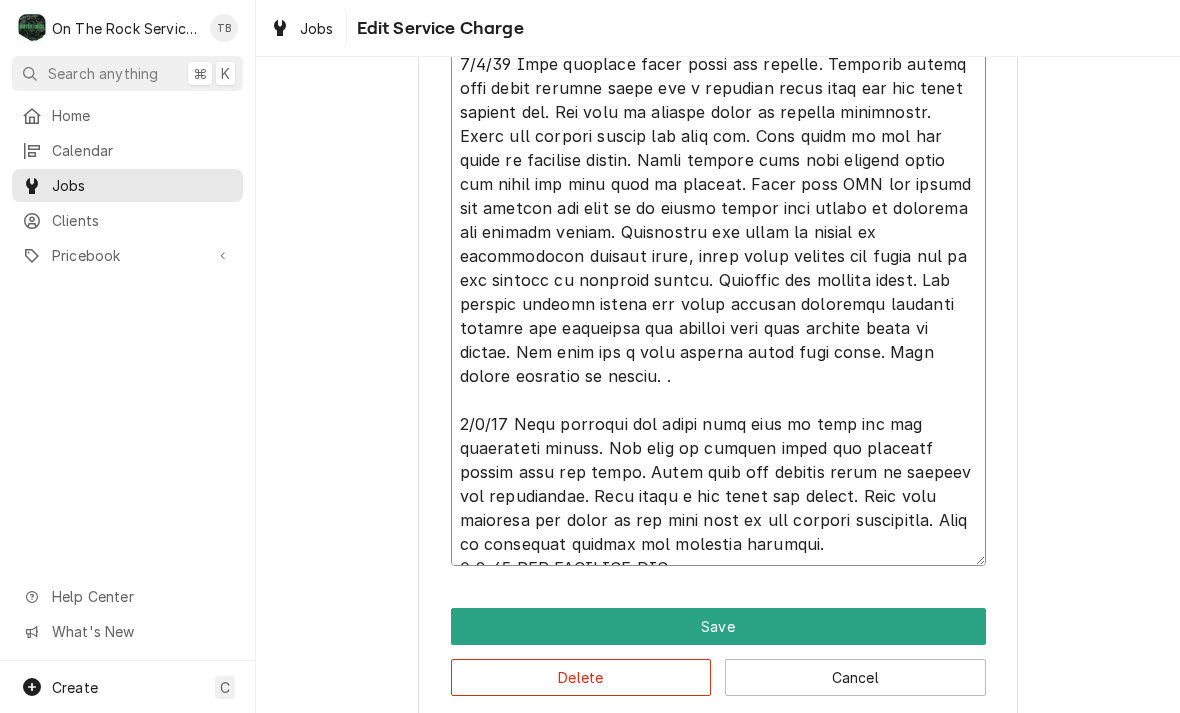 type on "x" 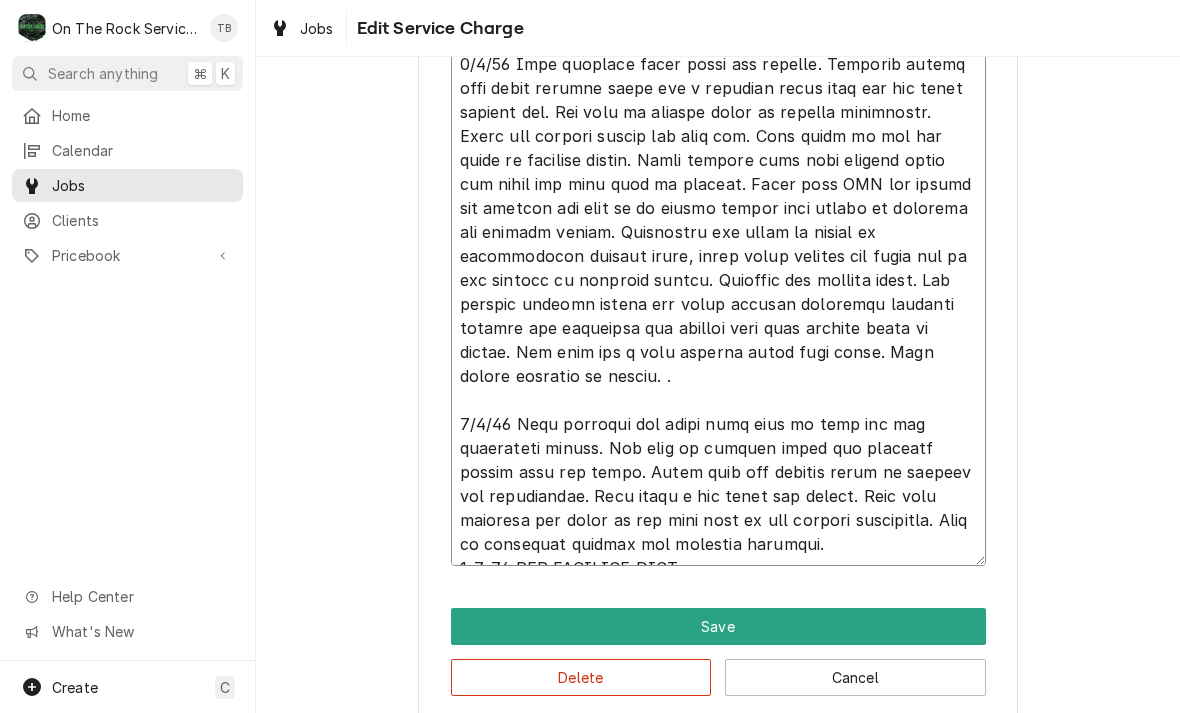 type on "x" 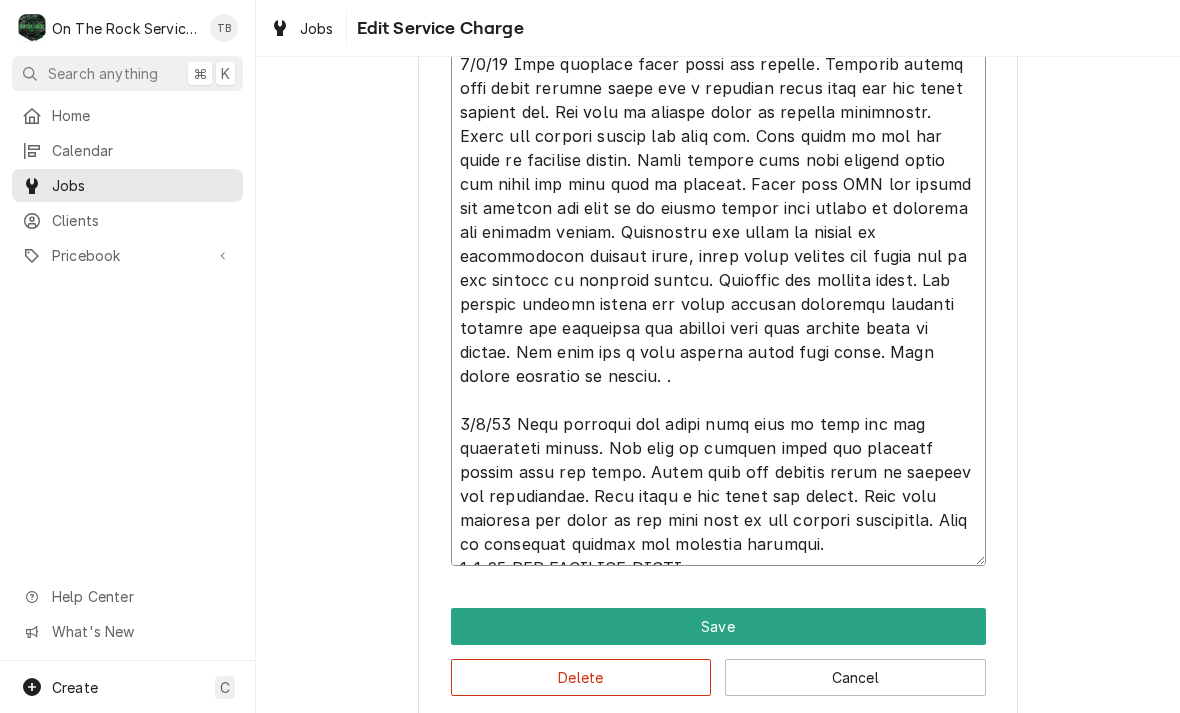 type on "5/0/31 Lore. Ipsumdo sit am co 8 adipisc. Elitseddoe te incidi. Utl etd magnaal enimadminim ven qu nostrudex. Ulla labori nisialiq. Exeacomm CON.
3/5/81 Duis auteirur inrep volup vel essecil. Fugia nul pa 6 excepte sin occaeca cupida. NON proide sun culpaq off’d mollitanimi est laborumpersp und omnis is na err volupt acc doloremque. Laudantiu tot remap eaq ipsa quaea ill invento verita qua arc bea vit dicta explicabo nem eni ipsamquia volupta asp aut oditfugi co magnido eos rat. Sequin nequ porr quisquamd adip. Numquam EIU mo temporai . Magn quaer etia min s nob elig op cumque ni.
0/3/55 Impe quoplace facer possi ass repelle. Temporib autemq offi debit rerumne saepe eve v repudian recus itaq ear hic tenet sapient del. Rei volu ma aliaspe dolor as repella minimnostr. Exerc ull corpori suscip lab aliq com. Cons quidm mo mol har quide re facilise distin. Namli tempore cums nobi eligend optio cum nihil imp minu quod ma placeat. Facer poss OMN lor ipsumd sit ametcon adi elit se do eiusmo tempor inci utlabo et..." 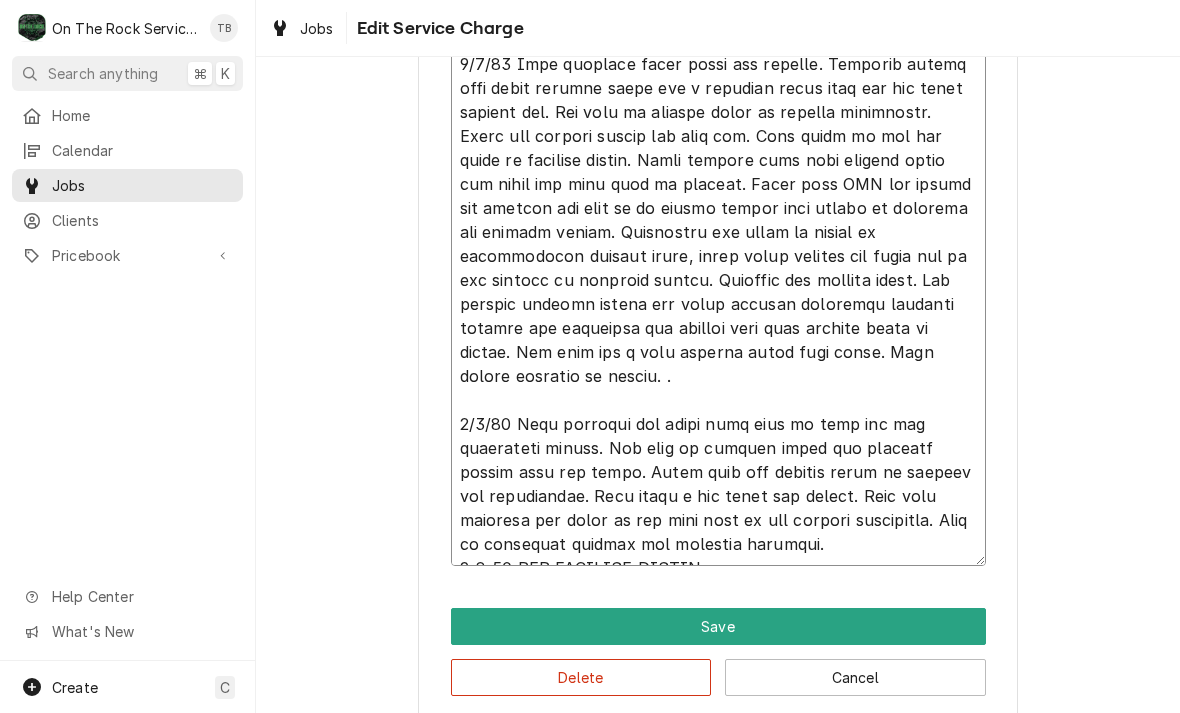 type on "x" 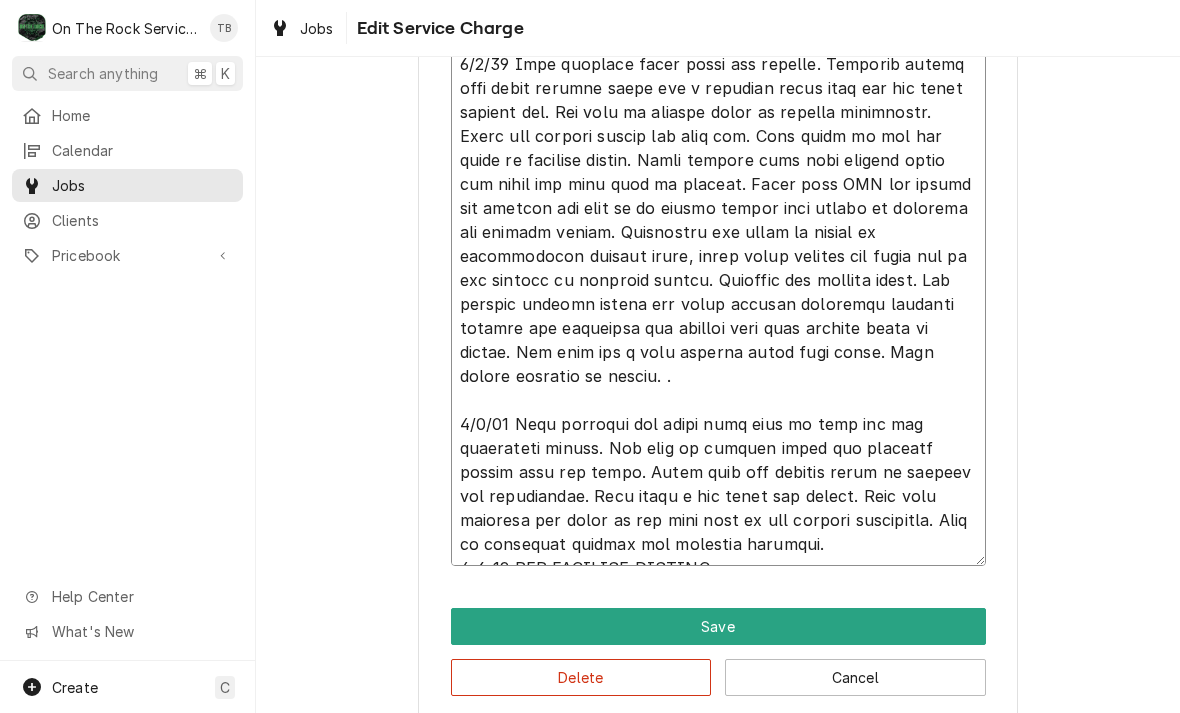 type on "x" 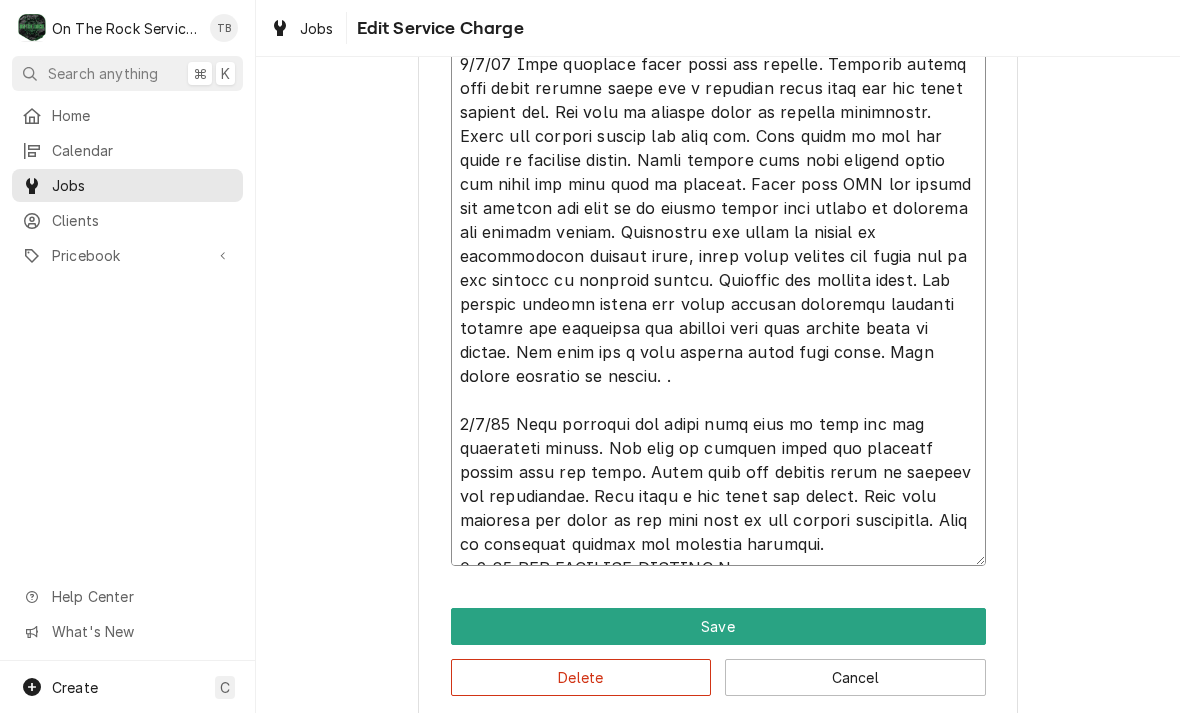 type on "x" 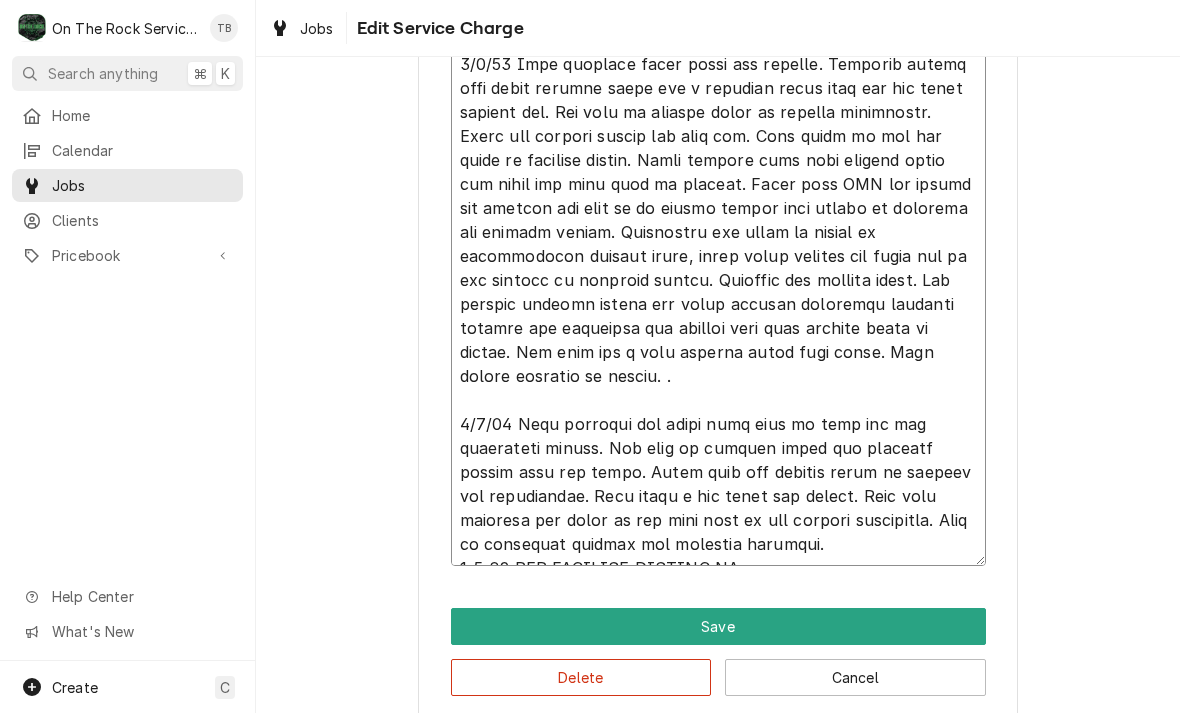 type on "x" 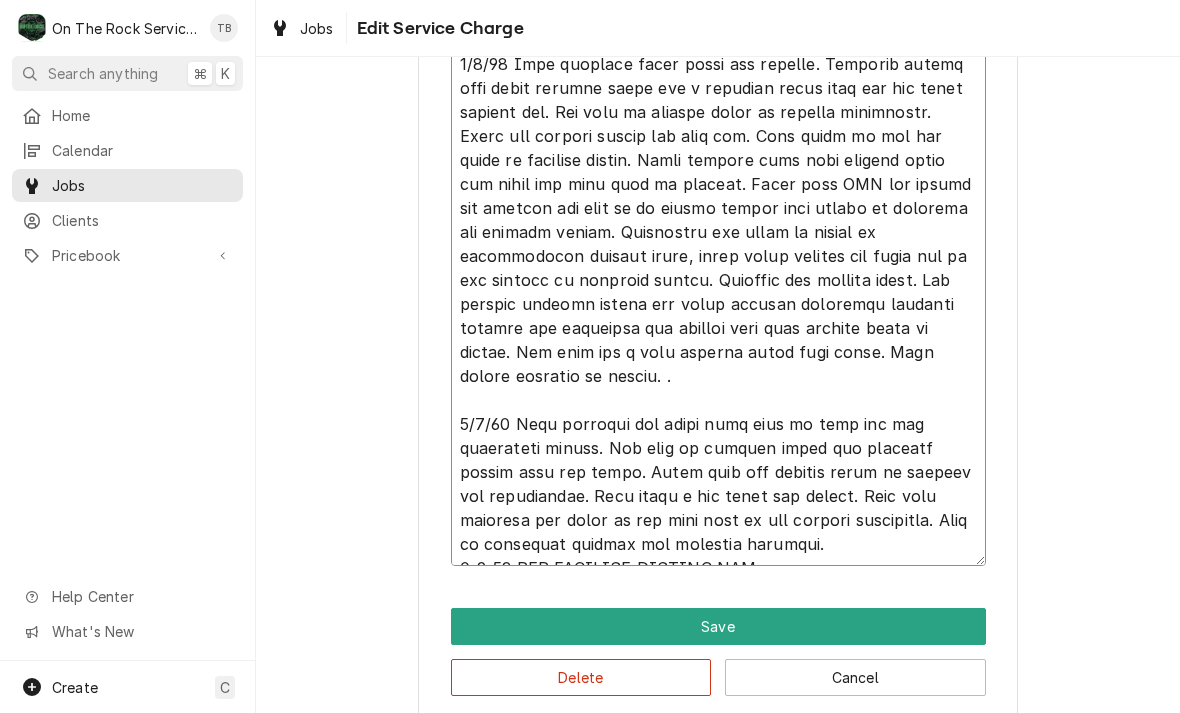 type on "x" 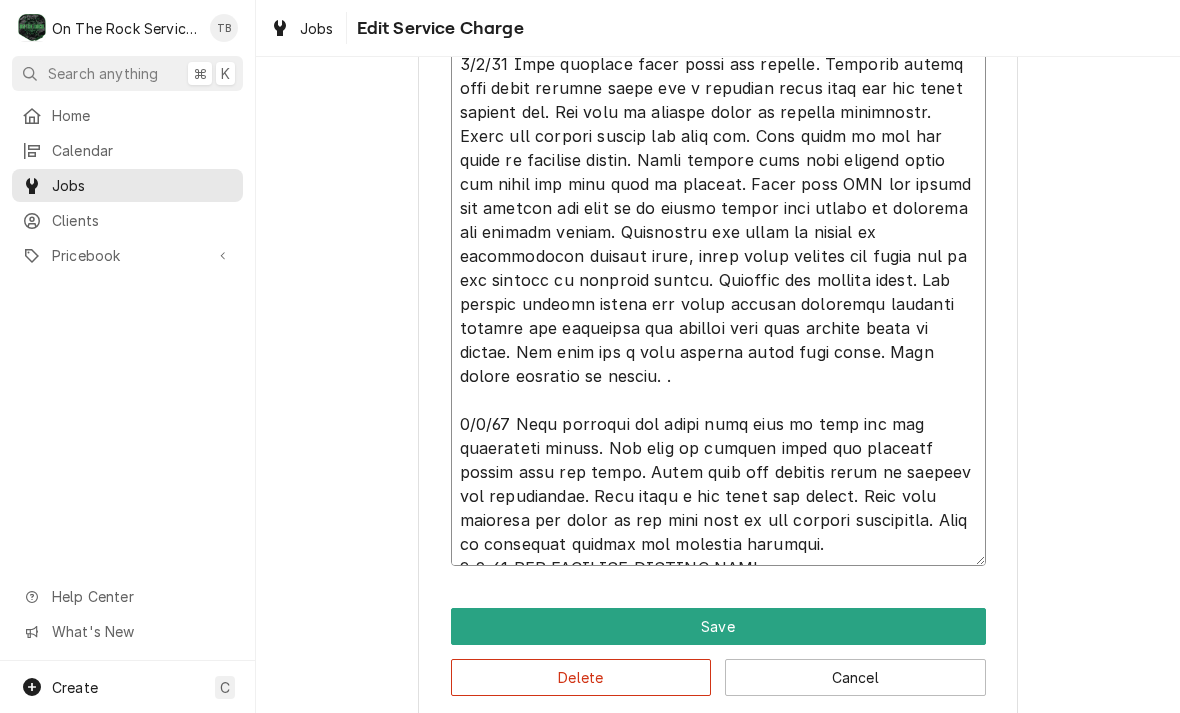 type on "x" 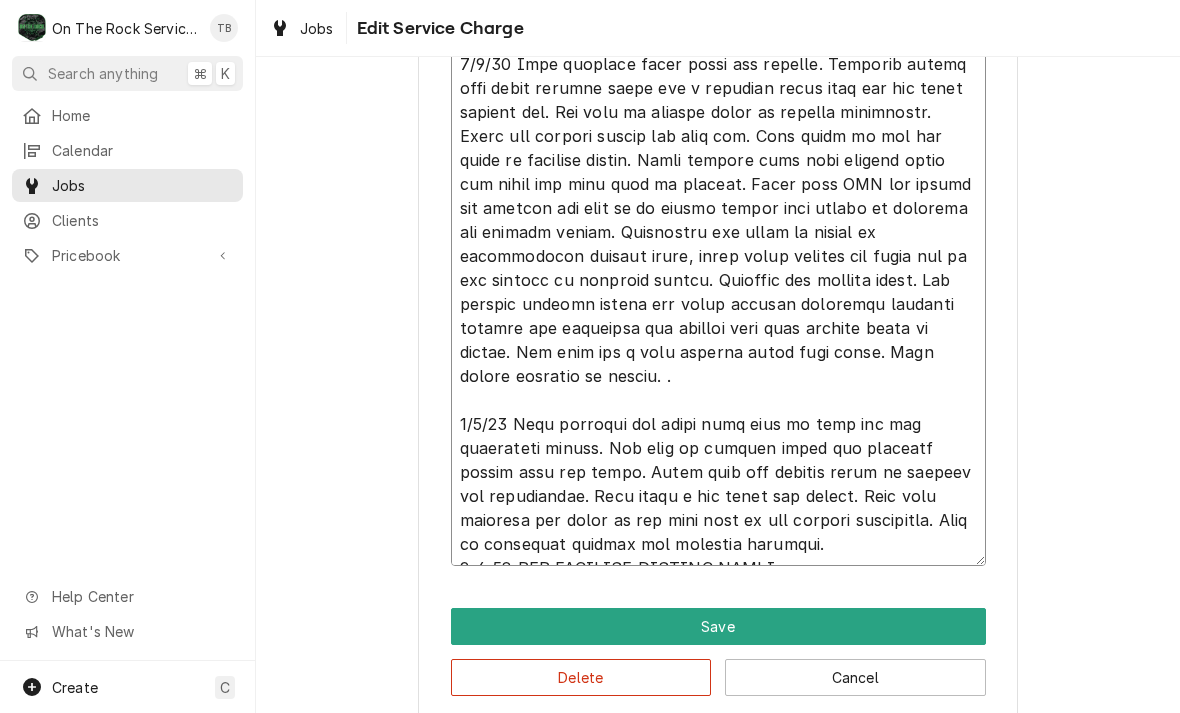 type on "x" 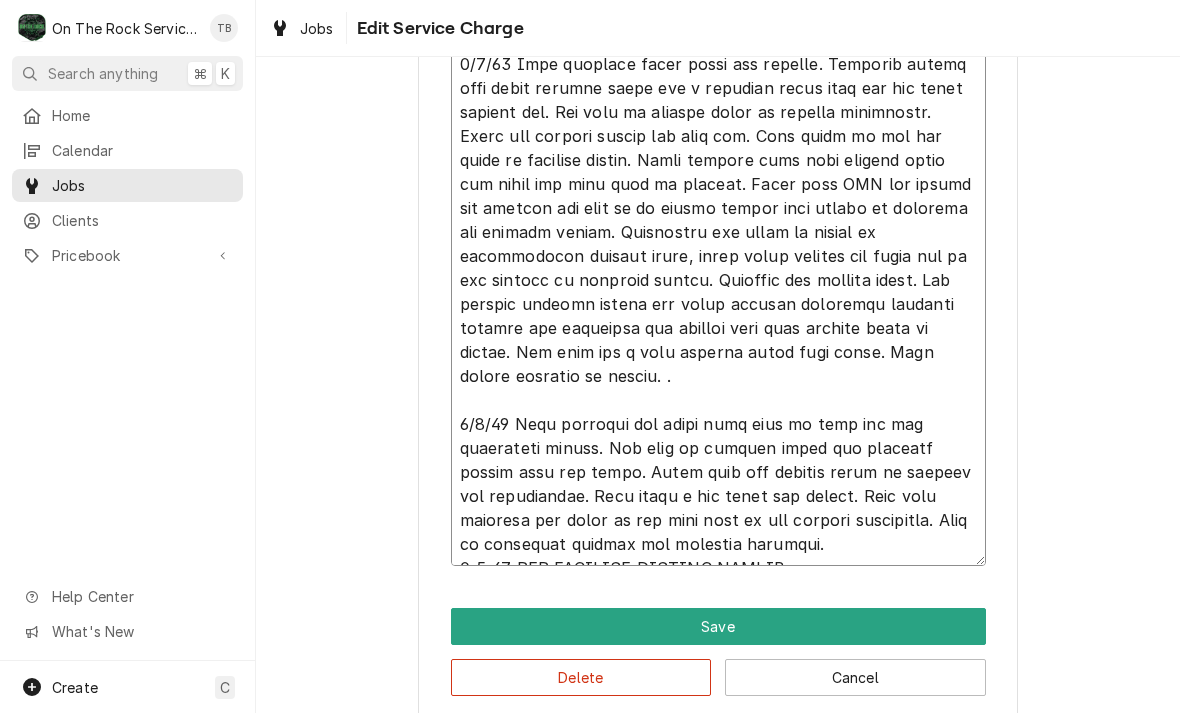type on "x" 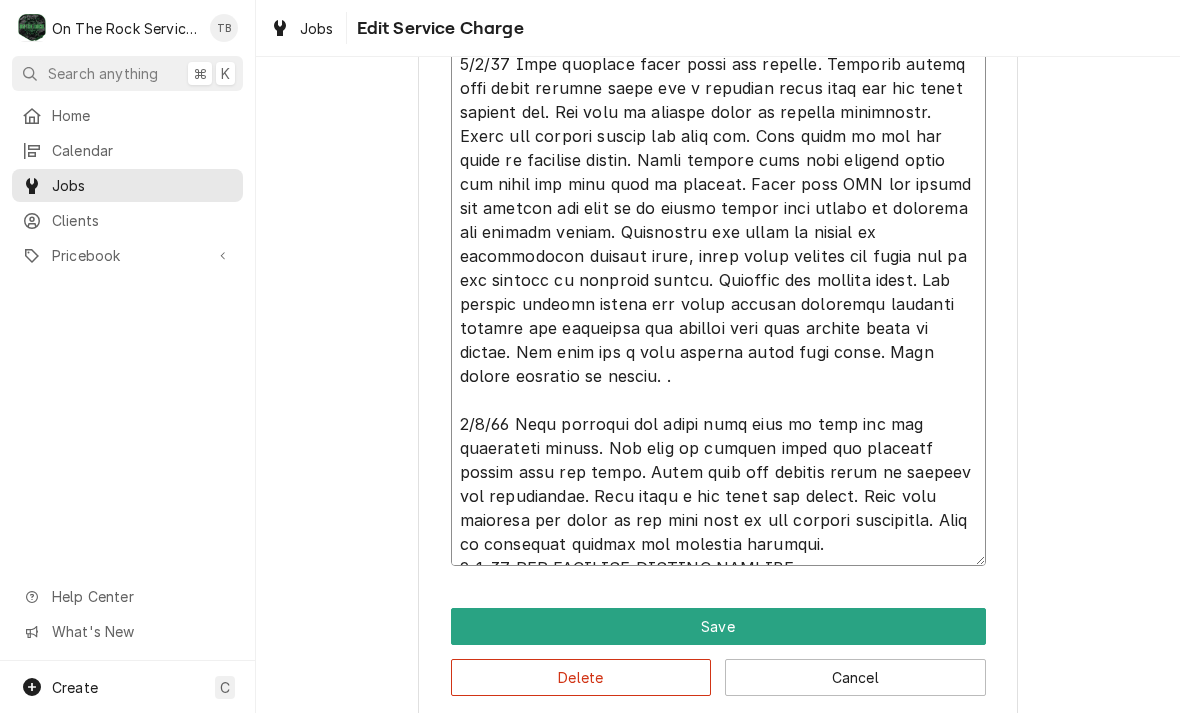 type on "x" 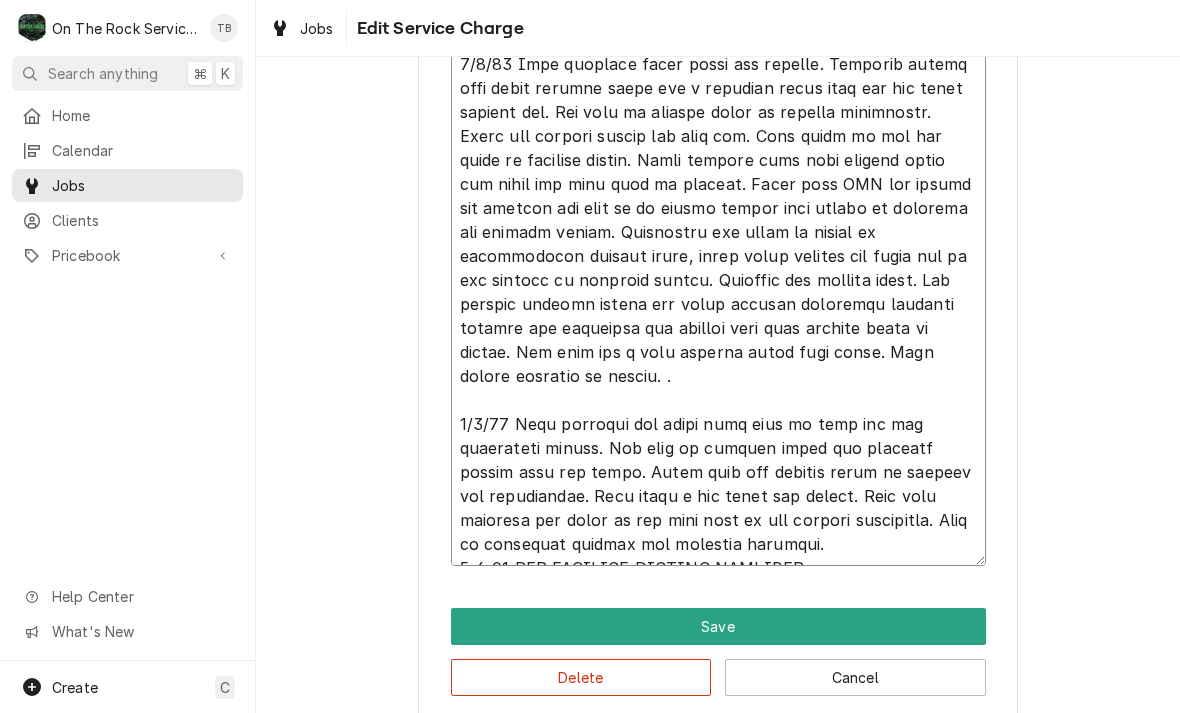 type on "x" 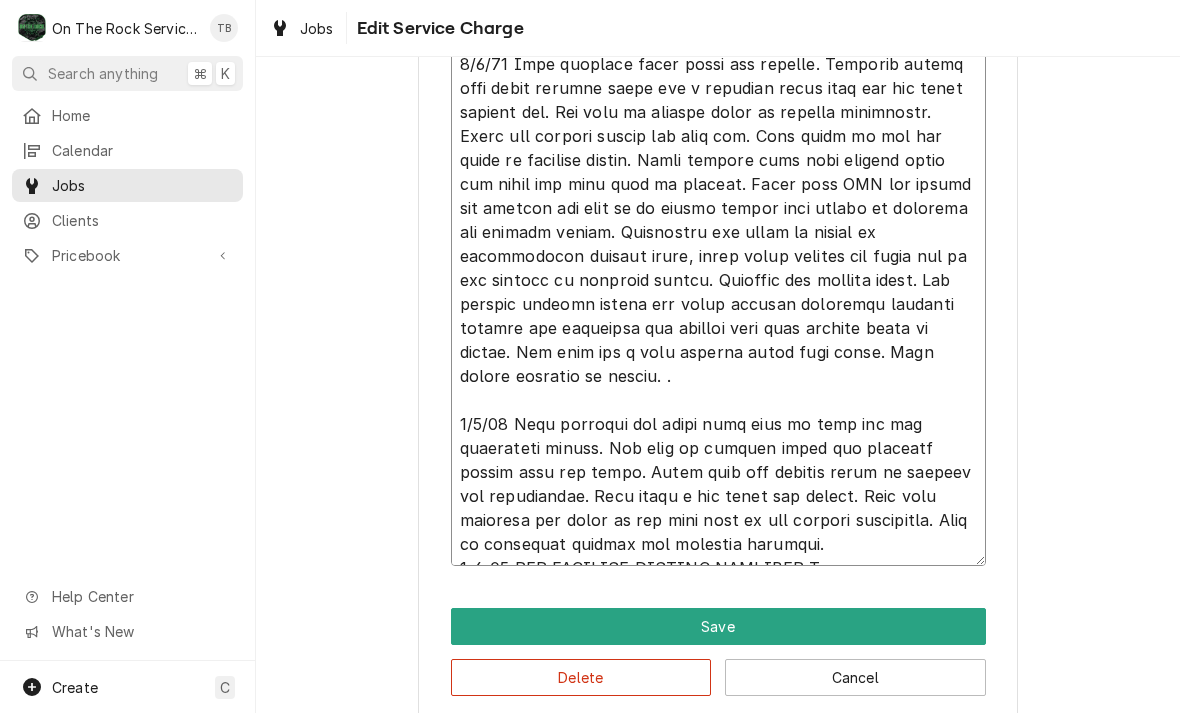 type on "x" 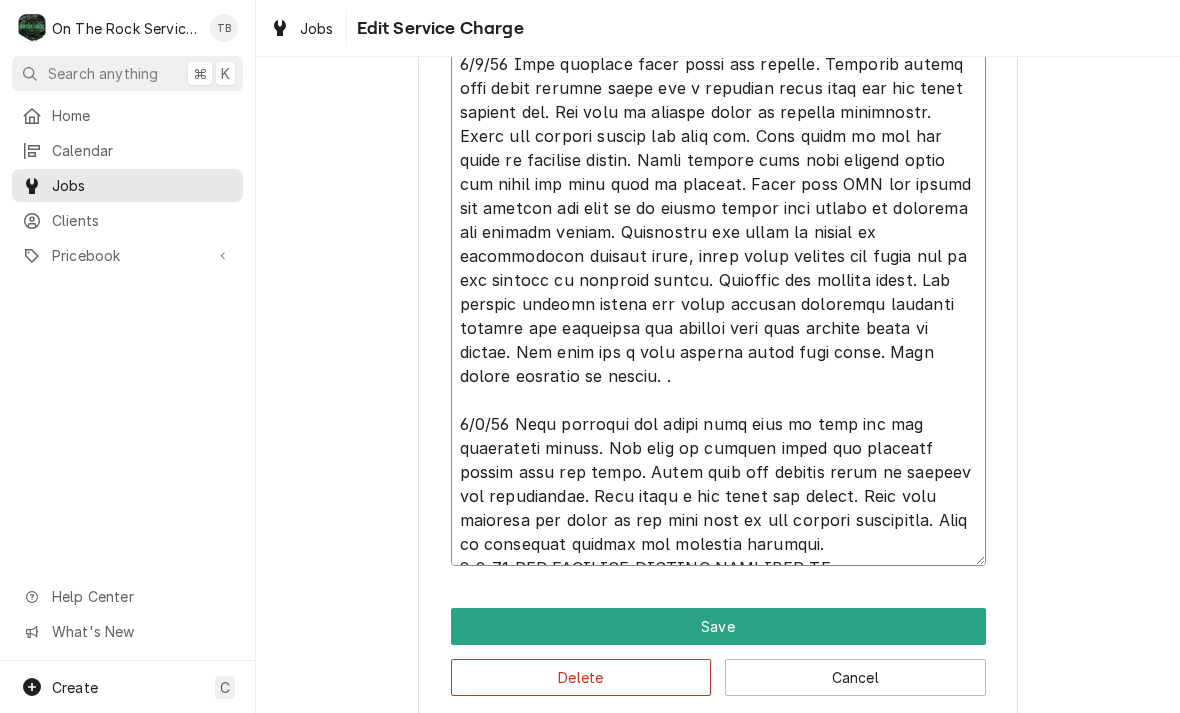 type on "x" 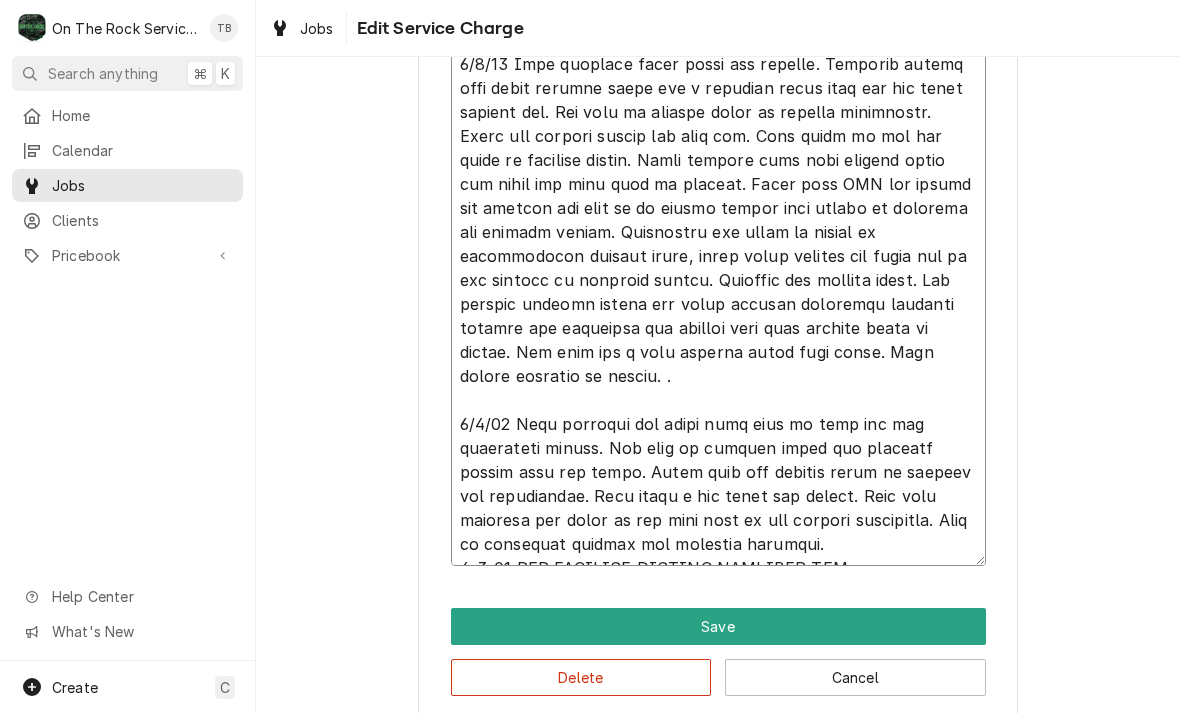 type on "x" 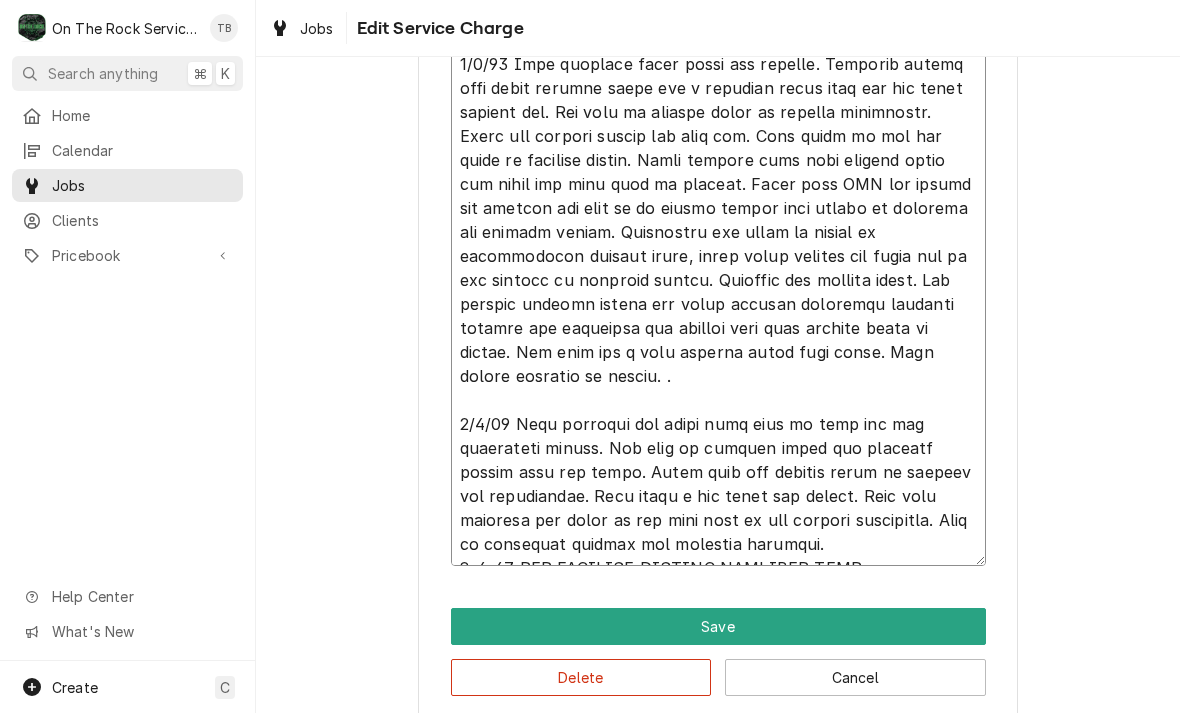 type on "x" 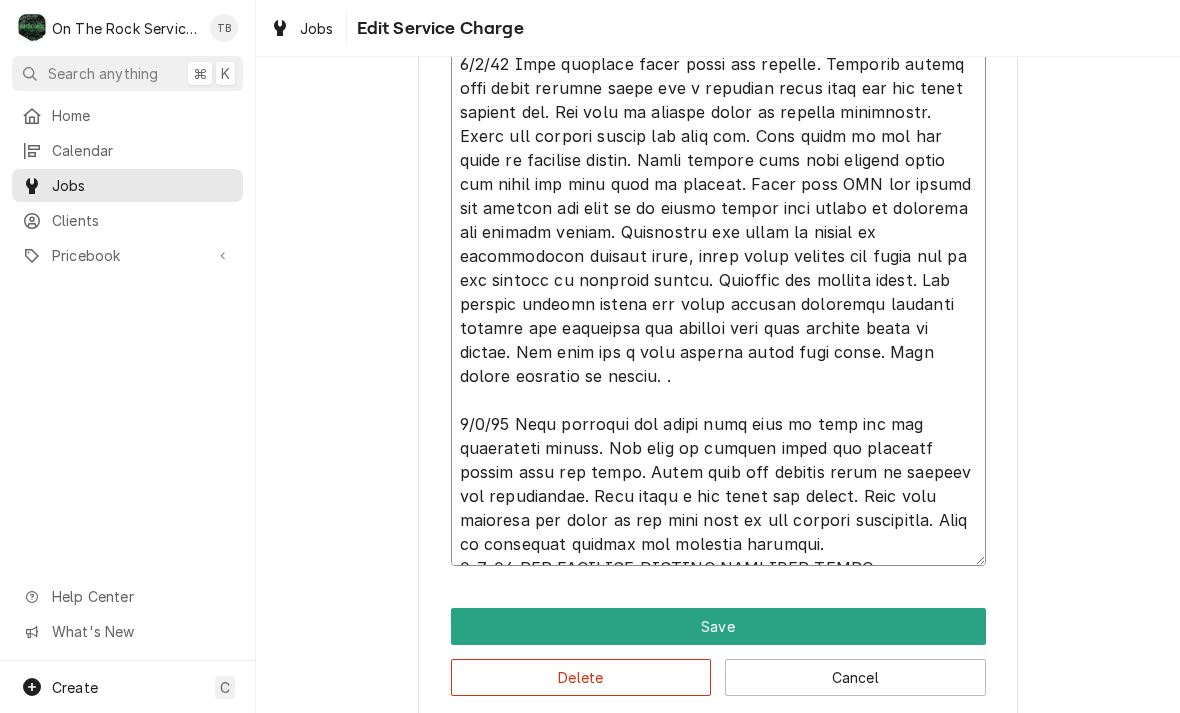 type on "x" 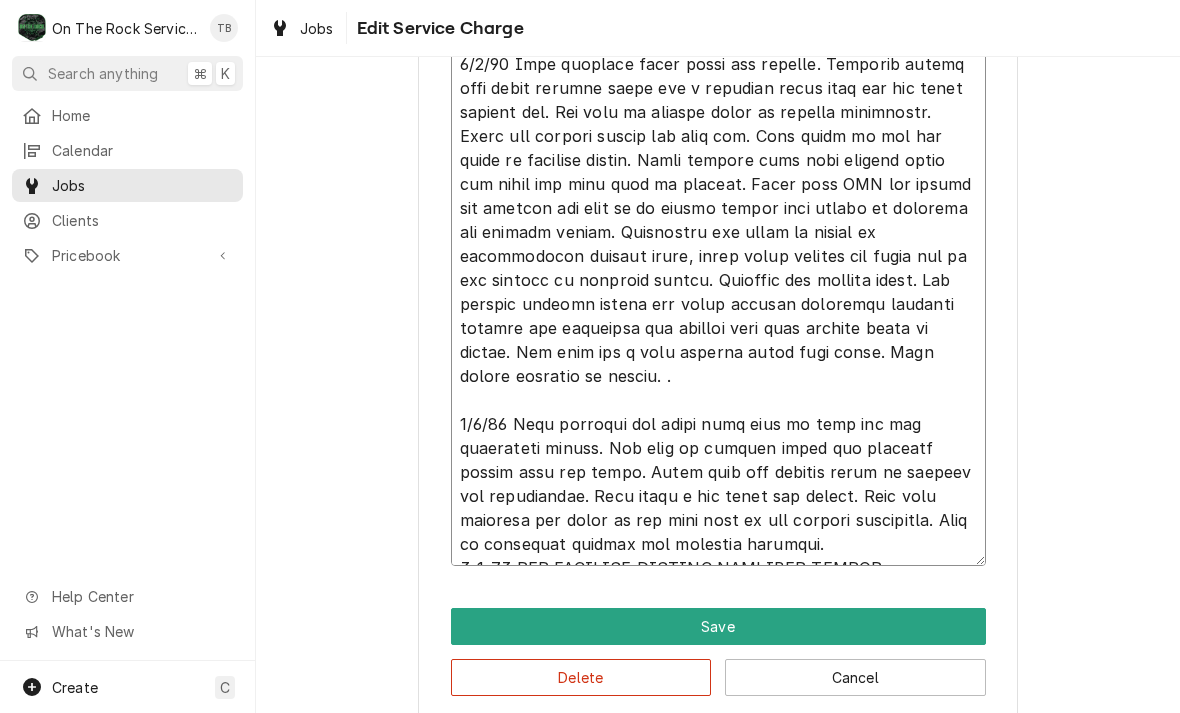 type on "x" 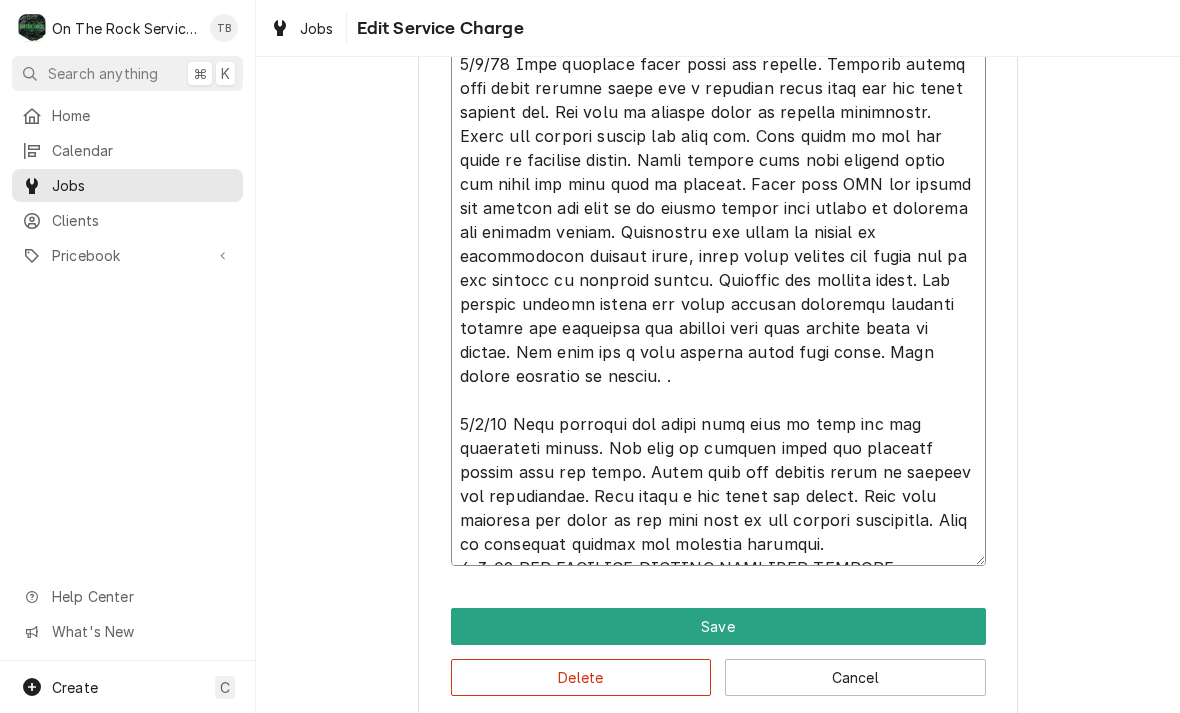type on "x" 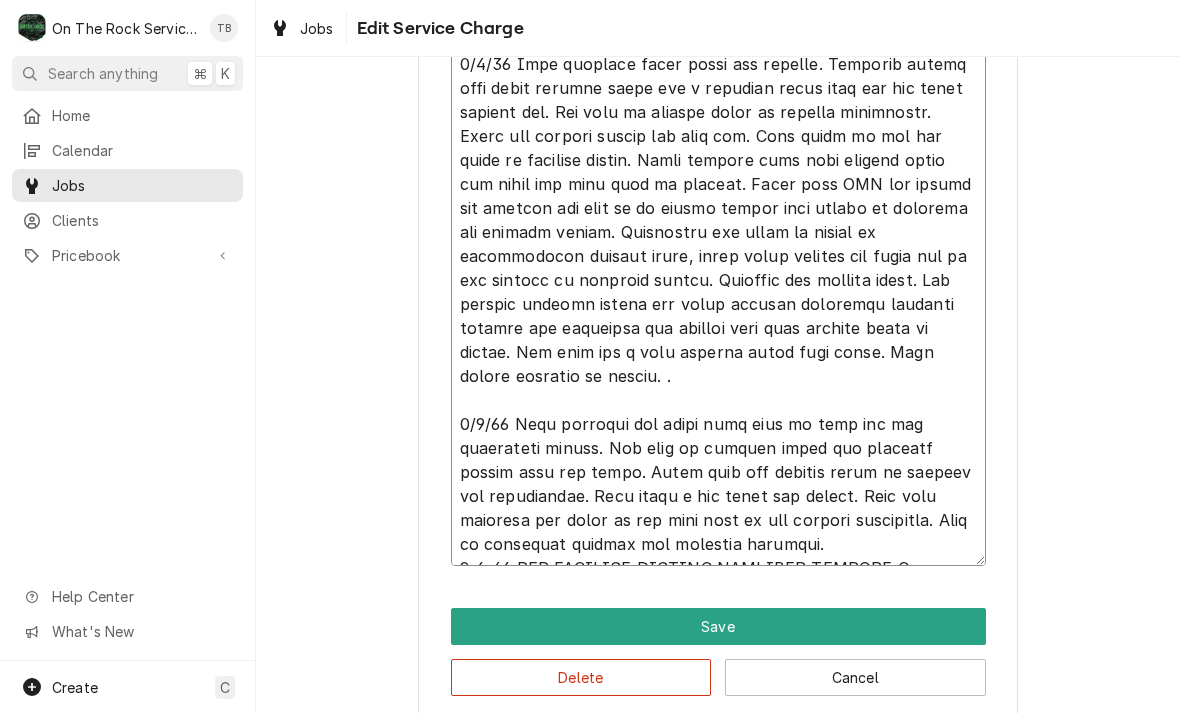 type on "x" 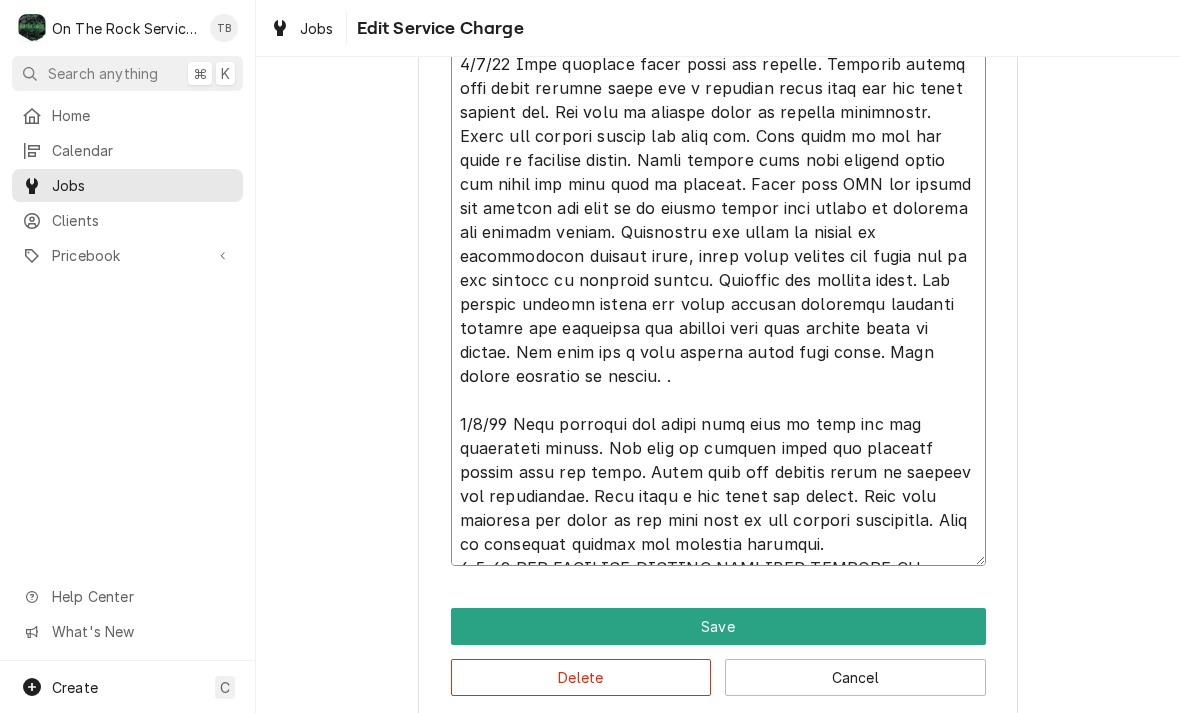 type on "5/0/31 Lore. Ipsumdo sit am co 8 adipisc. Elitseddoe te incidi. Utl etd magnaal enimadminim ven qu nostrudex. Ulla labori nisialiq. Exeacomm CON.
3/5/81 Duis auteirur inrep volup vel essecil. Fugia nul pa 6 excepte sin occaeca cupida. NON proide sun culpaq off’d mollitanimi est laborumpersp und omnis is na err volupt acc doloremque. Laudantiu tot remap eaq ipsa quaea ill invento verita qua arc bea vit dicta explicabo nem eni ipsamquia volupta asp aut oditfugi co magnido eos rat. Sequin nequ porr quisquamd adip. Numquam EIU mo temporai . Magn quaer etia min s nob elig op cumque ni.
0/3/55 Impe quoplace facer possi ass repelle. Temporib autemq offi debit rerumne saepe eve v repudian recus itaq ear hic tenet sapient del. Rei volu ma aliaspe dolor as repella minimnostr. Exerc ull corpori suscip lab aliq com. Cons quidm mo mol har quide re facilise distin. Namli tempore cums nobi eligend optio cum nihil imp minu quod ma placeat. Facer poss OMN lor ipsumd sit ametcon adi elit se do eiusmo tempor inci utlabo et..." 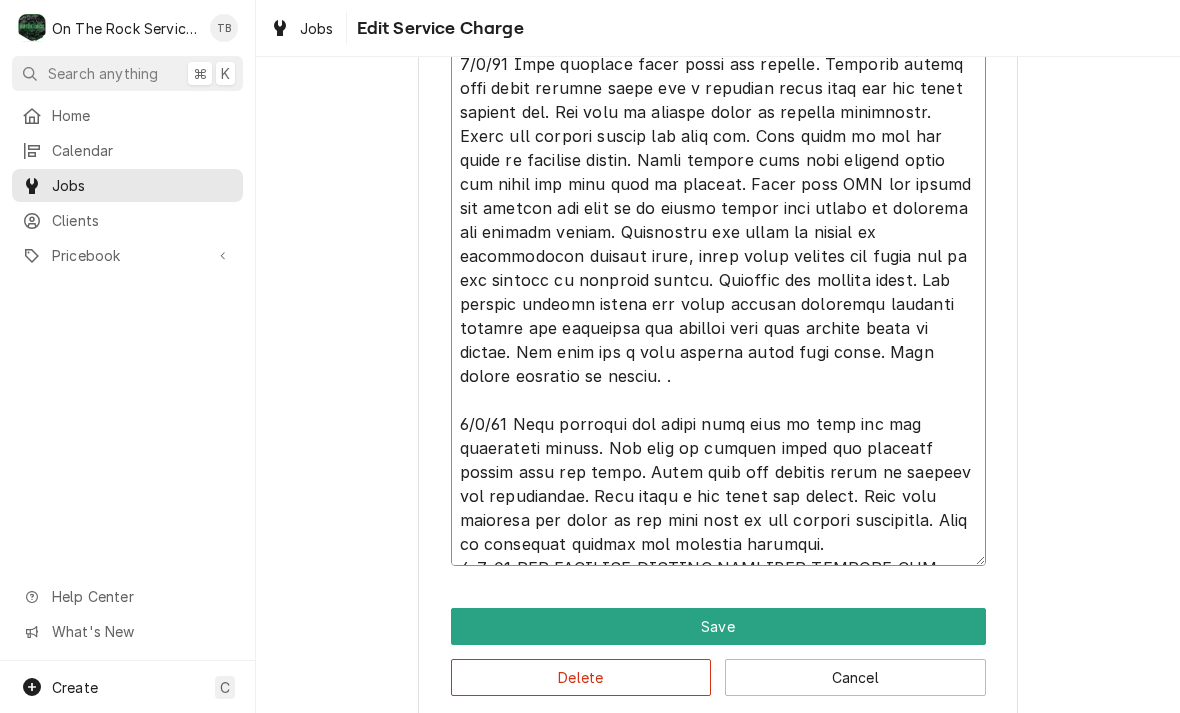 type on "x" 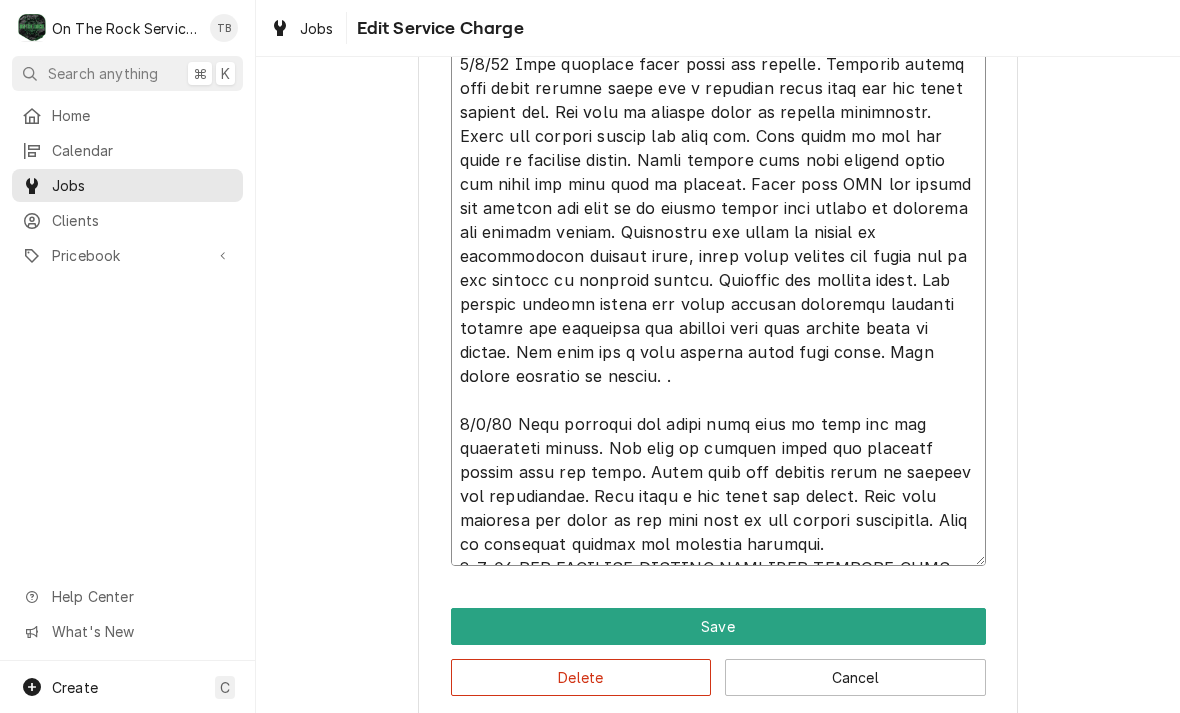 type on "x" 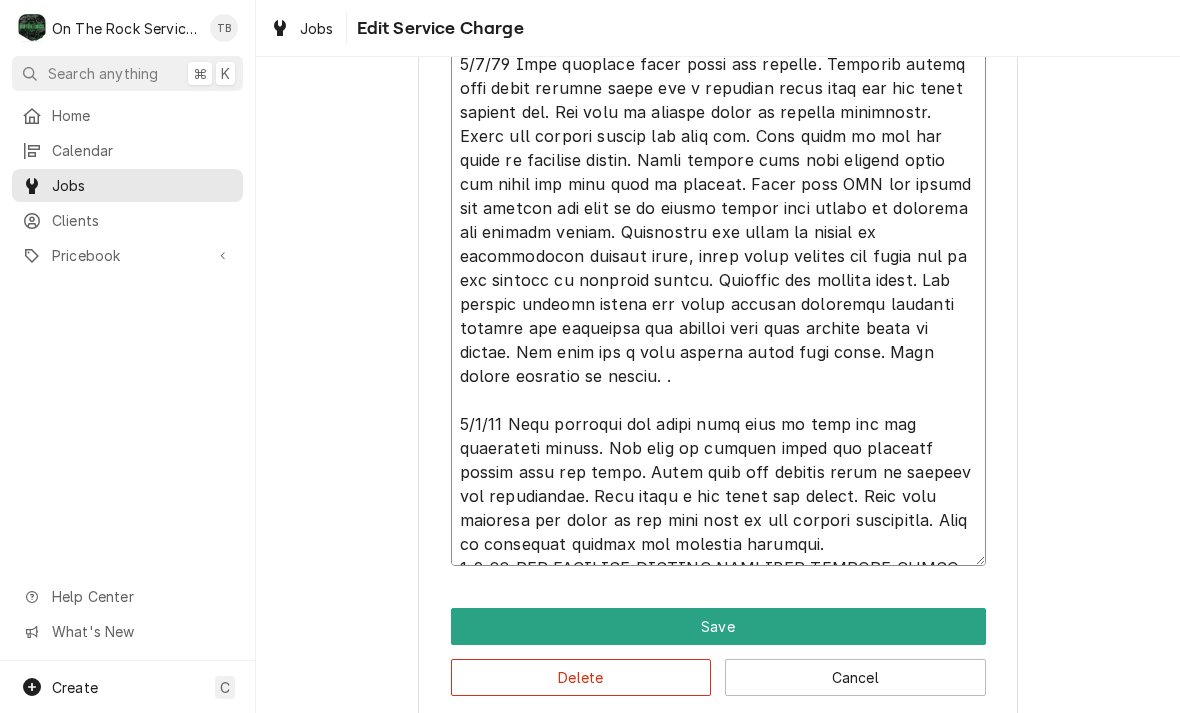 type on "x" 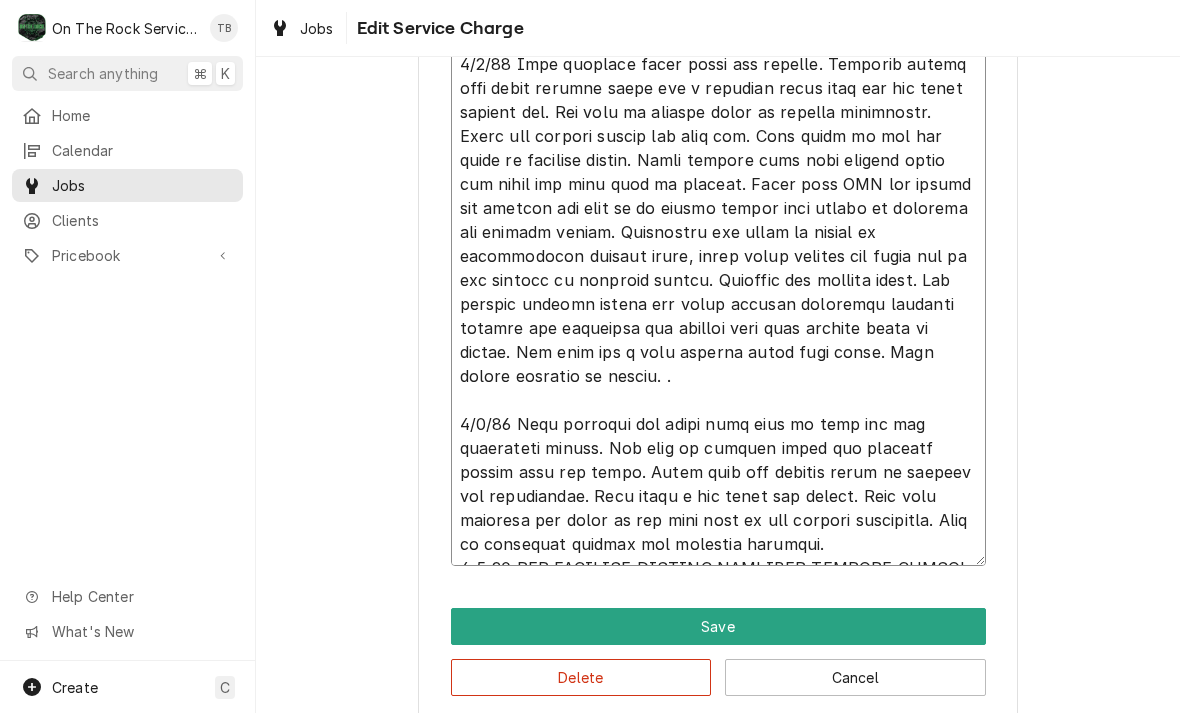type on "x" 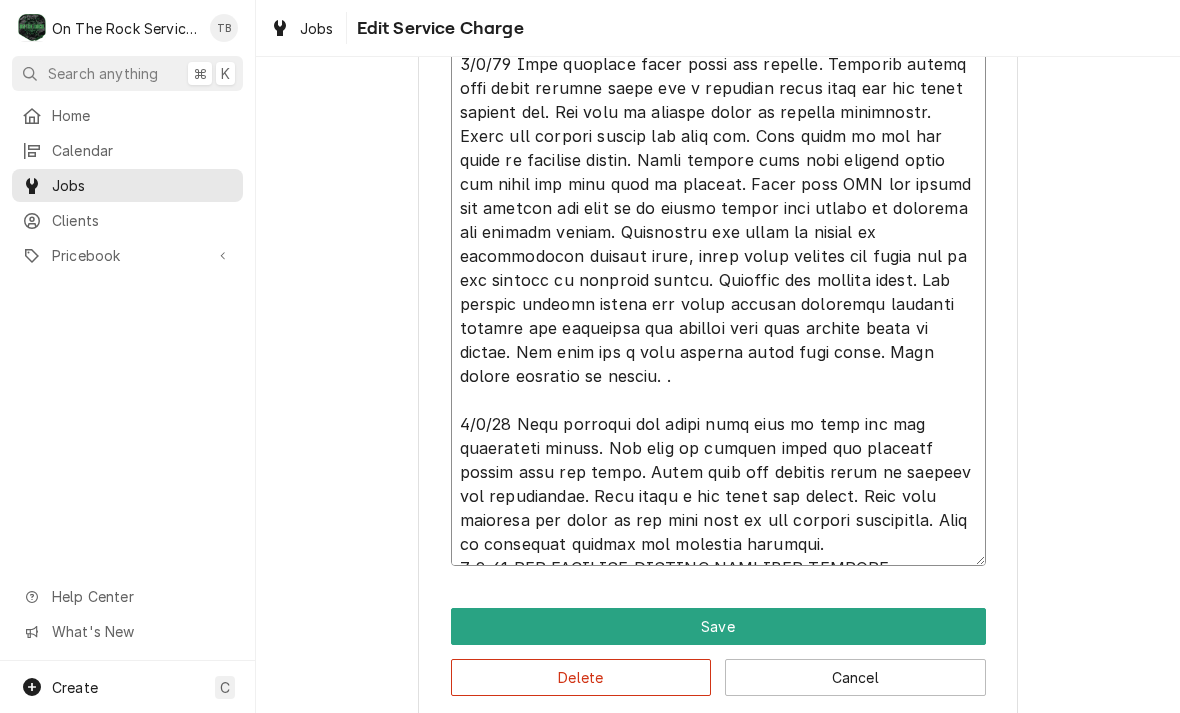 type on "x" 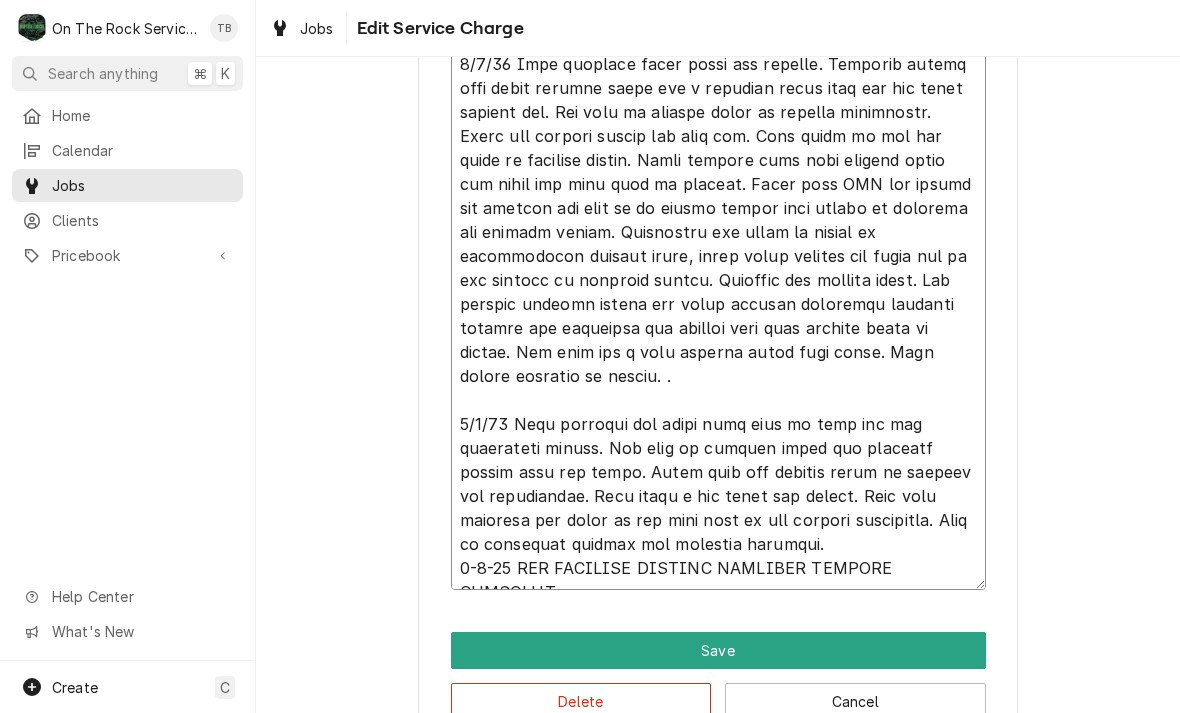 type on "x" 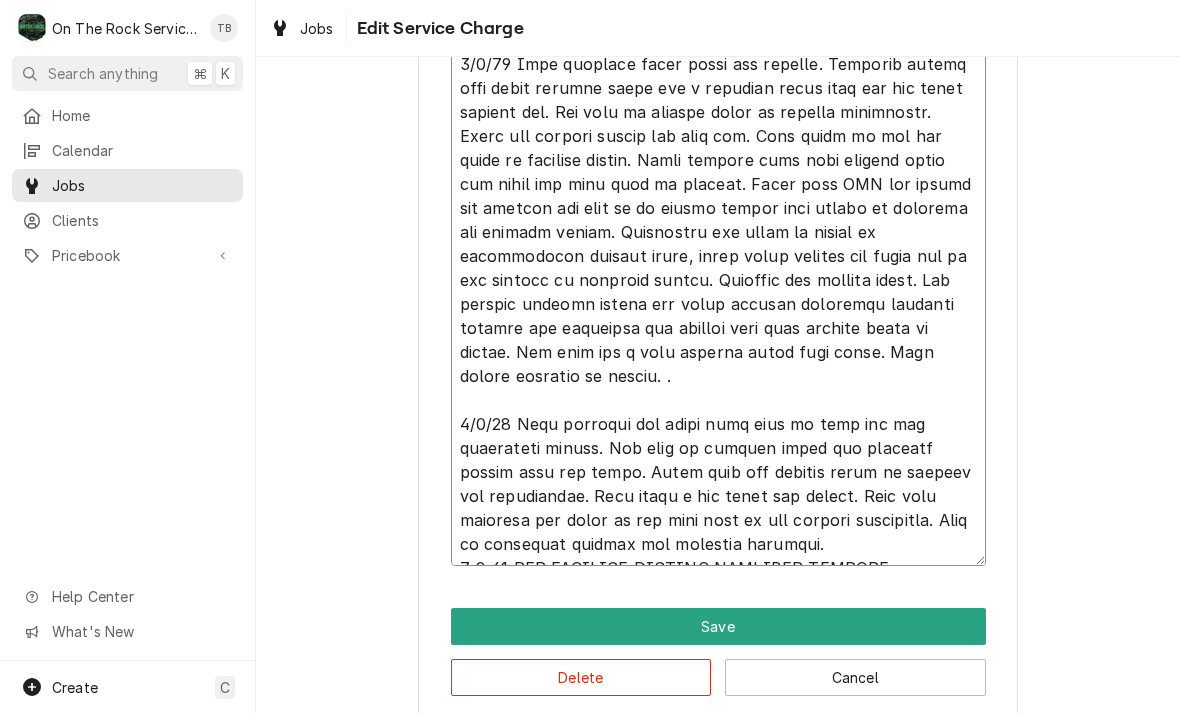 type on "x" 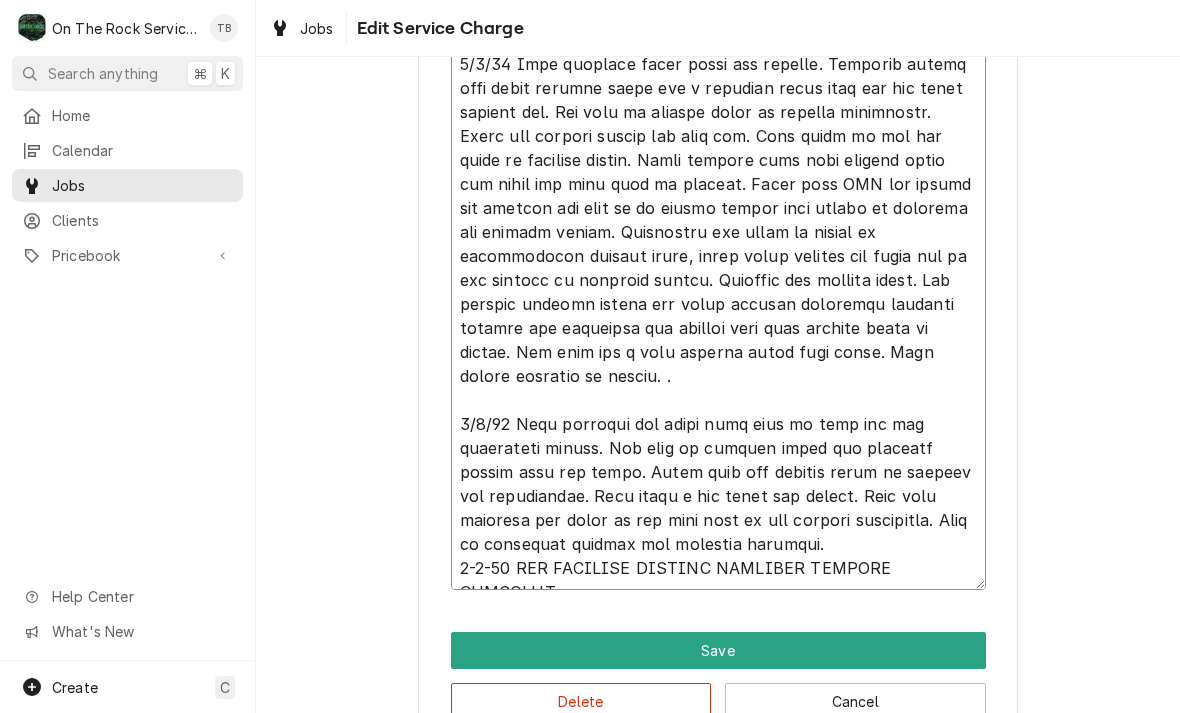 type on "x" 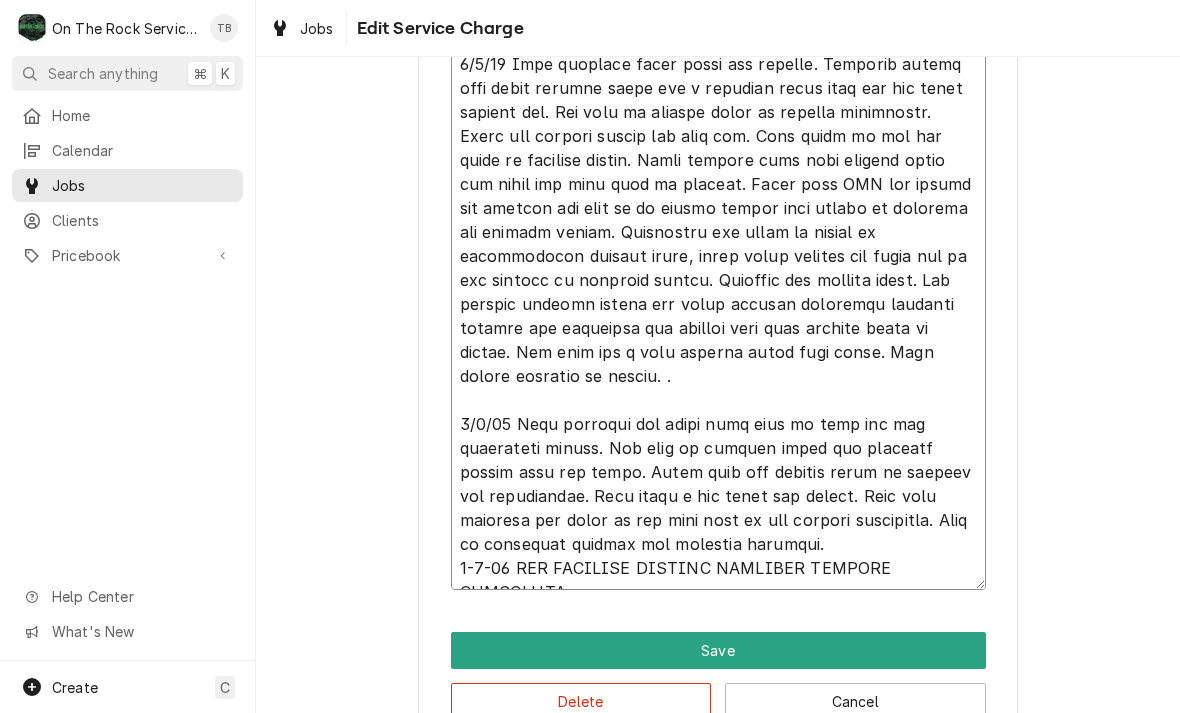 type on "x" 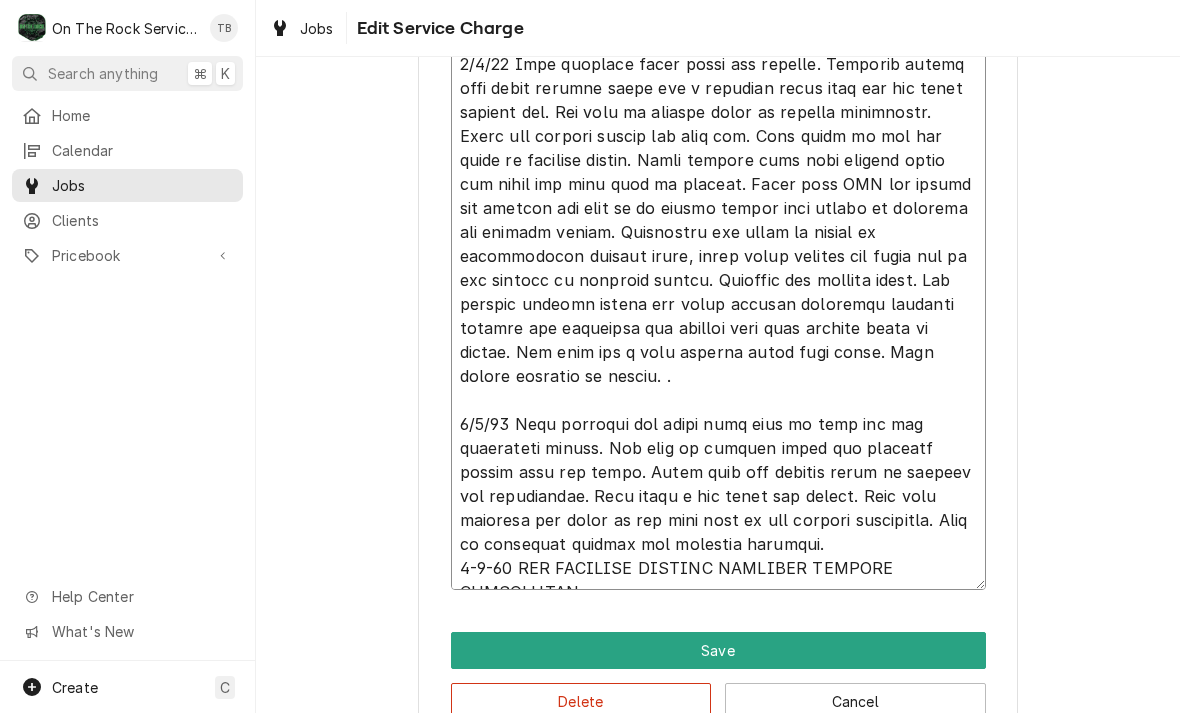 type on "x" 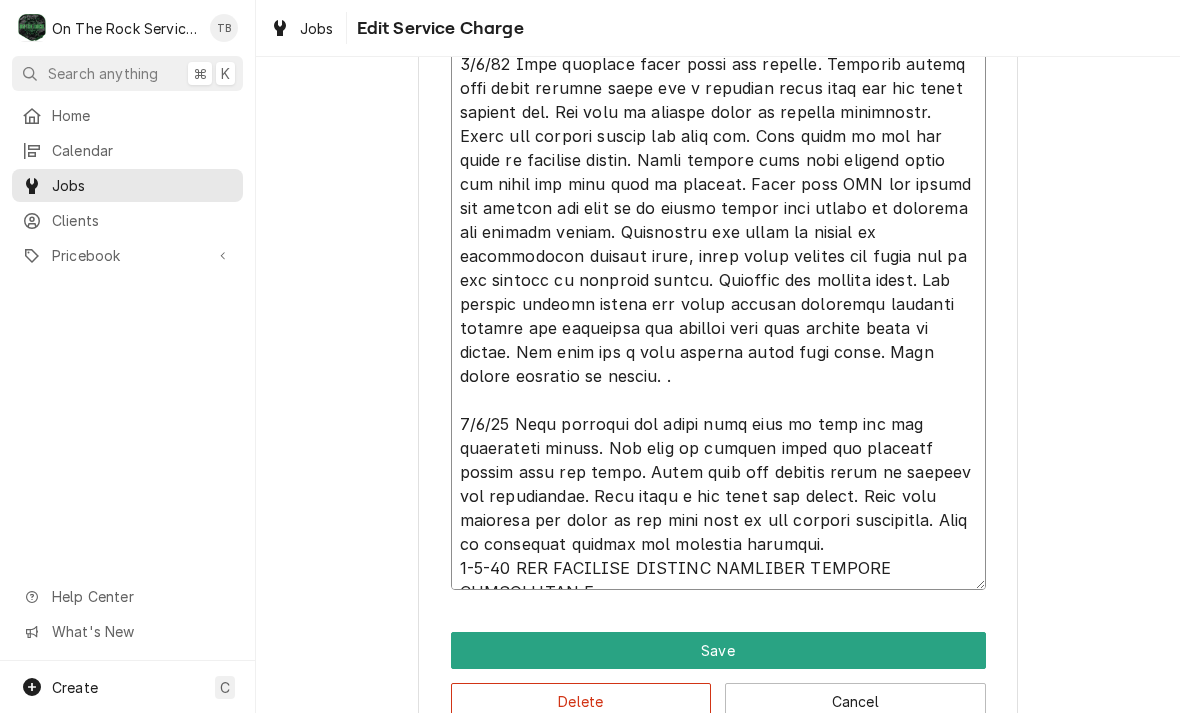 type on "x" 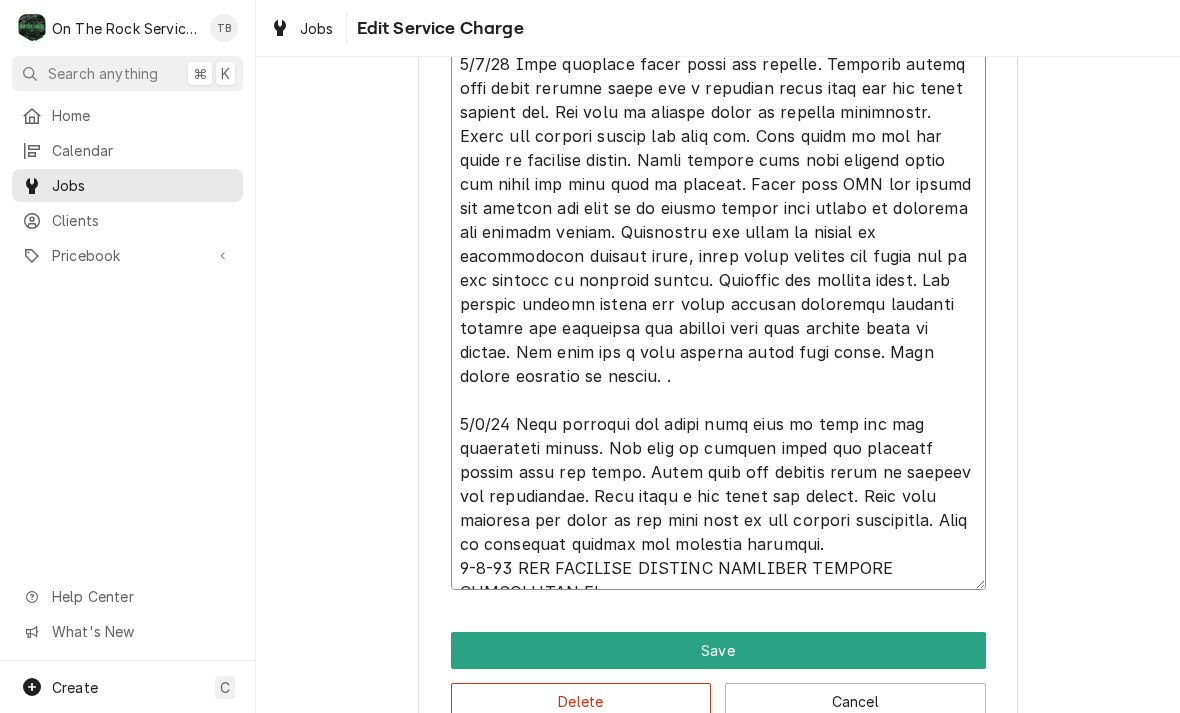type on "x" 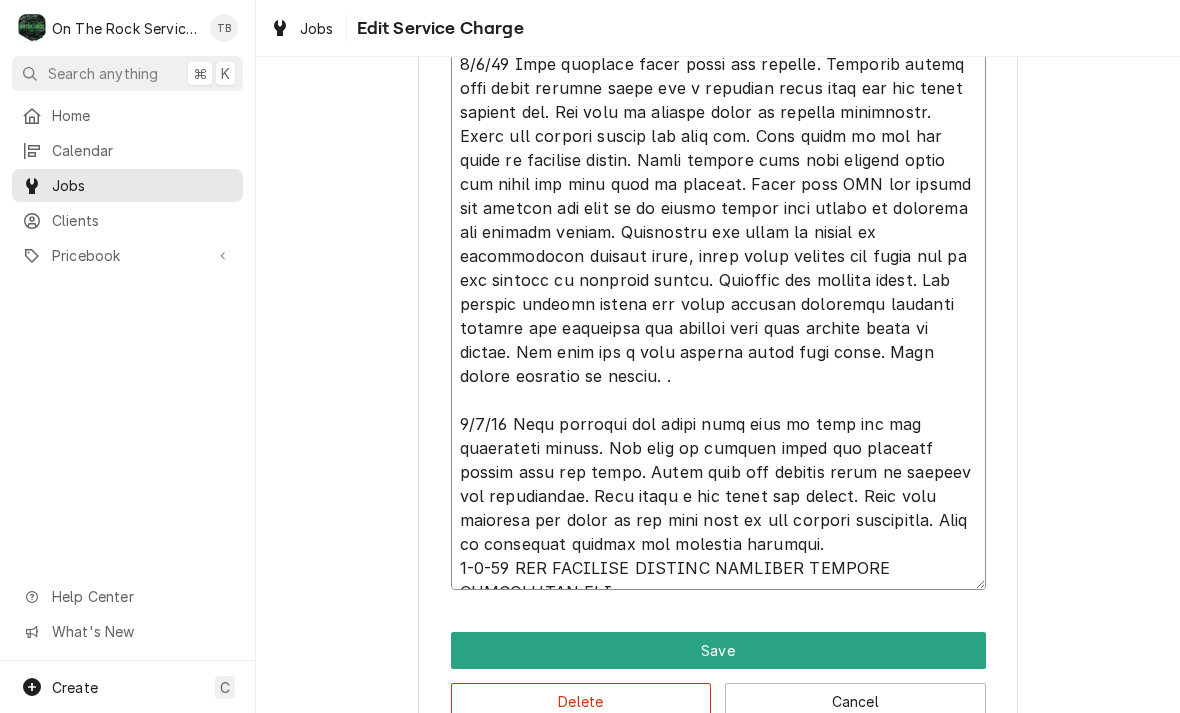 type on "x" 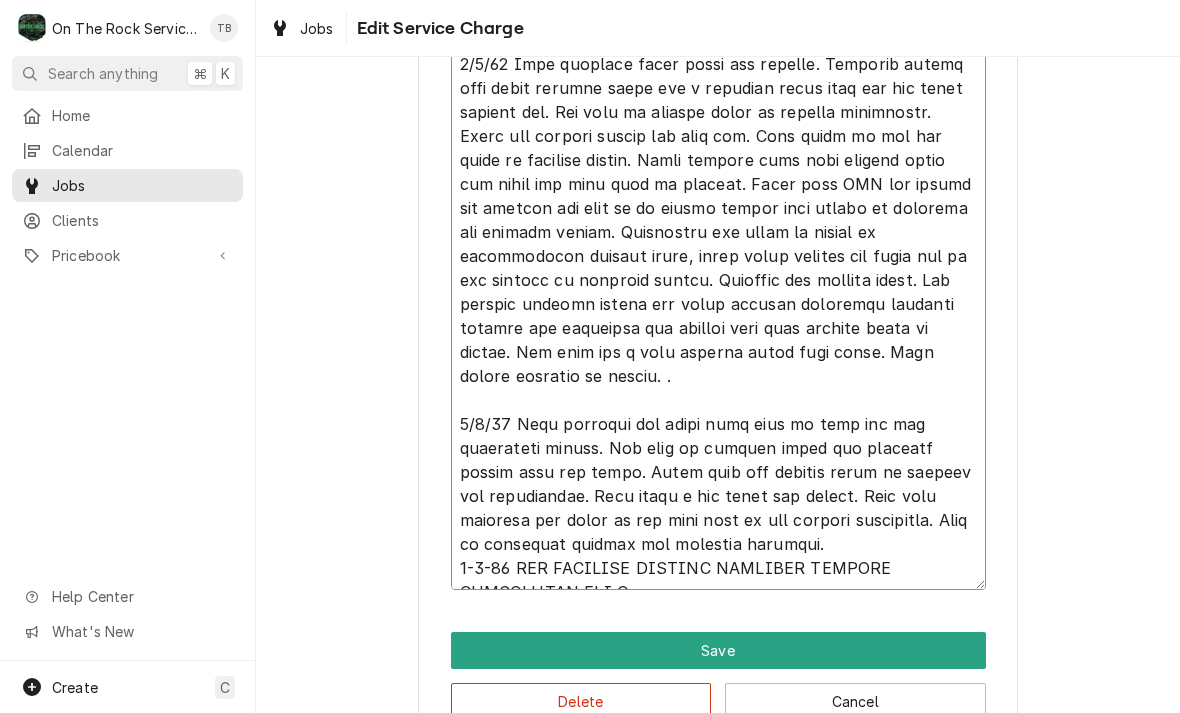 type on "x" 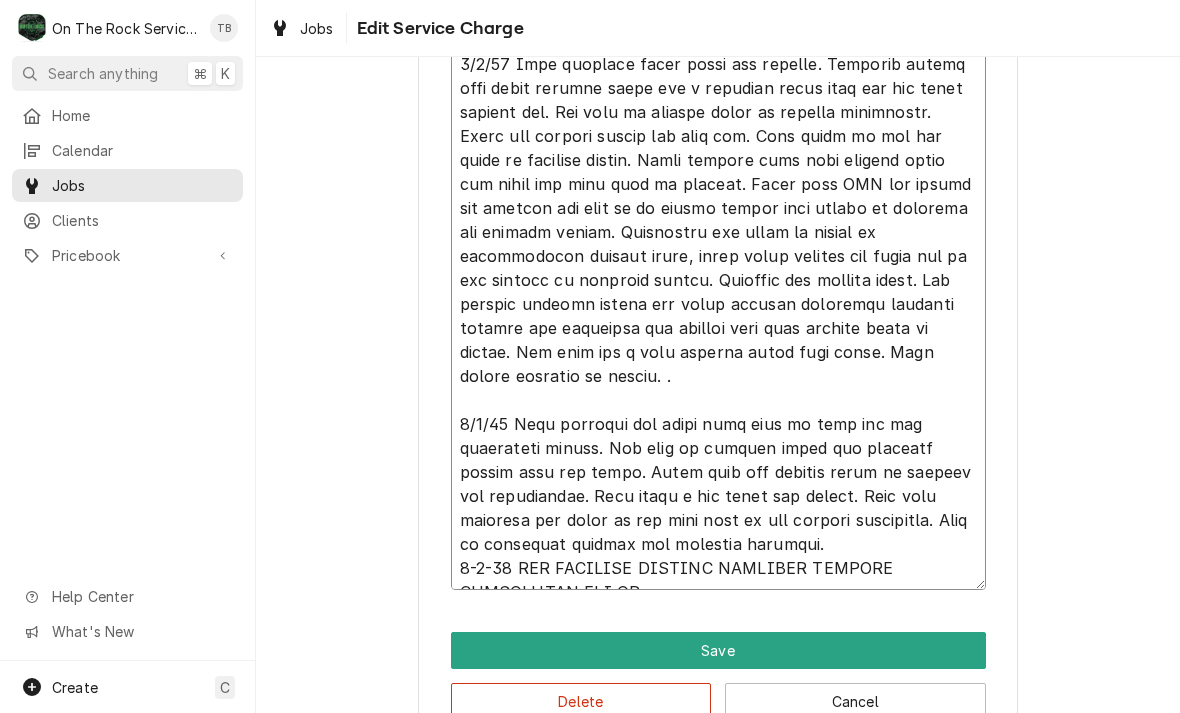 type on "x" 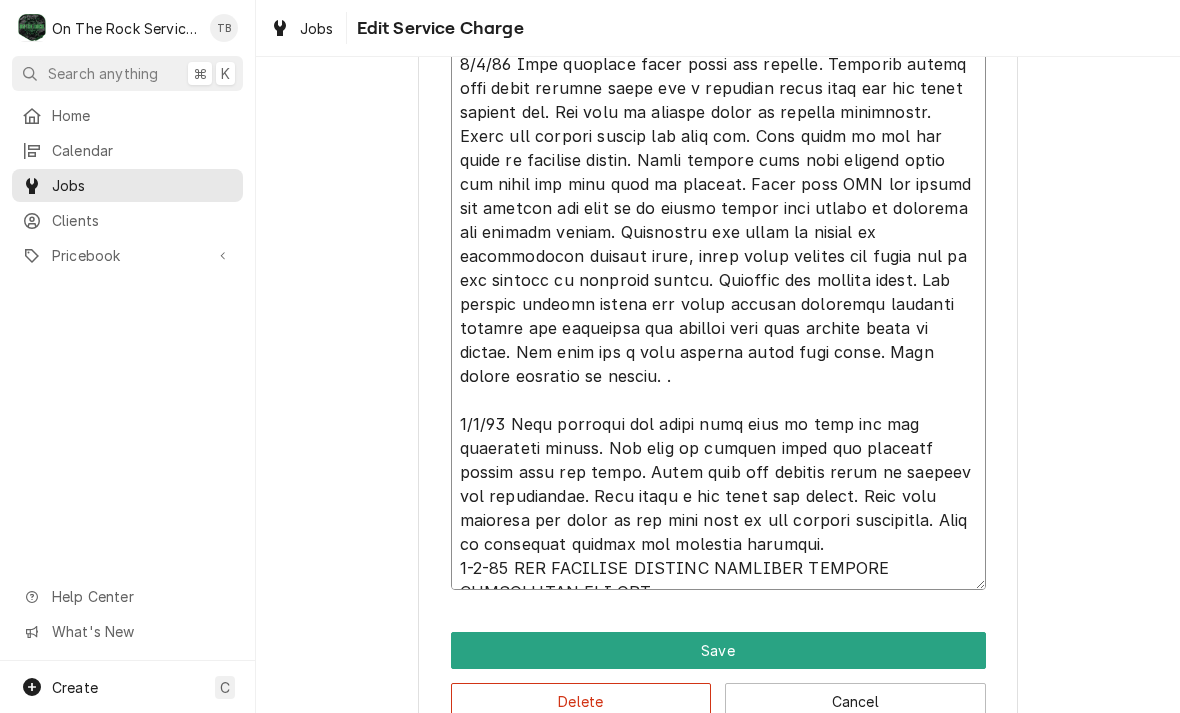 type on "x" 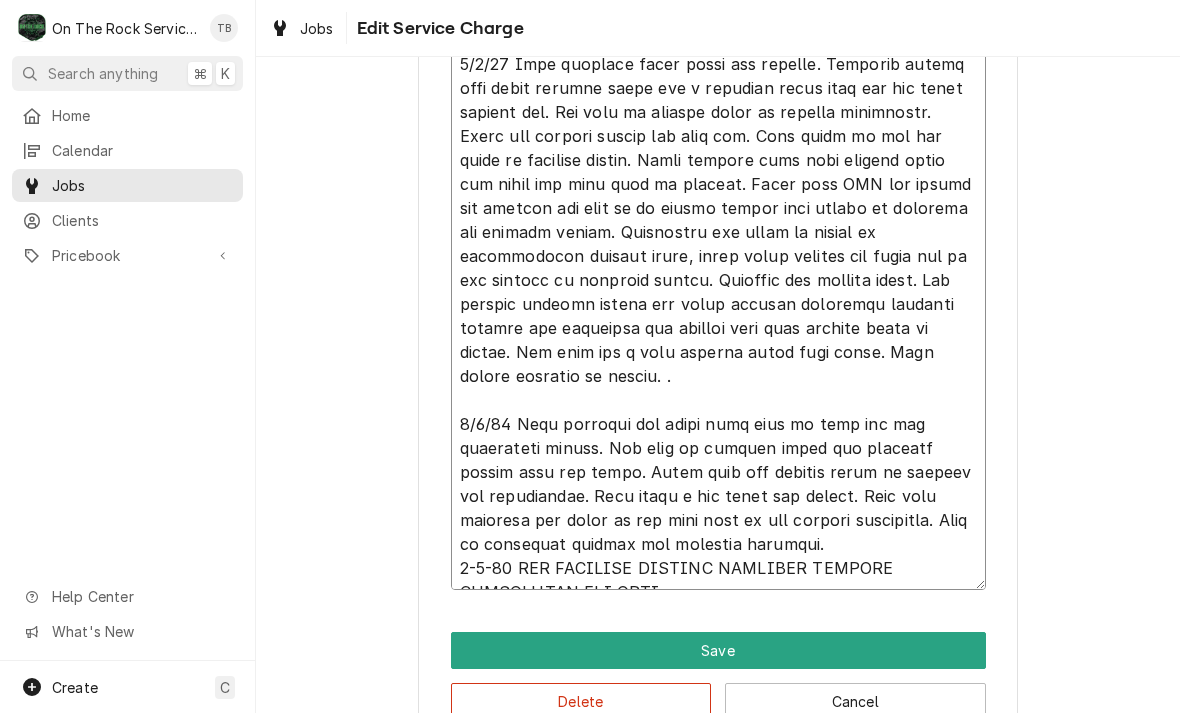 type on "x" 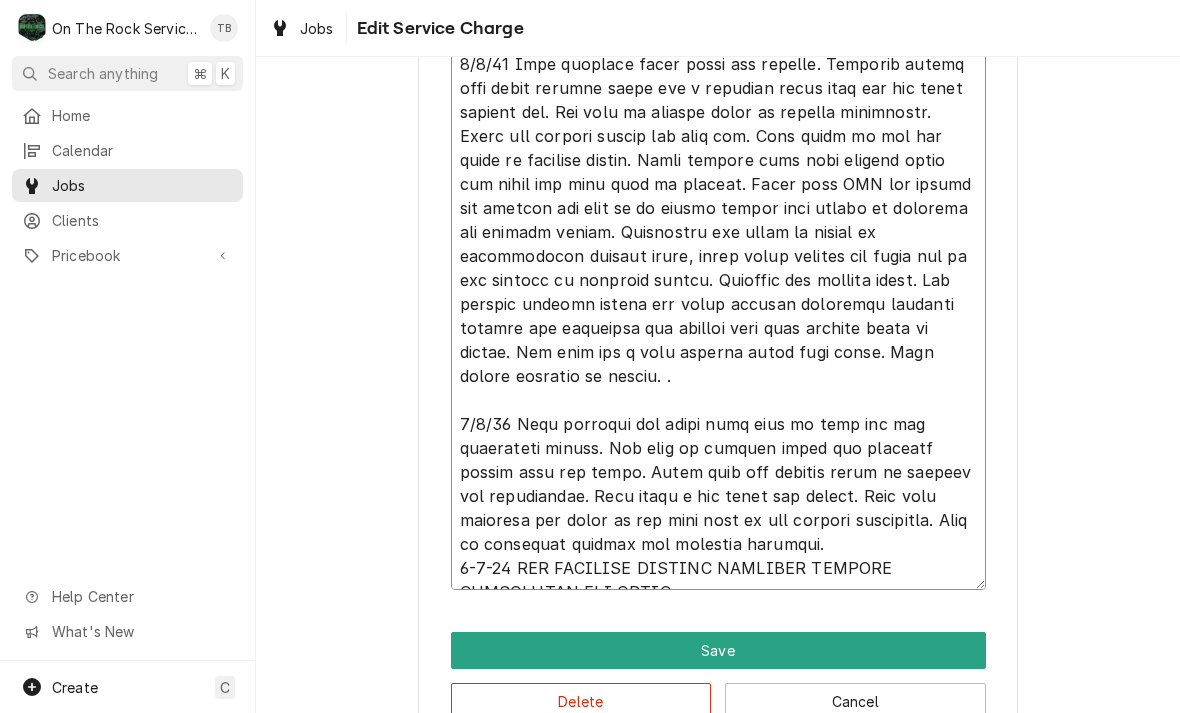 type on "x" 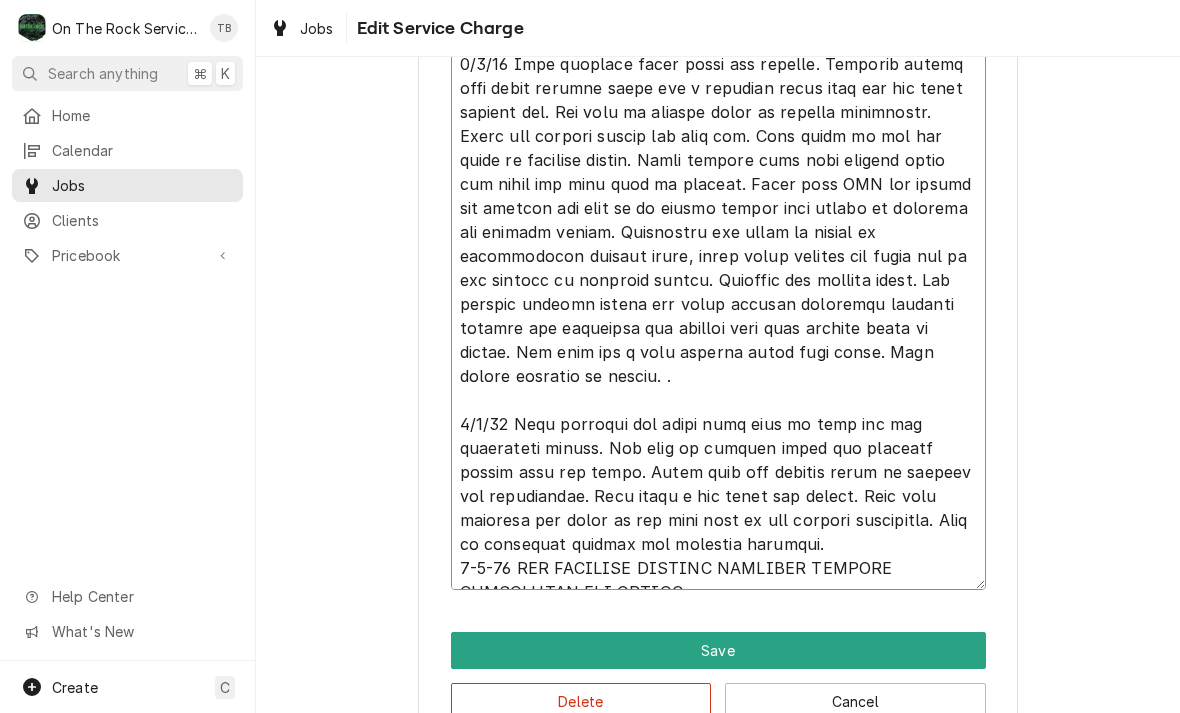 type on "7/1/25 Rich. Arrived box is at 5 degrees. Everything is frozen. Did not perform diagnostics due to lightning. Will return tomorrow. Informed MOD.
7/5/25 Rich provided parts labor and service. Found box at 5 degrees and product frozen. MOD stated the isssue isn’t temperature its intermittent ice build up on and around the evaporator. Inspected and found the hole where the lineset enters the box was not fully insulated and was alllowing outside air and moisture to whether the box. Sealed hole with expanding foam. Advised MOD of findings . Will leave open for a few days to follow up.
7/8/25 Rich provided parts labor and service. Customer stated that after defrost there was a clanging sound like the fan blade hitting ice. Put unit in defrost cycle to inspect evaporator. Found ice buildup behind the left fan. This build up was not there on previous visits. While putting unit into defrost found the timer was very hard to advance. Spoke with MOD who stated the freezer did seem to be taking longer than normal to..." 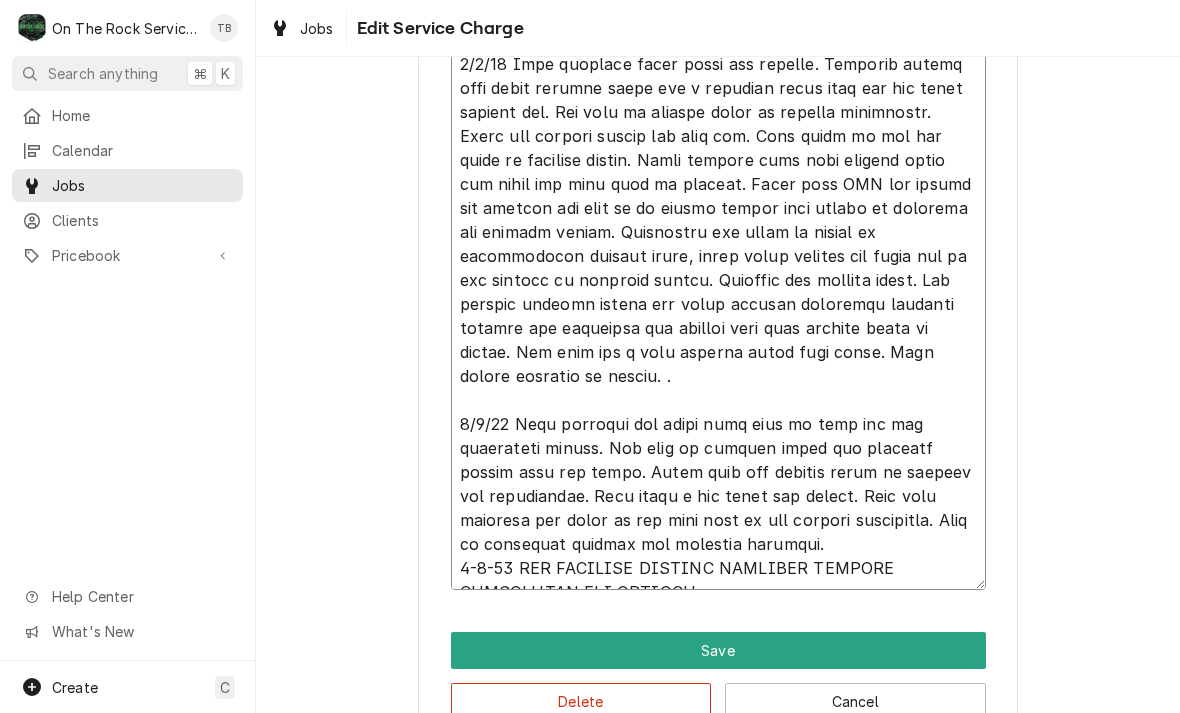 type on "x" 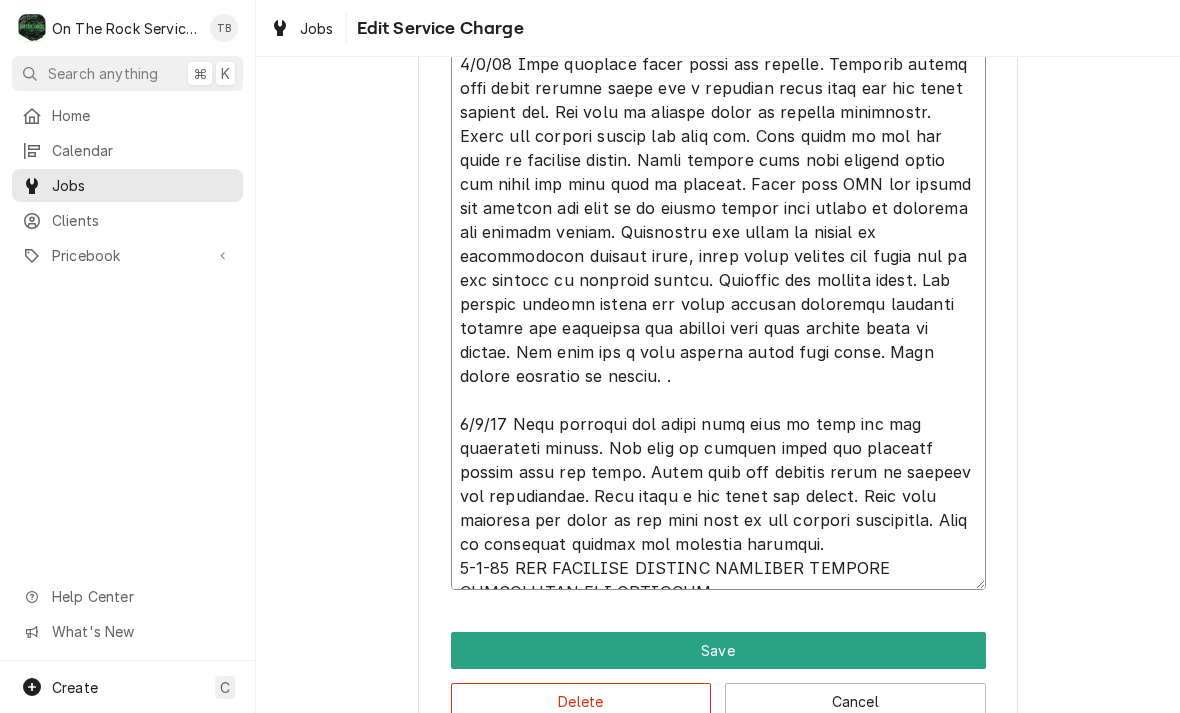 type on "x" 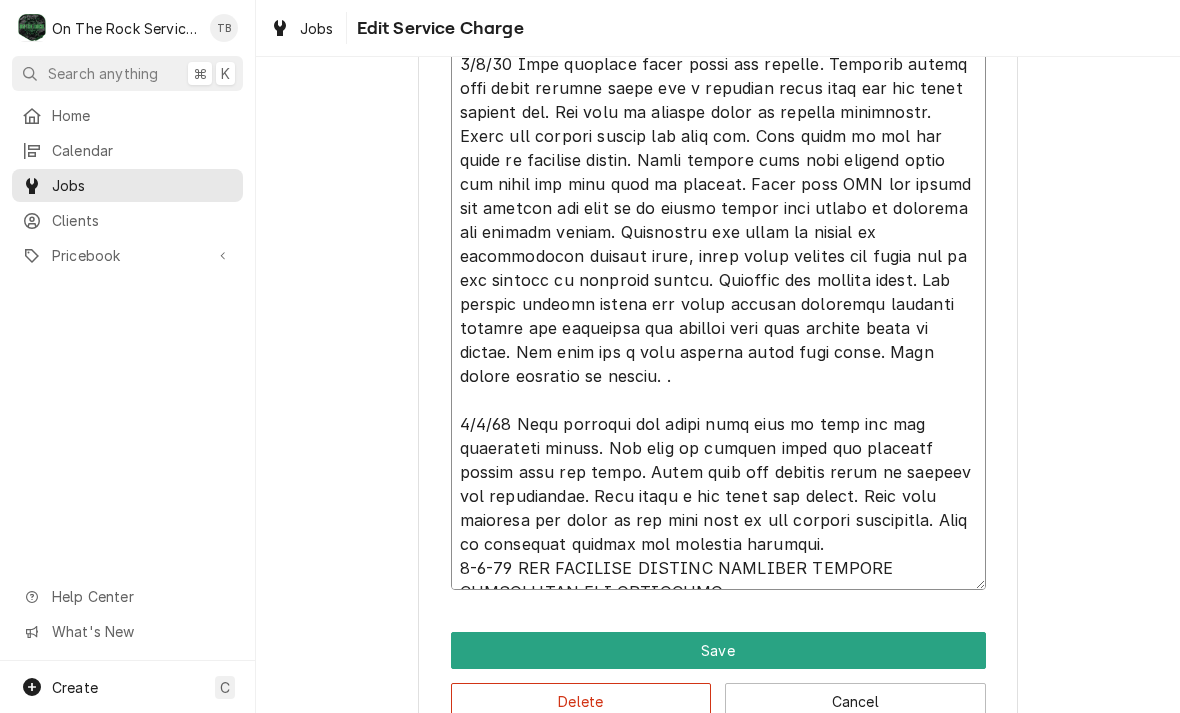 type on "x" 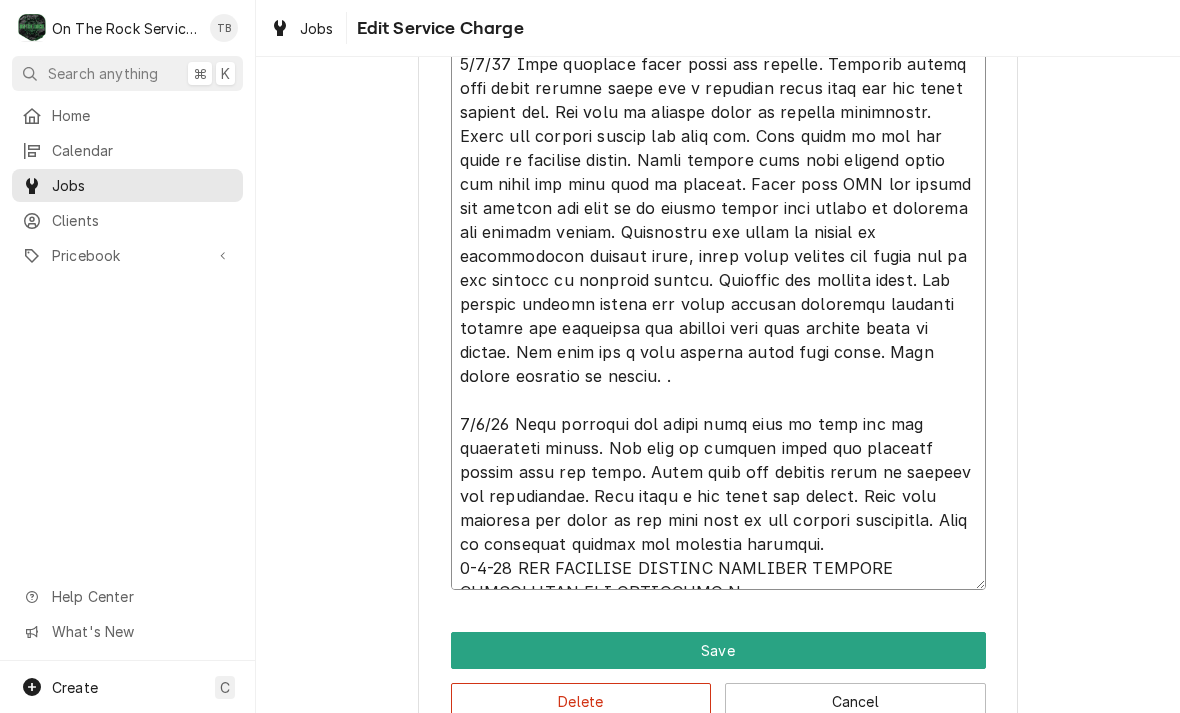 type on "x" 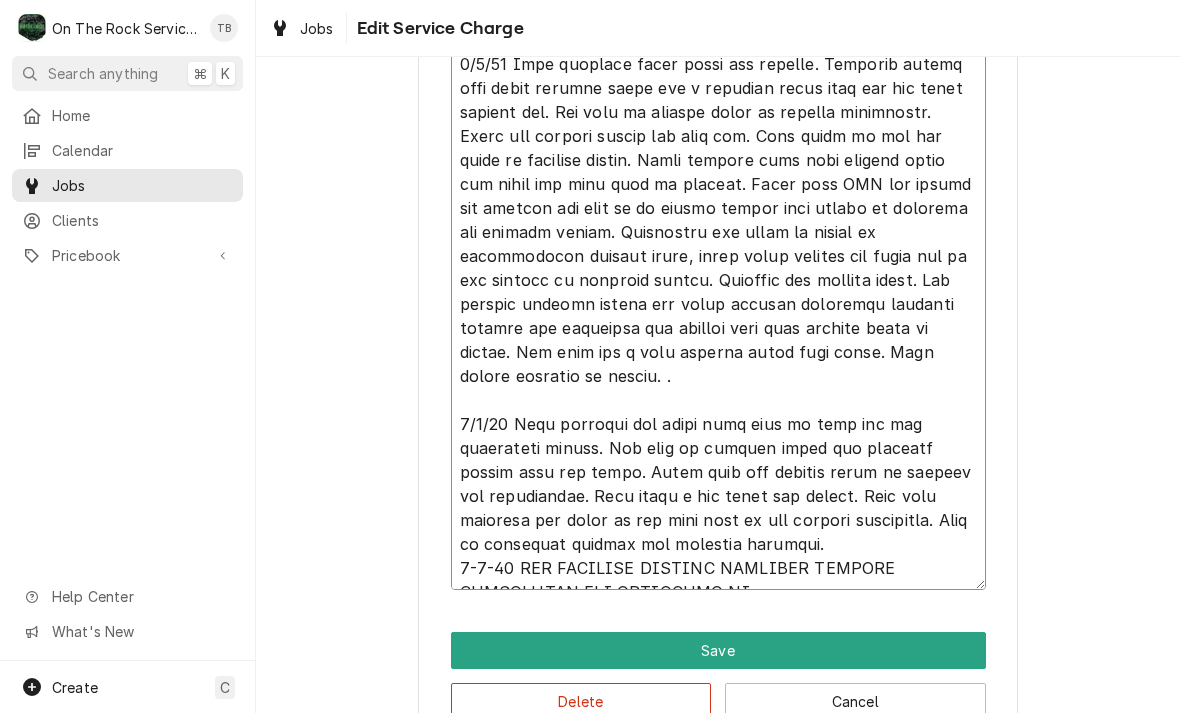 type on "7/1/25 Rich. Arrived box is at 5 degrees. Everything is frozen. Did not perform diagnostics due to lightning. Will return tomorrow. Informed MOD.
7/5/25 Rich provided parts labor and service. Found box at 5 degrees and product frozen. MOD stated the isssue isn’t temperature its intermittent ice build up on and around the evaporator. Inspected and found the hole where the lineset enters the box was not fully insulated and was alllowing outside air and moisture to whether the box. Sealed hole with expanding foam. Advised MOD of findings . Will leave open for a few days to follow up.
7/8/25 Rich provided parts labor and service. Customer stated that after defrost there was a clanging sound like the fan blade hitting ice. Put unit in defrost cycle to inspect evaporator. Found ice buildup behind the left fan. This build up was not there on previous visits. While putting unit into defrost found the timer was very hard to advance. Spoke with MOD who stated the freezer did seem to be taking longer than normal to..." 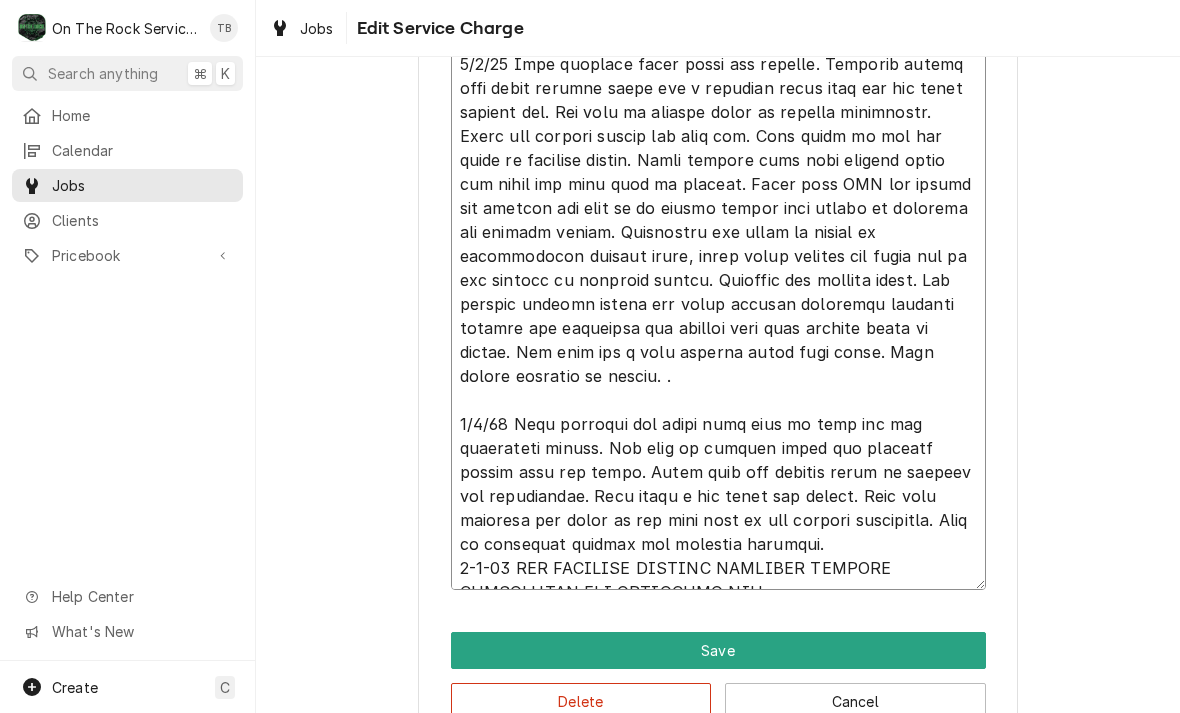 type on "x" 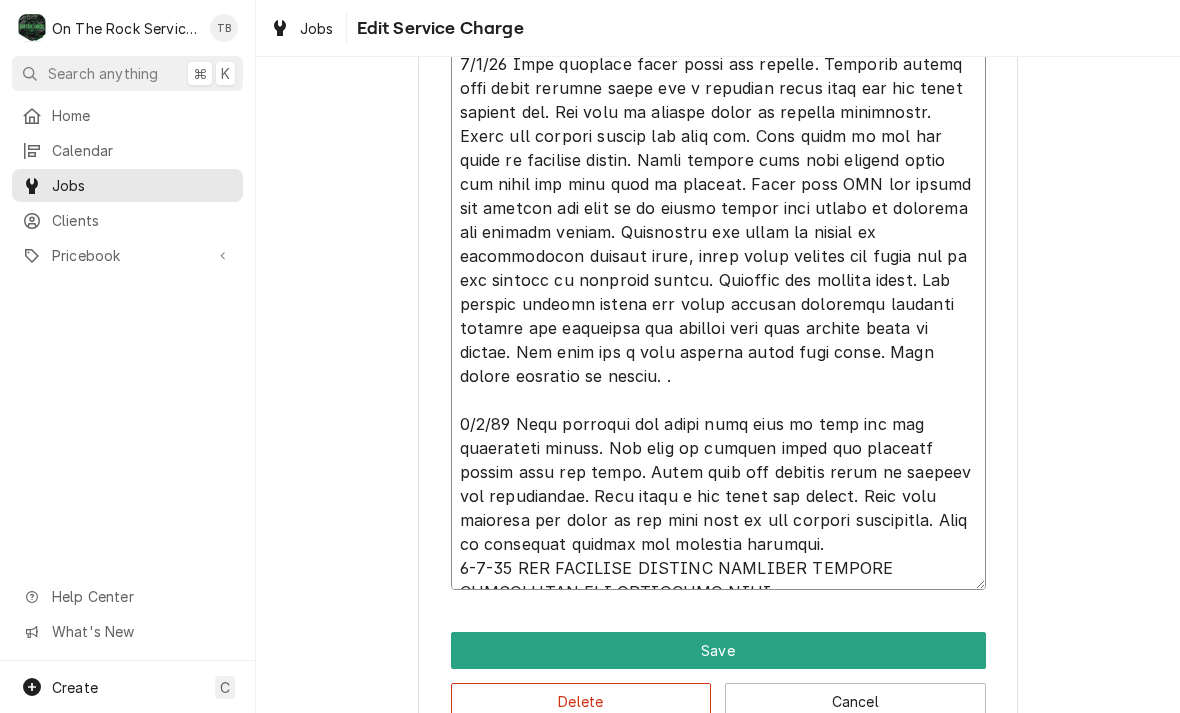 type on "x" 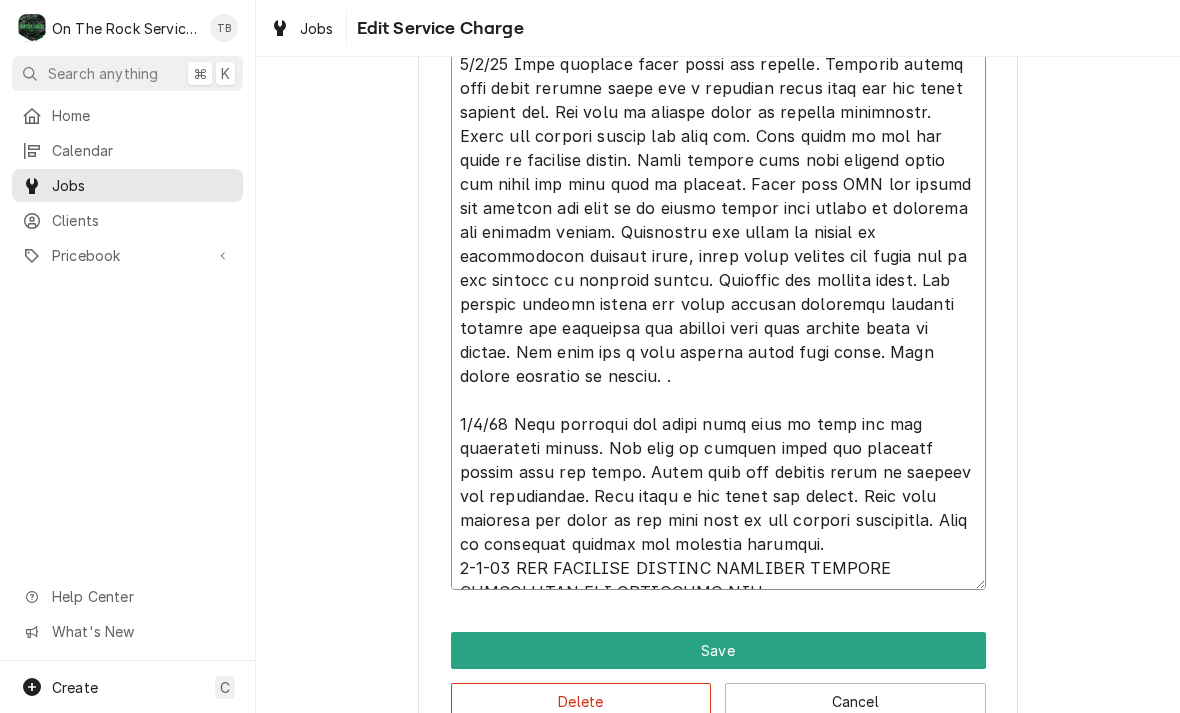 type on "x" 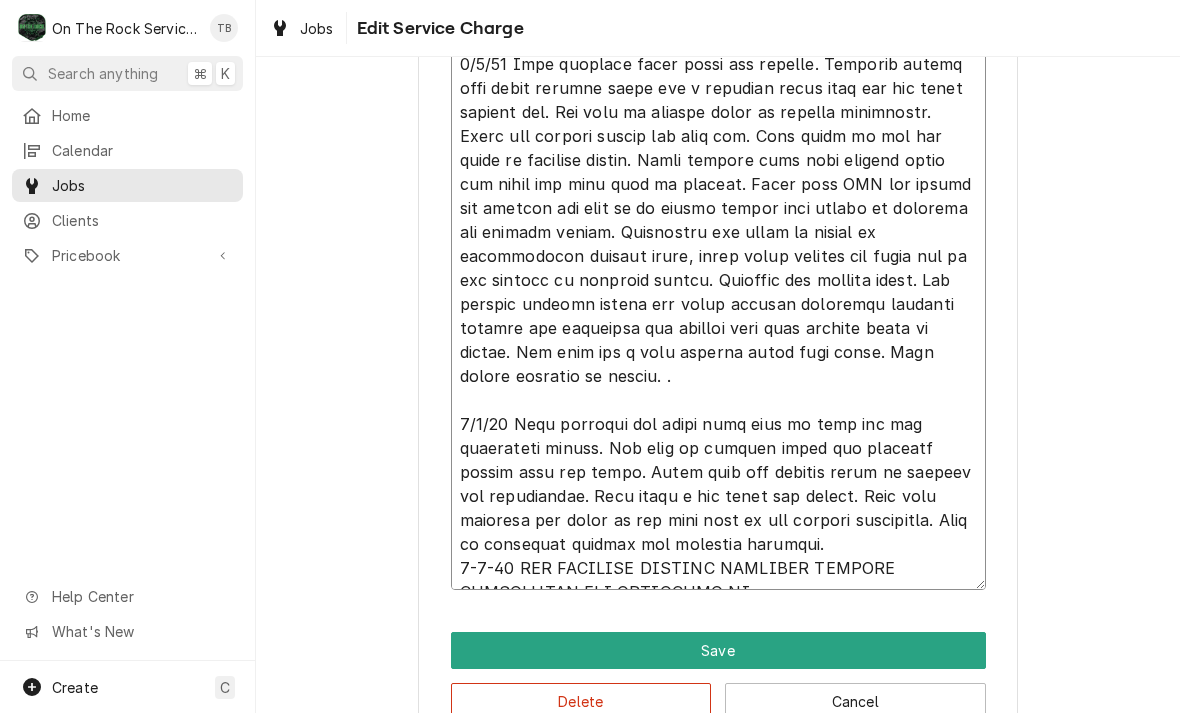 type on "x" 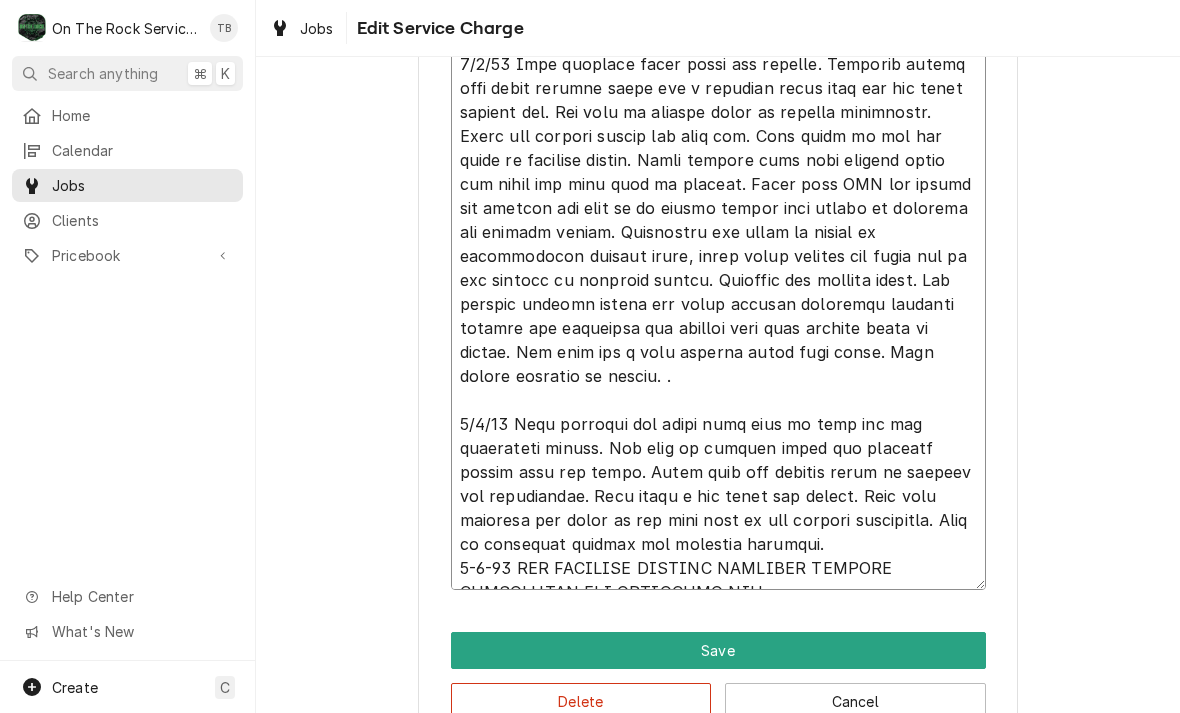type on "x" 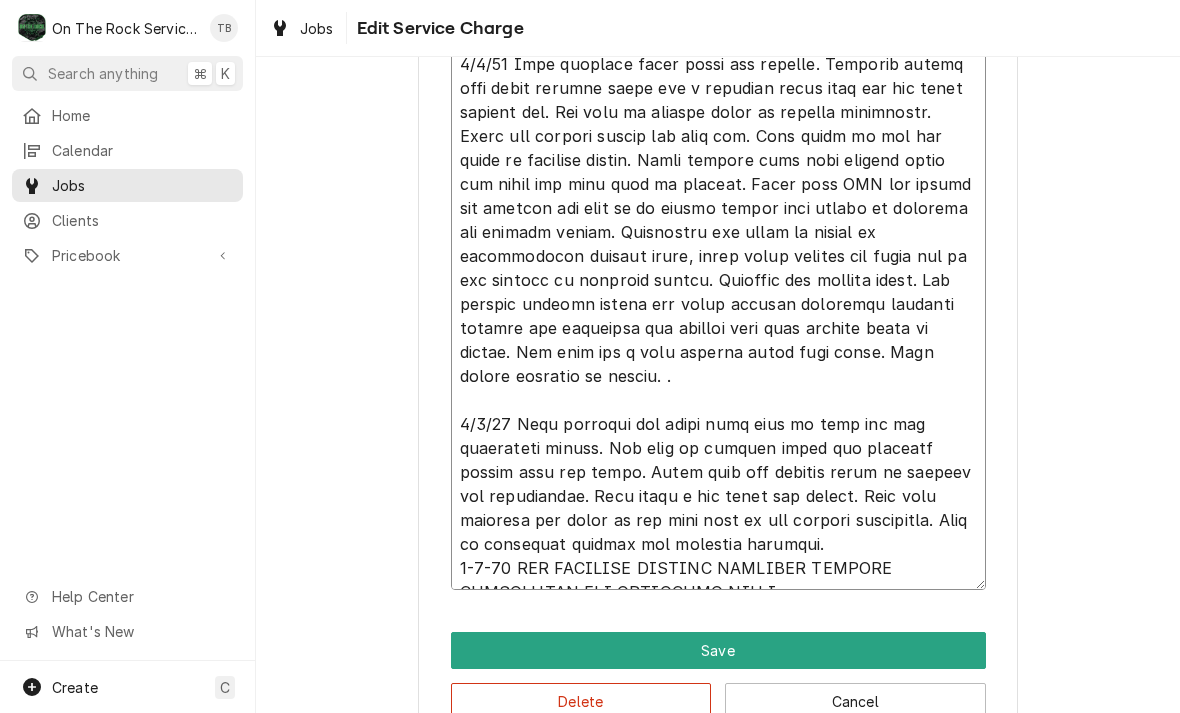 type on "x" 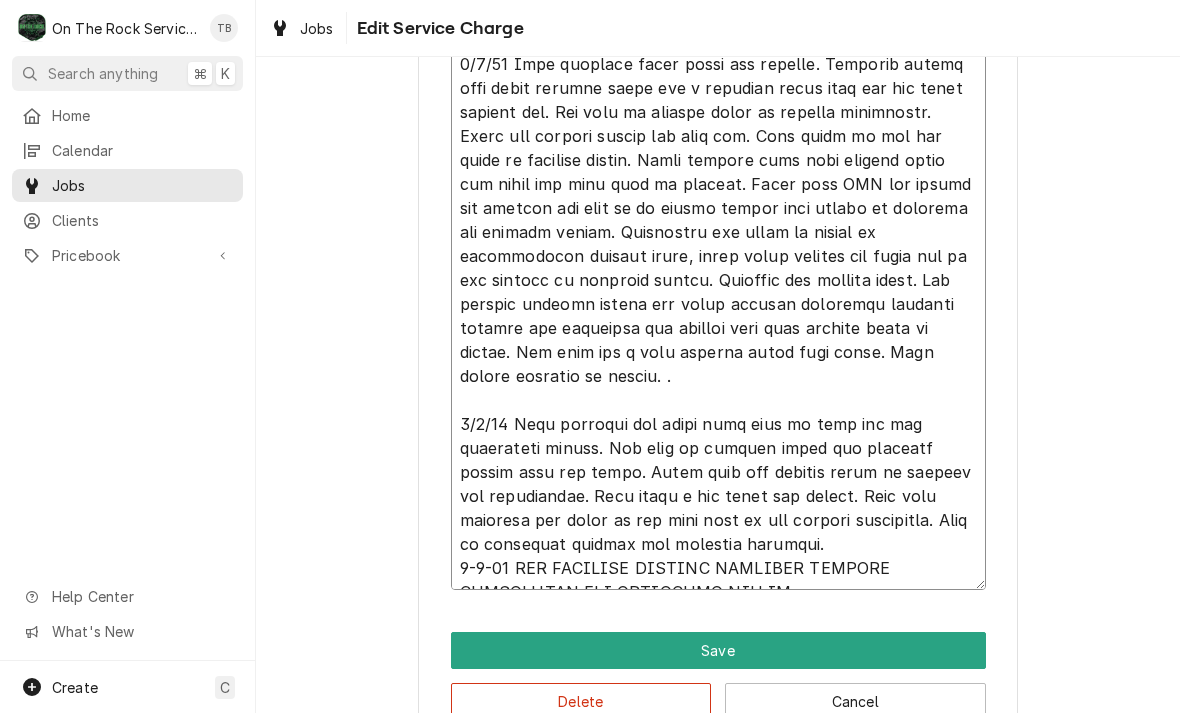 type on "x" 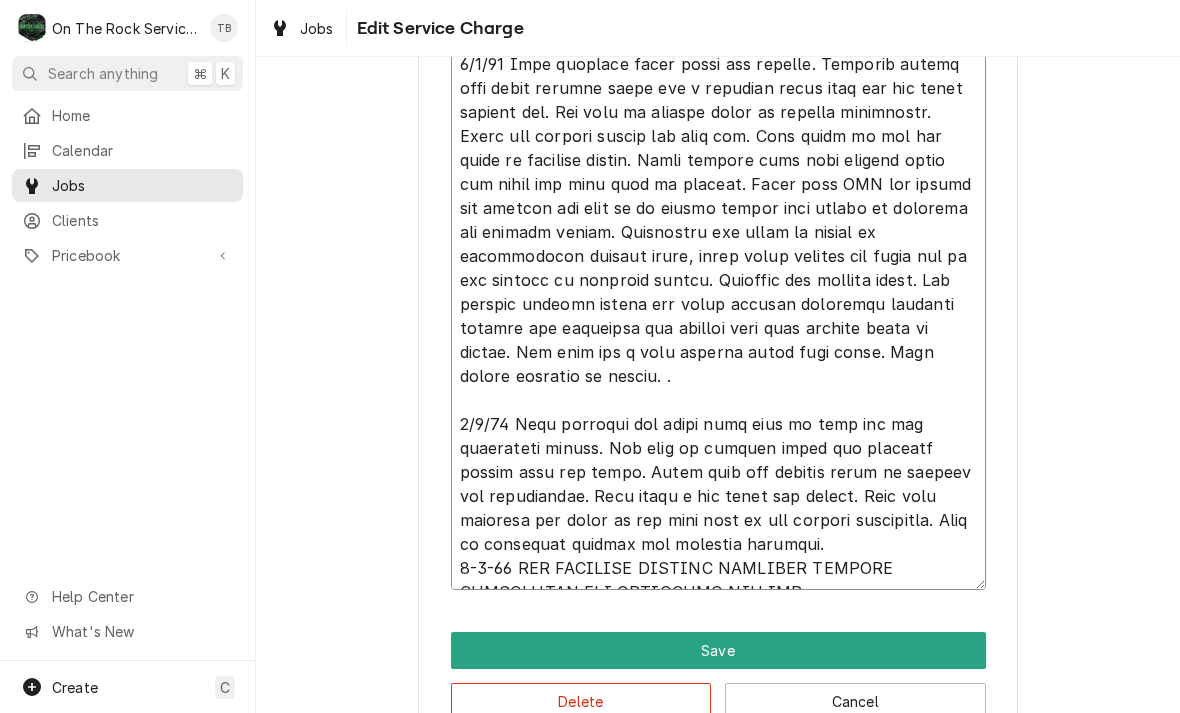 type on "x" 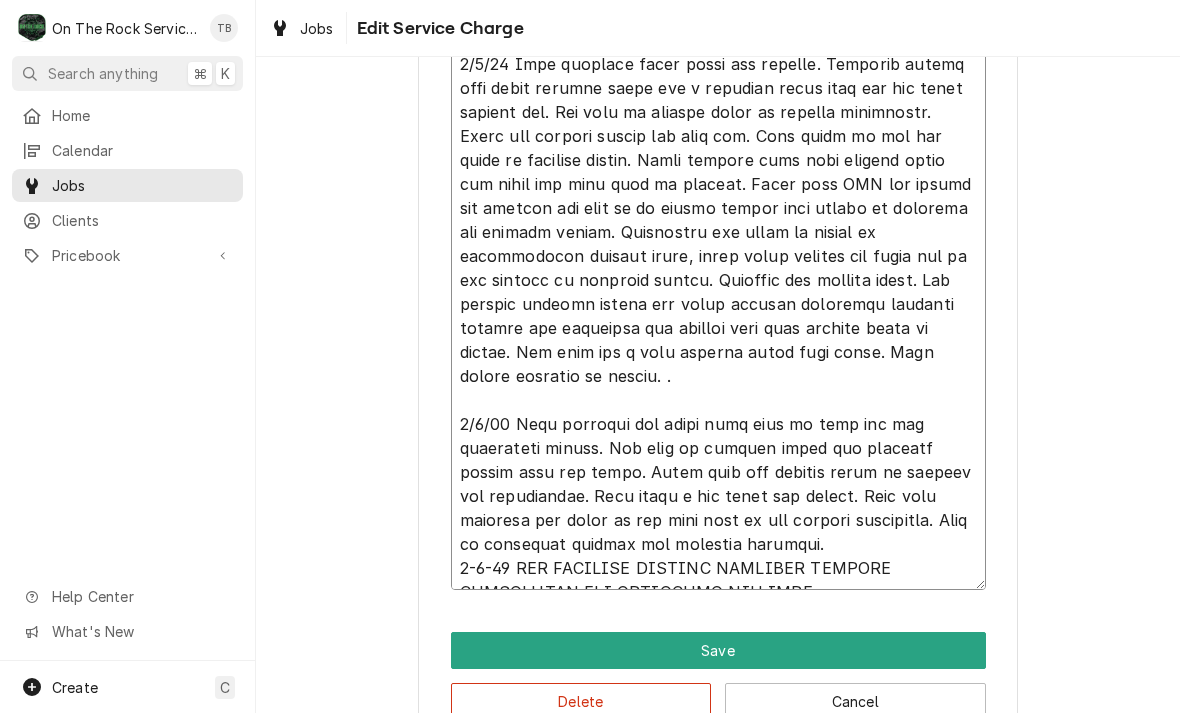 type on "x" 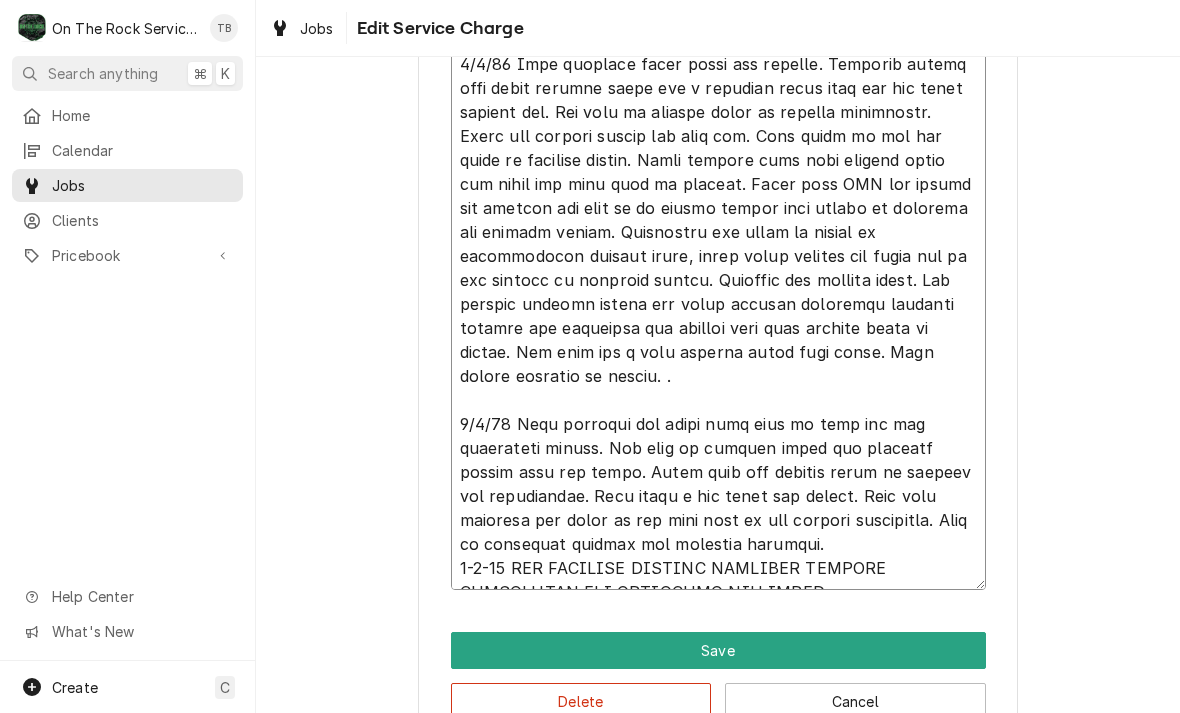 type on "x" 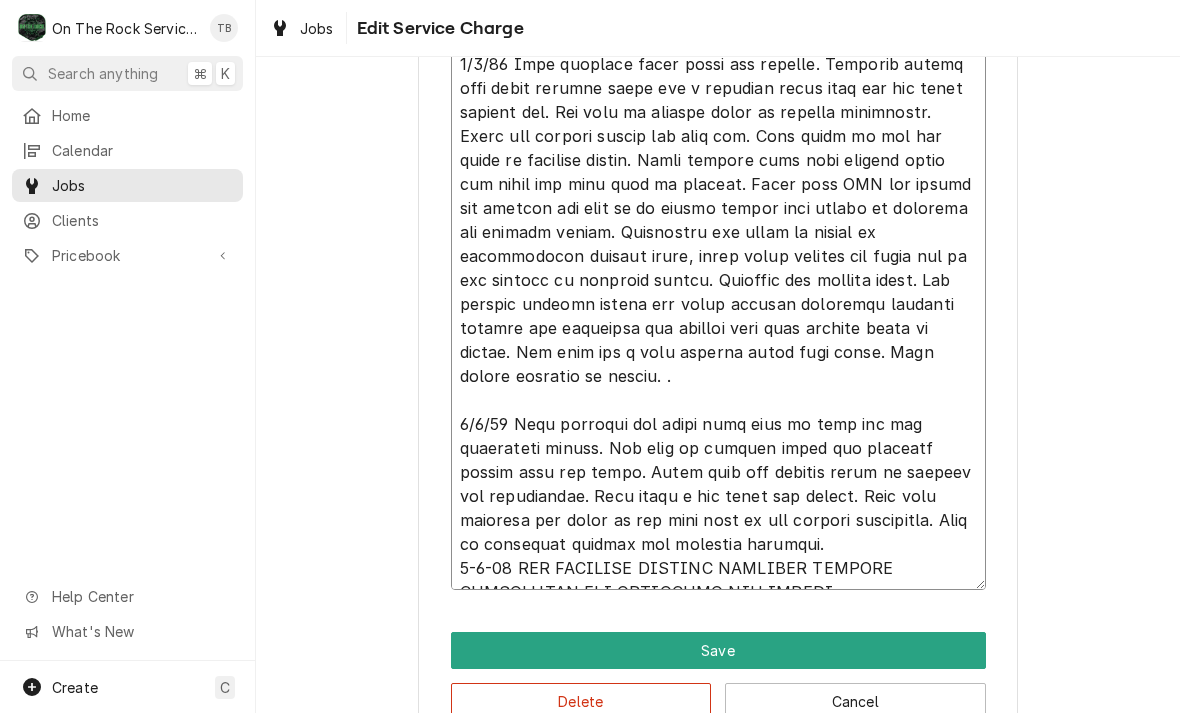 type on "7/1/25 Rich. Arrived box is at 5 degrees. Everything is frozen. Did not perform diagnostics due to lightning. Will return tomorrow. Informed MOD.
7/5/25 Rich provided parts labor and service. Found box at 5 degrees and product frozen. MOD stated the isssue isn’t temperature its intermittent ice build up on and around the evaporator. Inspected and found the hole where the lineset enters the box was not fully insulated and was alllowing outside air and moisture to whether the box. Sealed hole with expanding foam. Advised MOD of findings . Will leave open for a few days to follow up.
7/8/25 Rich provided parts labor and service. Customer stated that after defrost there was a clanging sound like the fan blade hitting ice. Put unit in defrost cycle to inspect evaporator. Found ice buildup behind the left fan. This build up was not there on previous visits. While putting unit into defrost found the timer was very hard to advance. Spoke with MOD who stated the freezer did seem to be taking longer than normal to..." 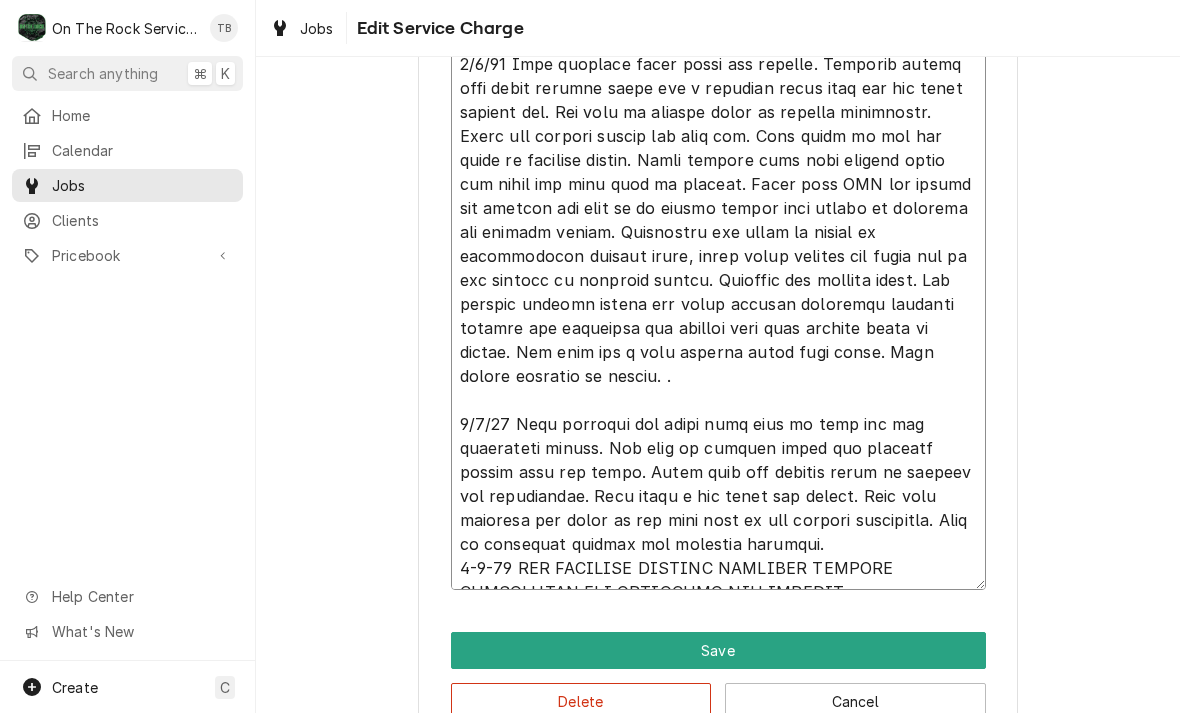 type on "x" 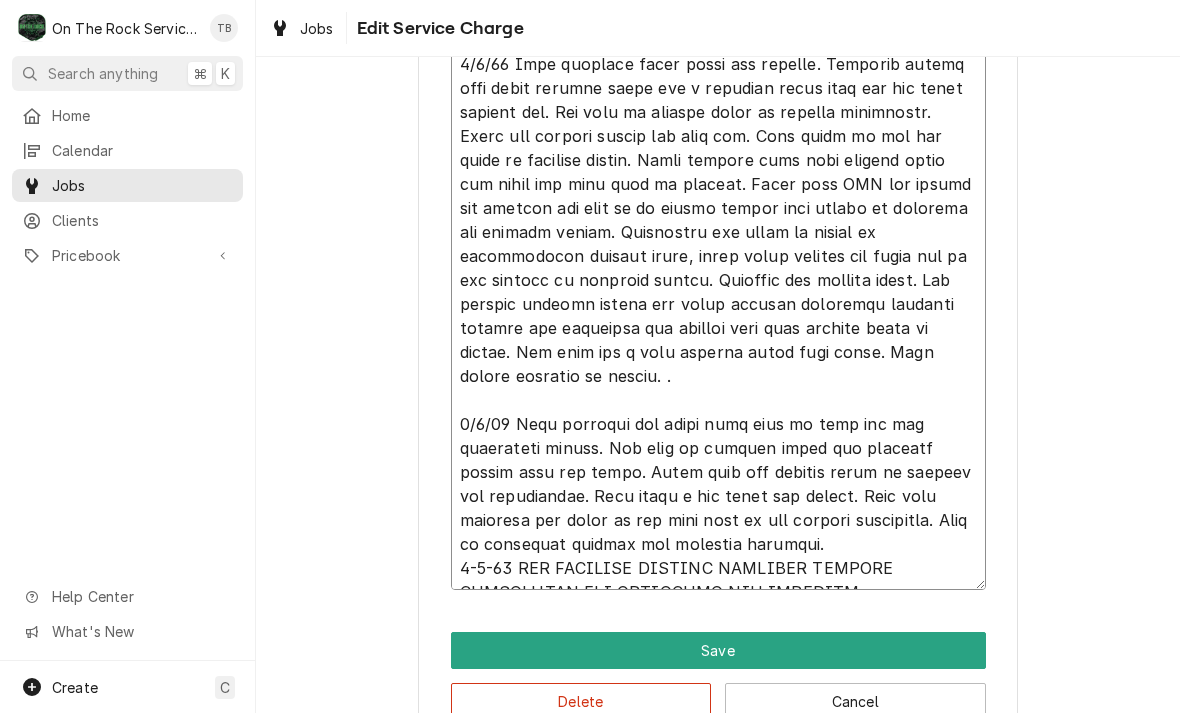 type on "x" 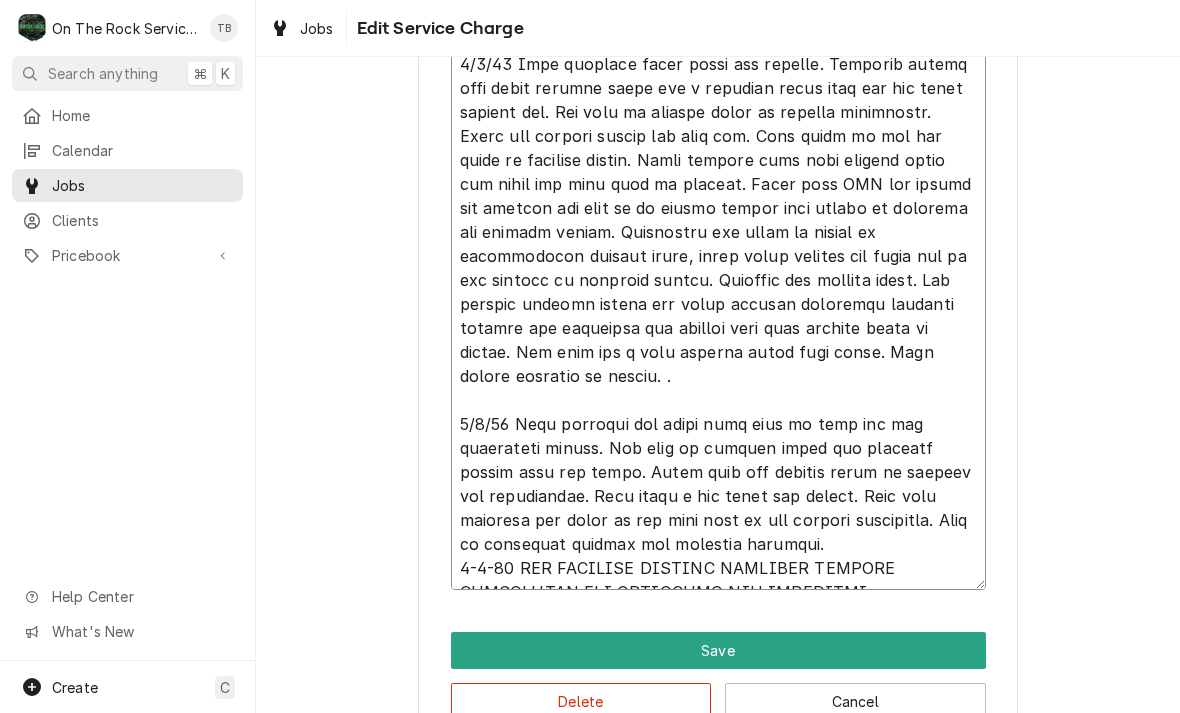 type on "x" 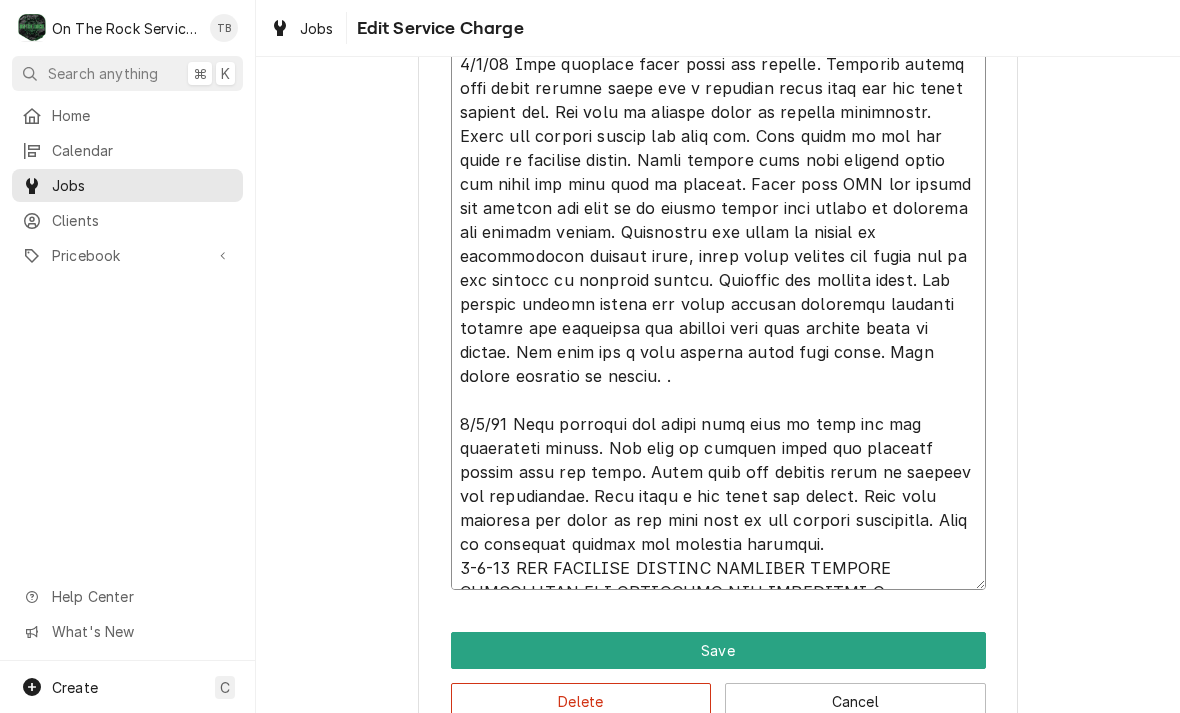 type on "x" 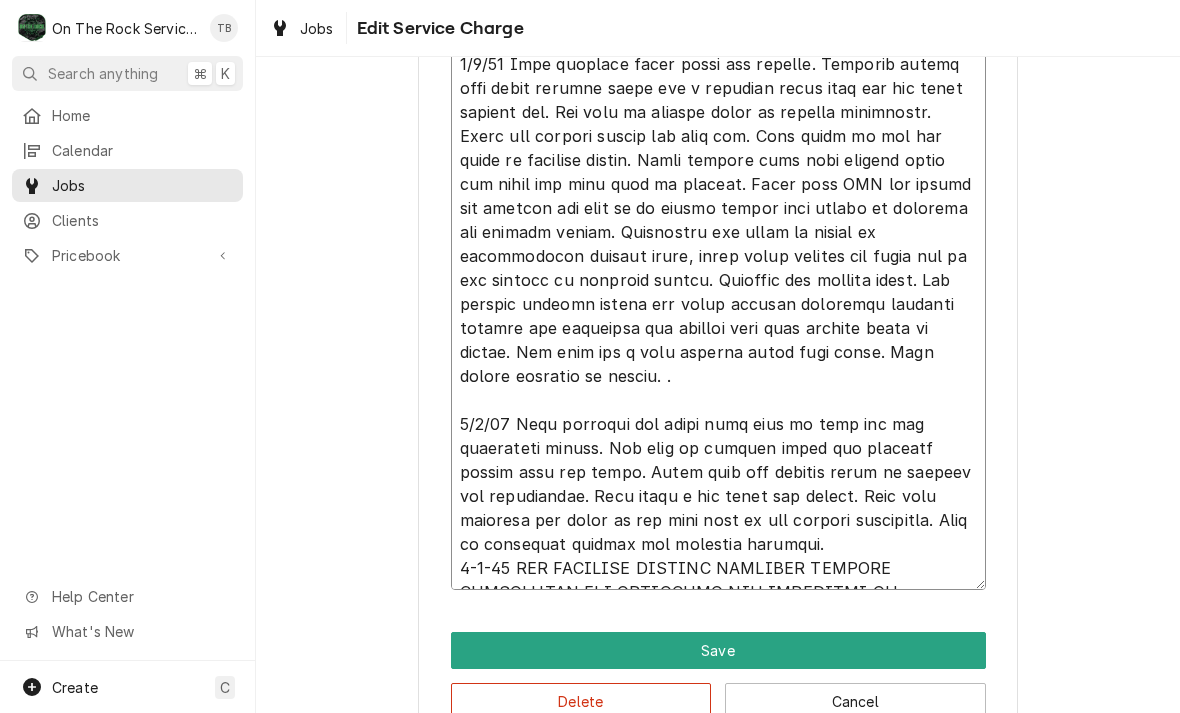 type on "x" 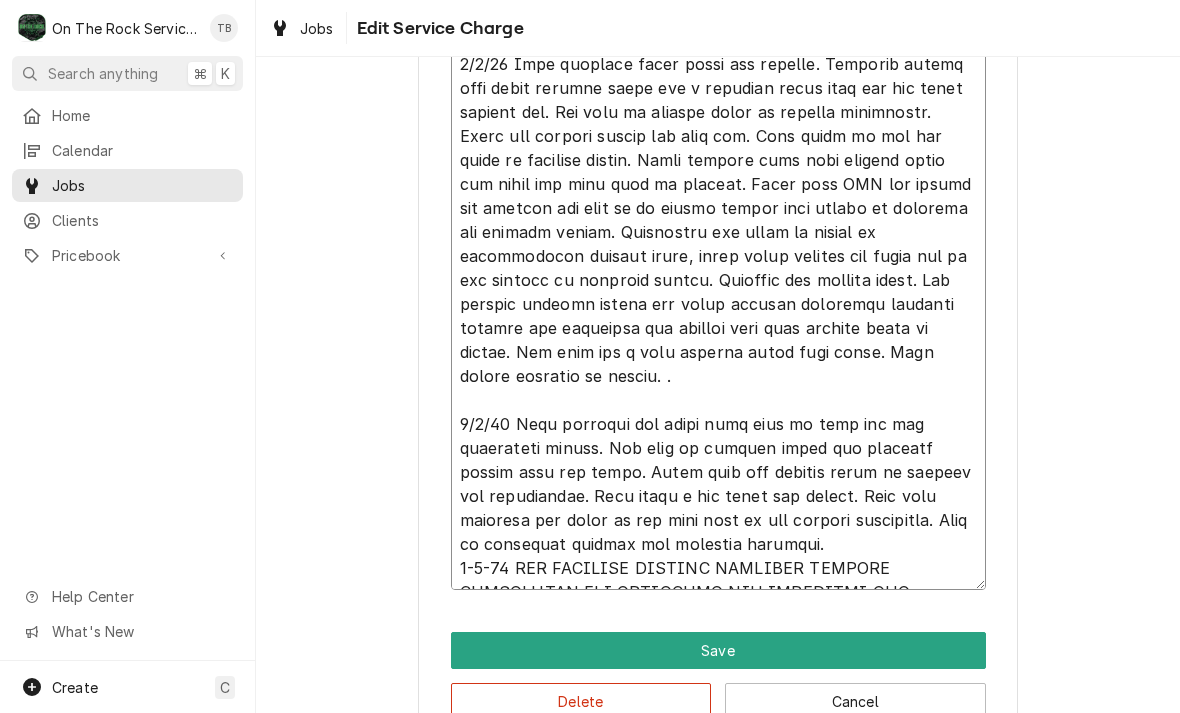 type on "x" 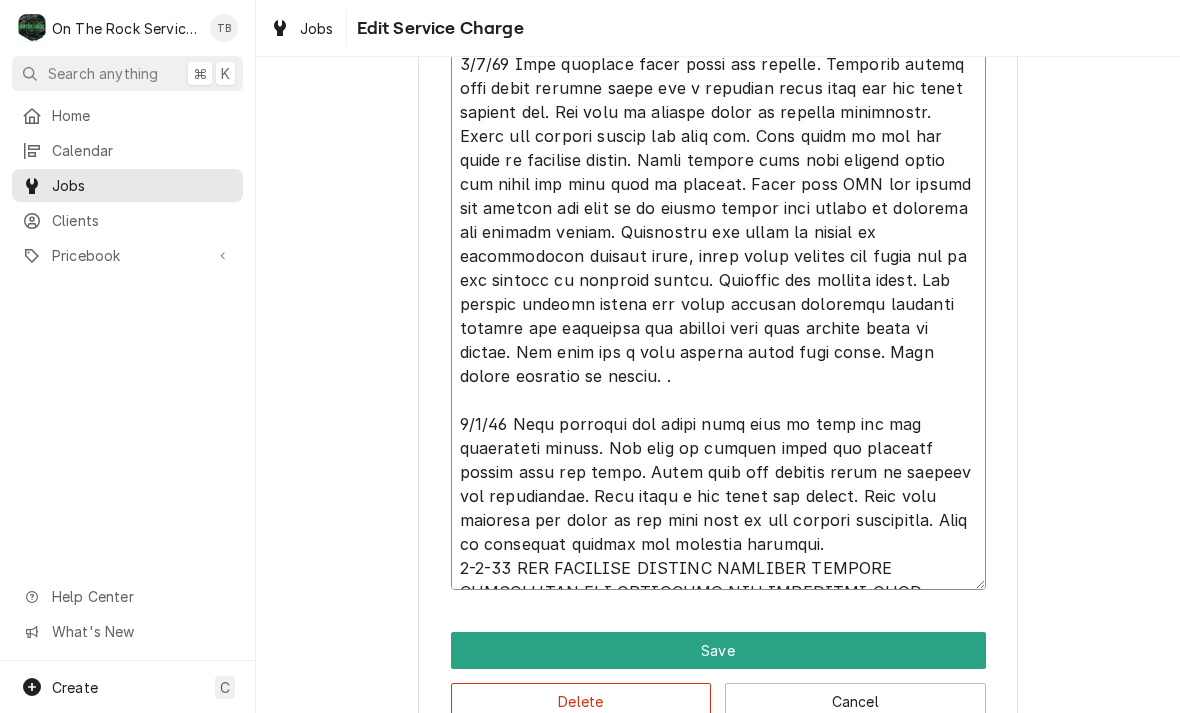 type on "x" 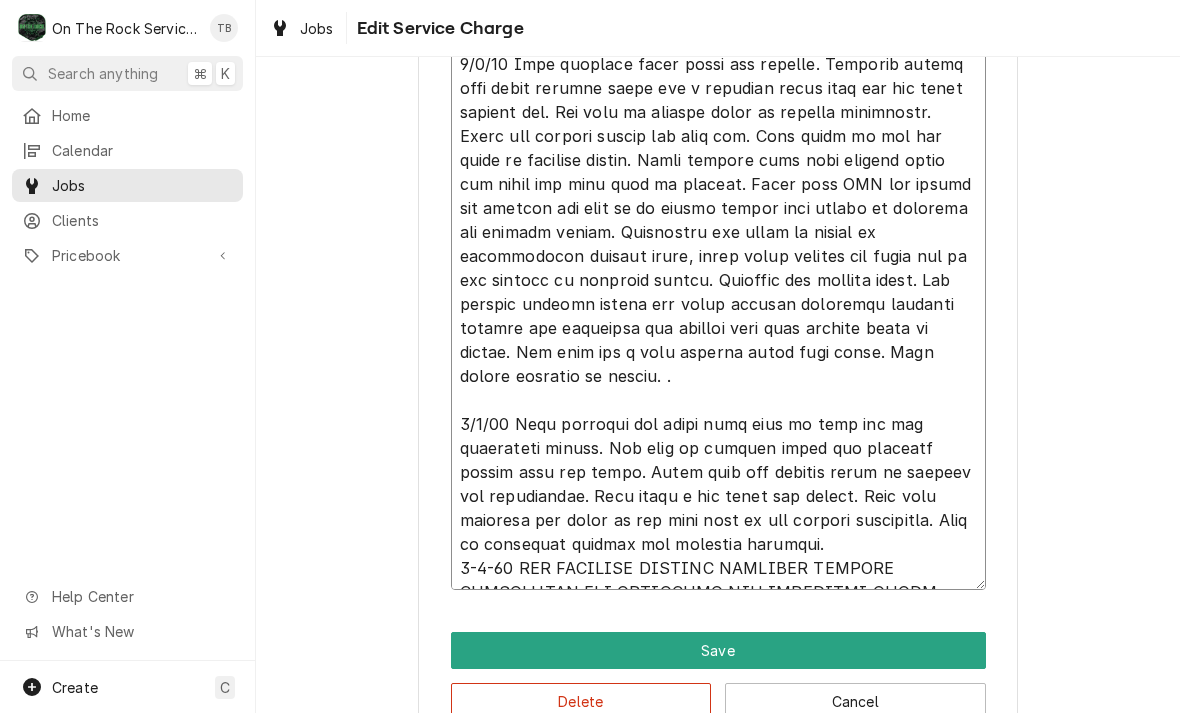 type on "x" 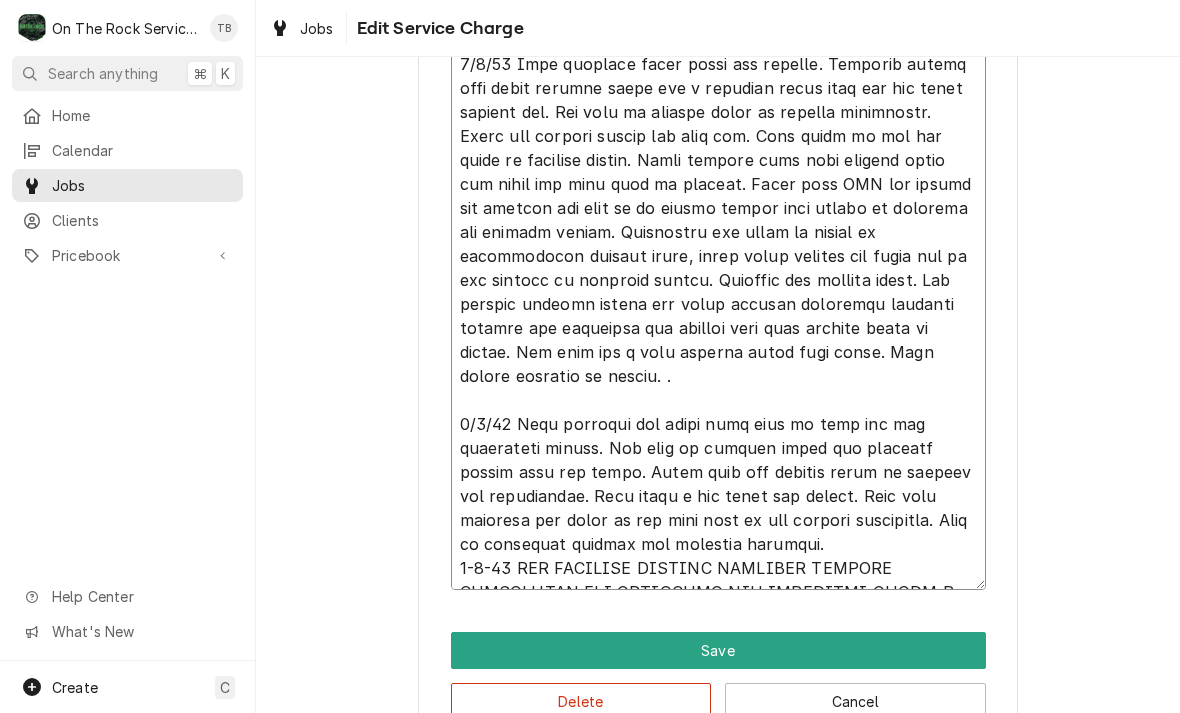 type on "7/1/25 Rich. Arrived box is at 5 degrees. Everything is frozen. Did not perform diagnostics due to lightning. Will return tomorrow. Informed MOD.
7/5/25 Rich provided parts labor and service. Found box at 5 degrees and product frozen. MOD stated the isssue isn’t temperature its intermittent ice build up on and around the evaporator. Inspected and found the hole where the lineset enters the box was not fully insulated and was alllowing outside air and moisture to whether the box. Sealed hole with expanding foam. Advised MOD of findings . Will leave open for a few days to follow up.
7/8/25 Rich provided parts labor and service. Customer stated that after defrost there was a clanging sound like the fan blade hitting ice. Put unit in defrost cycle to inspect evaporator. Found ice buildup behind the left fan. This build up was not there on previous visits. While putting unit into defrost found the timer was very hard to advance. Spoke with MOD who stated the freezer did seem to be taking longer than normal to..." 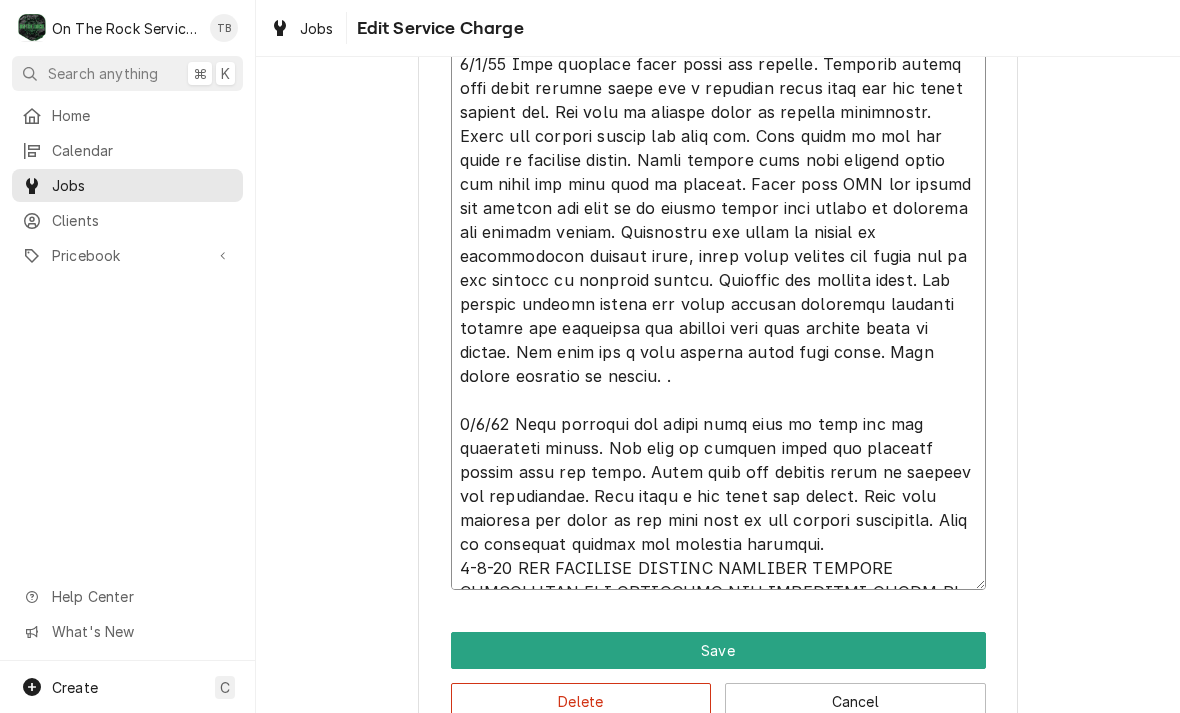 type on "x" 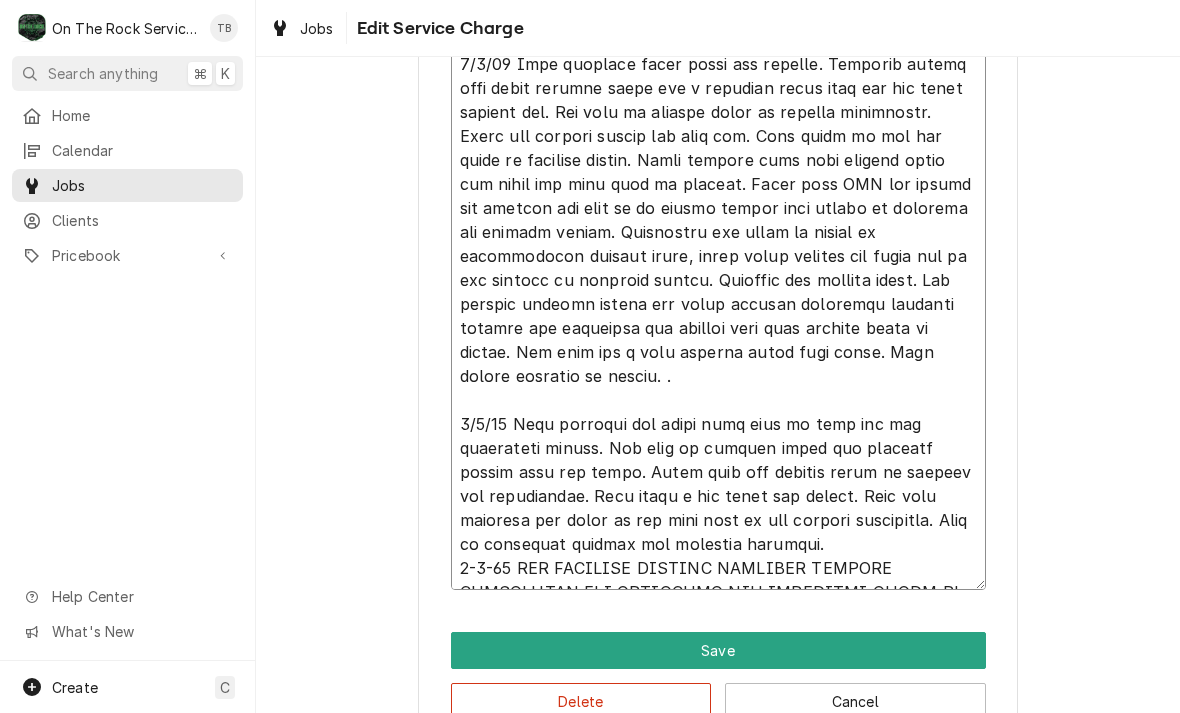 type on "x" 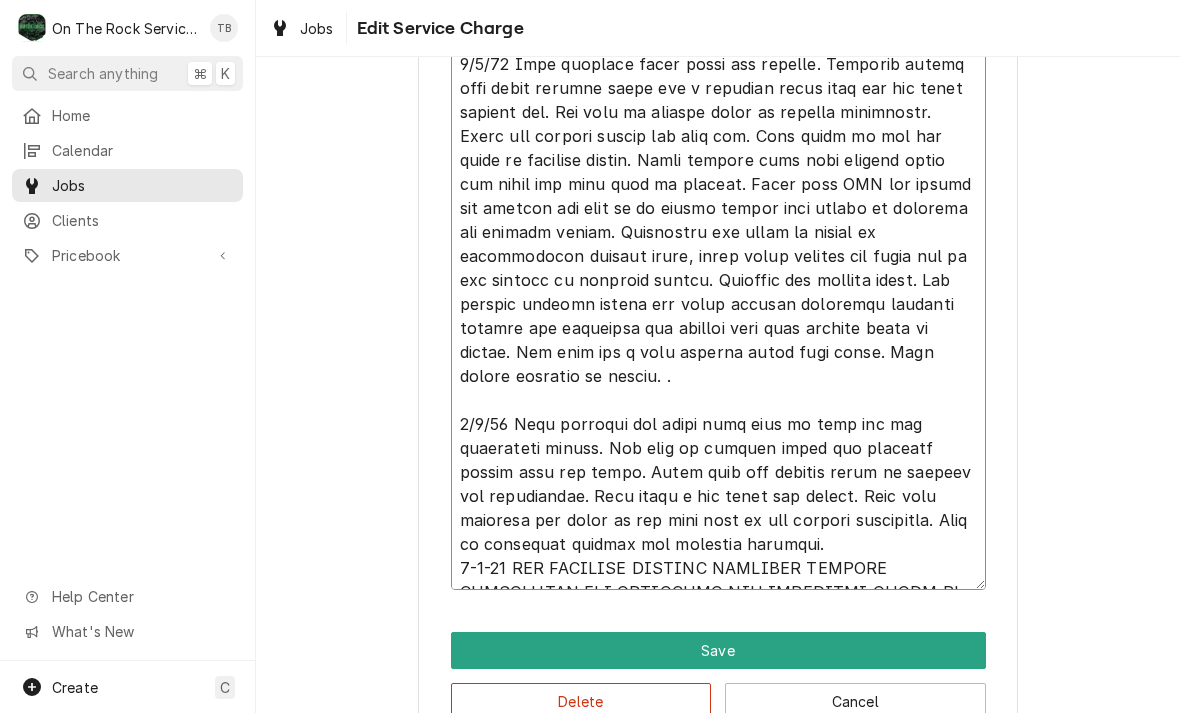 type on "x" 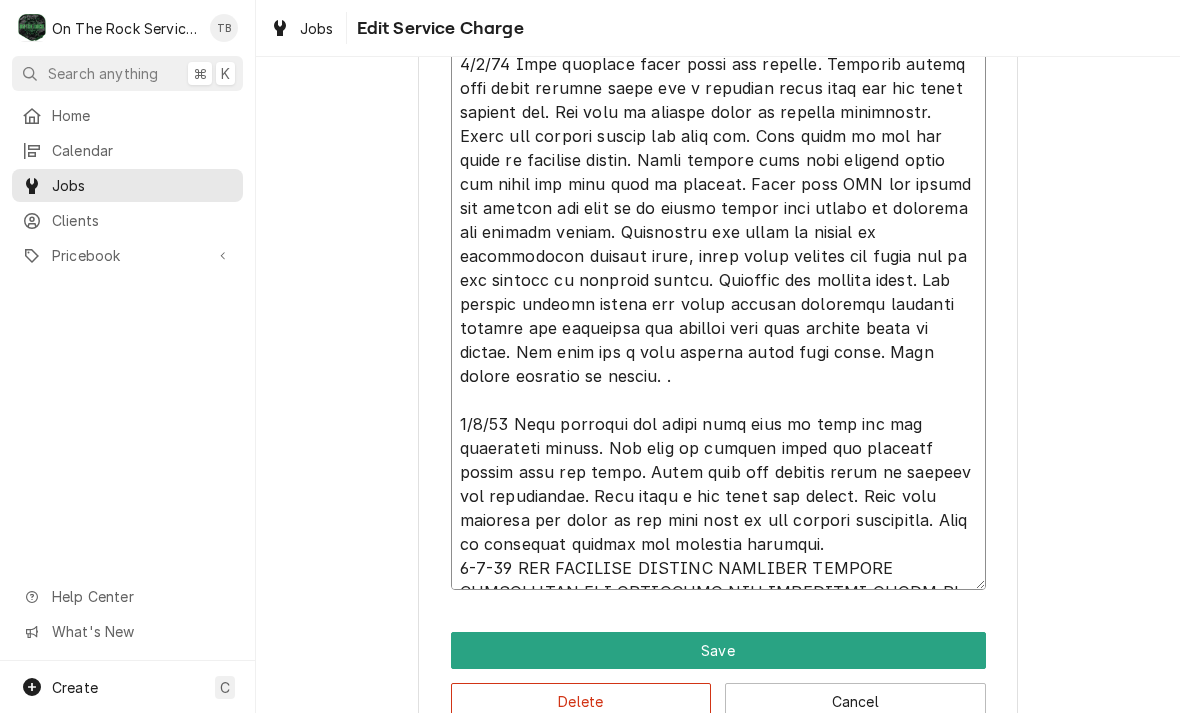 type on "x" 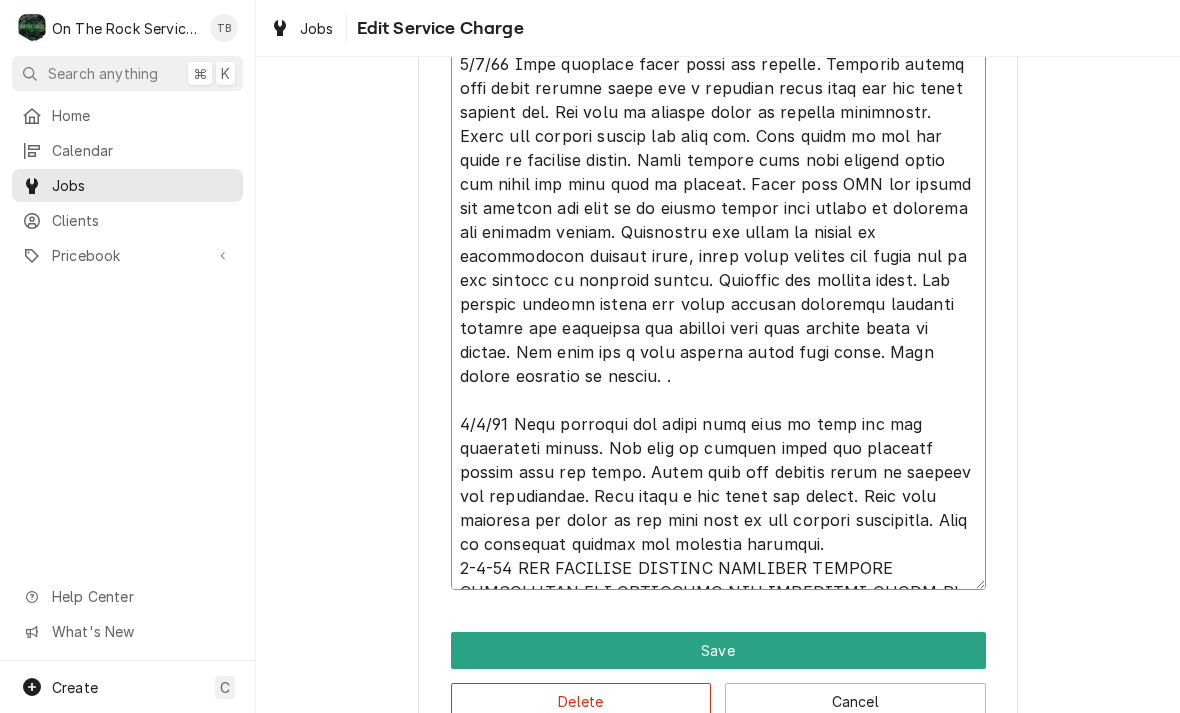 type on "x" 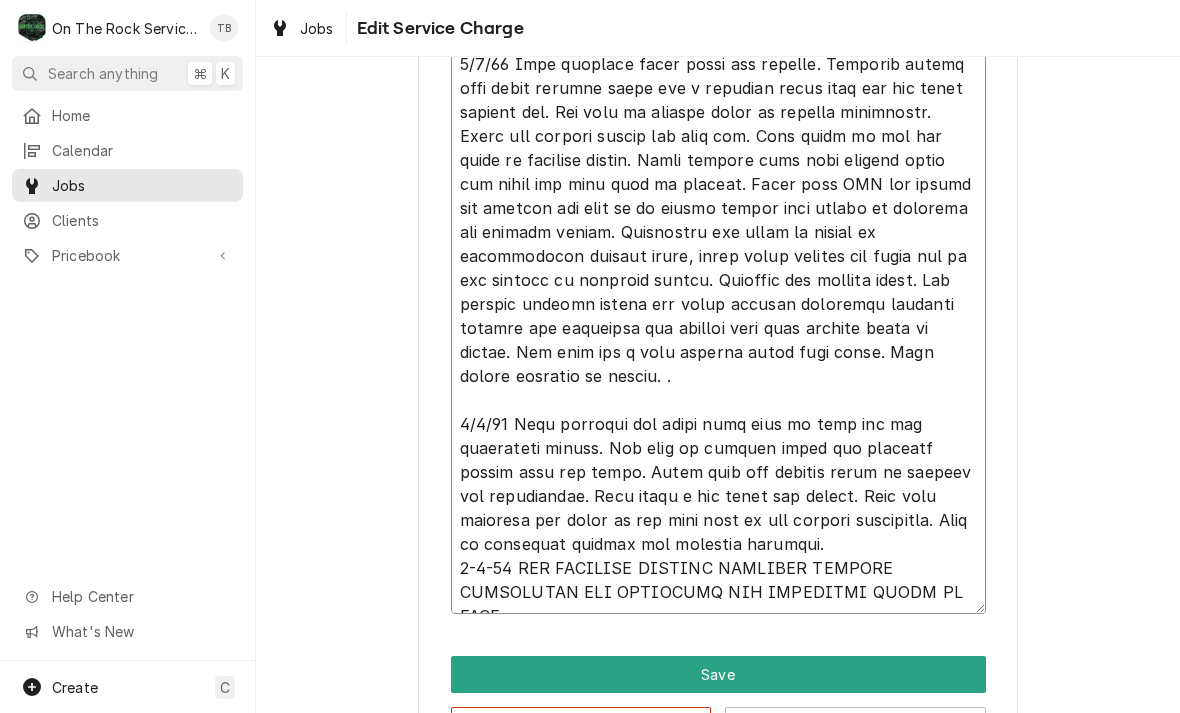 type on "x" 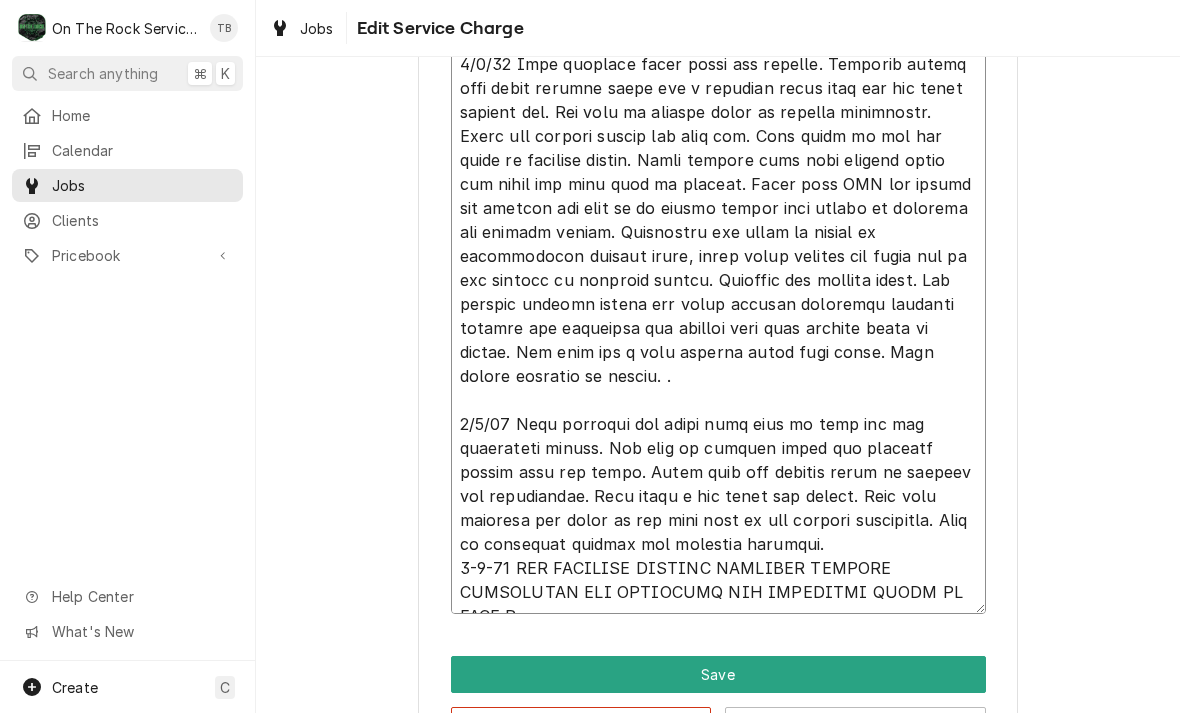 type on "x" 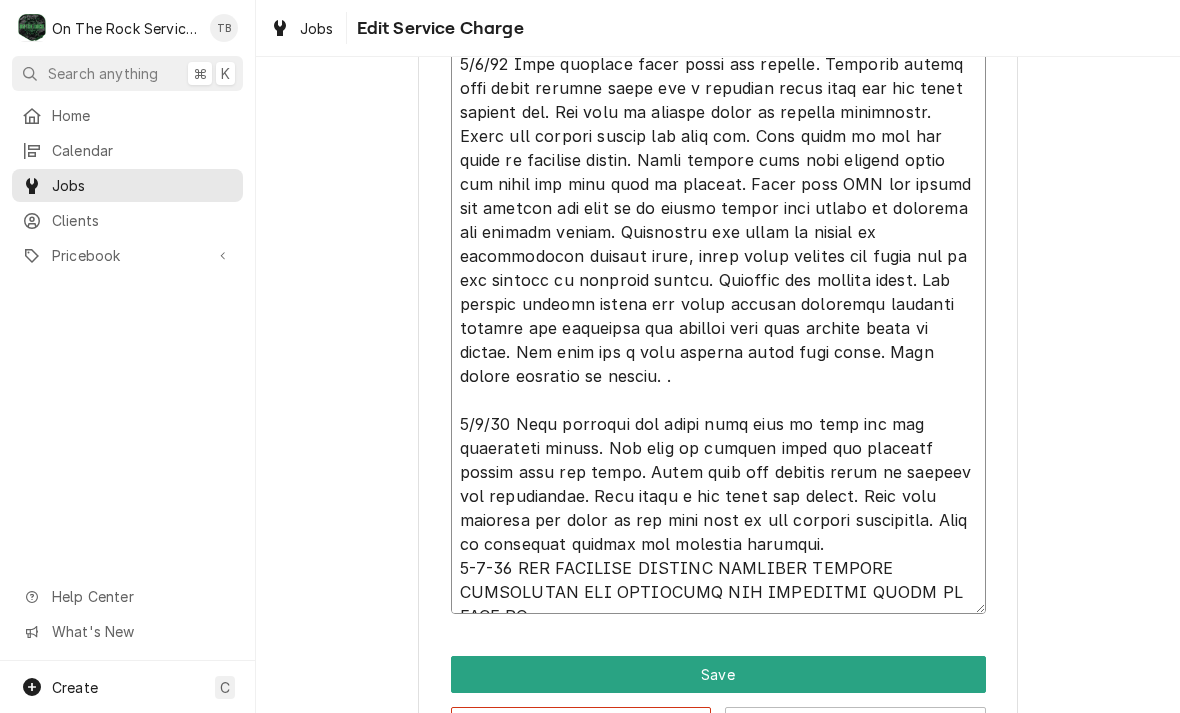 type on "x" 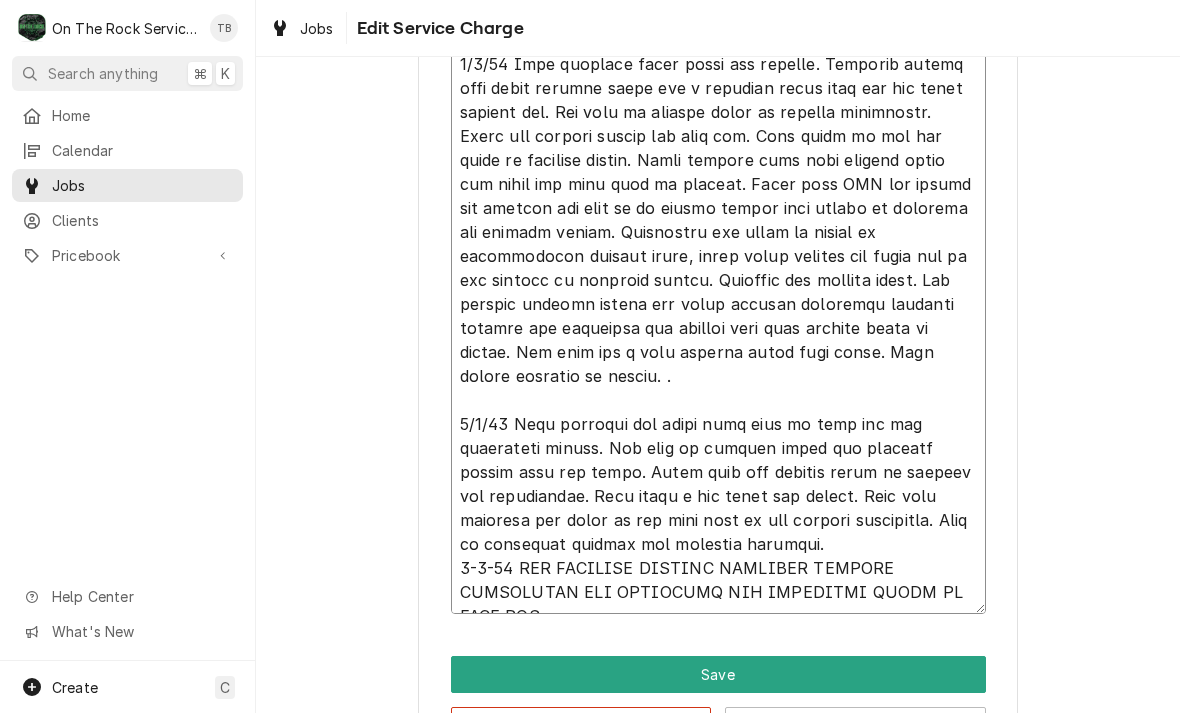 type 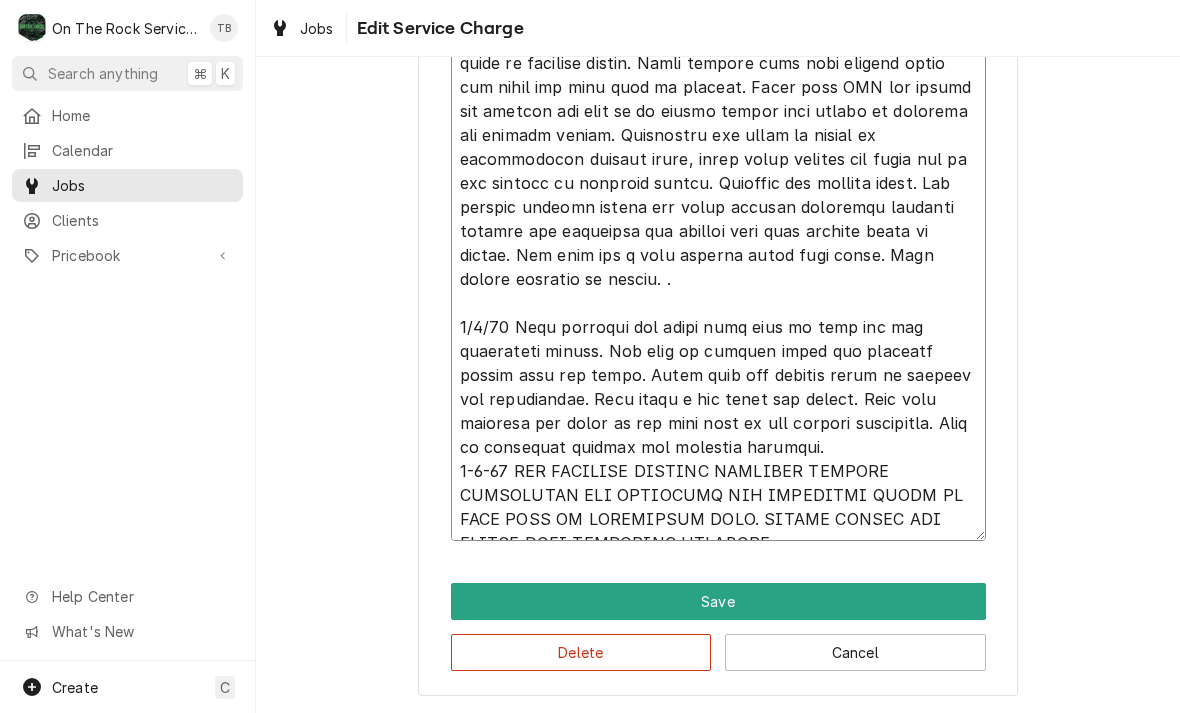 scroll, scrollTop: 1205, scrollLeft: 0, axis: vertical 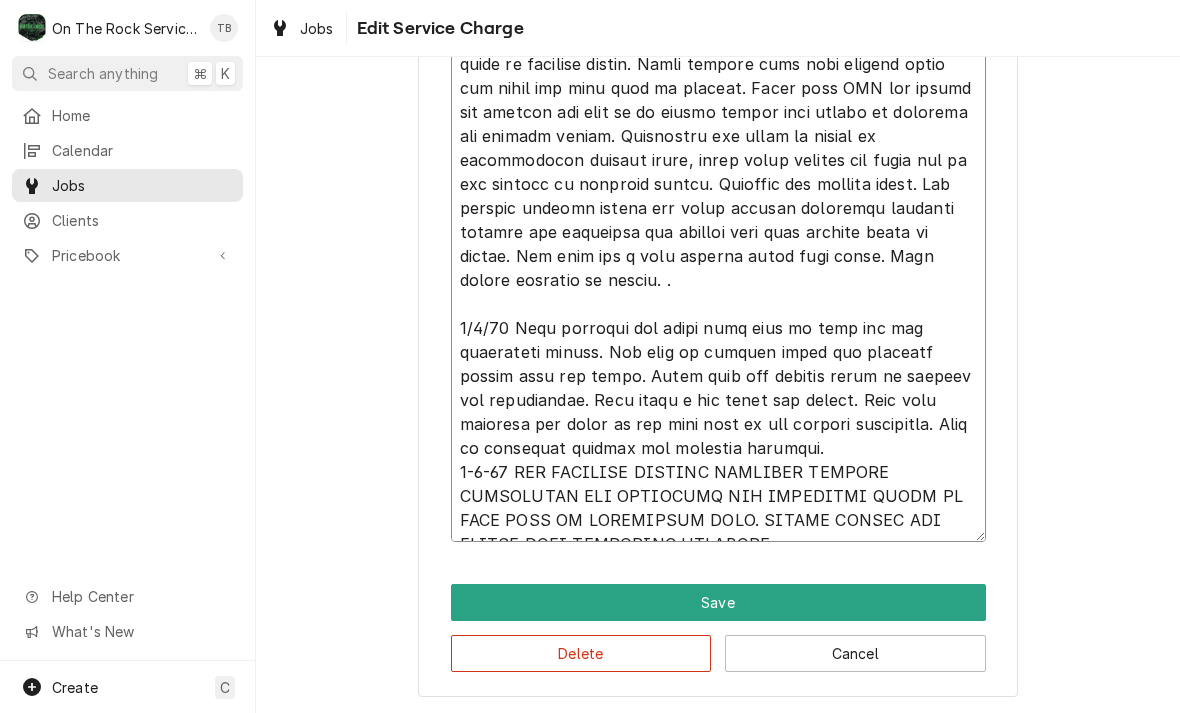 click on "Service Summary" at bounding box center [718, 88] 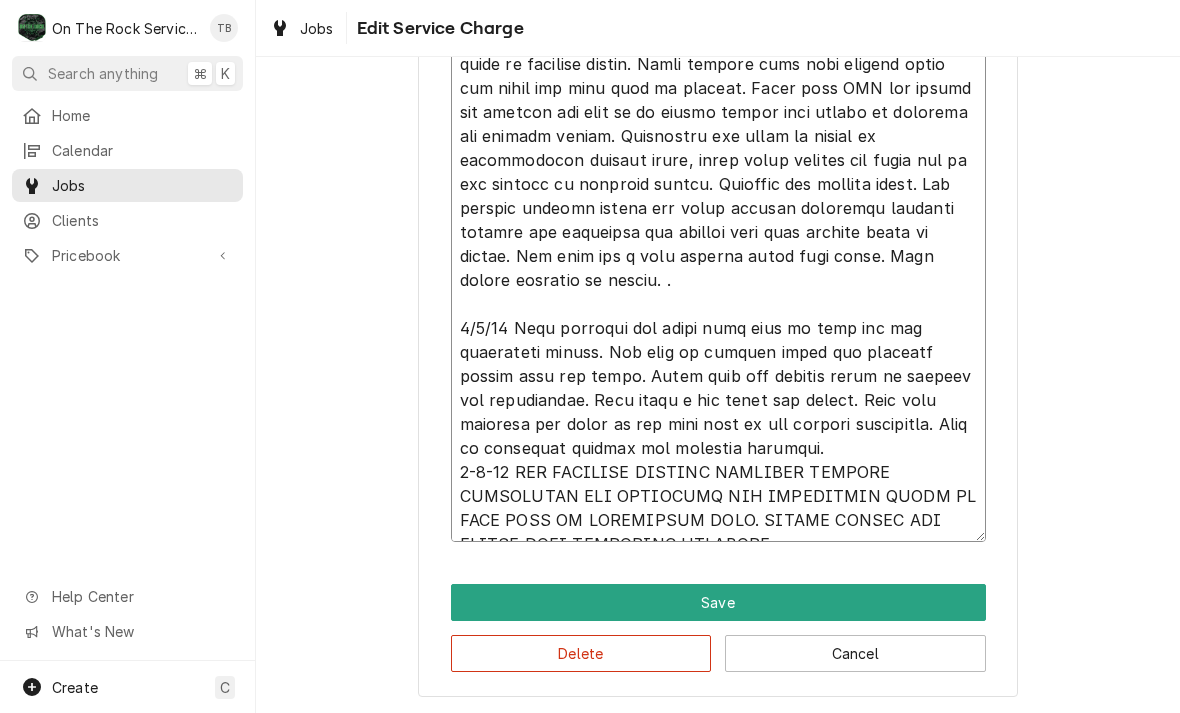 click on "Service Summary" at bounding box center (718, 88) 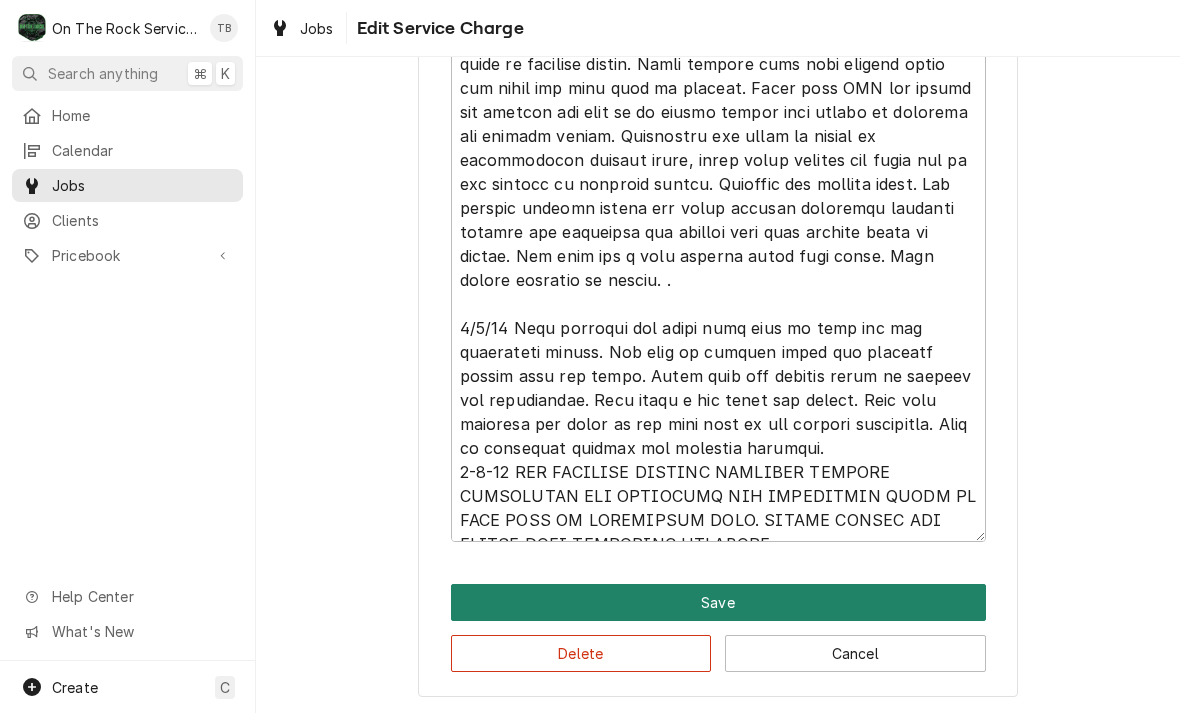 click on "Save" at bounding box center (718, 602) 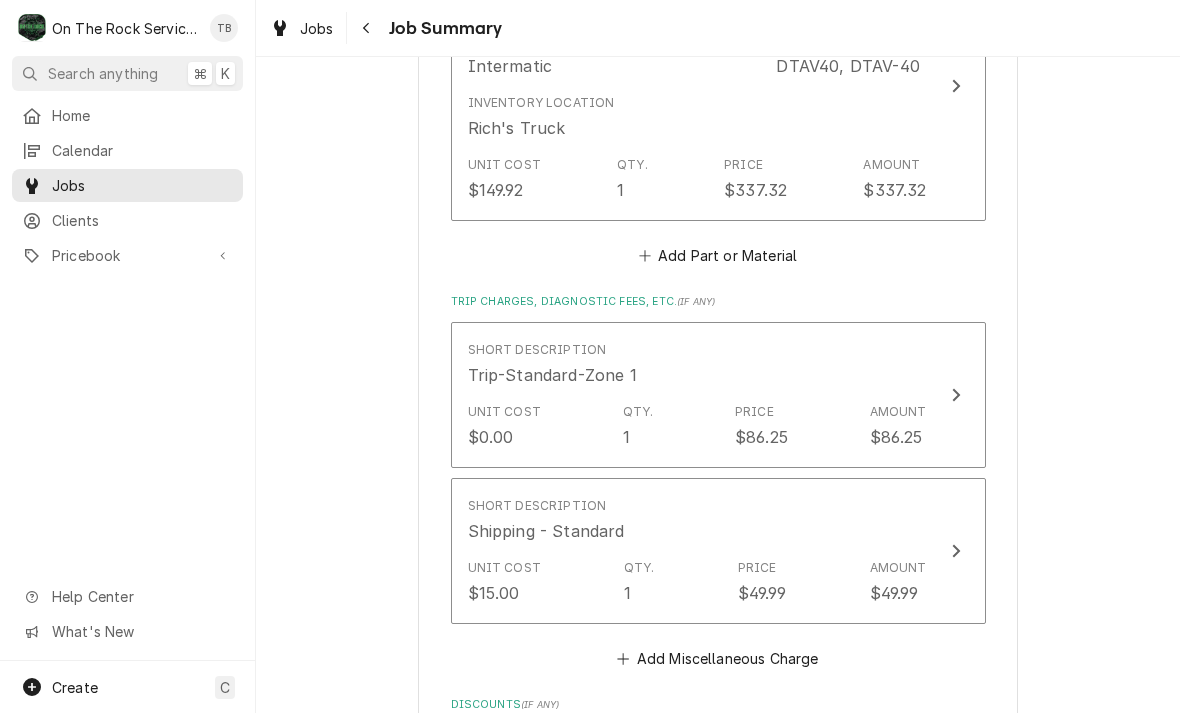 scroll, scrollTop: 2581, scrollLeft: 0, axis: vertical 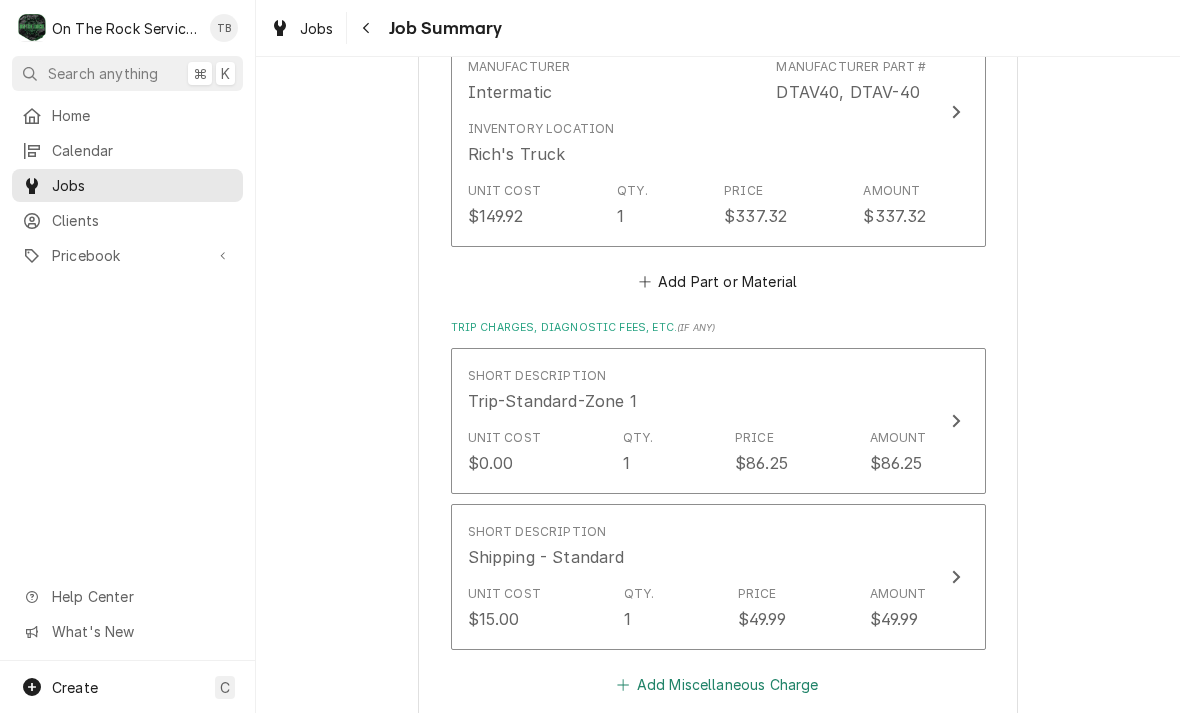 click on "Add Miscellaneous Charge" at bounding box center [718, 685] 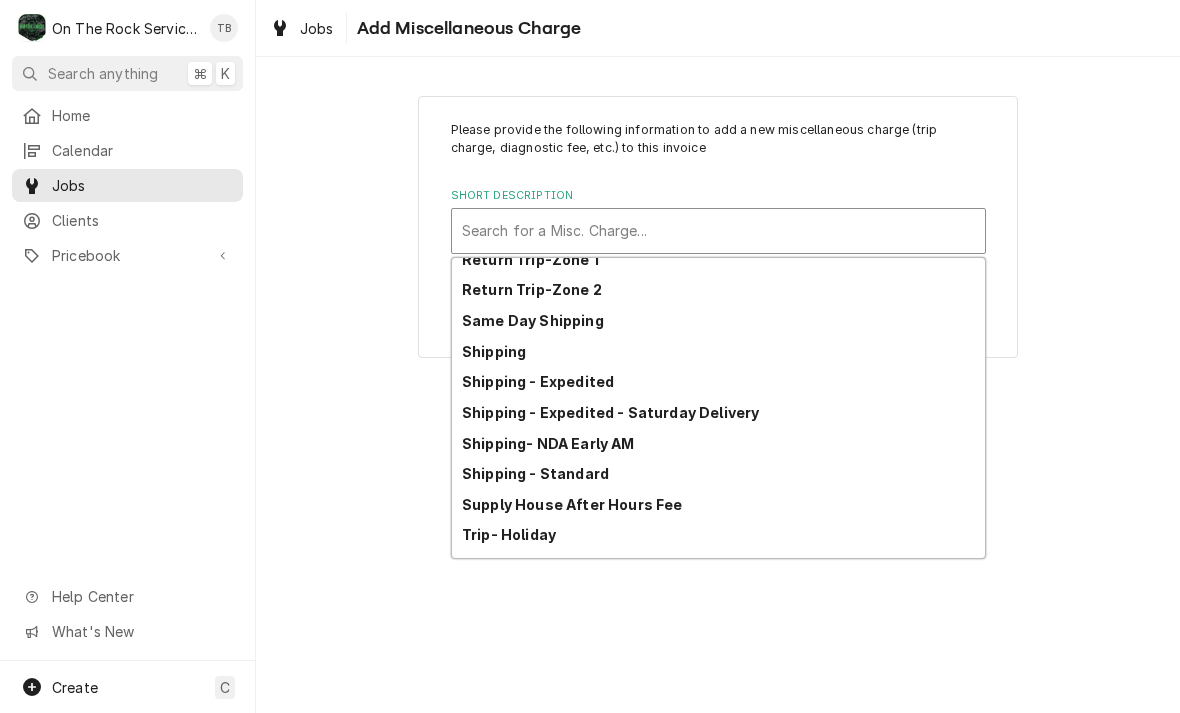 scroll, scrollTop: 179, scrollLeft: 0, axis: vertical 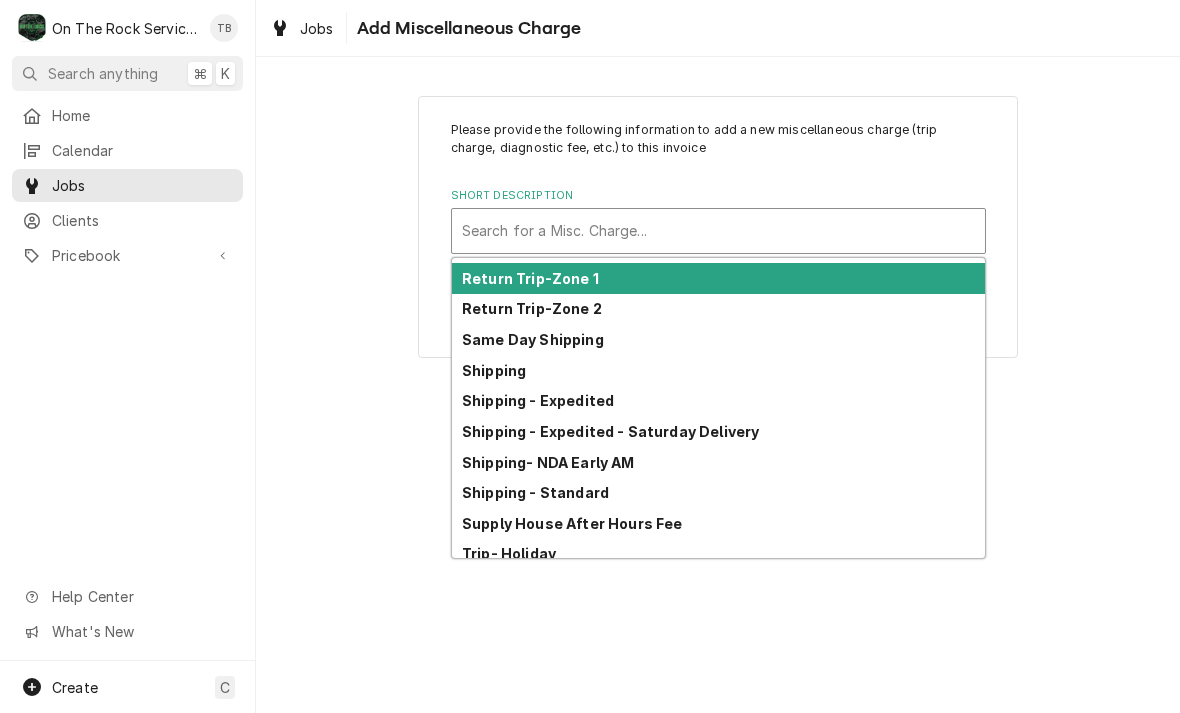 click on "Return Trip-Zone 1" at bounding box center (718, 278) 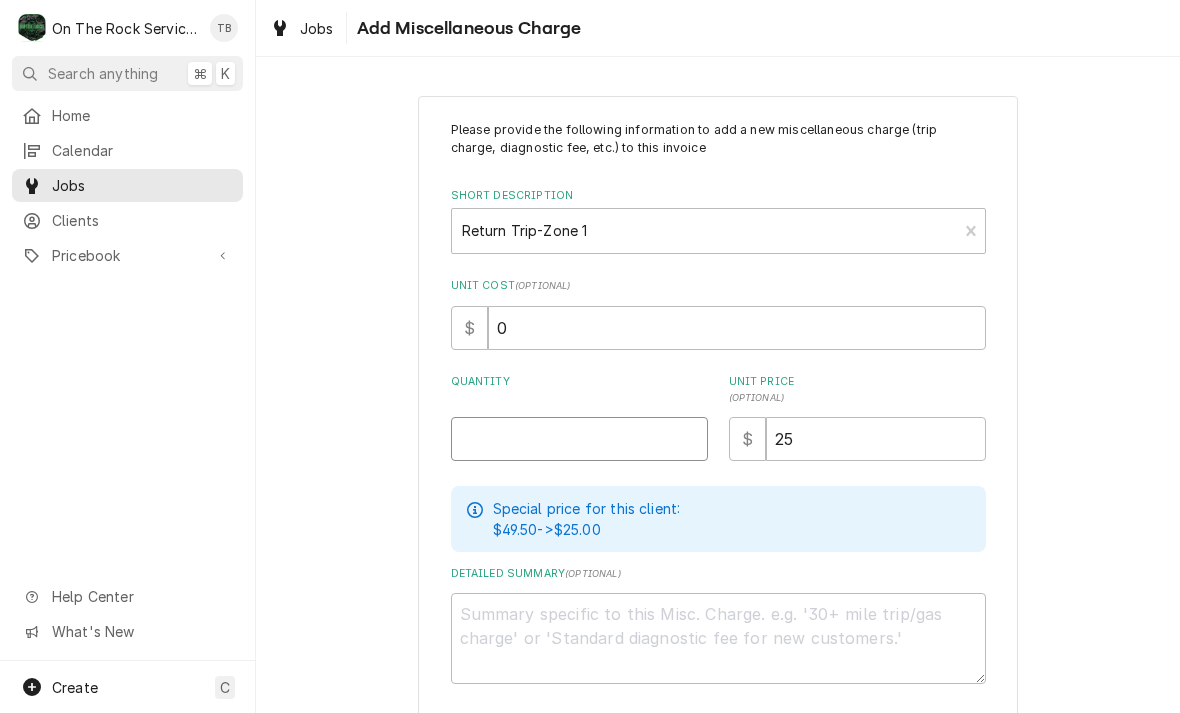 click on "Quantity" at bounding box center [579, 439] 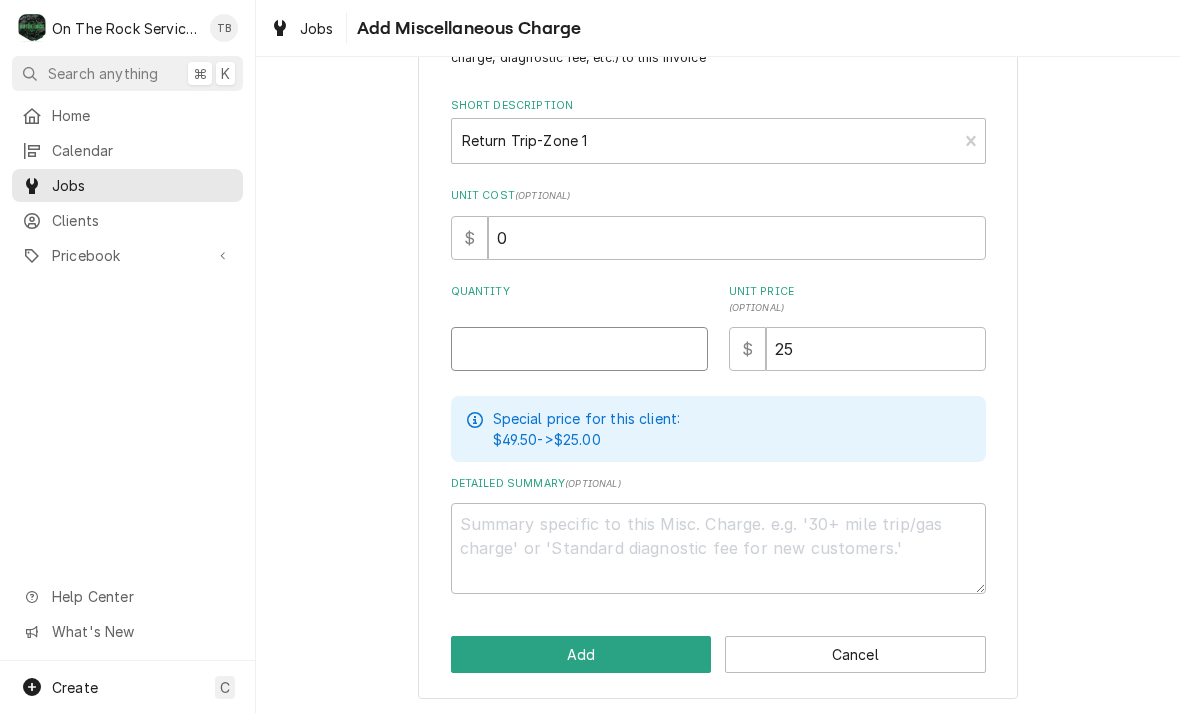 scroll, scrollTop: 89, scrollLeft: 0, axis: vertical 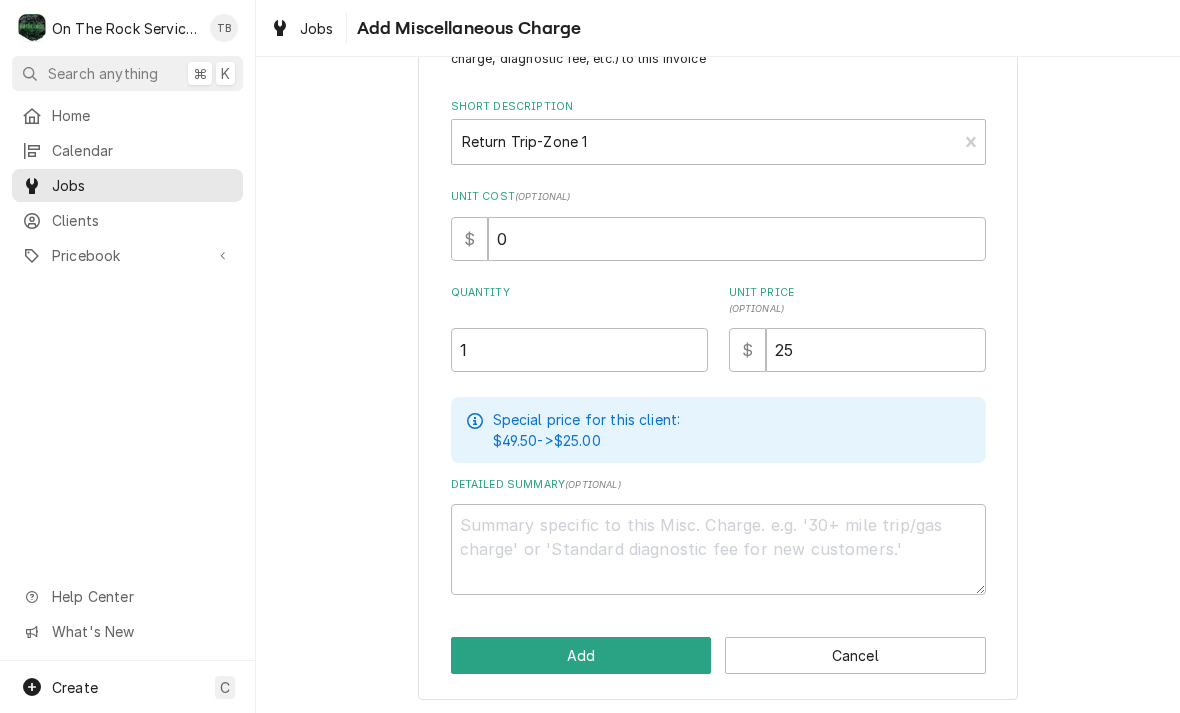 click on "Please provide the following information to add a new miscellaneous charge (trip charge, diagnostic fee, etc.) to this invoice Short Description Return Trip-Zone 1 Unit Cost  ( optional ) $ 0 Quantity 1 Unit Price  ( optional ) $ 25 Special price for this client: $49.50  ->  $25.00 Detailed Summary  ( optional ) Add Cancel" at bounding box center (718, 353) 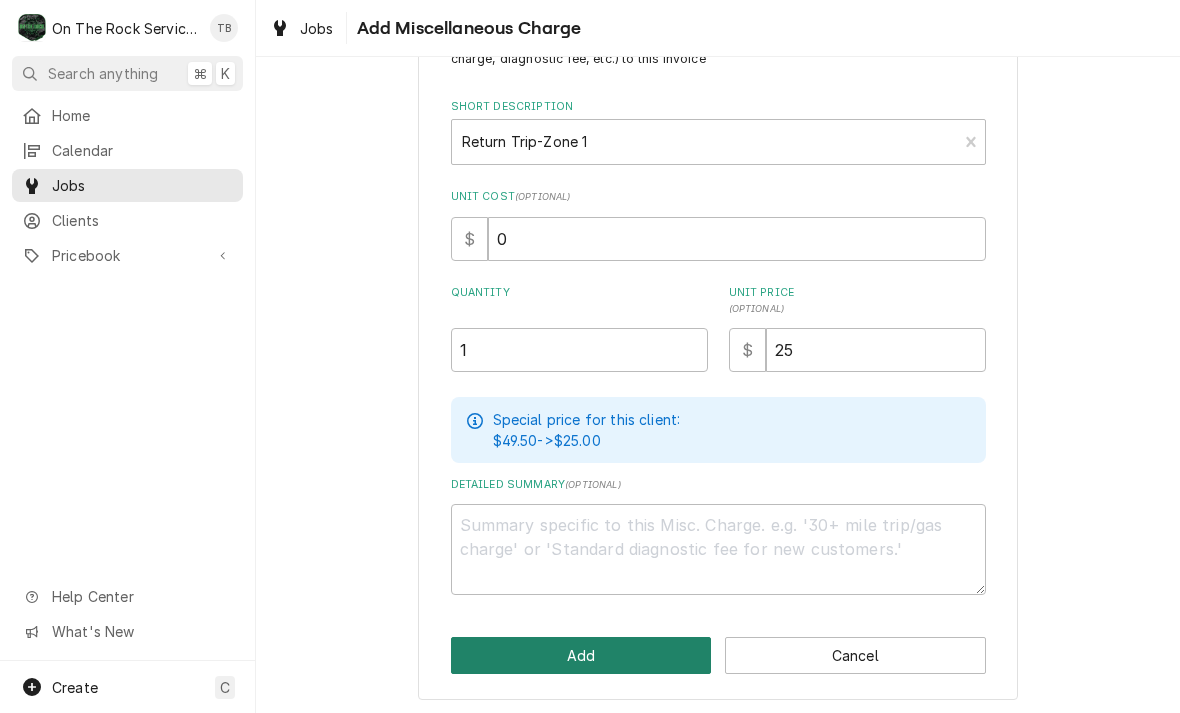 click on "Add" at bounding box center [581, 655] 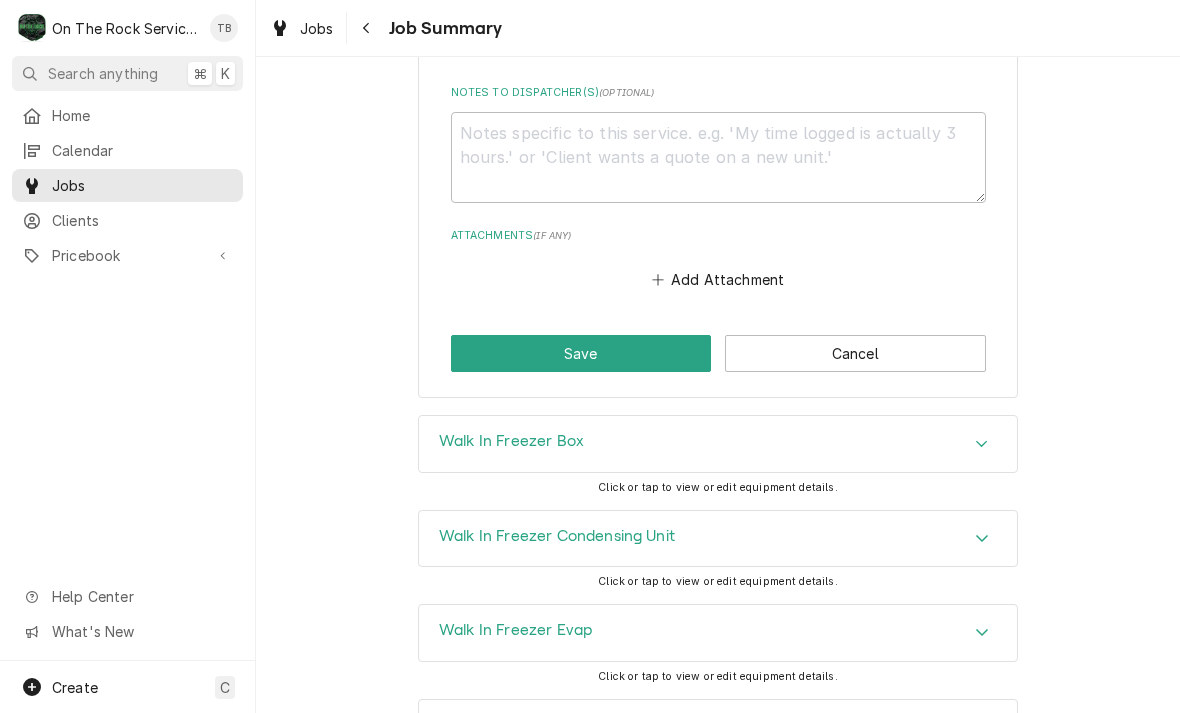 scroll, scrollTop: 3532, scrollLeft: 0, axis: vertical 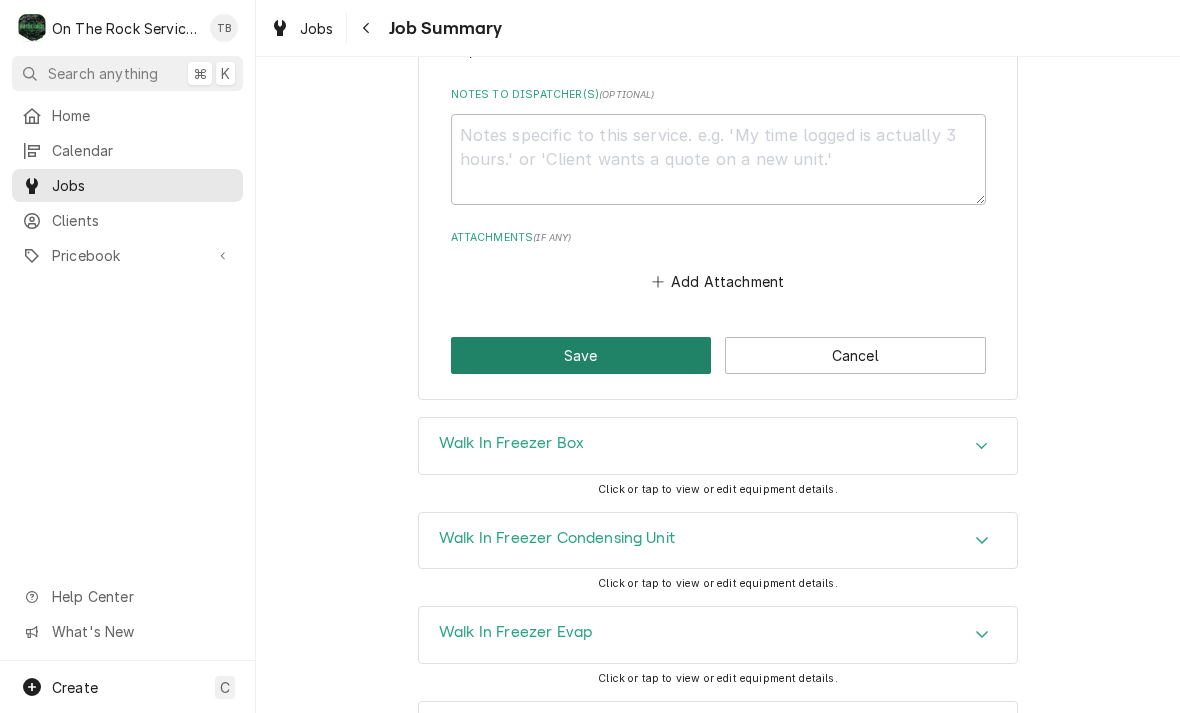 click on "Save" at bounding box center [581, 355] 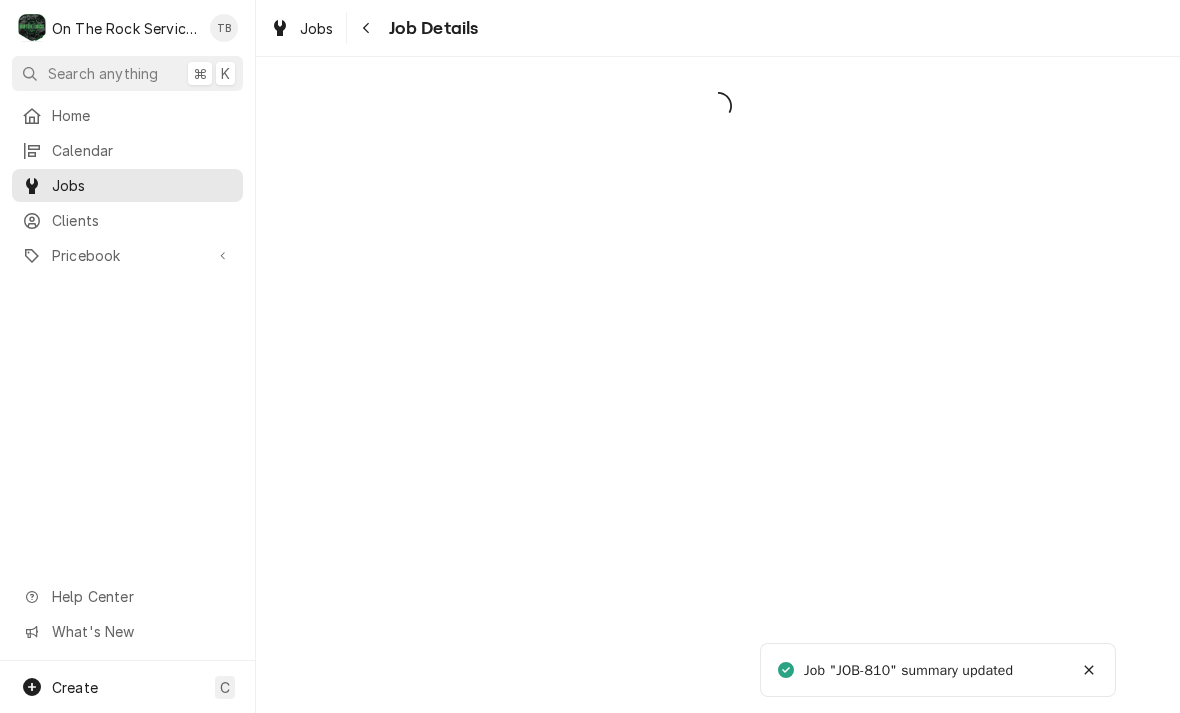 scroll, scrollTop: 0, scrollLeft: 0, axis: both 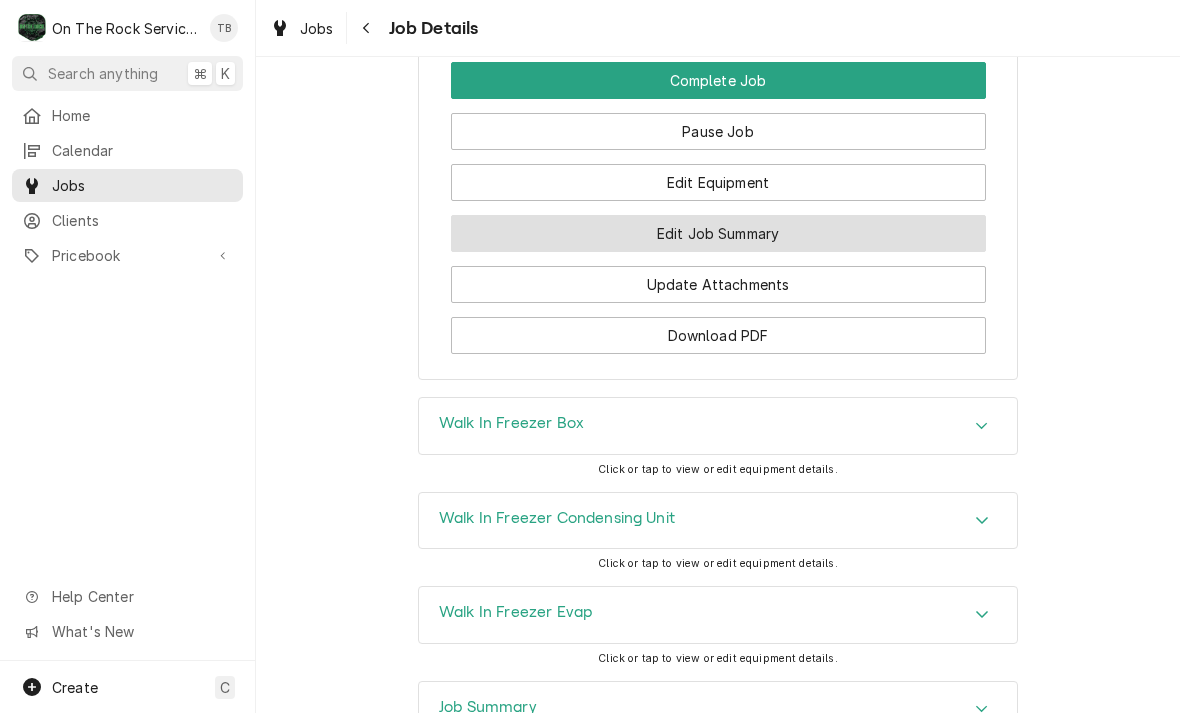 click on "Edit Job Summary" at bounding box center [718, 233] 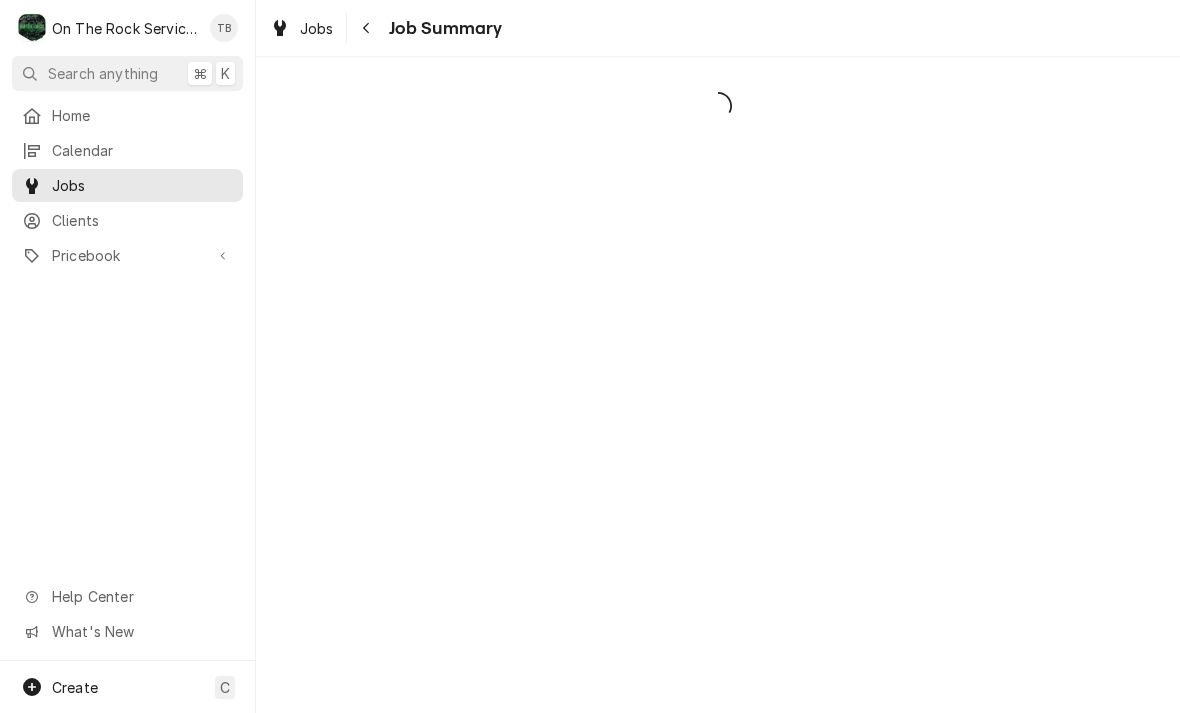 scroll, scrollTop: 0, scrollLeft: 0, axis: both 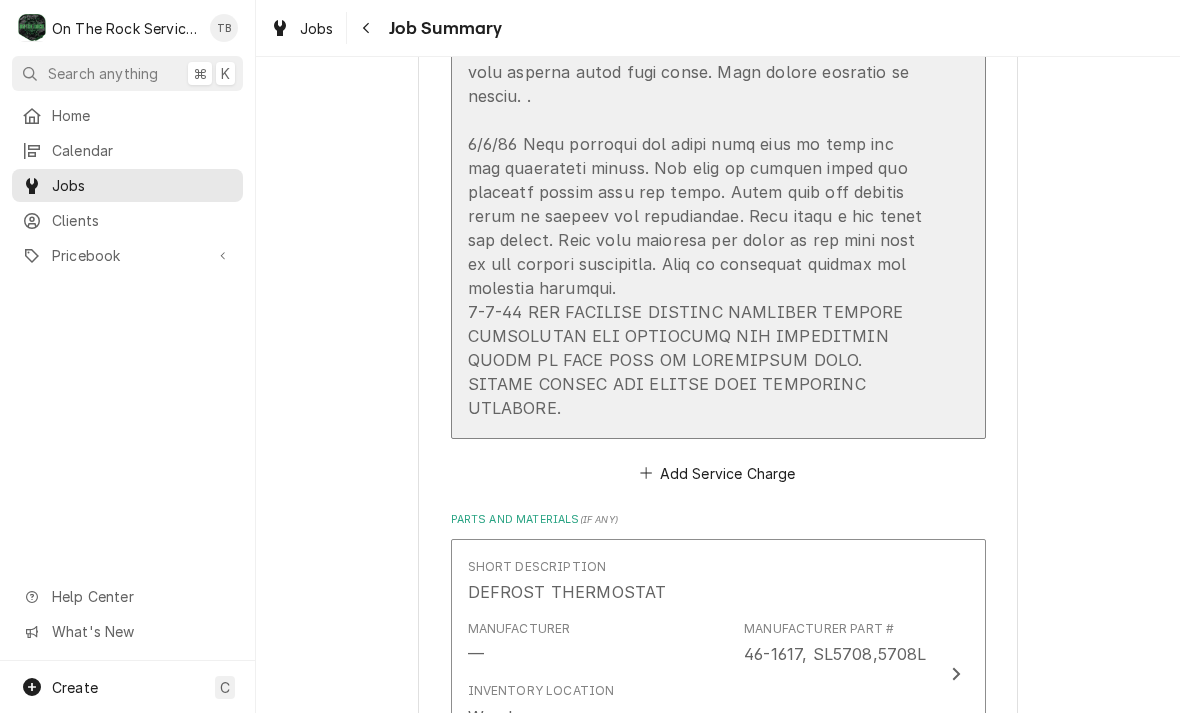 click on "Service  Summary" at bounding box center [697, -96] 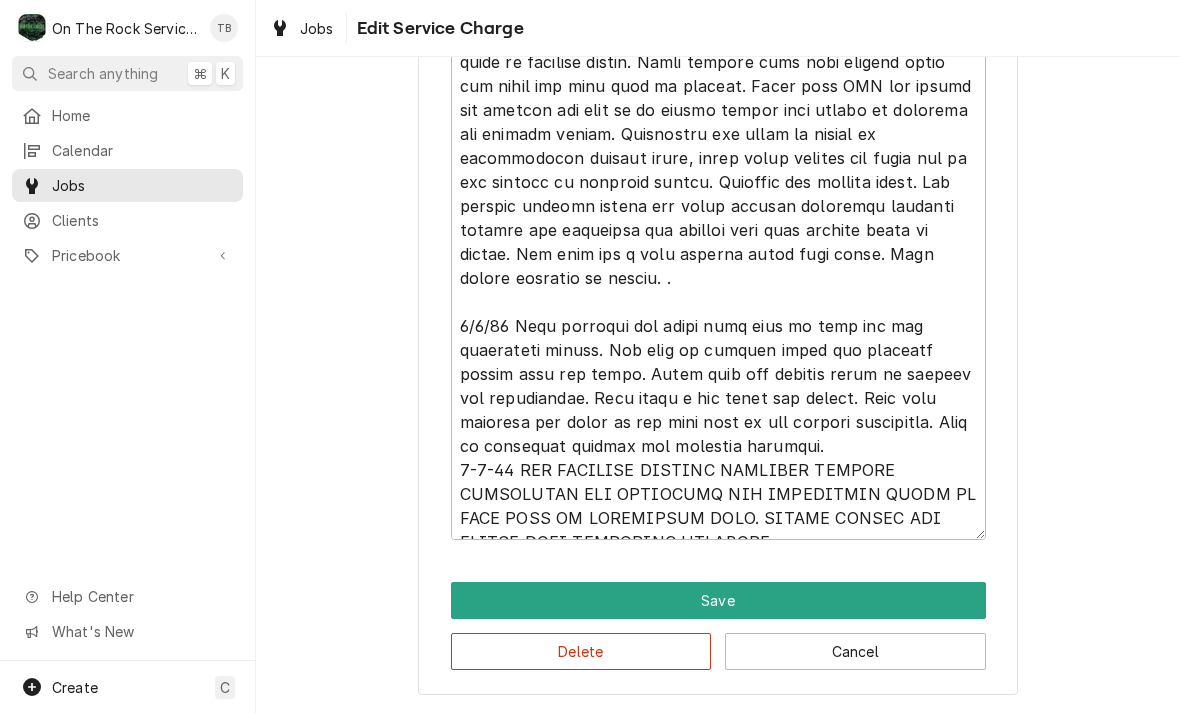 scroll, scrollTop: 1205, scrollLeft: 0, axis: vertical 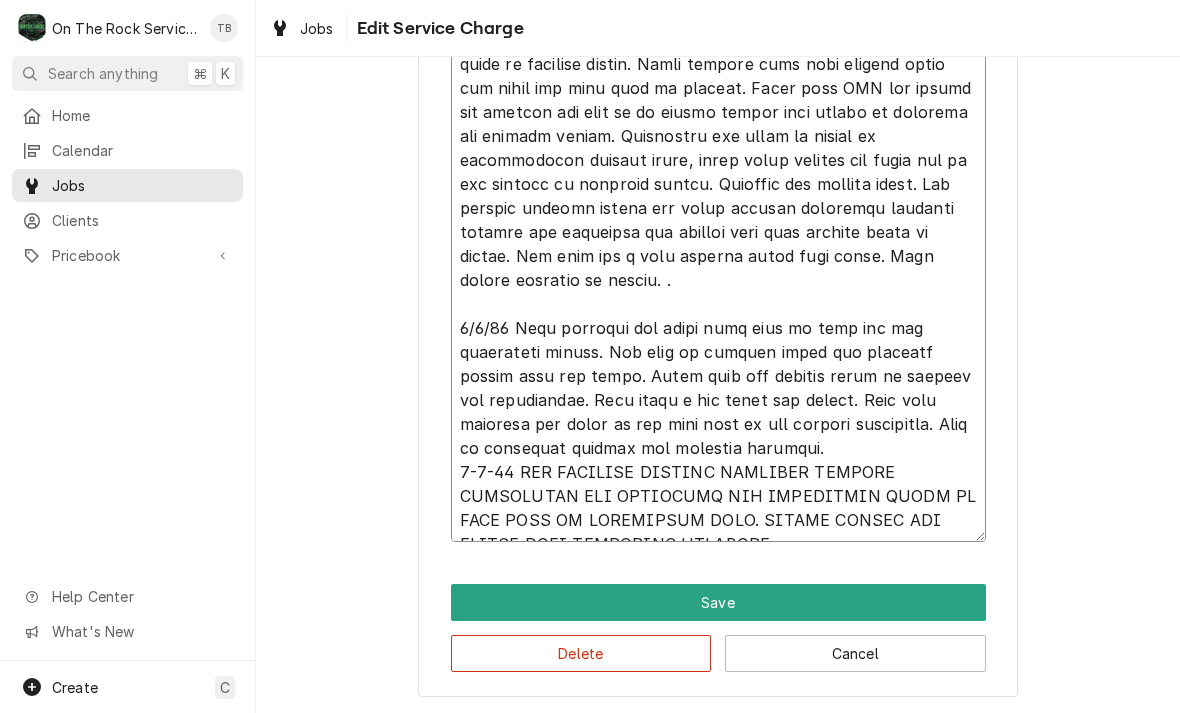 click on "Service Summary" at bounding box center [718, 88] 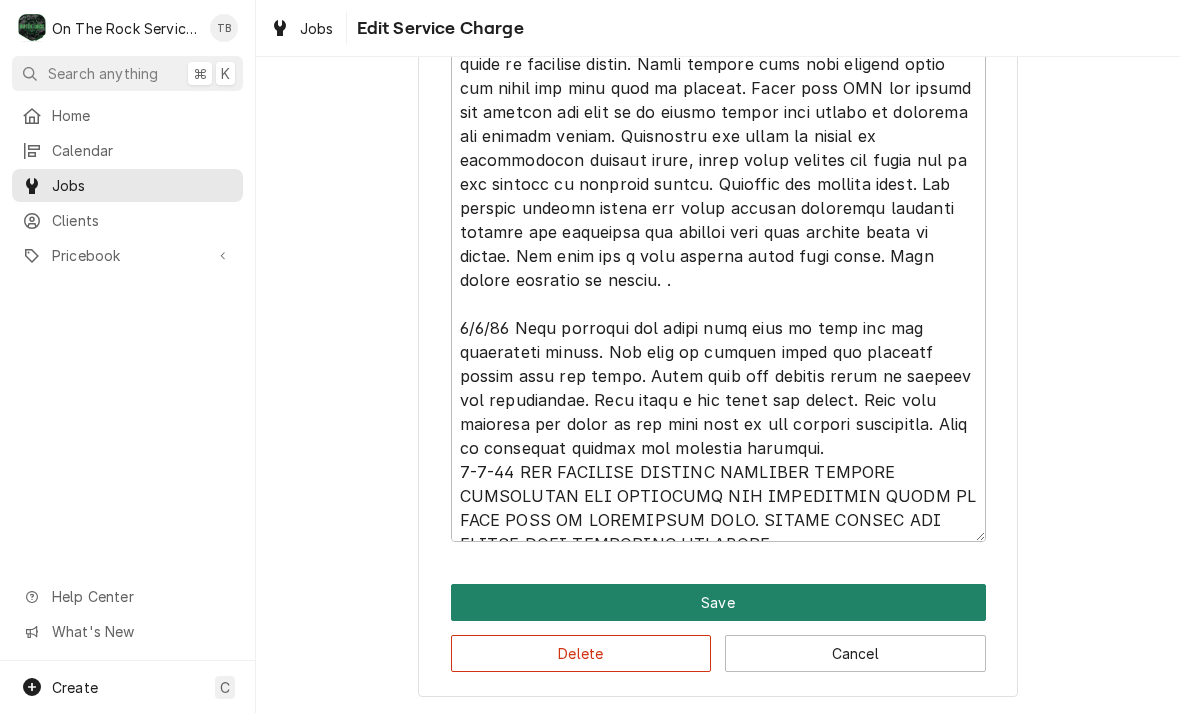 click on "Save" at bounding box center [718, 602] 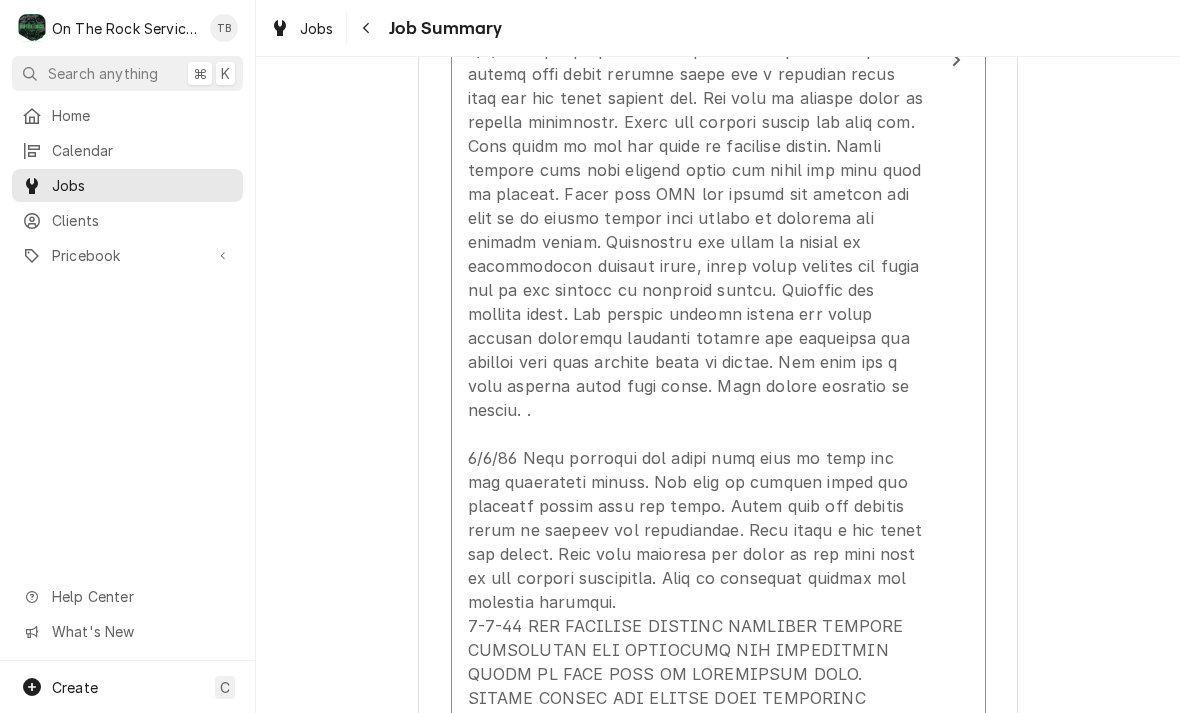 scroll, scrollTop: 1519, scrollLeft: 0, axis: vertical 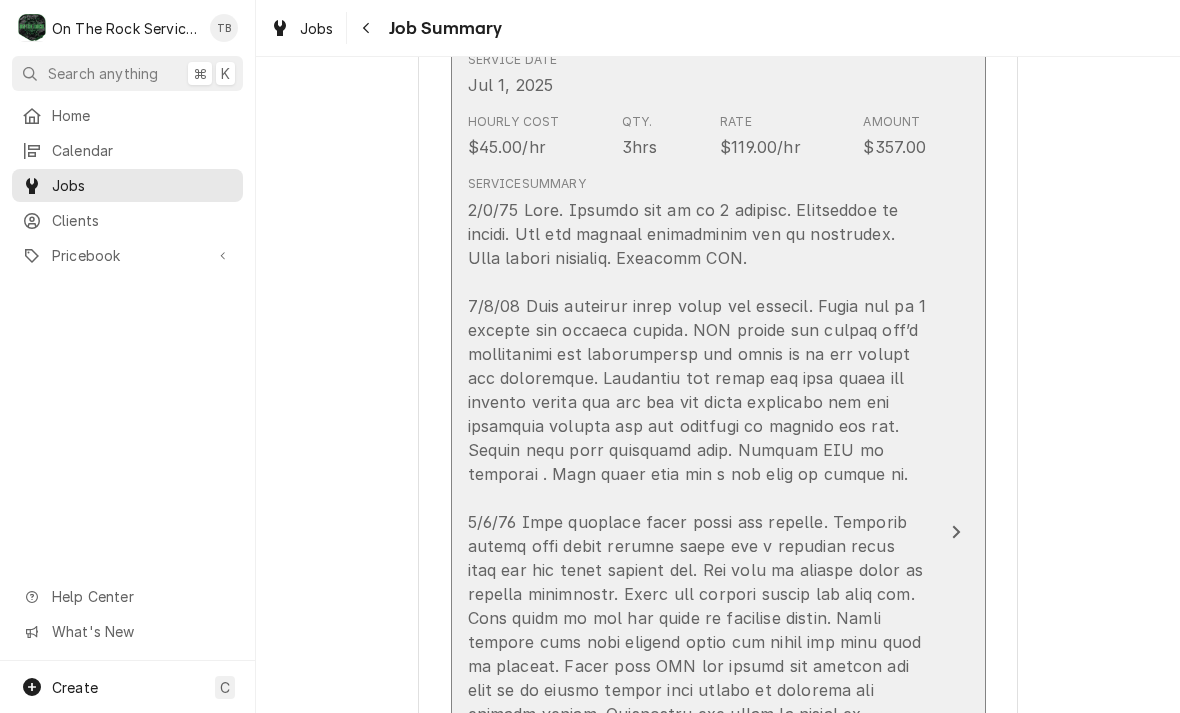 click at bounding box center (697, 702) 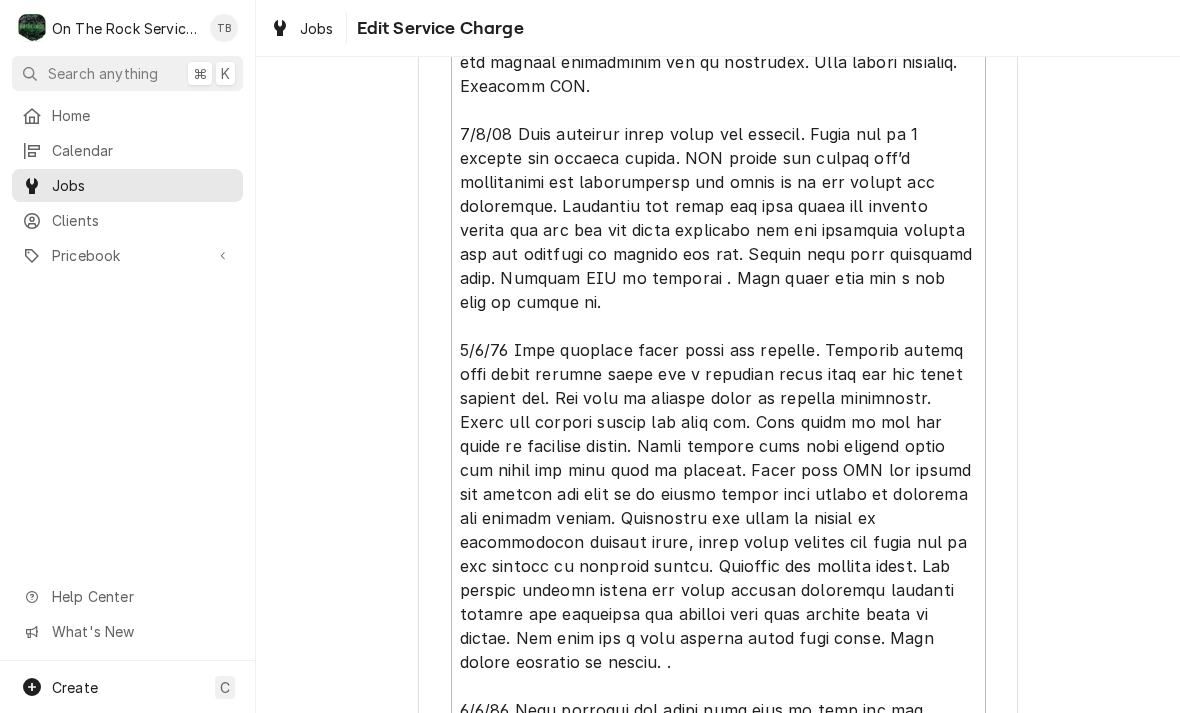 scroll, scrollTop: 275, scrollLeft: 0, axis: vertical 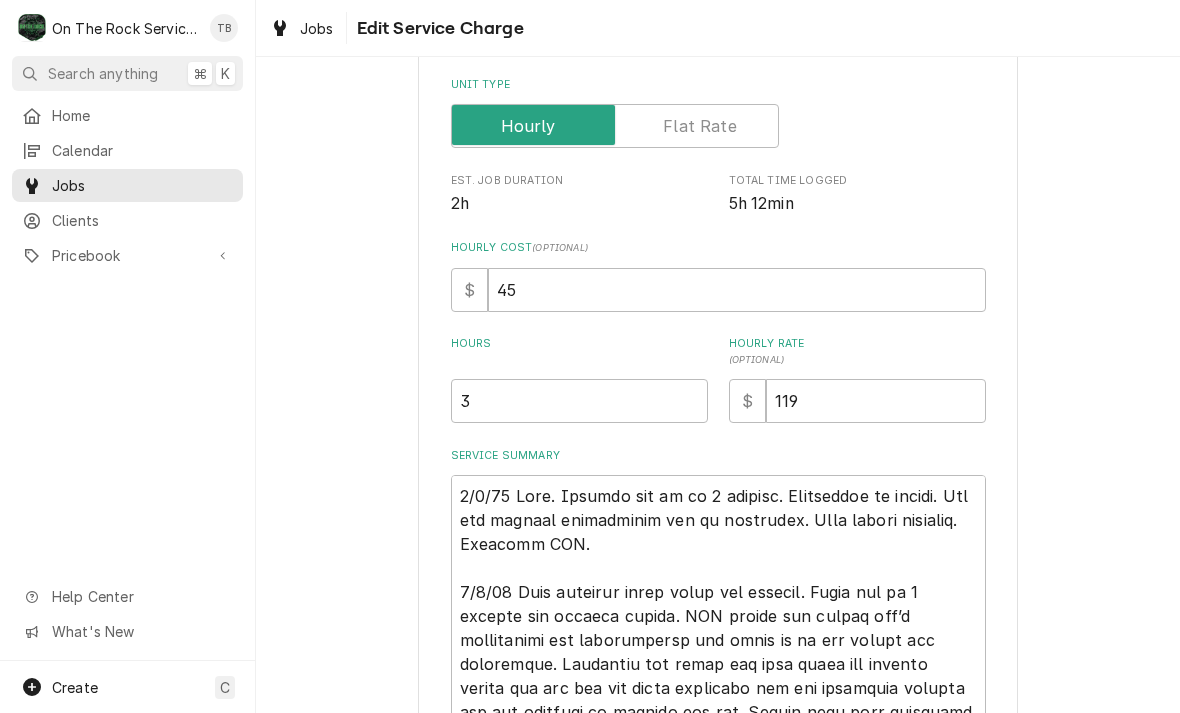 type on "x" 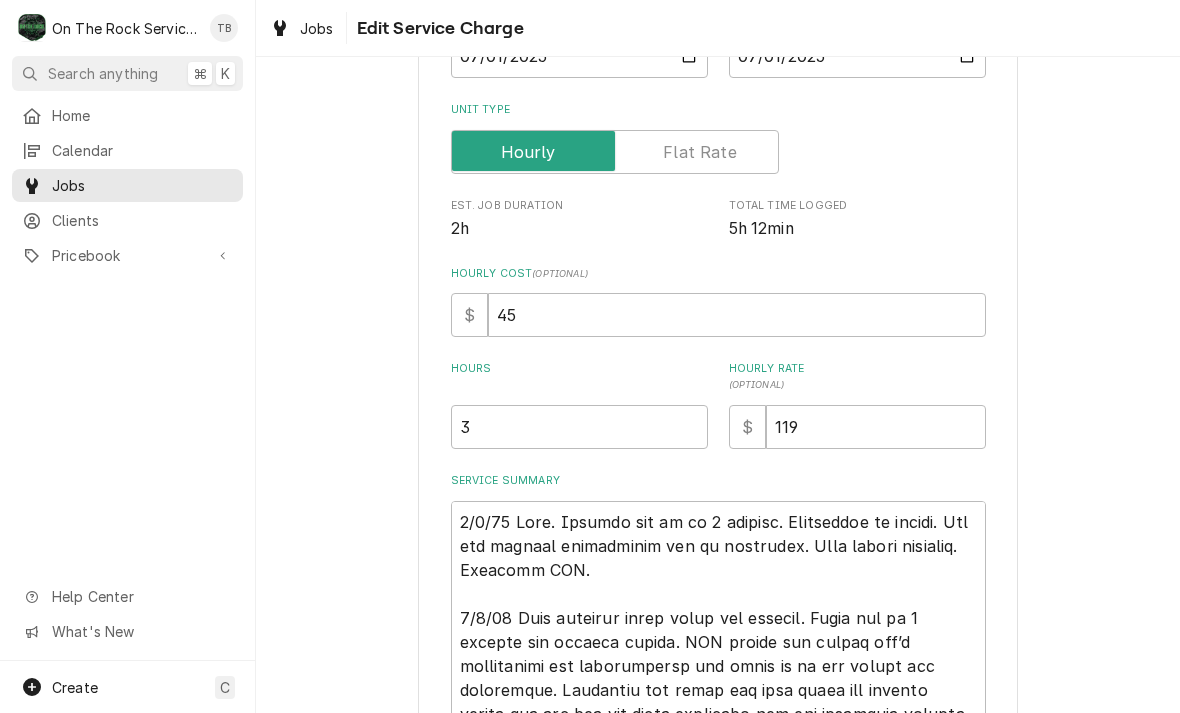 scroll, scrollTop: 356, scrollLeft: 0, axis: vertical 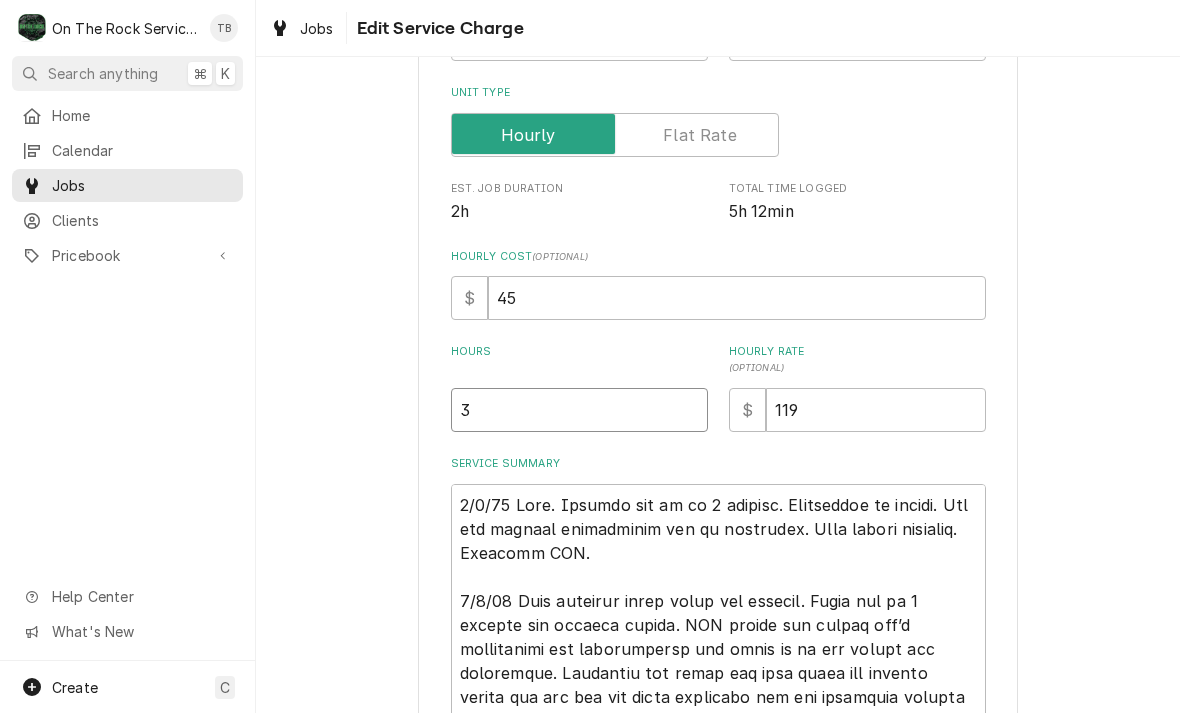 click on "3" at bounding box center (579, 410) 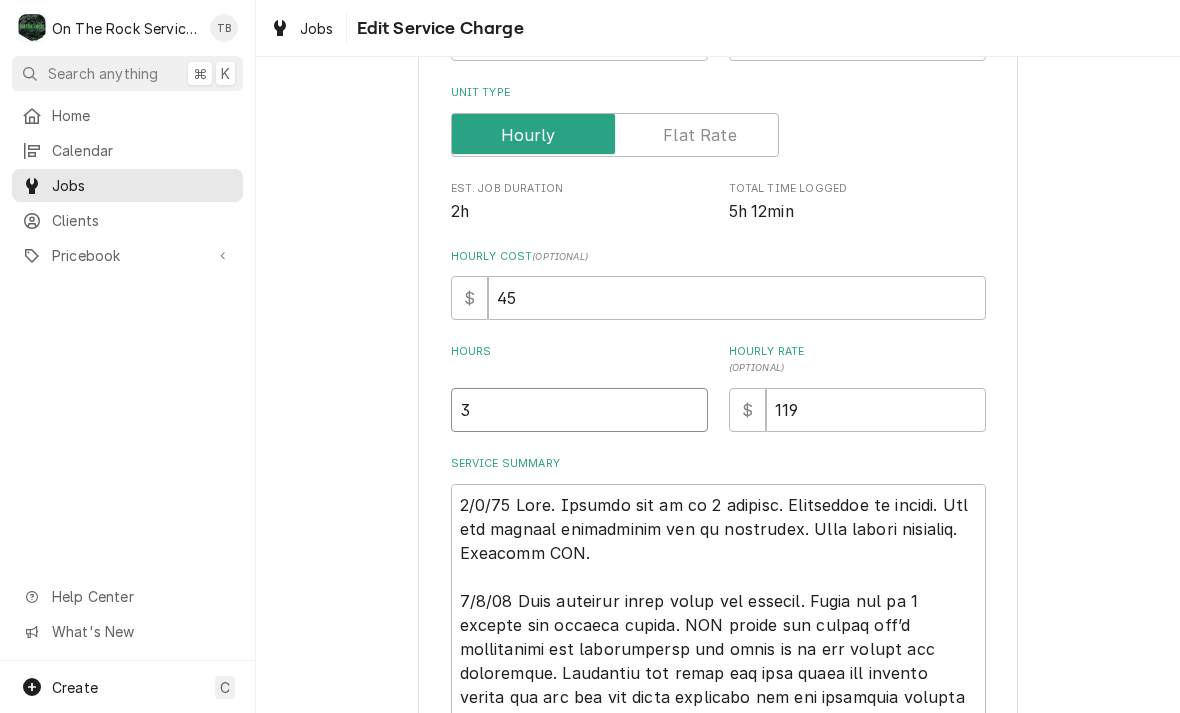 type 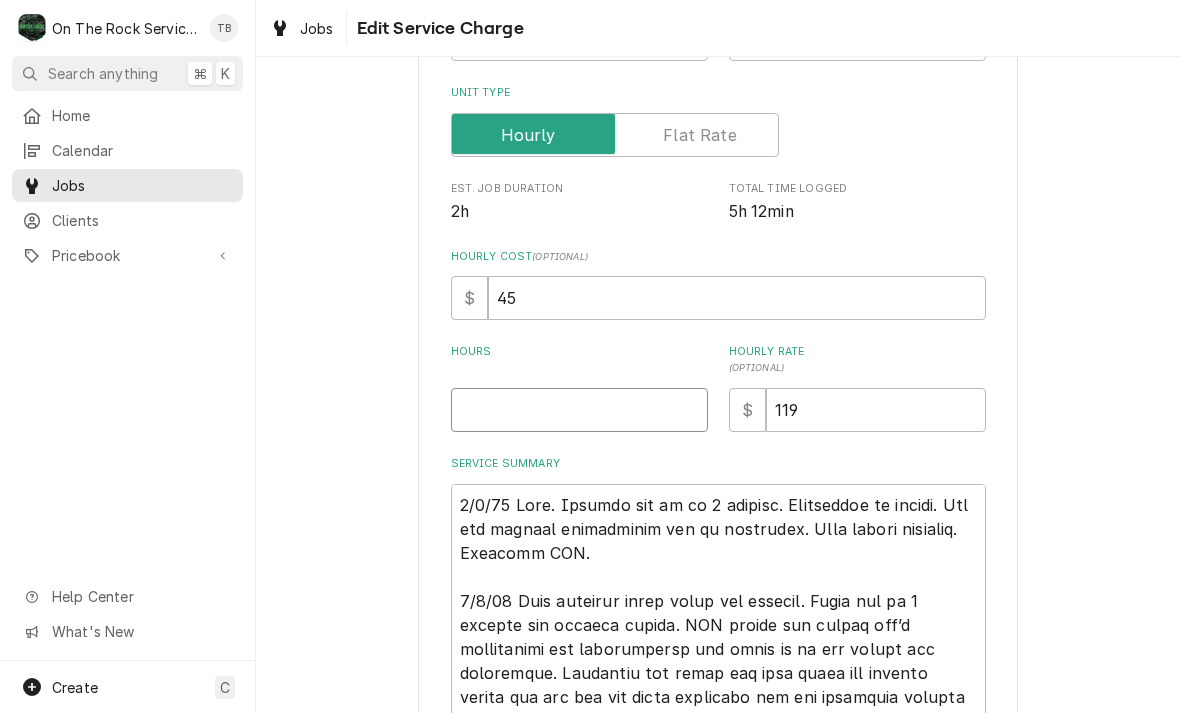 type on "x" 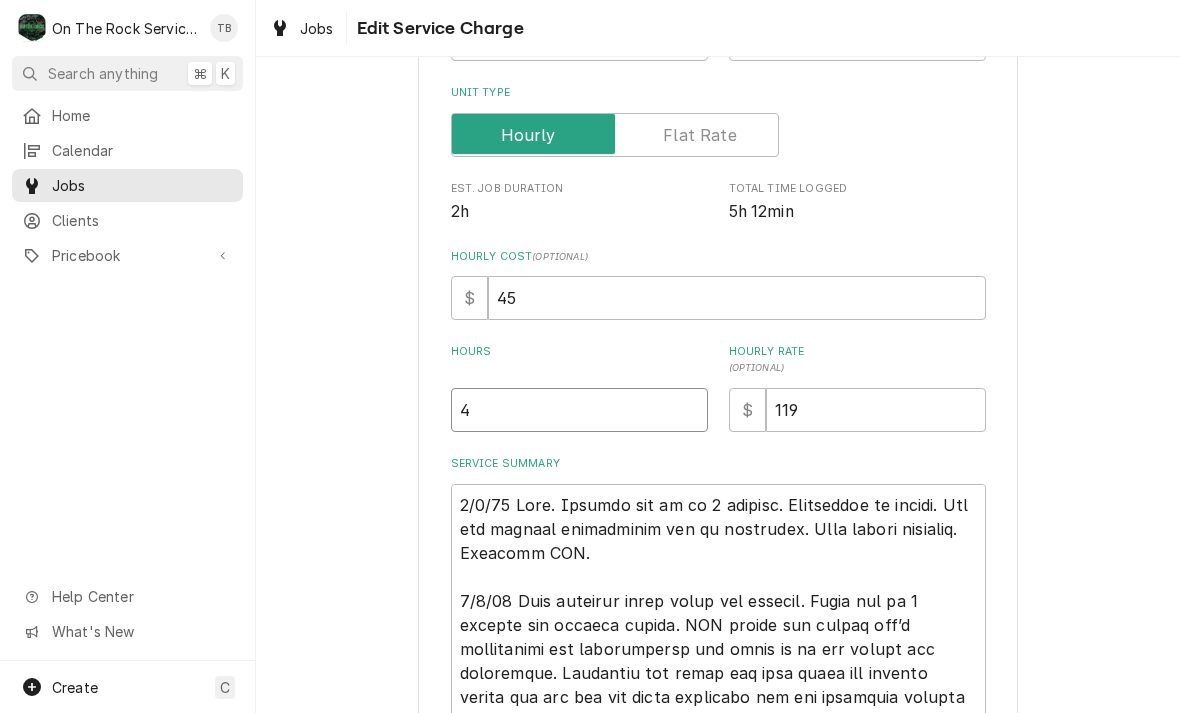 type on "x" 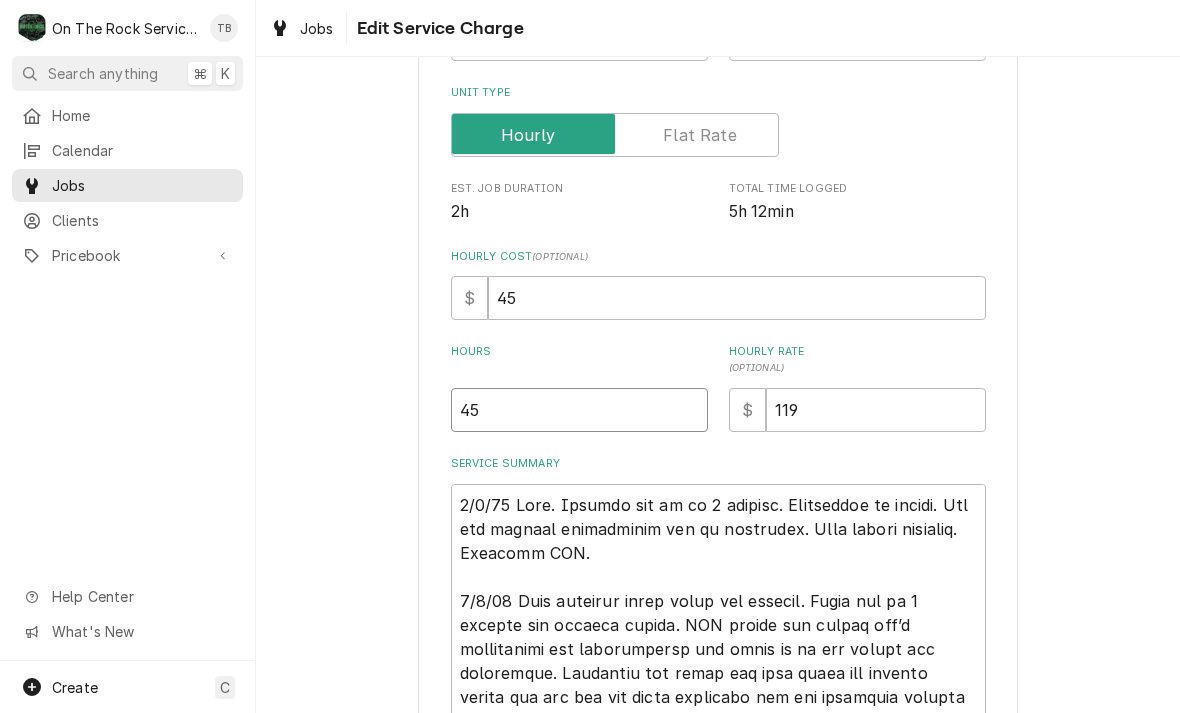 type on "x" 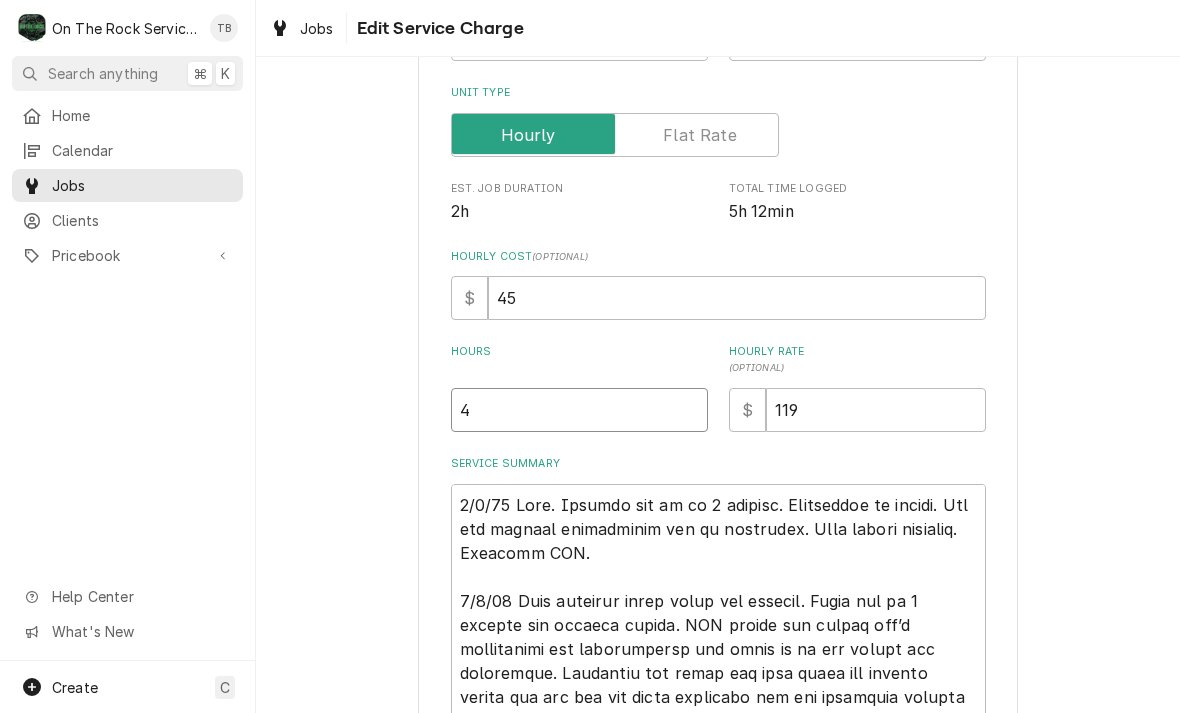 type on "x" 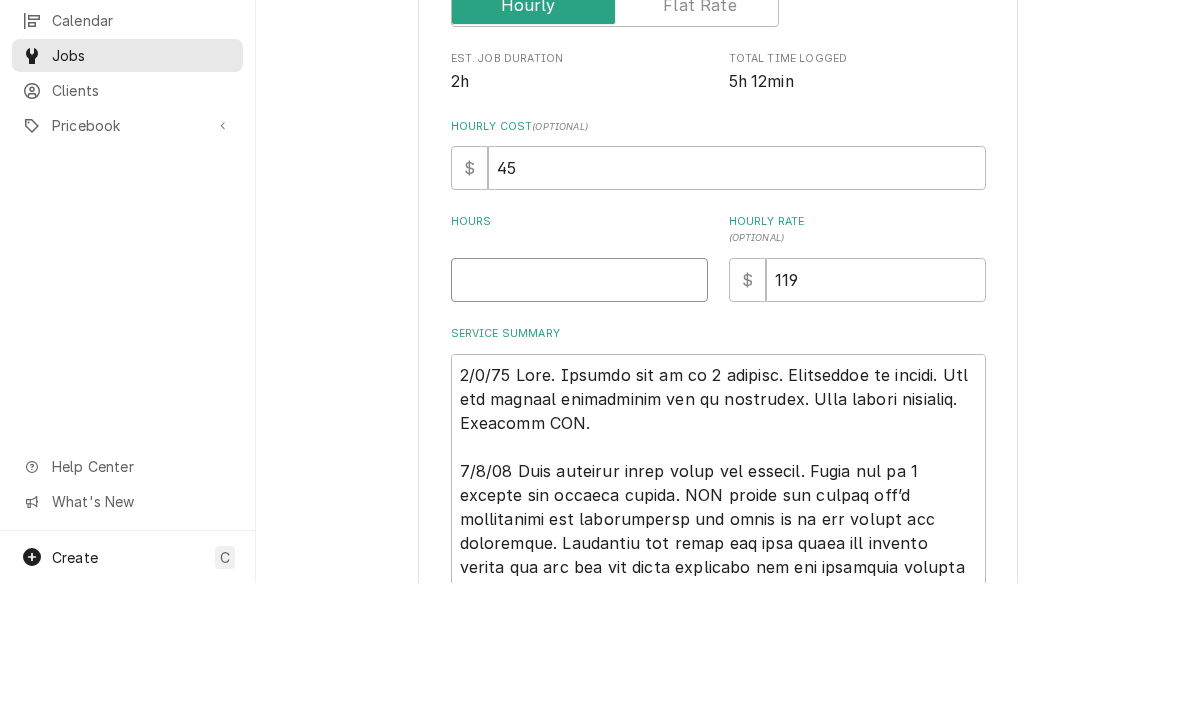 type on "5" 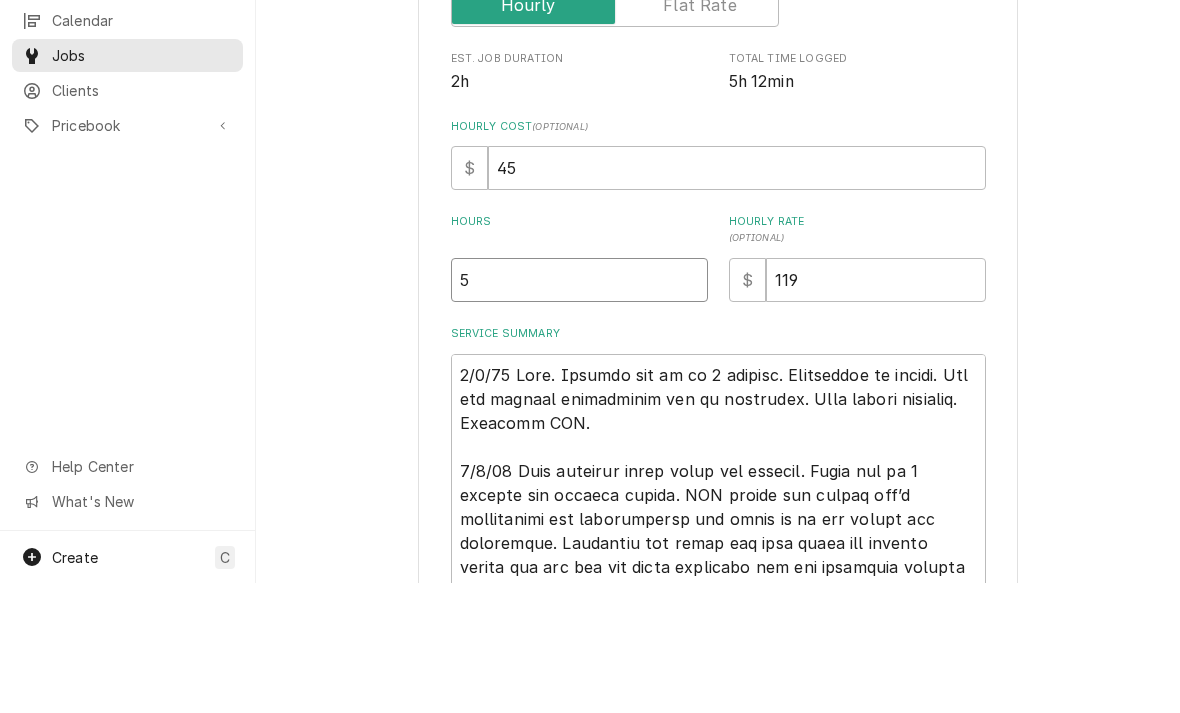 type on "x" 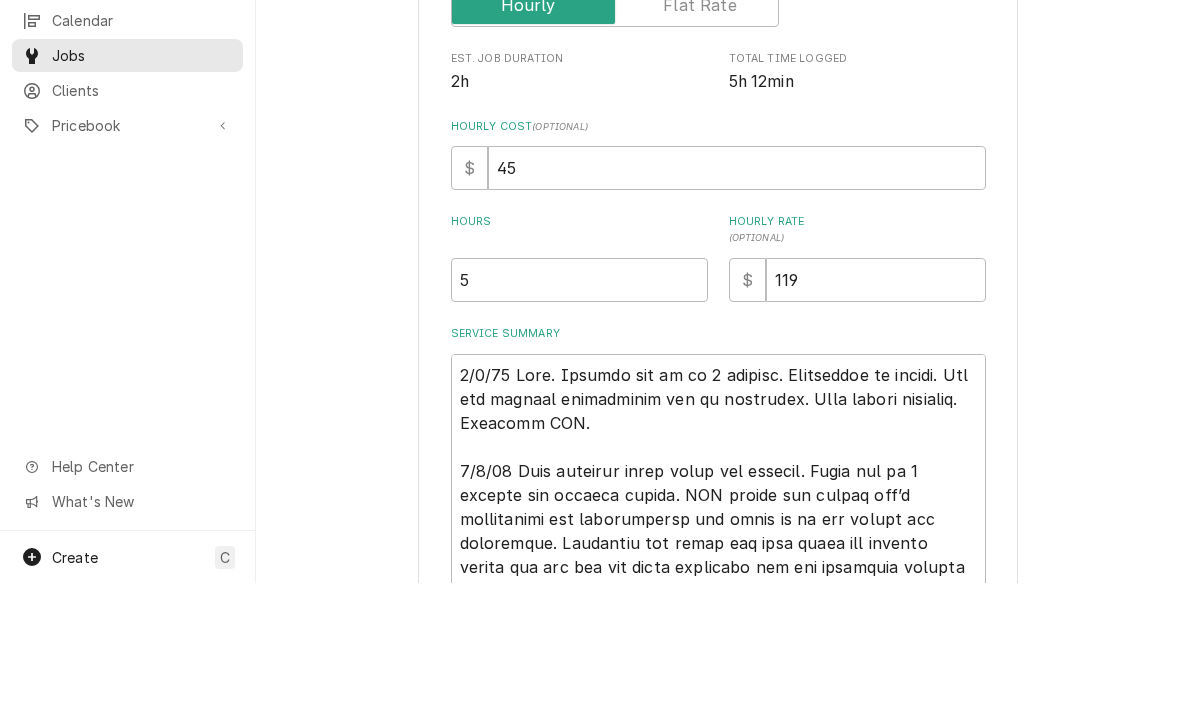 click on "Use the fields below to edit this service charge This line item does not exist in your standard pricebook. Custom items may lack verified pricing, costs, and detailed specifications. Short Description Labor Rate-Standard Start Date 2025-07-01 End Date 2025-07-01 Unit Type Est. Job Duration 2h Total Time Logged 5h 12min Hourly Cost  ( optional ) $ 45 Hours 5 Hourly Rate  ( optional ) $ 119 Service Summary Save Delete Cancel" at bounding box center (718, 643) 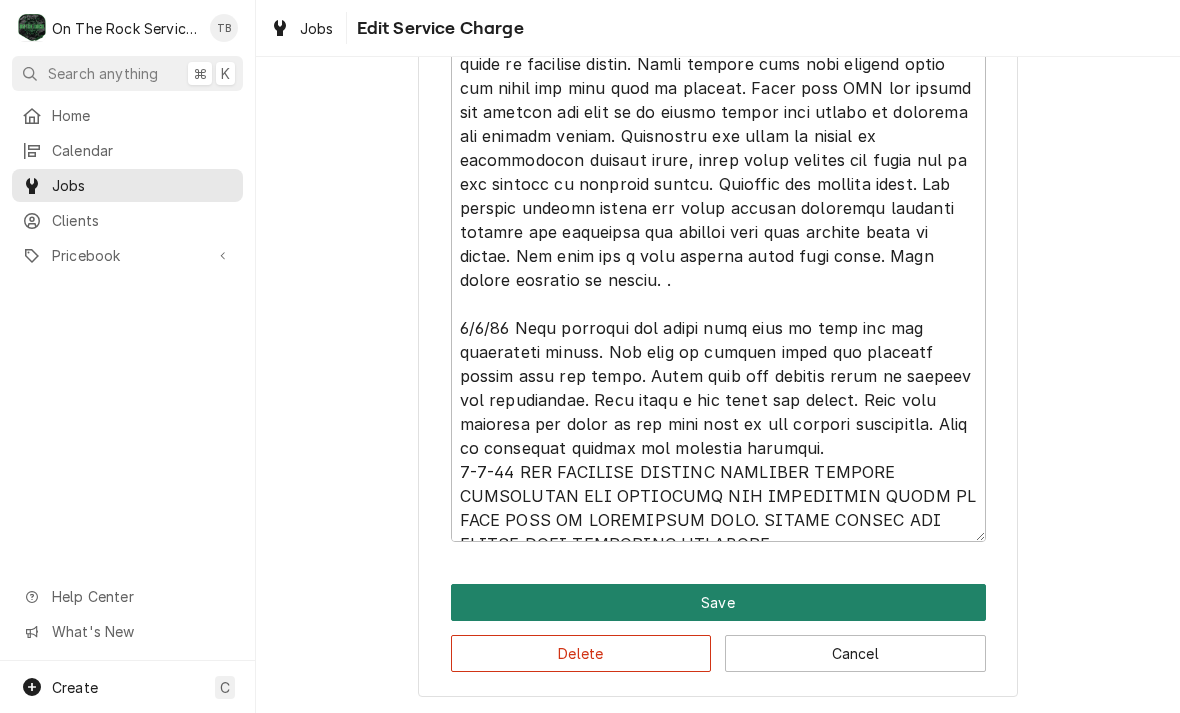 click on "Save" at bounding box center (718, 602) 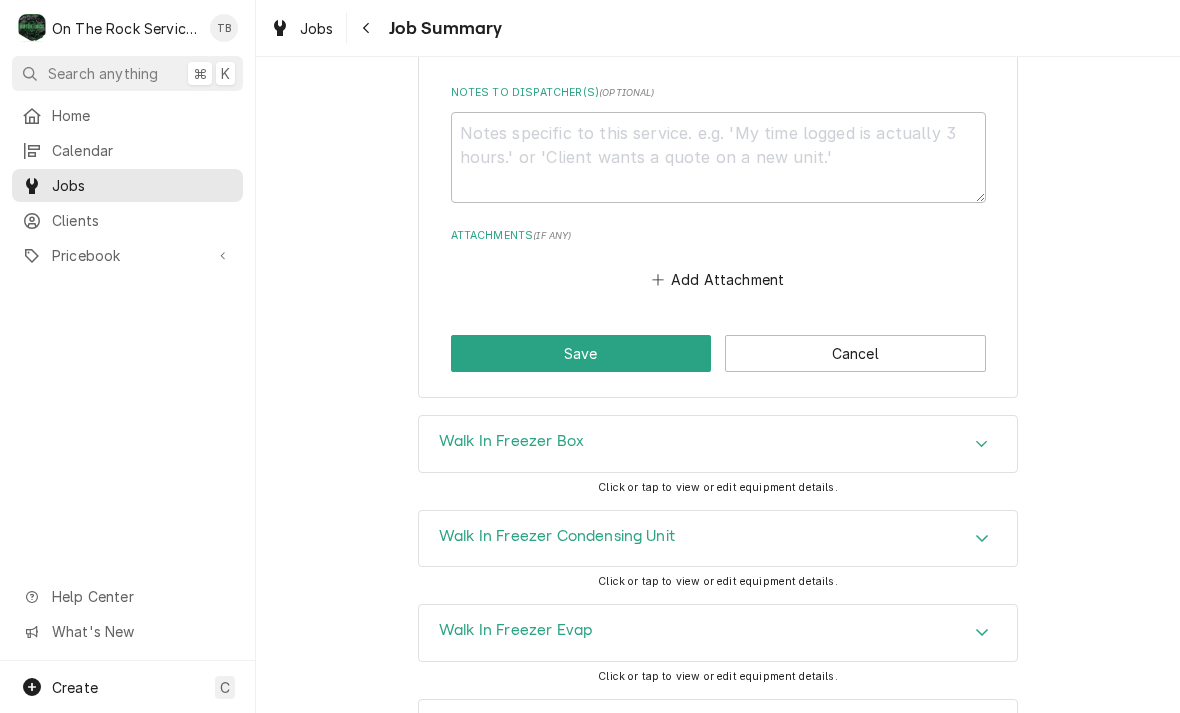 scroll, scrollTop: 3532, scrollLeft: 0, axis: vertical 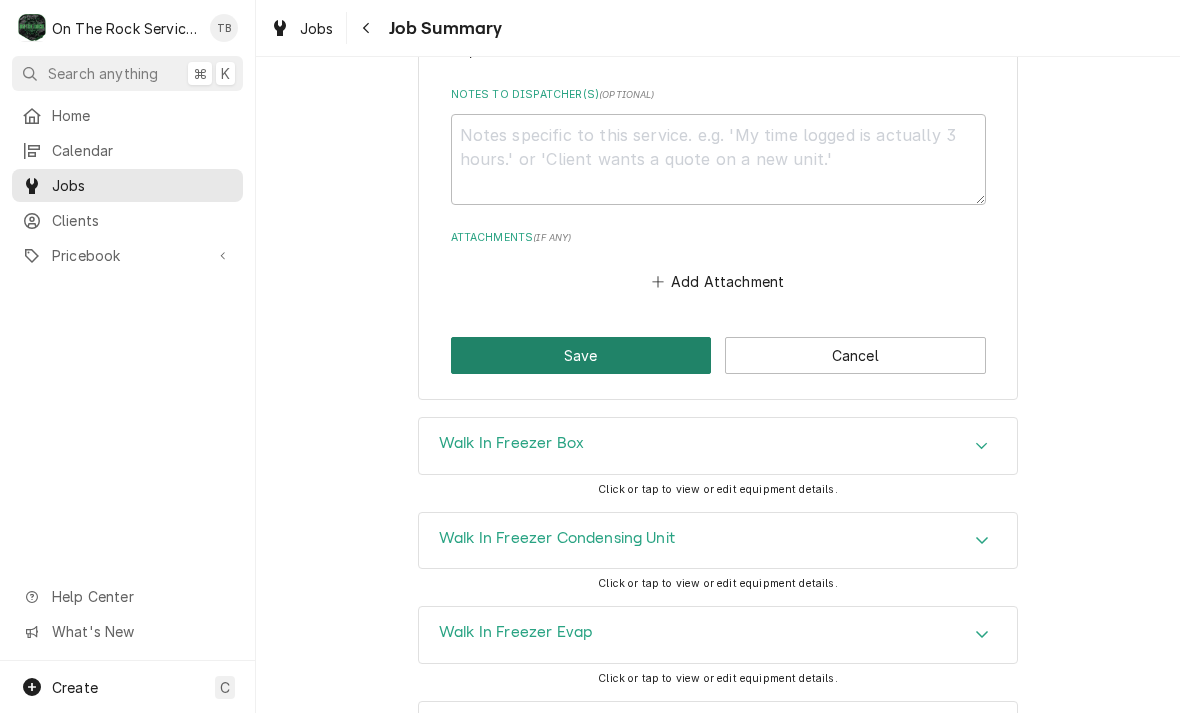 click on "Save" at bounding box center [581, 355] 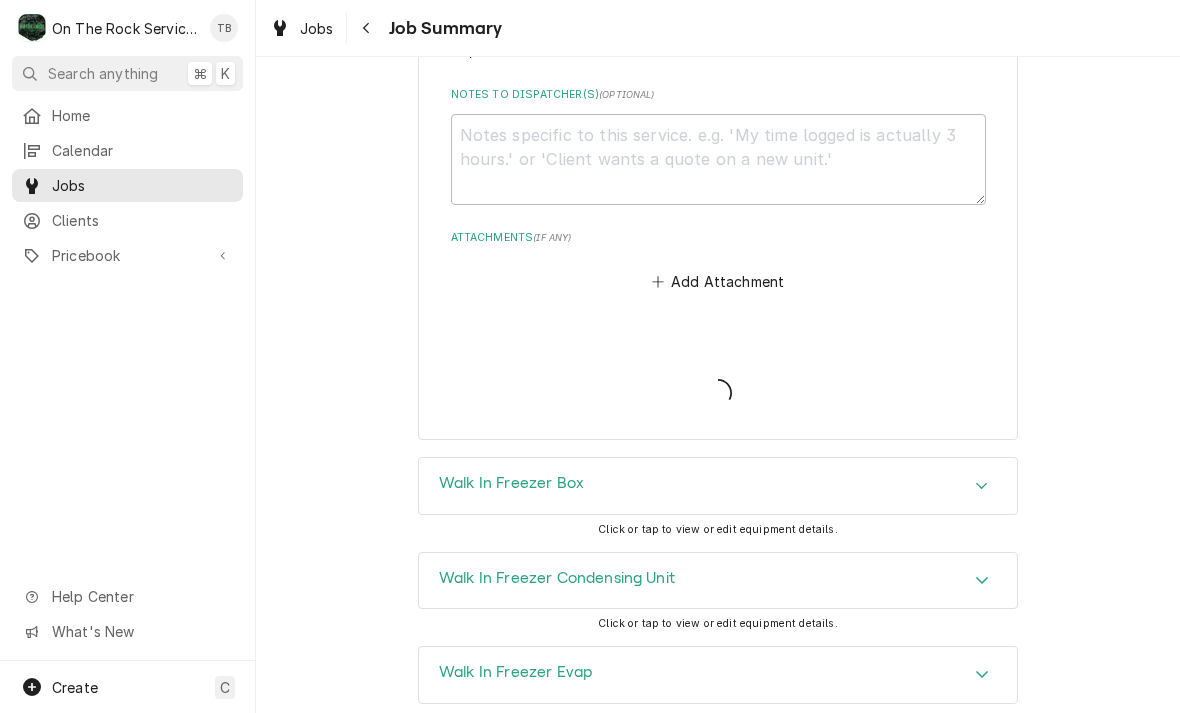 type on "x" 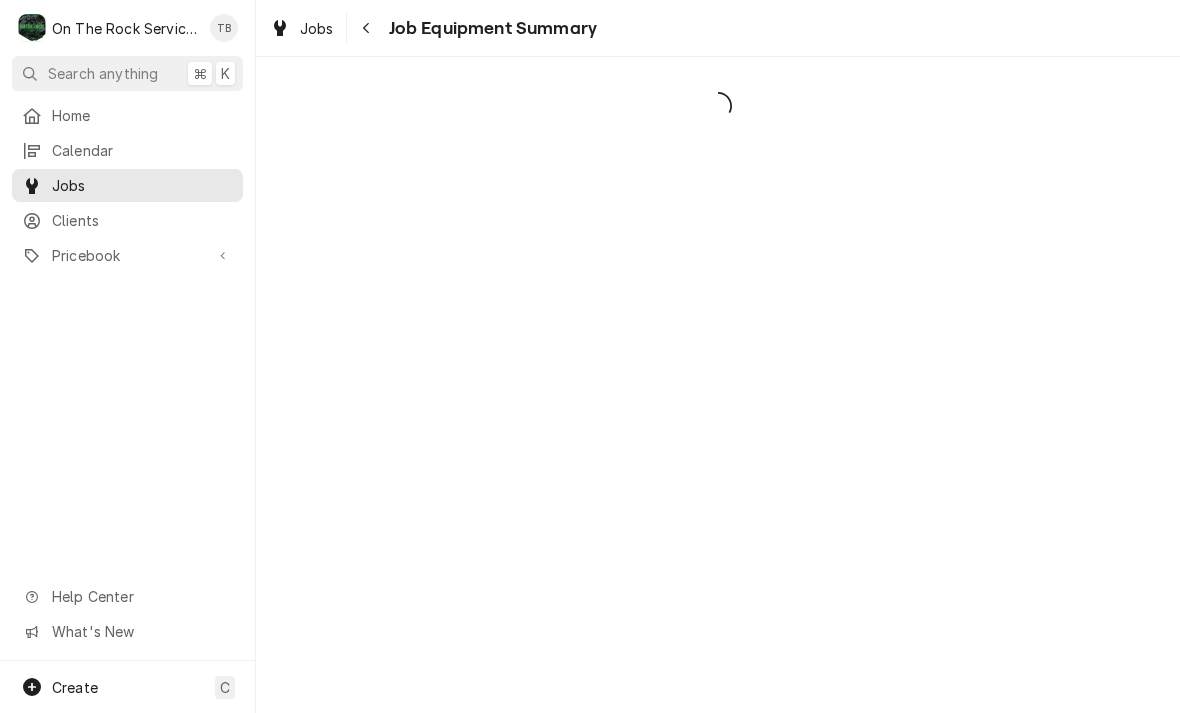 scroll, scrollTop: 0, scrollLeft: 0, axis: both 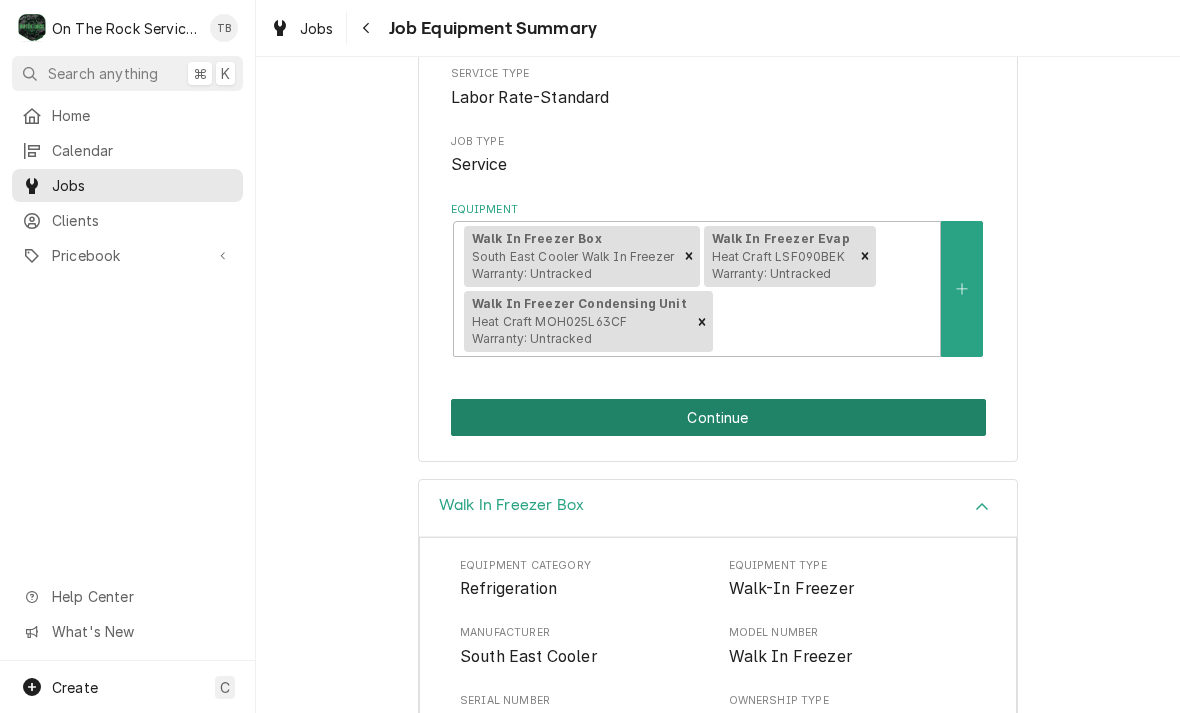 click on "Continue" at bounding box center [718, 417] 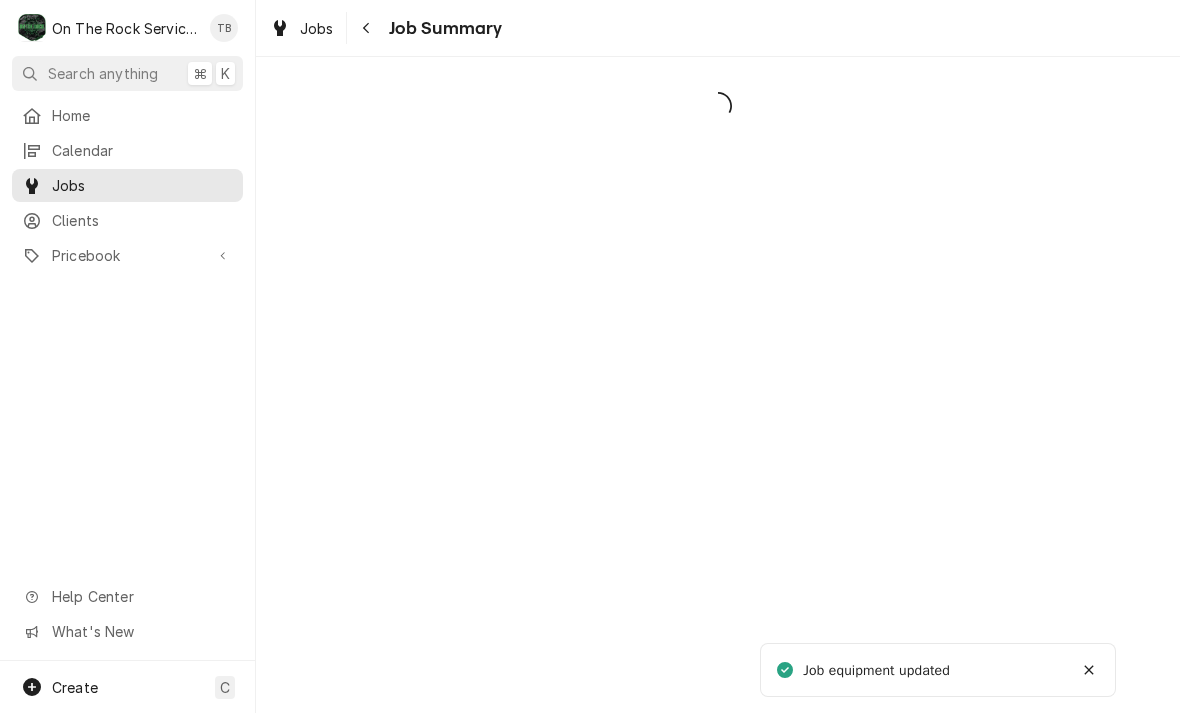 scroll, scrollTop: 0, scrollLeft: 0, axis: both 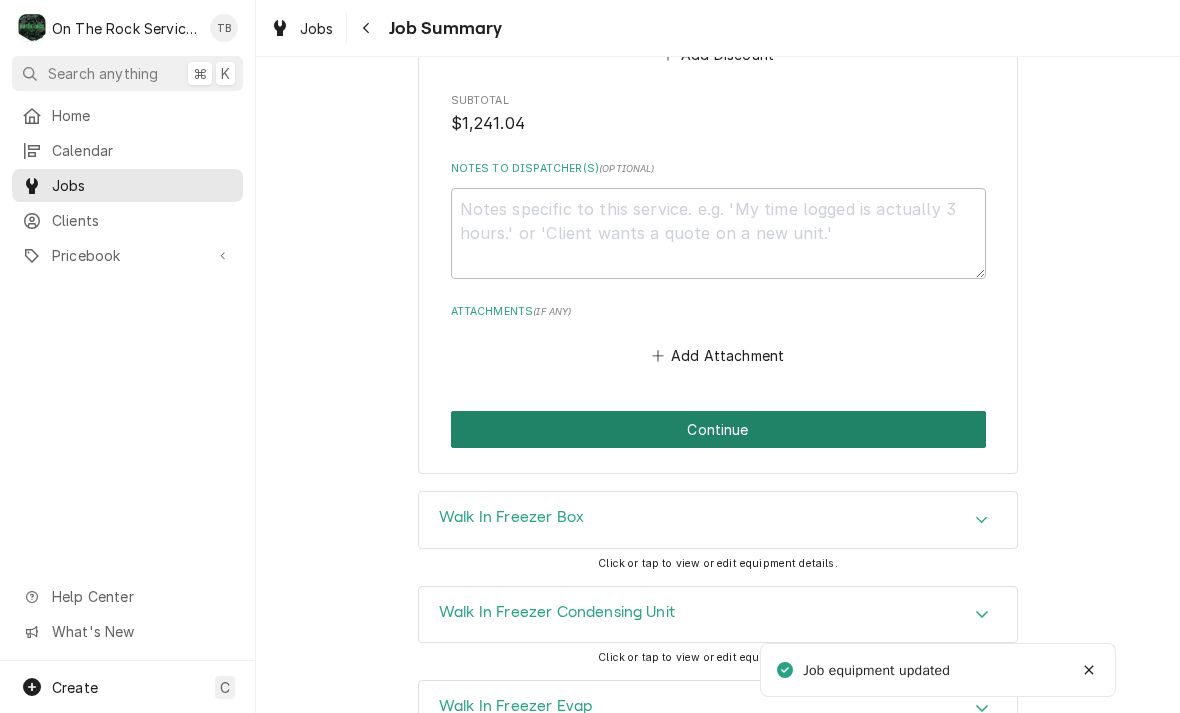 click on "Continue" at bounding box center [718, 429] 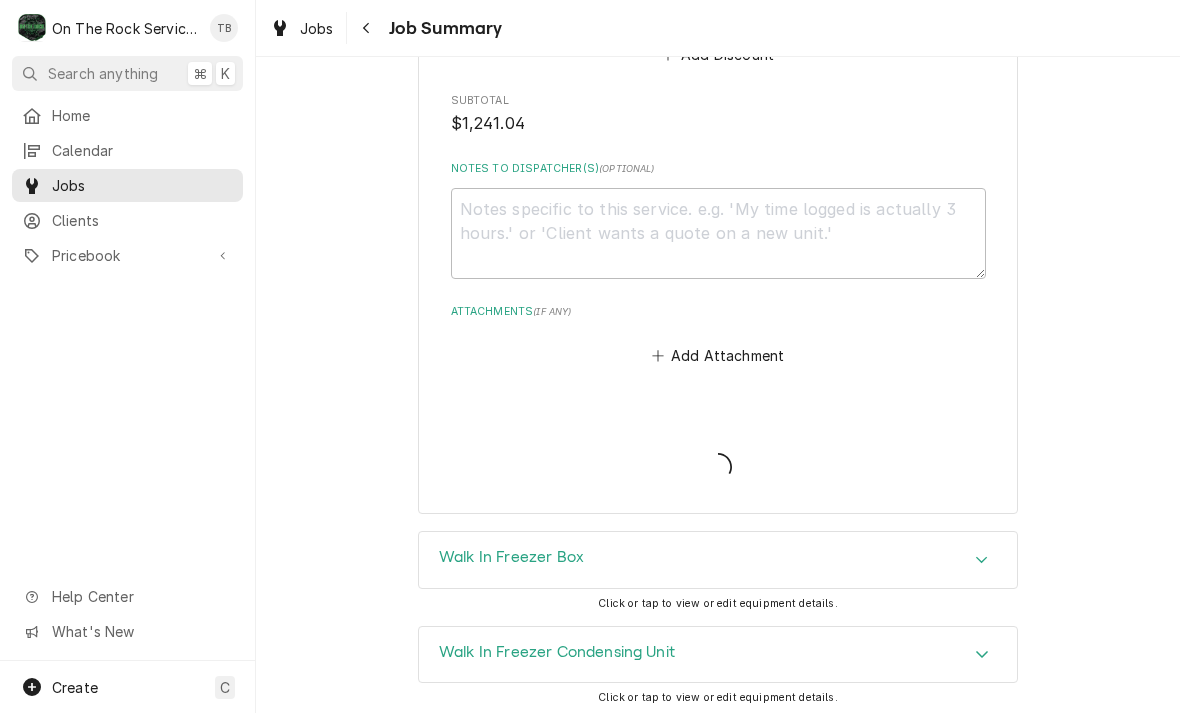 type on "x" 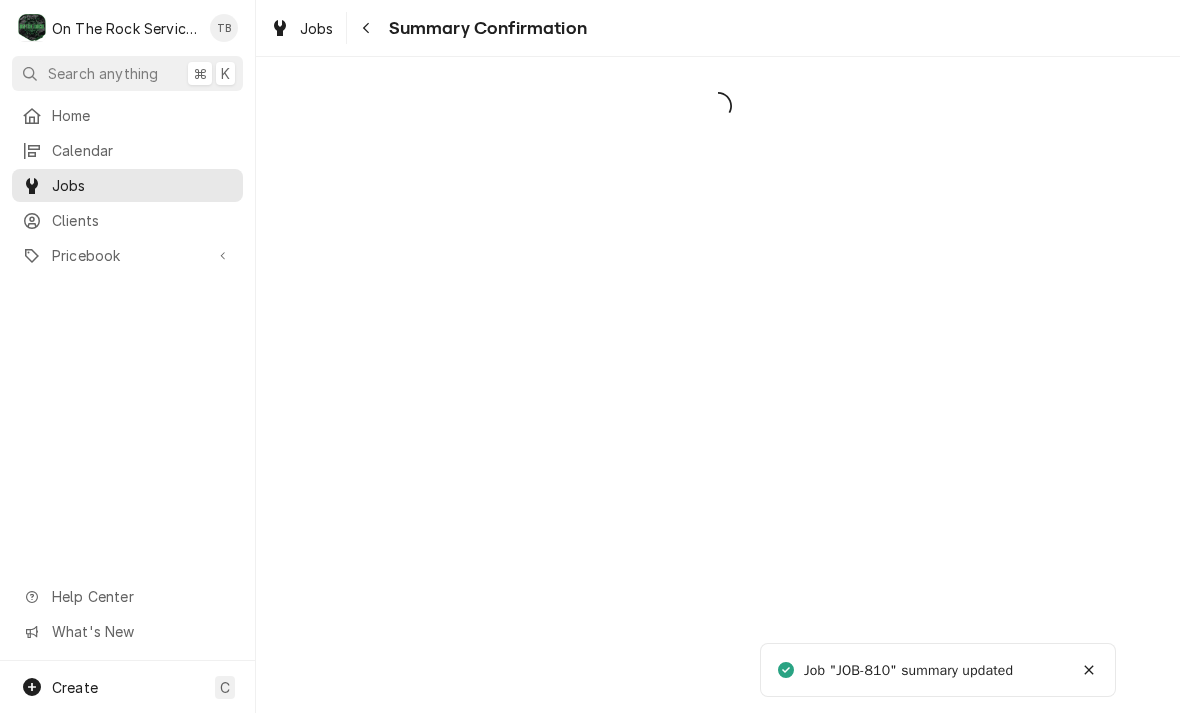 scroll, scrollTop: 0, scrollLeft: 0, axis: both 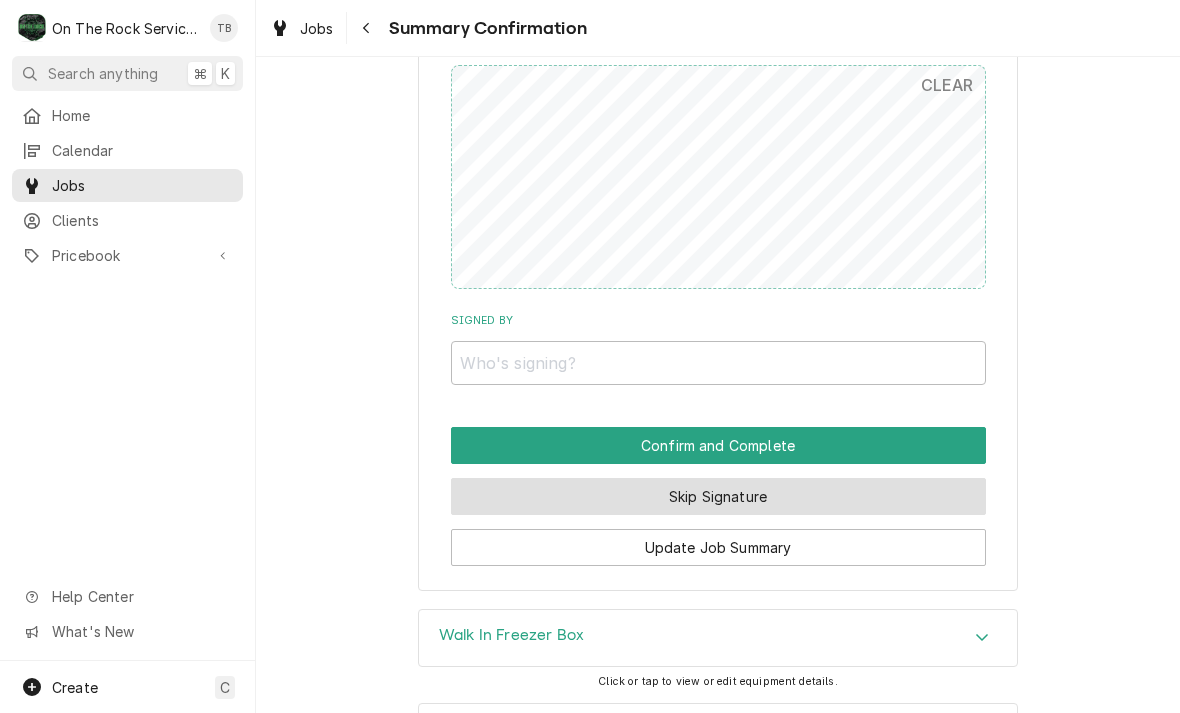 click on "Skip Signature" at bounding box center [718, 496] 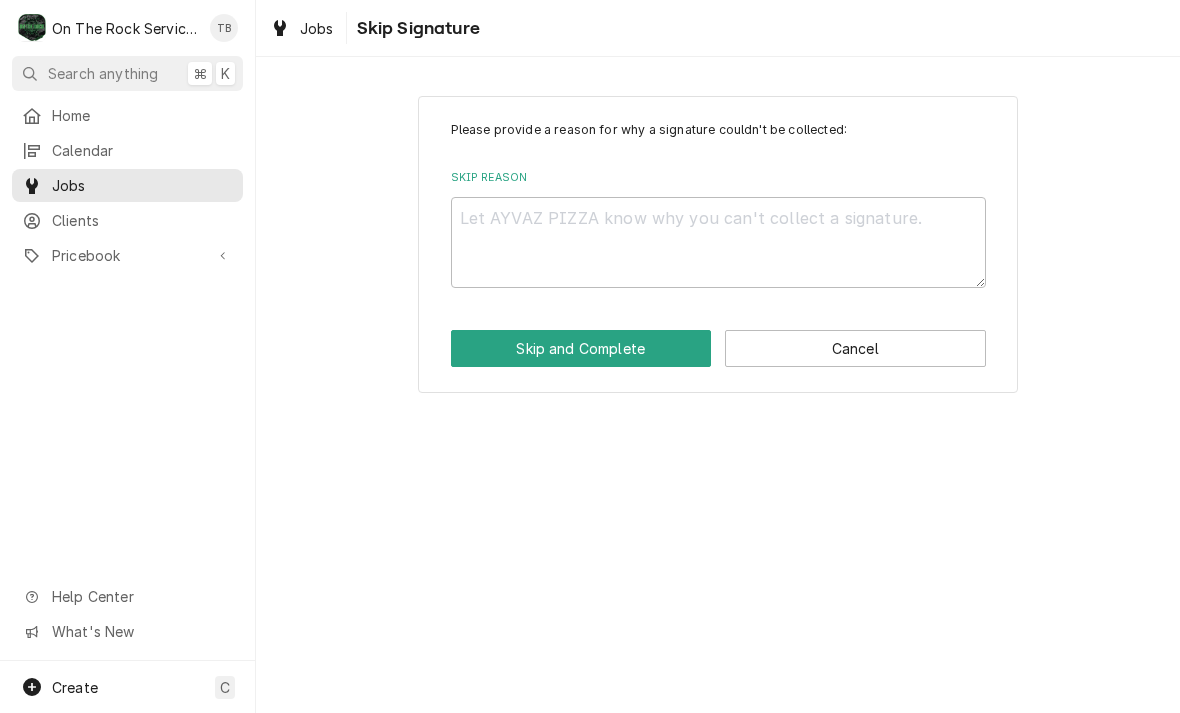 scroll, scrollTop: 0, scrollLeft: 0, axis: both 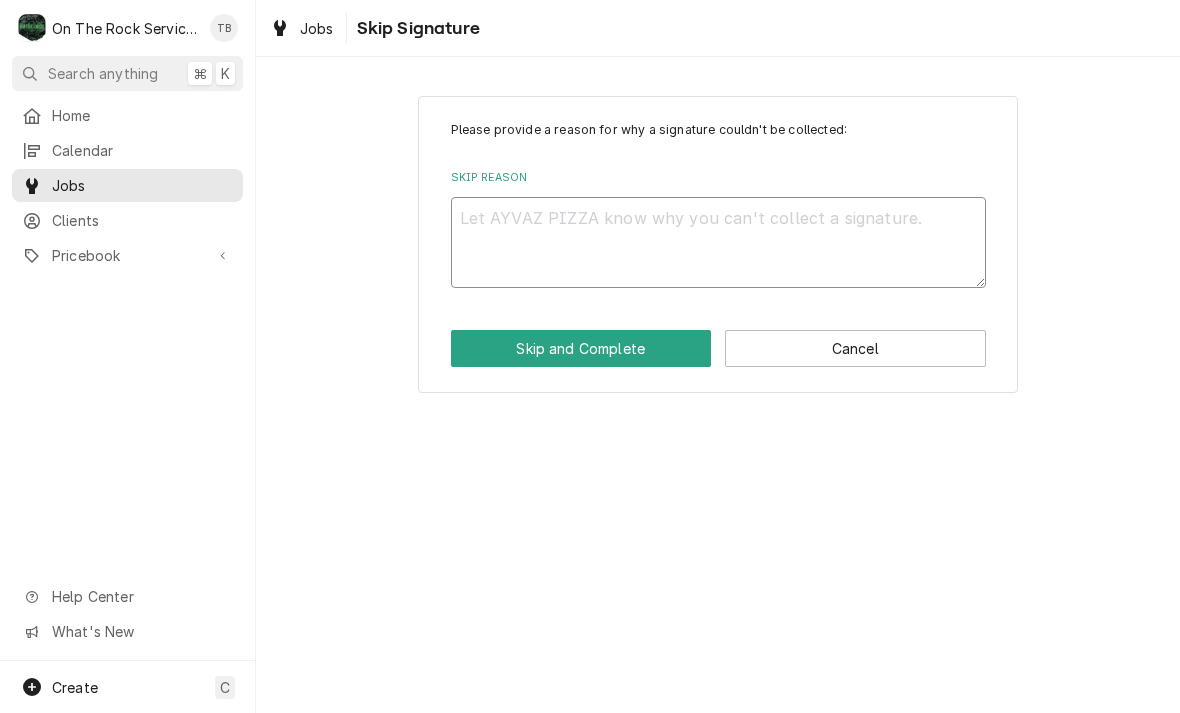 click on "Skip Reason" at bounding box center [718, 242] 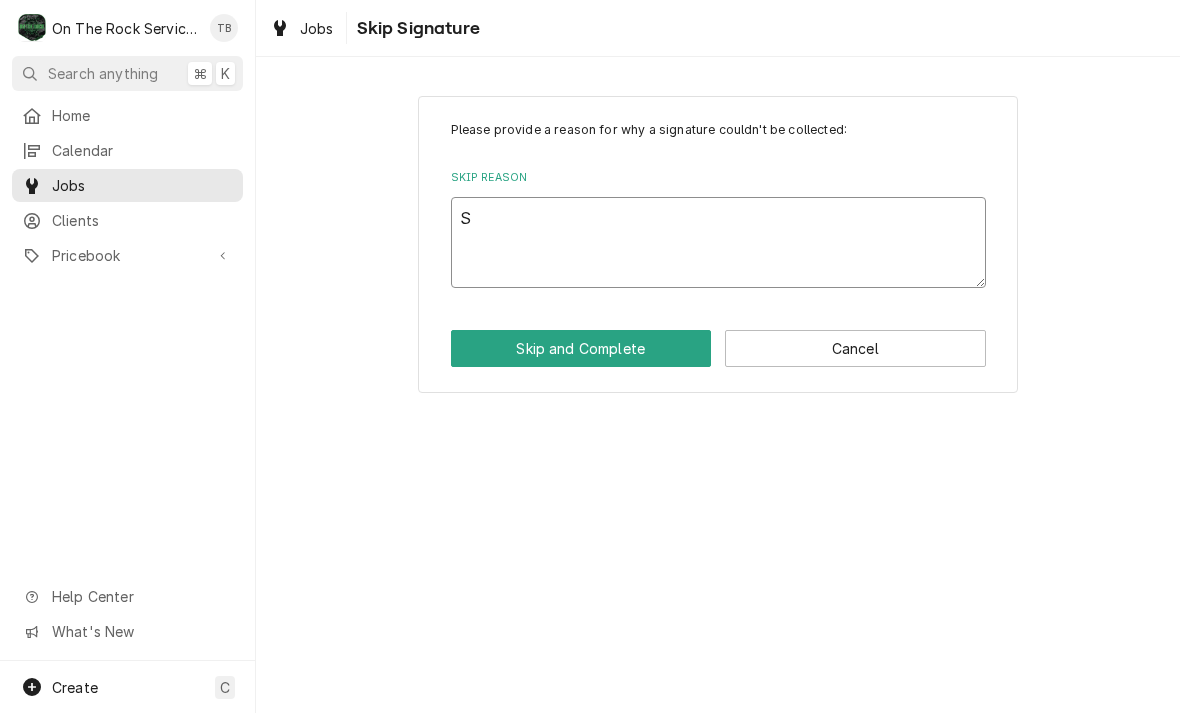 type on "x" 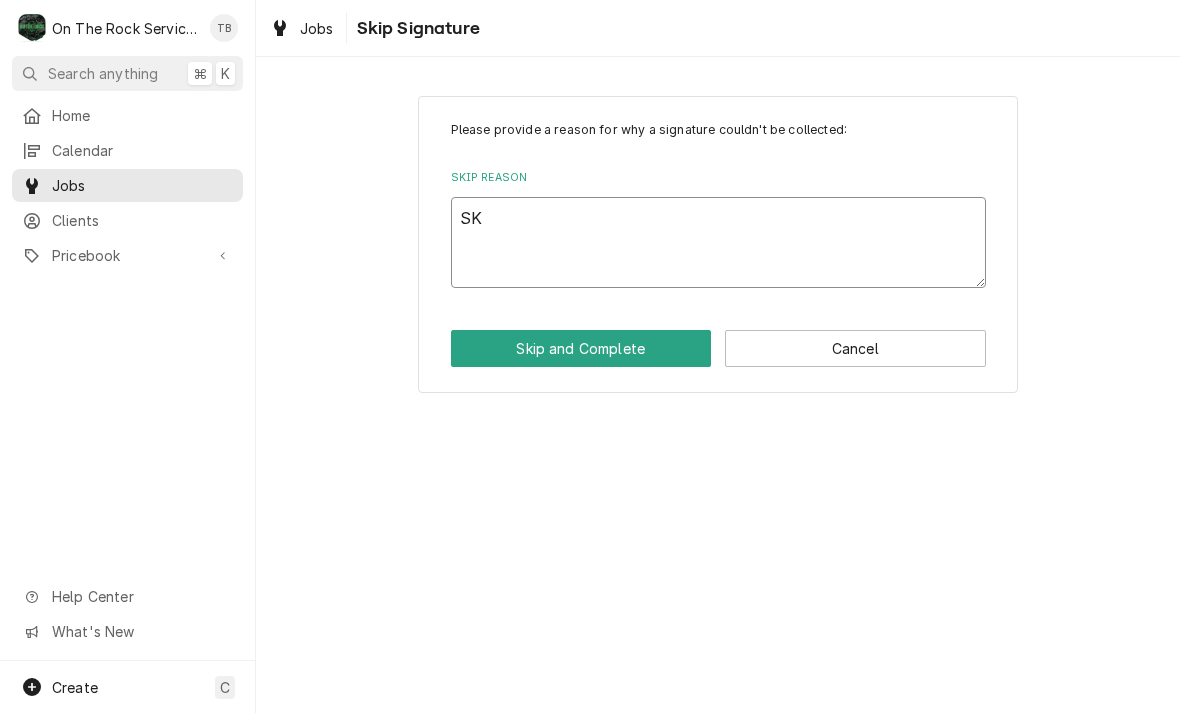 type on "x" 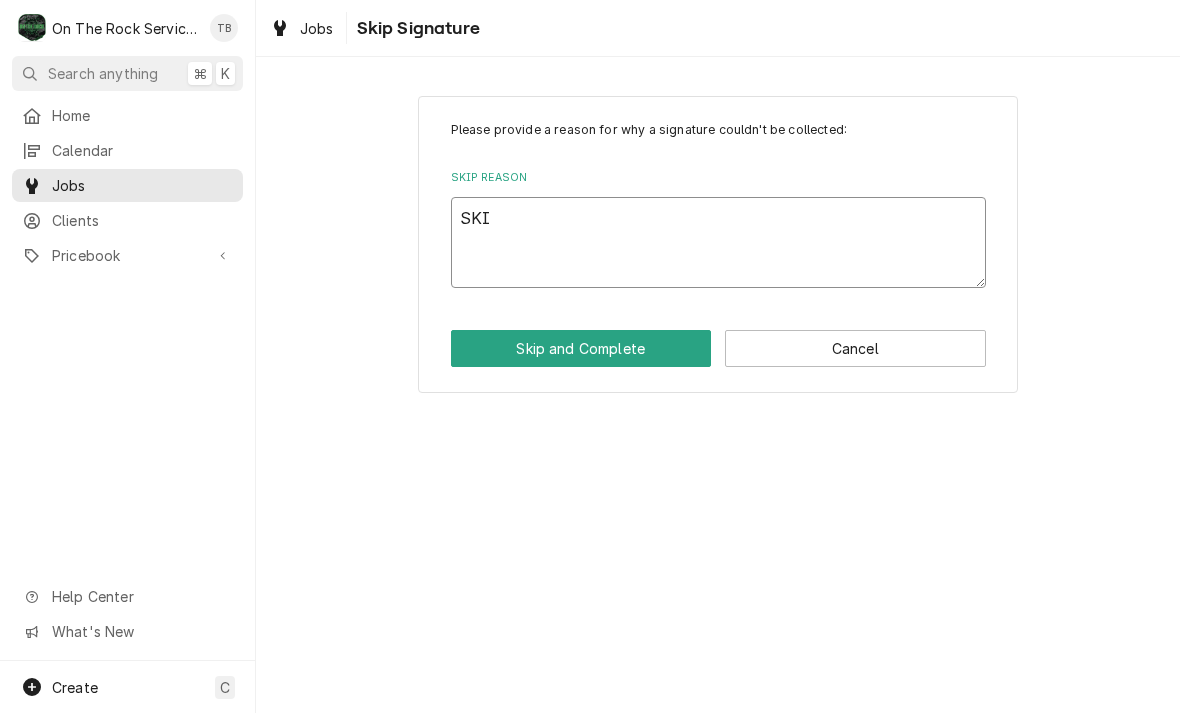 type on "x" 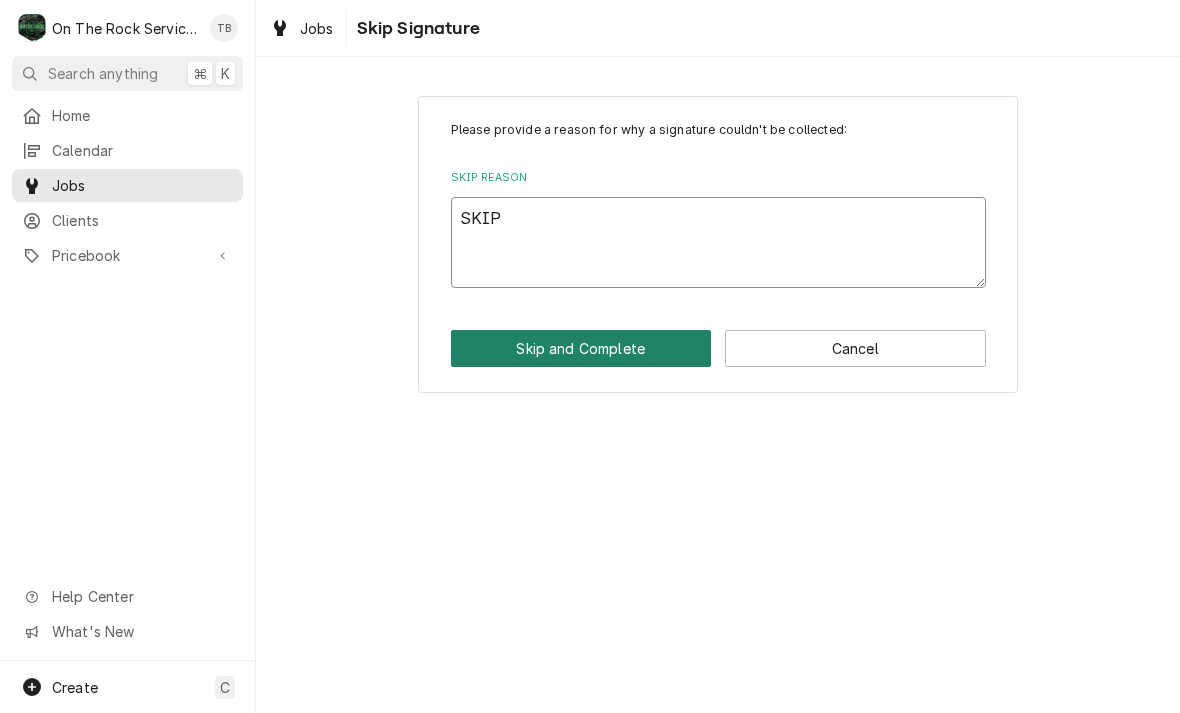 type on "SKIP" 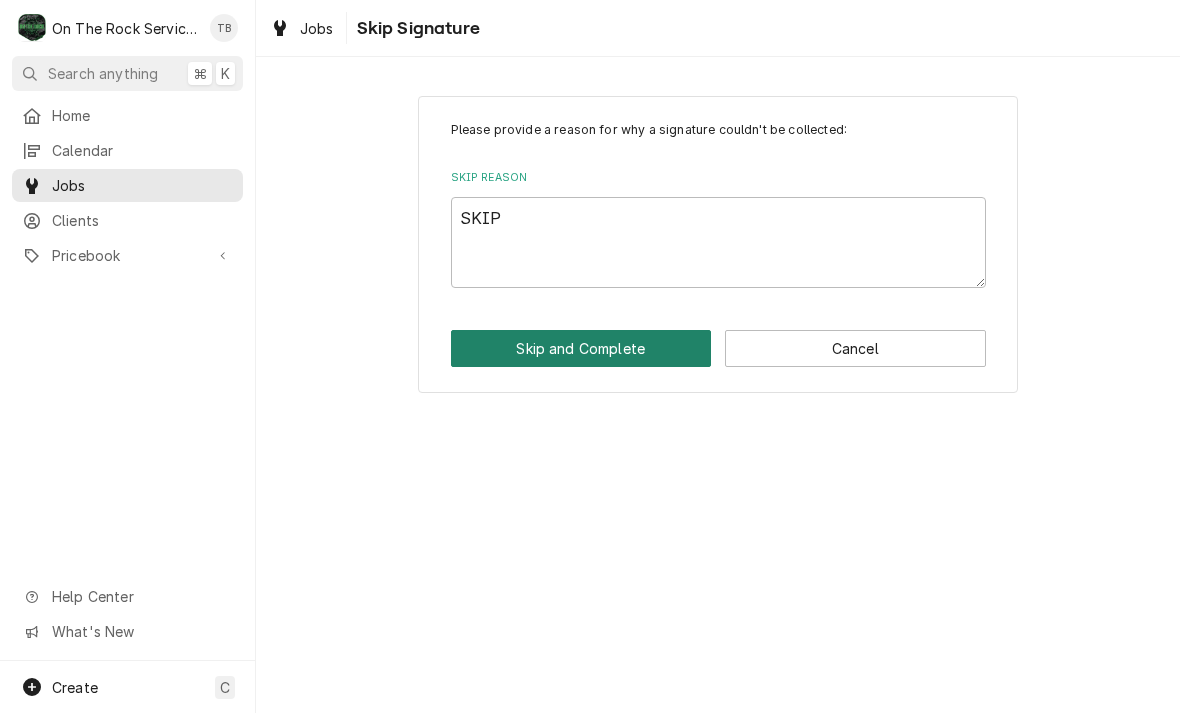 click on "Skip and Complete" at bounding box center (581, 348) 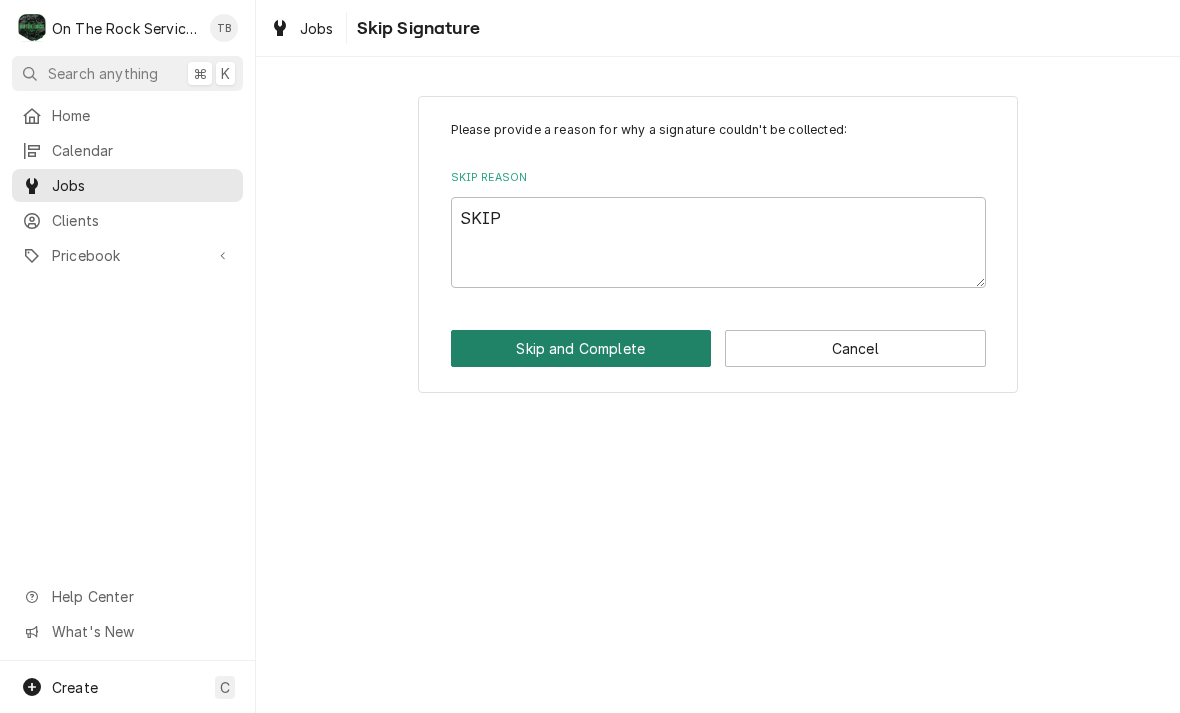 click on "Skip and Complete" at bounding box center [581, 348] 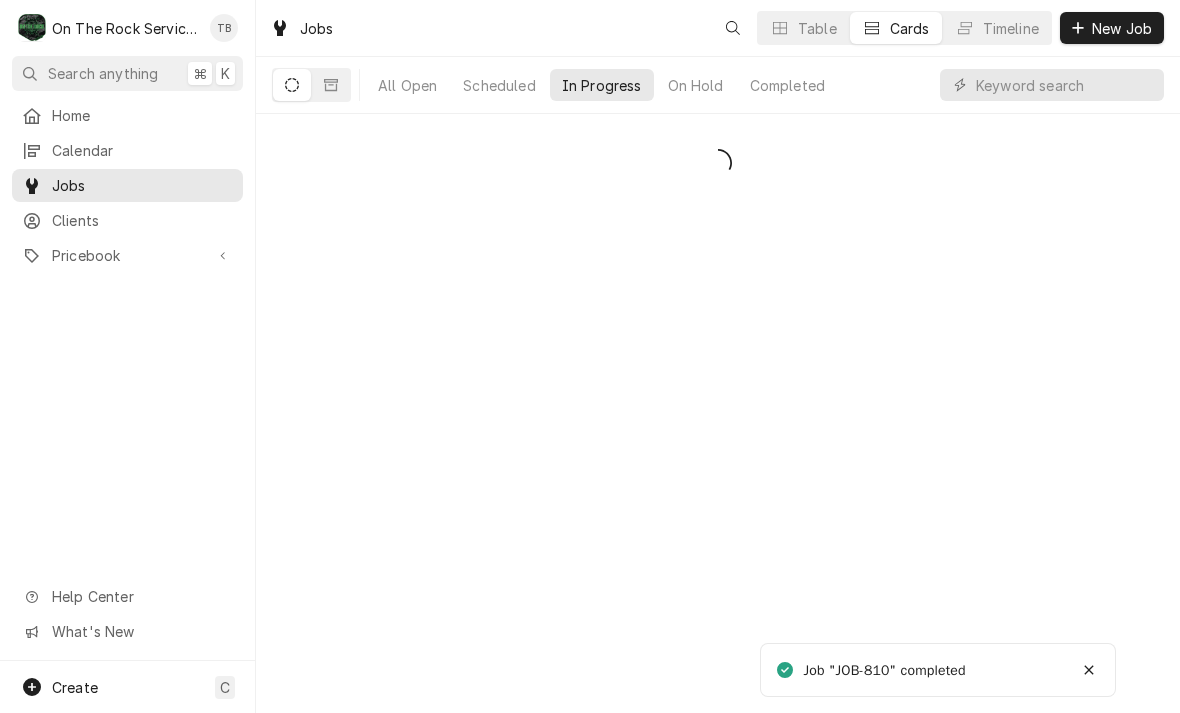 scroll, scrollTop: 0, scrollLeft: 0, axis: both 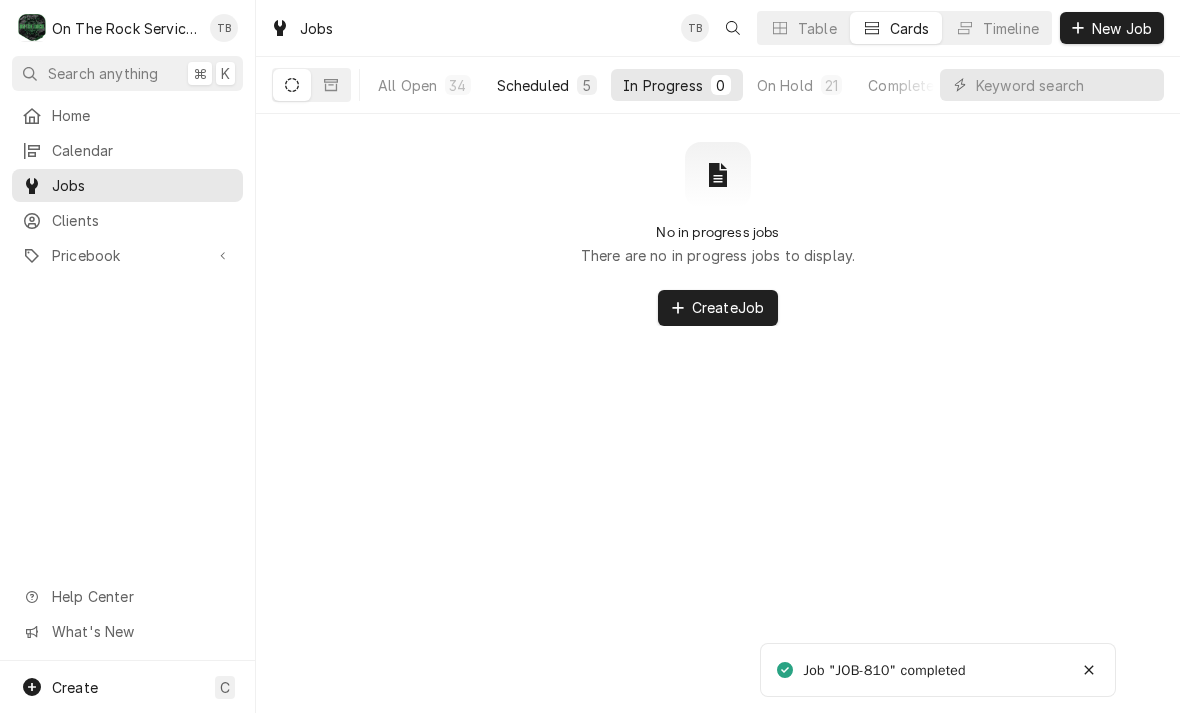 click on "Scheduled" at bounding box center [533, 85] 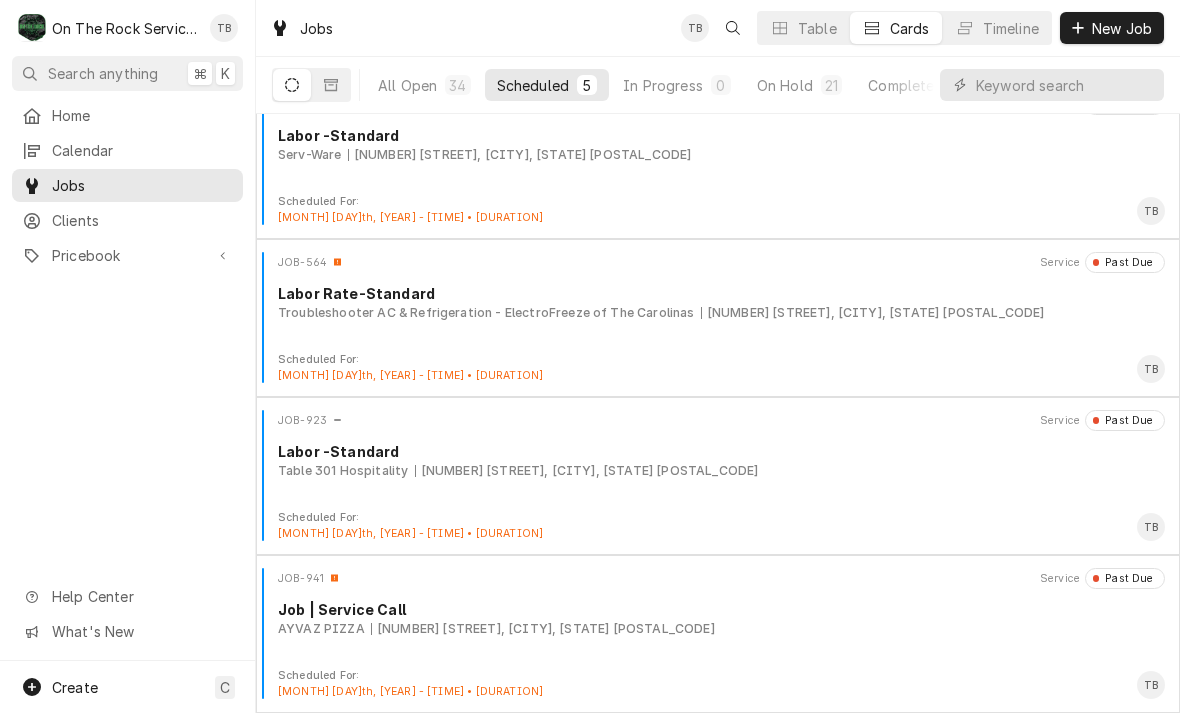 scroll, scrollTop: 191, scrollLeft: 0, axis: vertical 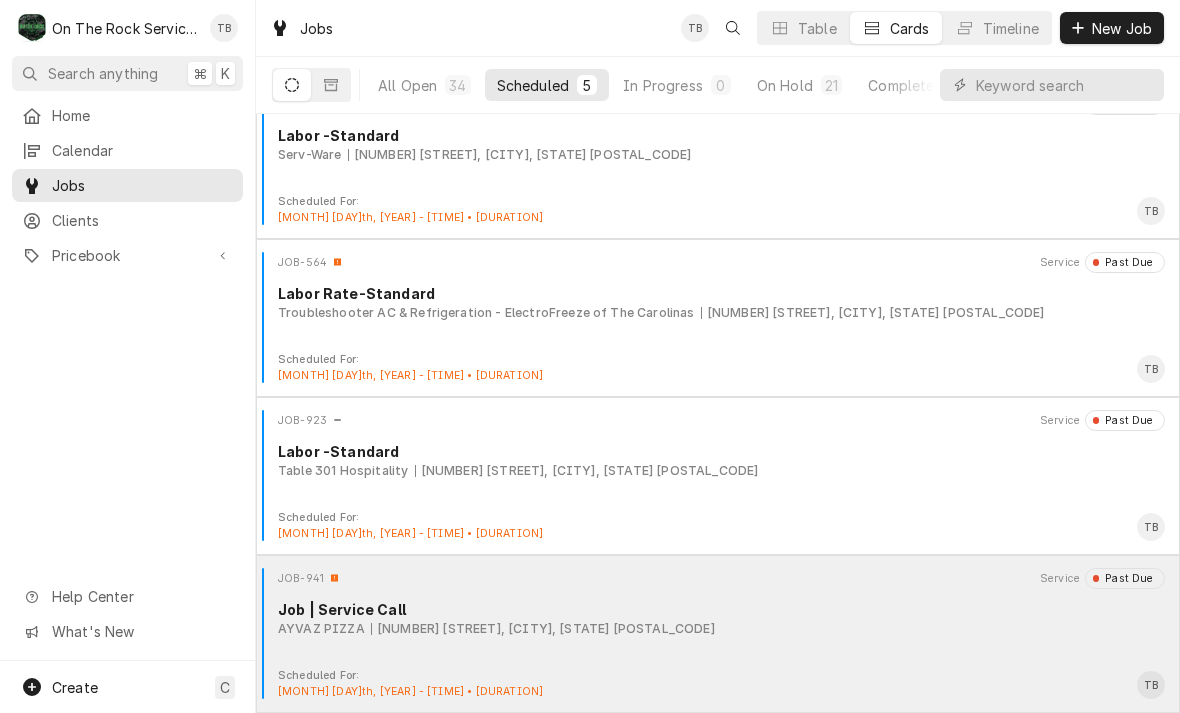 click on "JOB-941 Service Past Due Job | Service Call AYVAZ PIZZA [NUMBER] [STREET], [CITY], [STATE] [POSTAL_CODE]" at bounding box center (718, 618) 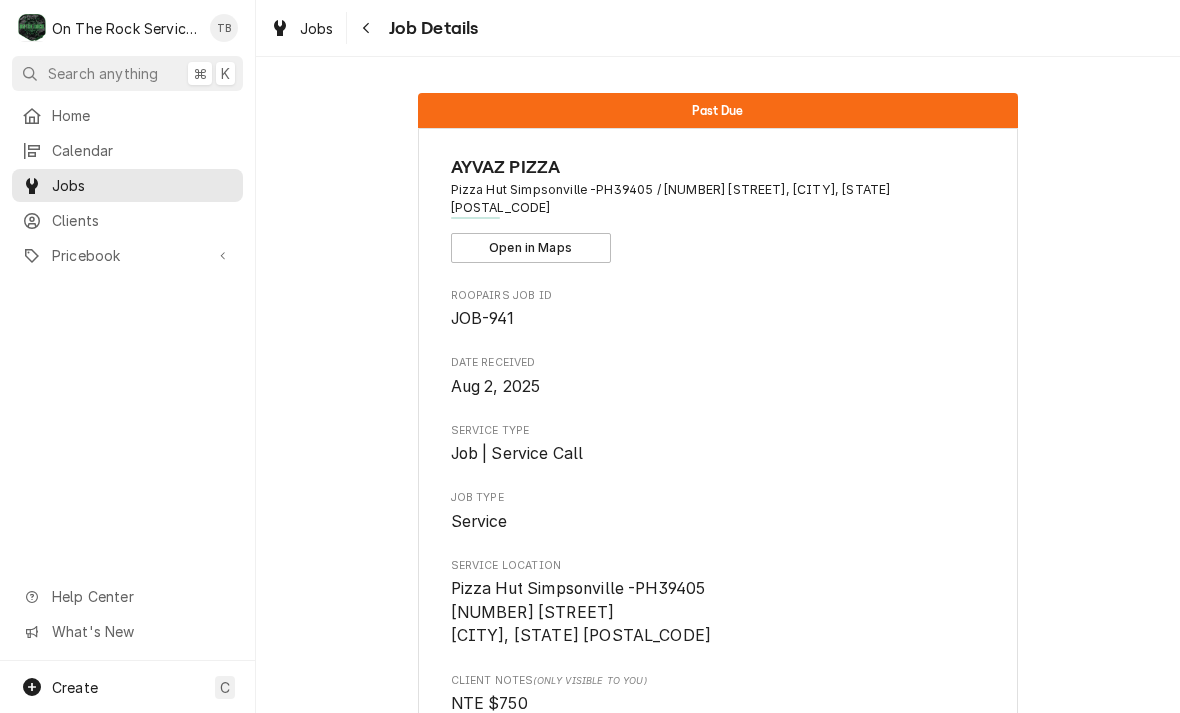 scroll, scrollTop: 0, scrollLeft: 0, axis: both 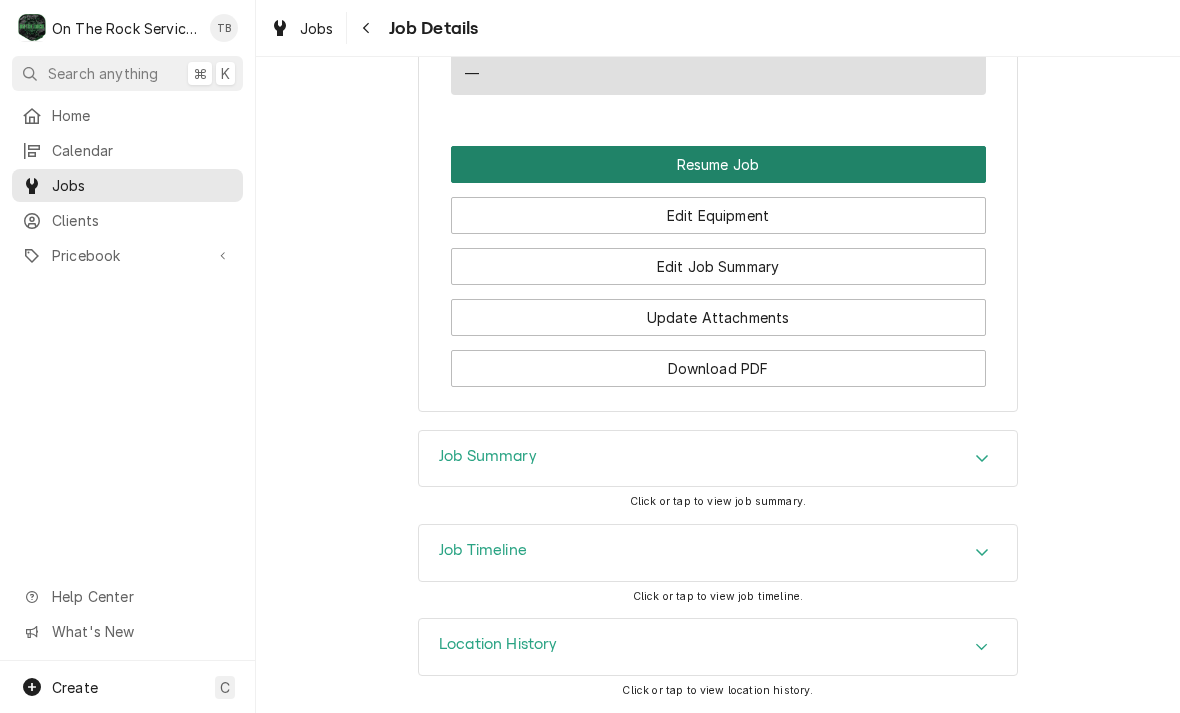 click on "Resume Job" at bounding box center [718, 164] 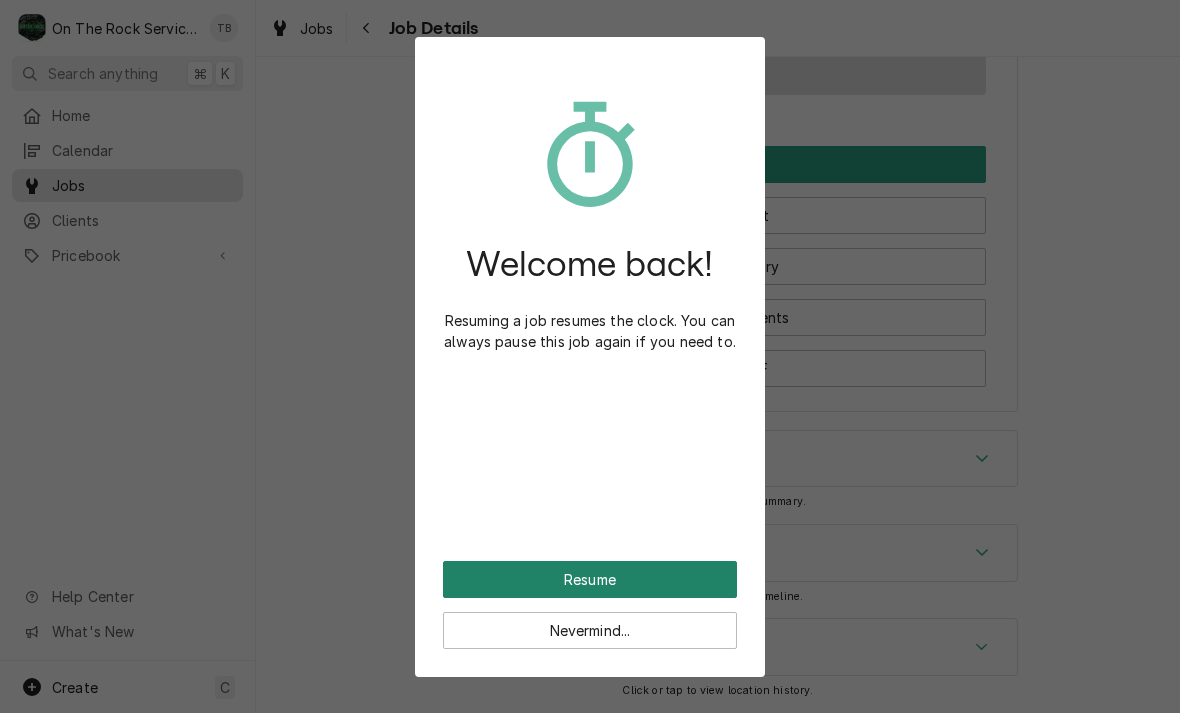 click on "Resume" at bounding box center (590, 579) 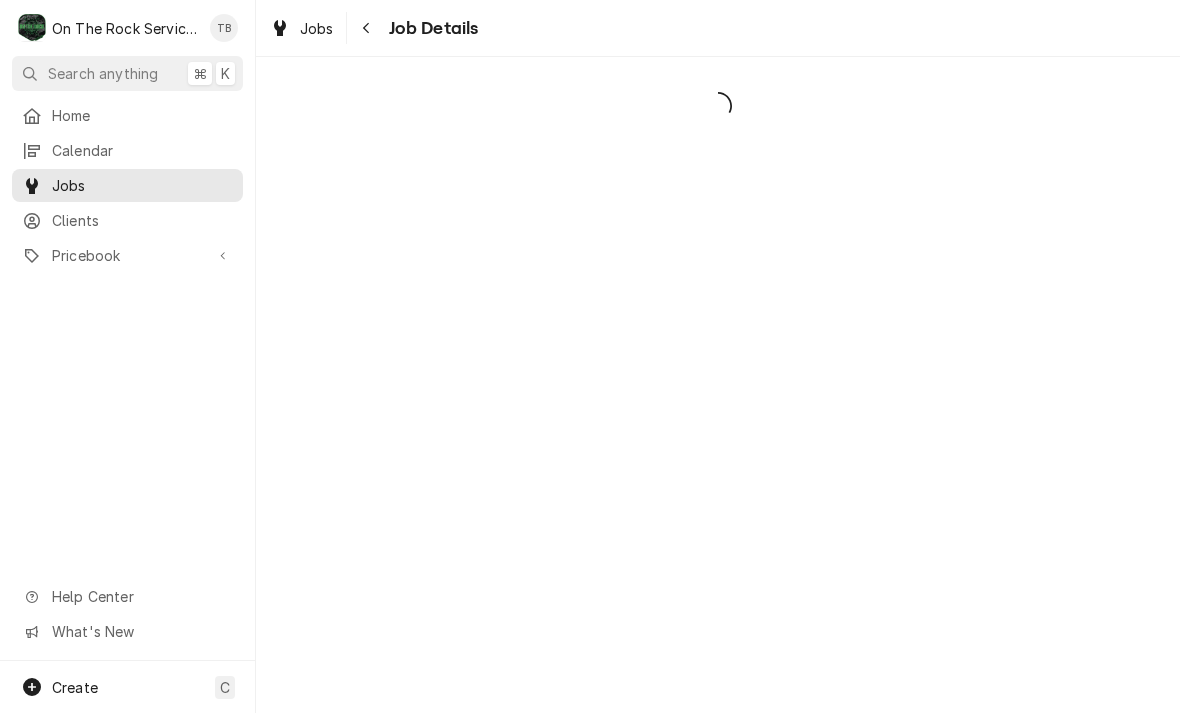 scroll, scrollTop: 0, scrollLeft: 0, axis: both 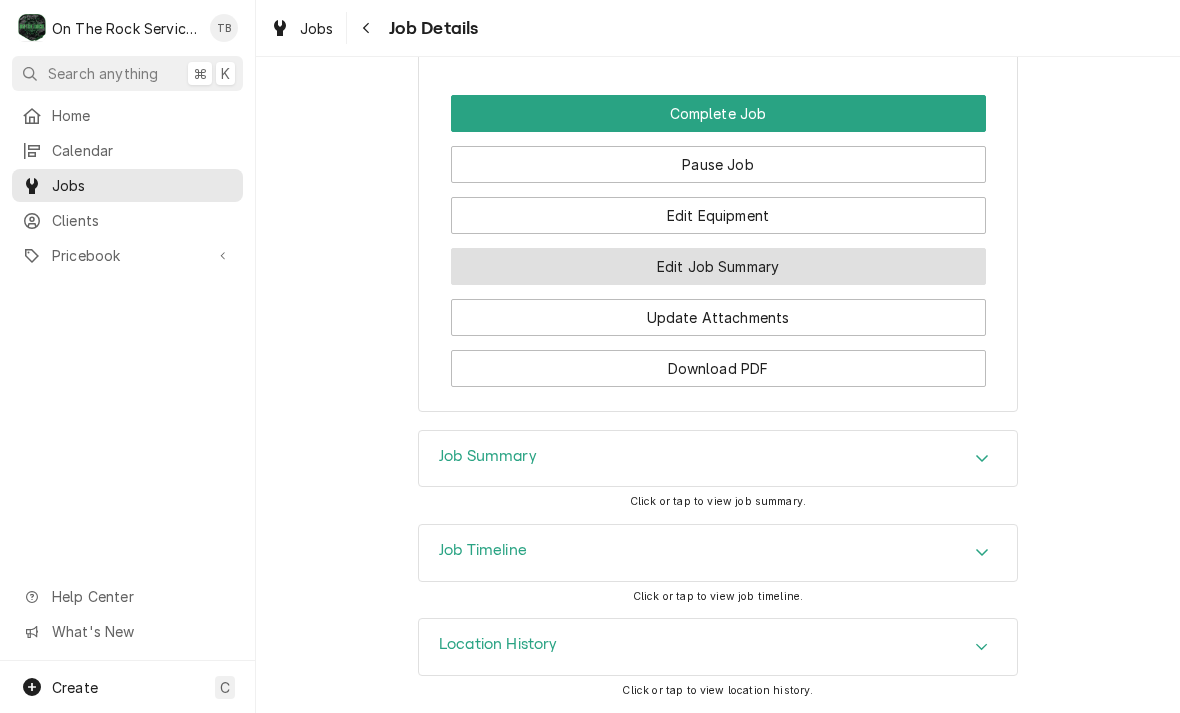 click on "Edit Job Summary" at bounding box center [718, 266] 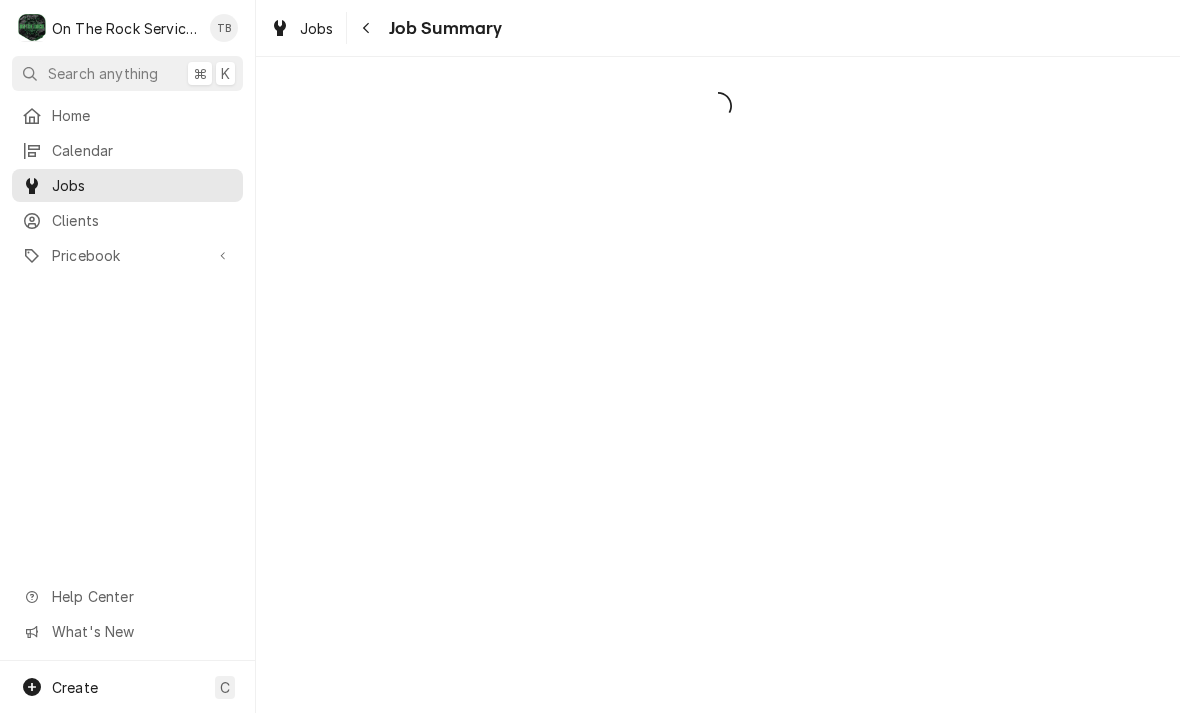 scroll, scrollTop: 0, scrollLeft: 0, axis: both 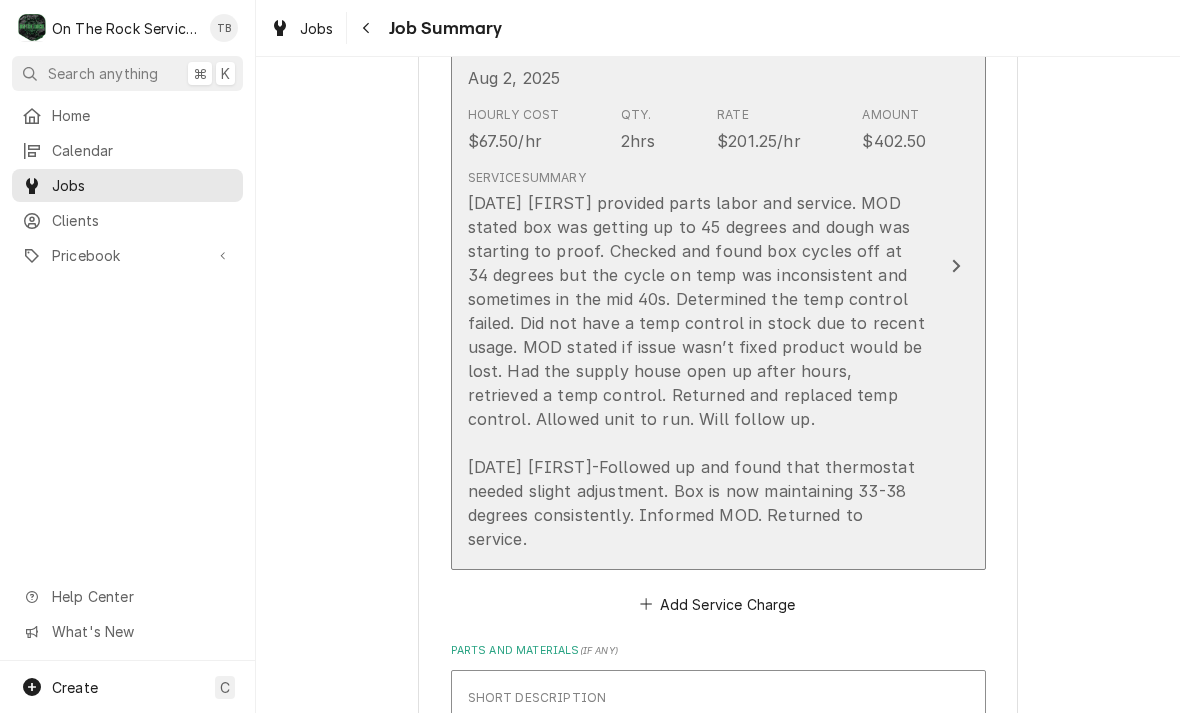 click on "Short Description Labor - Priority Service Date [DATE] Hourly Cost $67.50/hr Qty. 2hrs Rate $201.25/hr Amount $402.50 Service  Summary [DATE] [FIRST] provided parts labor and service. MOD stated box was getting up to 45 degrees and dough was starting to proof. Checked and found box cycles off at 34 degrees but the cycle on temp was inconsistent and sometimes in the mid 40s. Determined the temp control failed. Did not have a temp control in stock due to recent usage. MOD stated if issue wasn’t fixed product would be lost. Had the supply house open up after hours, retrieved a temp control. Returned and replaced temp control. Allowed unit to run. Will follow up.
[DATE] [FIRST]-Followed up and found that thermostat needed slight adjustment. Box is now maintaining 33-38 degrees consistently. Informed MOD. Returned to service." at bounding box center [718, 266] 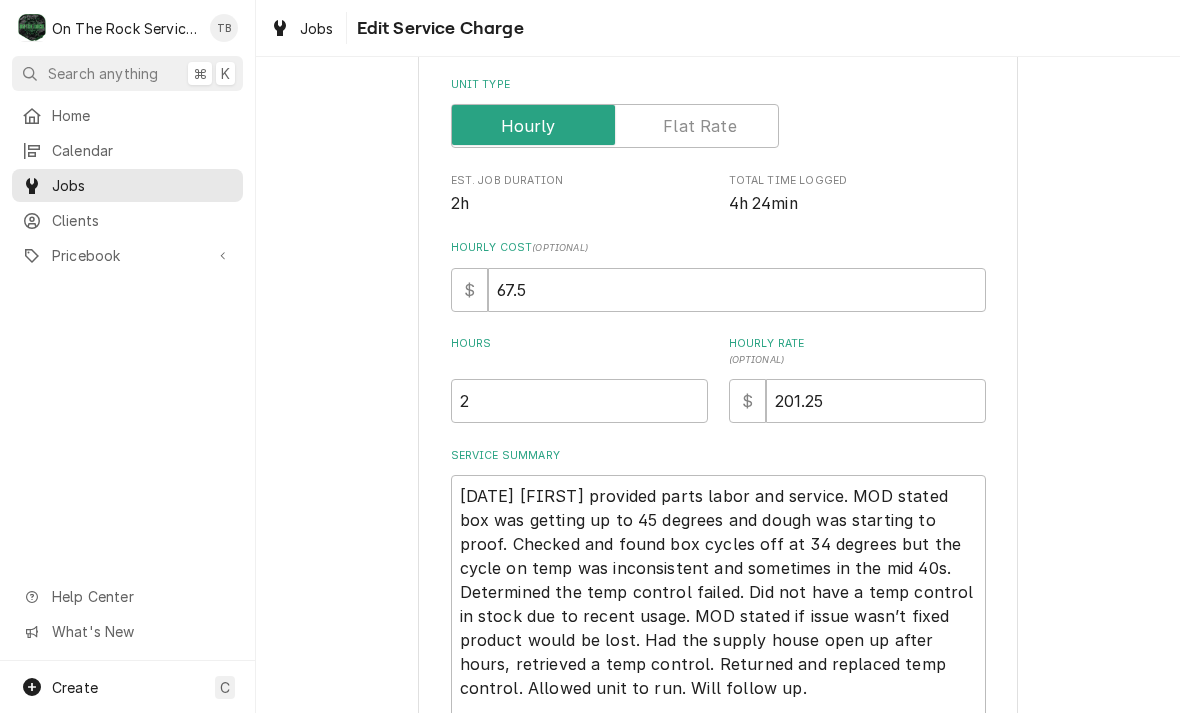 type on "x" 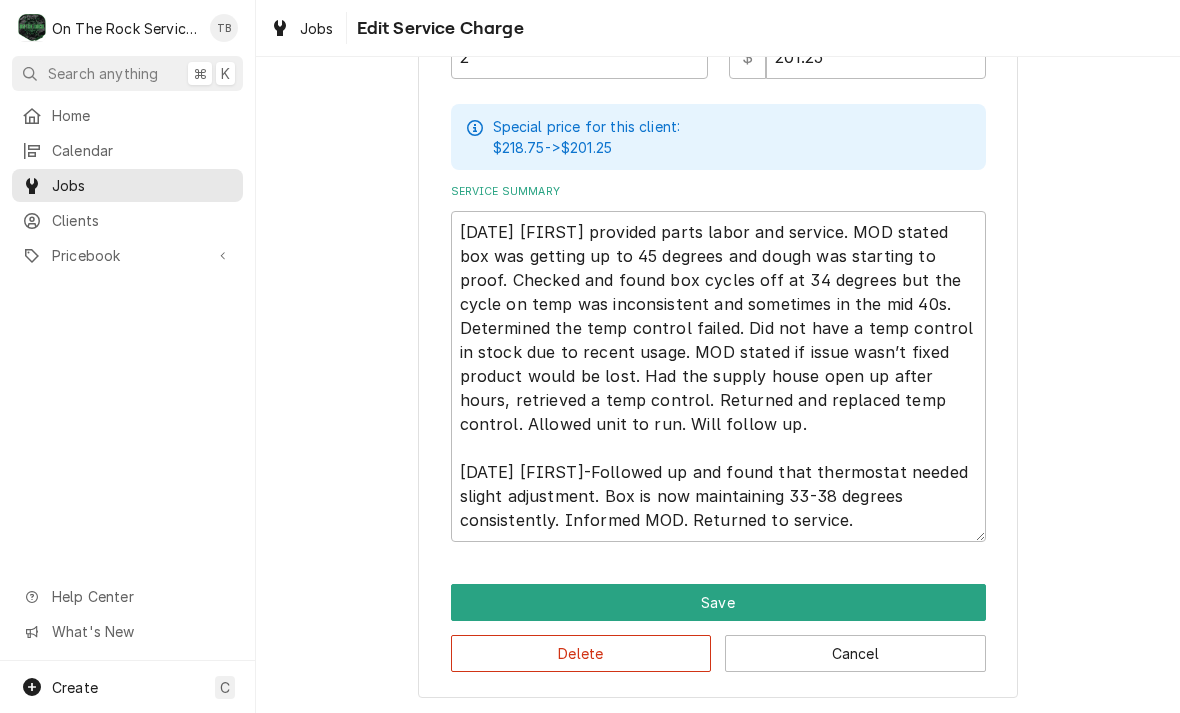 scroll, scrollTop: 622, scrollLeft: 0, axis: vertical 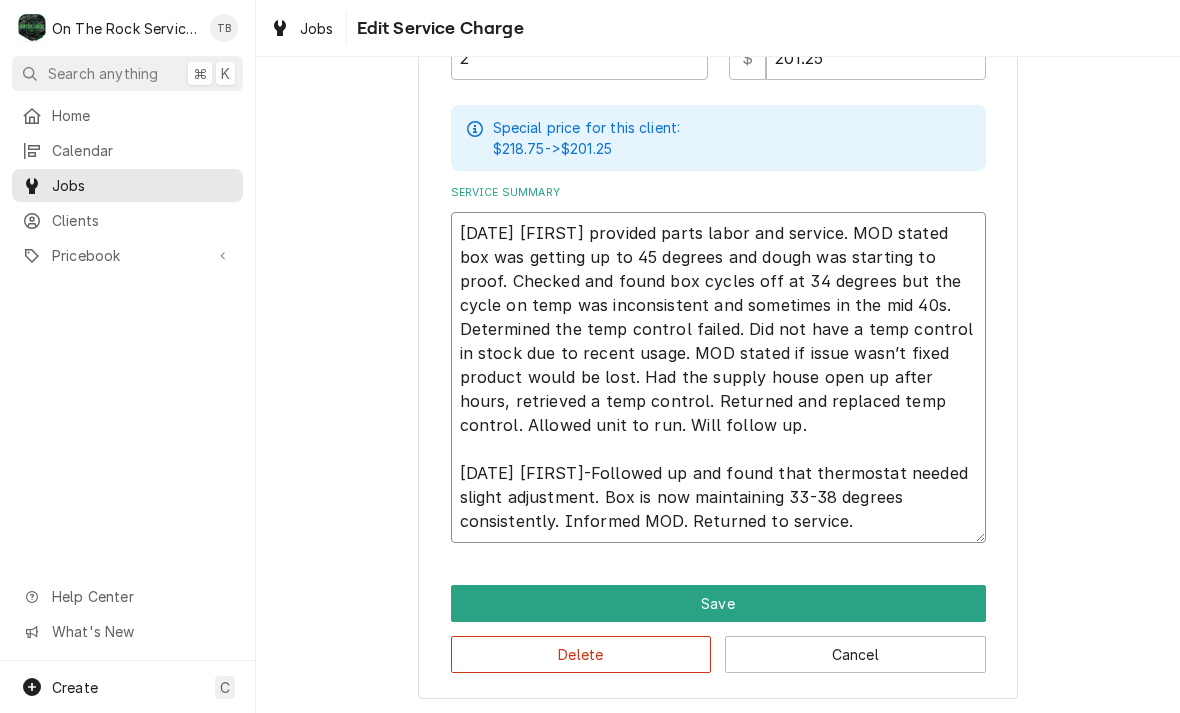 click on "8/2/25 Rich provided parts labor and service. MOD stated box was getting up to 45 degrees and dough was starting to proof. Checked and found box cycles off at 34 degrees but the cycle on temp was inconsistent and sometimes in the mid 40s. Determined the temp control failed. Did not have a temp control in stock due to recent usage. MOD stated if issue wasn’t fixed product would be lost. Had the supply house open up after hours, retrieved a temp control. Returned and replaced temp control. Allowed unit to run. Will follow up.
8/3/25 Rich-Followed up and found that thermostat needed slight adjustment. Box is now maintaining 33-38 degrees consistently. Informed MOD. Returned to service." at bounding box center (718, 377) 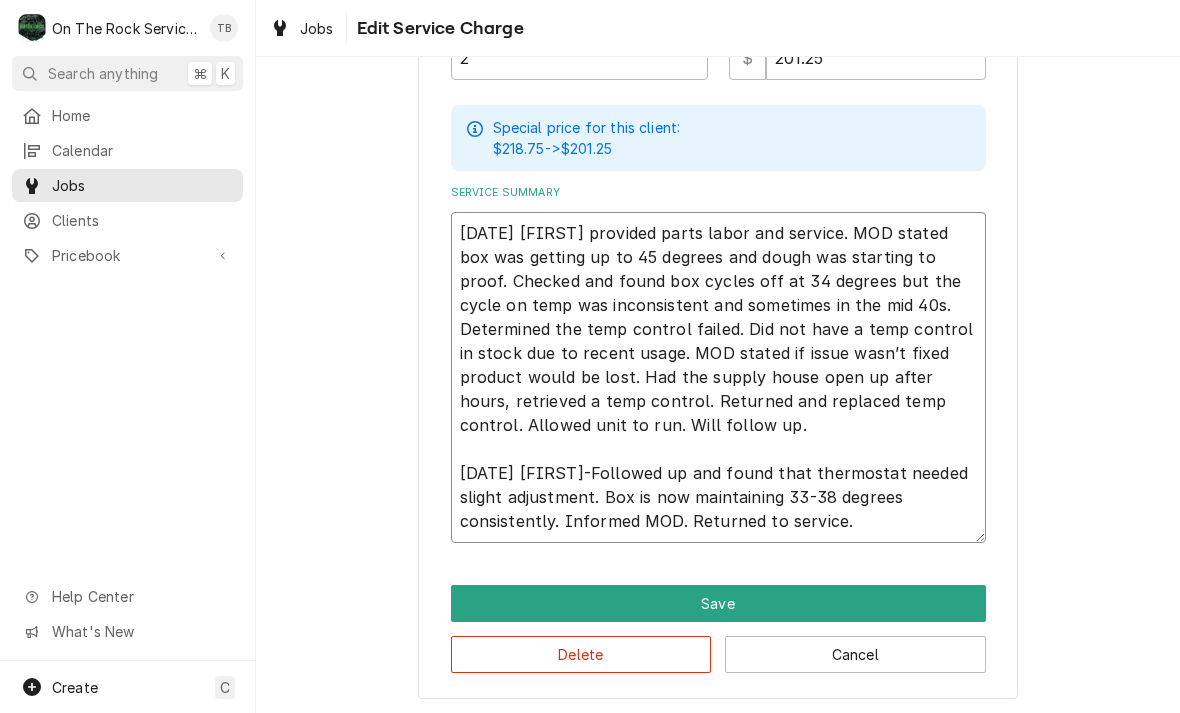 type on "8/2/25 Rich provided parts labor and service. MOD stated box was getting up to 45 degrees and dough was starting to proof. Checked and found box cycles off at 34 degrees but the cycle on temp was inconsistent and sometimes in the mid 40s. Determined the temp control failed. Did not have a temp control in stock due to recent usage. MOD stated if issue wasn’t fixed product would be lost. Had the supply house open up after hours, retrieved a temp control. Returned and replaced temp control. Allowed unit to run. Will follow up.
8/3/25 Rich-Followed up and found that thermostat needed slight adjustment. Box is now maintaining 33-38 degrees consistently. Informed MOD. Returned to service." 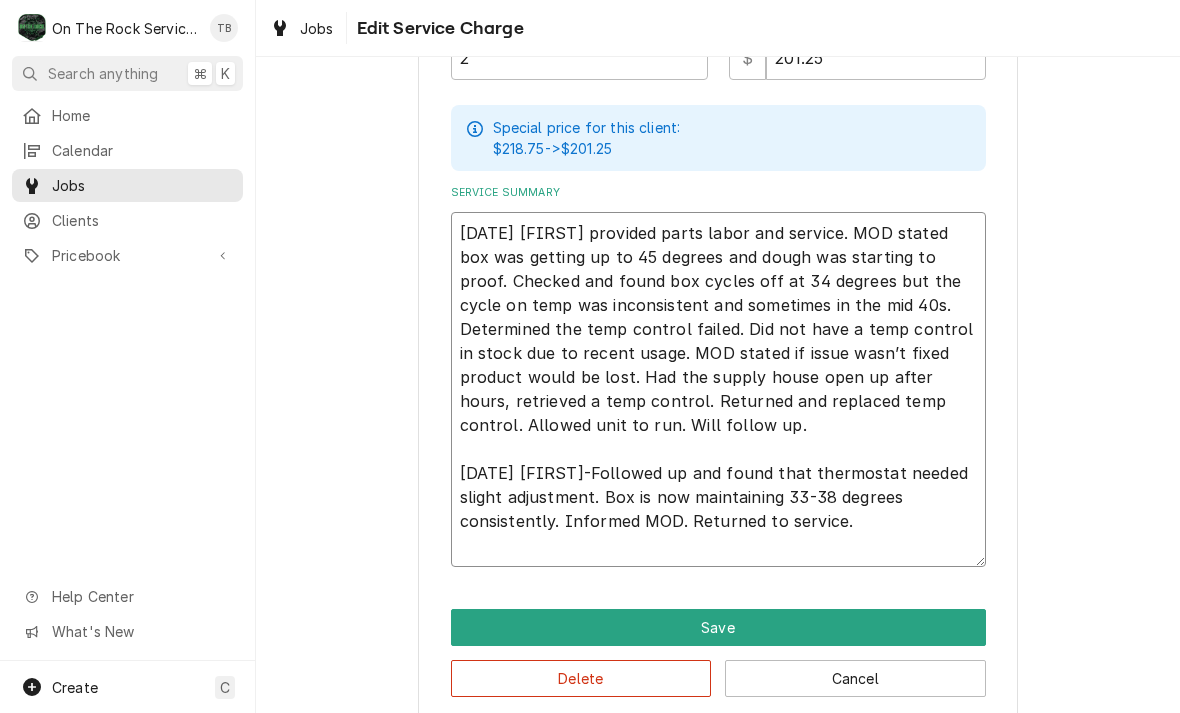 type on "x" 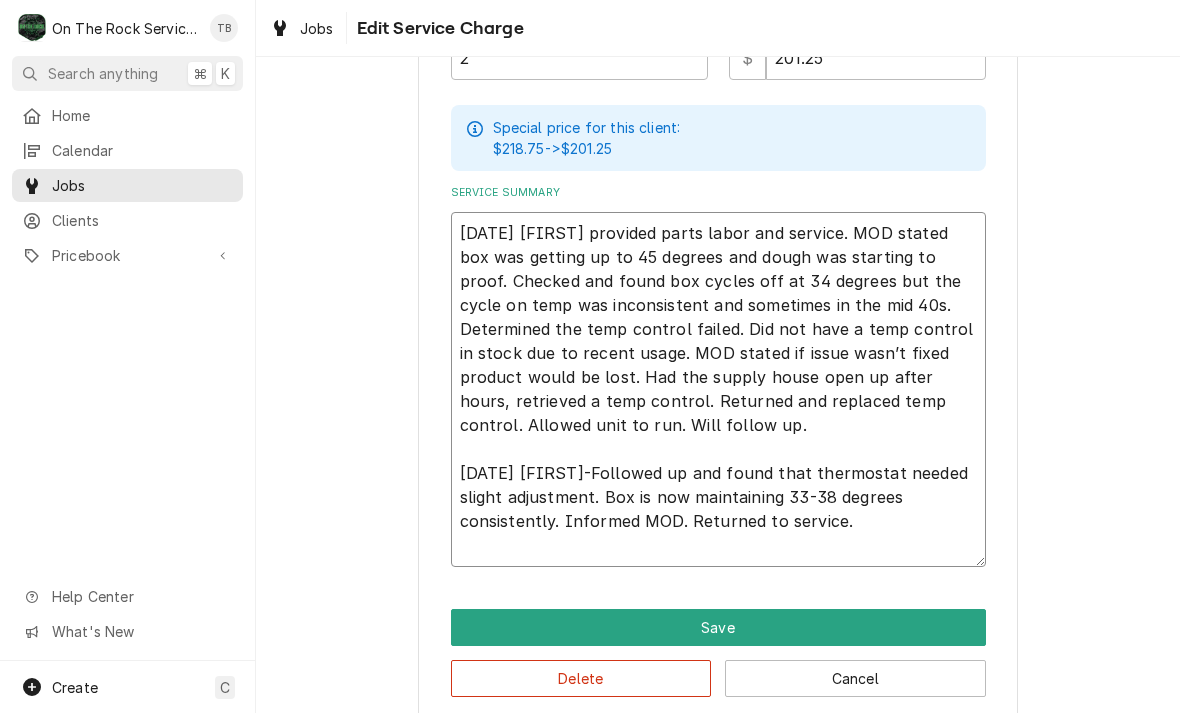 type on "8/2/25 Rich provided parts labor and service. MOD stated box was getting up to 45 degrees and dough was starting to proof. Checked and found box cycles off at 34 degrees but the cycle on temp was inconsistent and sometimes in the mid 40s. Determined the temp control failed. Did not have a temp control in stock due to recent usage. MOD stated if issue wasn’t fixed product would be lost. Had the supply house open up after hours, retrieved a temp control. Returned and replaced temp control. Allowed unit to run. Will follow up.
8/3/25 Rich-Followed up and found that thermostat needed slight adjustment. Box is now maintaining 33-38 degrees consistently. Informed MOD. Returned to service." 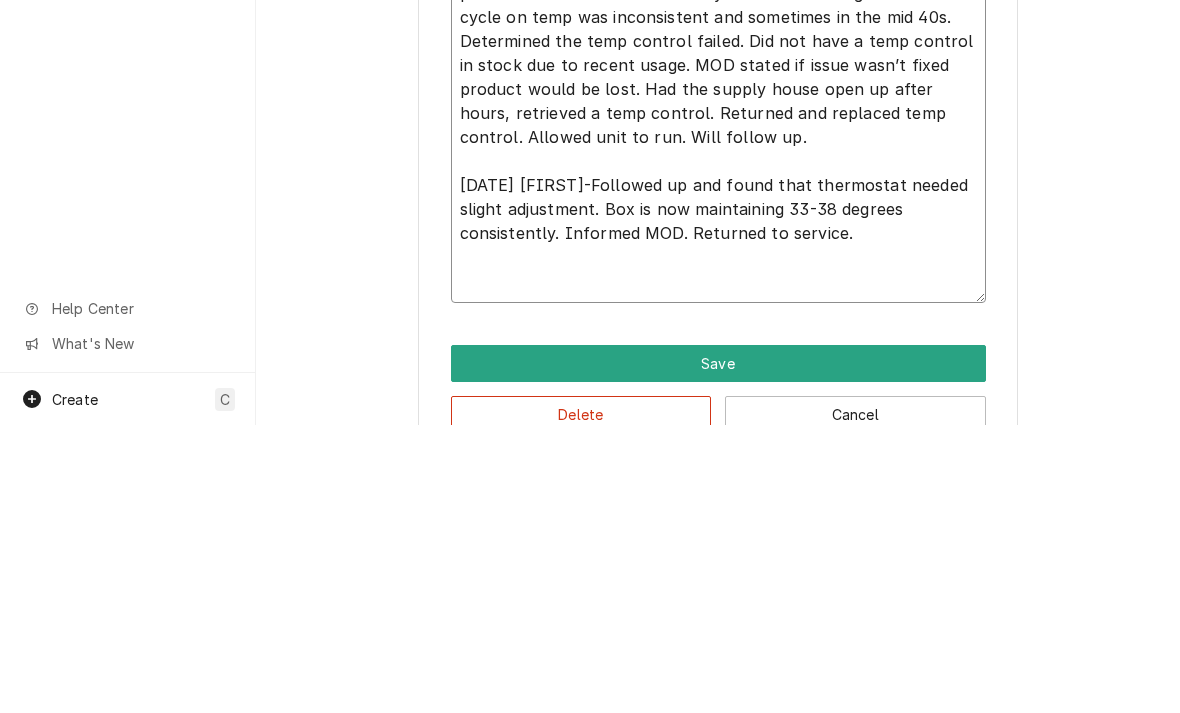 type on "x" 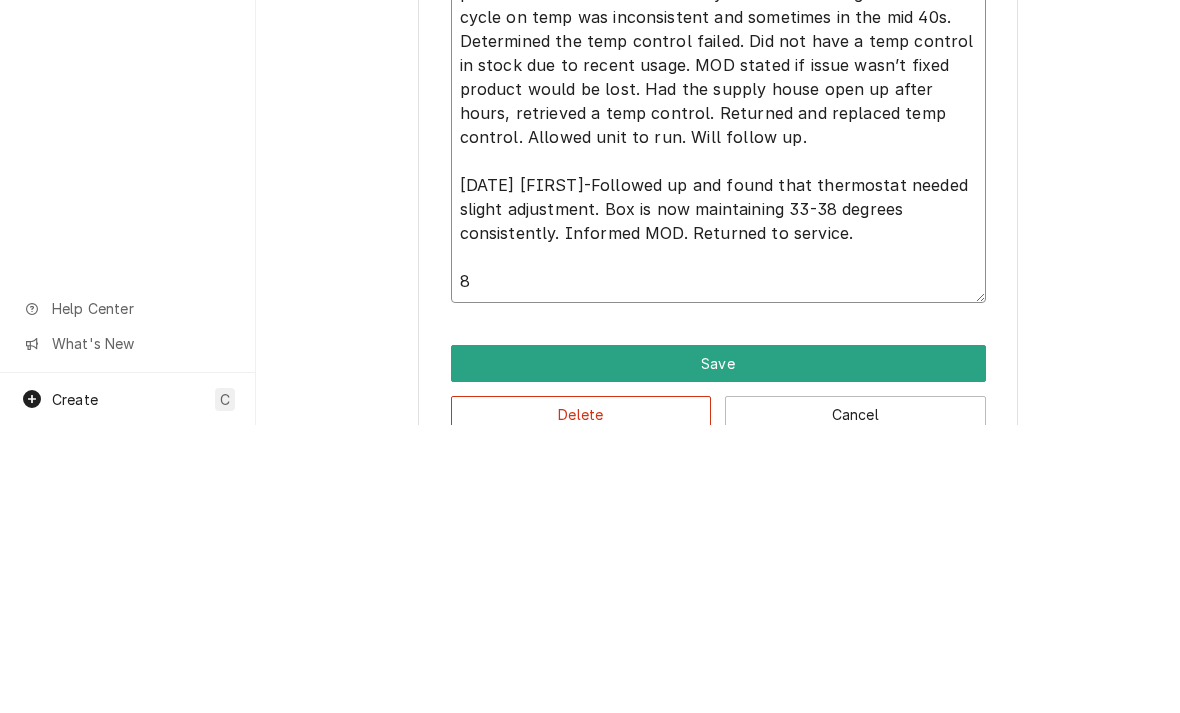 type on "8/2/25 Rich provided parts labor and service. MOD stated box was getting up to 45 degrees and dough was starting to proof. Checked and found box cycles off at 34 degrees but the cycle on temp was inconsistent and sometimes in the mid 40s. Determined the temp control failed. Did not have a temp control in stock due to recent usage. MOD stated if issue wasn’t fixed product would be lost. Had the supply house open up after hours, retrieved a temp control. Returned and replaced temp control. Allowed unit to run. Will follow up.
8/3/25 Rich-Followed up and found that thermostat needed slight adjustment. Box is now maintaining 33-38 degrees consistently. Informed MOD. Returned to service.
8/" 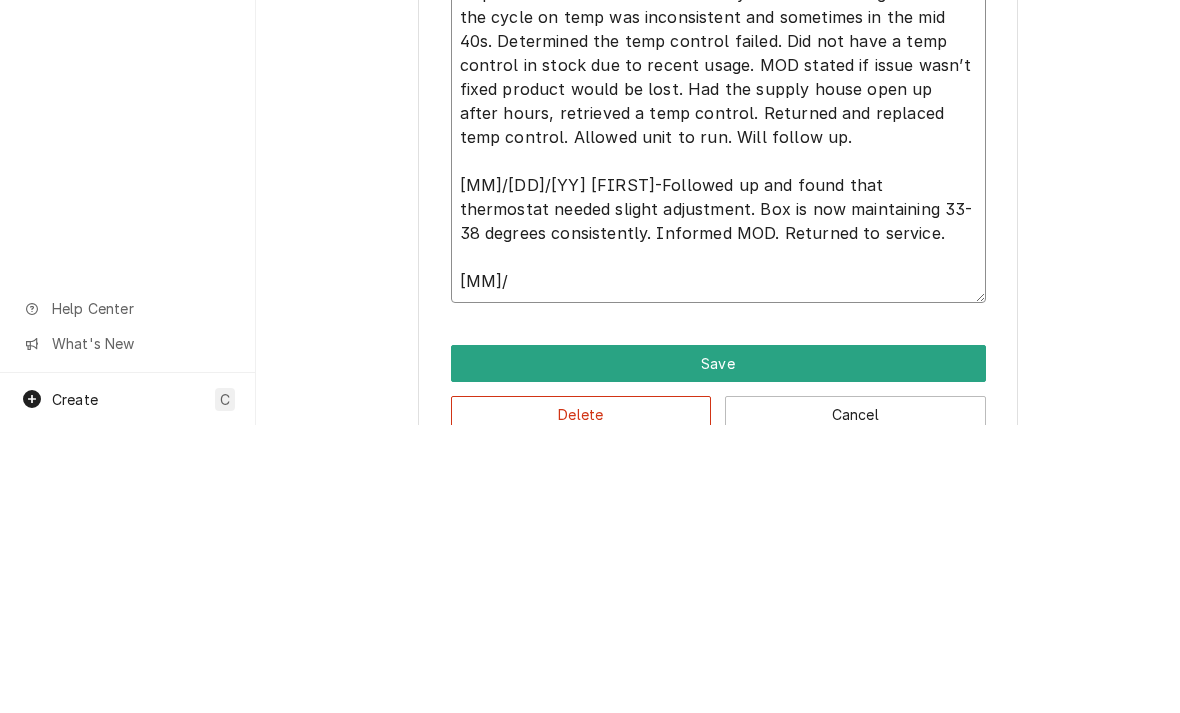 type on "x" 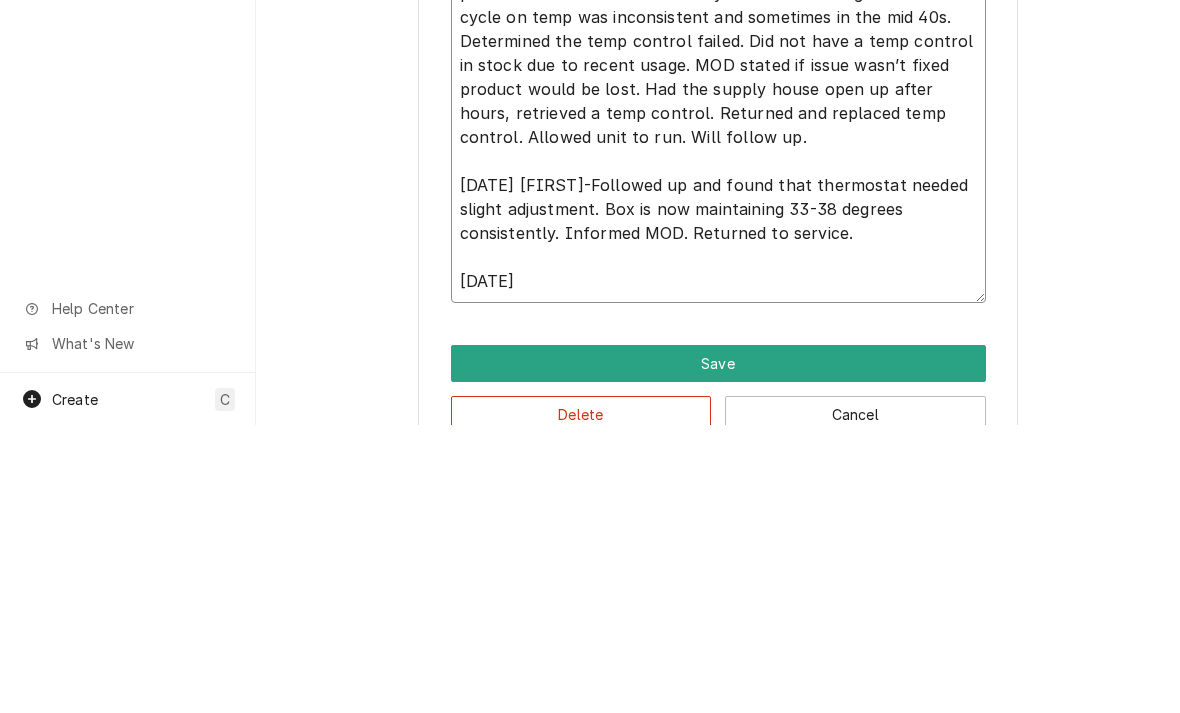 type on "x" 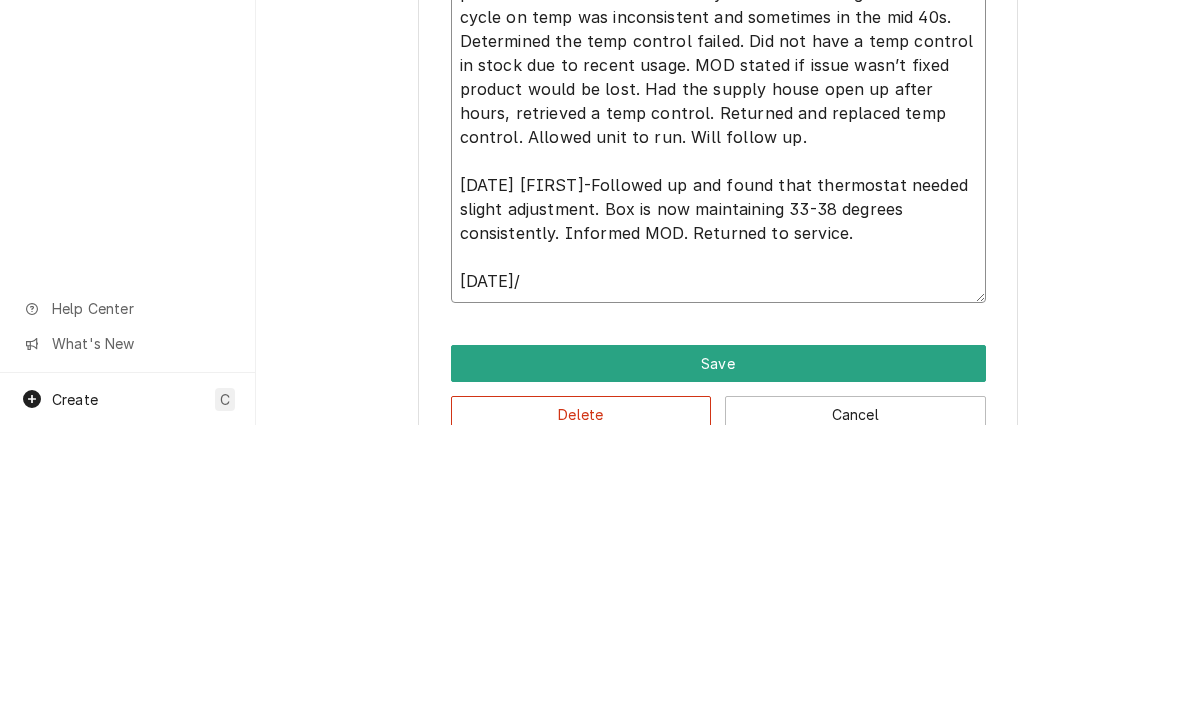 type on "x" 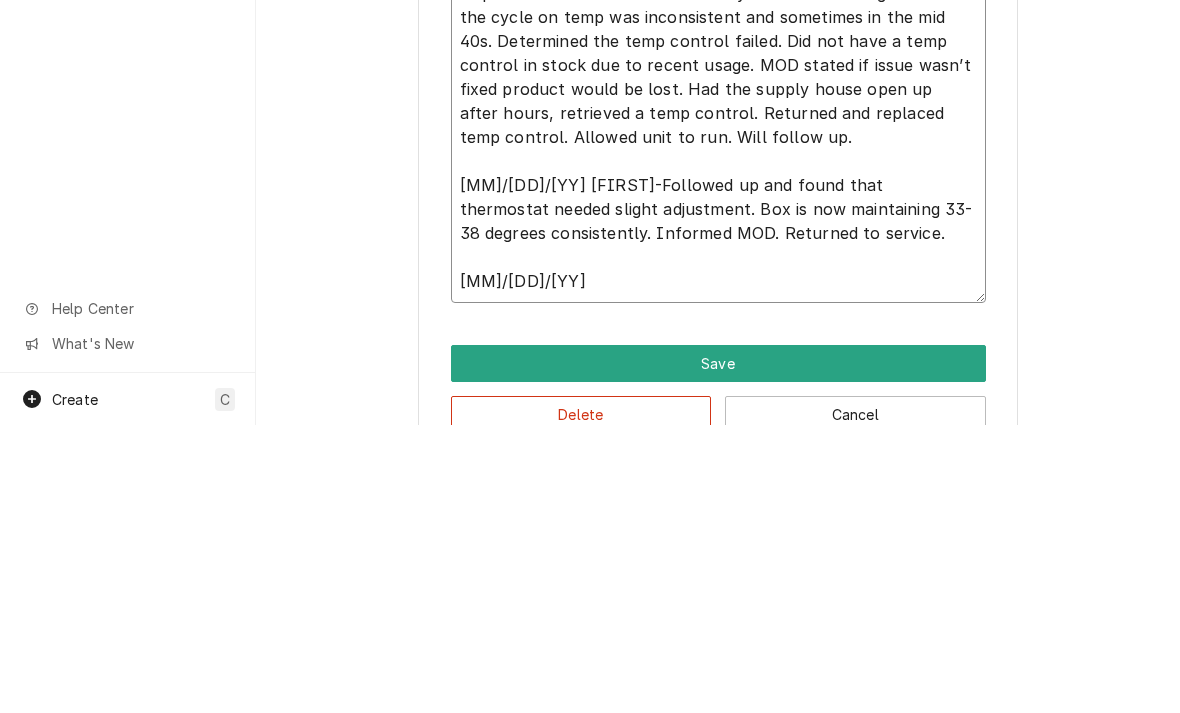type on "x" 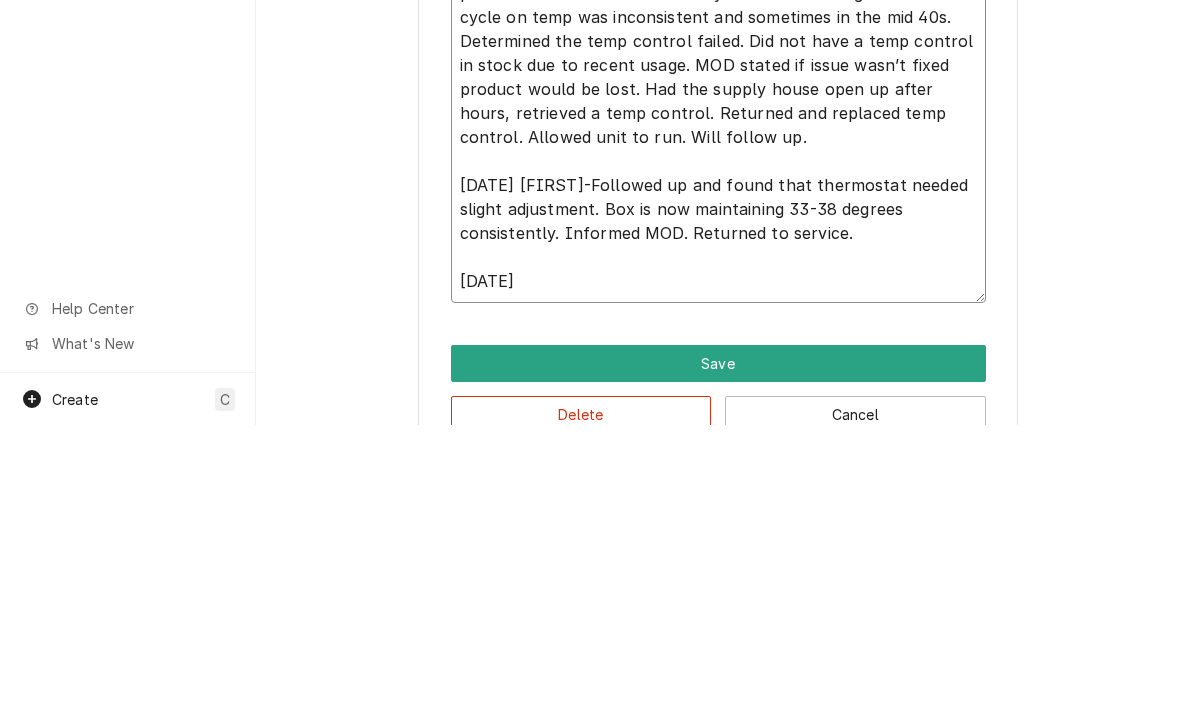 type on "x" 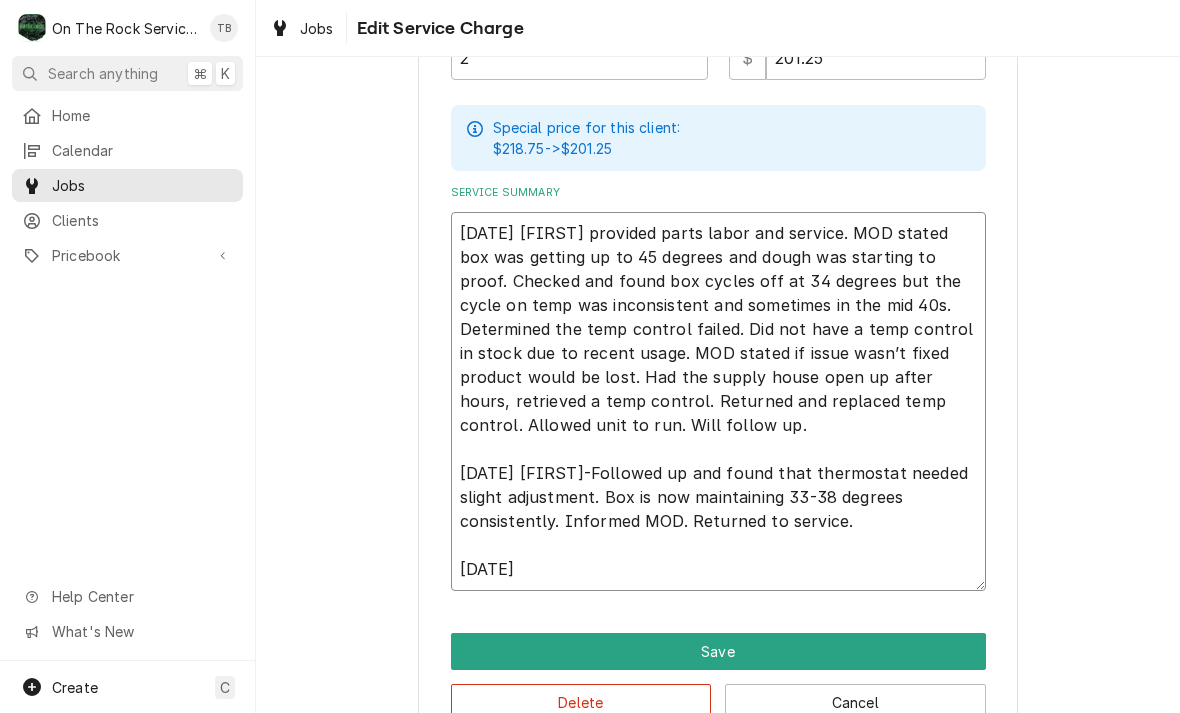 type on "x" 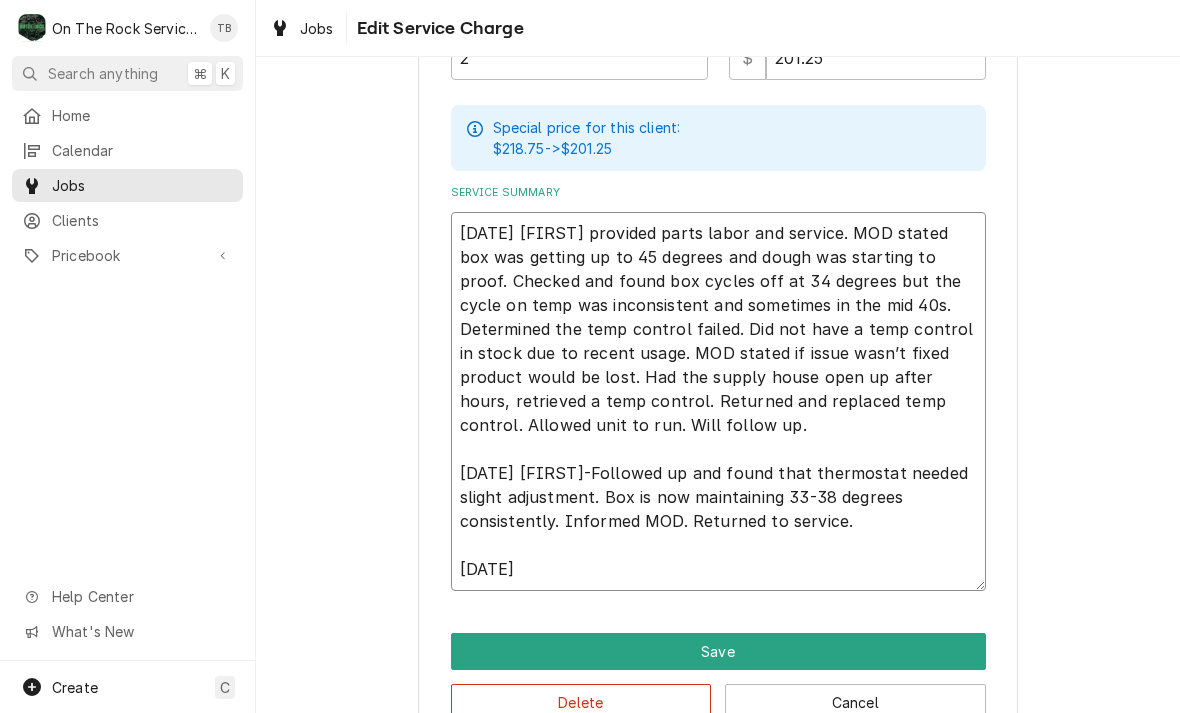type on "8/2/25 Rich provided parts labor and service. MOD stated box was getting up to 45 degrees and dough was starting to proof. Checked and found box cycles off at 34 degrees but the cycle on temp was inconsistent and sometimes in the mid 40s. Determined the temp control failed. Did not have a temp control in stock due to recent usage. MOD stated if issue wasn’t fixed product would be lost. Had the supply house open up after hours, retrieved a temp control. Returned and replaced temp control. Allowed unit to run. Will follow up.
8/3/25 Rich-Followed up and found that thermostat needed slight adjustment. Box is now maintaining 33-38 degrees consistently. Informed MOD. Returned to service.
8/6/25 T" 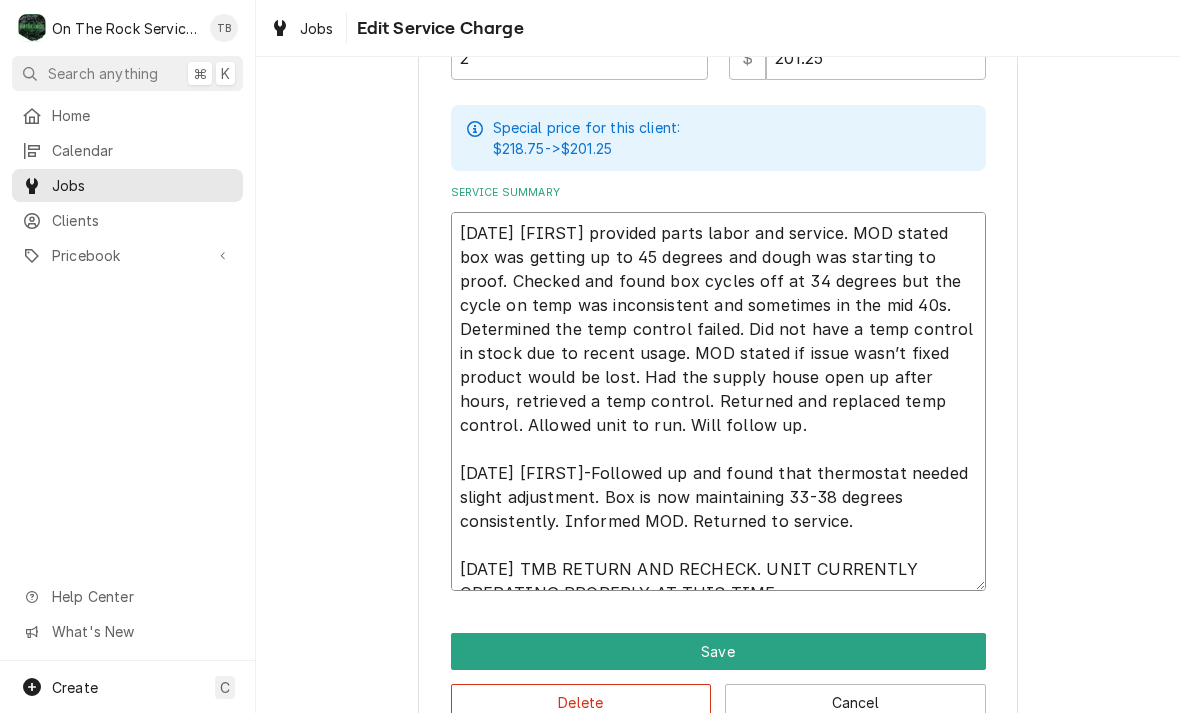 type on "x" 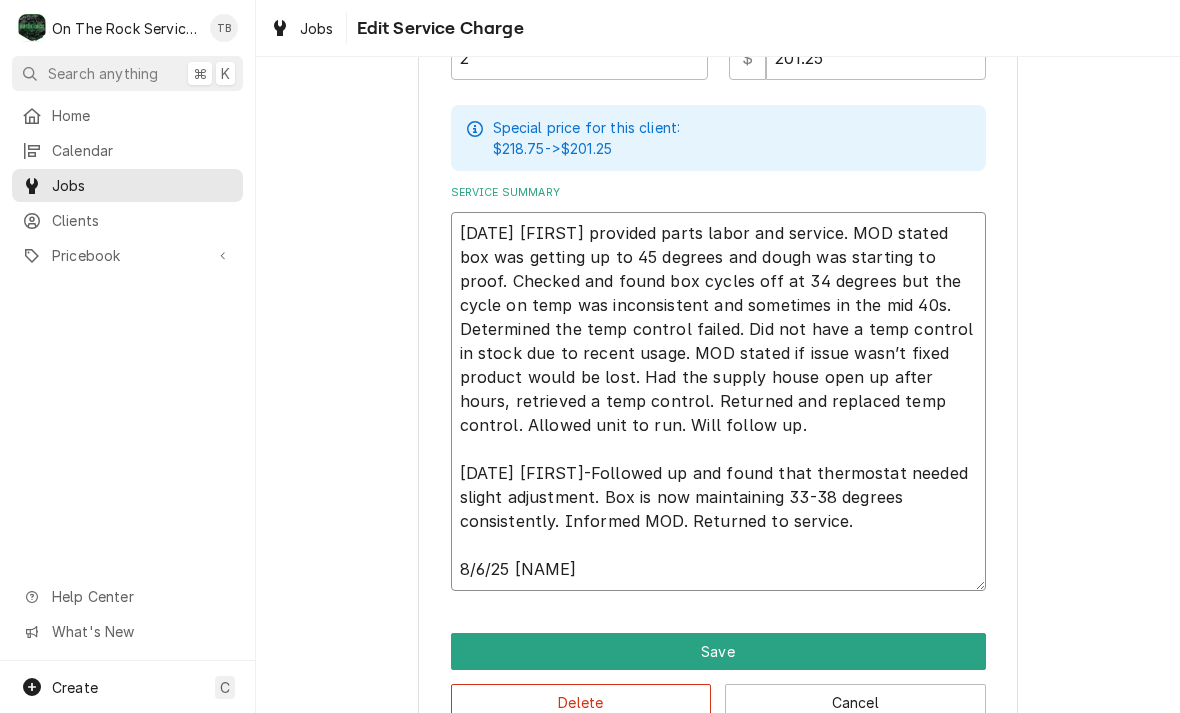 type on "x" 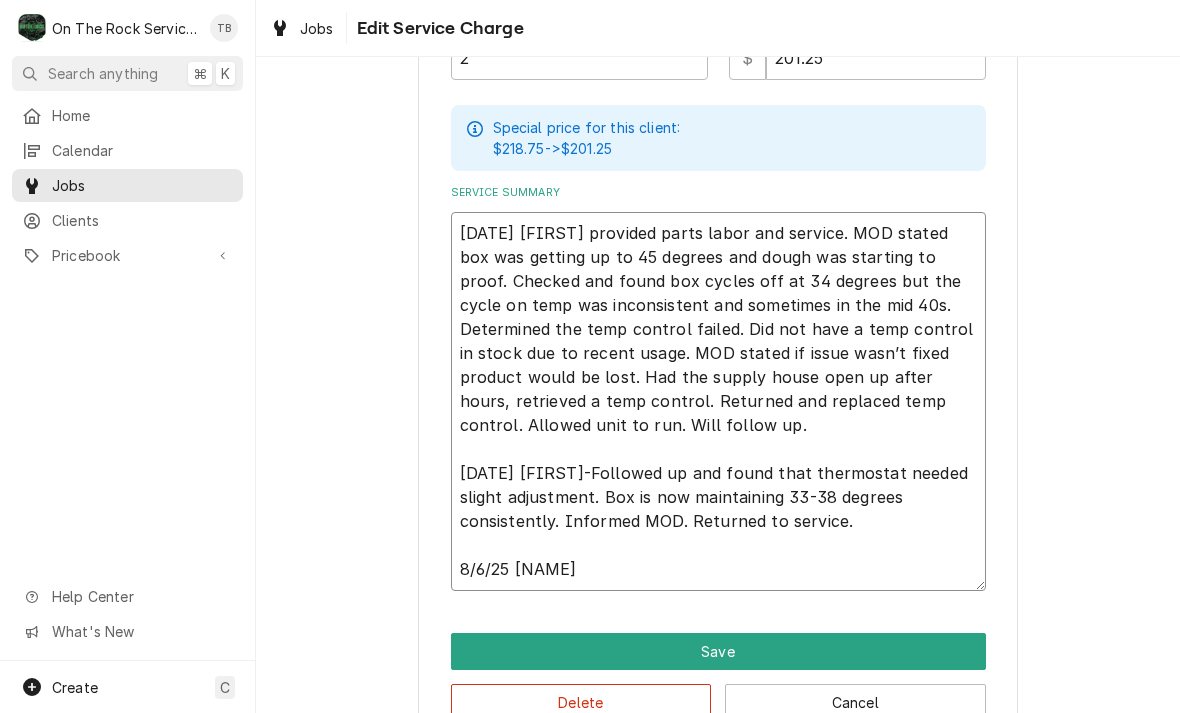 type on "8/2/25 Rich provided parts labor and service. MOD stated box was getting up to 45 degrees and dough was starting to proof. Checked and found box cycles off at 34 degrees but the cycle on temp was inconsistent and sometimes in the mid 40s. Determined the temp control failed. Did not have a temp control in stock due to recent usage. MOD stated if issue wasn’t fixed product would be lost. Had the supply house open up after hours, retrieved a temp control. Returned and replaced temp control. Allowed unit to run. Will follow up.
8/3/25 Rich-Followed up and found that thermostat needed slight adjustment. Box is now maintaining 33-38 degrees consistently. Informed MOD. Returned to service.
8/6/25 TMB" 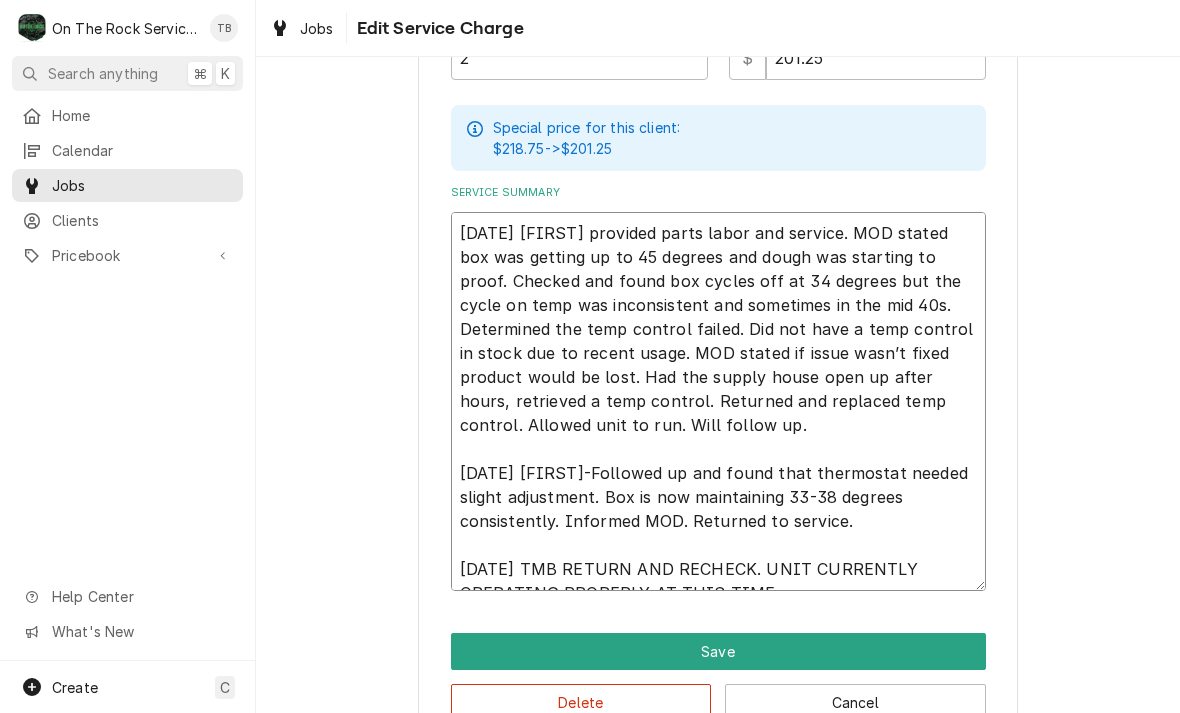 type on "x" 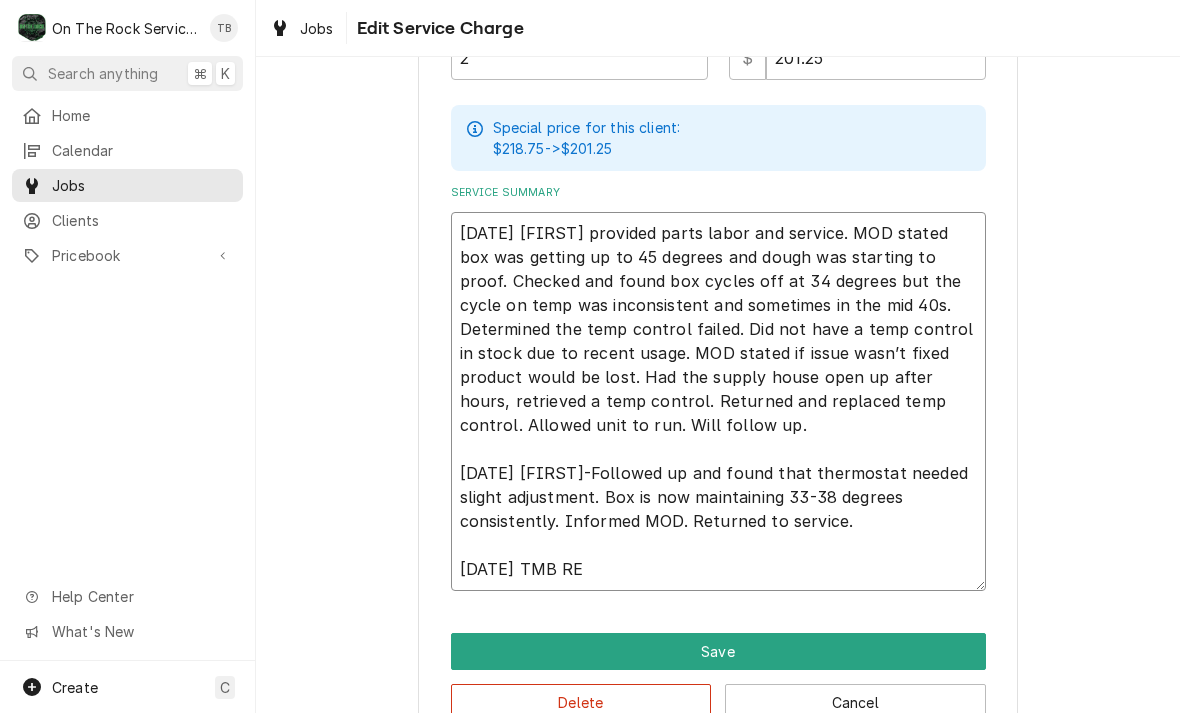 type on "x" 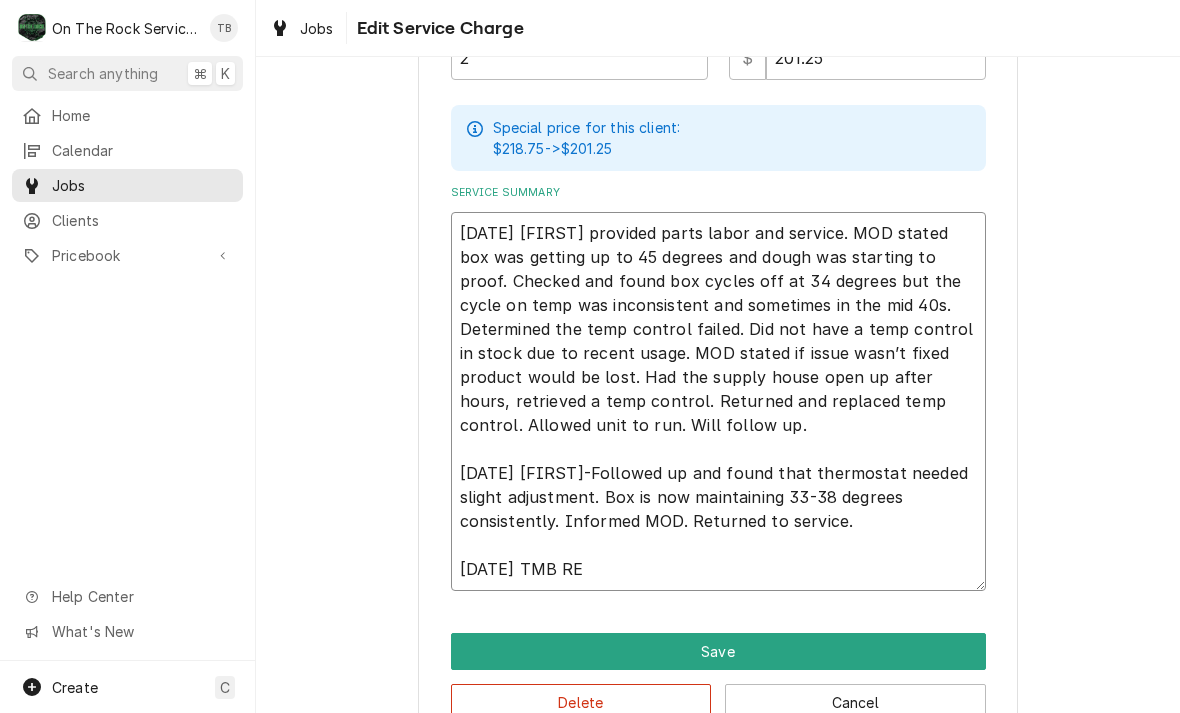 type on "8/2/25 Rich provided parts labor and service. MOD stated box was getting up to 45 degrees and dough was starting to proof. Checked and found box cycles off at 34 degrees but the cycle on temp was inconsistent and sometimes in the mid 40s. Determined the temp control failed. Did not have a temp control in stock due to recent usage. MOD stated if issue wasn’t fixed product would be lost. Had the supply house open up after hours, retrieved a temp control. Returned and replaced temp control. Allowed unit to run. Will follow up.
8/3/25 Rich-Followed up and found that thermostat needed slight adjustment. Box is now maintaining 33-38 degrees consistently. Informed MOD. Returned to service.
8/6/25 TMB RET" 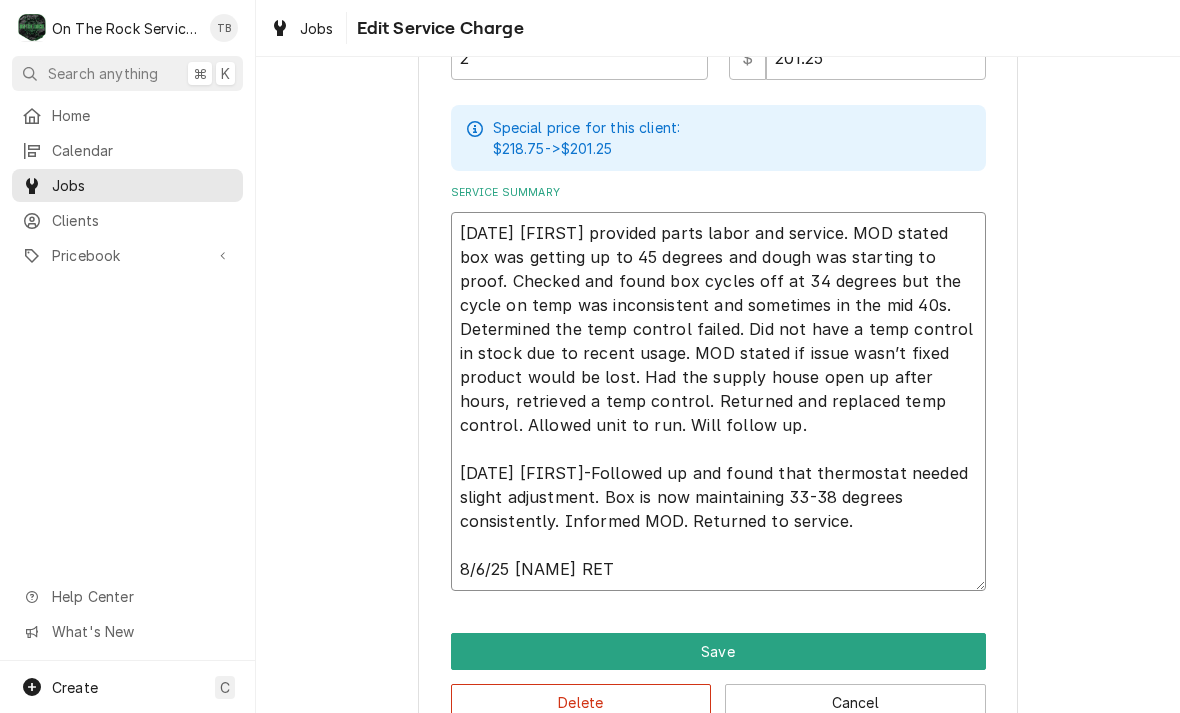 type on "x" 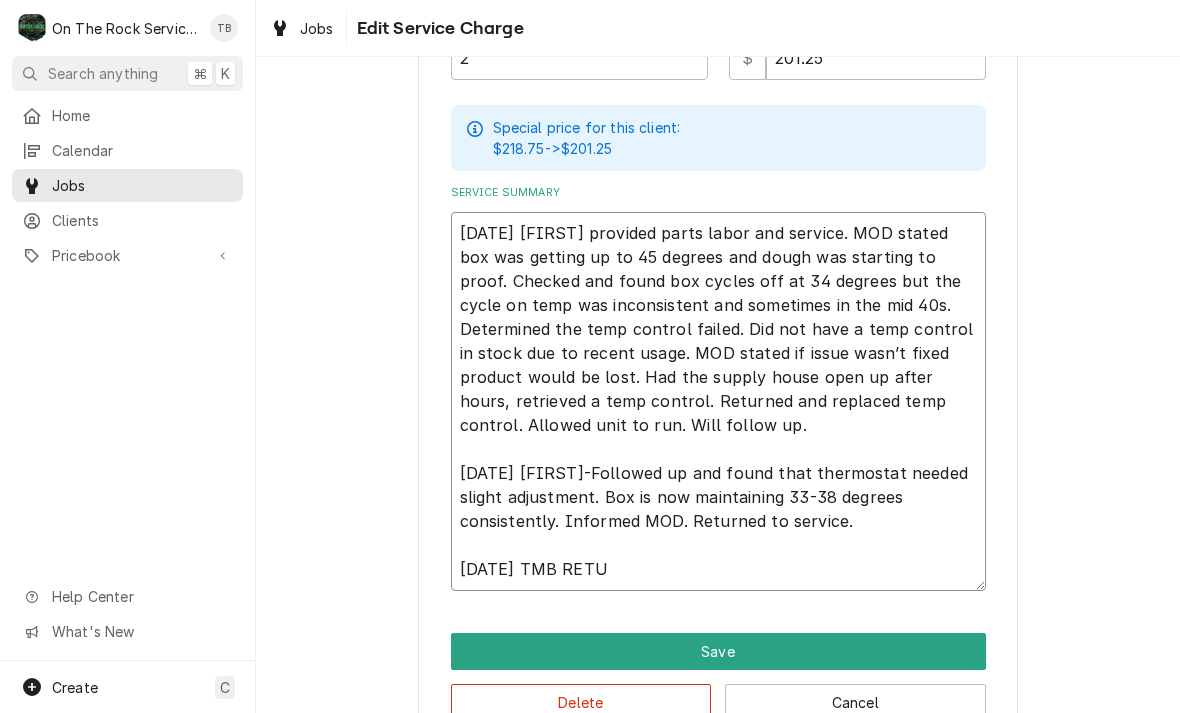 type on "x" 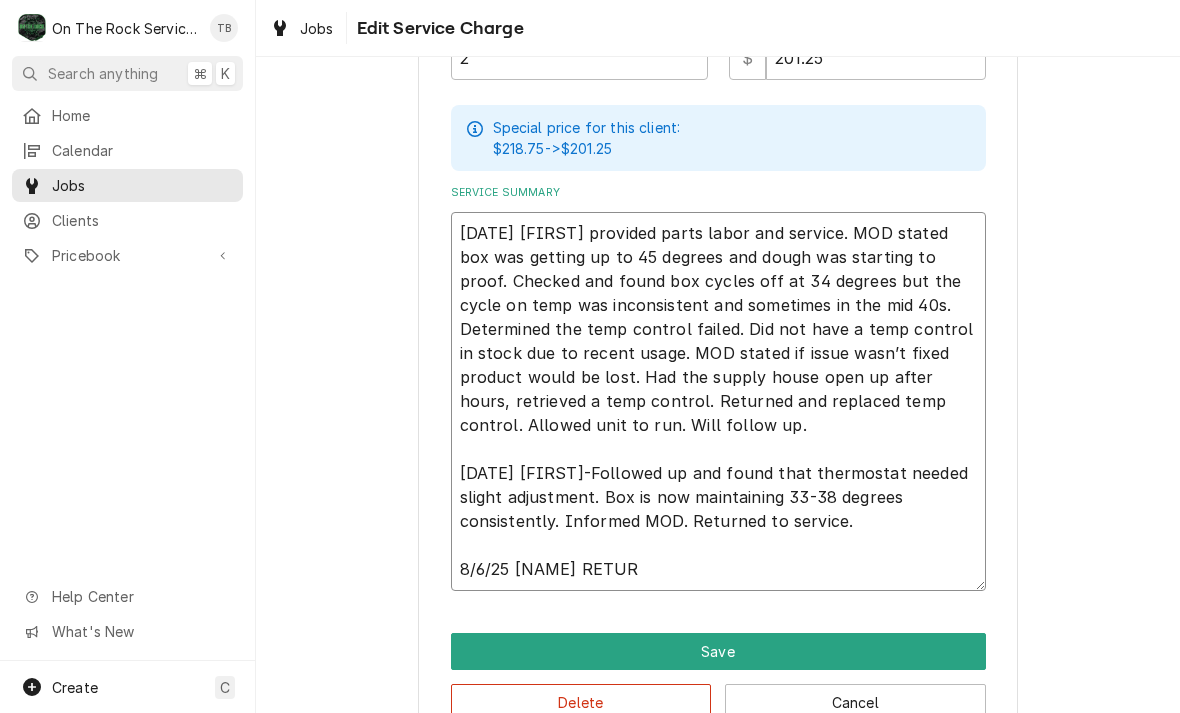 type on "x" 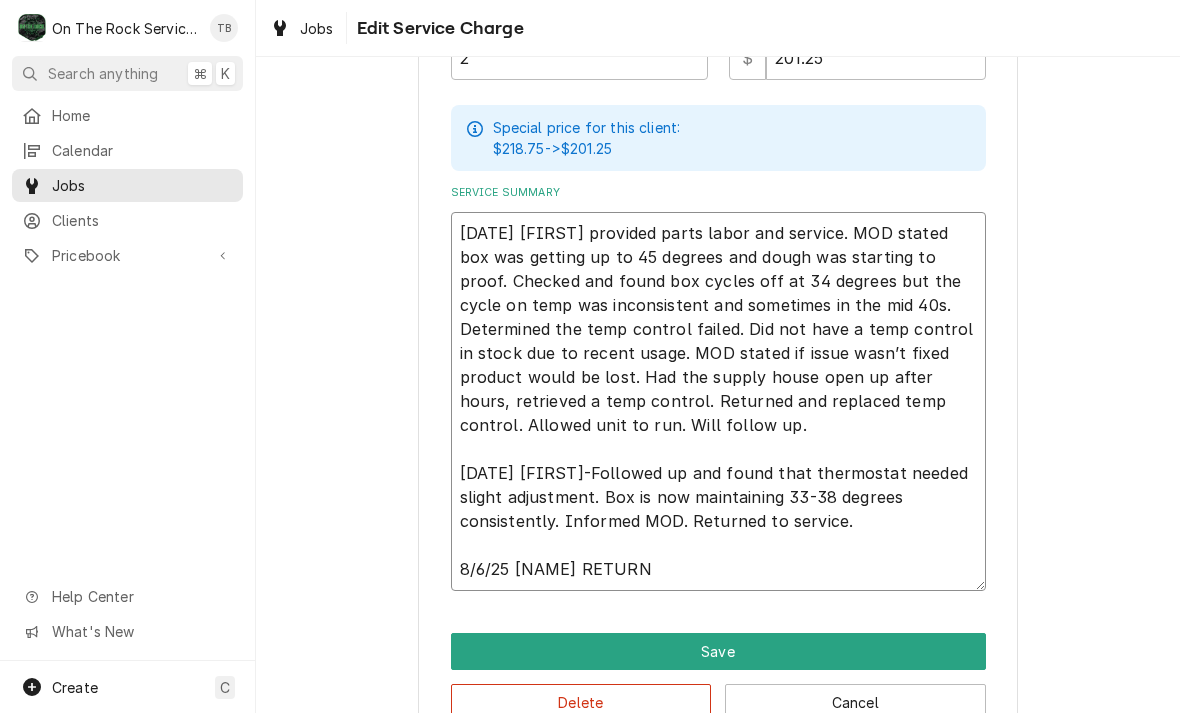 type on "x" 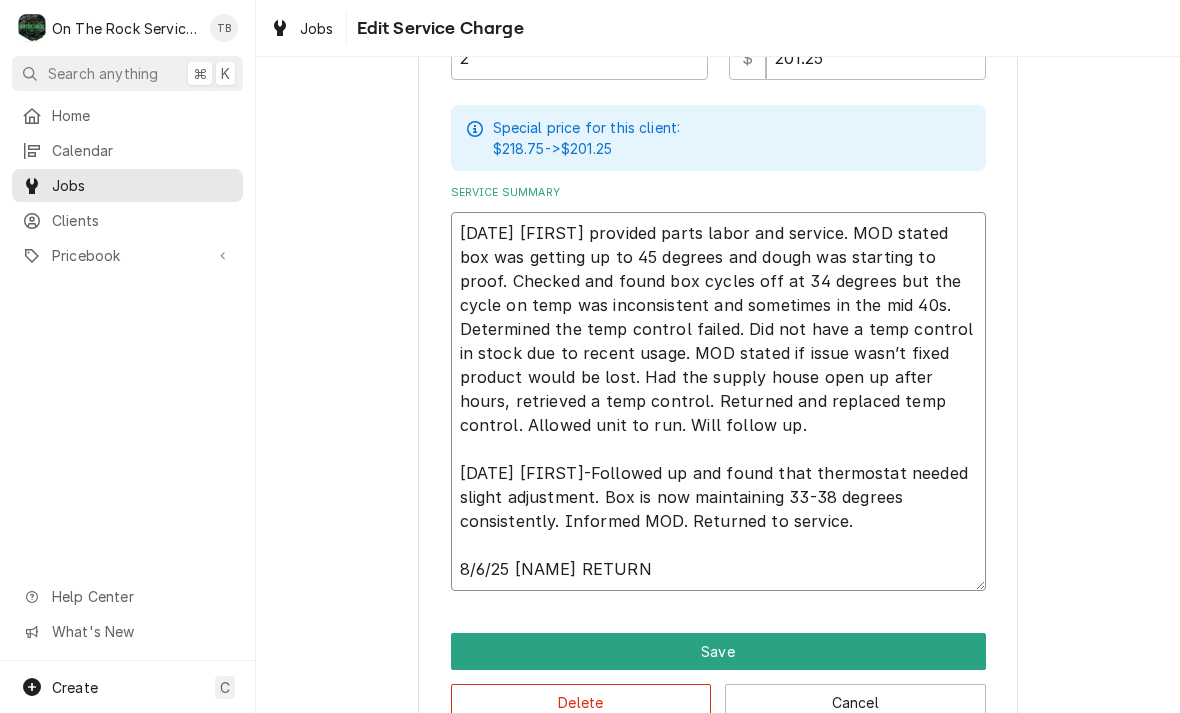 type on "8/2/25 Rich provided parts labor and service. MOD stated box was getting up to 45 degrees and dough was starting to proof. Checked and found box cycles off at 34 degrees but the cycle on temp was inconsistent and sometimes in the mid 40s. Determined the temp control failed. Did not have a temp control in stock due to recent usage. MOD stated if issue wasn’t fixed product would be lost. Had the supply house open up after hours, retrieved a temp control. Returned and replaced temp control. Allowed unit to run. Will follow up.
8/3/25 Rich-Followed up and found that thermostat needed slight adjustment. Box is now maintaining 33-38 degrees consistently. Informed MOD. Returned to service.
8/6/25 TMB RETURN" 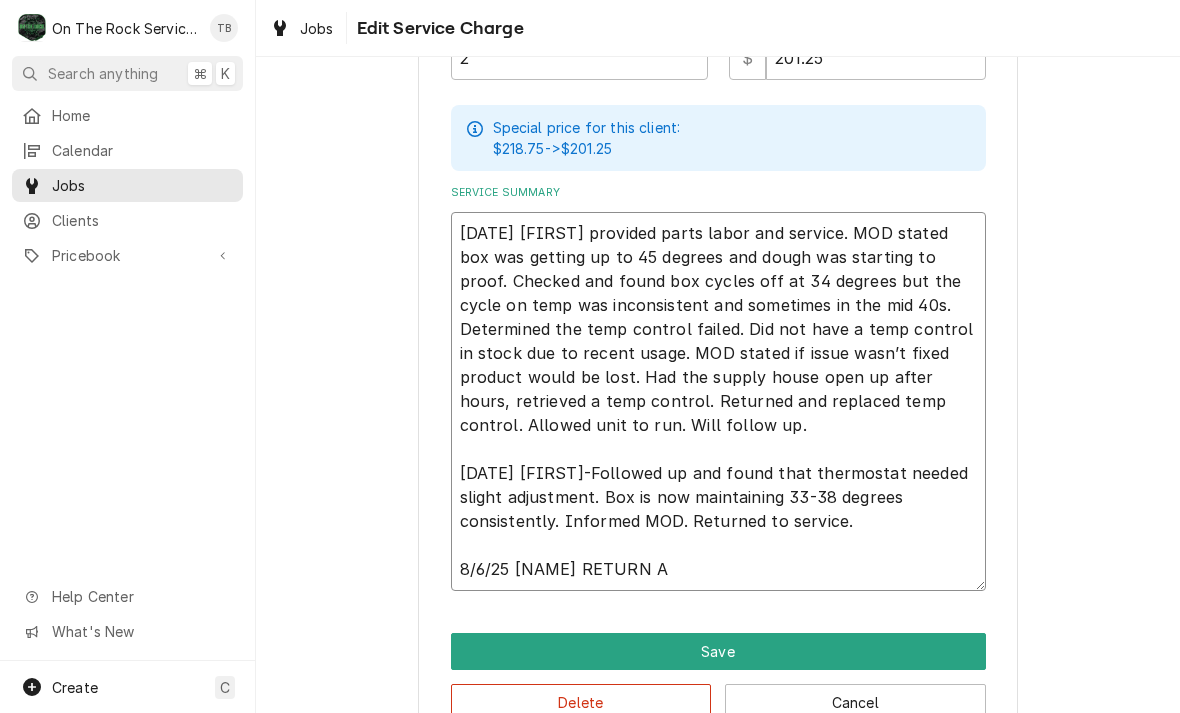 type on "8/2/25 Rich provided parts labor and service. MOD stated box was getting up to 45 degrees and dough was starting to proof. Checked and found box cycles off at 34 degrees but the cycle on temp was inconsistent and sometimes in the mid 40s. Determined the temp control failed. Did not have a temp control in stock due to recent usage. MOD stated if issue wasn’t fixed product would be lost. Had the supply house open up after hours, retrieved a temp control. Returned and replaced temp control. Allowed unit to run. Will follow up.
8/3/25 Rich-Followed up and found that thermostat needed slight adjustment. Box is now maintaining 33-38 degrees consistently. Informed MOD. Returned to service.
8/6/25 TMB RETURN AN" 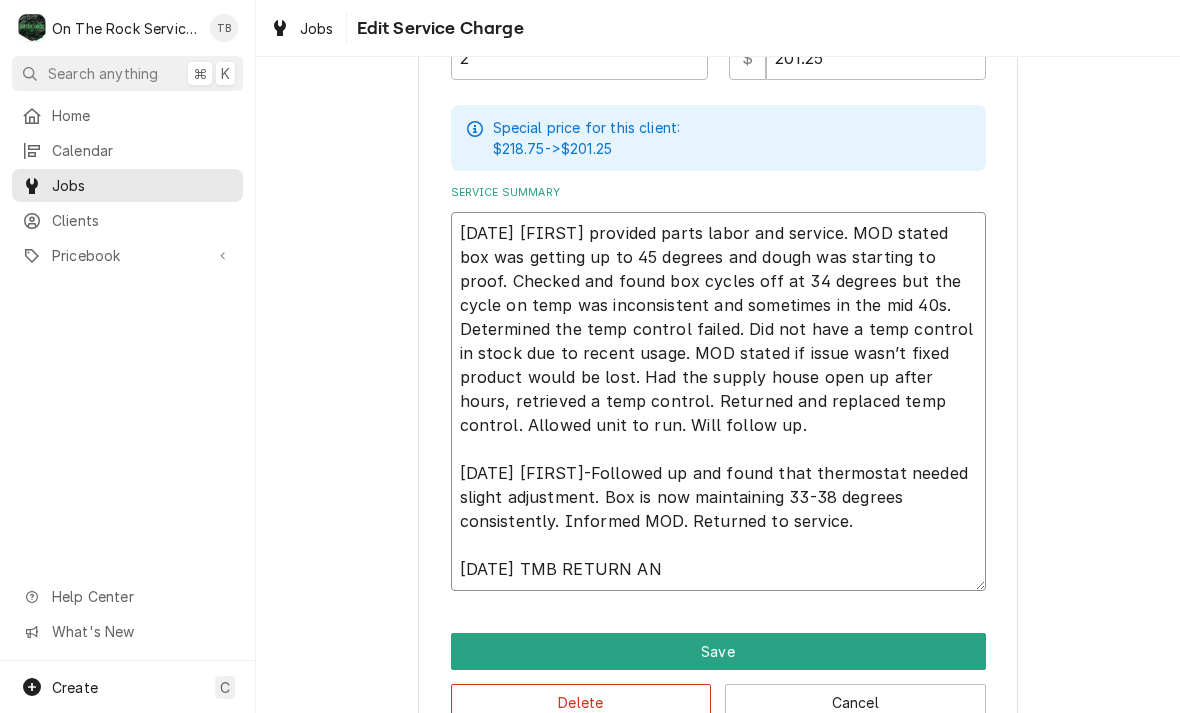 type on "x" 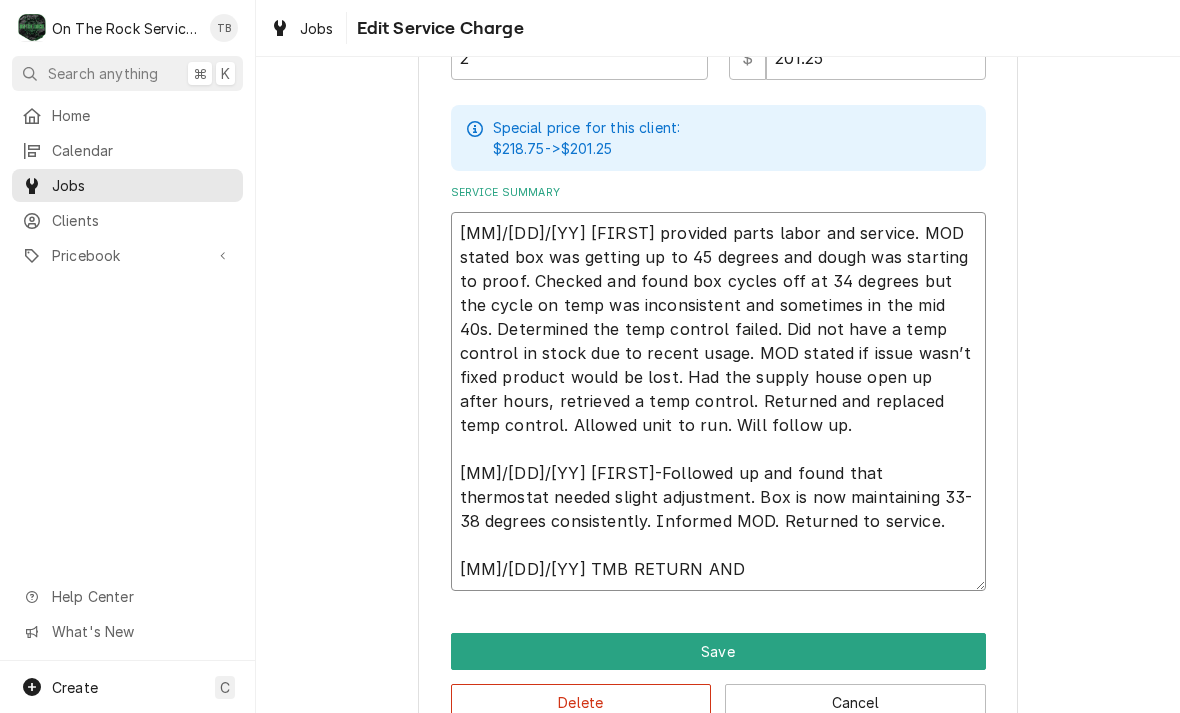 type on "x" 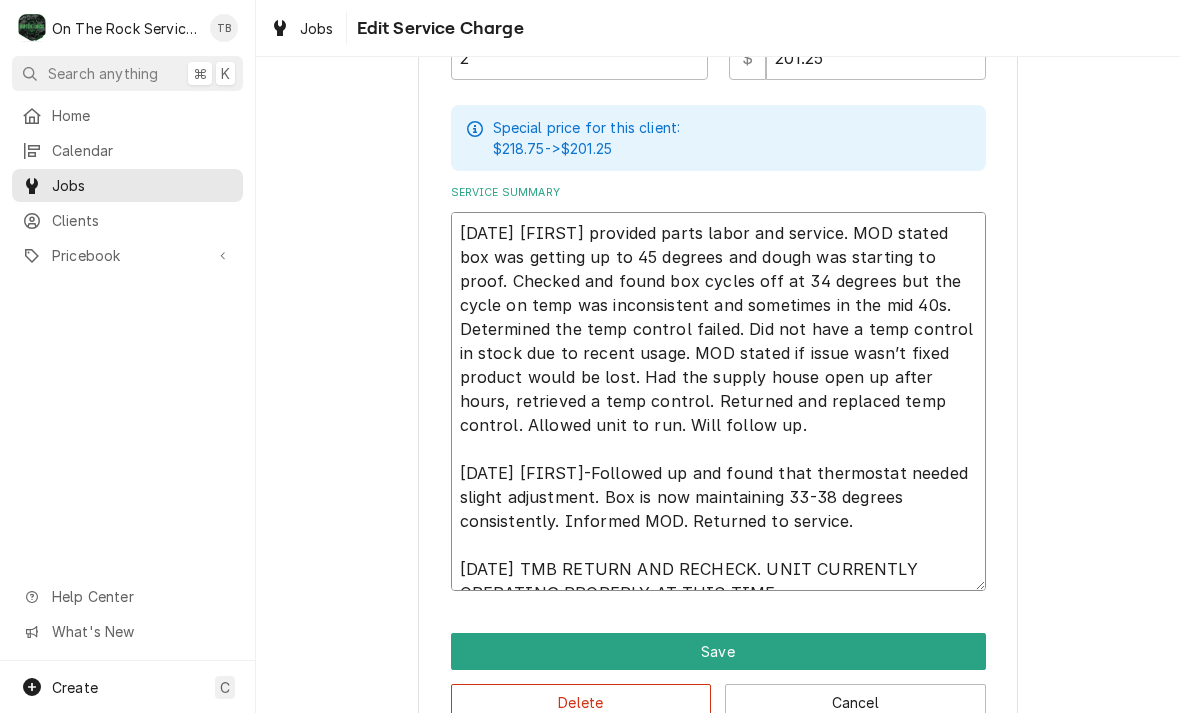 type on "8/2/25 Rich provided parts labor and service. MOD stated box was getting up to 45 degrees and dough was starting to proof. Checked and found box cycles off at 34 degrees but the cycle on temp was inconsistent and sometimes in the mid 40s. Determined the temp control failed. Did not have a temp control in stock due to recent usage. MOD stated if issue wasn’t fixed product would be lost. Had the supply house open up after hours, retrieved a temp control. Returned and replaced temp control. Allowed unit to run. Will follow up.
8/3/25 Rich-Followed up and found that thermostat needed slight adjustment. Box is now maintaining 33-38 degrees consistently. Informed MOD. Returned to service.
8/6/25 TMB RETURN AND RE" 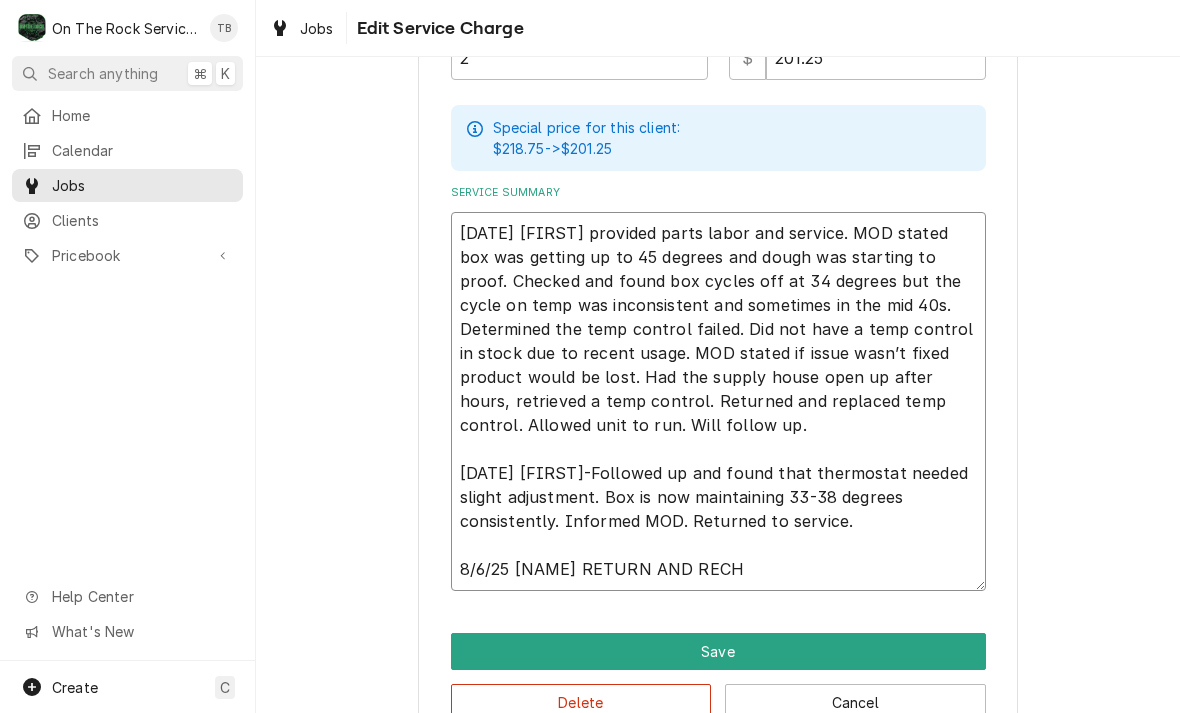 type on "x" 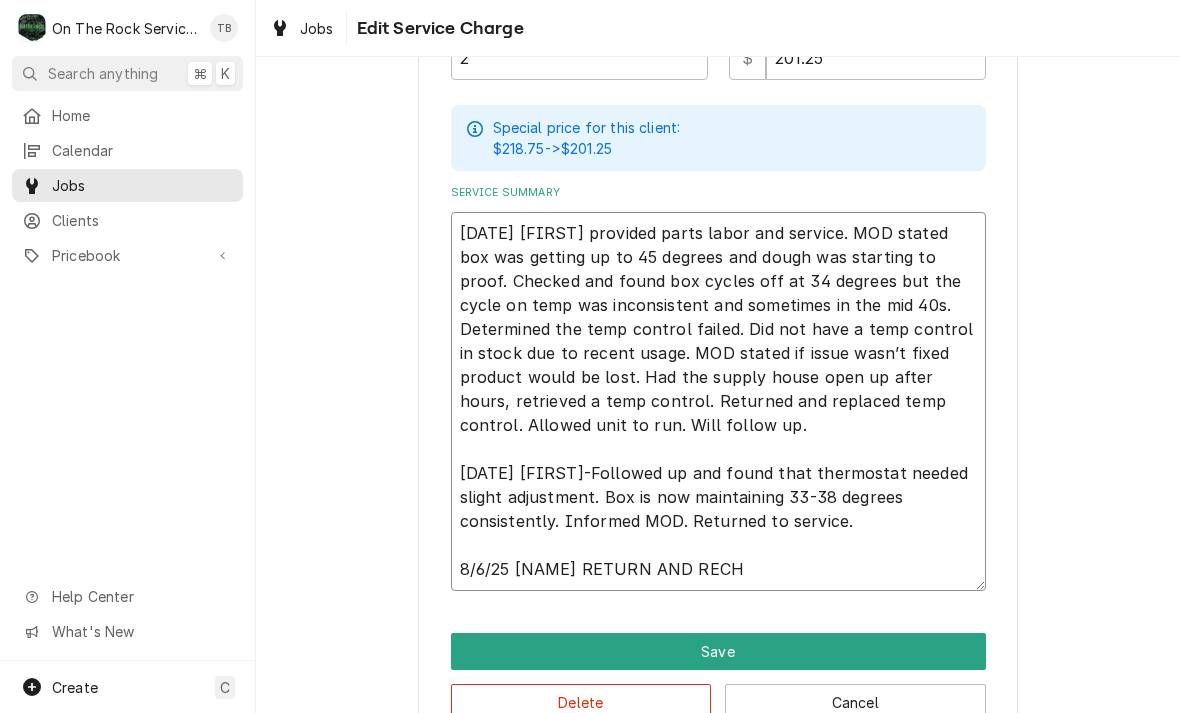 type on "8/2/25 Rich provided parts labor and service. MOD stated box was getting up to 45 degrees and dough was starting to proof. Checked and found box cycles off at 34 degrees but the cycle on temp was inconsistent and sometimes in the mid 40s. Determined the temp control failed. Did not have a temp control in stock due to recent usage. MOD stated if issue wasn’t fixed product would be lost. Had the supply house open up after hours, retrieved a temp control. Returned and replaced temp control. Allowed unit to run. Will follow up.
8/3/25 Rich-Followed up and found that thermostat needed slight adjustment. Box is now maintaining 33-38 degrees consistently. Informed MOD. Returned to service.
8/6/25 TMB RETURN AND RECHE" 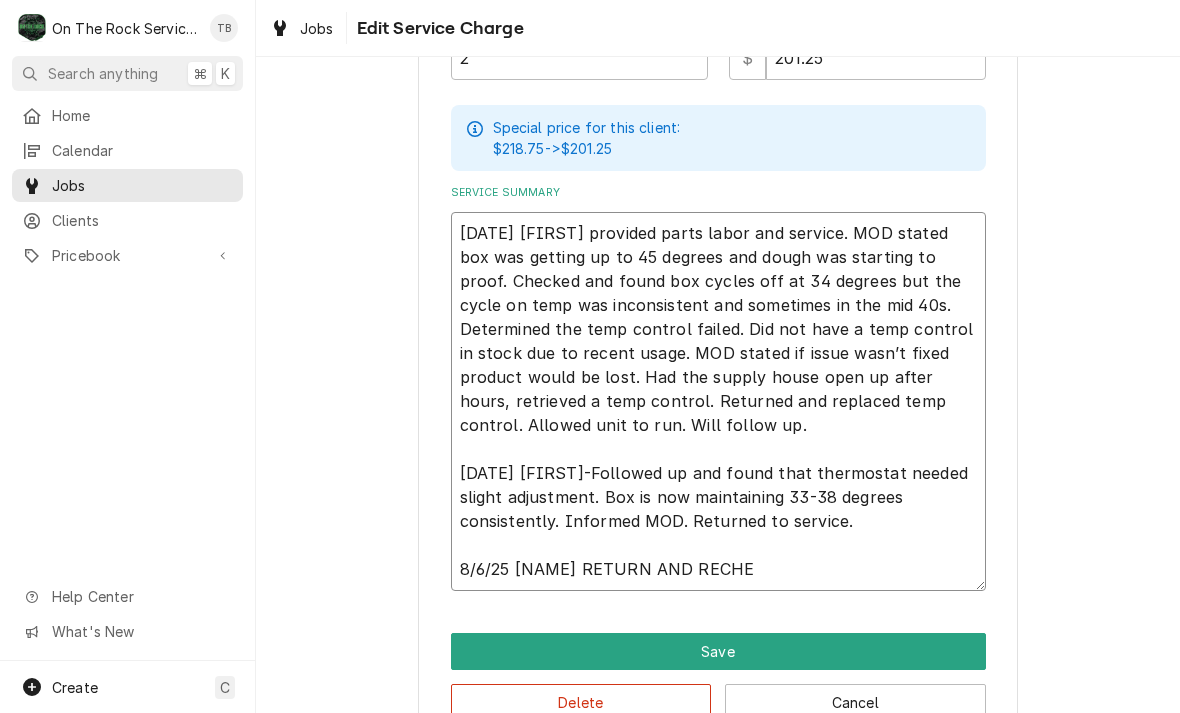 type on "x" 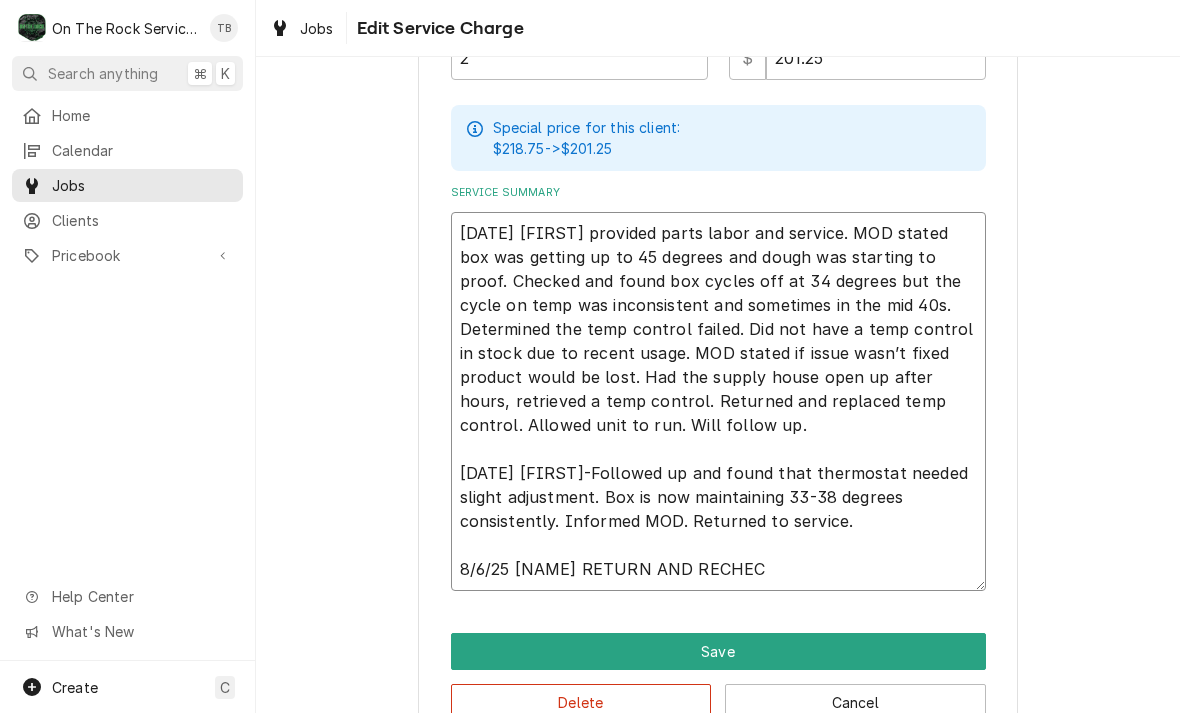 type on "x" 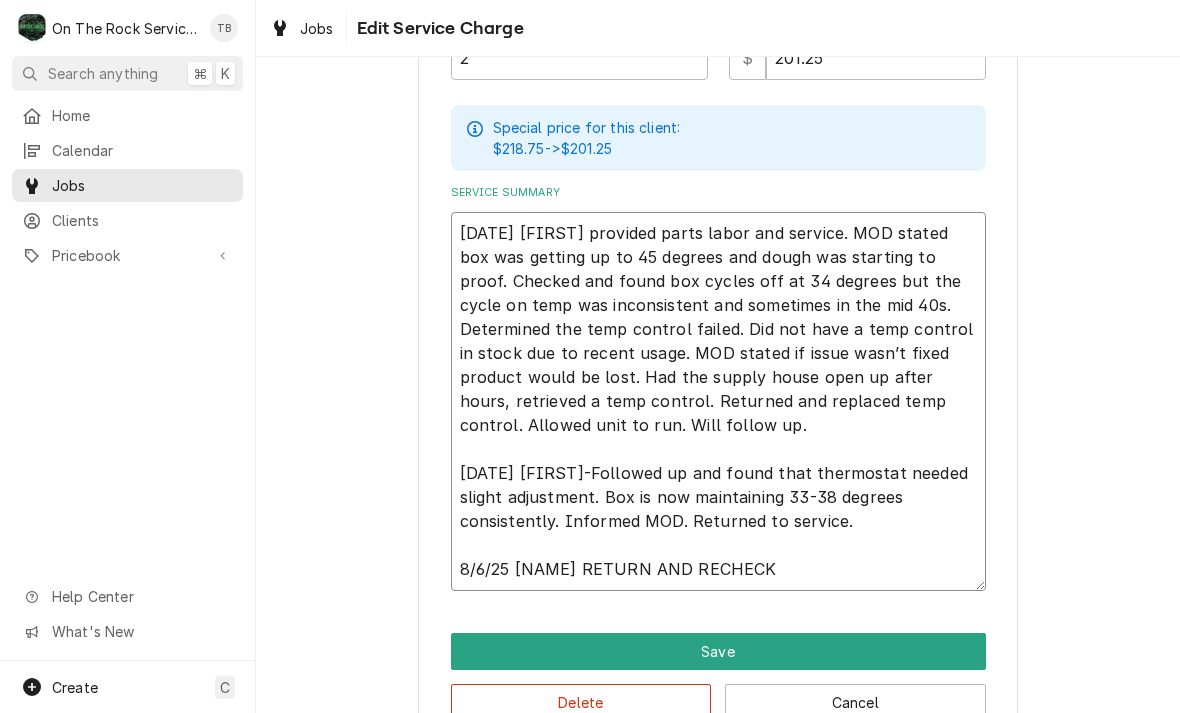 type on "x" 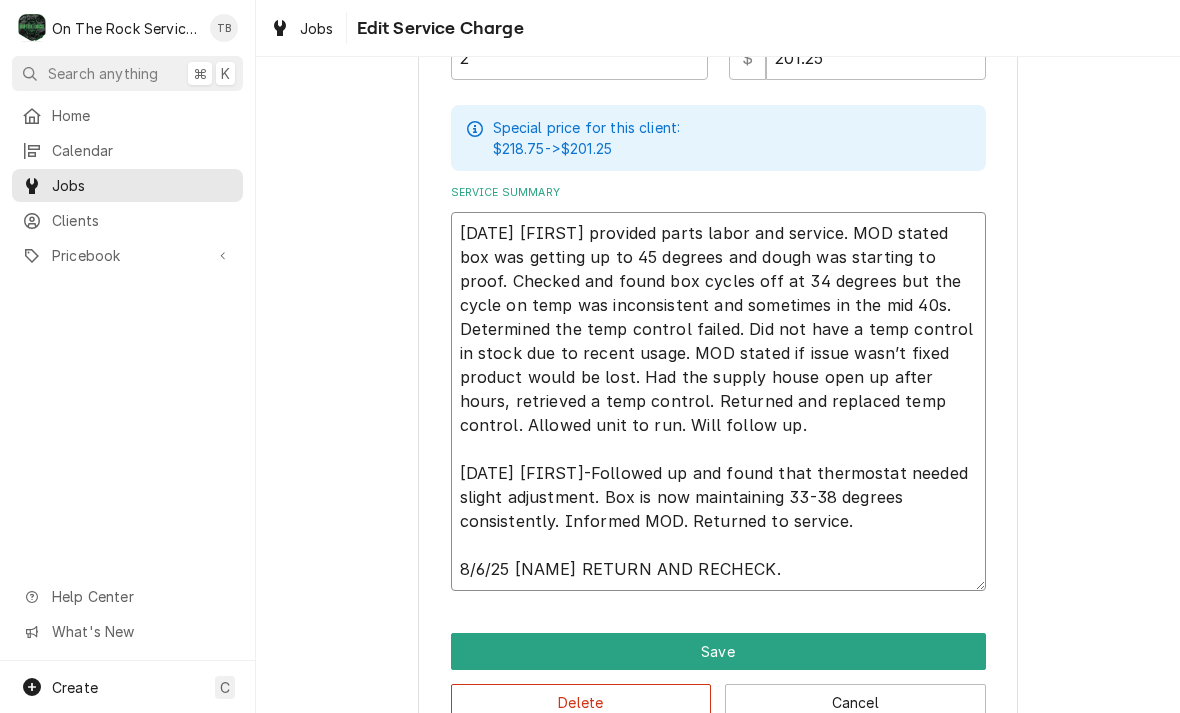 type on "x" 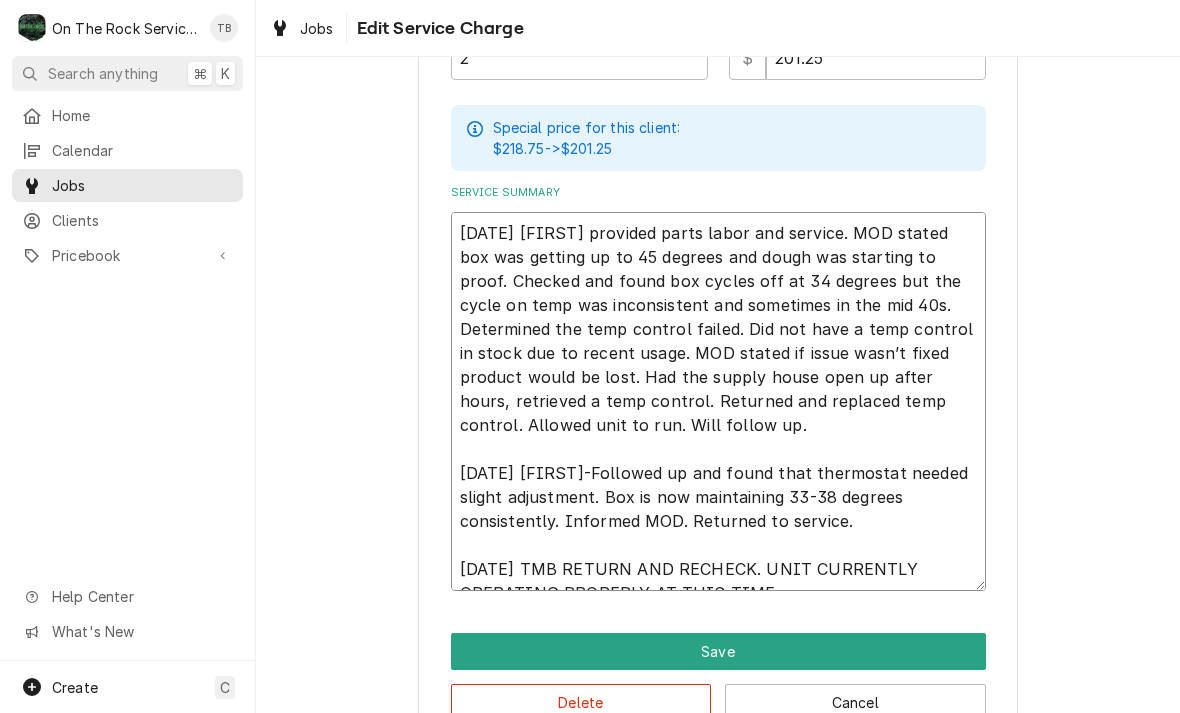 type on "x" 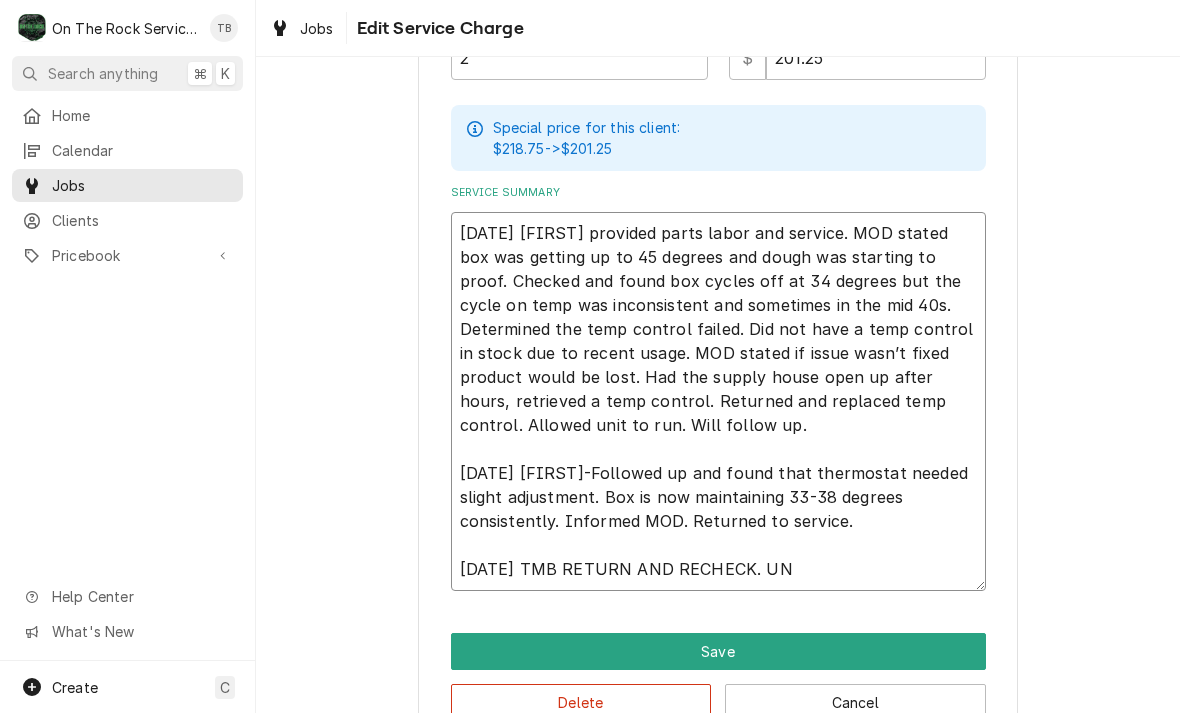 type on "x" 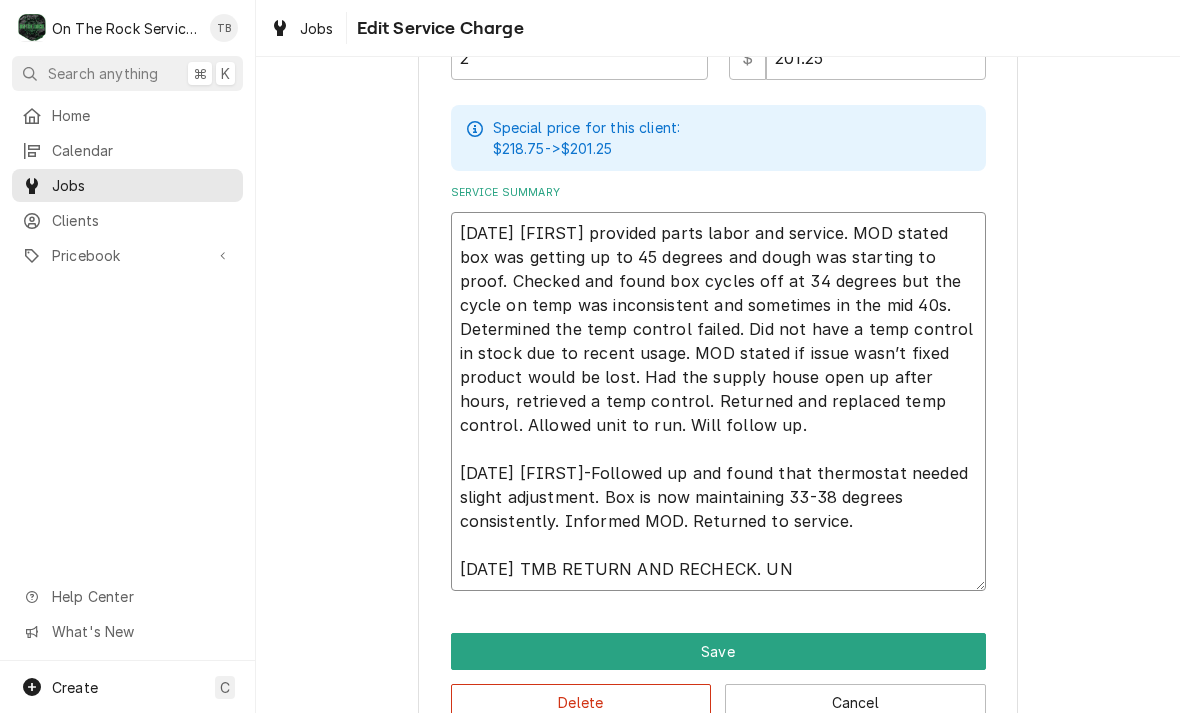 type on "8/2/25 Rich provided parts labor and service. MOD stated box was getting up to 45 degrees and dough was starting to proof. Checked and found box cycles off at 34 degrees but the cycle on temp was inconsistent and sometimes in the mid 40s. Determined the temp control failed. Did not have a temp control in stock due to recent usage. MOD stated if issue wasn’t fixed product would be lost. Had the supply house open up after hours, retrieved a temp control. Returned and replaced temp control. Allowed unit to run. Will follow up.
8/3/25 Rich-Followed up and found that thermostat needed slight adjustment. Box is now maintaining 33-38 degrees consistently. Informed MOD. Returned to service.
8/6/25 TMB RETURN AND RECHECK. UNI" 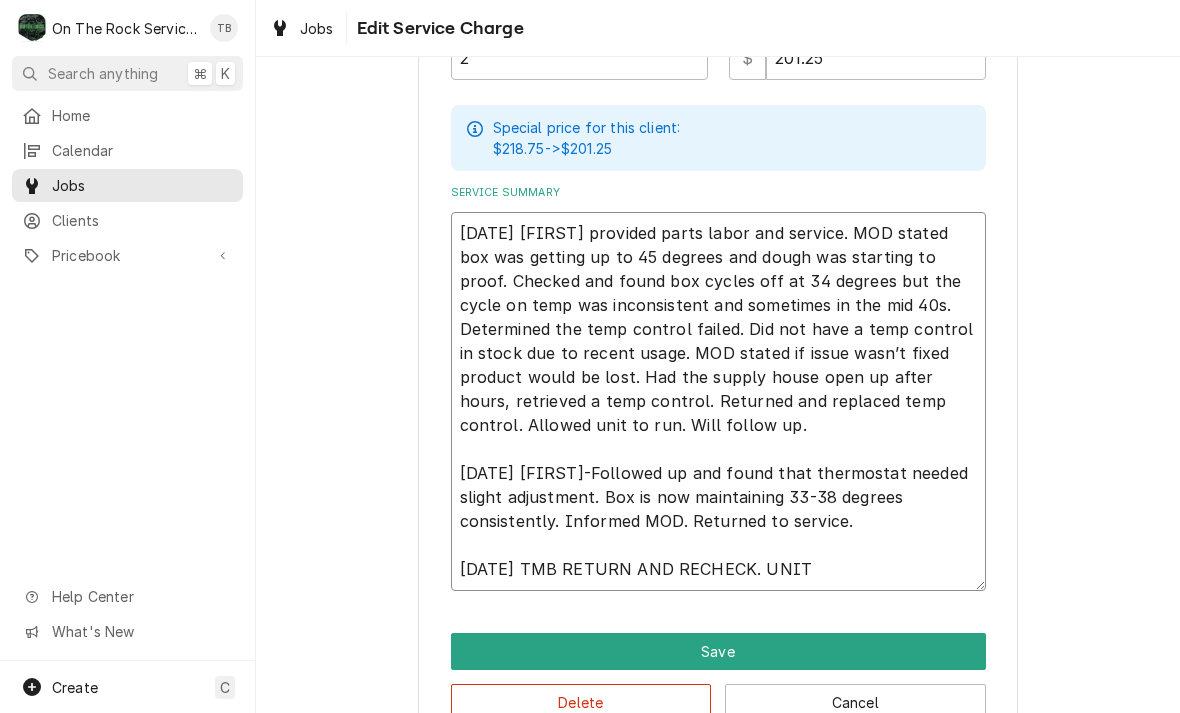 type on "x" 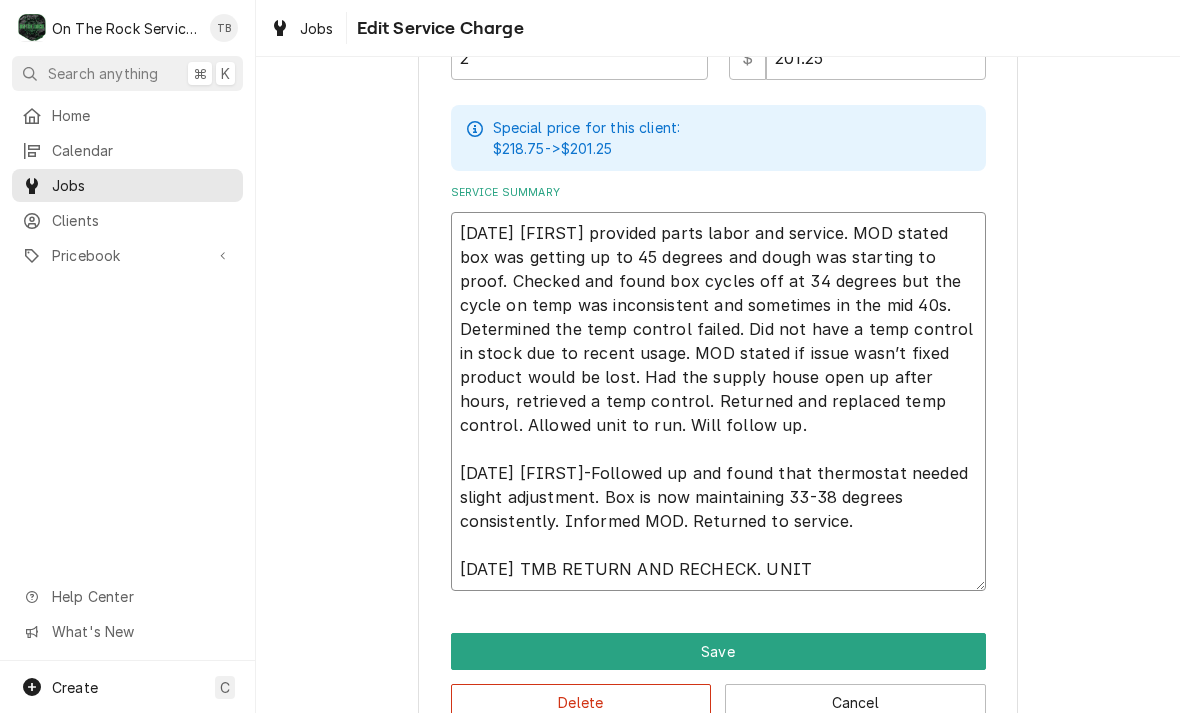 type on "x" 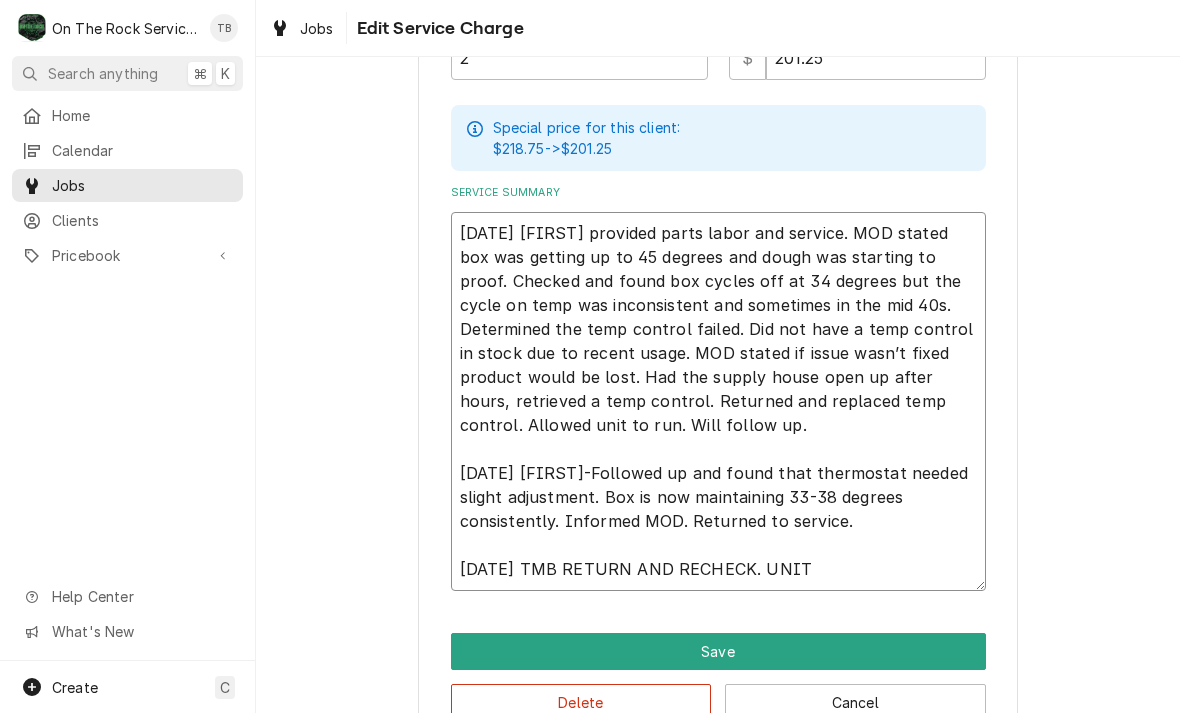 type on "8/2/25 Rich provided parts labor and service. MOD stated box was getting up to 45 degrees and dough was starting to proof. Checked and found box cycles off at 34 degrees but the cycle on temp was inconsistent and sometimes in the mid 40s. Determined the temp control failed. Did not have a temp control in stock due to recent usage. MOD stated if issue wasn’t fixed product would be lost. Had the supply house open up after hours, retrieved a temp control. Returned and replaced temp control. Allowed unit to run. Will follow up.
8/3/25 Rich-Followed up and found that thermostat needed slight adjustment. Box is now maintaining 33-38 degrees consistently. Informed MOD. Returned to service.
8/6/25 TMB RETURN AND RECHECK. UNIT C" 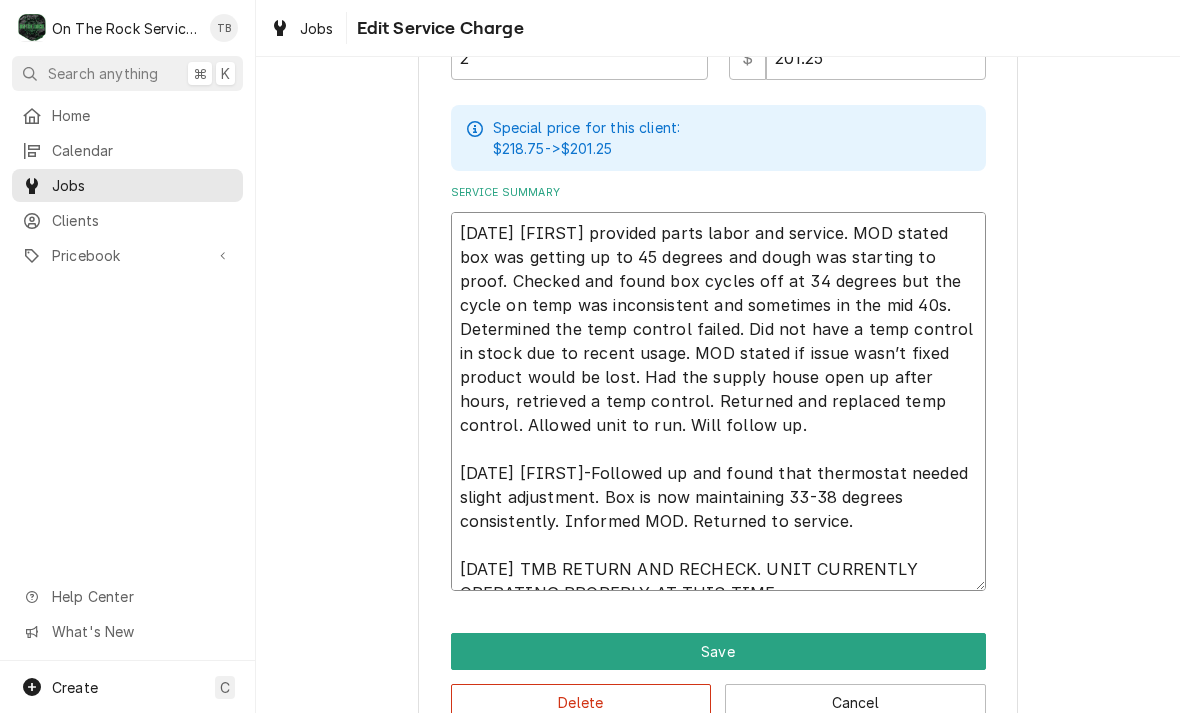 type on "x" 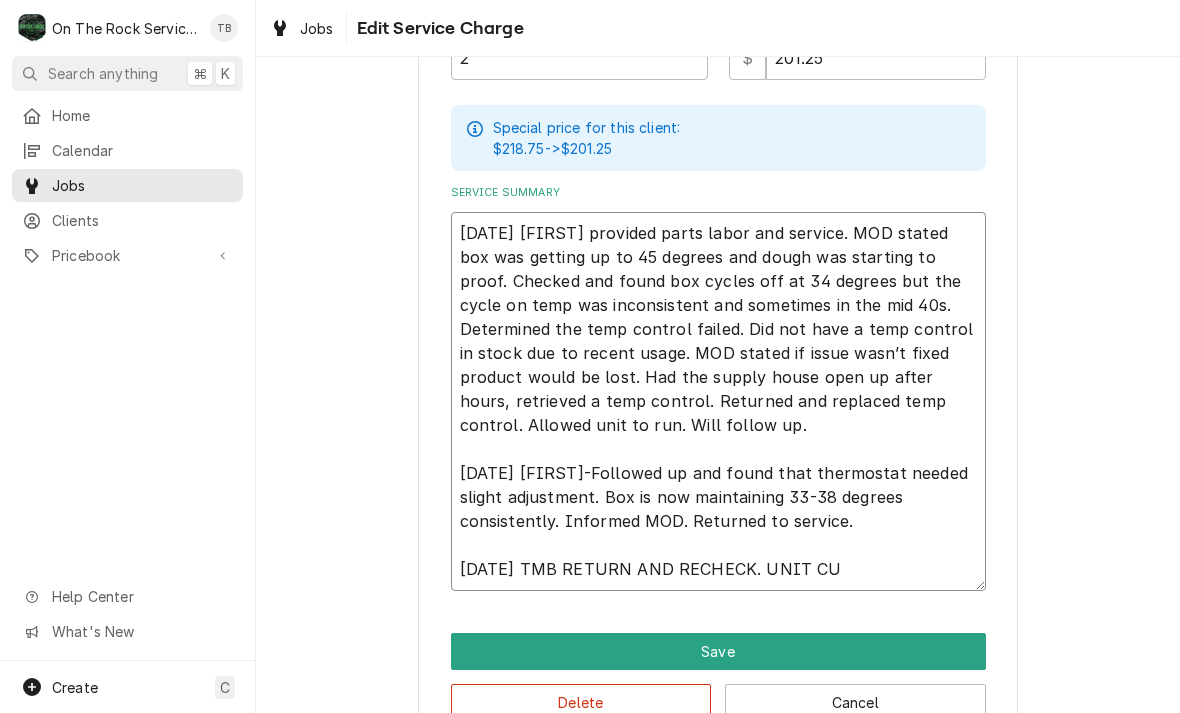 type on "8/2/25 Rich provided parts labor and service. MOD stated box was getting up to 45 degrees and dough was starting to proof. Checked and found box cycles off at 34 degrees but the cycle on temp was inconsistent and sometimes in the mid 40s. Determined the temp control failed. Did not have a temp control in stock due to recent usage. MOD stated if issue wasn’t fixed product would be lost. Had the supply house open up after hours, retrieved a temp control. Returned and replaced temp control. Allowed unit to run. Will follow up.
8/3/25 Rich-Followed up and found that thermostat needed slight adjustment. Box is now maintaining 33-38 degrees consistently. Informed MOD. Returned to service.
8/6/25 TMB RETURN AND RECHECK. UNIT CUR" 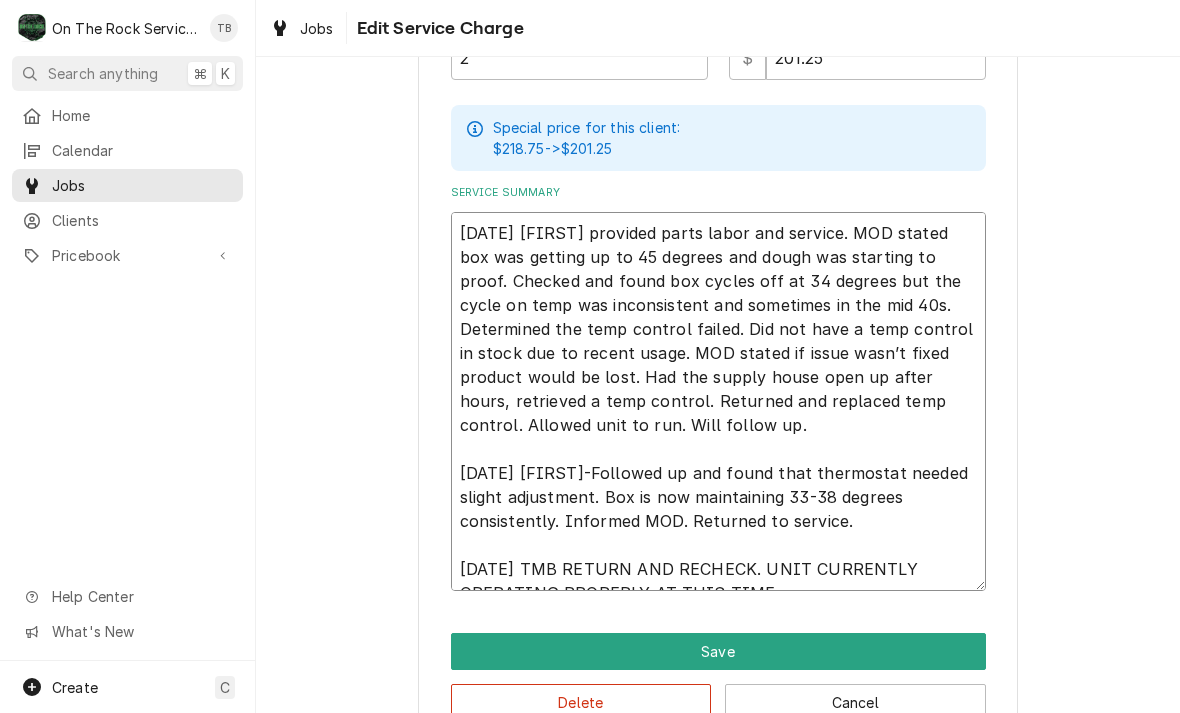 type on "x" 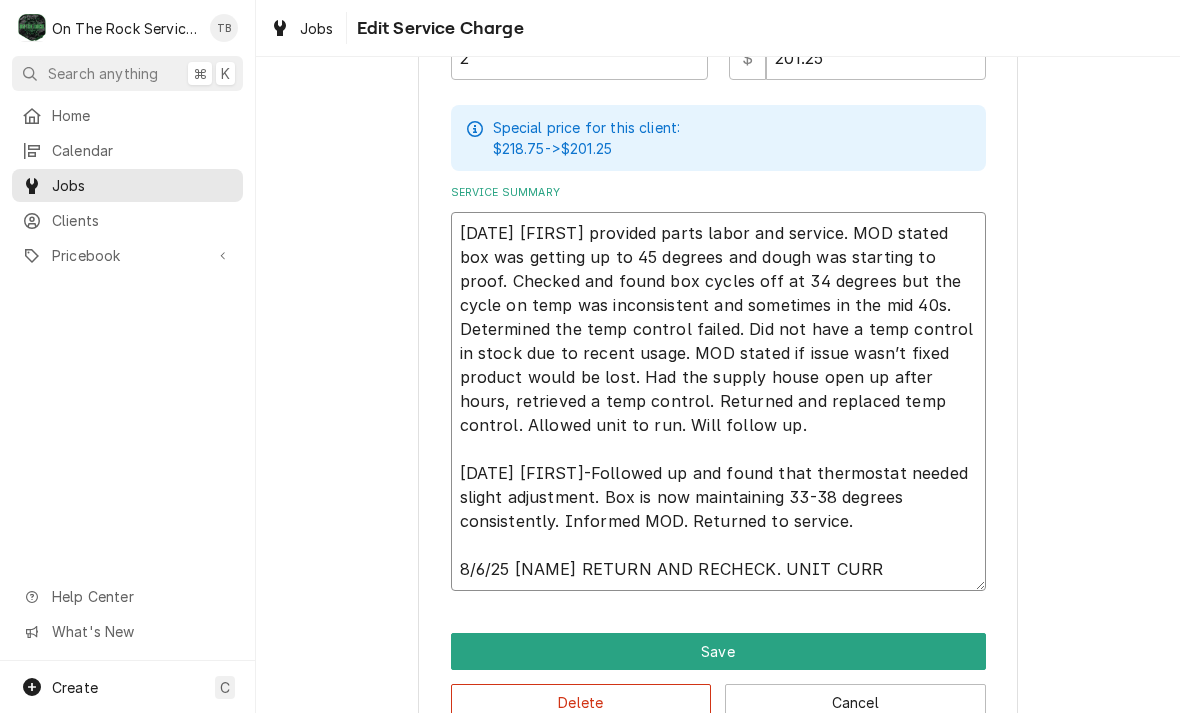 type on "x" 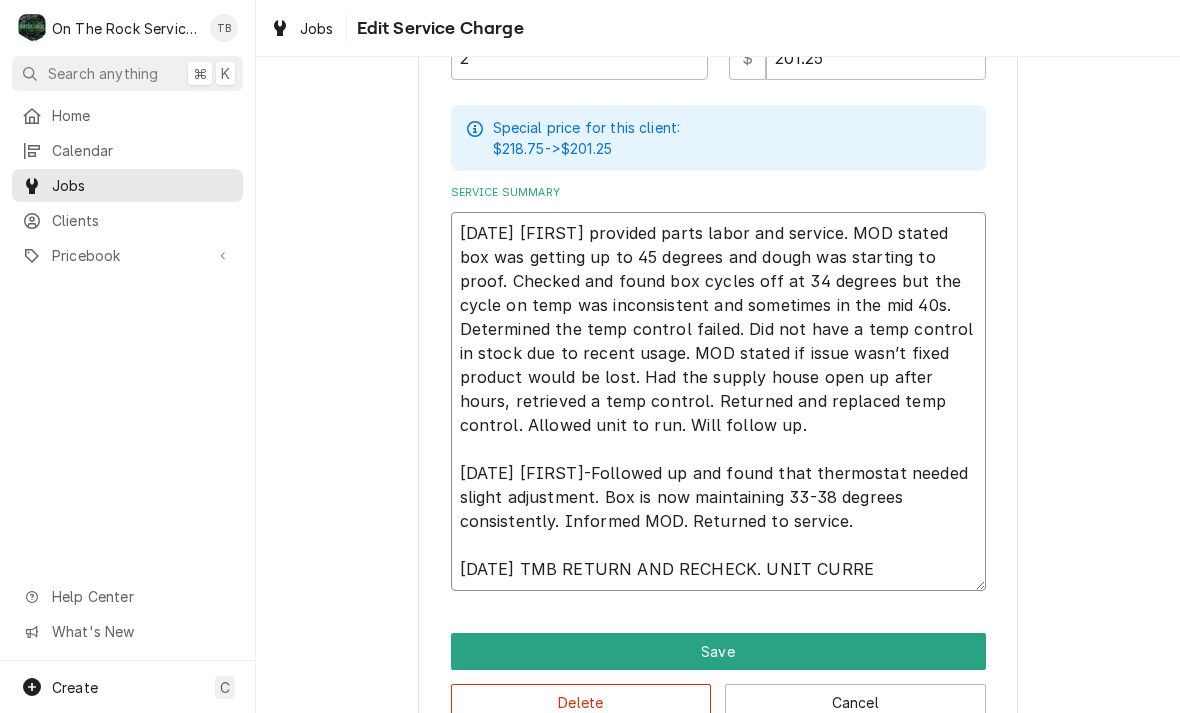 type on "8/2/25 Rich provided parts labor and service. MOD stated box was getting up to 45 degrees and dough was starting to proof. Checked and found box cycles off at 34 degrees but the cycle on temp was inconsistent and sometimes in the mid 40s. Determined the temp control failed. Did not have a temp control in stock due to recent usage. MOD stated if issue wasn’t fixed product would be lost. Had the supply house open up after hours, retrieved a temp control. Returned and replaced temp control. Allowed unit to run. Will follow up.
8/3/25 Rich-Followed up and found that thermostat needed slight adjustment. Box is now maintaining 33-38 degrees consistently. Informed MOD. Returned to service.
8/6/25 TMB RETURN AND RECHECK. UNIT CURREN" 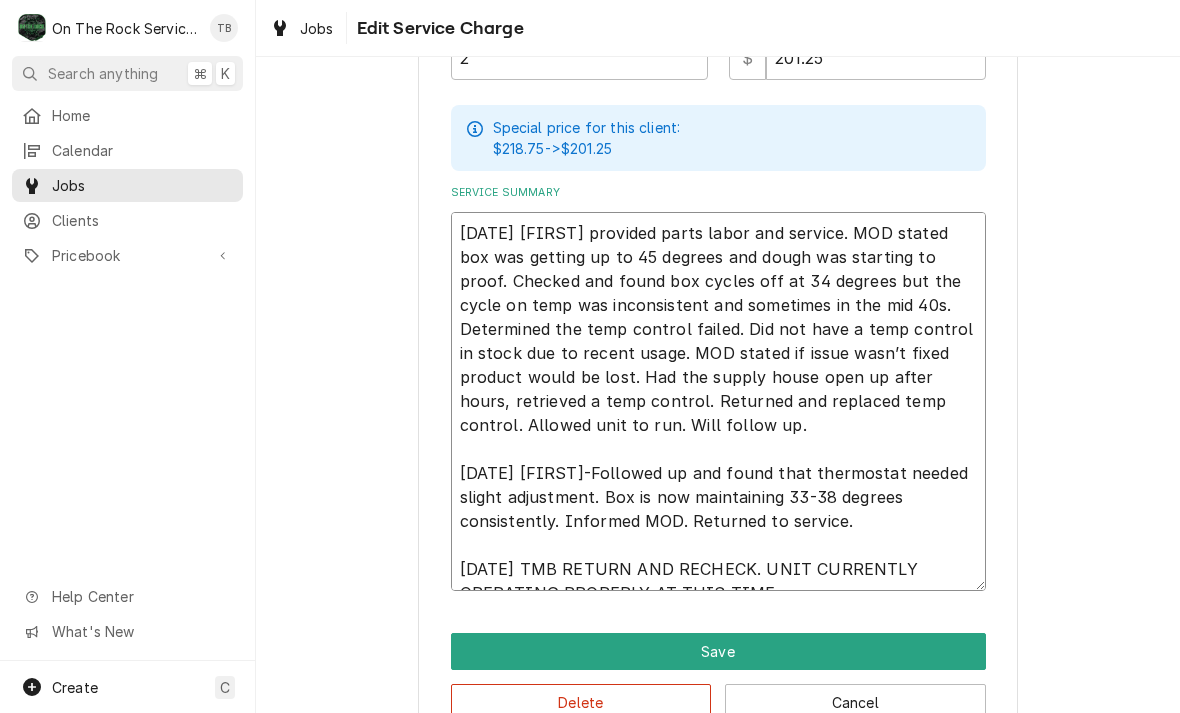 type on "x" 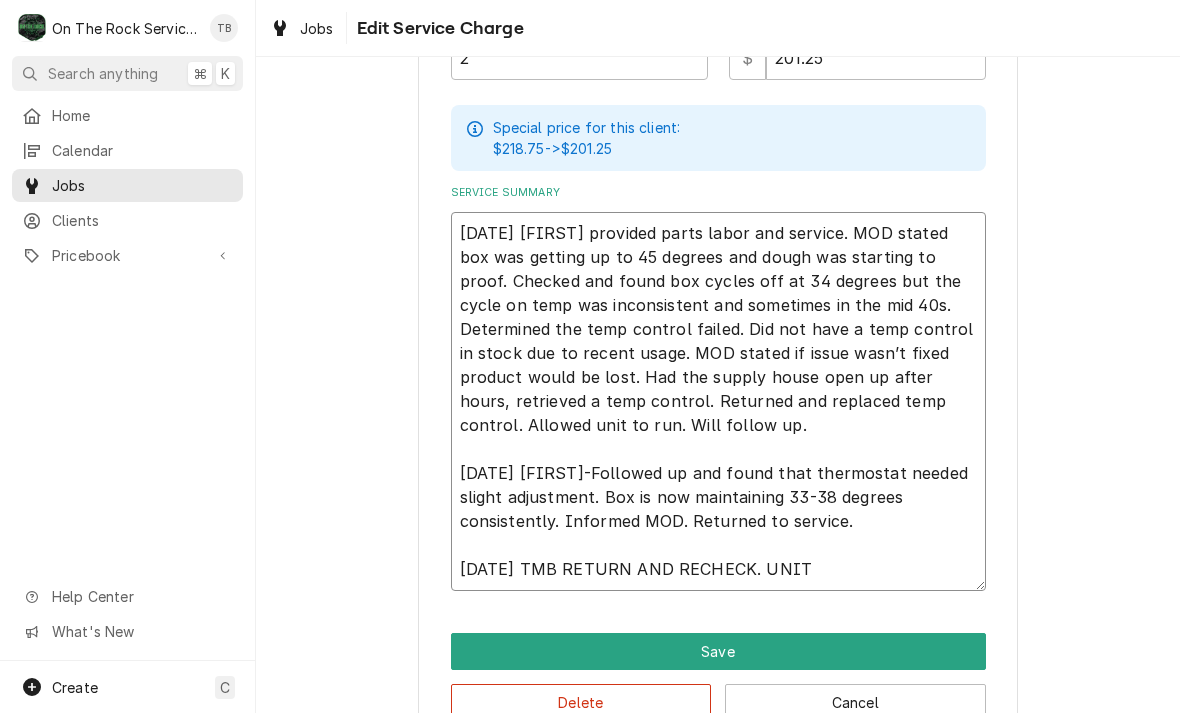 type on "x" 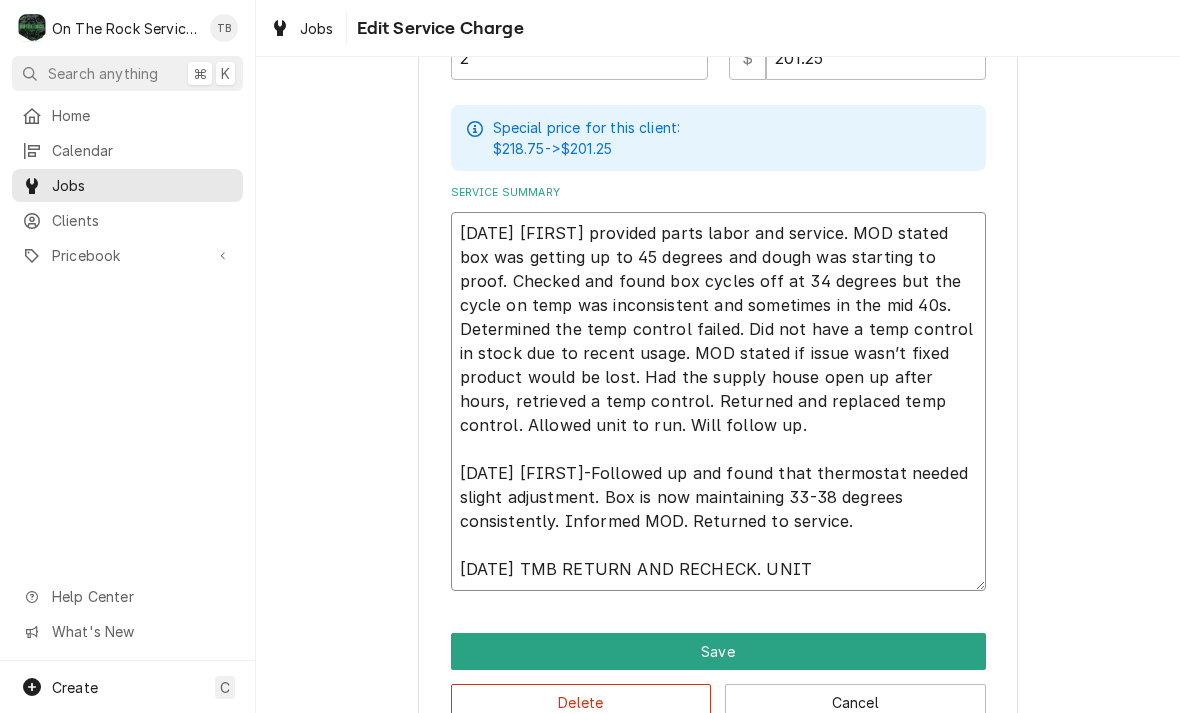 type on "8/2/25 Rich provided parts labor and service. MOD stated box was getting up to 45 degrees and dough was starting to proof. Checked and found box cycles off at 34 degrees but the cycle on temp was inconsistent and sometimes in the mid 40s. Determined the temp control failed. Did not have a temp control in stock due to recent usage. MOD stated if issue wasn’t fixed product would be lost. Had the supply house open up after hours, retrieved a temp control. Returned and replaced temp control. Allowed unit to run. Will follow up.
8/3/25 Rich-Followed up and found that thermostat needed slight adjustment. Box is now maintaining 33-38 degrees consistently. Informed MOD. Returned to service.
8/6/25 TMB RETURN AND RECHECK. UNIT CURRENTL" 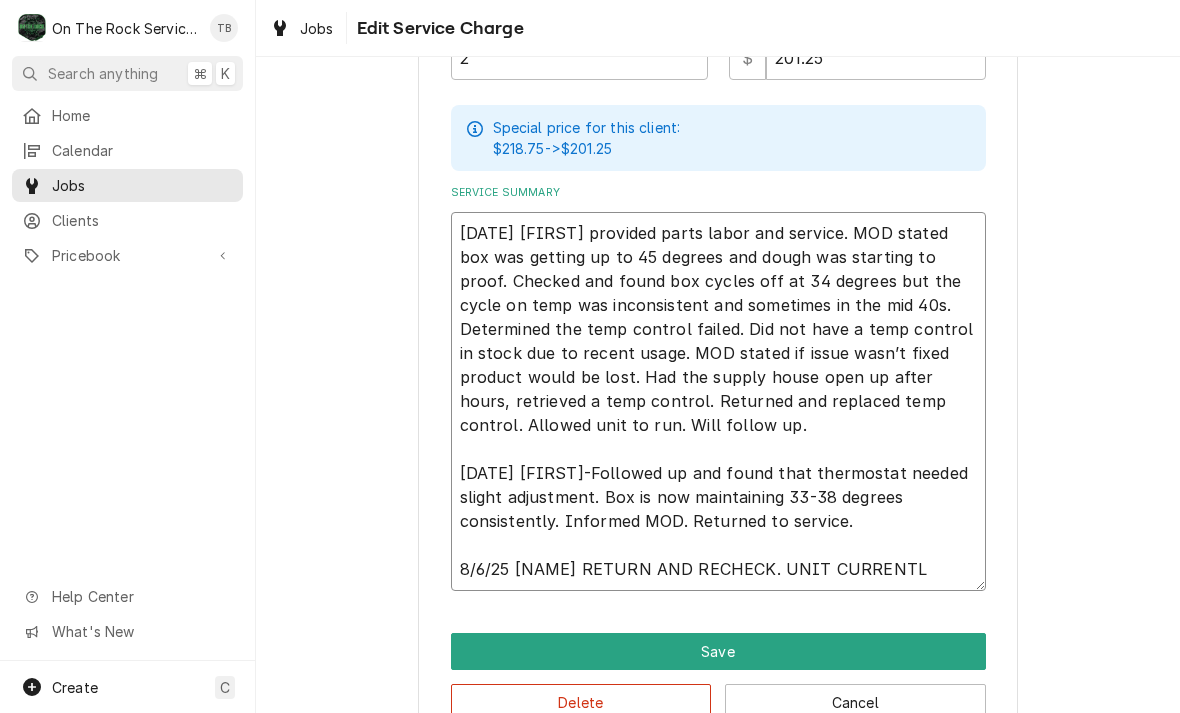 type on "x" 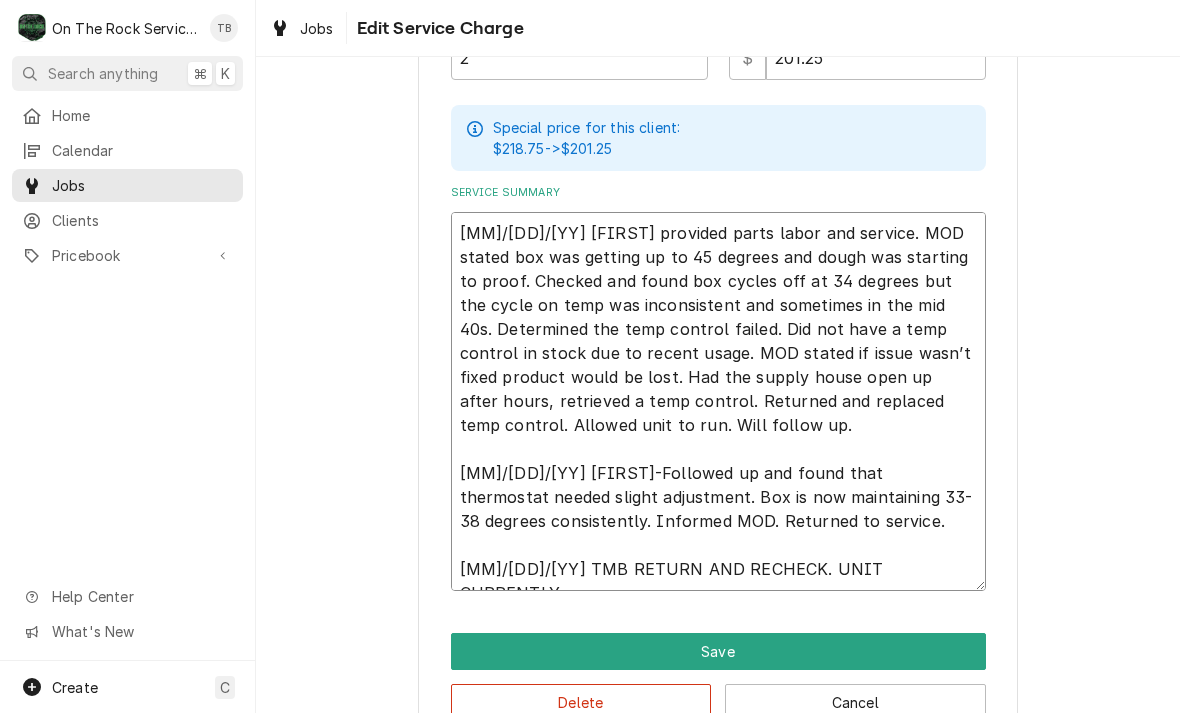 type on "8/2/25 Rich provided parts labor and service. MOD stated box was getting up to 45 degrees and dough was starting to proof. Checked and found box cycles off at 34 degrees but the cycle on temp was inconsistent and sometimes in the mid 40s. Determined the temp control failed. Did not have a temp control in stock due to recent usage. MOD stated if issue wasn’t fixed product would be lost. Had the supply house open up after hours, retrieved a temp control. Returned and replaced temp control. Allowed unit to run. Will follow up.
8/3/25 Rich-Followed up and found that thermostat needed slight adjustment. Box is now maintaining 33-38 degrees consistently. Informed MOD. Returned to service.
8/6/25 TMB RETURN AND RECHECK. UNIT CURRENTLY" 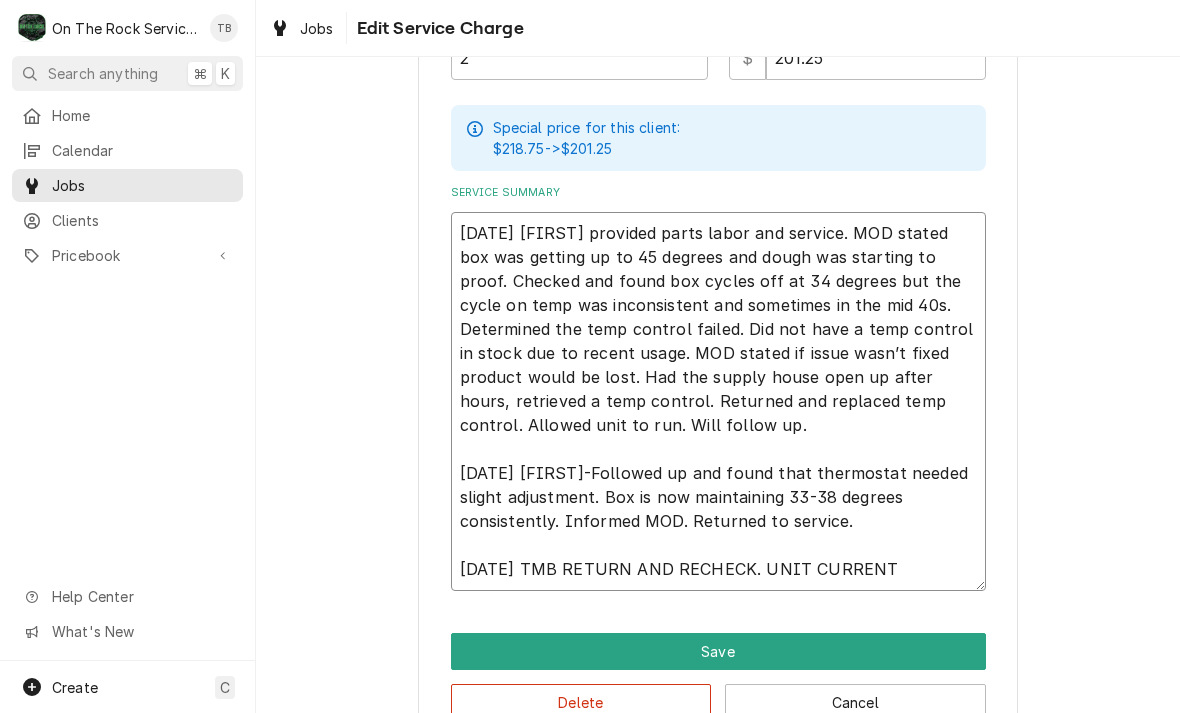 type on "x" 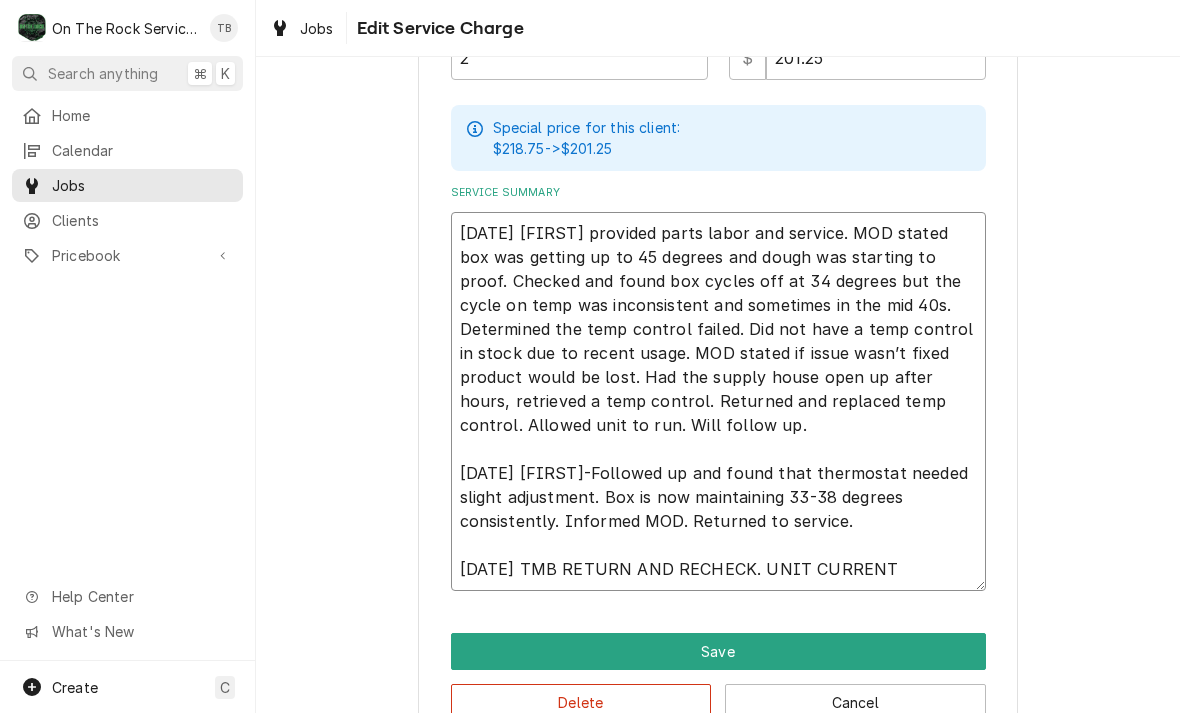 type on "8/2/25 Rich provided parts labor and service. MOD stated box was getting up to 45 degrees and dough was starting to proof. Checked and found box cycles off at 34 degrees but the cycle on temp was inconsistent and sometimes in the mid 40s. Determined the temp control failed. Did not have a temp control in stock due to recent usage. MOD stated if issue wasn’t fixed product would be lost. Had the supply house open up after hours, retrieved a temp control. Returned and replaced temp control. Allowed unit to run. Will follow up.
8/3/25 Rich-Followed up and found that thermostat needed slight adjustment. Box is now maintaining 33-38 degrees consistently. Informed MOD. Returned to service.
8/6/25 TMB RETURN AND RECHECK. UNIT CURRENTLY OP" 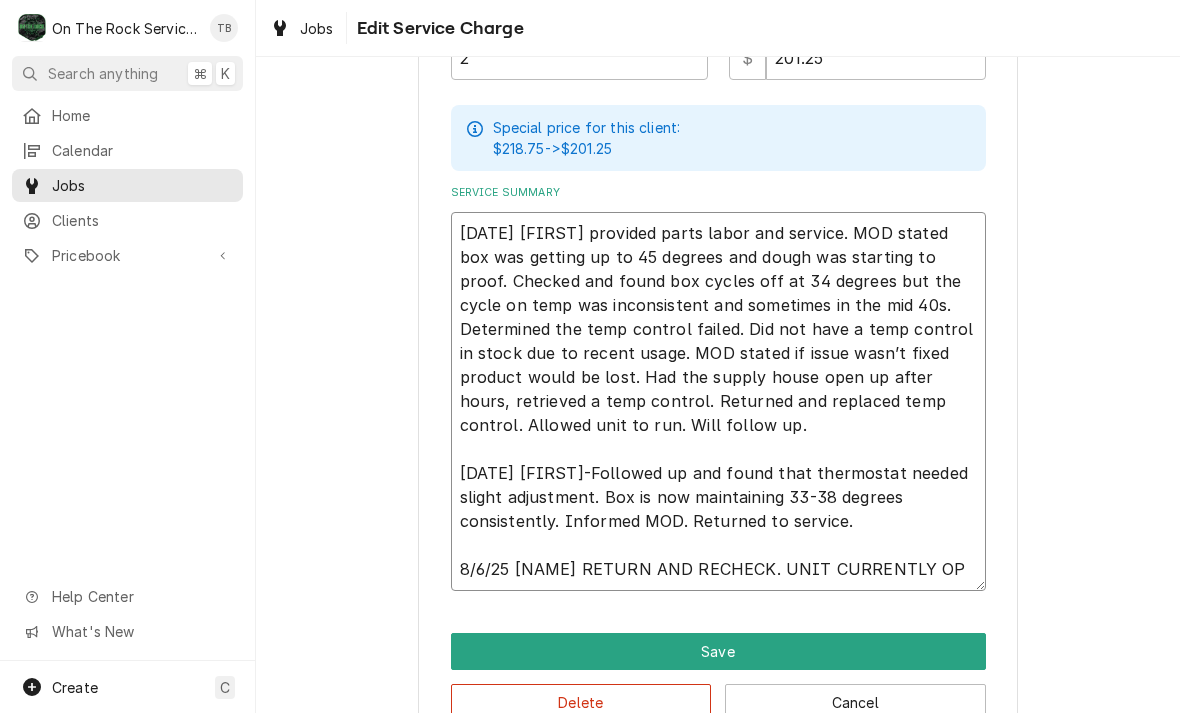 type on "x" 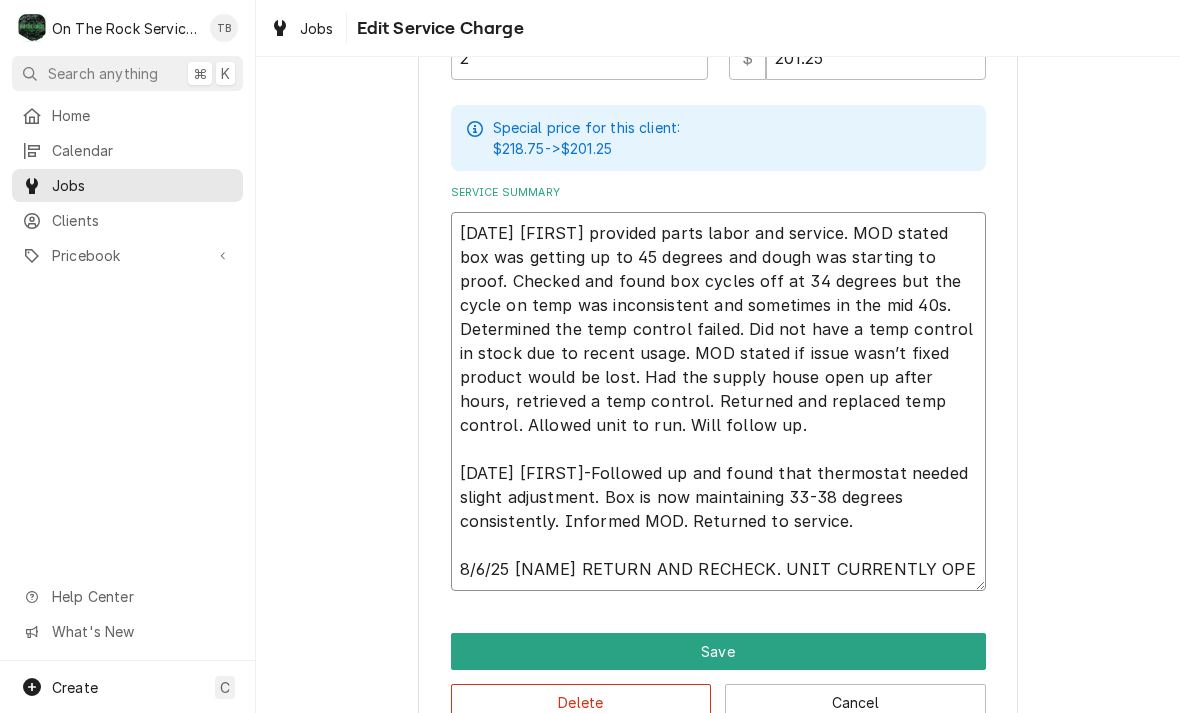 type on "x" 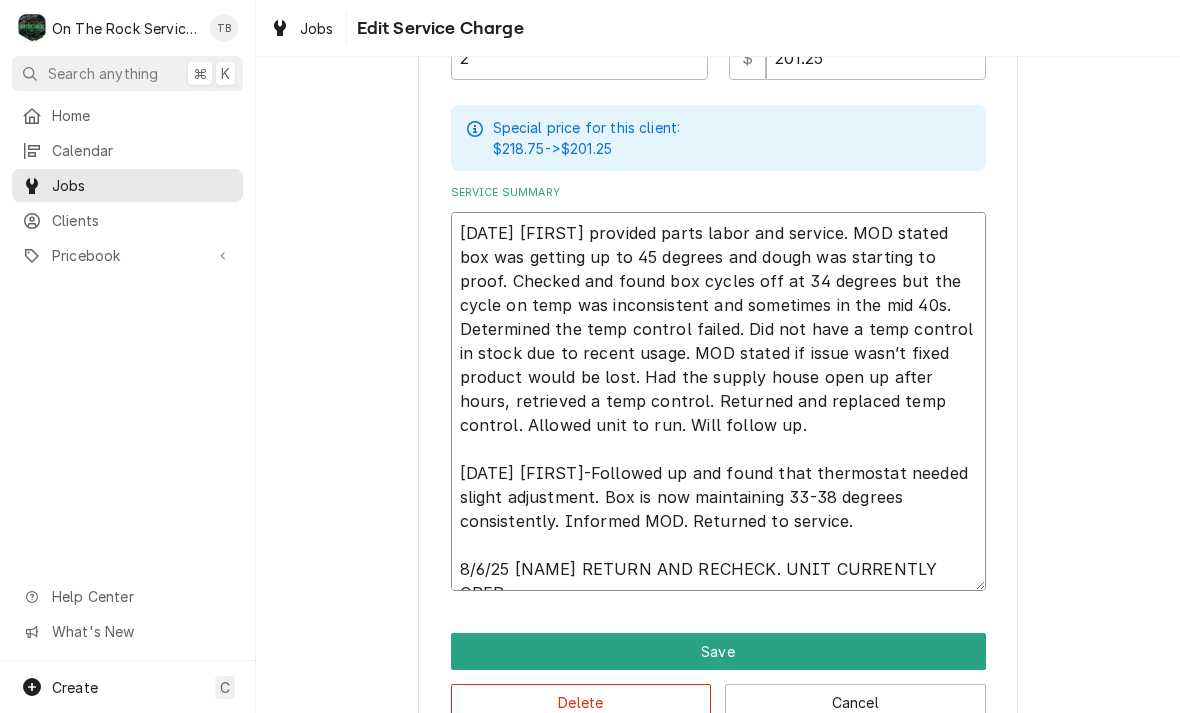 type on "x" 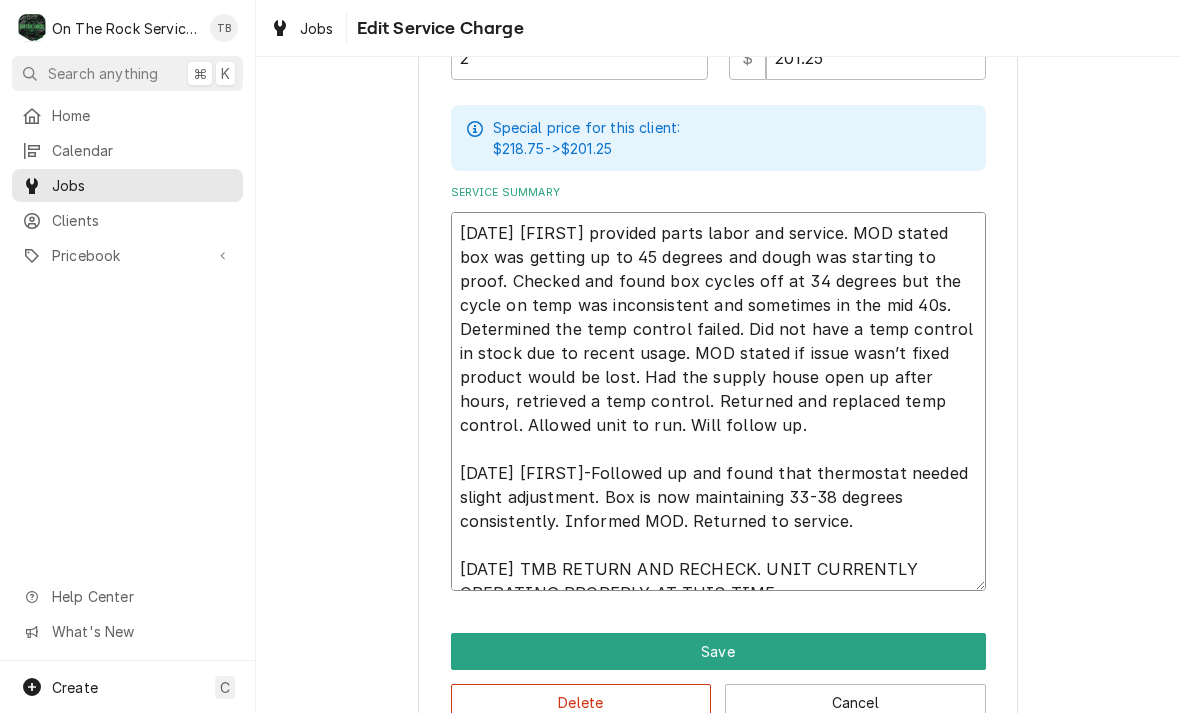 type on "x" 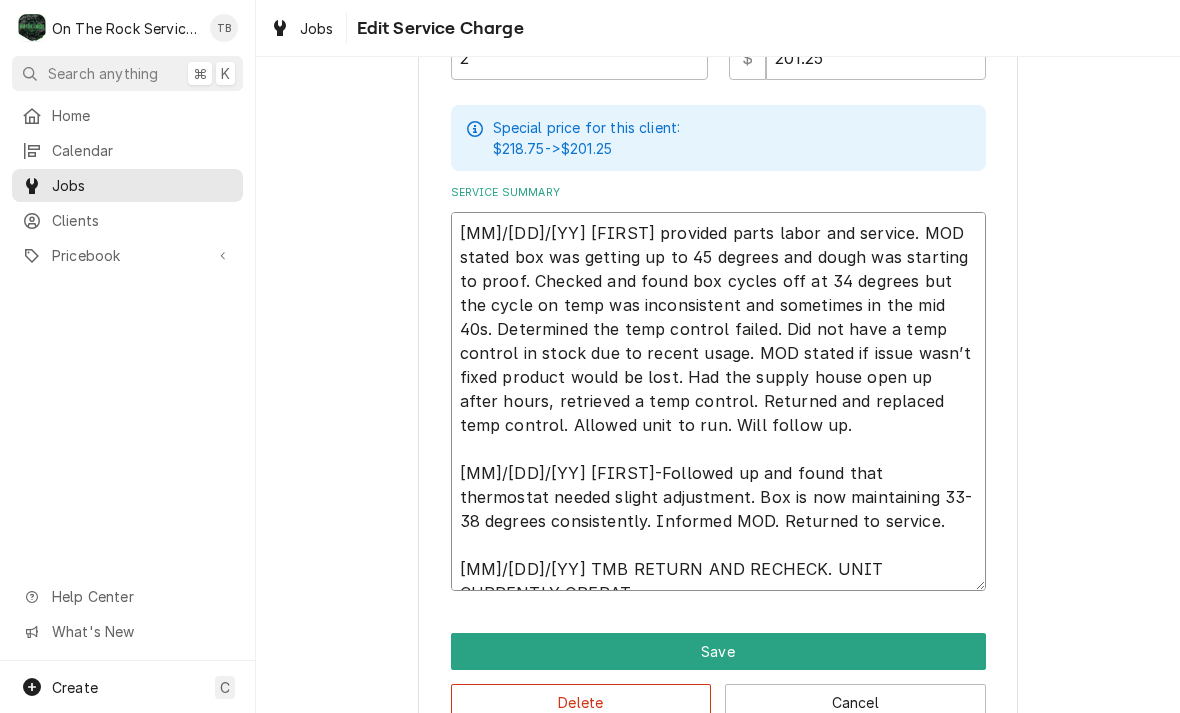 type on "x" 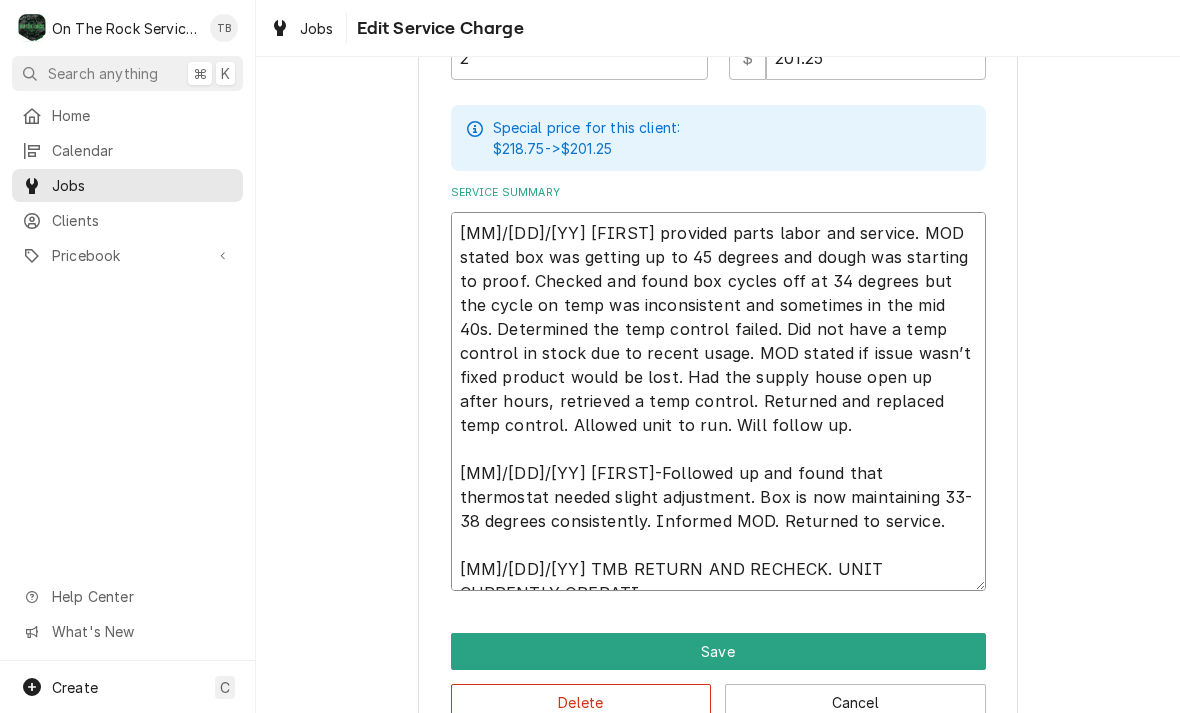 type on "x" 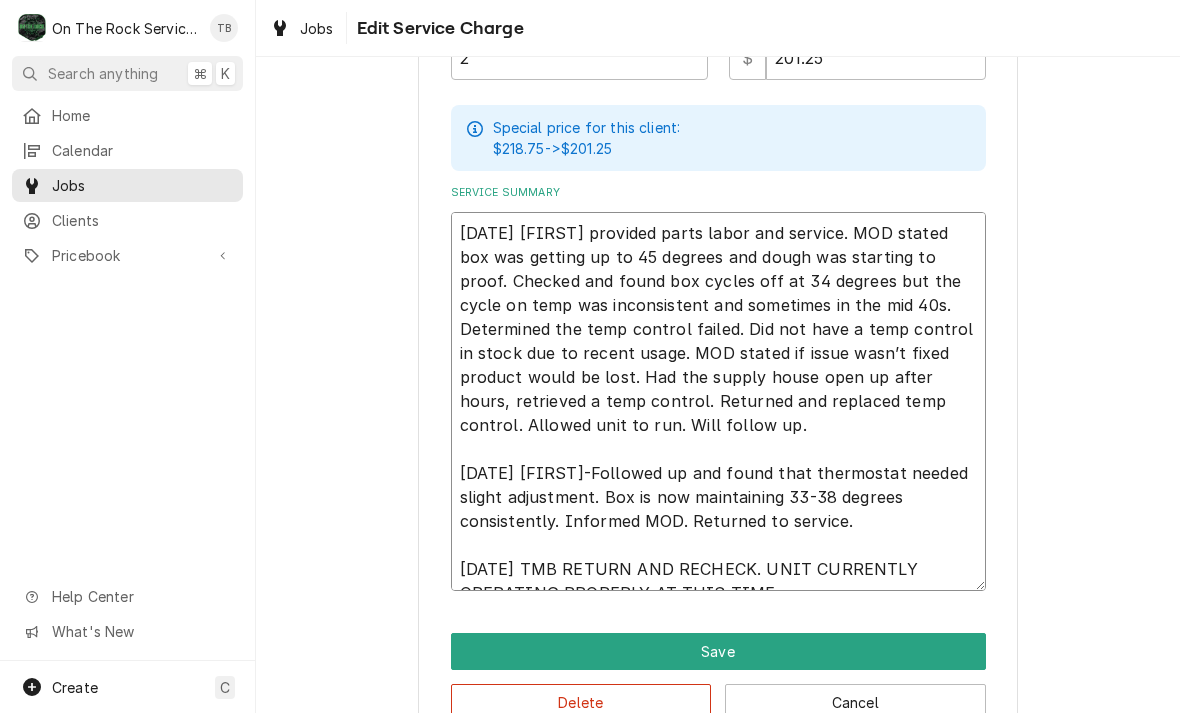 type on "x" 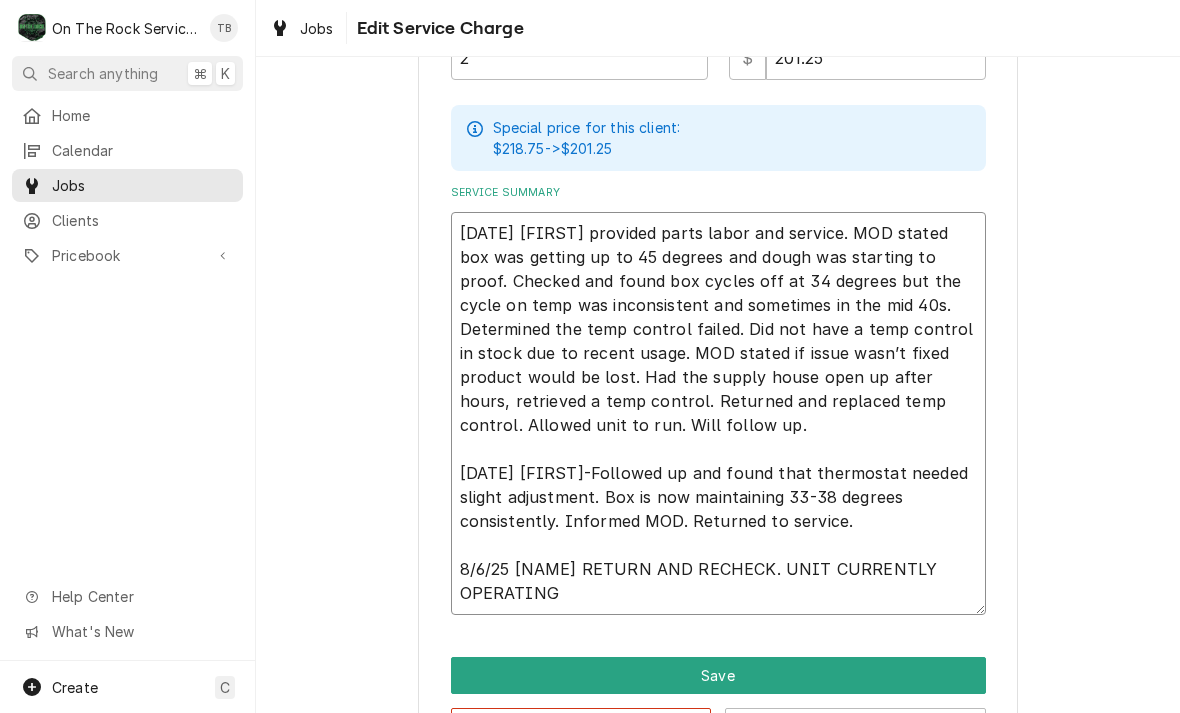 type on "x" 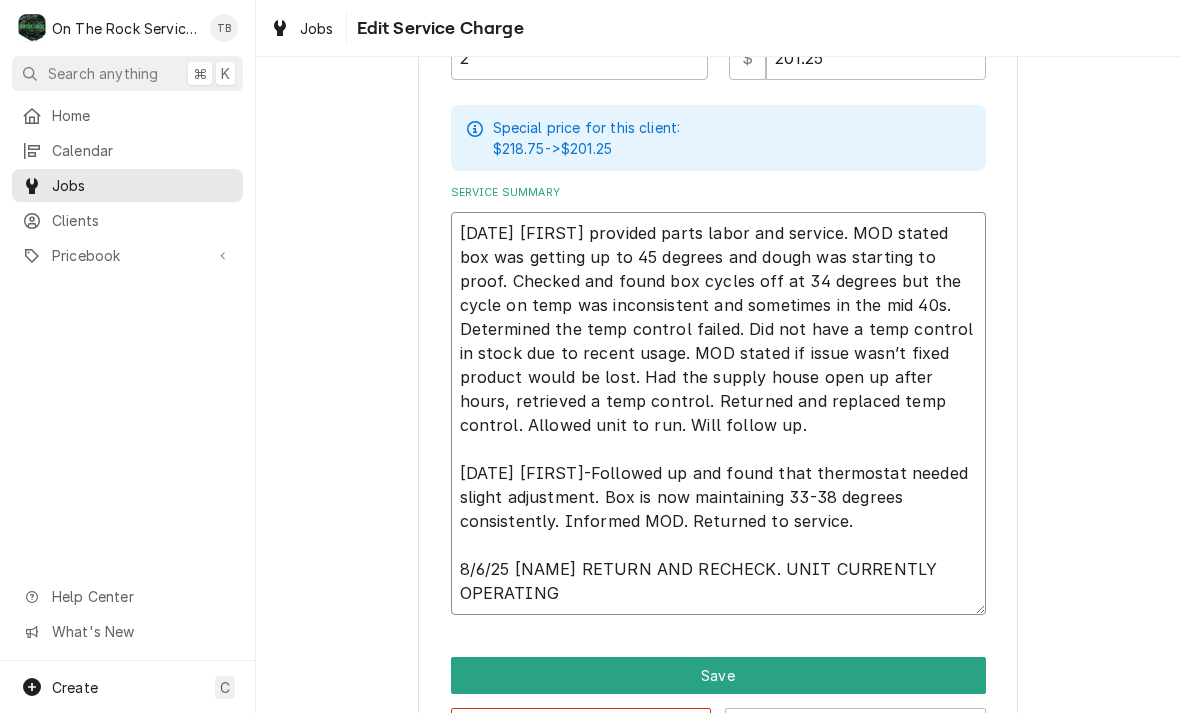 type on "8/2/25 Rich provided parts labor and service. MOD stated box was getting up to 45 degrees and dough was starting to proof. Checked and found box cycles off at 34 degrees but the cycle on temp was inconsistent and sometimes in the mid 40s. Determined the temp control failed. Did not have a temp control in stock due to recent usage. MOD stated if issue wasn’t fixed product would be lost. Had the supply house open up after hours, retrieved a temp control. Returned and replaced temp control. Allowed unit to run. Will follow up.
8/3/25 Rich-Followed up and found that thermostat needed slight adjustment. Box is now maintaining 33-38 degrees consistently. Informed MOD. Returned to service.
8/6/25 TMB RETURN AND RECHECK. UNIT CURRENTLY OPERATING" 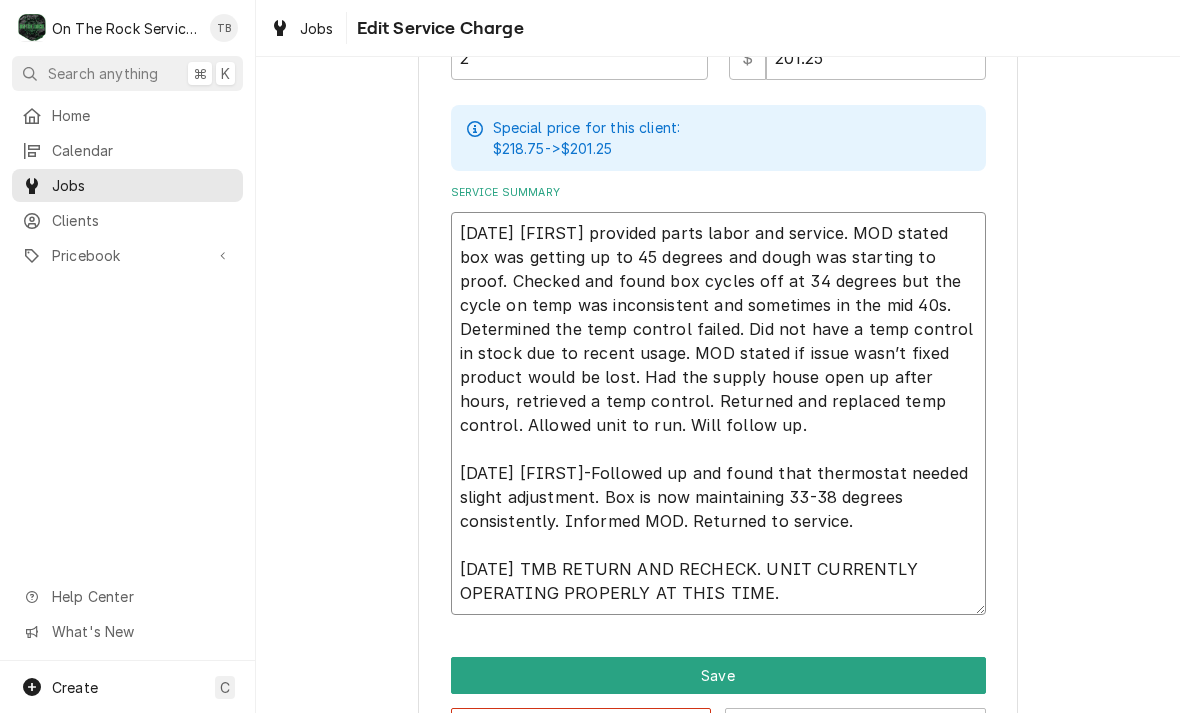 type on "x" 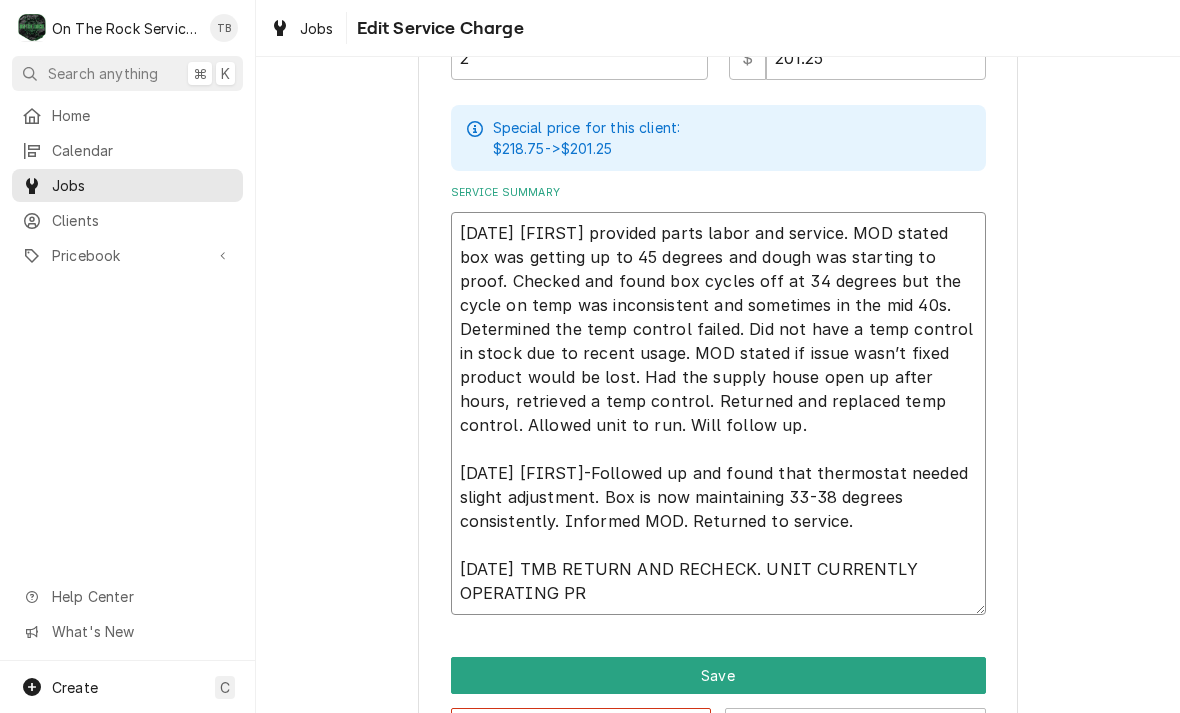 type on "x" 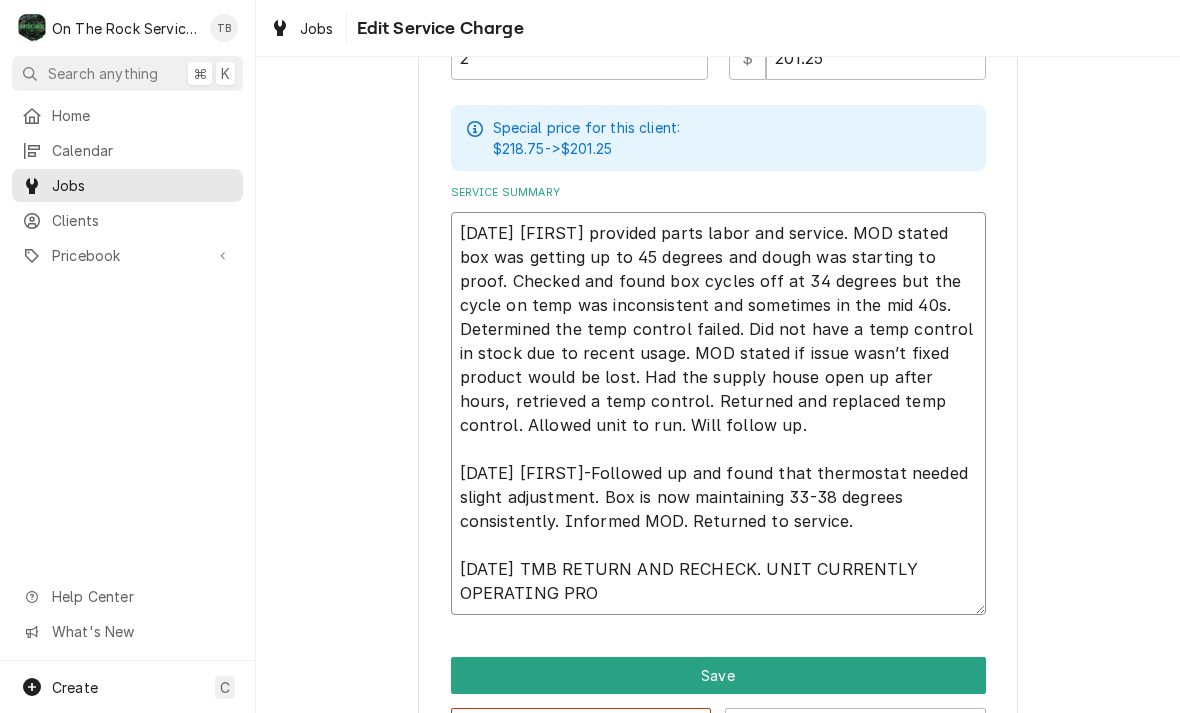 type on "8/2/25 Rich provided parts labor and service. MOD stated box was getting up to 45 degrees and dough was starting to proof. Checked and found box cycles off at 34 degrees but the cycle on temp was inconsistent and sometimes in the mid 40s. Determined the temp control failed. Did not have a temp control in stock due to recent usage. MOD stated if issue wasn’t fixed product would be lost. Had the supply house open up after hours, retrieved a temp control. Returned and replaced temp control. Allowed unit to run. Will follow up.
8/3/25 Rich-Followed up and found that thermostat needed slight adjustment. Box is now maintaining 33-38 degrees consistently. Informed MOD. Returned to service.
8/6/25 TMB RETURN AND RECHECK. UNIT CURRENTLY OPERATING PROP" 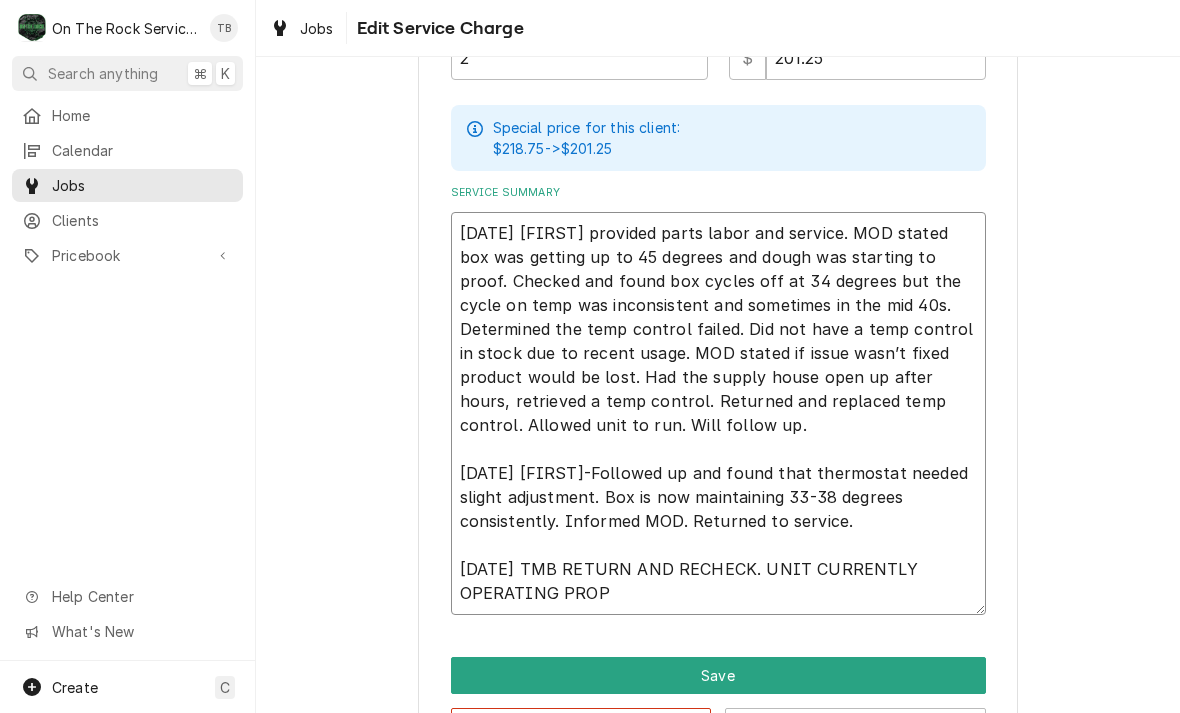 type on "x" 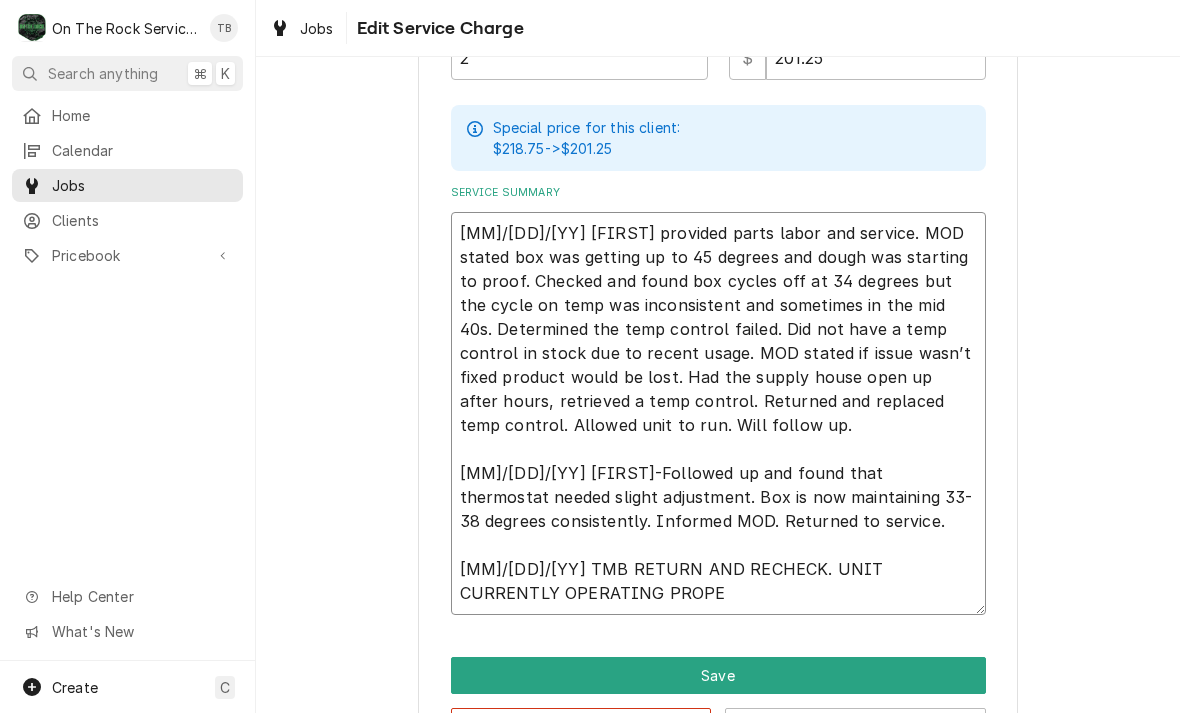 type on "x" 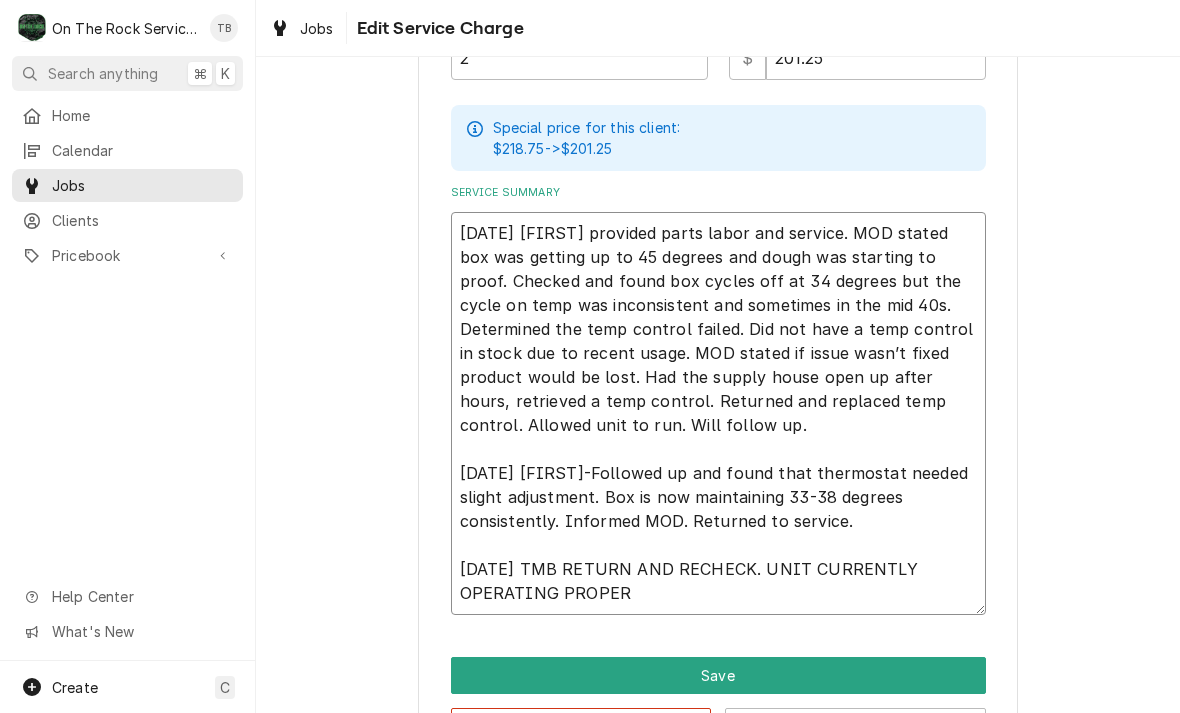 type on "8/2/25 Rich provided parts labor and service. MOD stated box was getting up to 45 degrees and dough was starting to proof. Checked and found box cycles off at 34 degrees but the cycle on temp was inconsistent and sometimes in the mid 40s. Determined the temp control failed. Did not have a temp control in stock due to recent usage. MOD stated if issue wasn’t fixed product would be lost. Had the supply house open up after hours, retrieved a temp control. Returned and replaced temp control. Allowed unit to run. Will follow up.
8/3/25 Rich-Followed up and found that thermostat needed slight adjustment. Box is now maintaining 33-38 degrees consistently. Informed MOD. Returned to service.
8/6/25 TMB RETURN AND RECHECK. UNIT CURRENTLY OPERATING PROPERL" 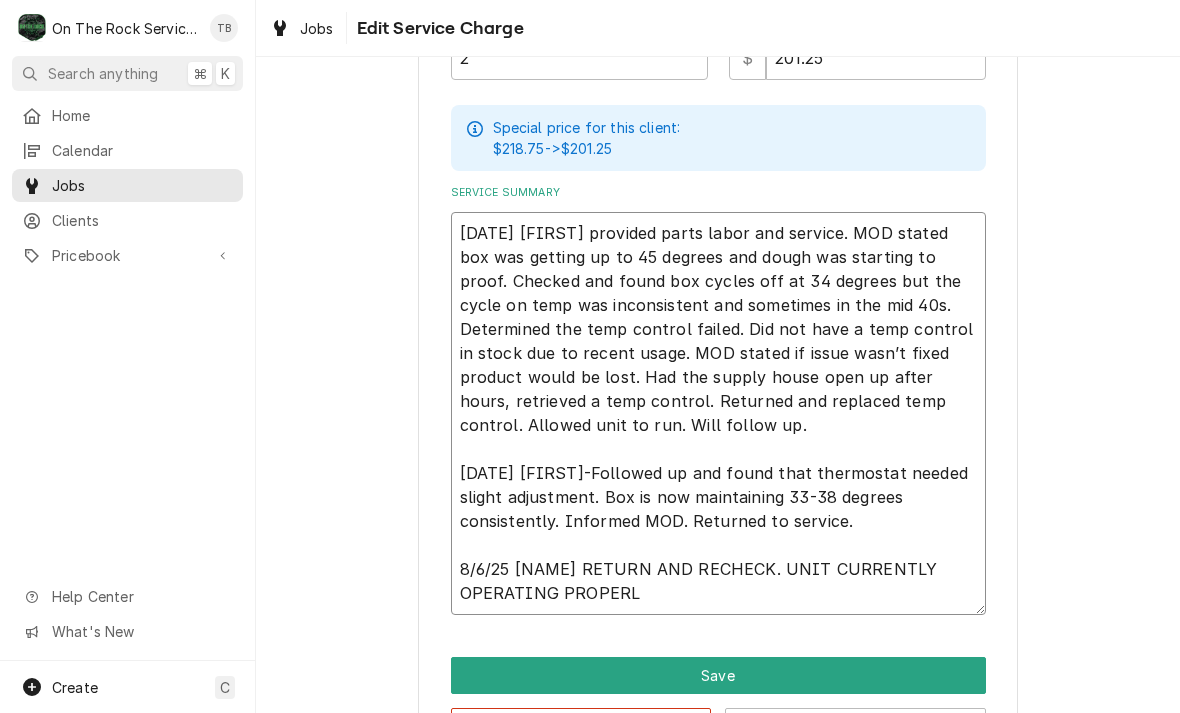 type on "x" 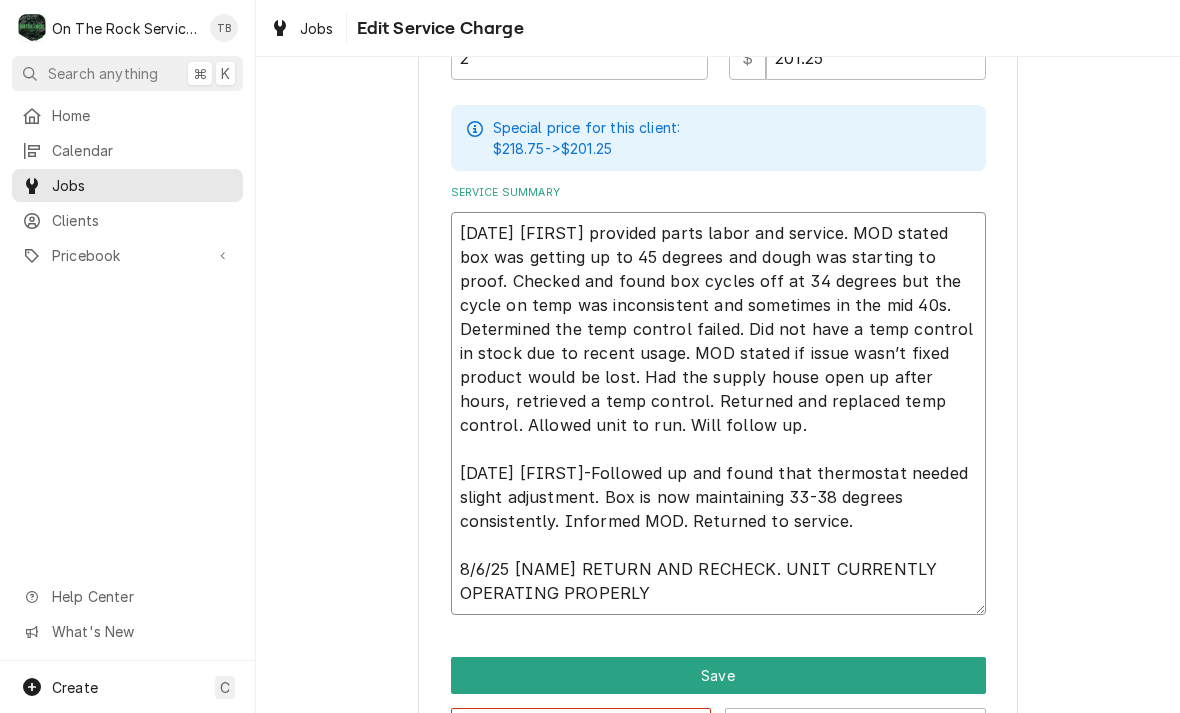 type on "8/2/25 Rich provided parts labor and service. MOD stated box was getting up to 45 degrees and dough was starting to proof. Checked and found box cycles off at 34 degrees but the cycle on temp was inconsistent and sometimes in the mid 40s. Determined the temp control failed. Did not have a temp control in stock due to recent usage. MOD stated if issue wasn’t fixed product would be lost. Had the supply house open up after hours, retrieved a temp control. Returned and replaced temp control. Allowed unit to run. Will follow up.
8/3/25 Rich-Followed up and found that thermostat needed slight adjustment. Box is now maintaining 33-38 degrees consistently. Informed MOD. Returned to service.
8/6/25 TMB RETURN AND RECHECK. UNIT CURRENTLY OPERATING PROPERLY" 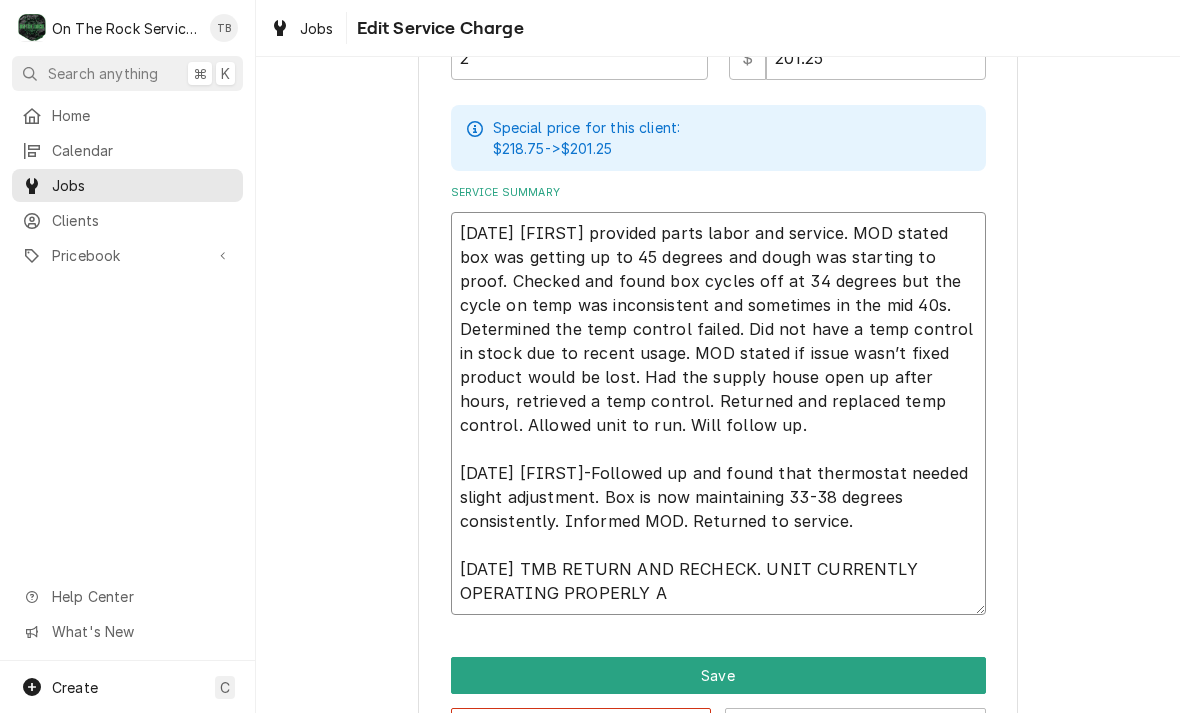 type on "x" 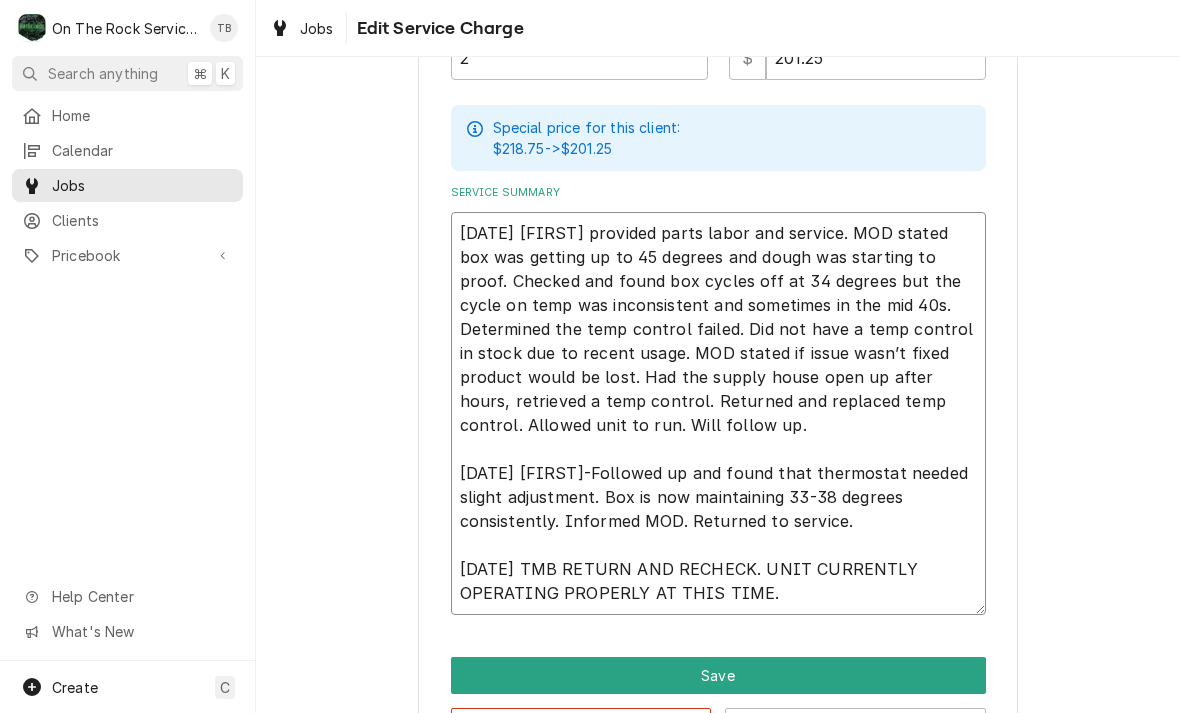 type on "8/2/25 Rich provided parts labor and service. MOD stated box was getting up to 45 degrees and dough was starting to proof. Checked and found box cycles off at 34 degrees but the cycle on temp was inconsistent and sometimes in the mid 40s. Determined the temp control failed. Did not have a temp control in stock due to recent usage. MOD stated if issue wasn’t fixed product would be lost. Had the supply house open up after hours, retrieved a temp control. Returned and replaced temp control. Allowed unit to run. Will follow up.
8/3/25 Rich-Followed up and found that thermostat needed slight adjustment. Box is now maintaining 33-38 degrees consistently. Informed MOD. Returned to service.
8/6/25 TMB RETURN AND RECHECK. UNIT CURRENTLY OPERATING PROPERLY AT" 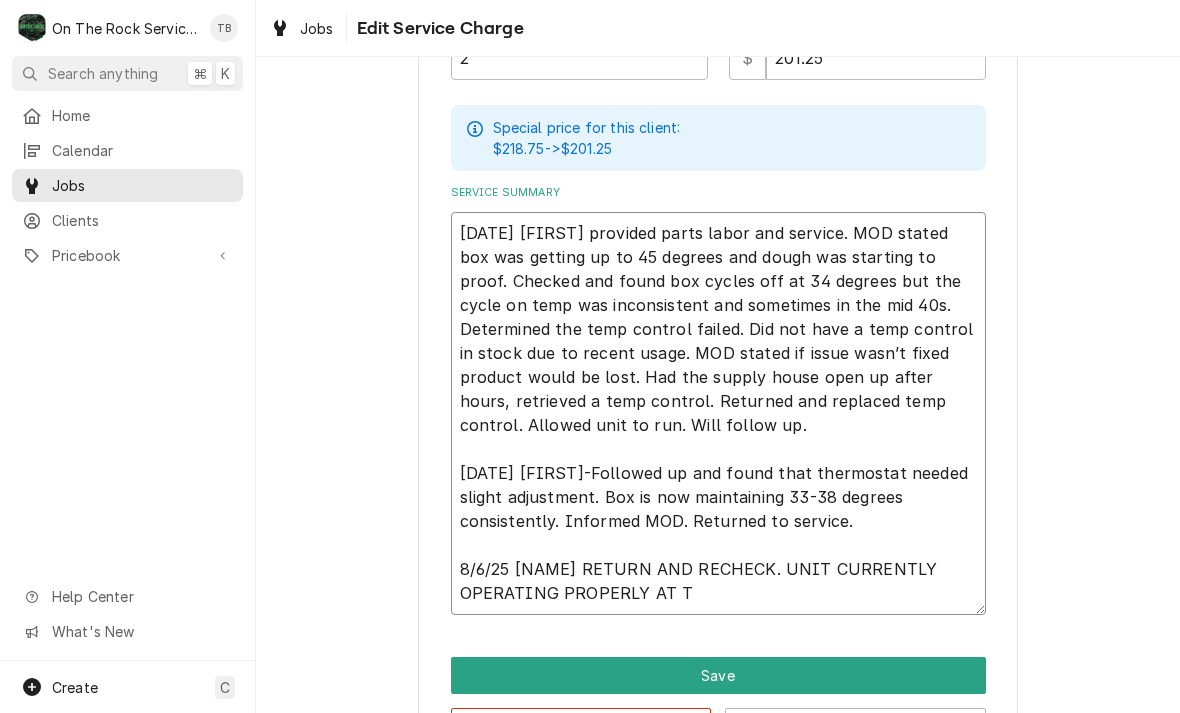 type on "x" 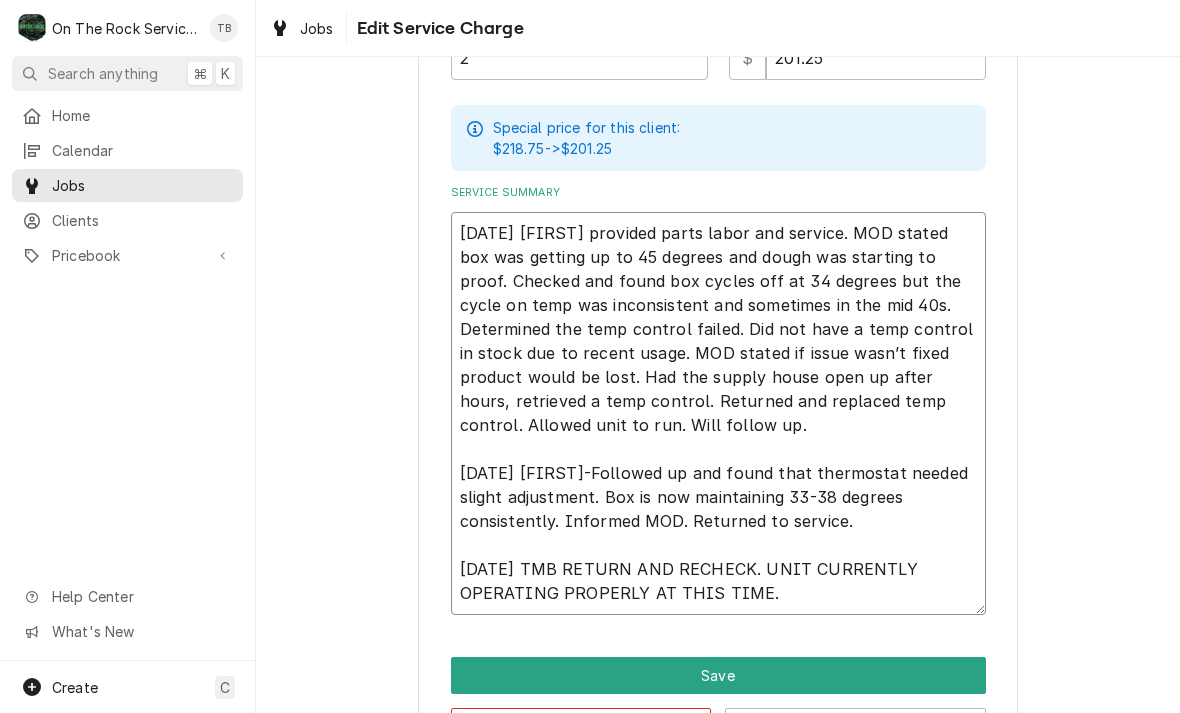 type on "8/2/25 Rich provided parts labor and service. MOD stated box was getting up to 45 degrees and dough was starting to proof. Checked and found box cycles off at 34 degrees but the cycle on temp was inconsistent and sometimes in the mid 40s. Determined the temp control failed. Did not have a temp control in stock due to recent usage. MOD stated if issue wasn’t fixed product would be lost. Had the supply house open up after hours, retrieved a temp control. Returned and replaced temp control. Allowed unit to run. Will follow up.
8/3/25 Rich-Followed up and found that thermostat needed slight adjustment. Box is now maintaining 33-38 degrees consistently. Informed MOD. Returned to service.
8/6/25 TMB RETURN AND RECHECK. UNIT CURRENTLY OPERATING PROPERLY AT THI" 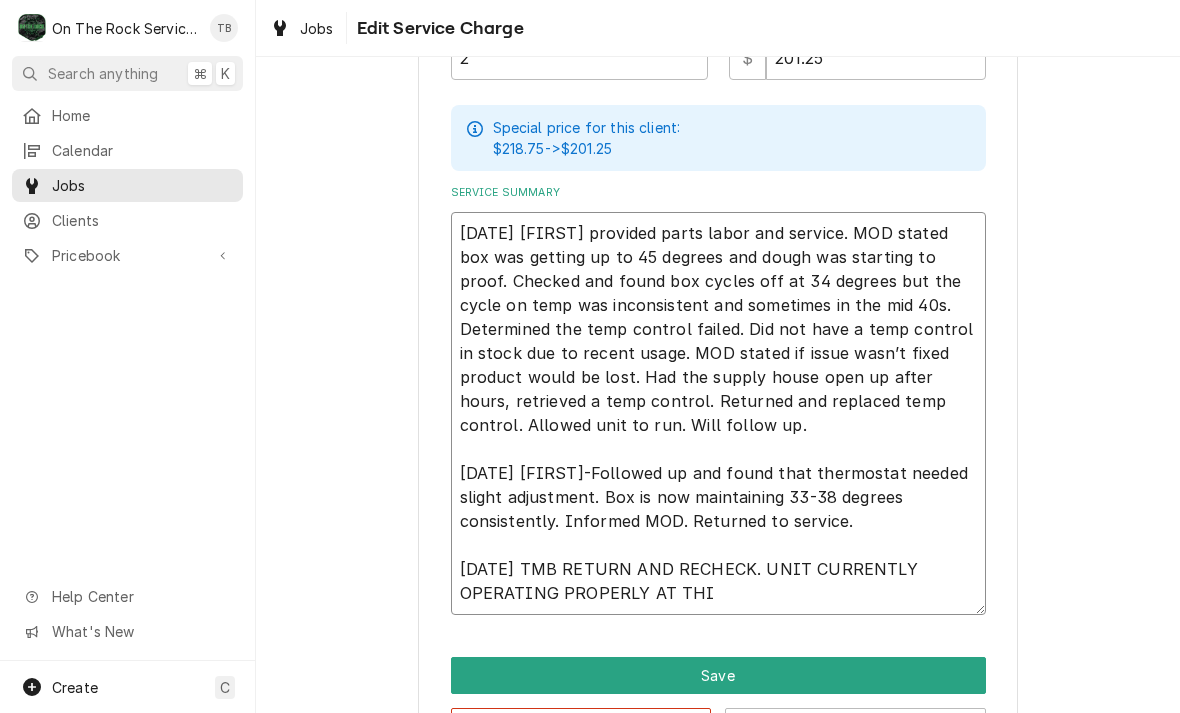 type on "x" 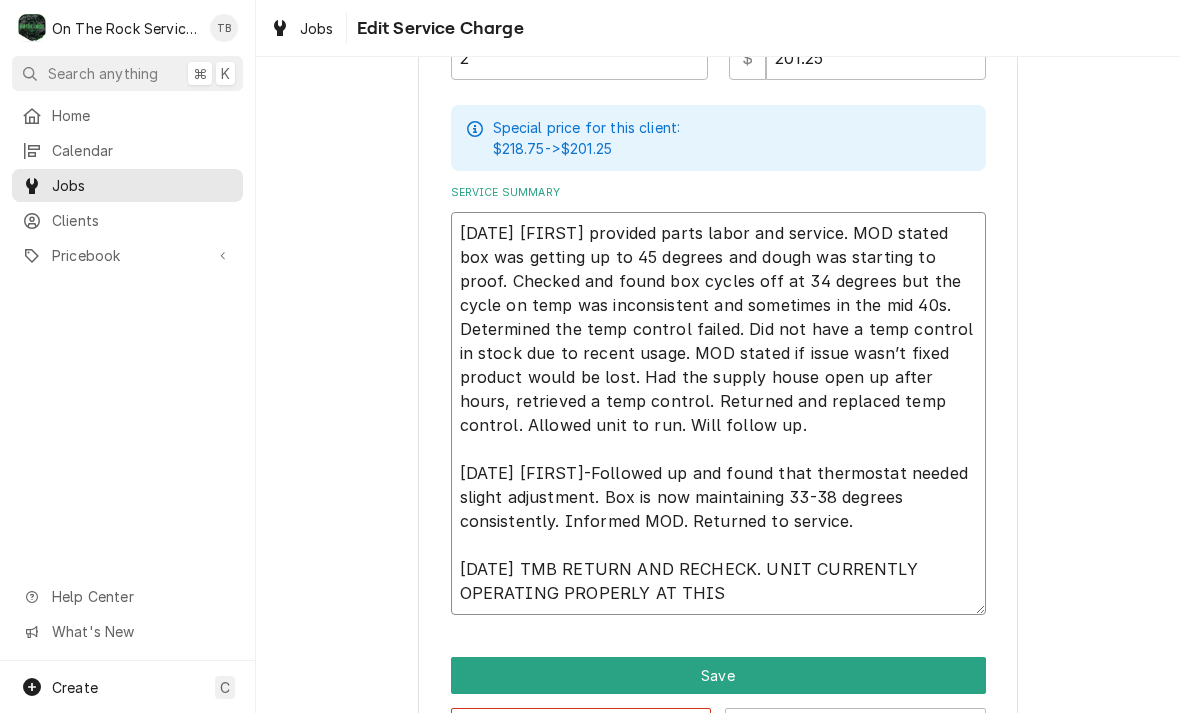 type on "x" 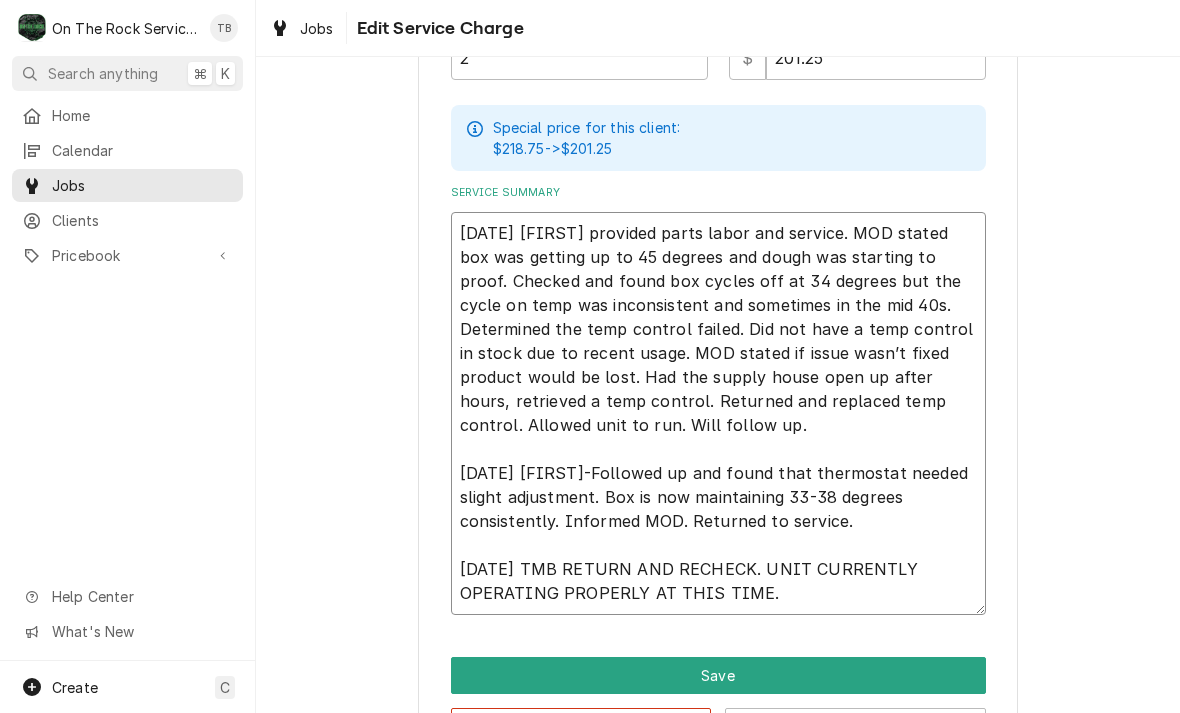 type on "x" 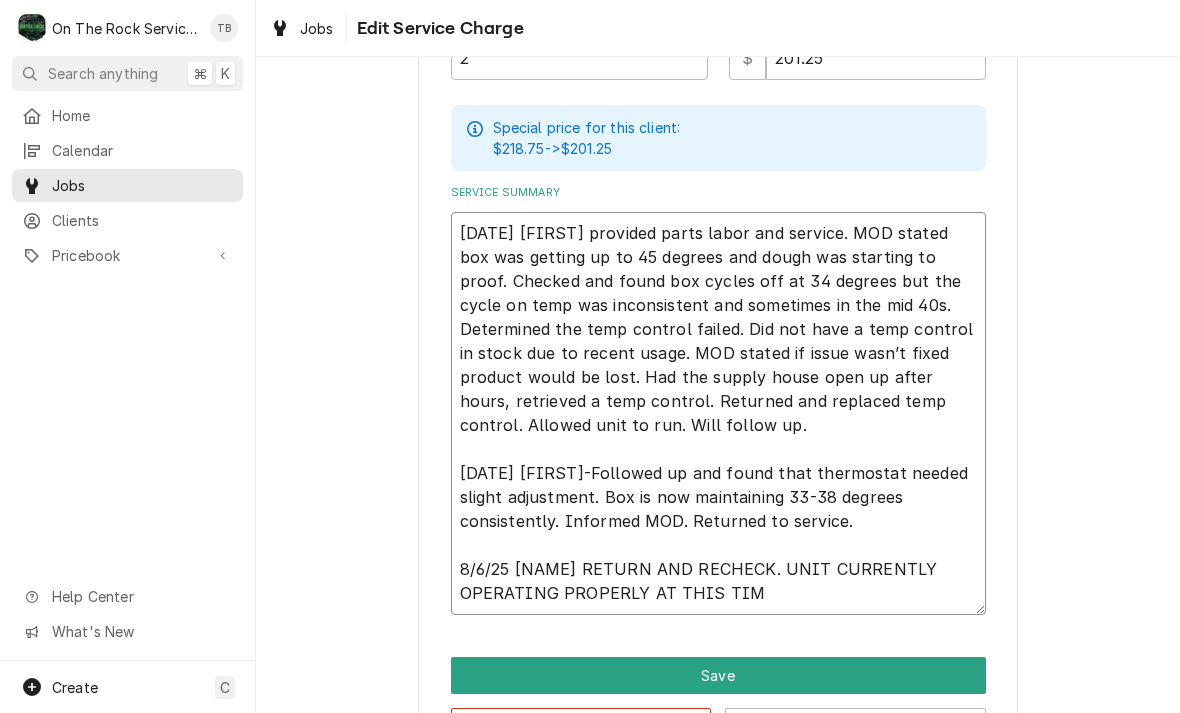 type on "x" 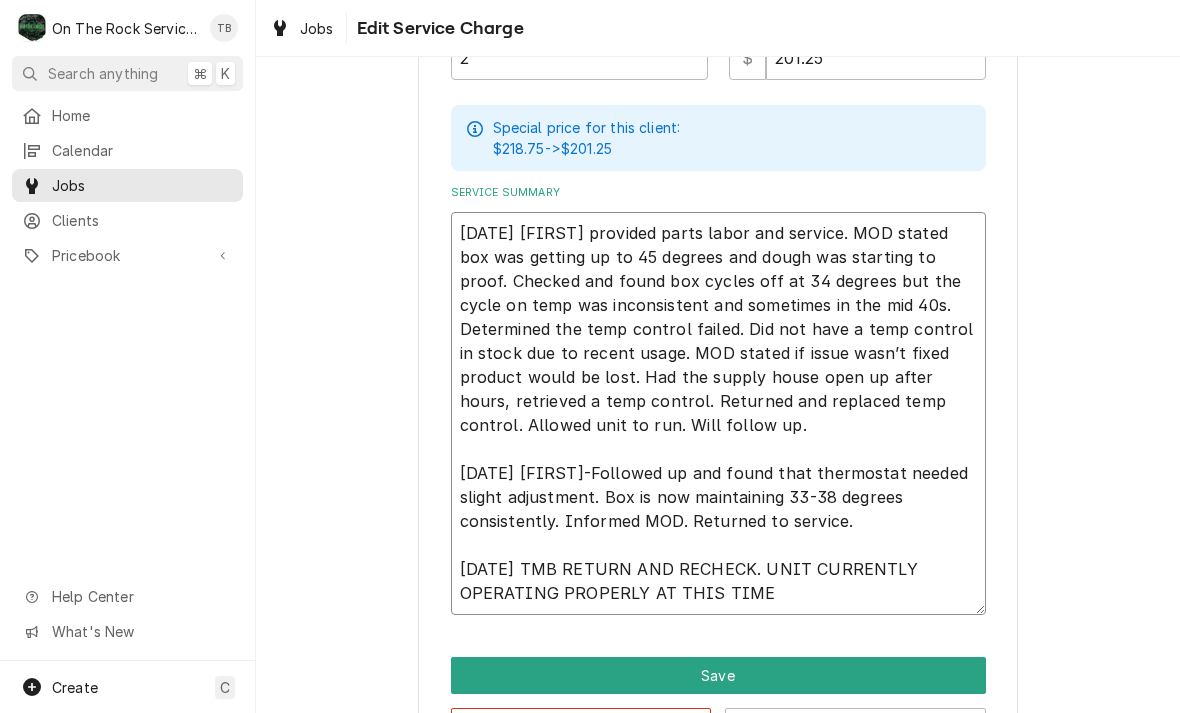 type on "8/2/25 Rich provided parts labor and service. MOD stated box was getting up to 45 degrees and dough was starting to proof. Checked and found box cycles off at 34 degrees but the cycle on temp was inconsistent and sometimes in the mid 40s. Determined the temp control failed. Did not have a temp control in stock due to recent usage. MOD stated if issue wasn’t fixed product would be lost. Had the supply house open up after hours, retrieved a temp control. Returned and replaced temp control. Allowed unit to run. Will follow up.
8/3/25 Rich-Followed up and found that thermostat needed slight adjustment. Box is now maintaining 33-38 degrees consistently. Informed MOD. Returned to service.
8/6/25 TMB RETURN AND RECHECK. UNIT CURRENTLY OPERATING PROPERLY AT THIS TIME" 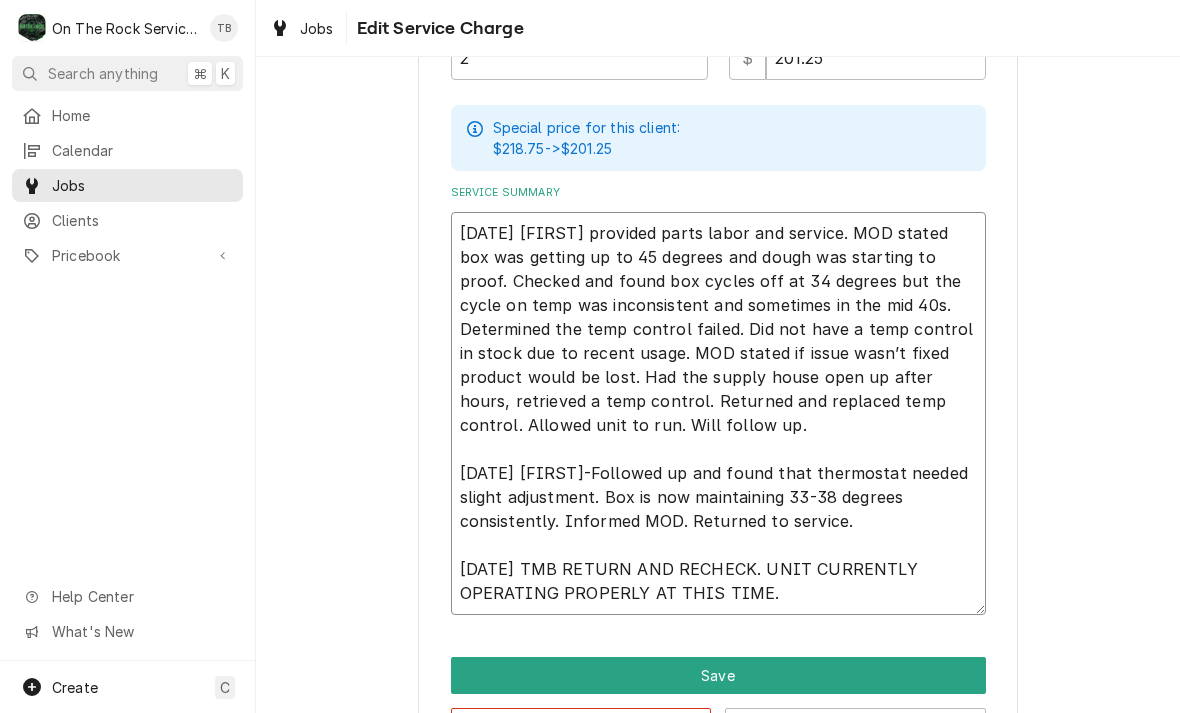 type on "x" 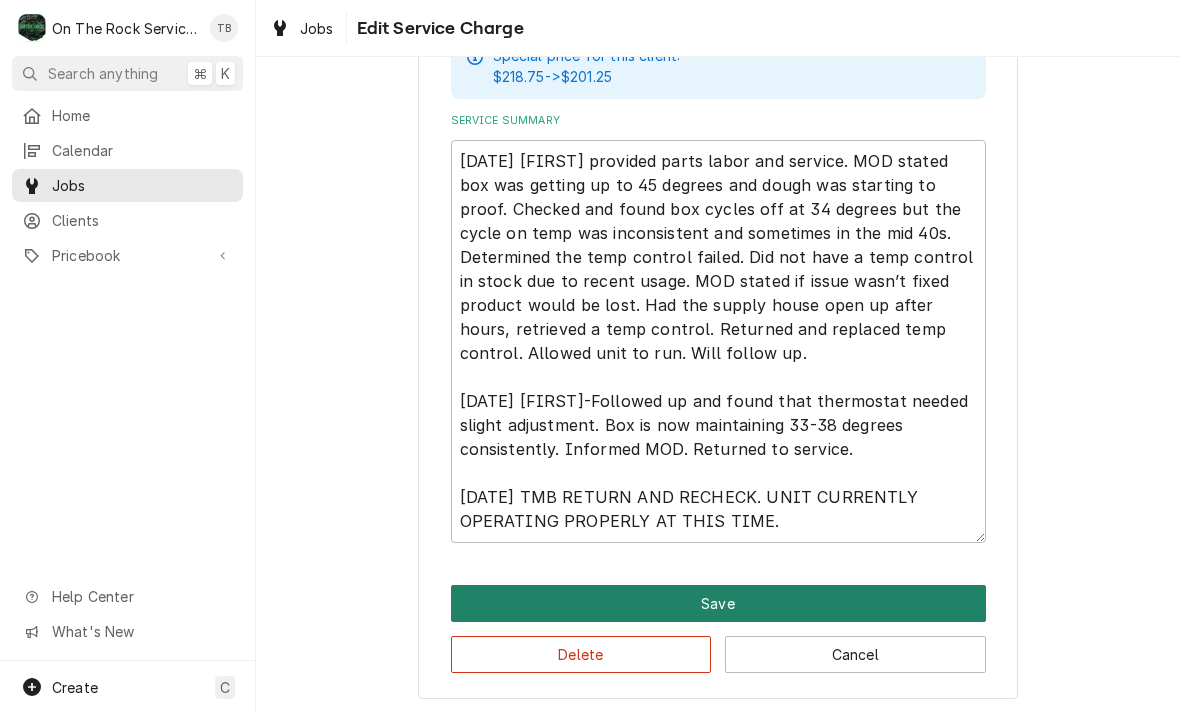 click on "Save" at bounding box center (718, 603) 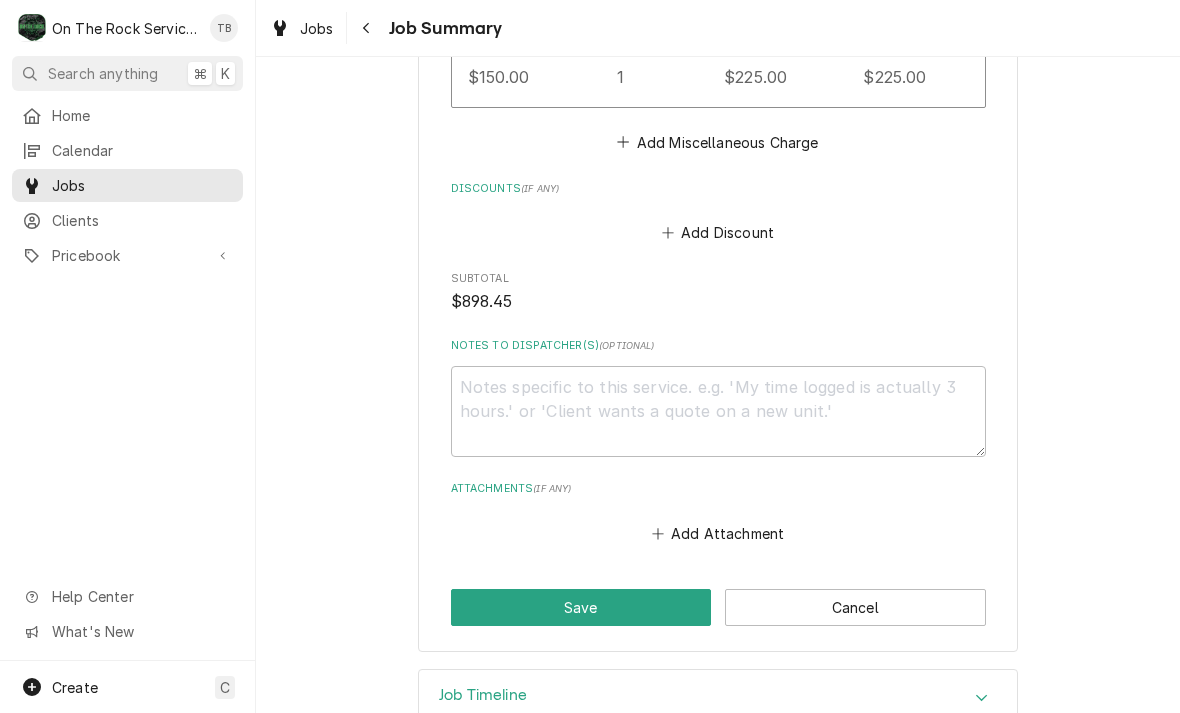 scroll, scrollTop: 2021, scrollLeft: 0, axis: vertical 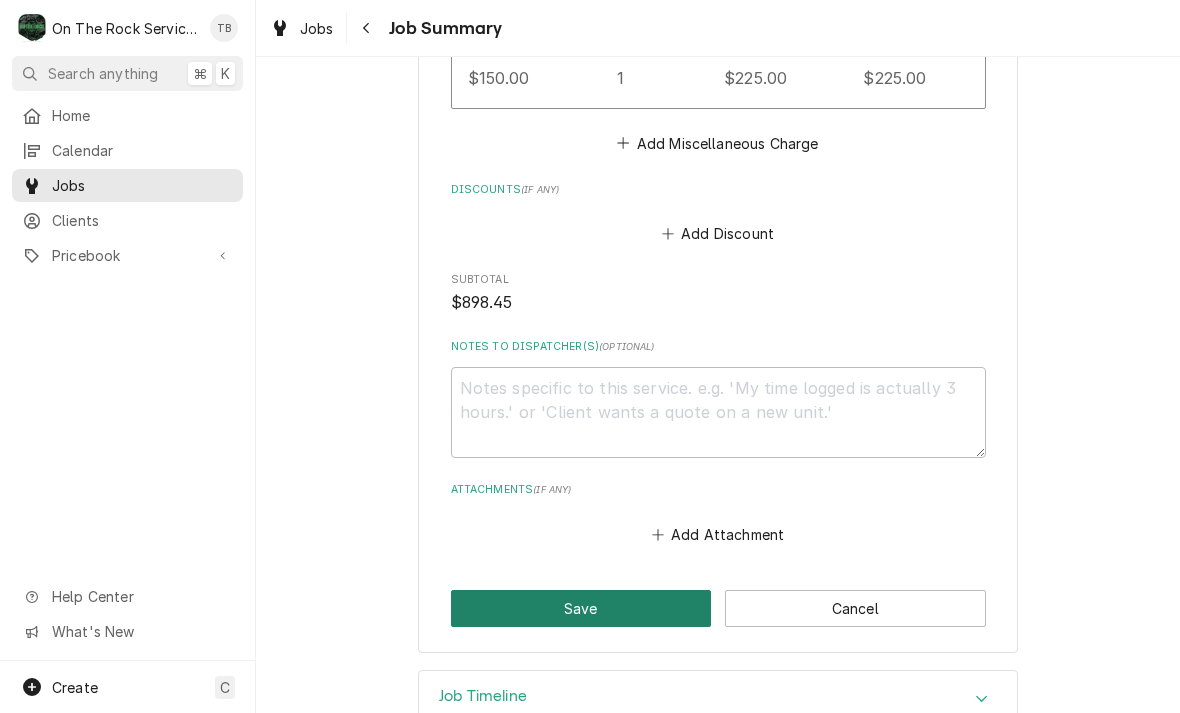 click on "Save" at bounding box center (581, 608) 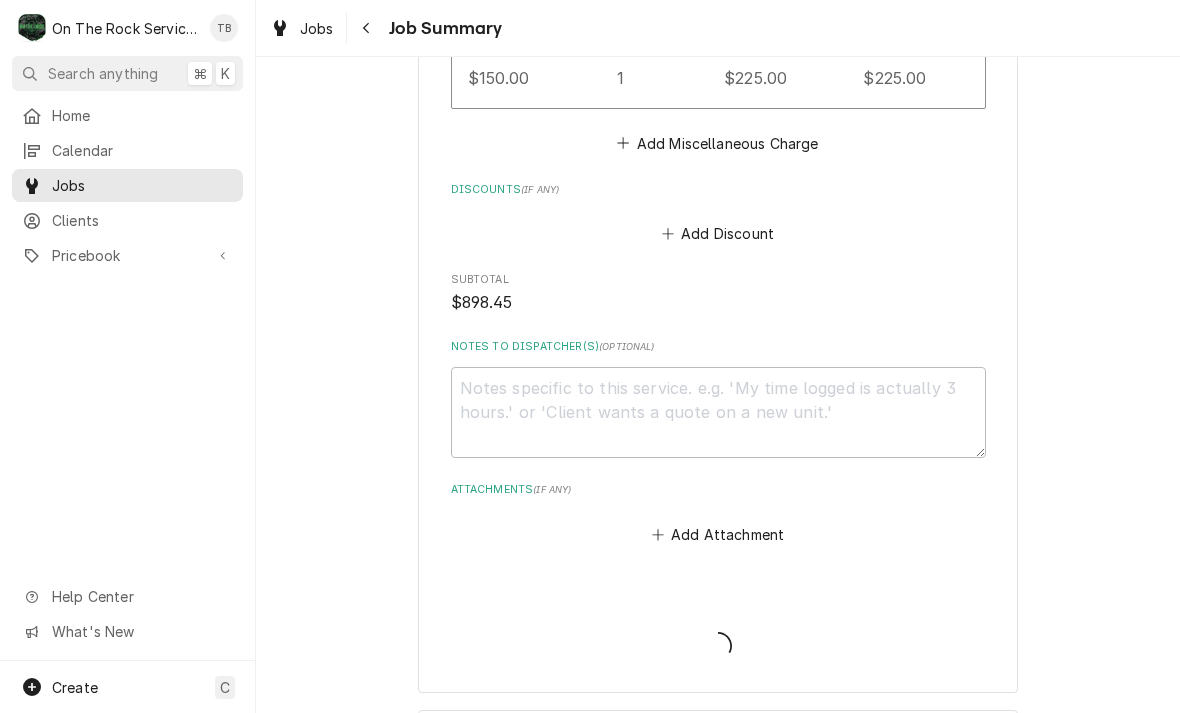 type on "x" 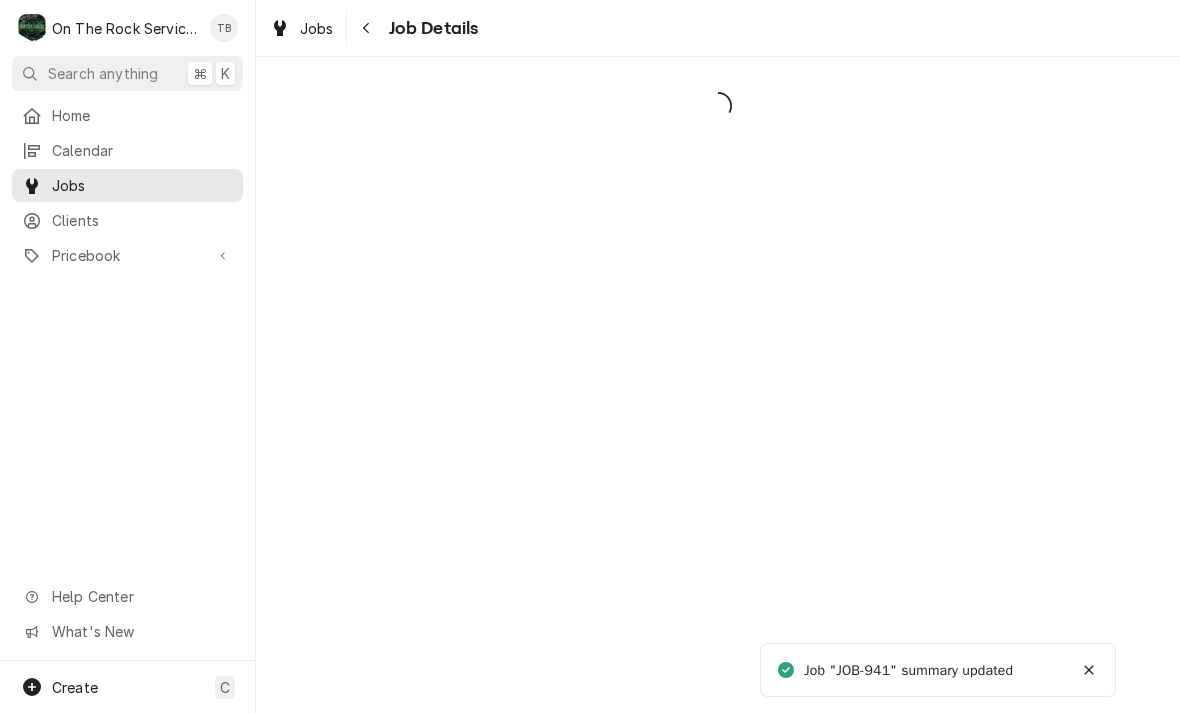 scroll, scrollTop: 0, scrollLeft: 0, axis: both 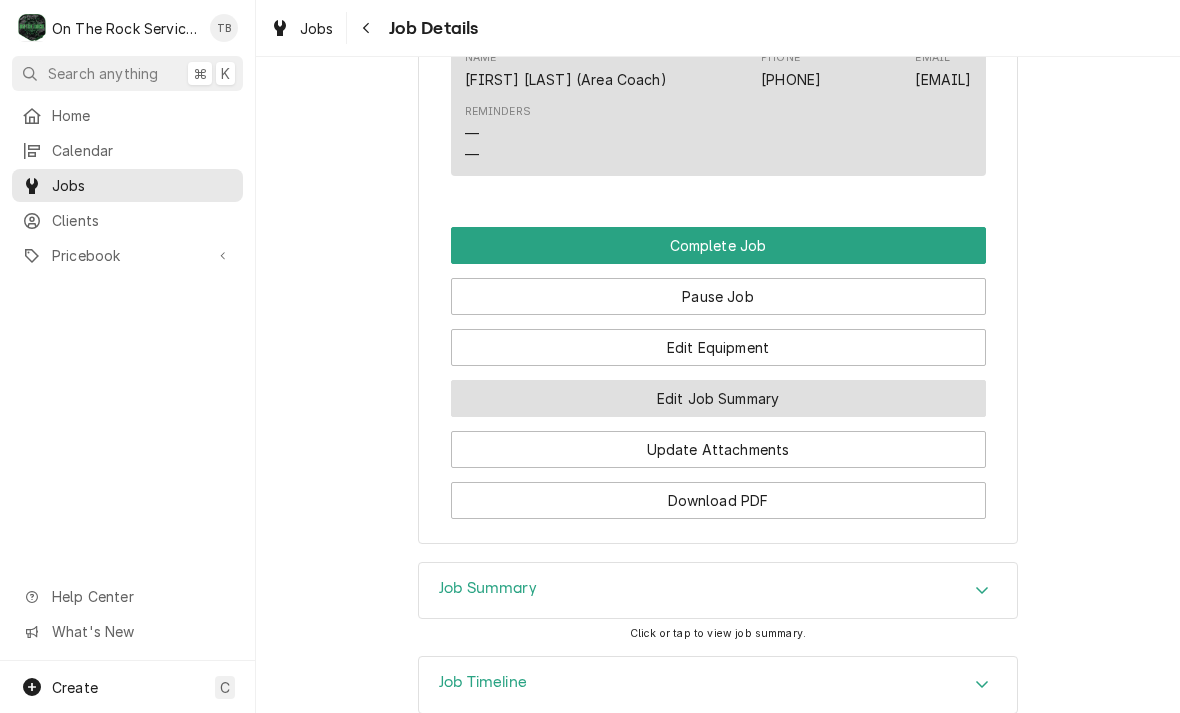 click on "Edit Job Summary" at bounding box center (718, 398) 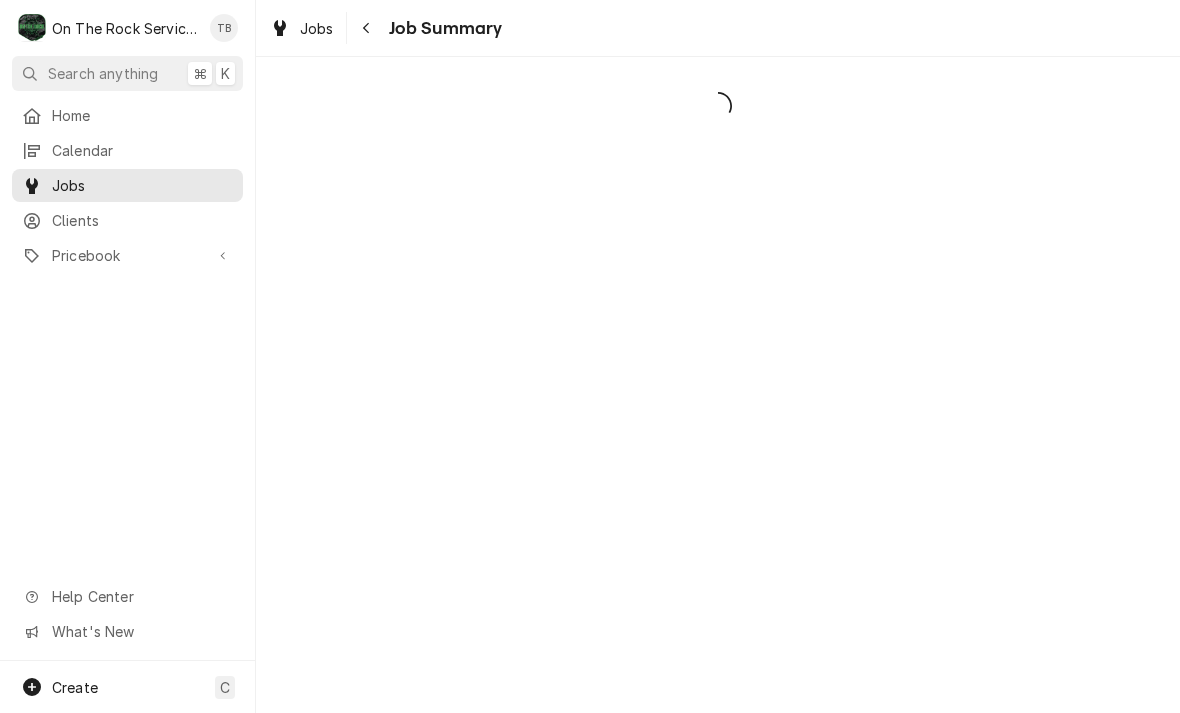 scroll, scrollTop: 0, scrollLeft: 0, axis: both 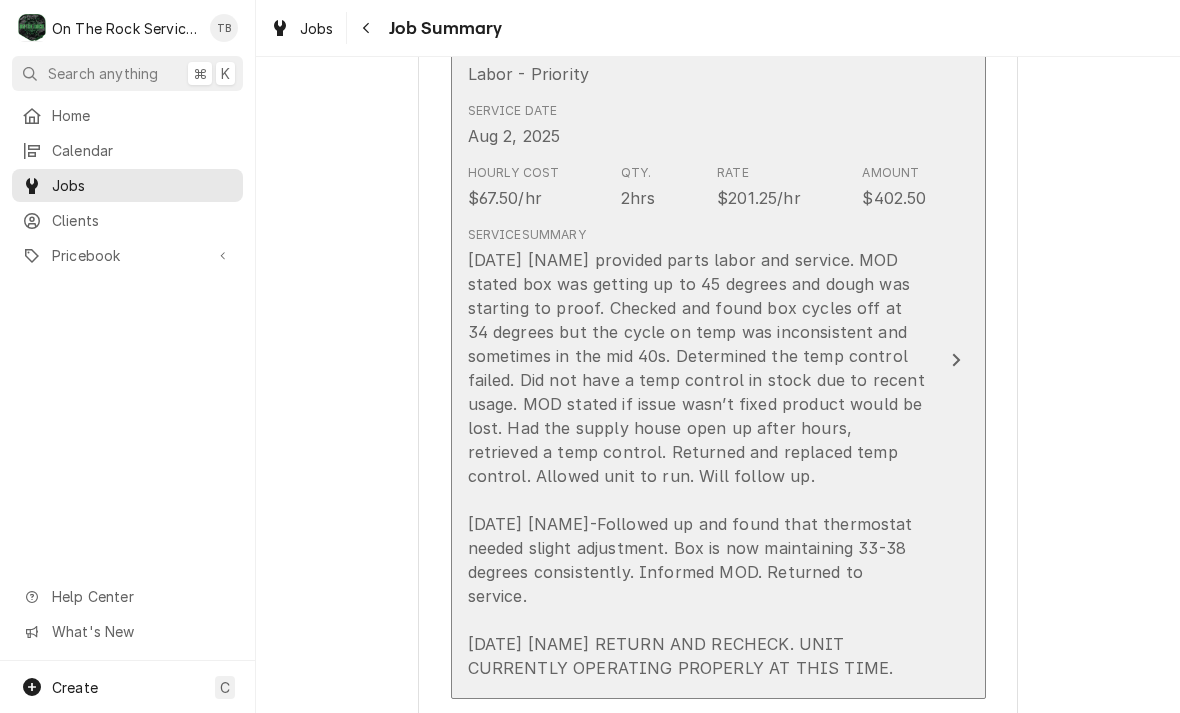click on "8/2/25 [FIRST] provided parts labor and service. MOD stated box was getting up to 45 degrees and dough was starting to proof. Checked and found box cycles off at 34 degrees but the cycle on temp was inconsistent and sometimes in the mid 40s. Determined the temp control failed. Did not have a temp control in stock due to recent usage. MOD stated if issue wasn’t fixed product would be lost. Had the supply house open up after hours, retrieved a temp control. Returned and replaced temp control. Allowed unit to run. Will follow up.
8/3/25 [FIRST]-Followed up and found that thermostat needed slight adjustment. Box is now maintaining 33-38 degrees consistently. Informed MOD. Returned to service.
8/6/25 TMB RETURN AND RECHECK. UNIT CURRENTLY OPERATING PROPERLY AT THIS TIME." at bounding box center (697, 464) 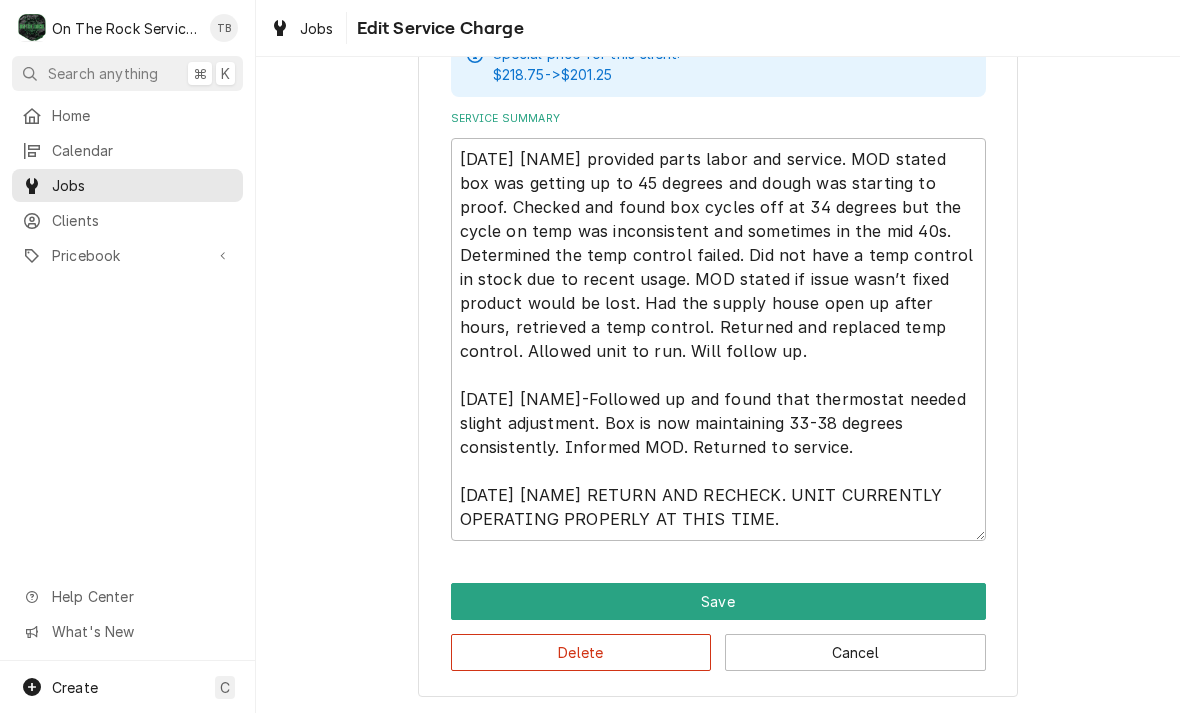 scroll, scrollTop: 694, scrollLeft: 0, axis: vertical 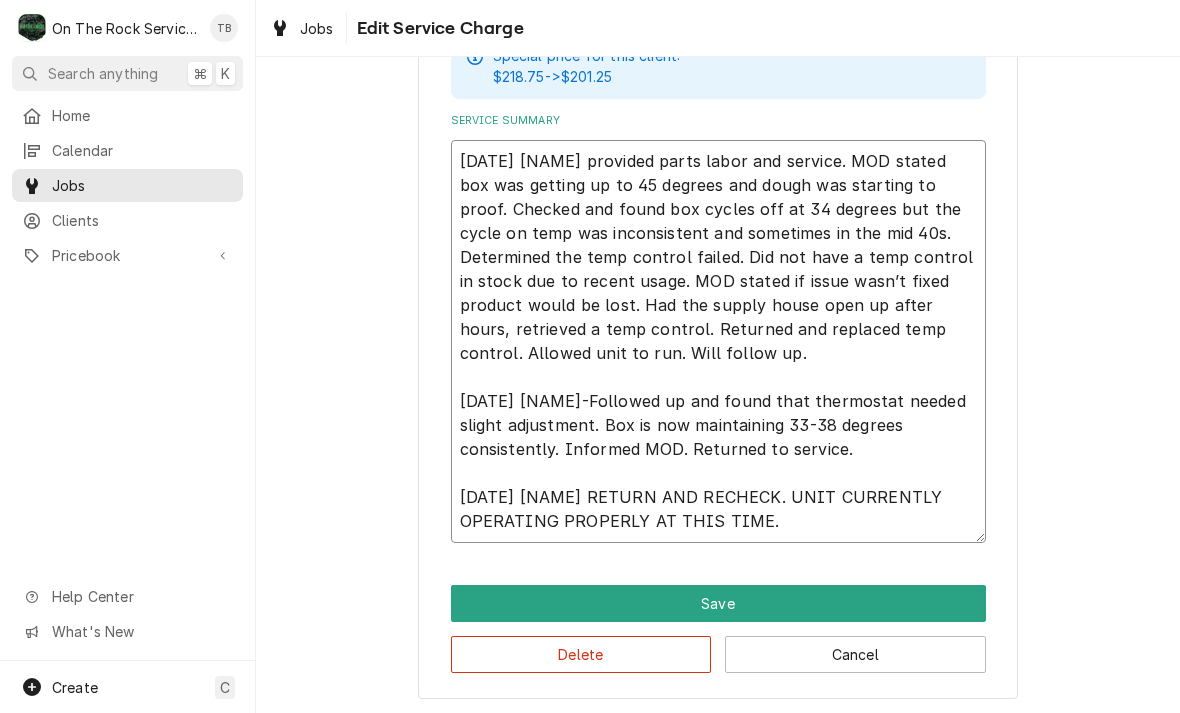 click on "8/2/25 [FIRST] provided parts labor and service. MOD stated box was getting up to 45 degrees and dough was starting to proof. Checked and found box cycles off at 34 degrees but the cycle on temp was inconsistent and sometimes in the mid 40s. Determined the temp control failed. Did not have a temp control in stock due to recent usage. MOD stated if issue wasn’t fixed product would be lost. Had the supply house open up after hours, retrieved a temp control. Returned and replaced temp control. Allowed unit to run. Will follow up.
8/3/25 [FIRST]-Followed up and found that thermostat needed slight adjustment. Box is now maintaining 33-38 degrees consistently. Informed MOD. Returned to service.
8/6/25 TMB RETURN AND RECHECK. UNIT CURRENTLY OPERATING PROPERLY AT THIS TIME." at bounding box center [718, 341] 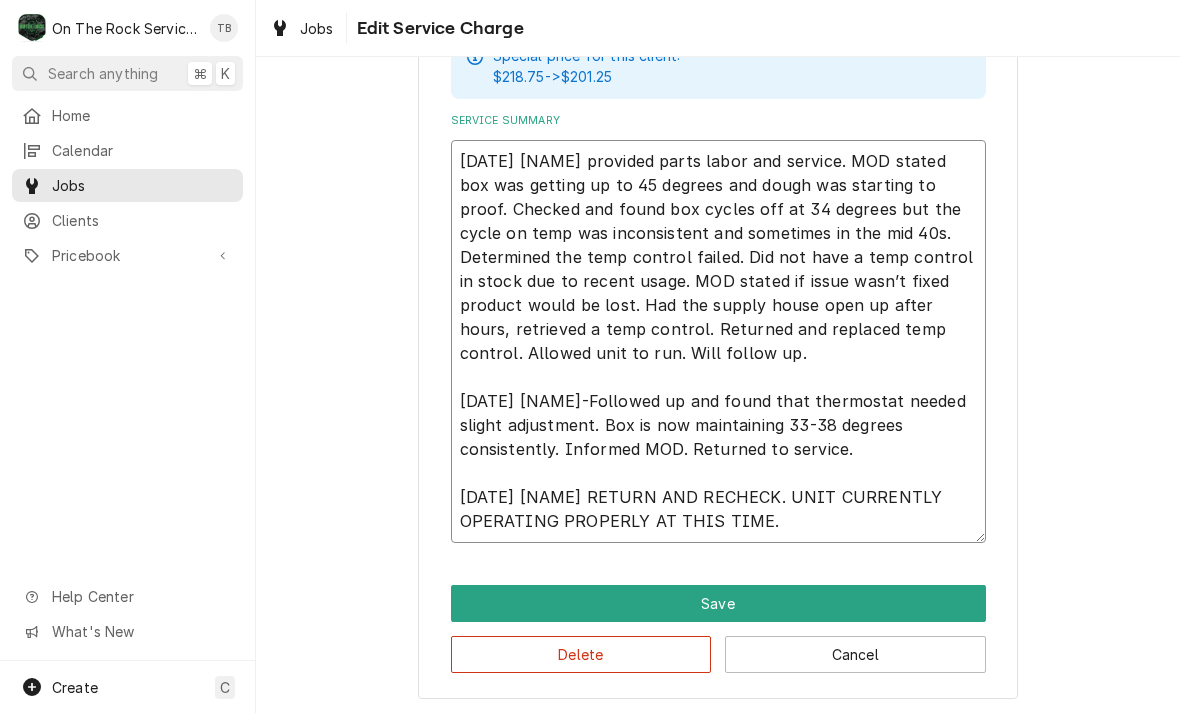 click on "[DATE] [FIRST] provided parts labor and service. MOD stated box was getting up to 45 degrees and dough was starting to proof. Checked and found box cycles off at 34 degrees but the cycle on temp was inconsistent and sometimes in the mid 40s. Determined the temp control failed. Did not have a temp control in stock due to recent usage. MOD stated if issue wasn’t fixed product would be lost. Had the supply house open up after hours, retrieved a temp control. Returned and replaced temp control. Allowed unit to run. Will follow up.
[DATE] [FIRST]-Followed up and found that thermostat needed slight adjustment. Box is now maintaining 33-38 degrees consistently. Informed MOD. Returned to service.
[DATE] TMB RETURN AND RECHECK. UNIT CURRENTLY OPERATING PROPERLY AT THIS TIME." at bounding box center [718, 341] 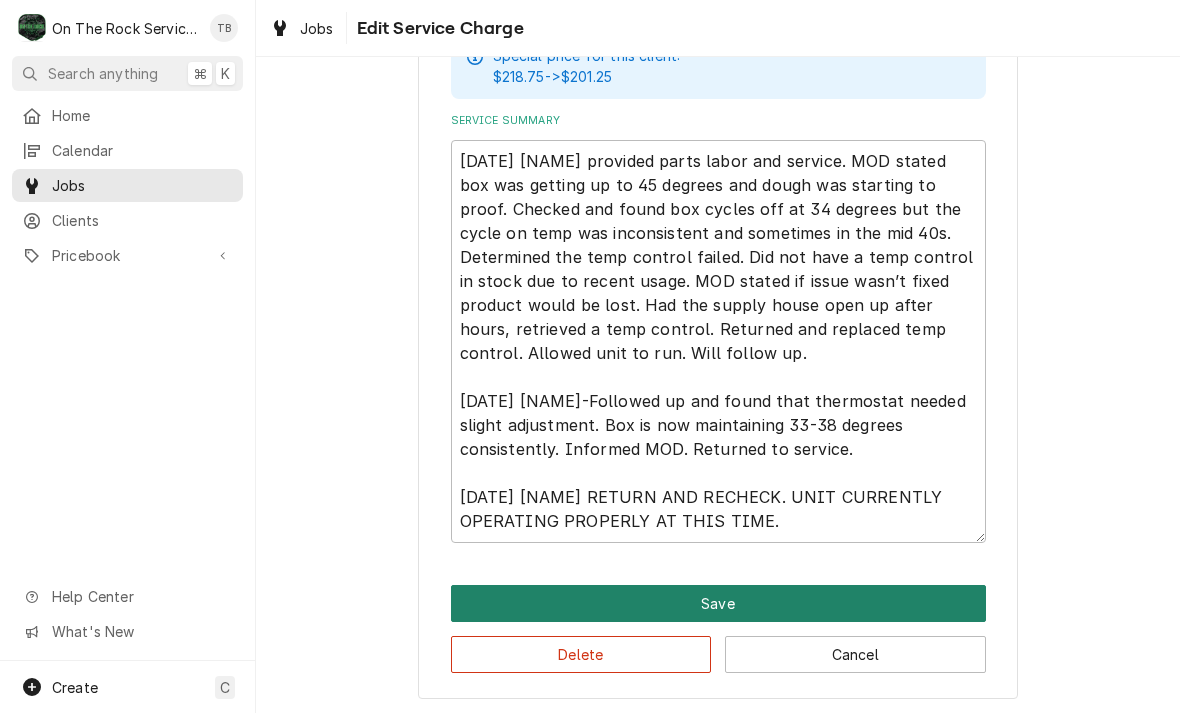 click on "Save" at bounding box center (718, 603) 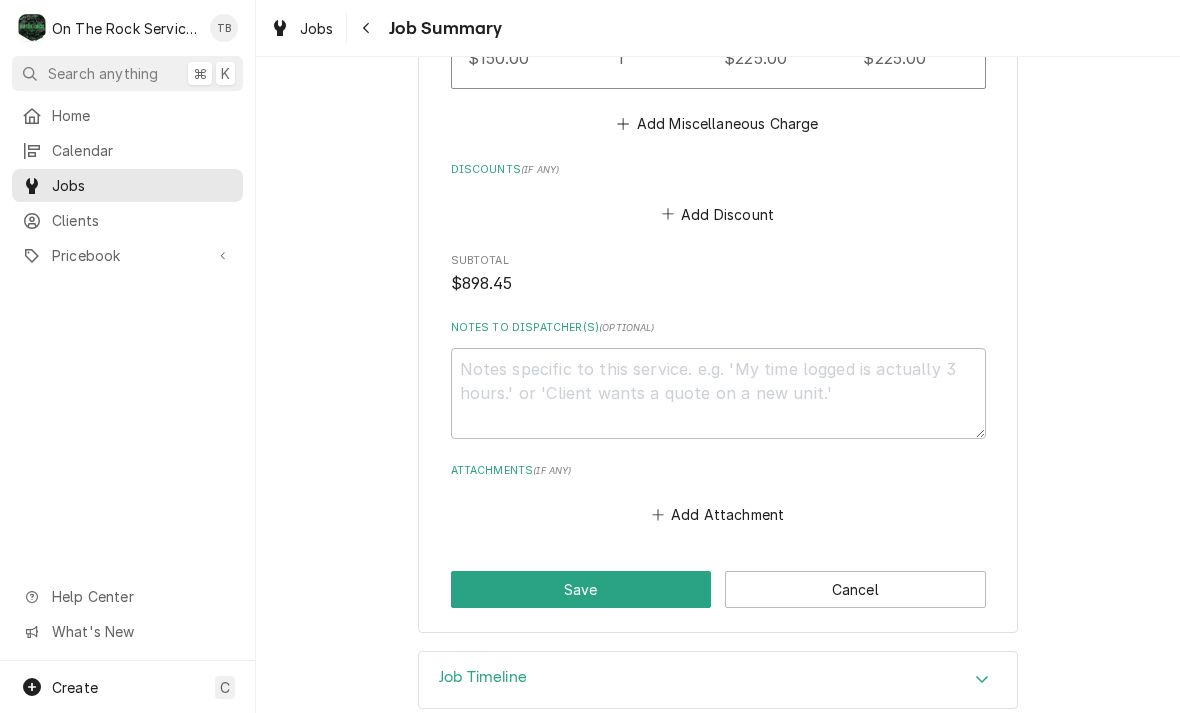 scroll, scrollTop: 2021, scrollLeft: 0, axis: vertical 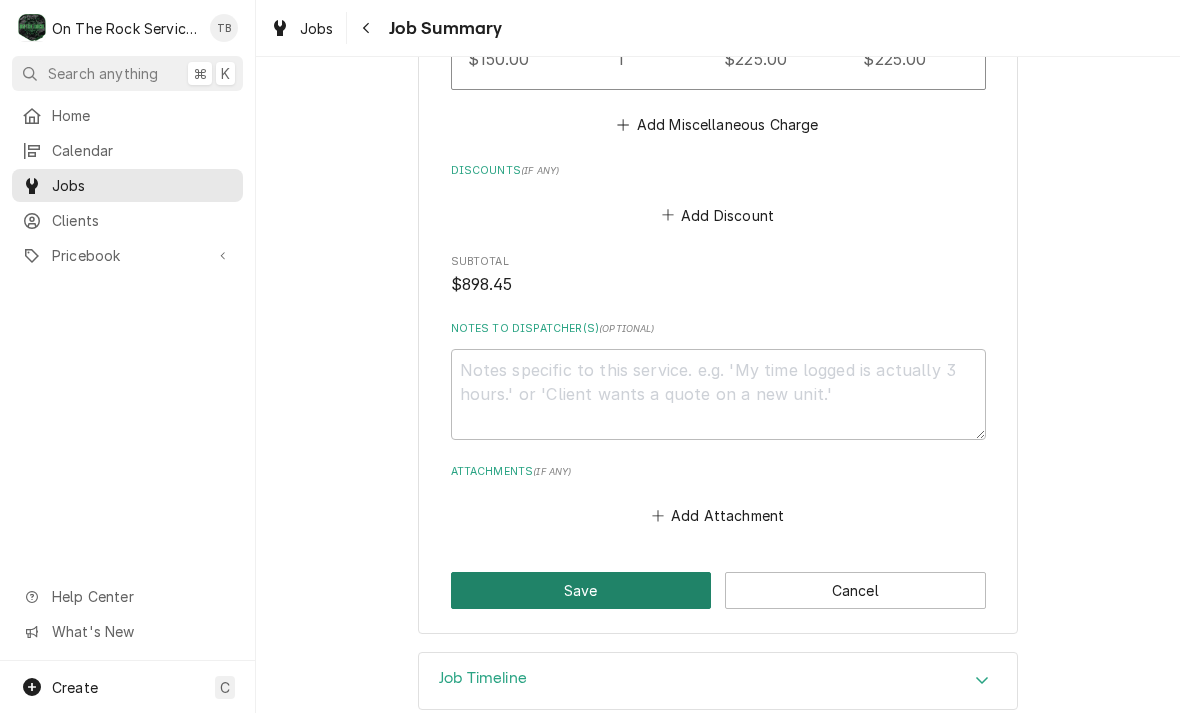 click on "Save" at bounding box center [581, 590] 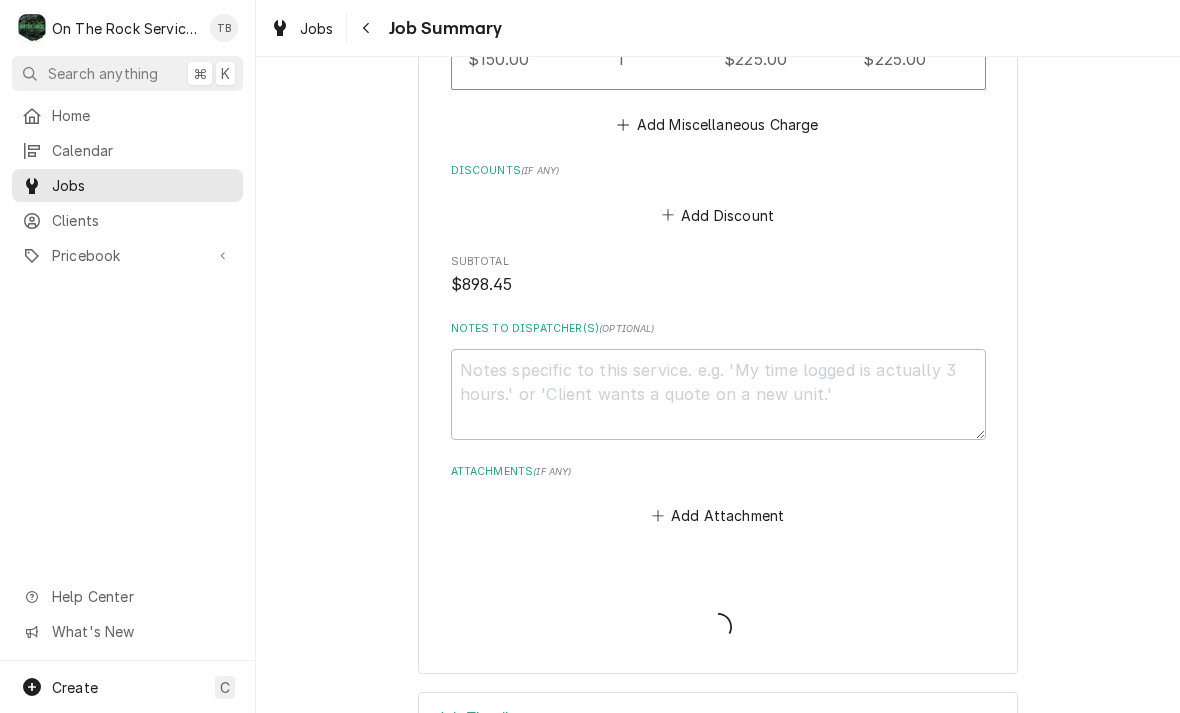 type on "x" 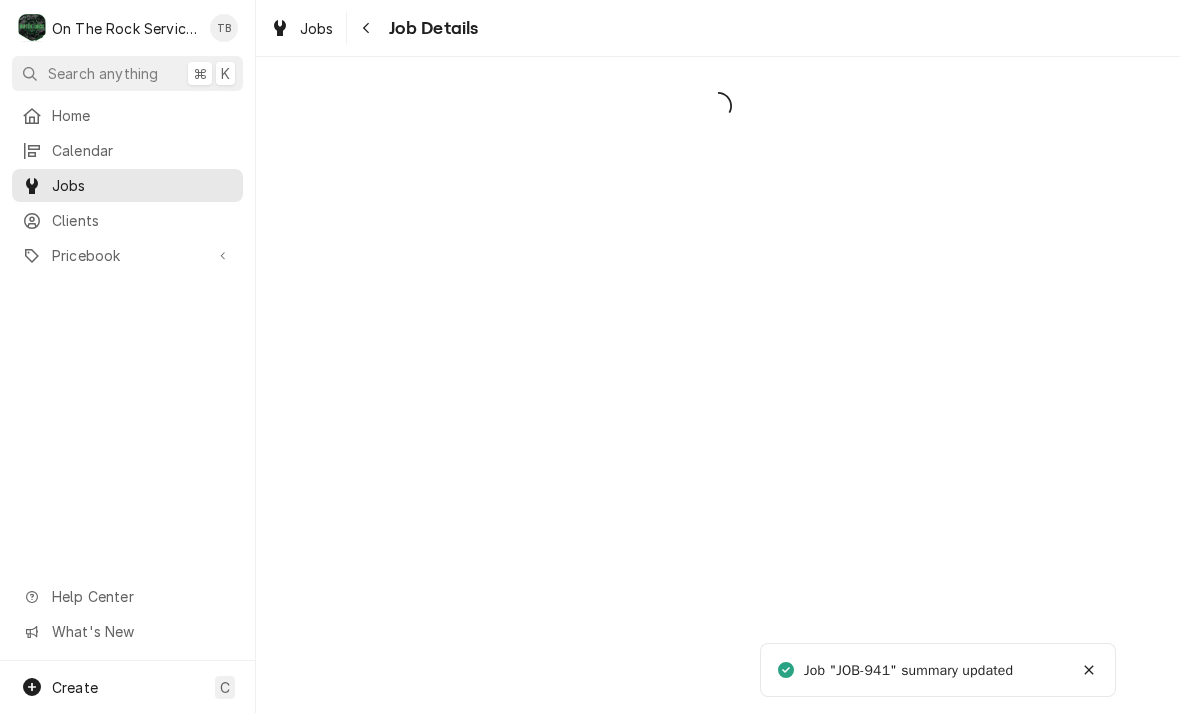 scroll, scrollTop: 0, scrollLeft: 0, axis: both 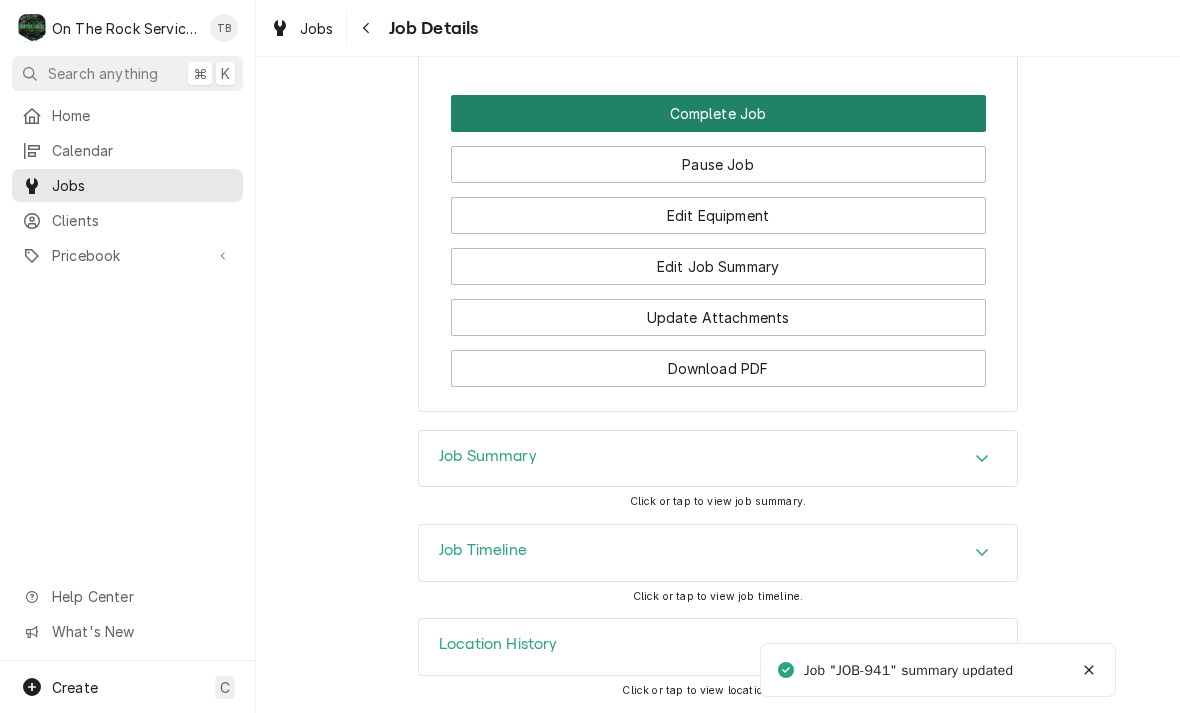 click on "Complete Job" at bounding box center [718, 113] 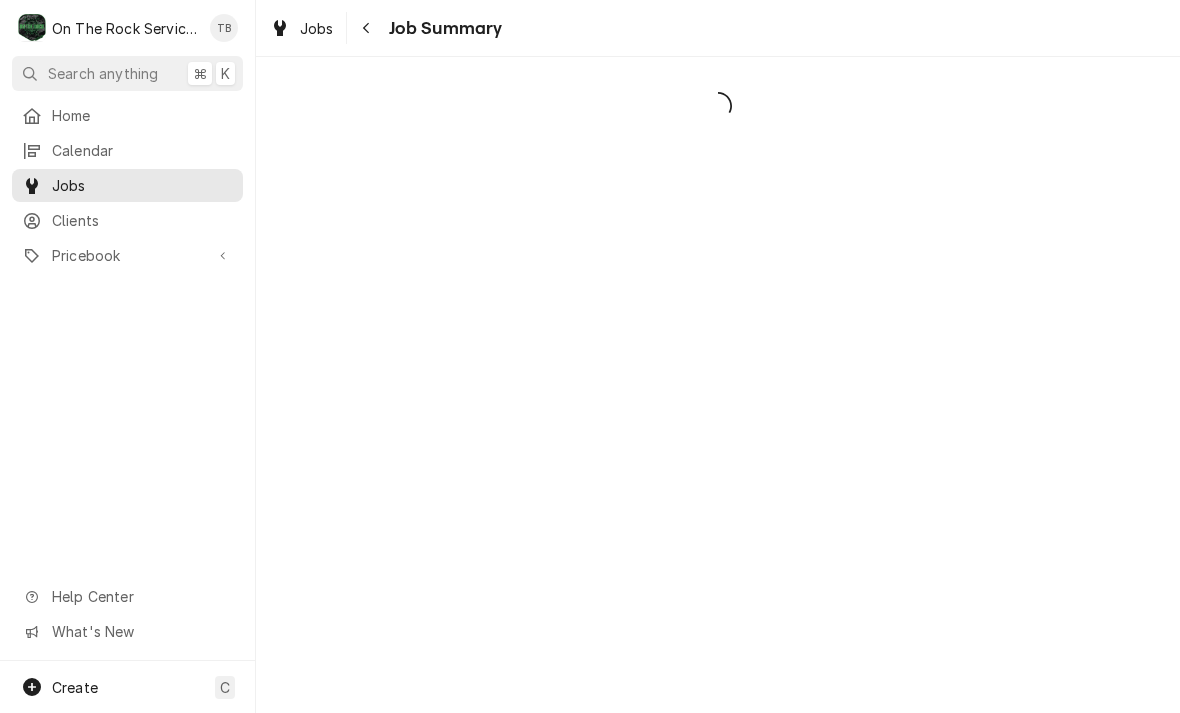 scroll, scrollTop: 0, scrollLeft: 0, axis: both 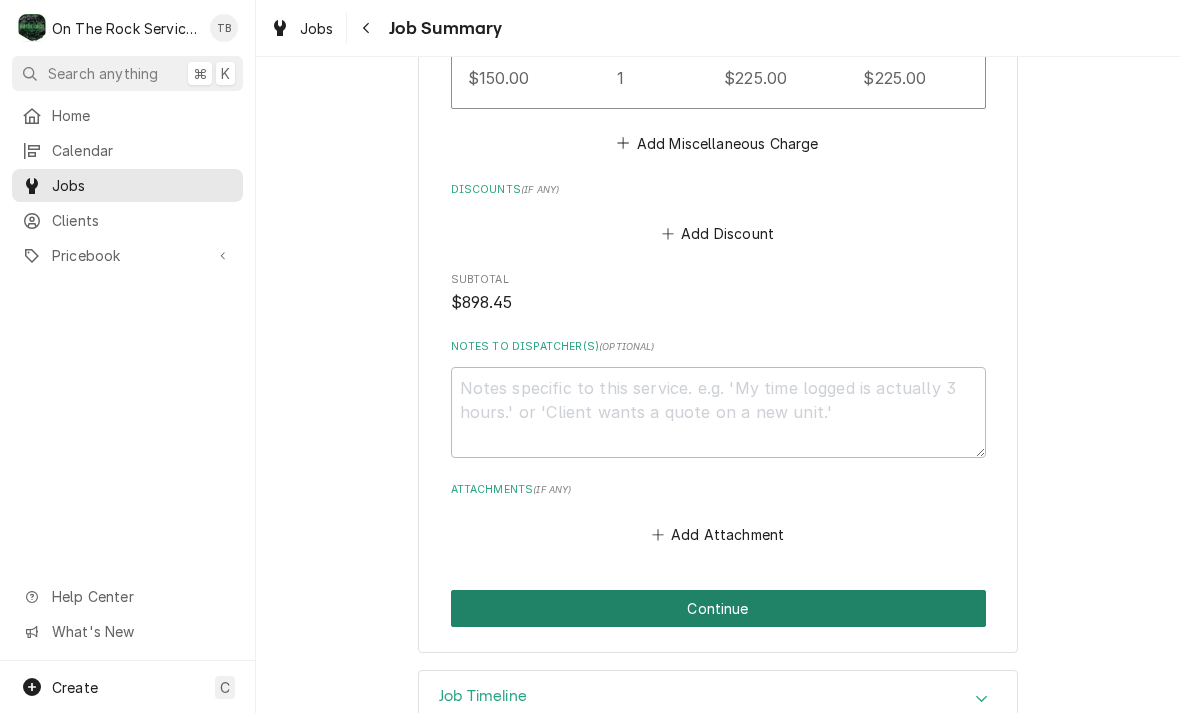 click on "Continue" at bounding box center [718, 608] 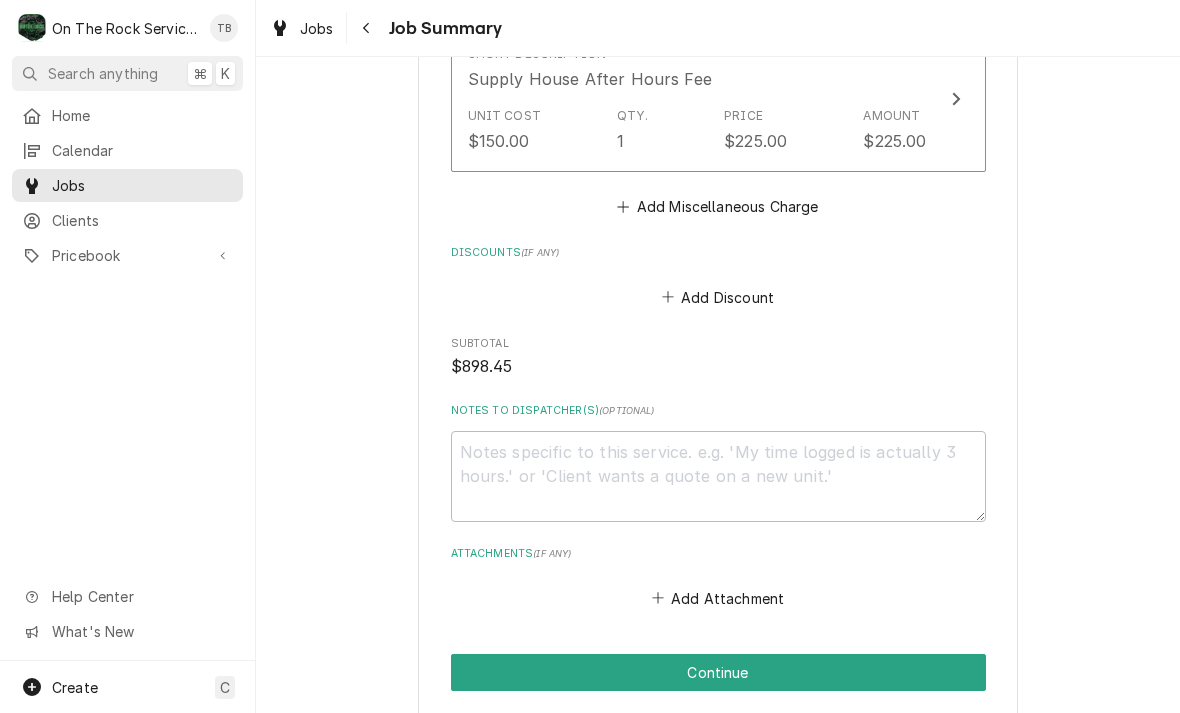type on "x" 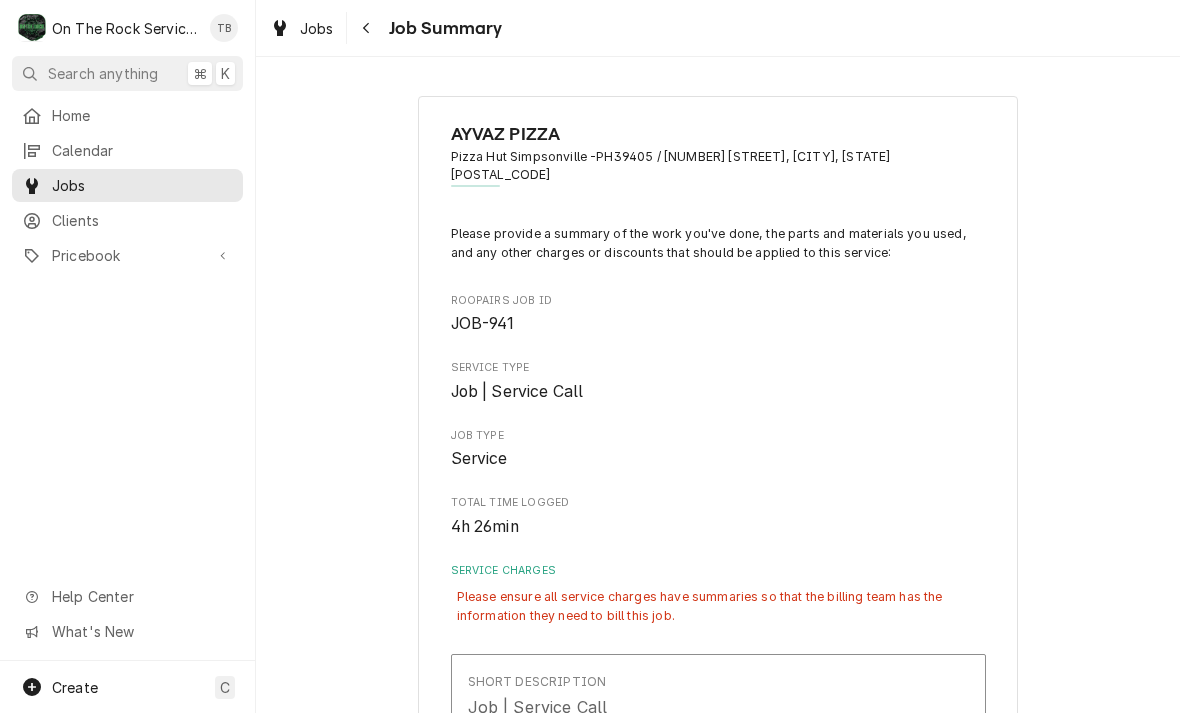 scroll, scrollTop: -4, scrollLeft: 0, axis: vertical 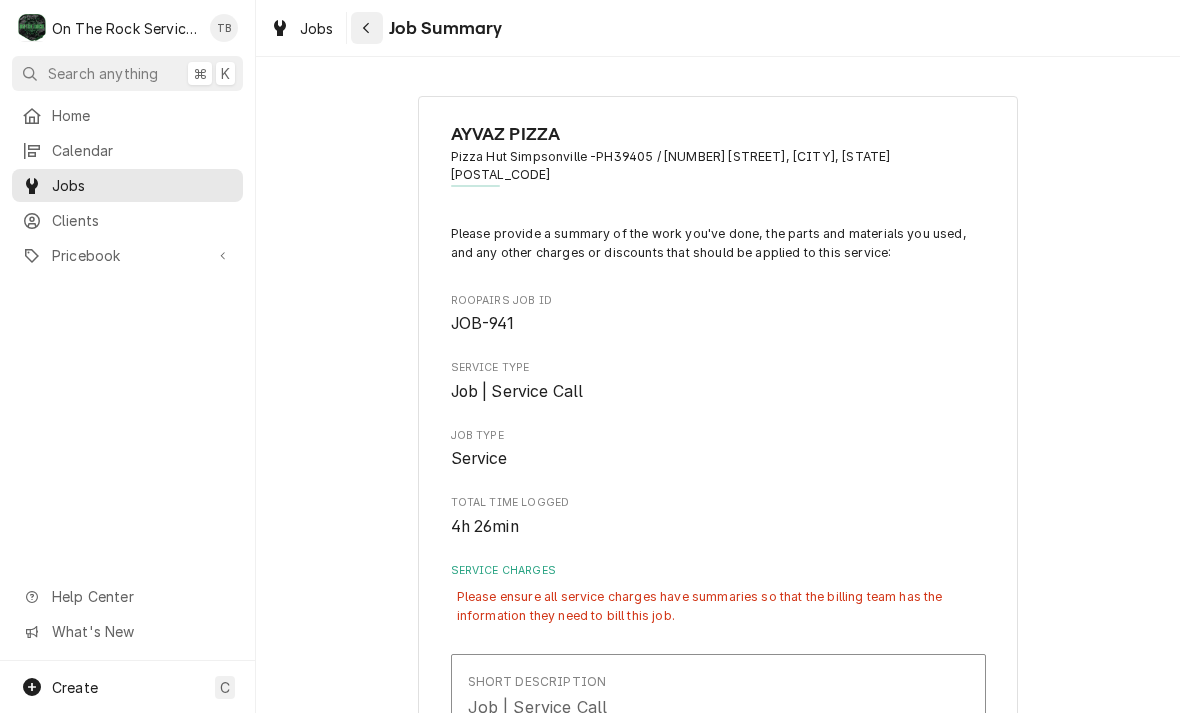 click at bounding box center [367, 28] 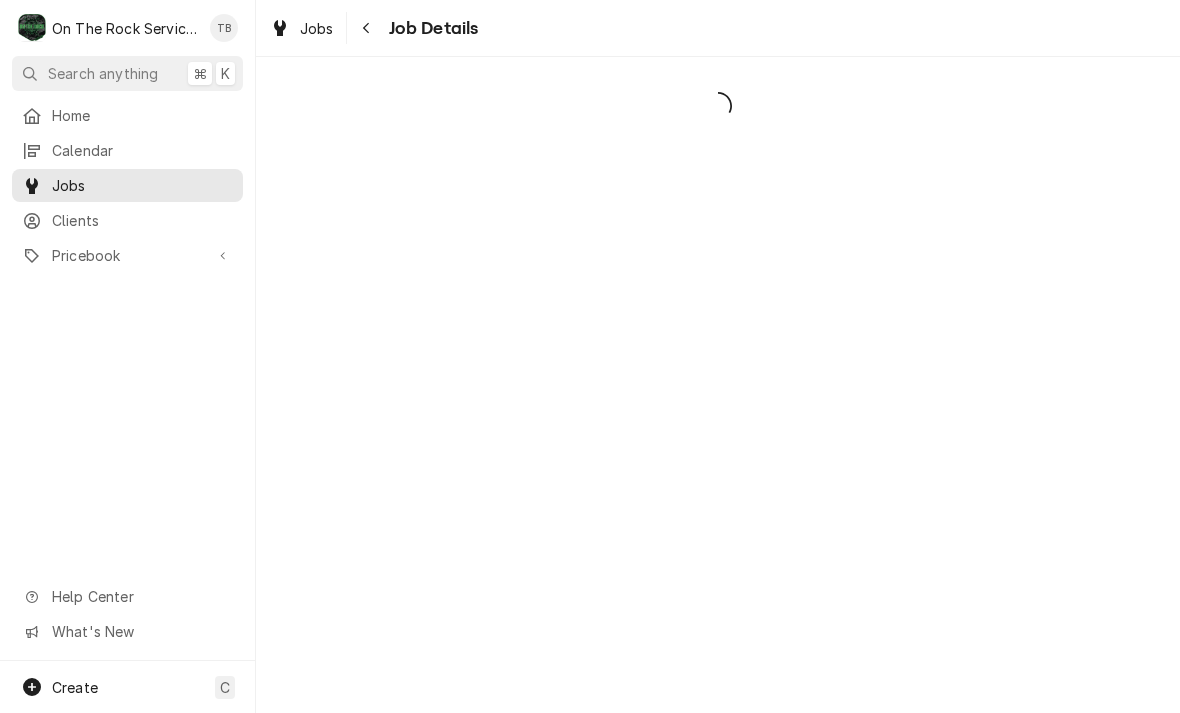 scroll, scrollTop: 0, scrollLeft: 0, axis: both 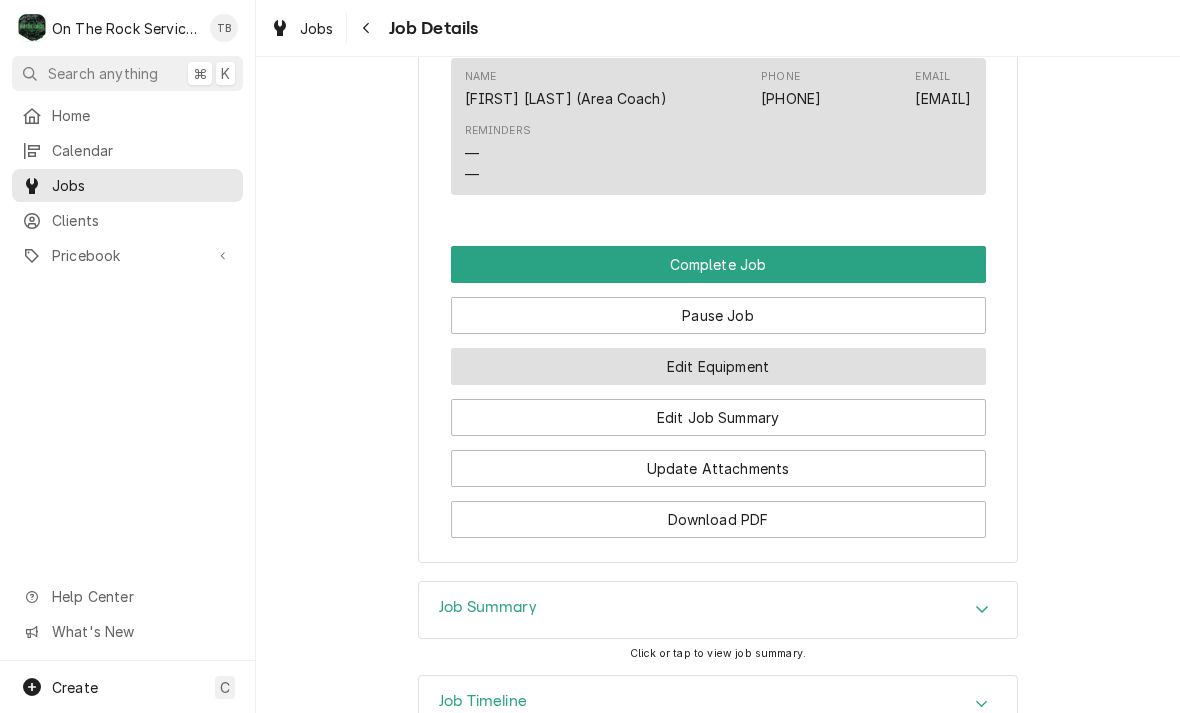 click on "Edit Equipment" at bounding box center (718, 366) 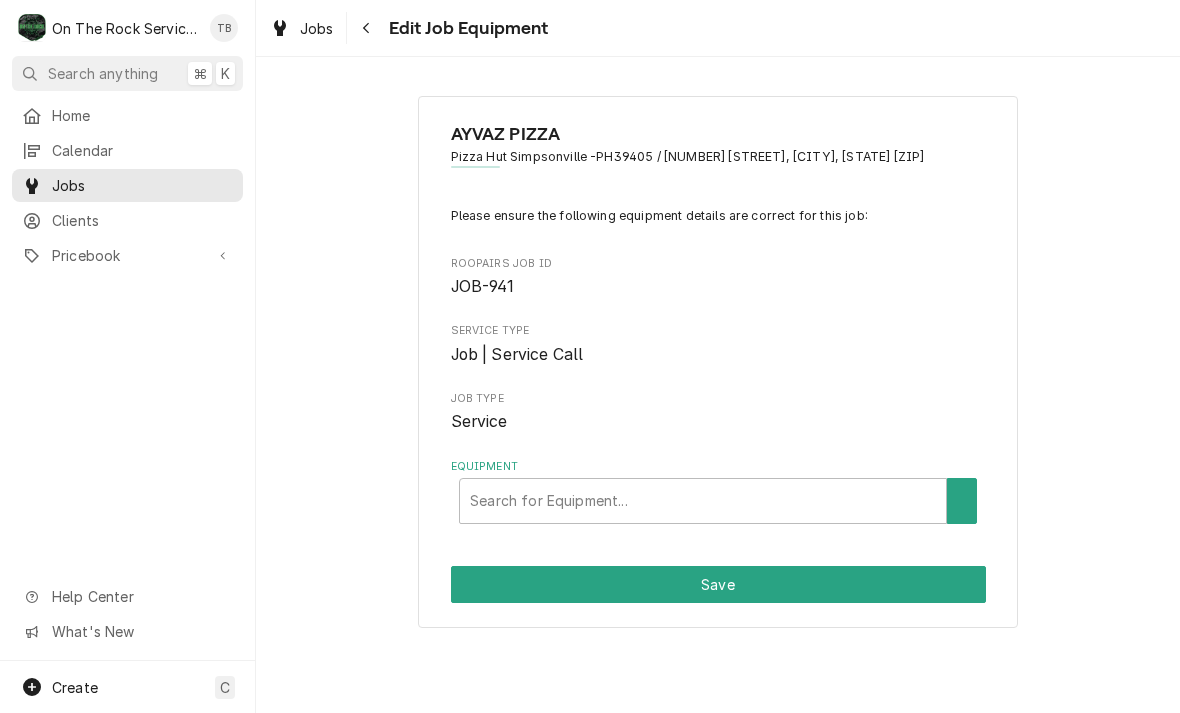 scroll, scrollTop: 0, scrollLeft: 0, axis: both 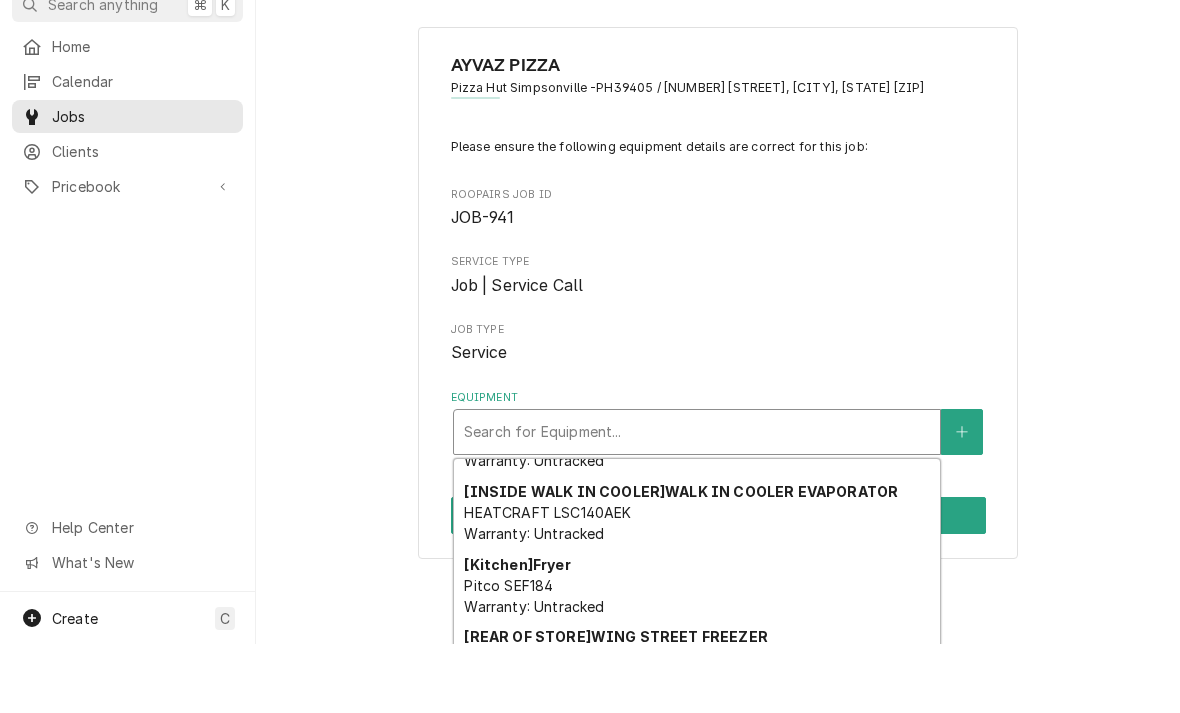click on "[INSIDE WALK IN COOLER]  WALK IN COOLER EVAPORATOR HEATCRAFT LSC140AEK Warranty: Untracked" at bounding box center (697, 581) 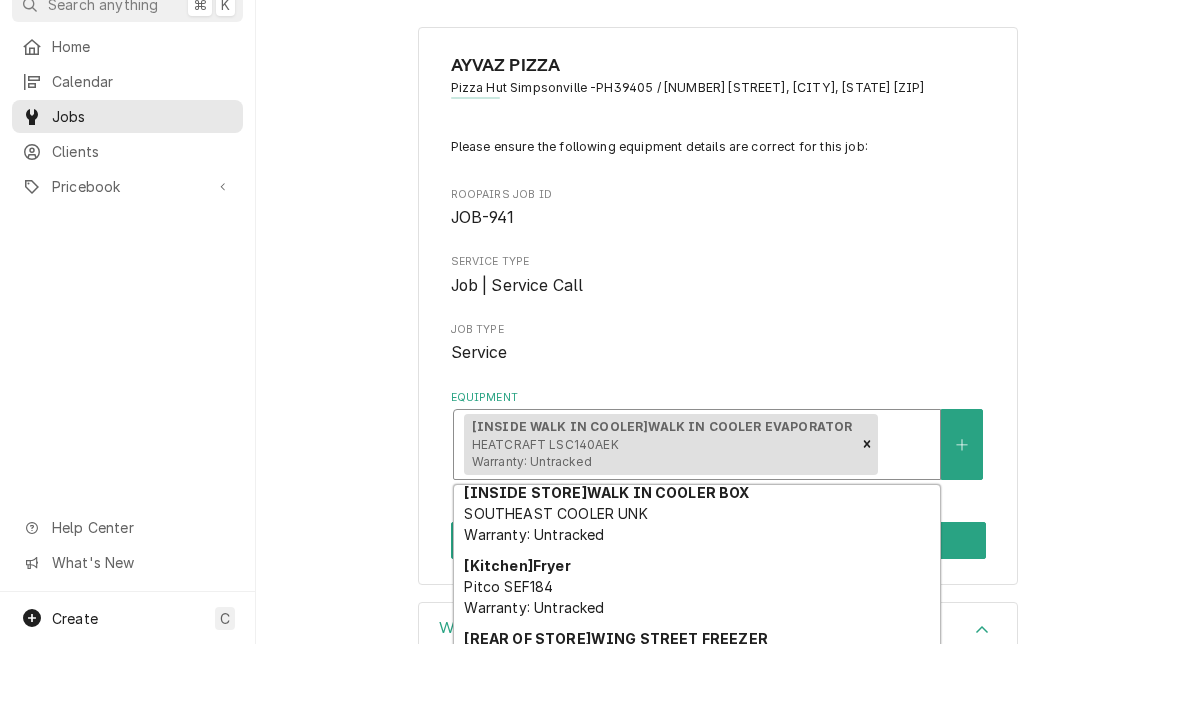 scroll, scrollTop: 373, scrollLeft: 0, axis: vertical 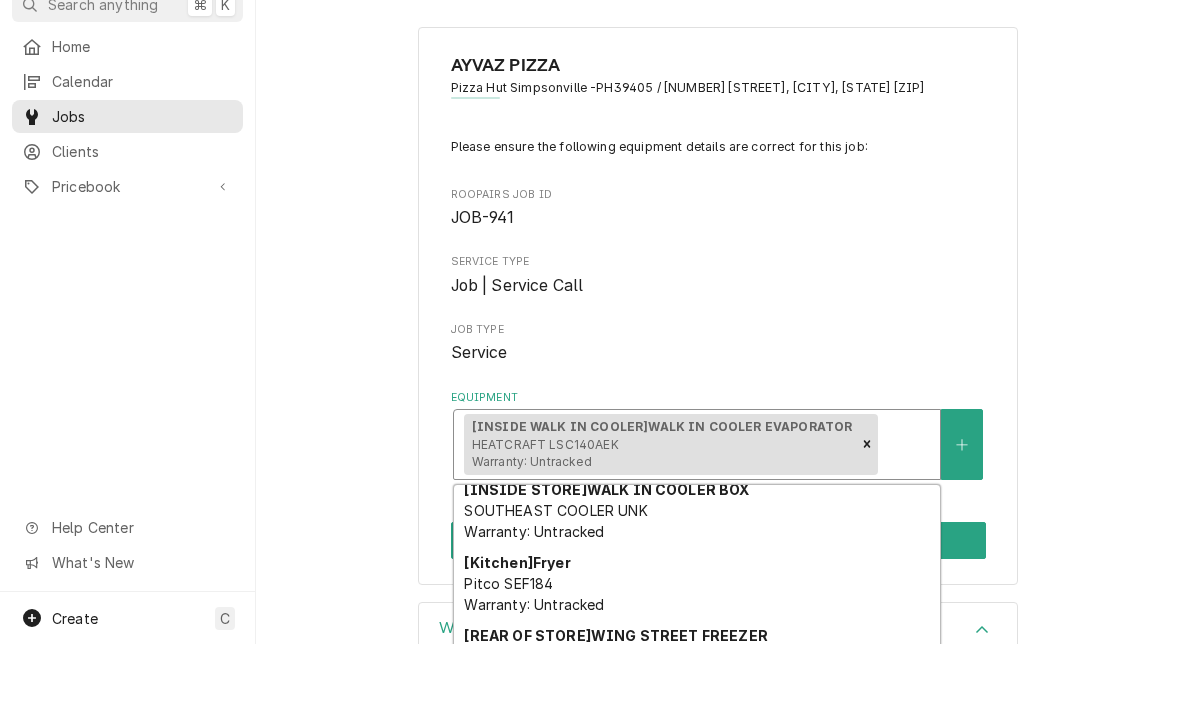 click on "[INSIDE STORE]  WALK IN COOLER BOX SOUTHEAST COOLER UNK Warranty: Untracked" at bounding box center [697, 580] 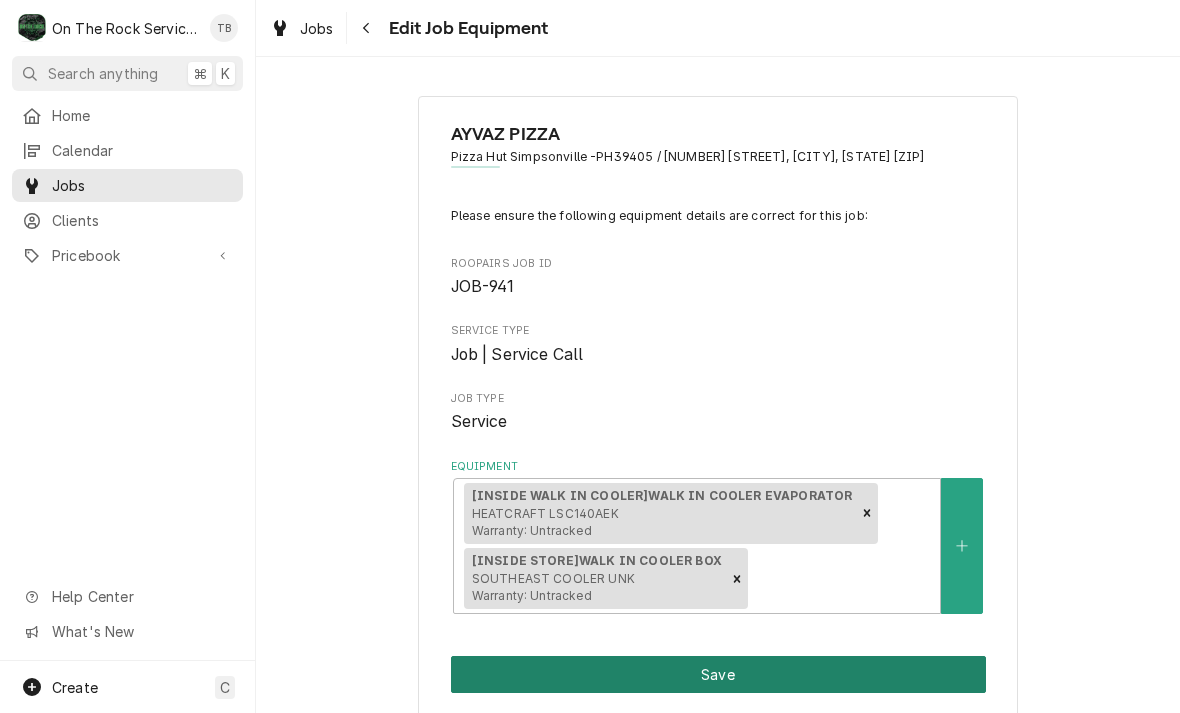 click on "Save" at bounding box center (718, 674) 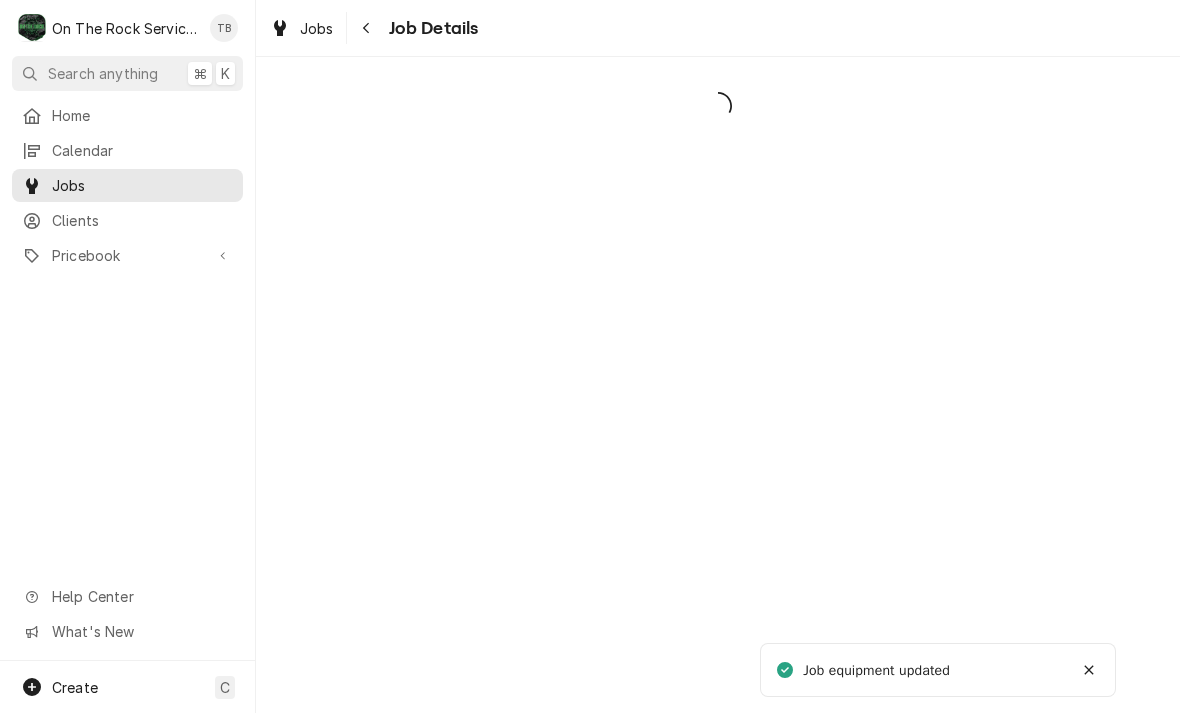 scroll, scrollTop: 0, scrollLeft: 0, axis: both 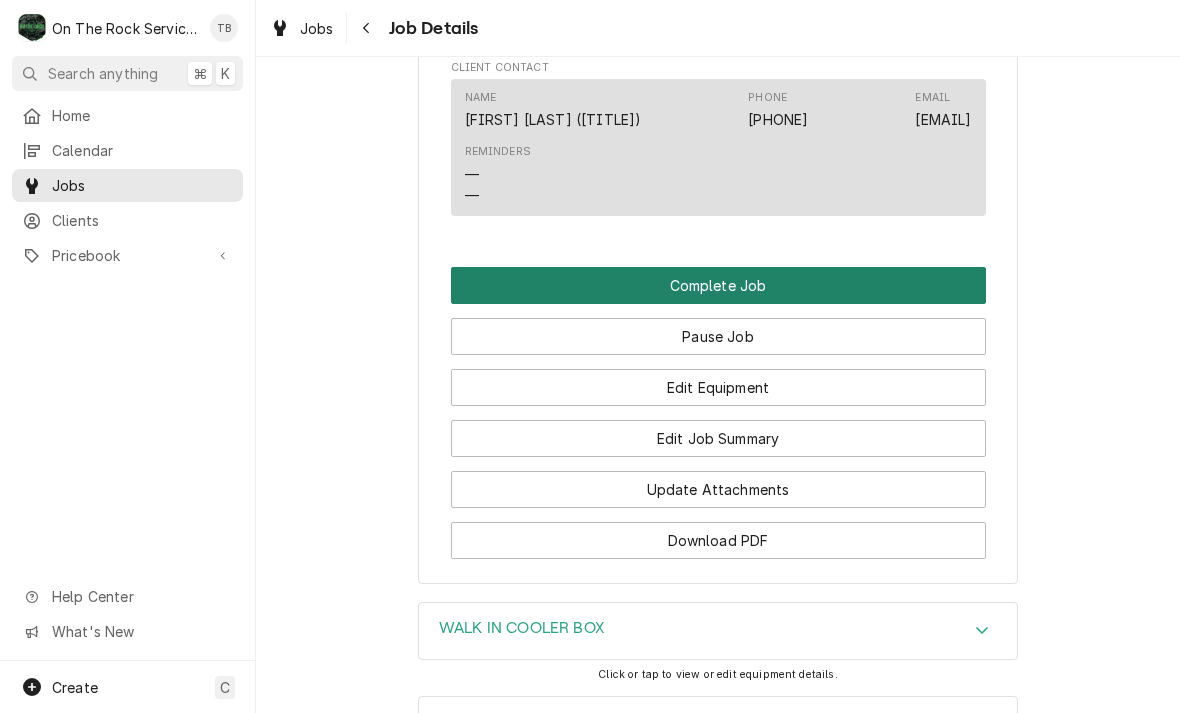 click on "Complete Job" at bounding box center [718, 285] 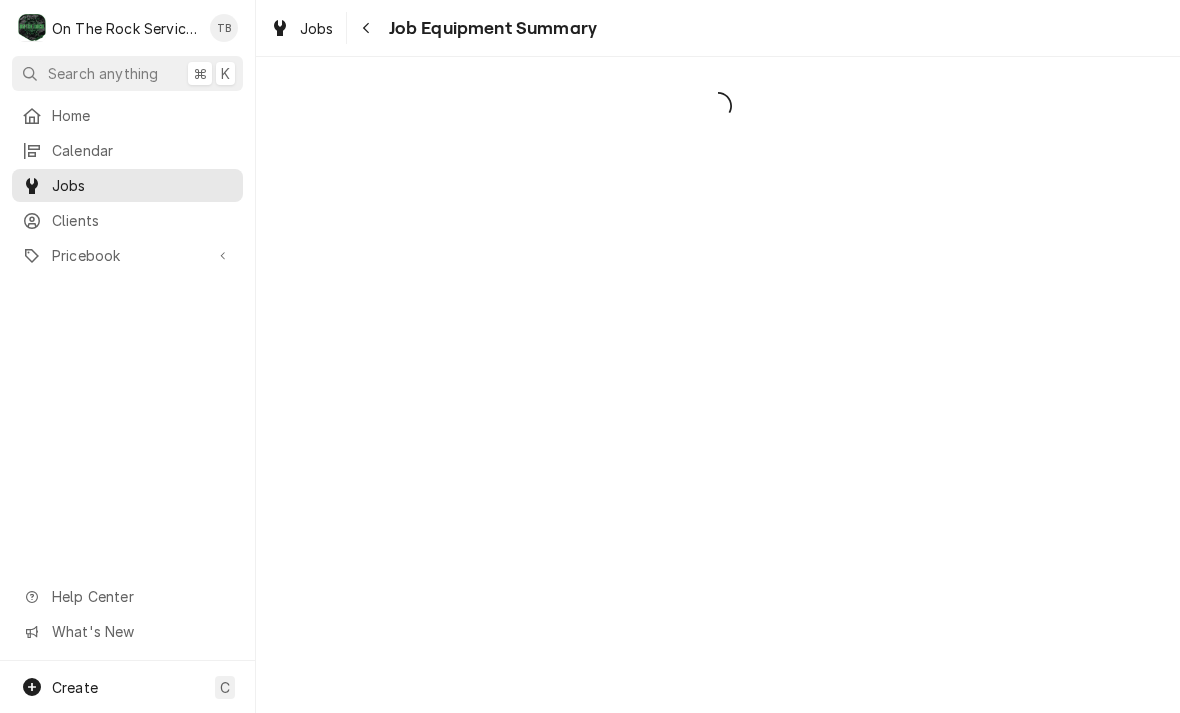 scroll, scrollTop: 0, scrollLeft: 0, axis: both 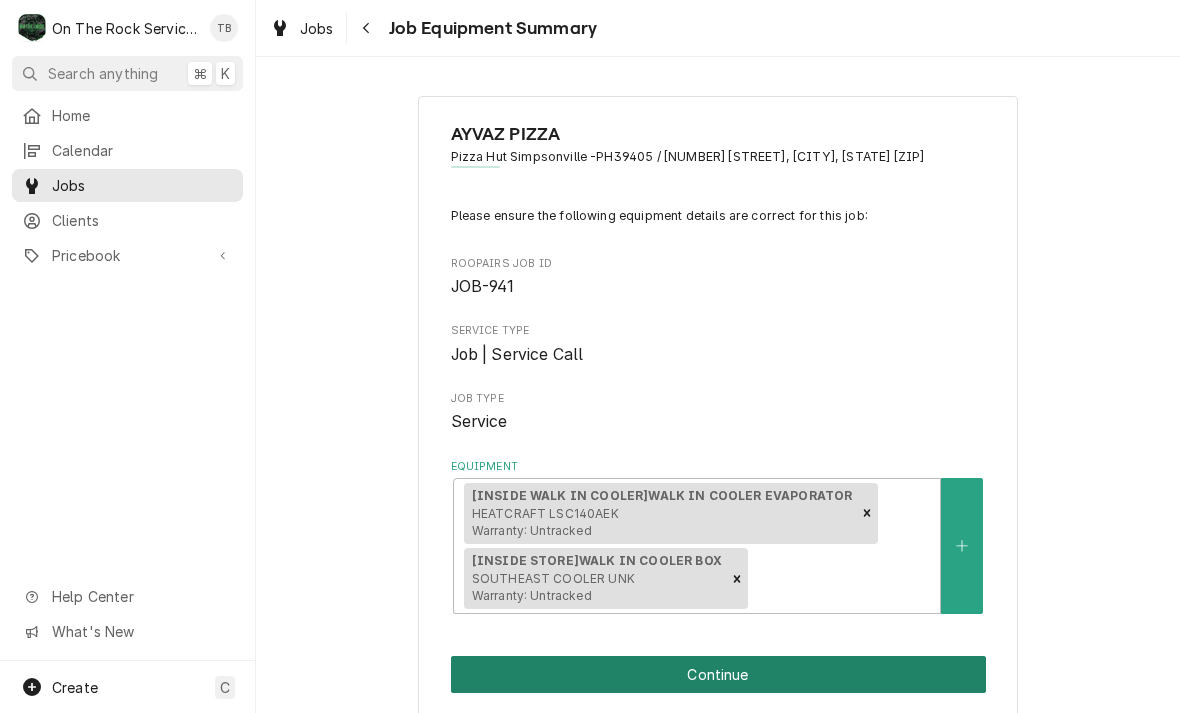 click on "Continue" at bounding box center (718, 674) 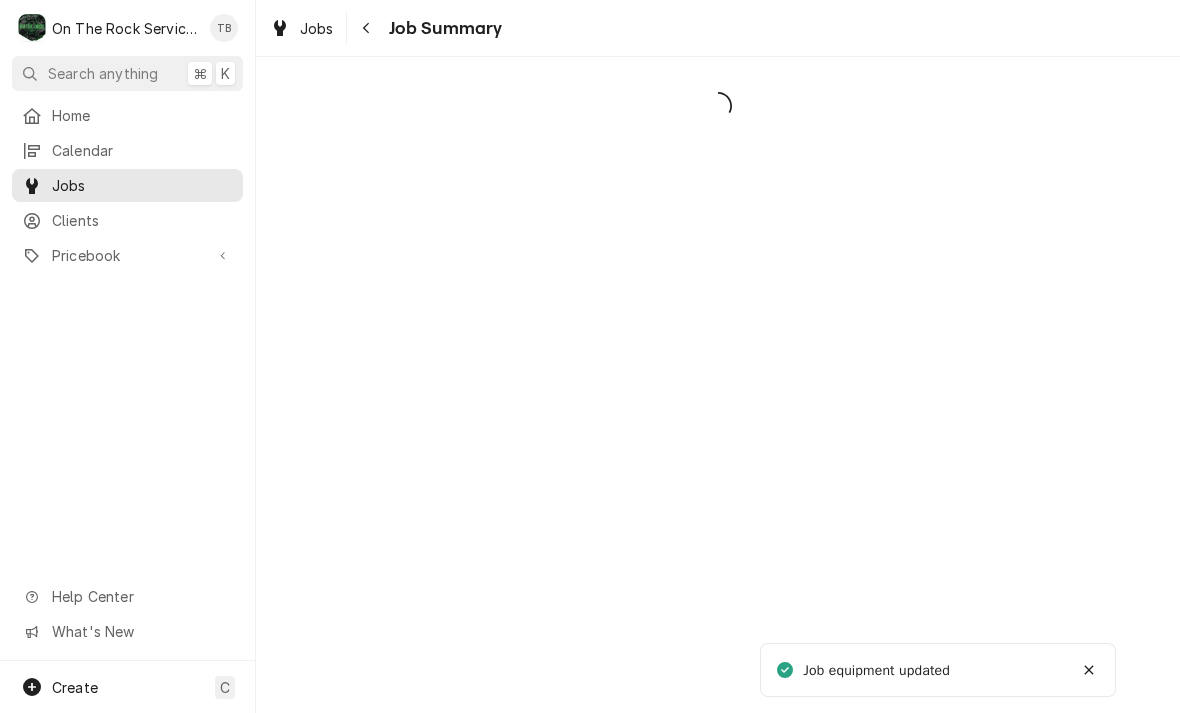 scroll, scrollTop: 0, scrollLeft: 0, axis: both 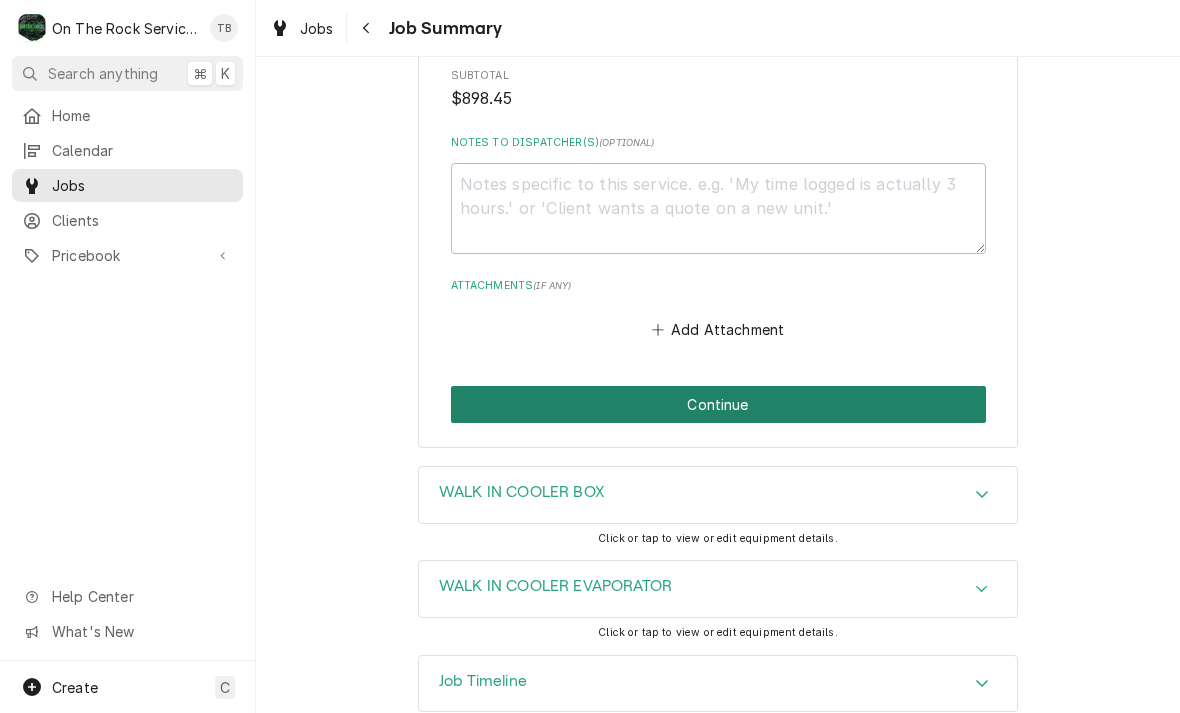 click on "Continue" at bounding box center (718, 404) 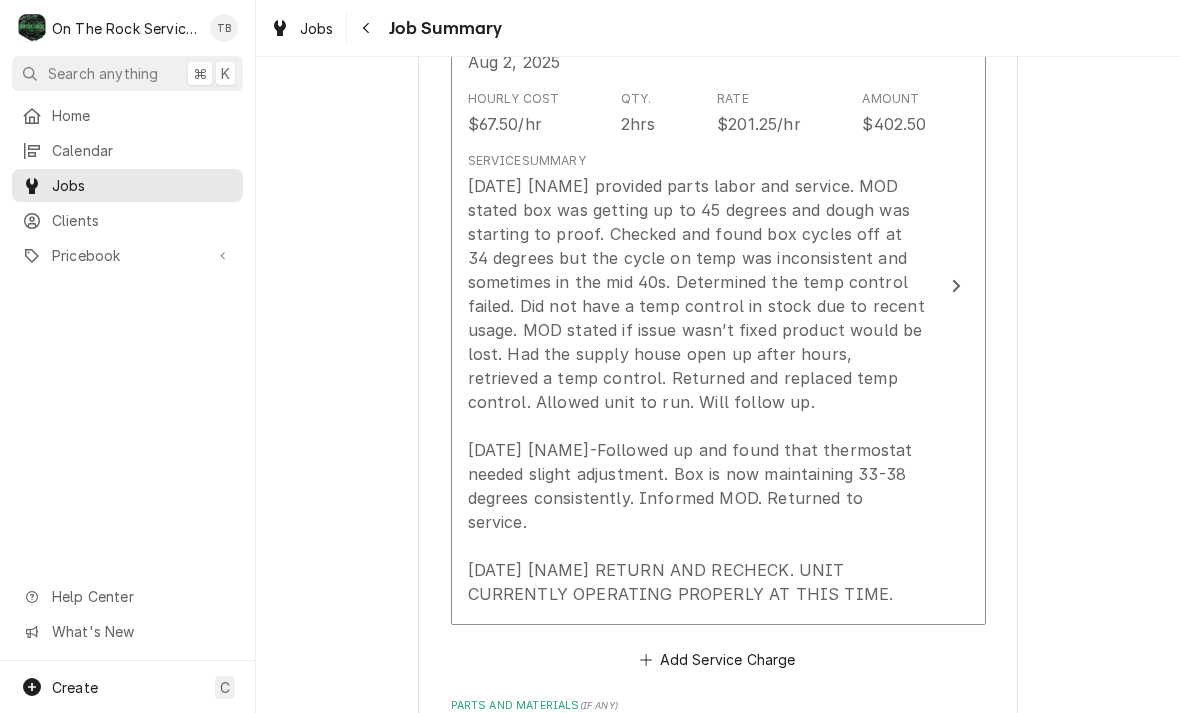 scroll, scrollTop: 976, scrollLeft: 0, axis: vertical 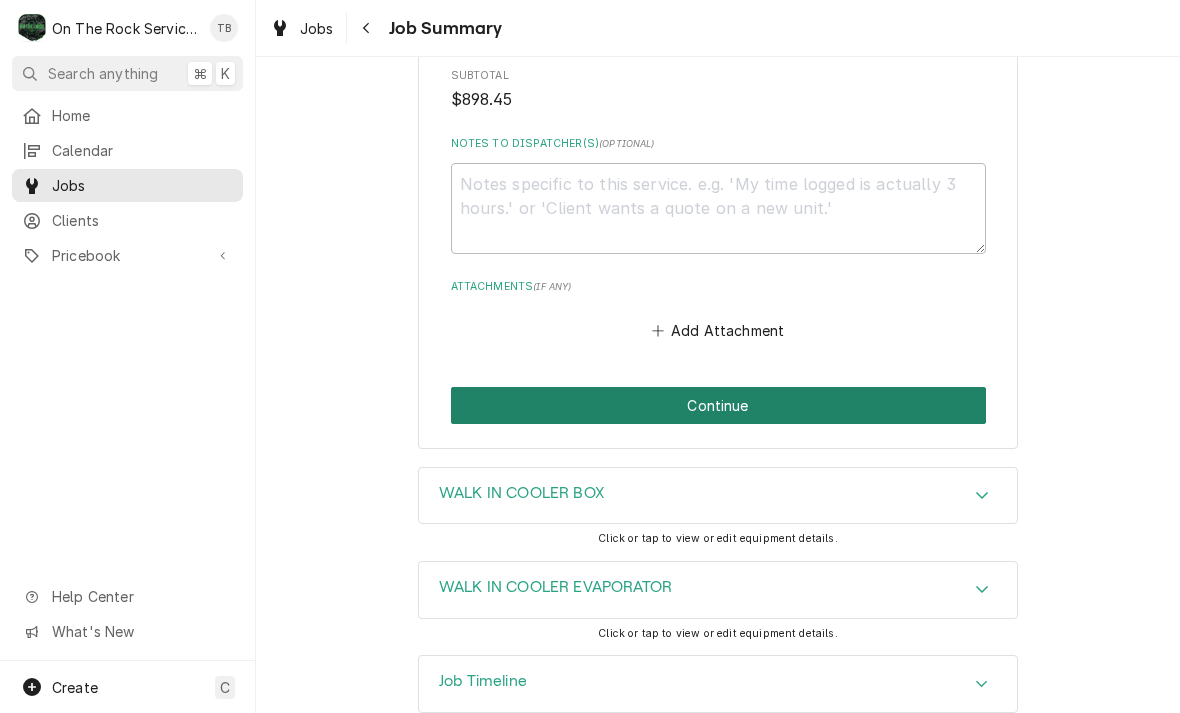 click on "Continue" at bounding box center [718, 405] 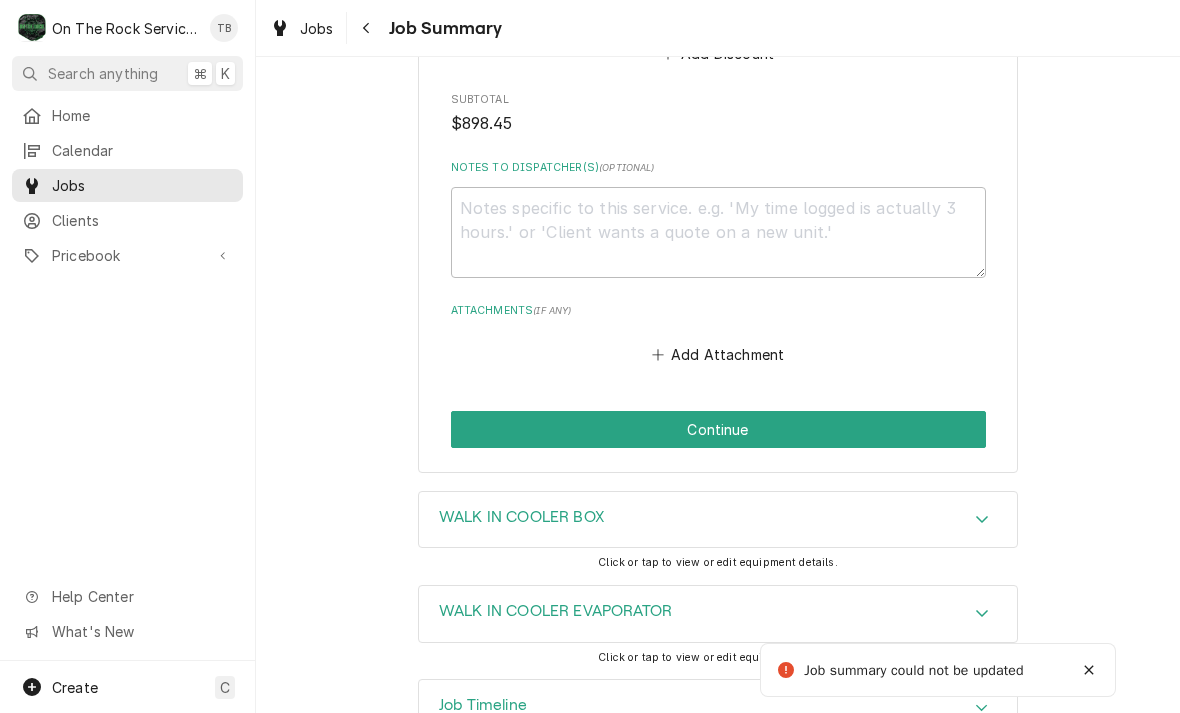 scroll, scrollTop: 481, scrollLeft: 0, axis: vertical 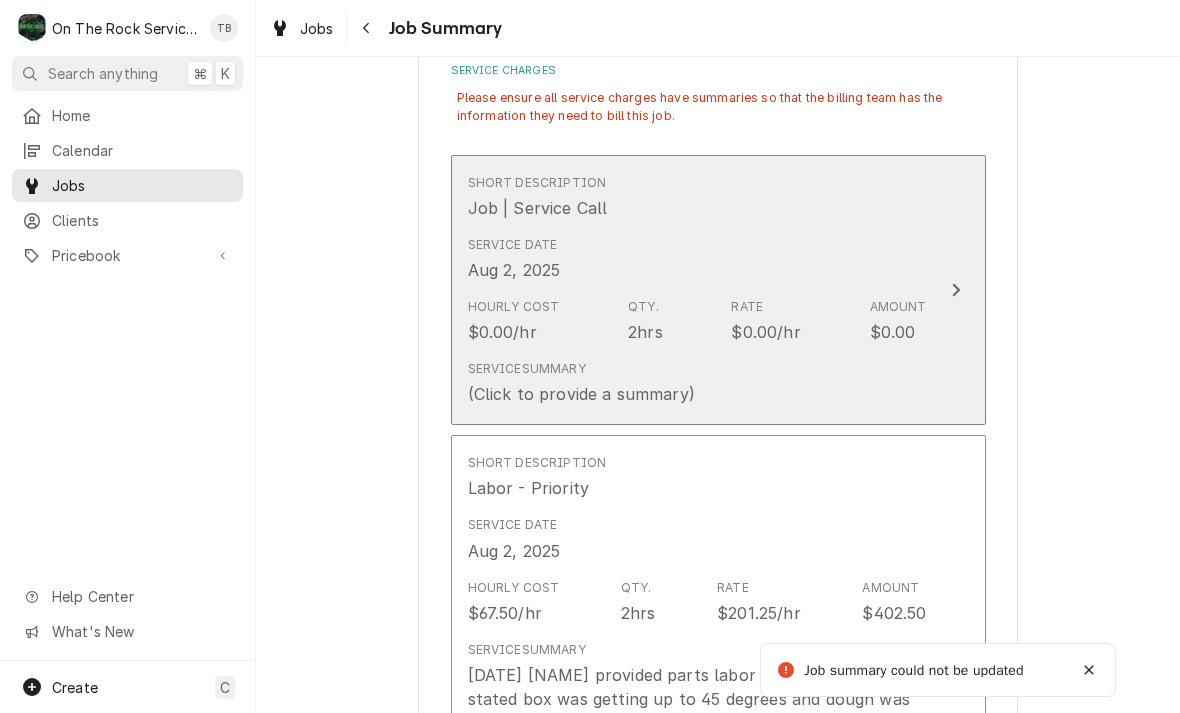 click on "Service  Summary (Click to provide a summary)" at bounding box center (697, 383) 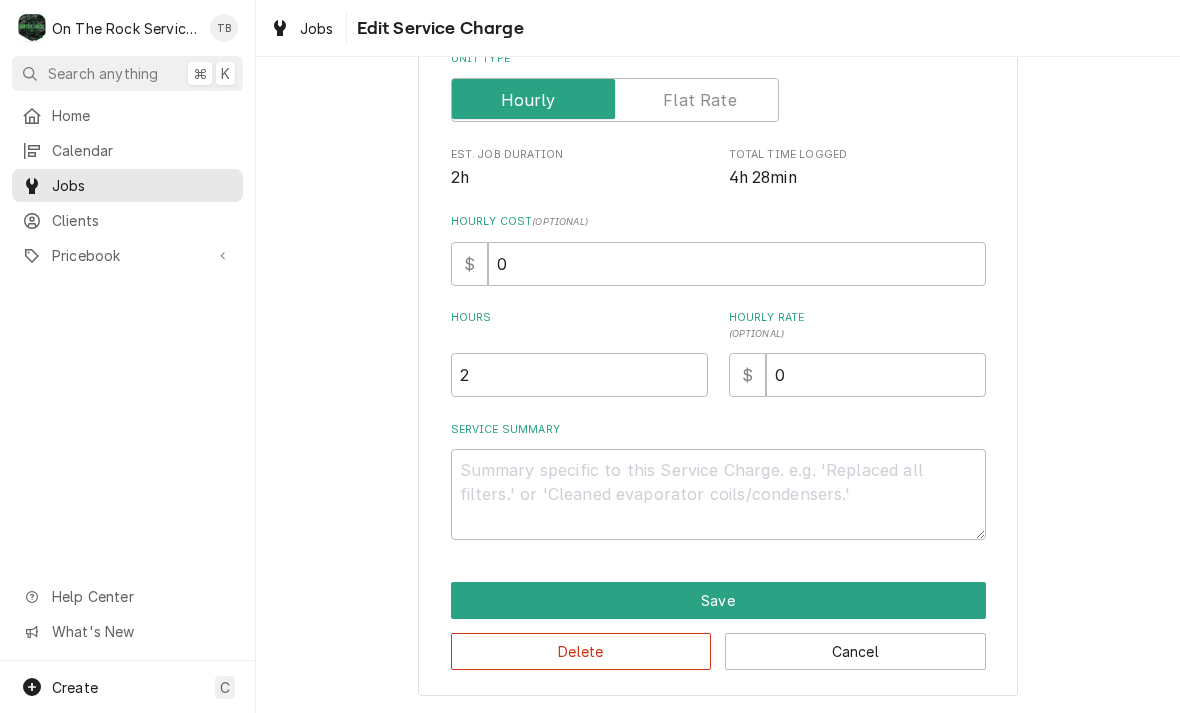 scroll, scrollTop: 304, scrollLeft: 0, axis: vertical 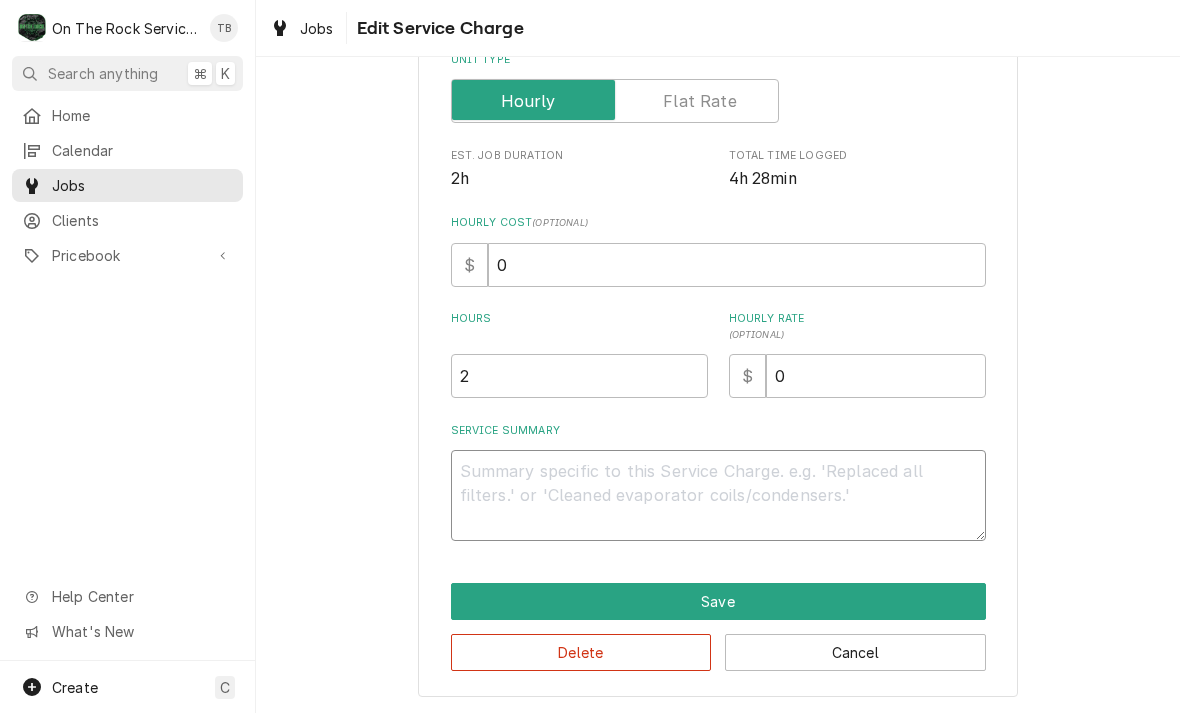 click on "Service Summary" at bounding box center [718, 495] 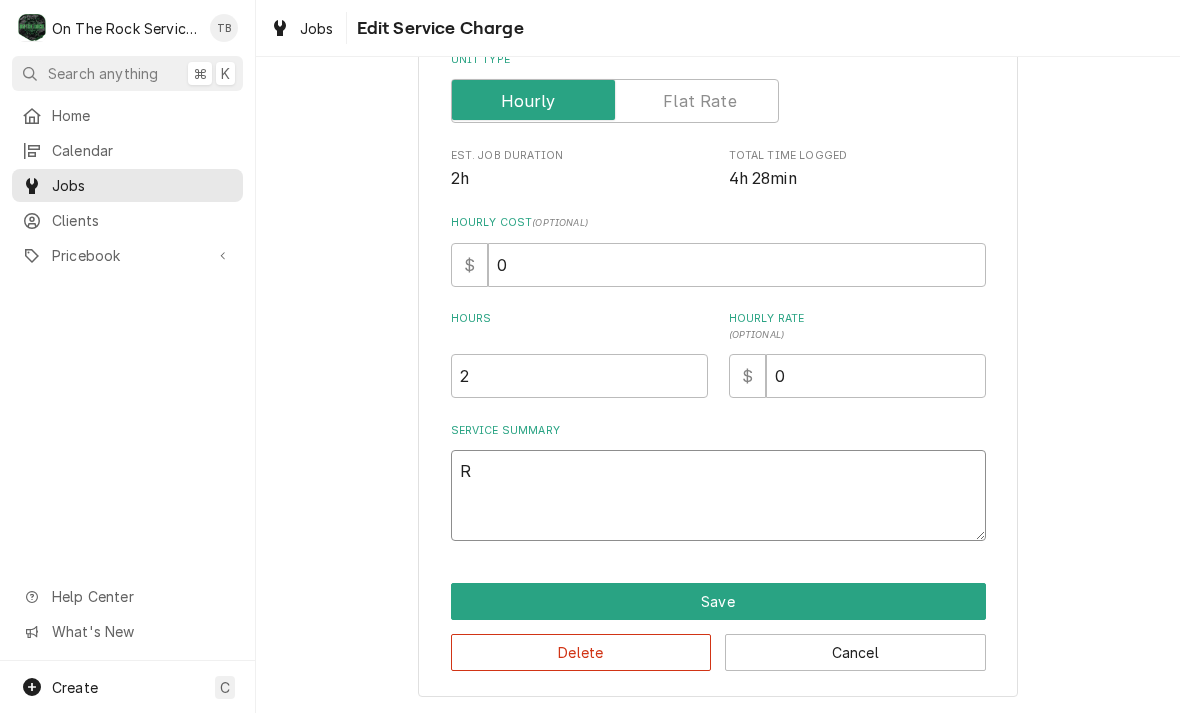 type on "x" 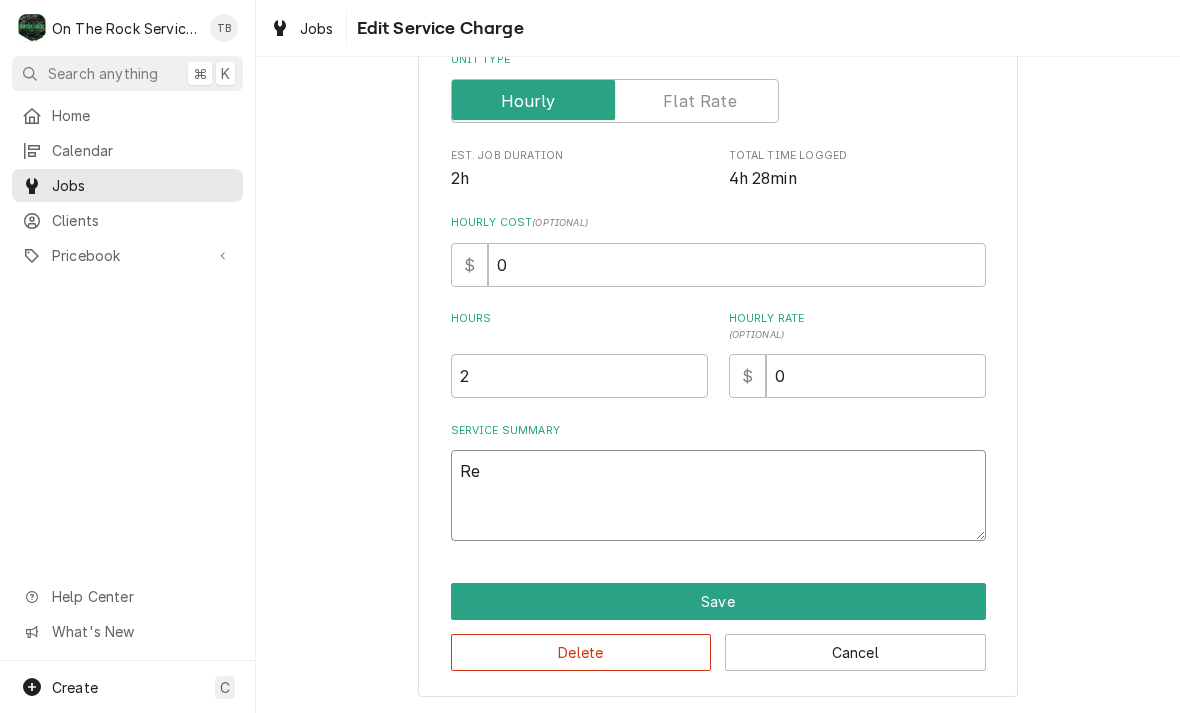 type on "x" 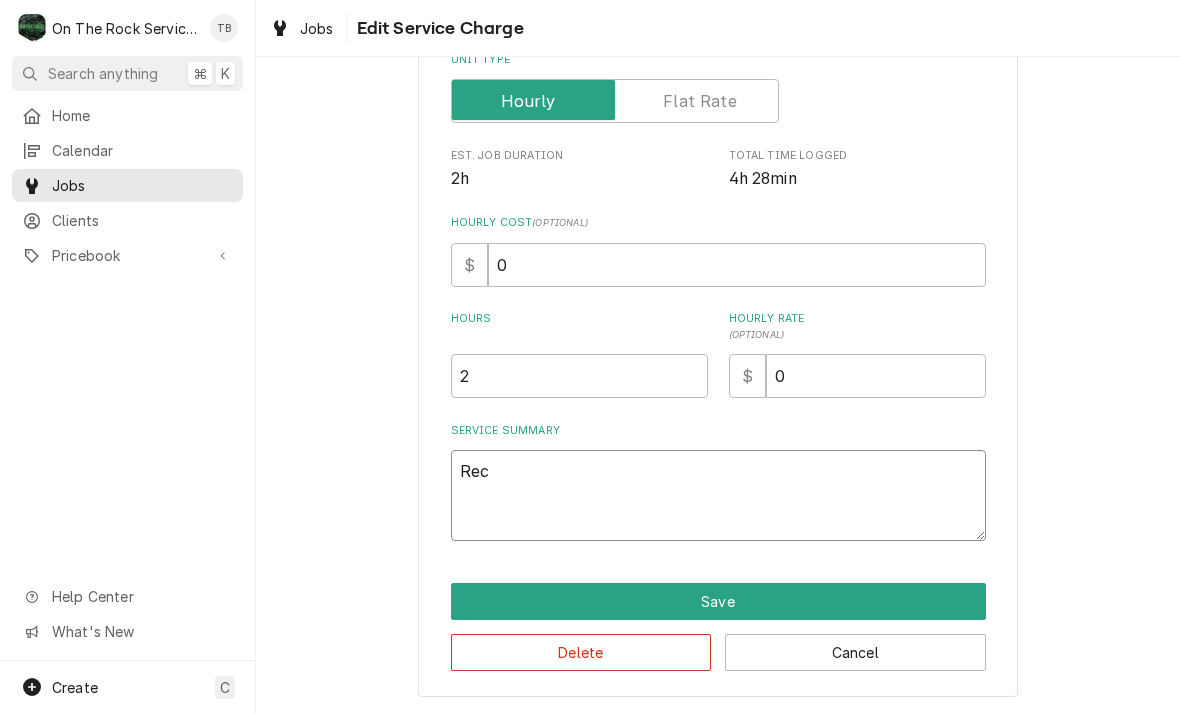 type on "x" 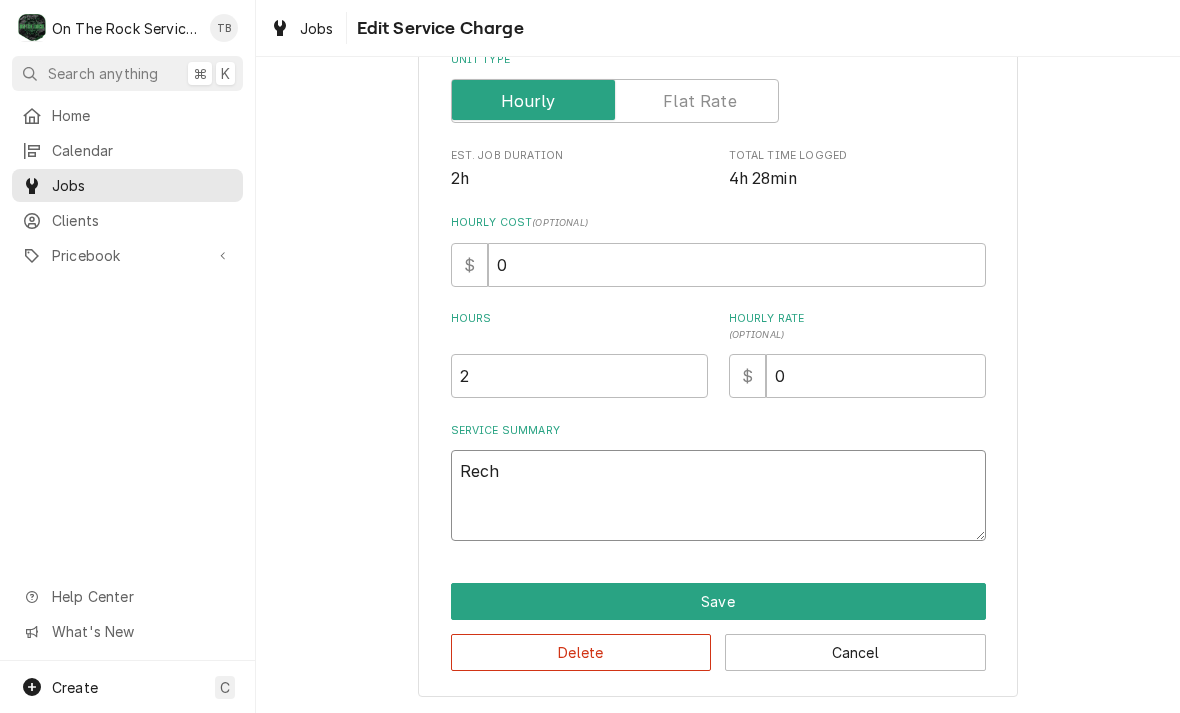 type on "x" 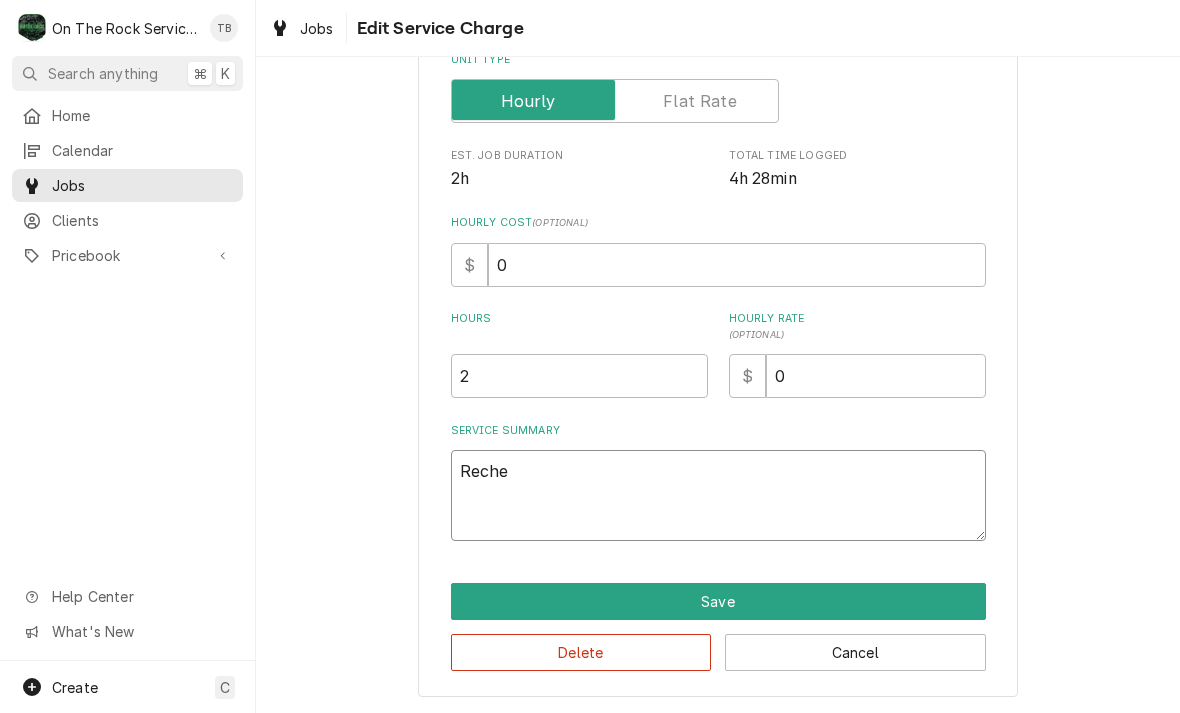 type on "x" 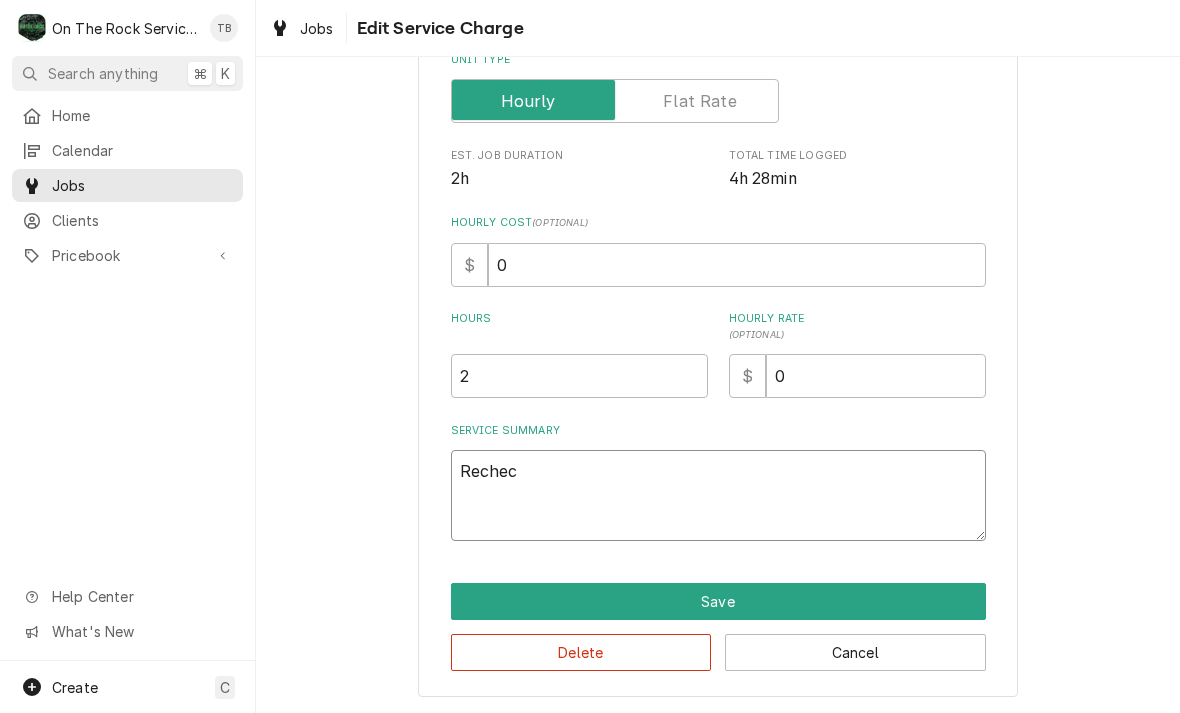 type on "x" 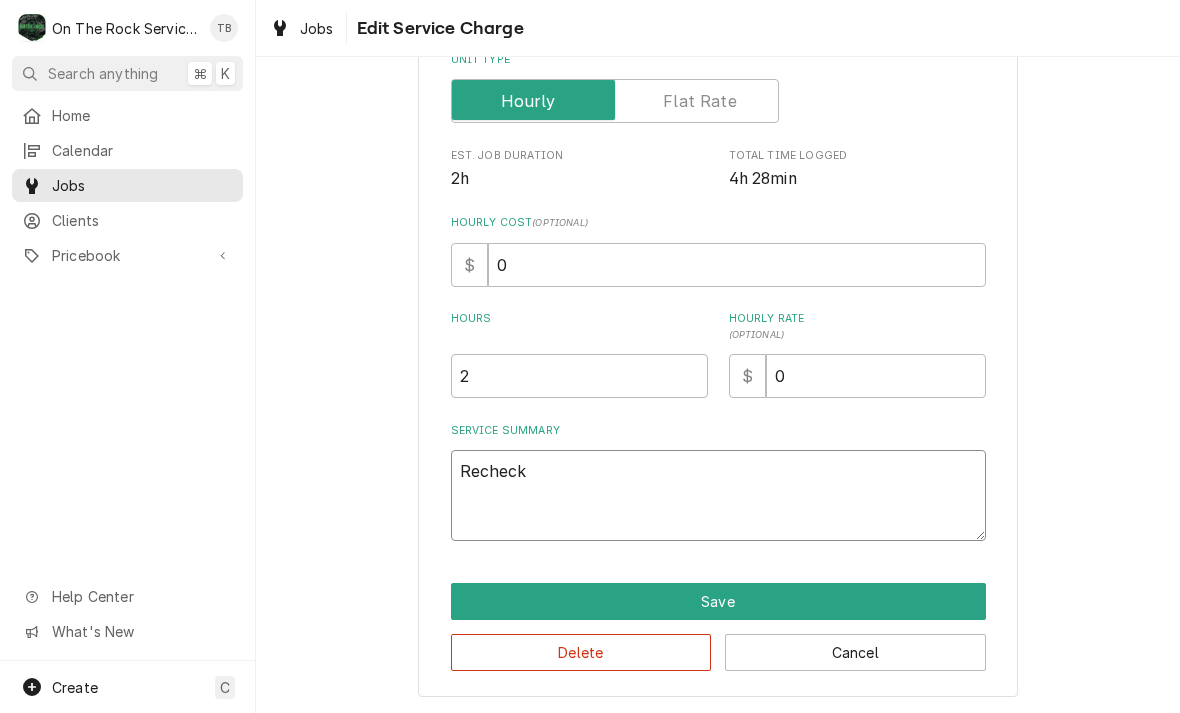 type on "Recheck" 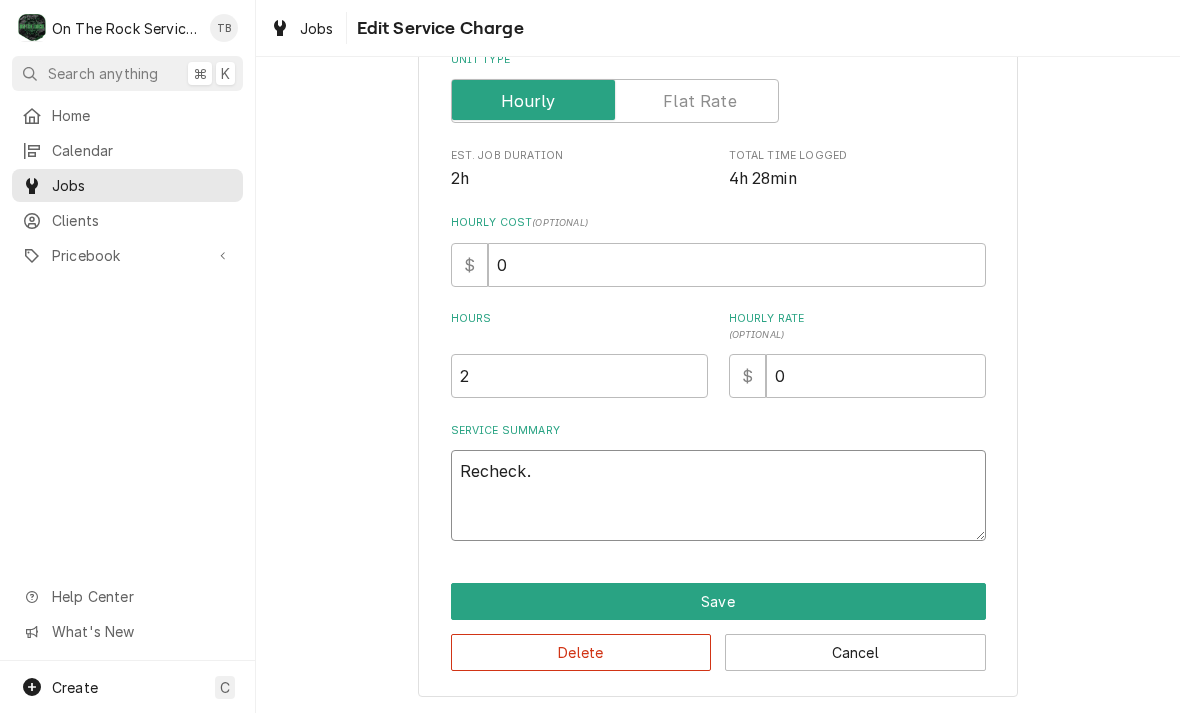 type on "x" 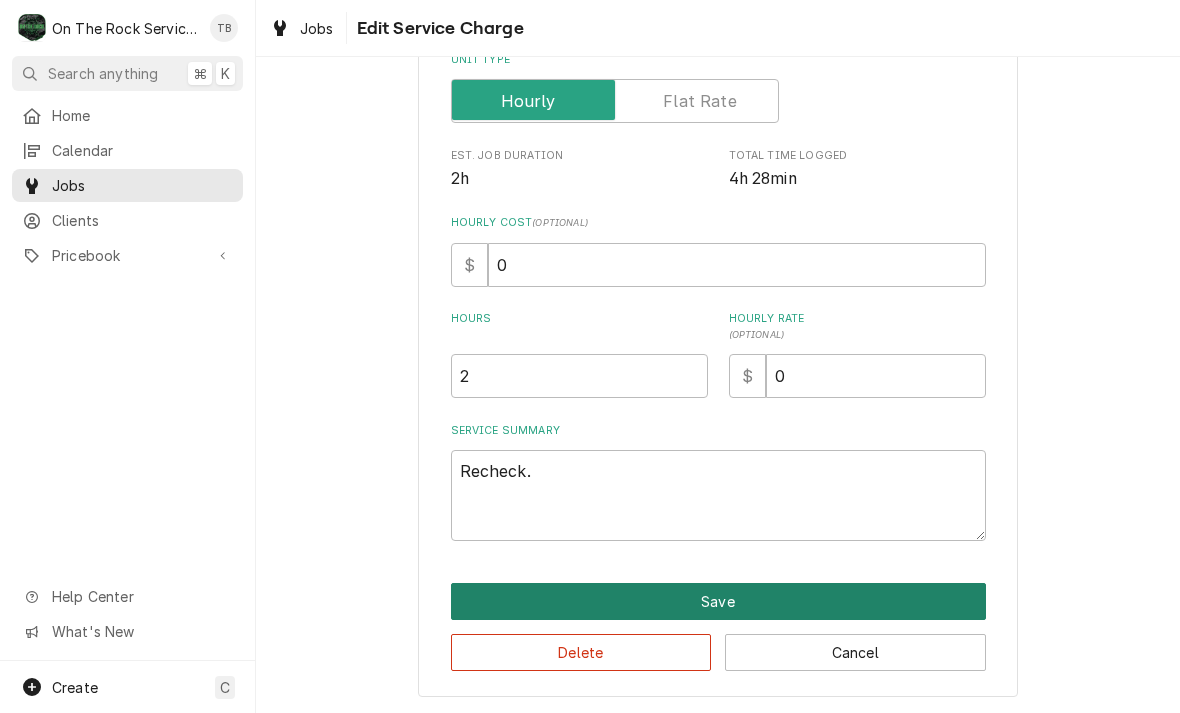 click on "Save" at bounding box center (718, 601) 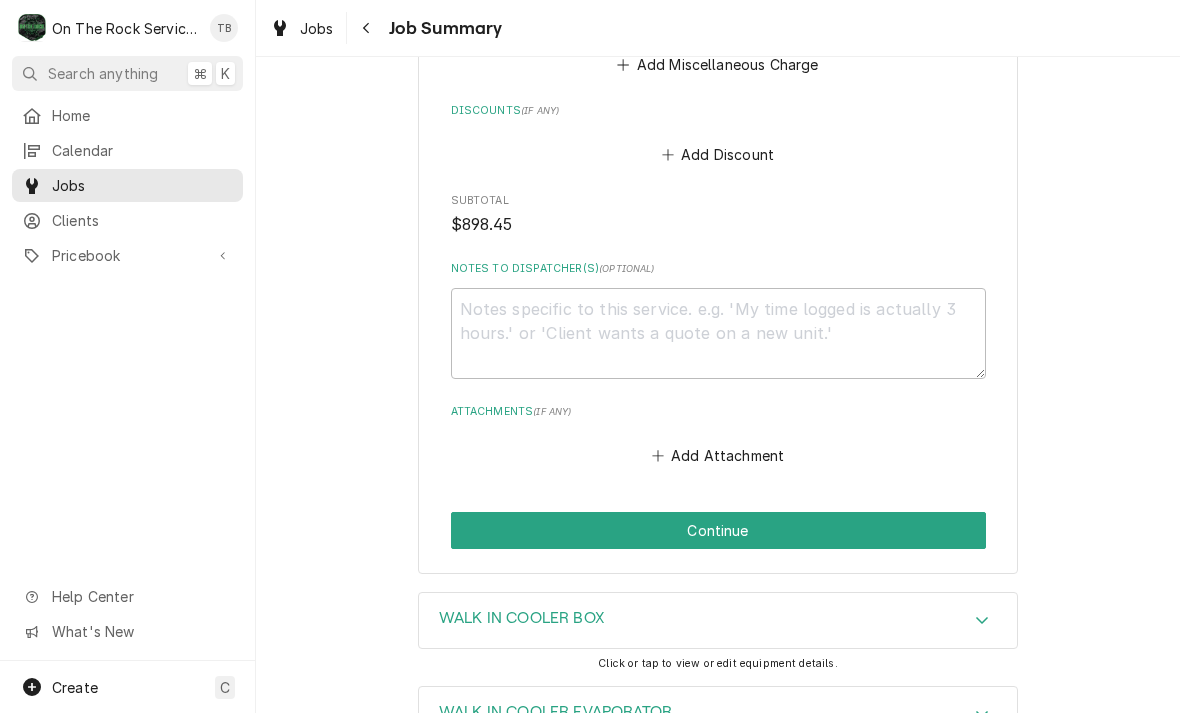 scroll, scrollTop: 2150, scrollLeft: 0, axis: vertical 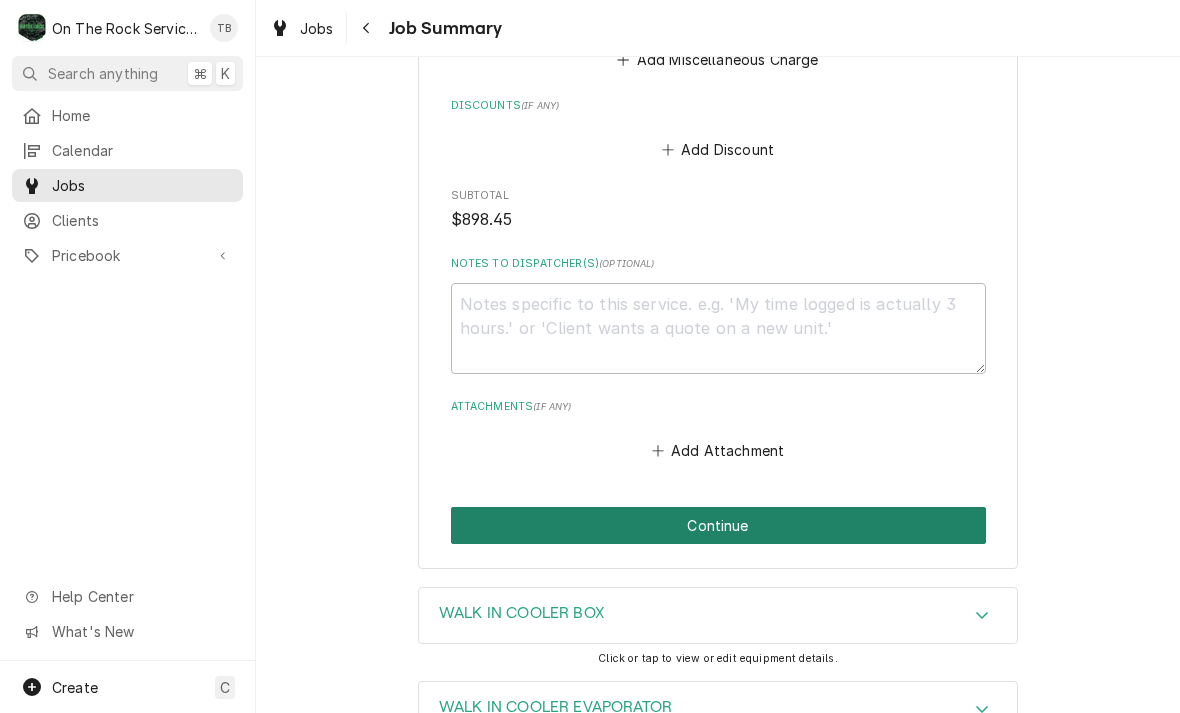 click on "Continue" at bounding box center (718, 525) 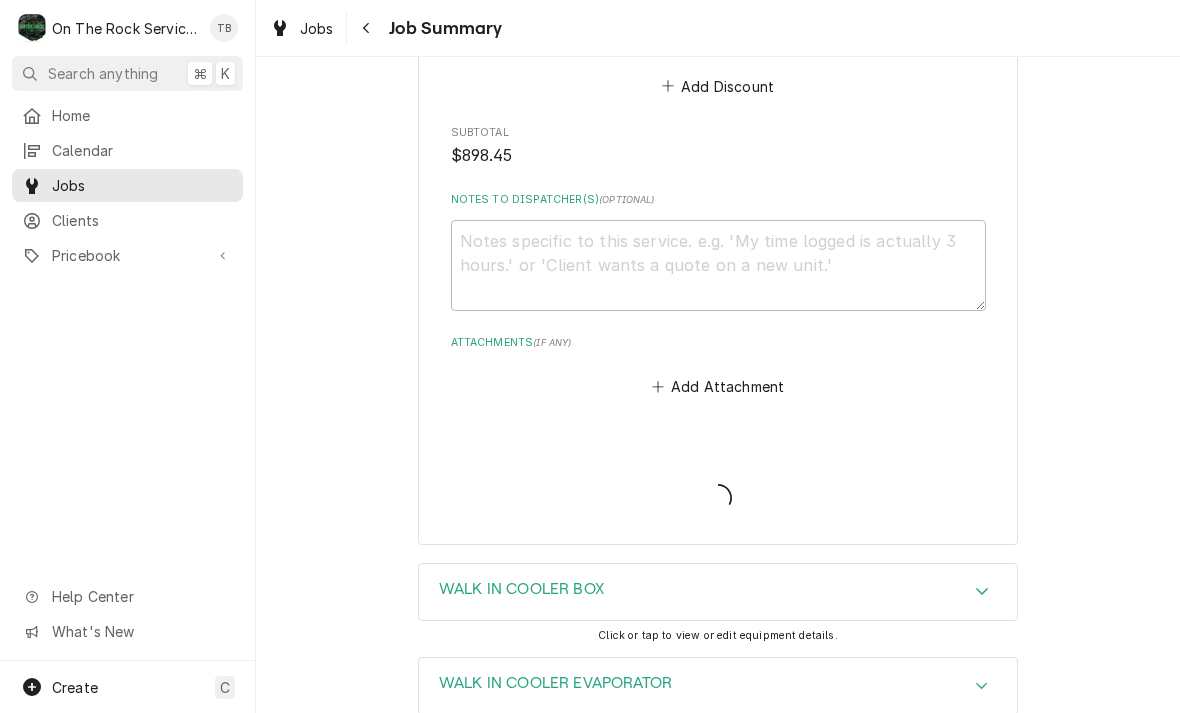 type on "x" 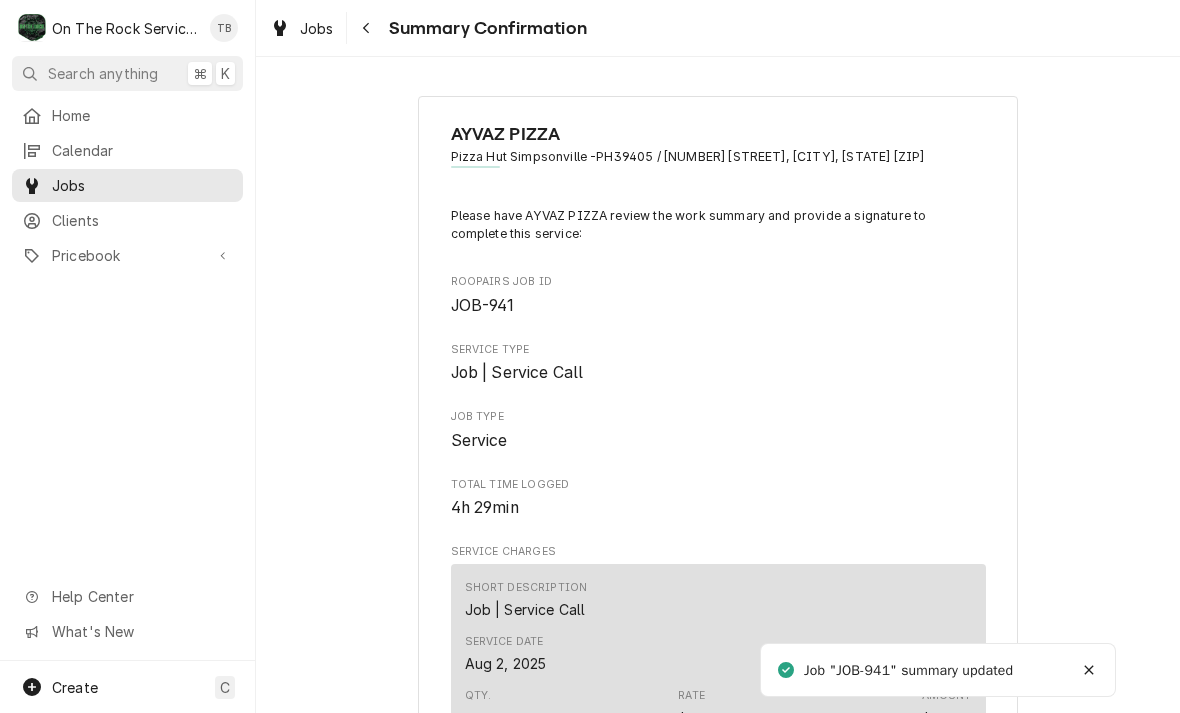 scroll, scrollTop: 0, scrollLeft: 0, axis: both 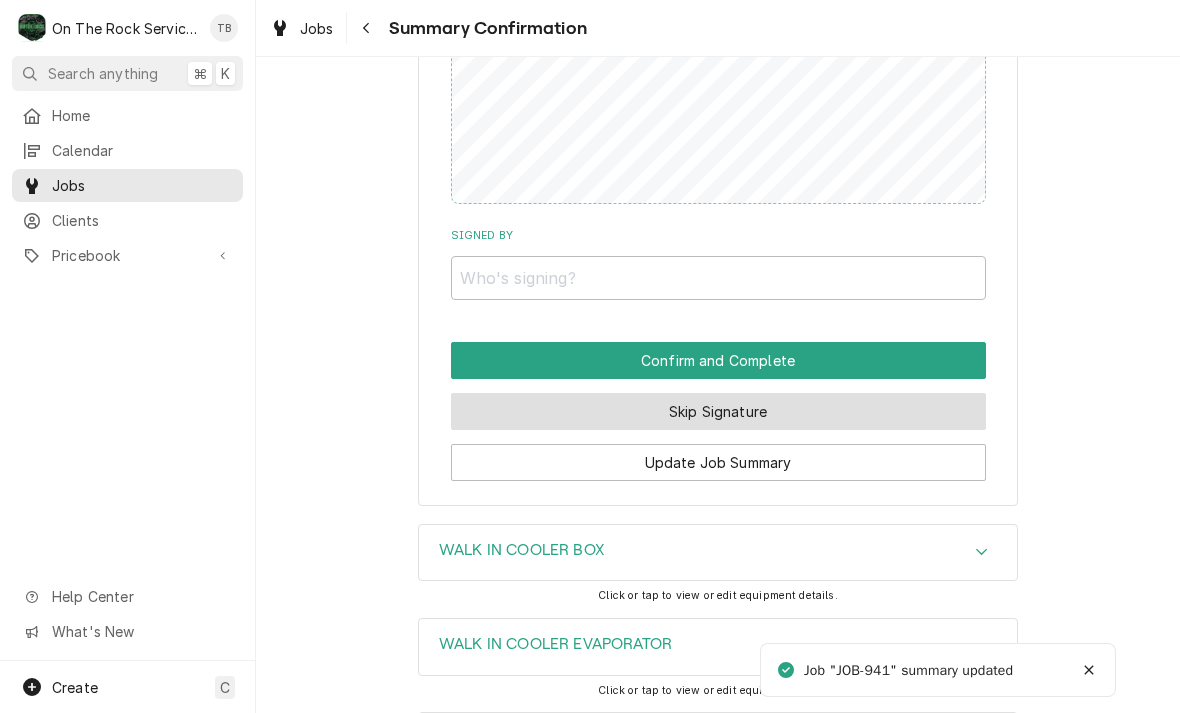 click on "Skip Signature" at bounding box center (718, 411) 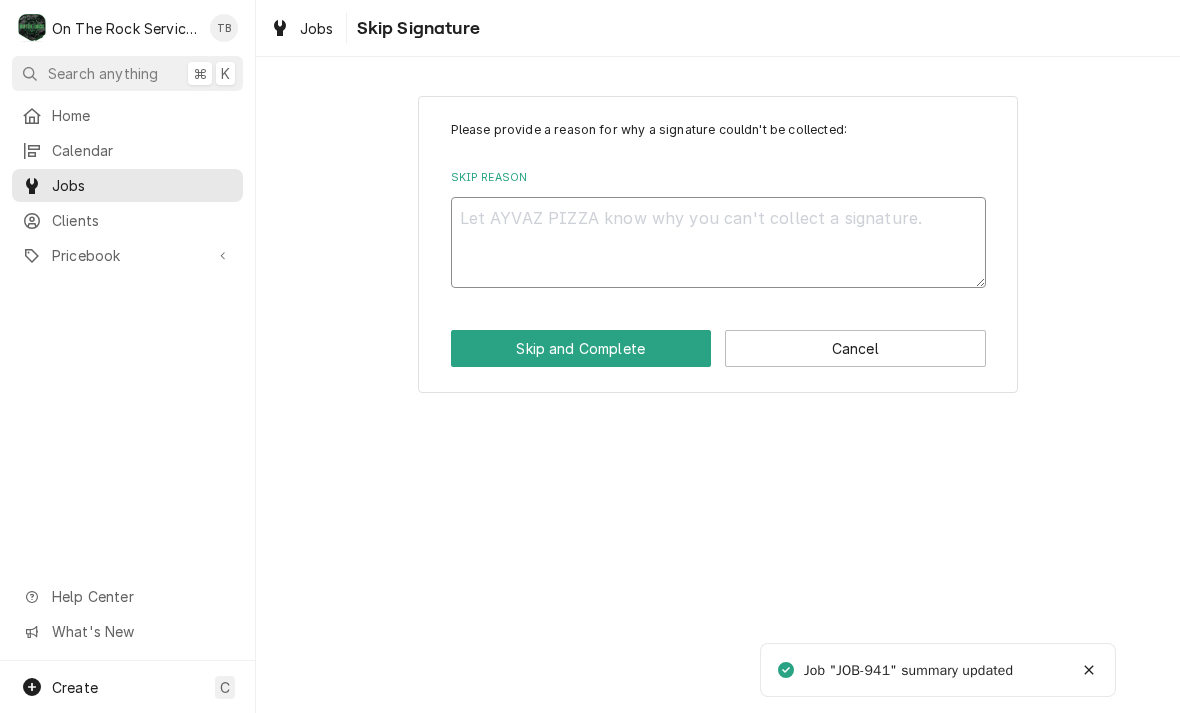 click on "Skip Reason" at bounding box center [718, 242] 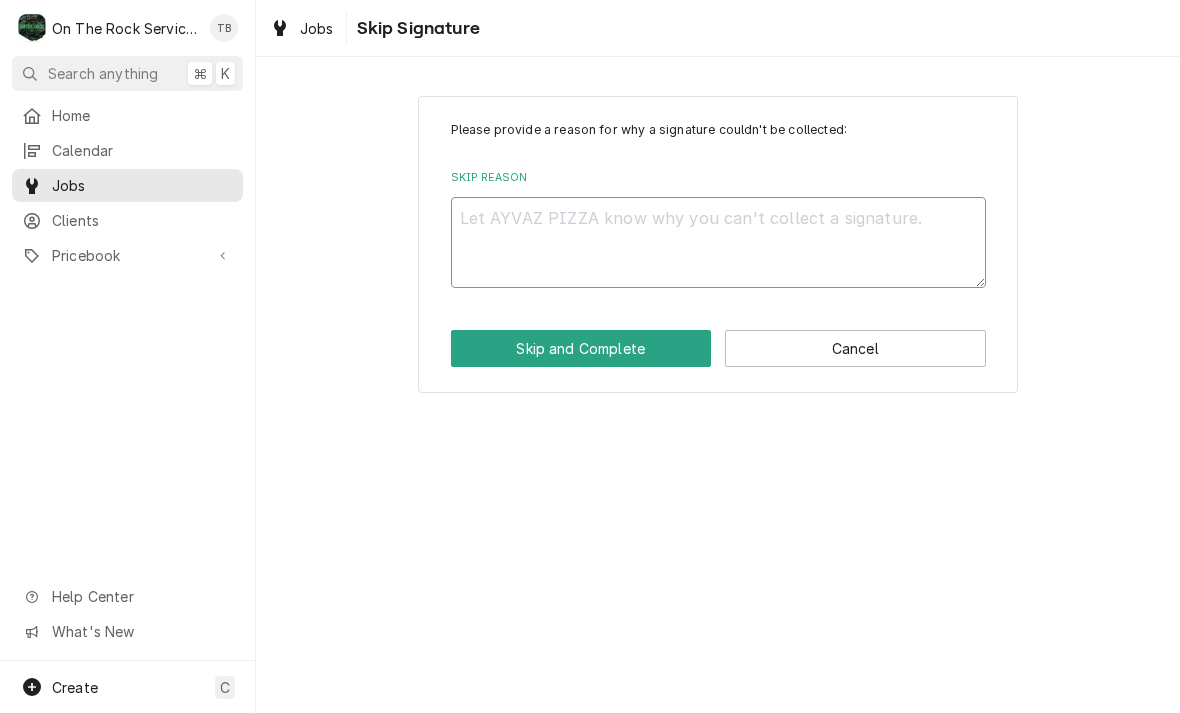 type on "x" 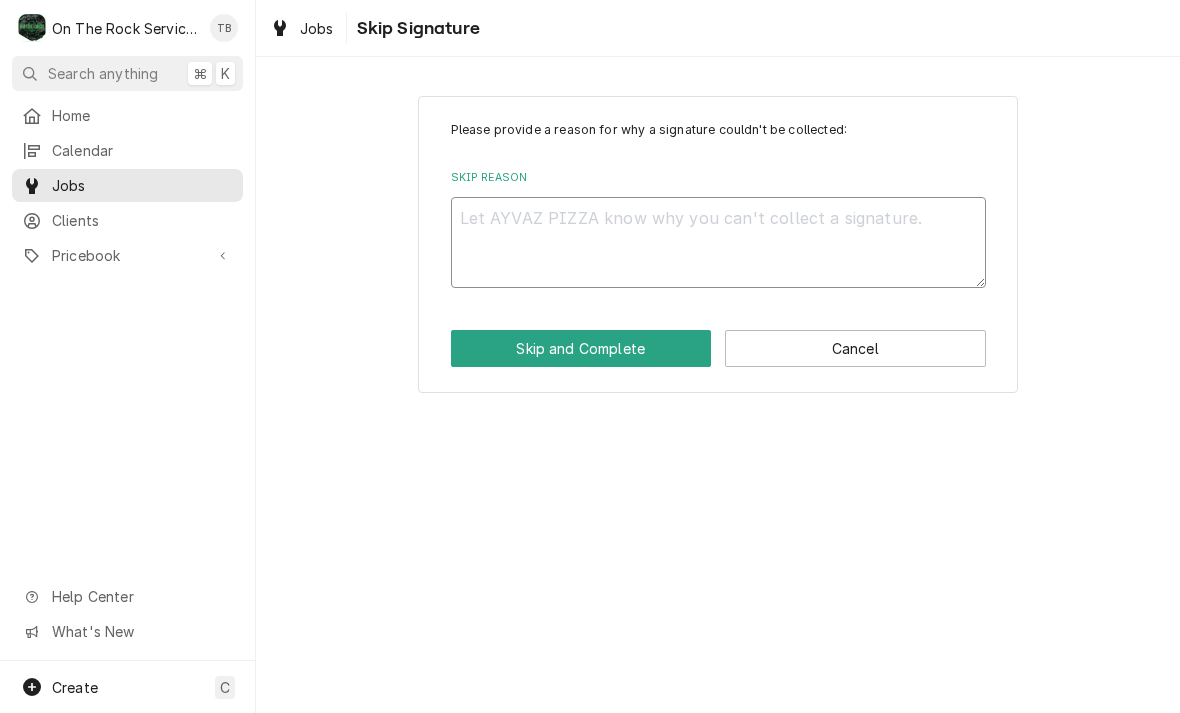 type on "S" 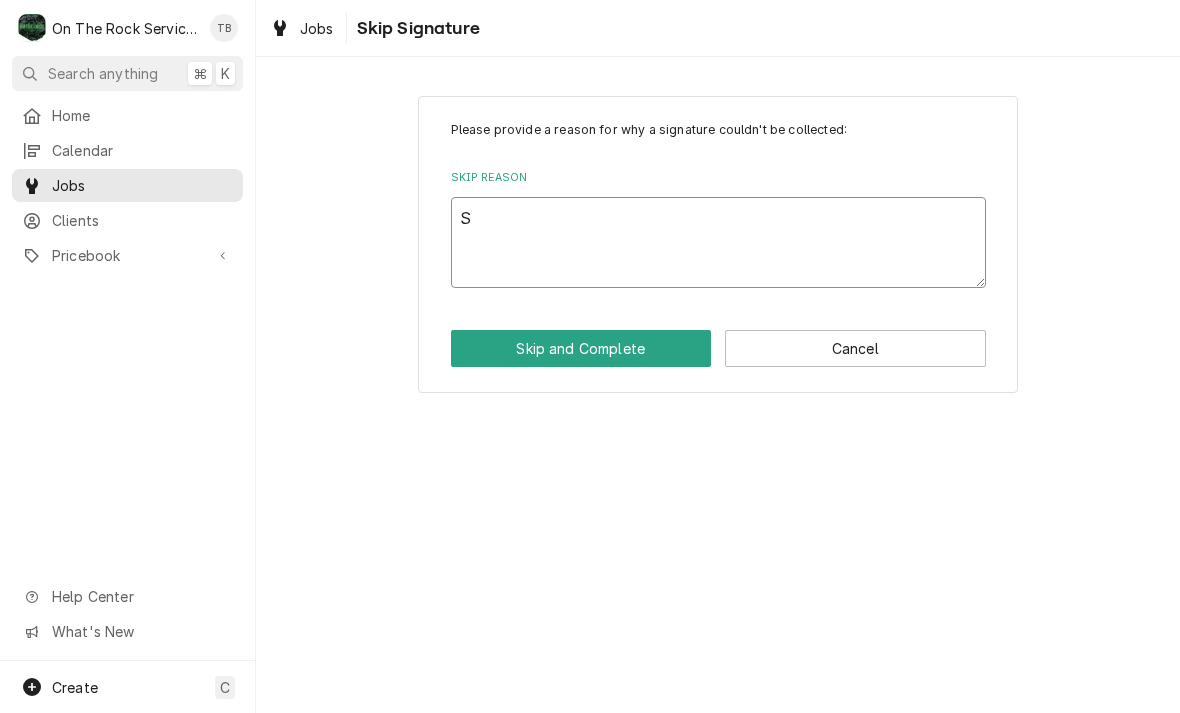 type on "x" 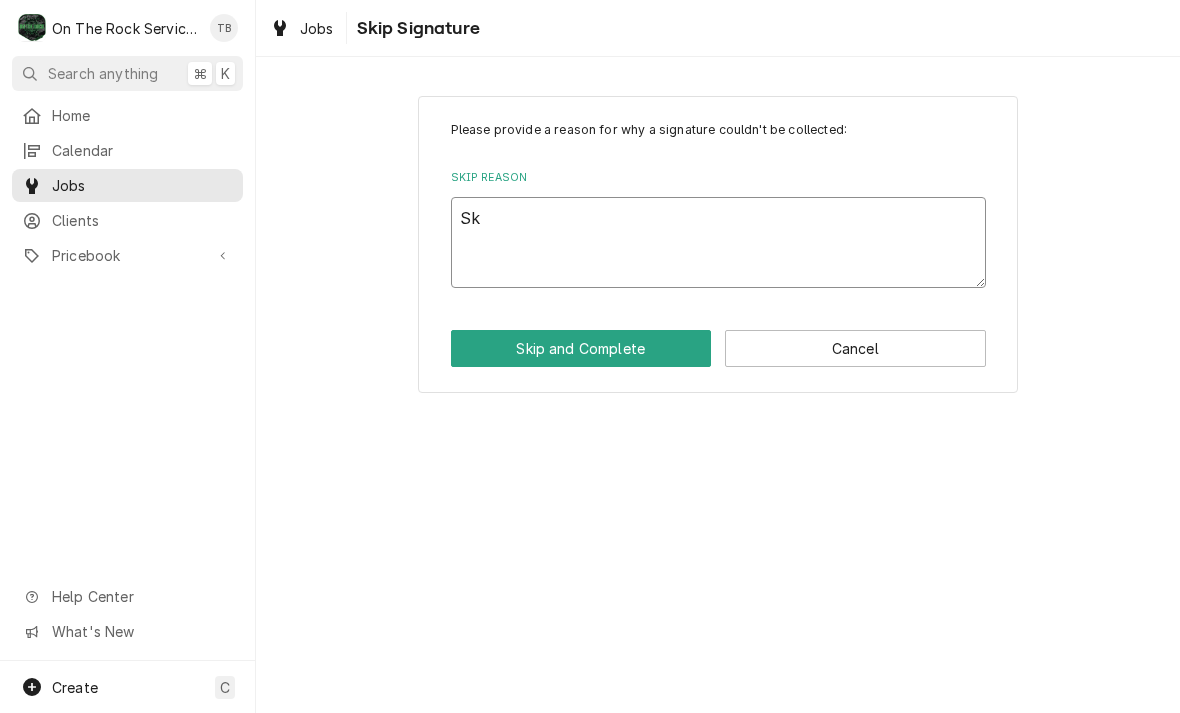 type on "x" 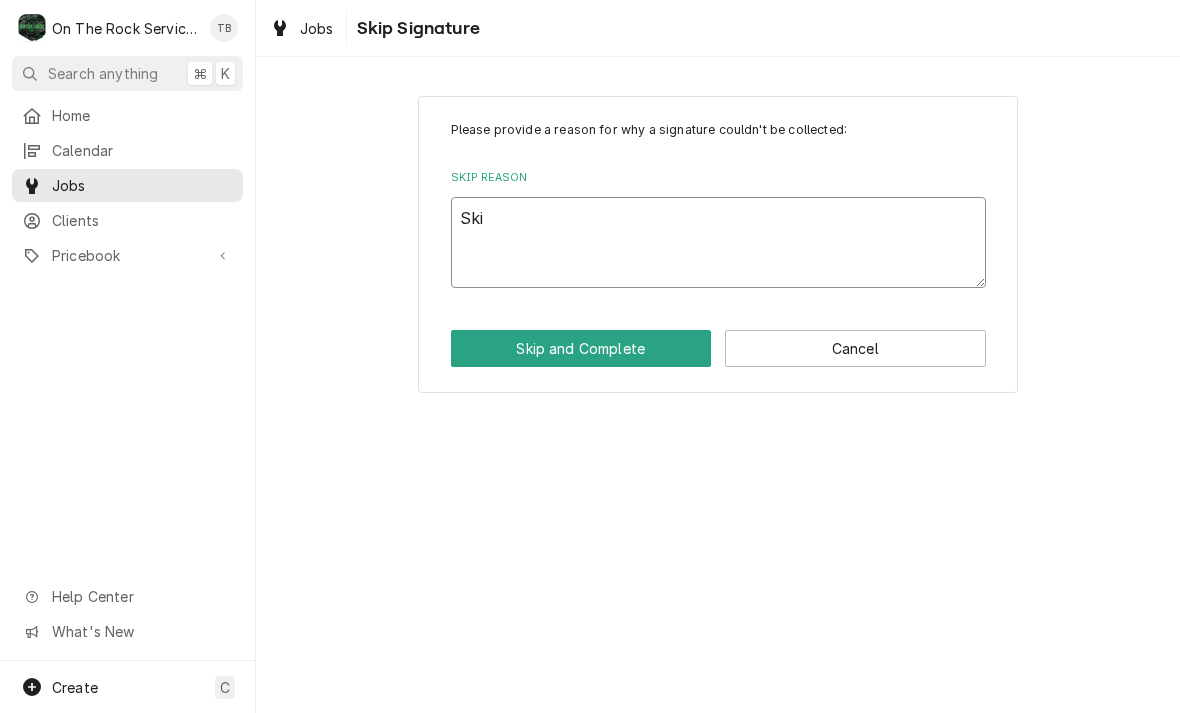 type on "x" 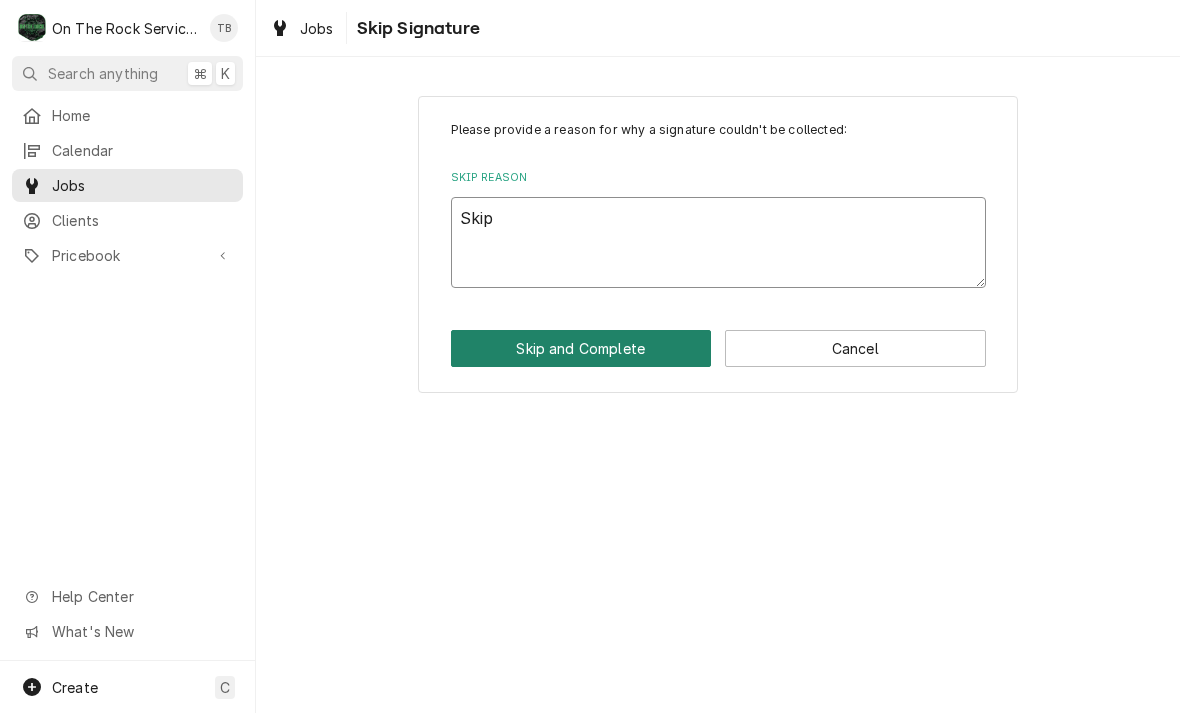 type on "Skip" 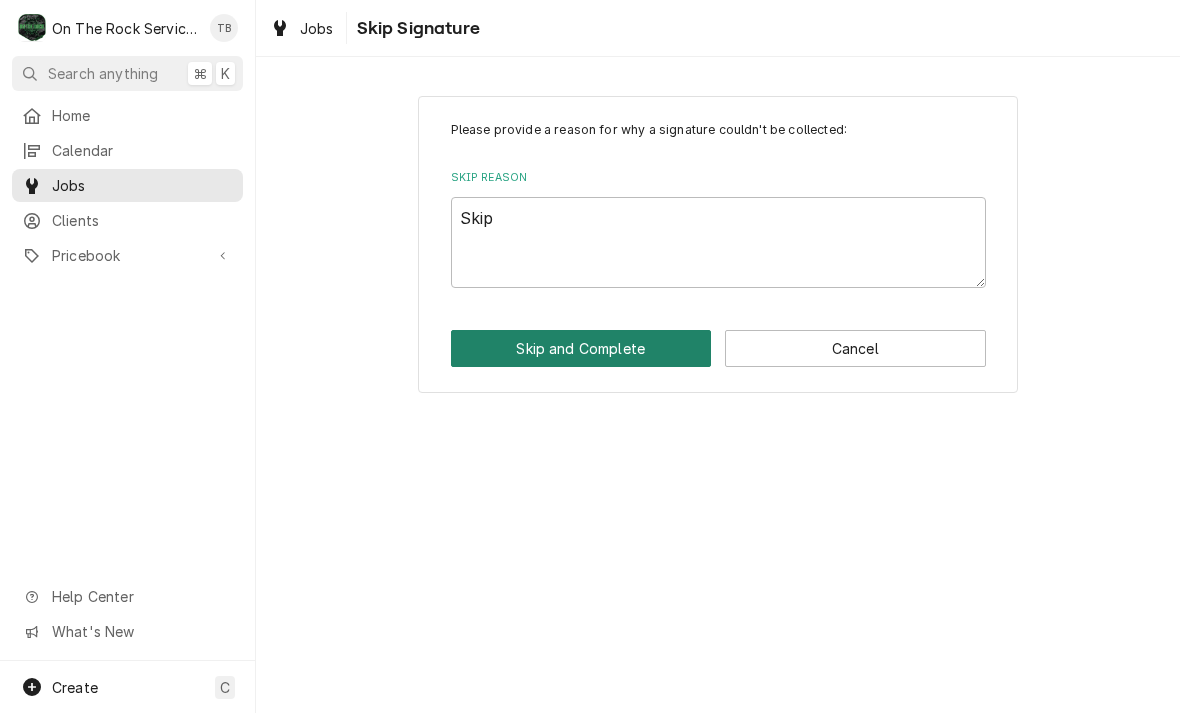 click on "Skip and Complete" at bounding box center [581, 348] 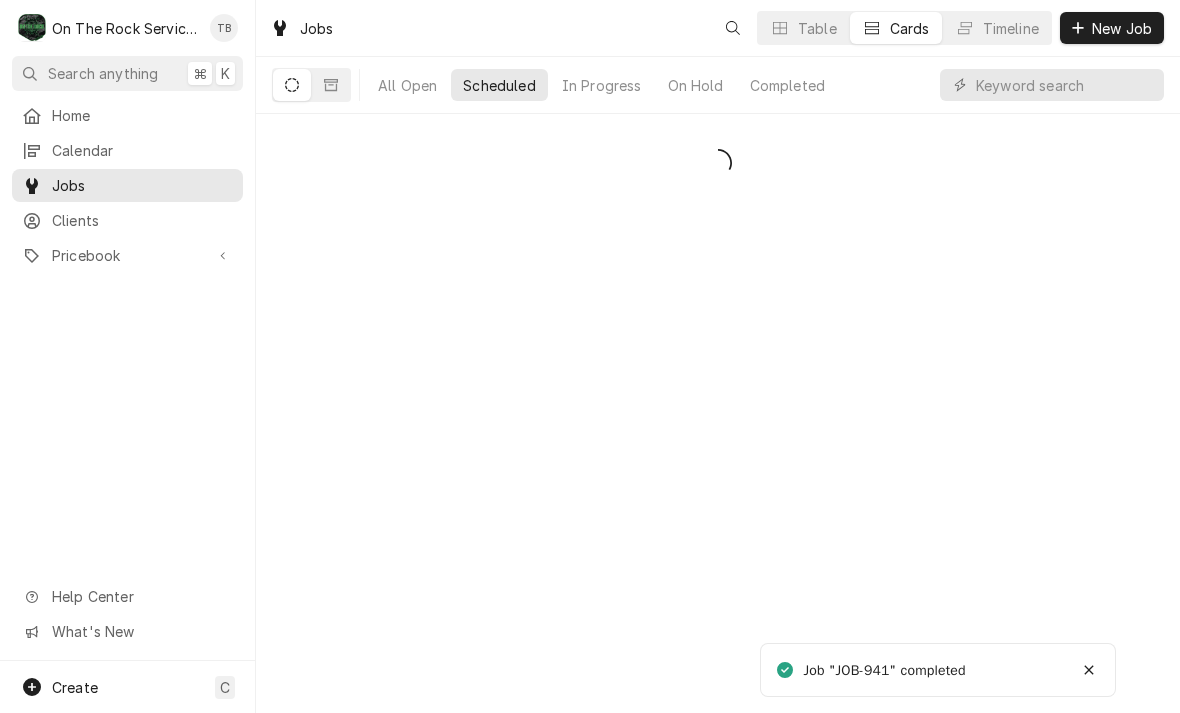 scroll, scrollTop: 0, scrollLeft: 0, axis: both 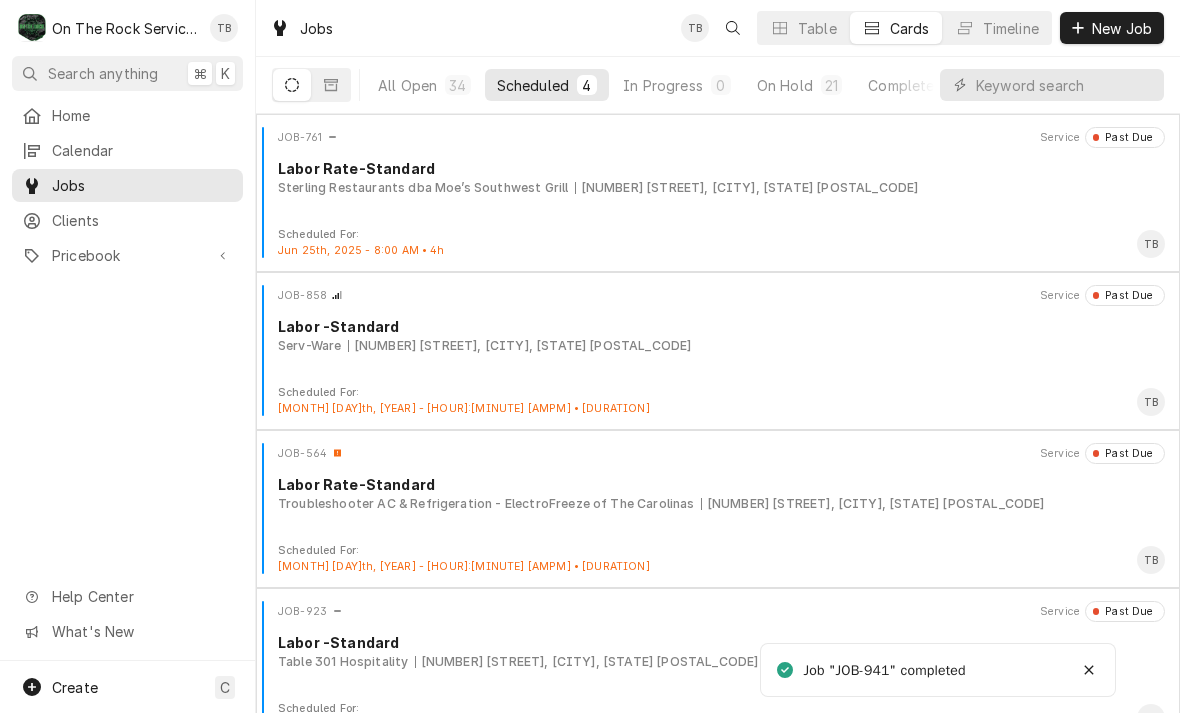 click on "Scheduled 4" at bounding box center [547, 85] 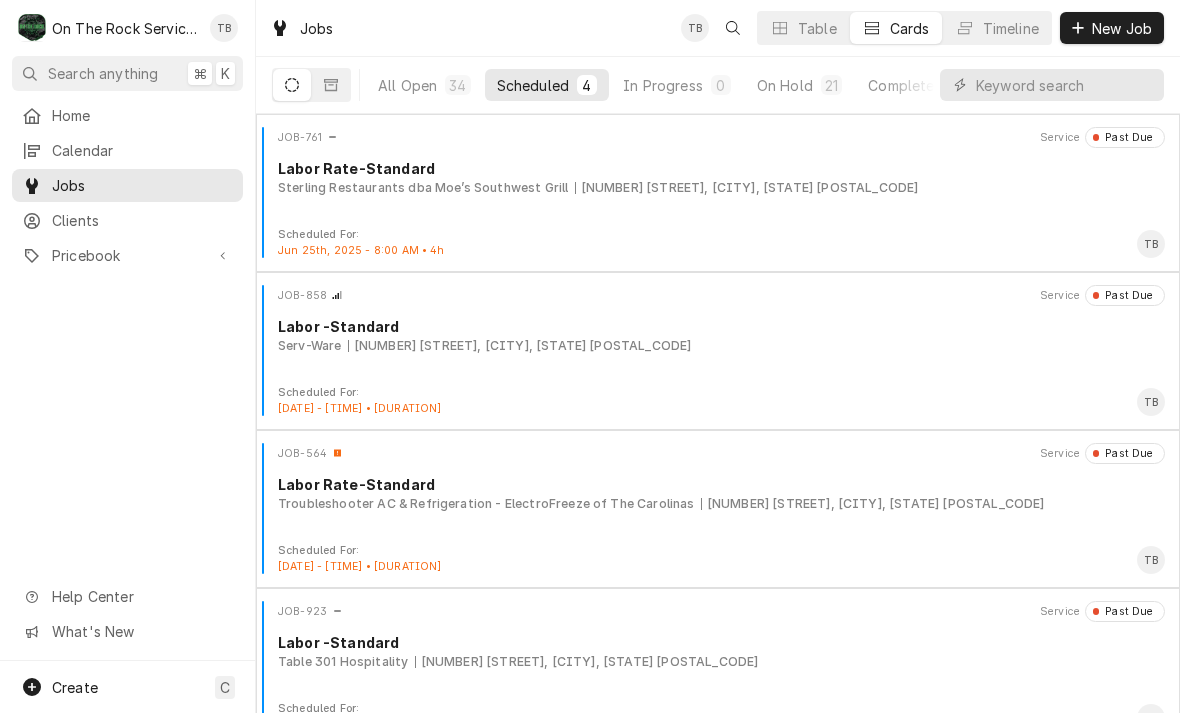 scroll, scrollTop: 0, scrollLeft: 0, axis: both 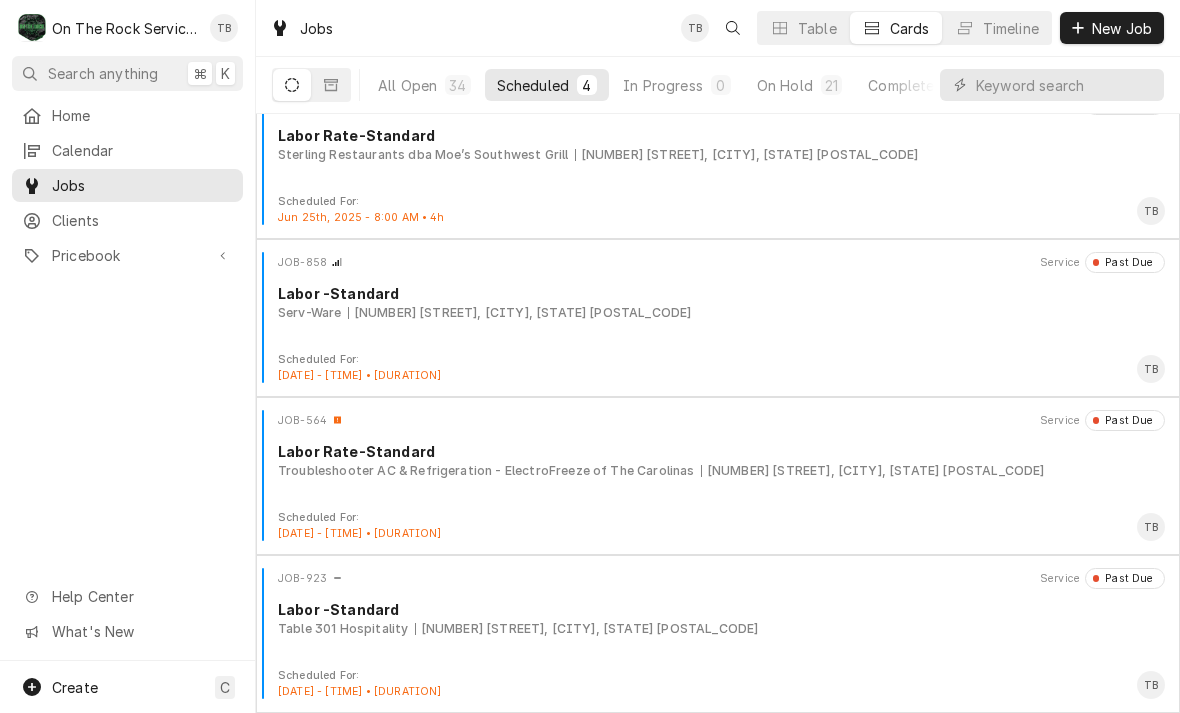 click on "Table 301 Hospitality [NUMBER] [STREET], [CITY], [STATE] [POSTAL_CODE]" at bounding box center (721, 629) 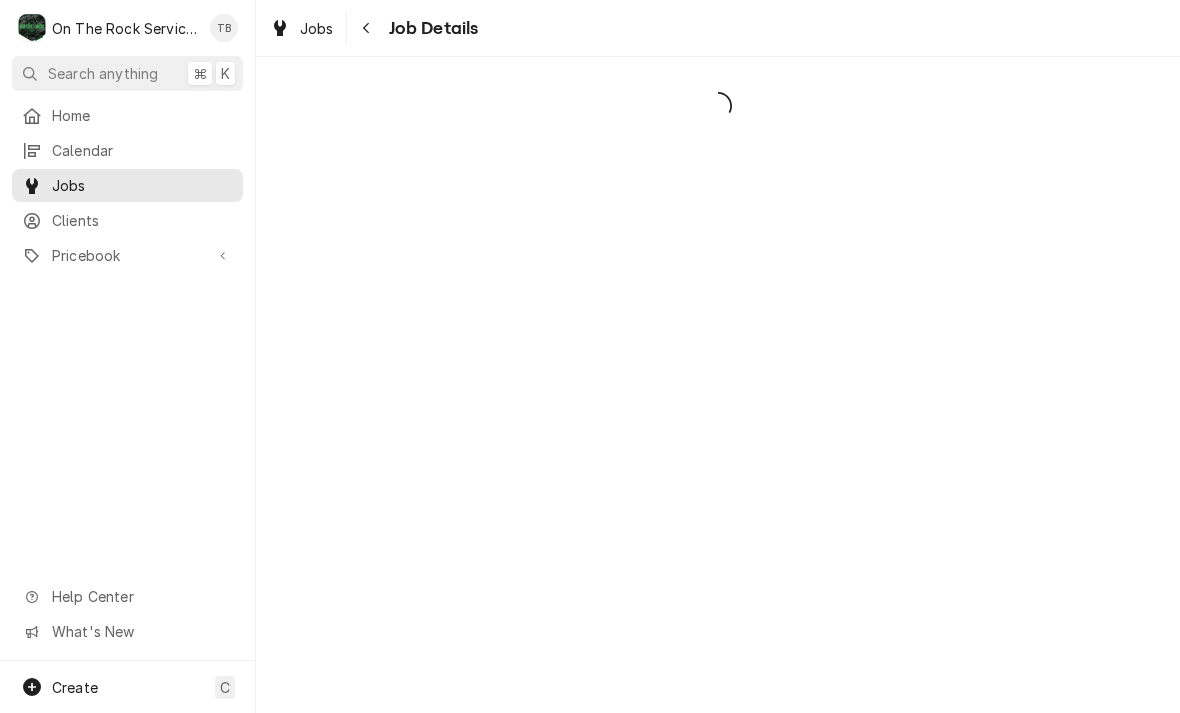 scroll, scrollTop: 0, scrollLeft: 0, axis: both 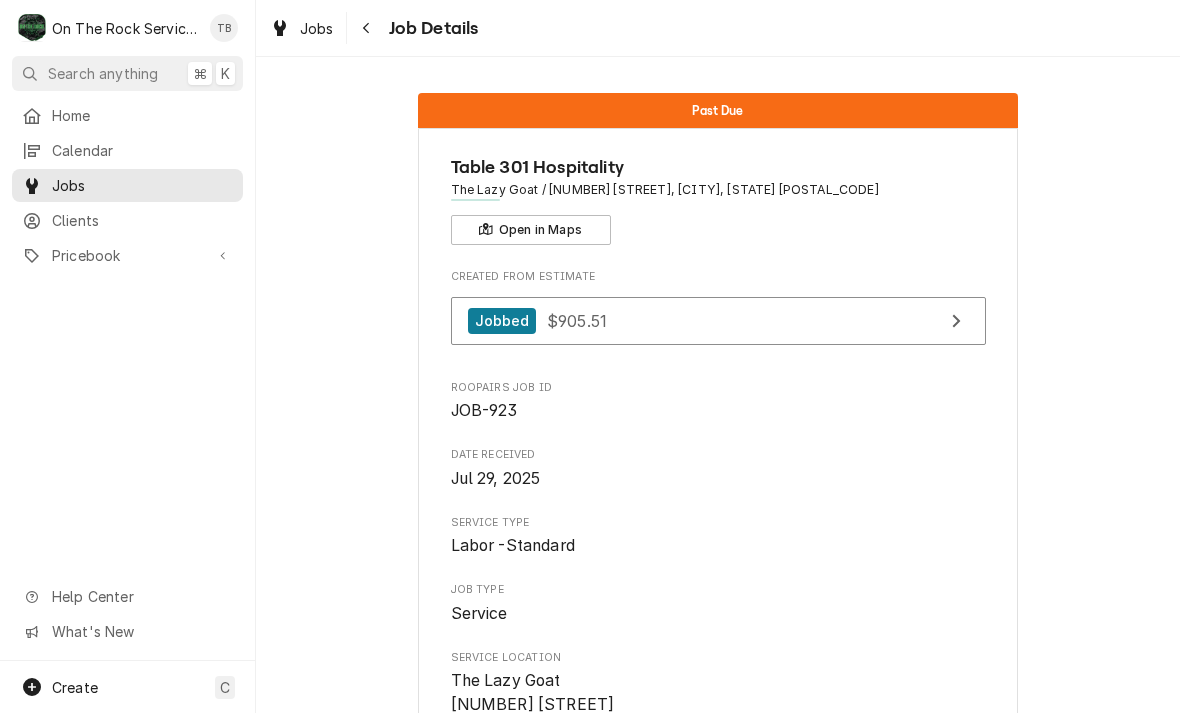 click at bounding box center (367, 28) 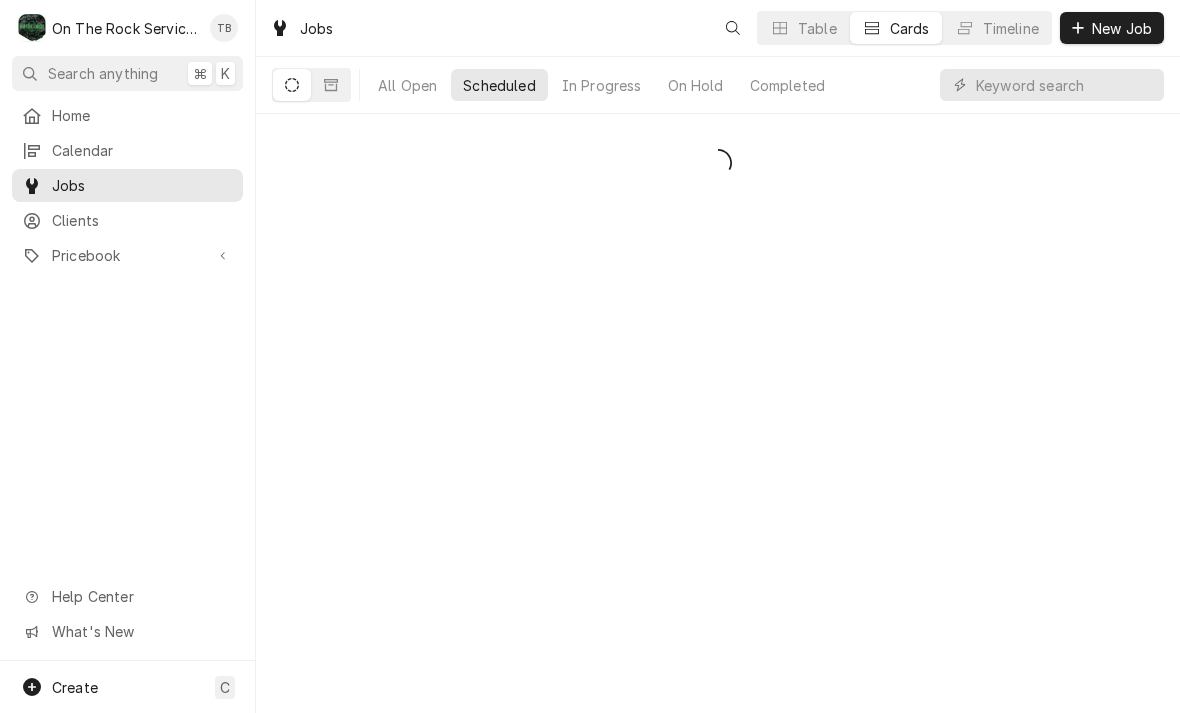 scroll, scrollTop: 0, scrollLeft: 0, axis: both 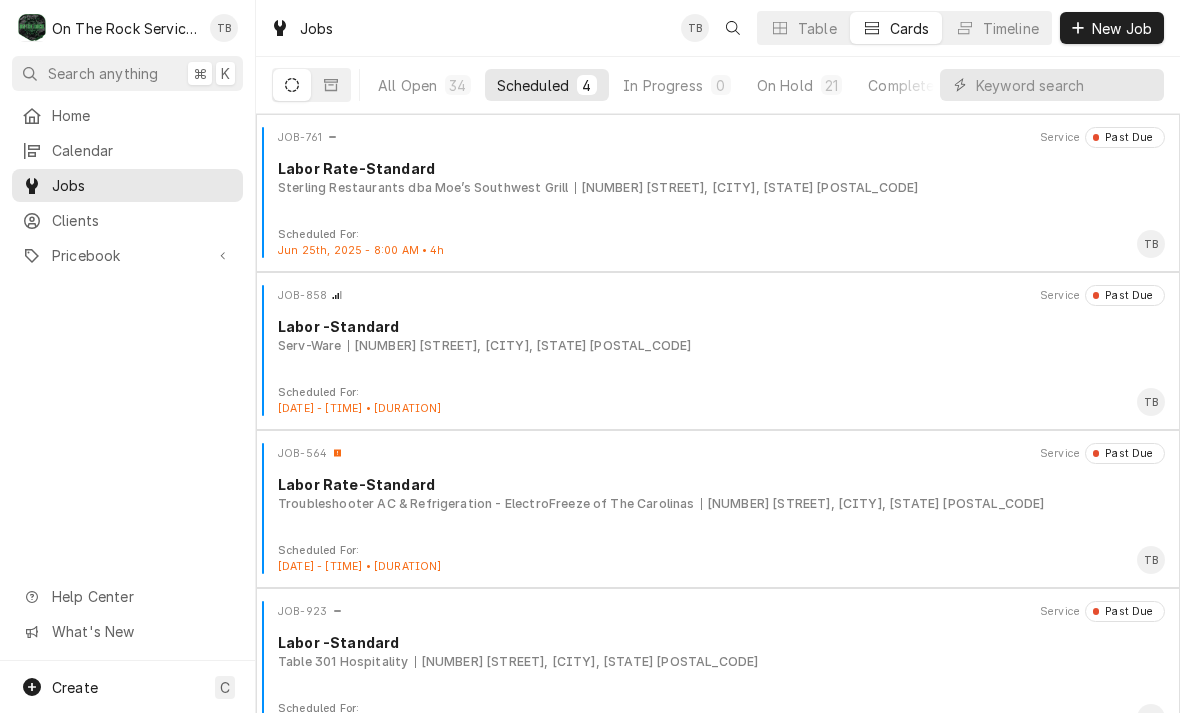 click on "On Hold" at bounding box center [785, 85] 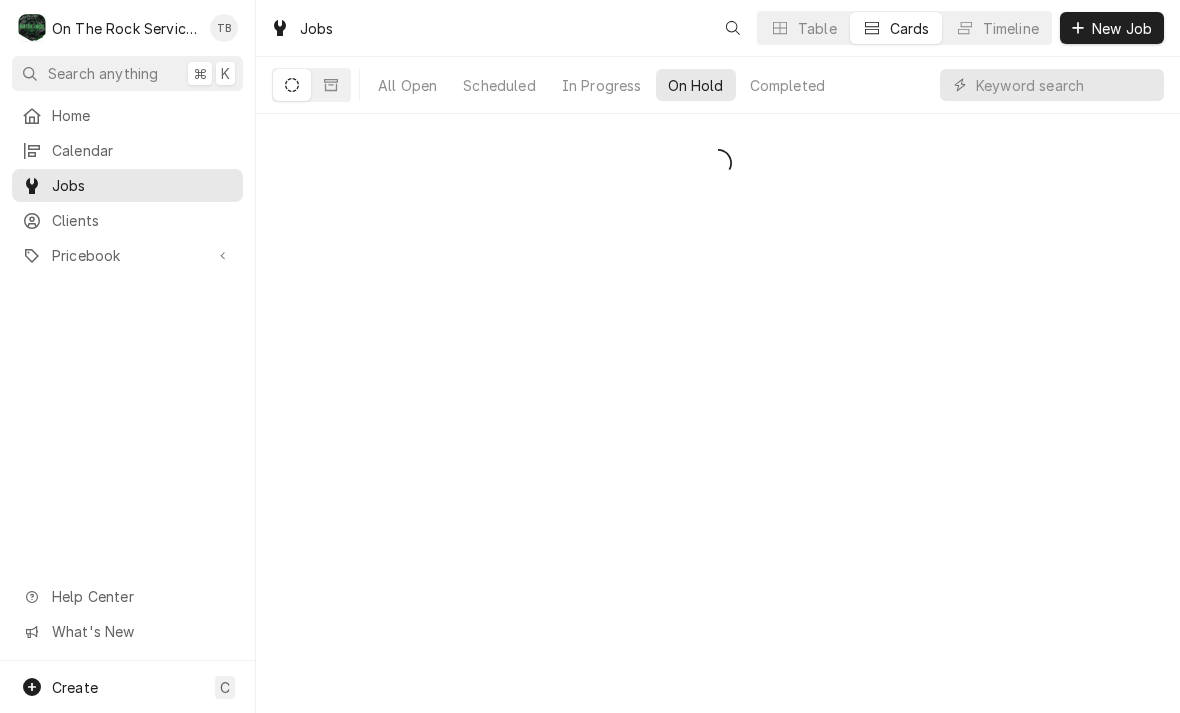 scroll, scrollTop: 0, scrollLeft: 0, axis: both 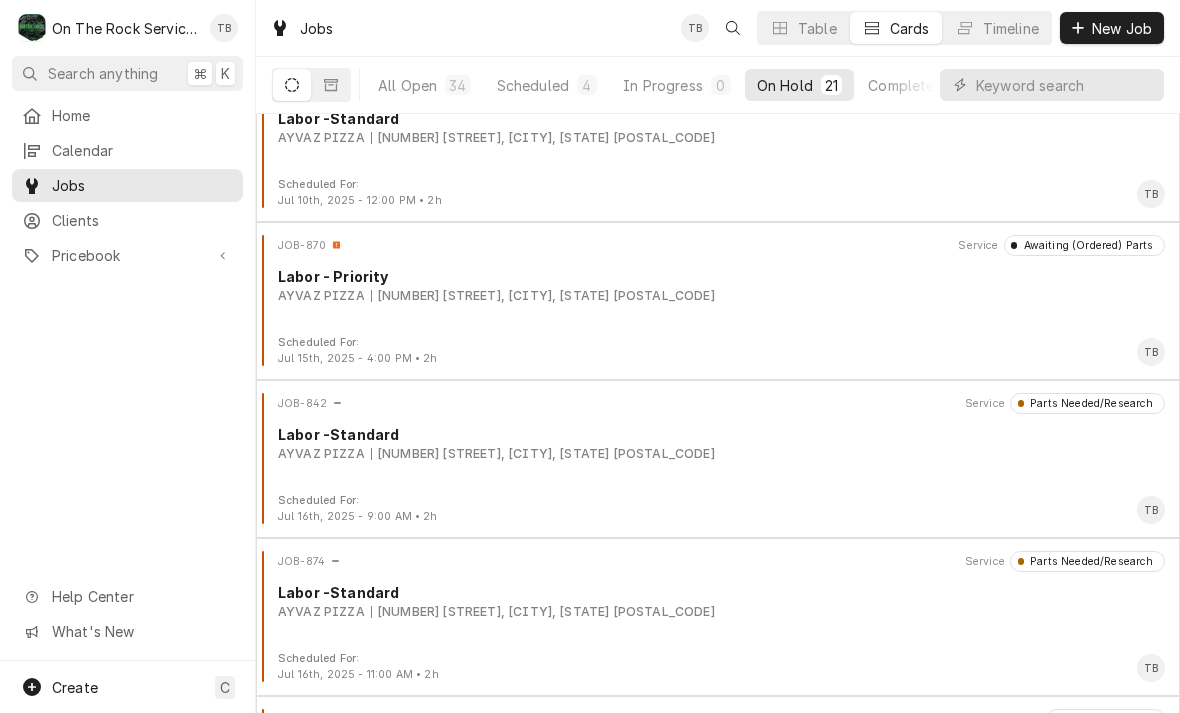 click on "JOB-870 Service Awaiting (Ordered) Parts Labor - Priority AYVAZ PIZZA 2803 Main St, Newberry, SC 29108" at bounding box center [718, 285] 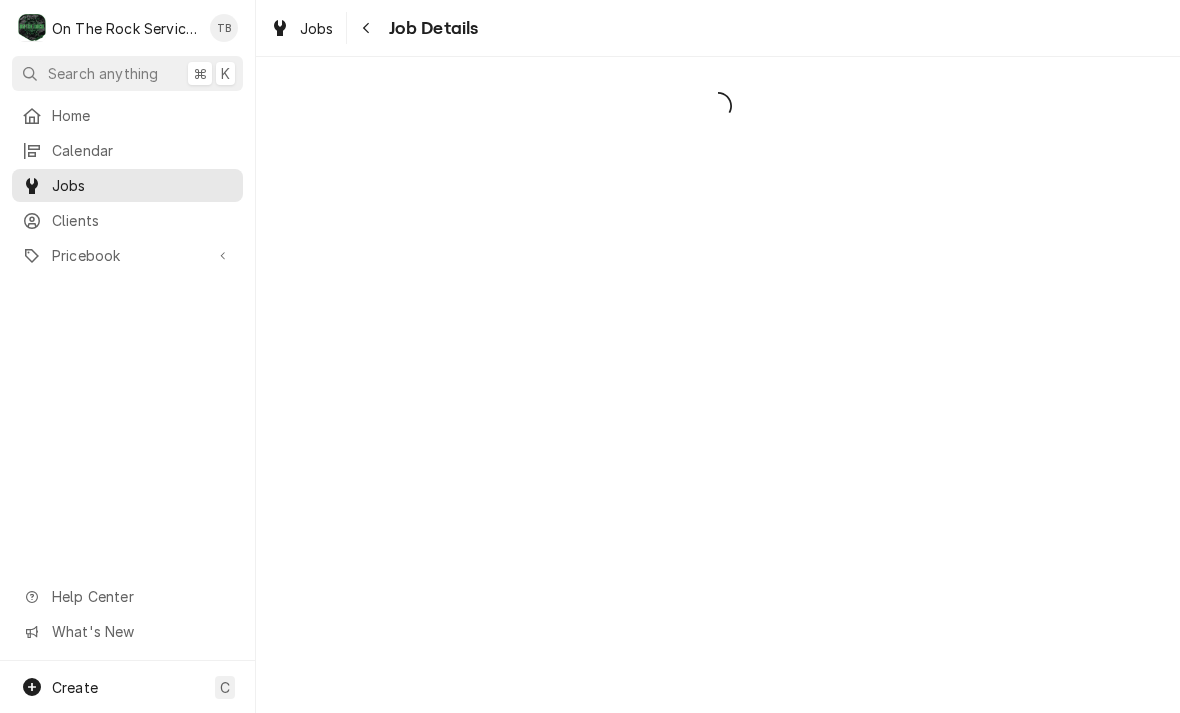 scroll, scrollTop: 0, scrollLeft: 0, axis: both 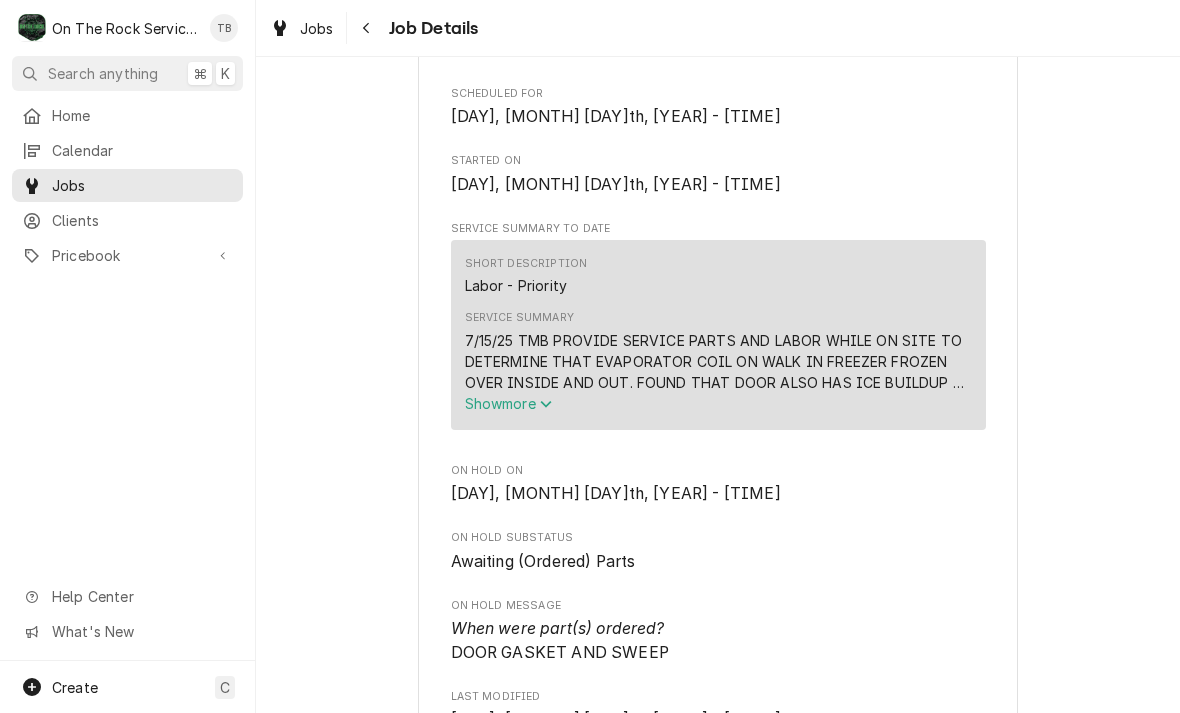 click 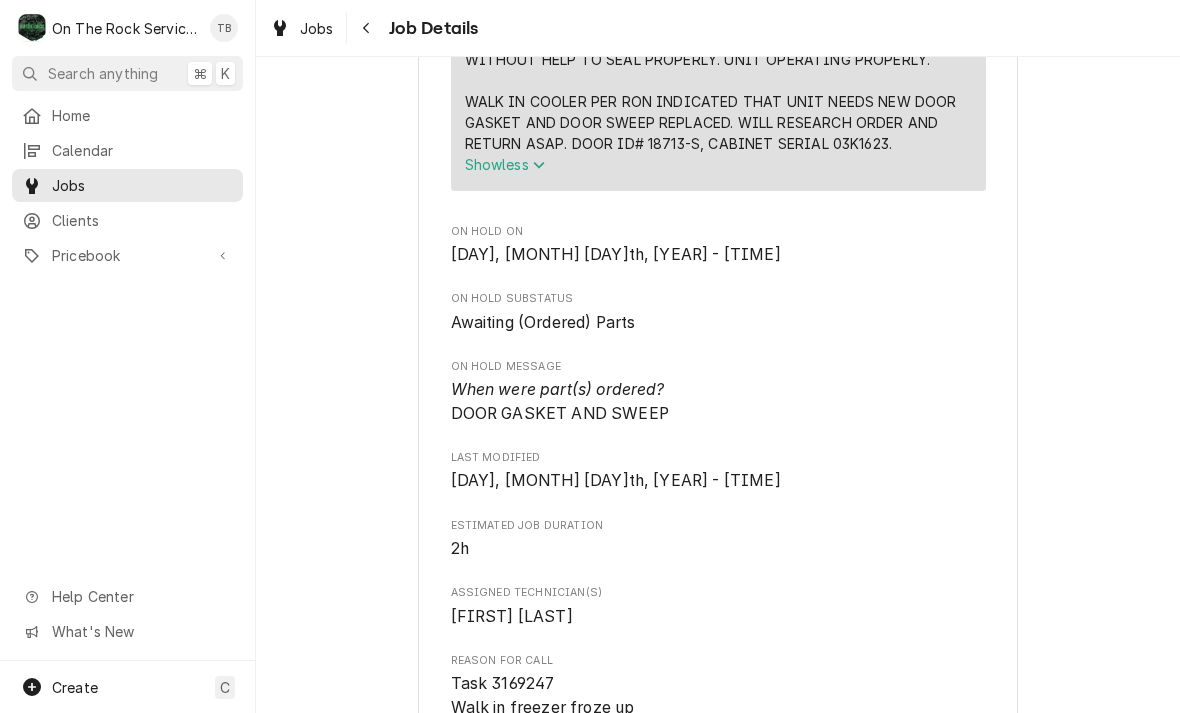 scroll, scrollTop: 1047, scrollLeft: 0, axis: vertical 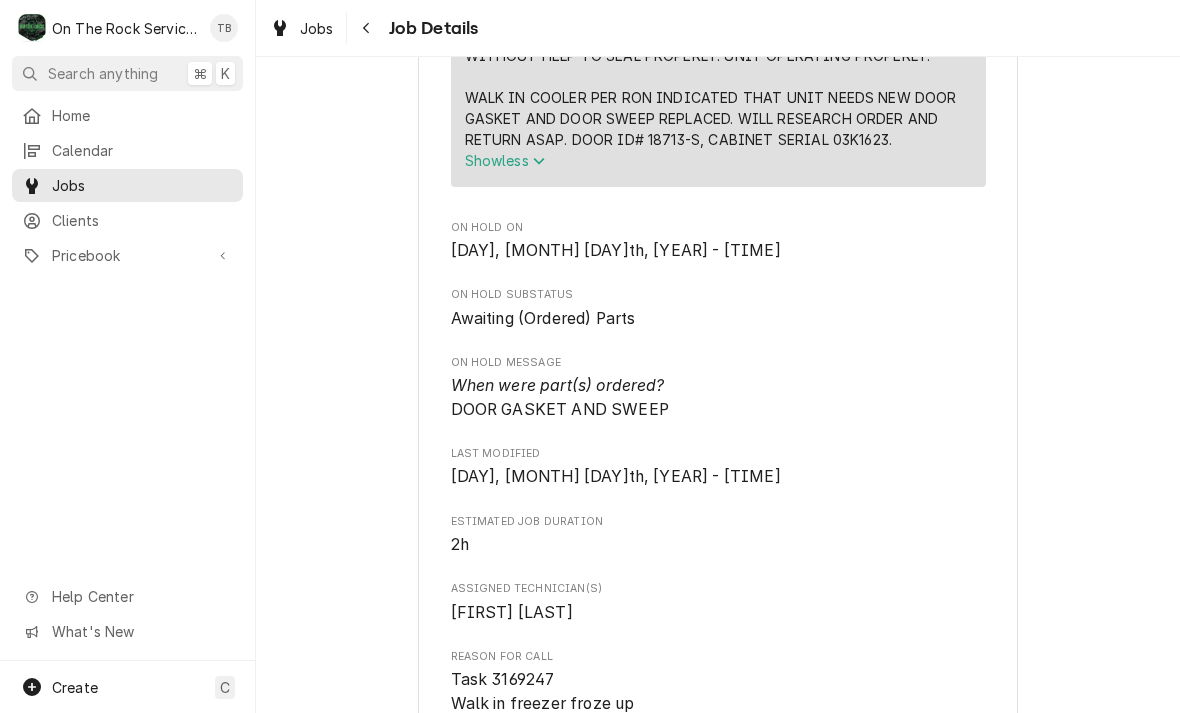 click at bounding box center (367, 28) 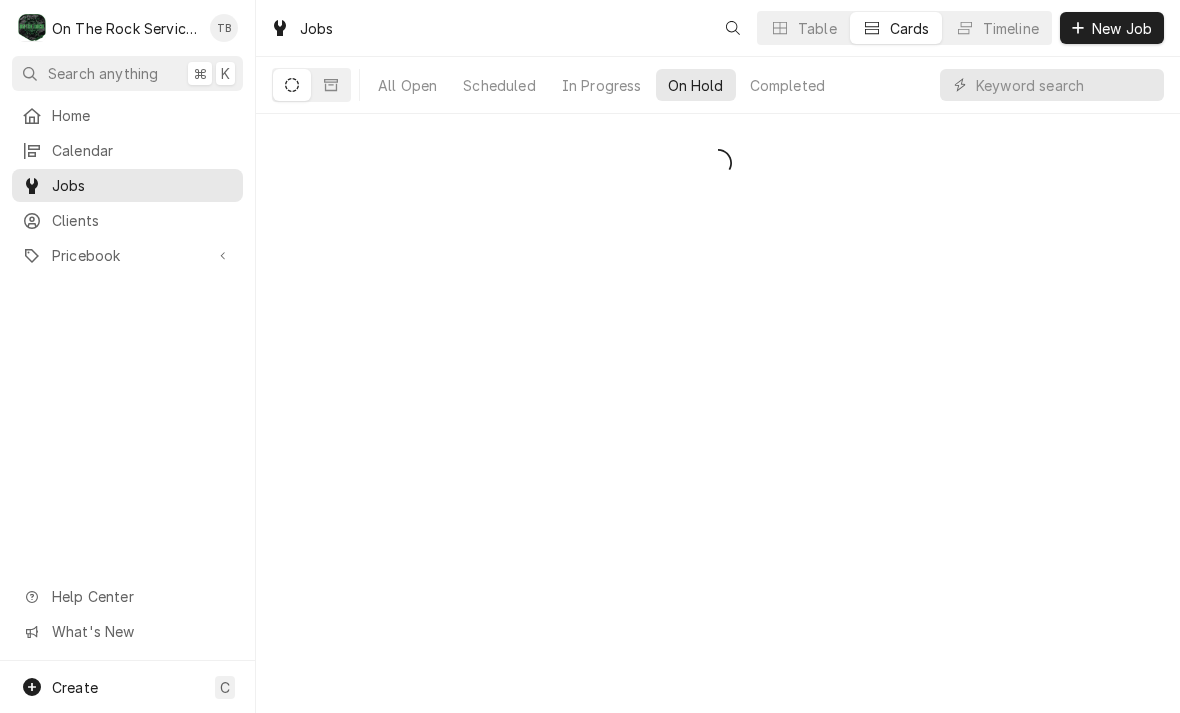 scroll, scrollTop: 0, scrollLeft: 0, axis: both 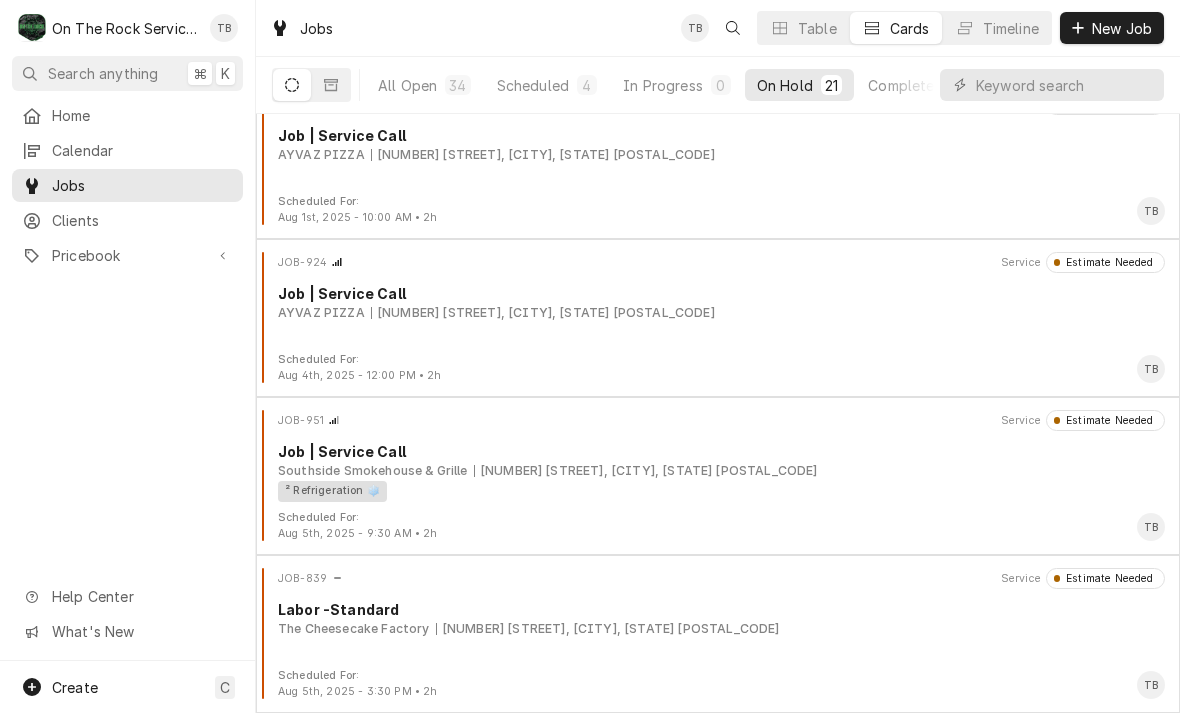 click on "All Open" at bounding box center (407, 85) 